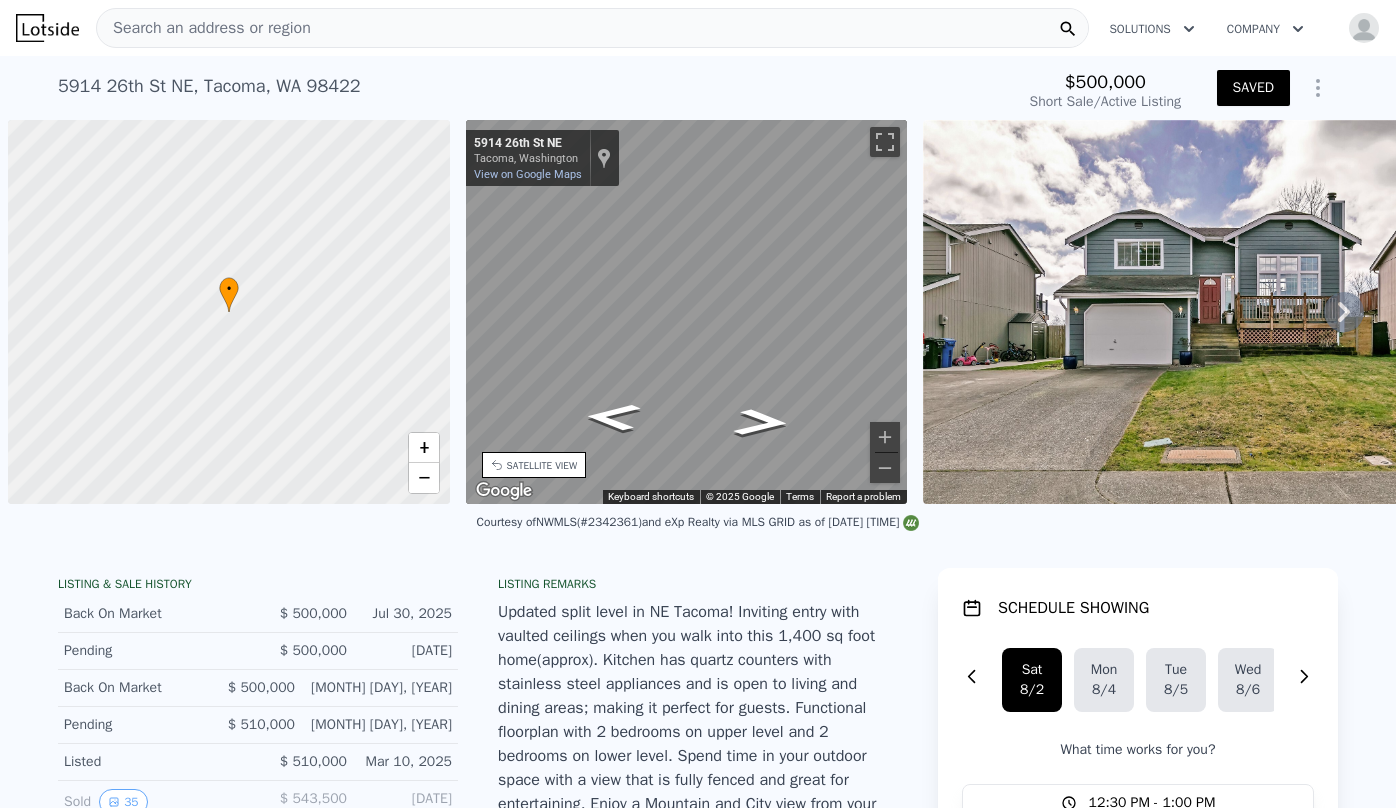 select on "30" 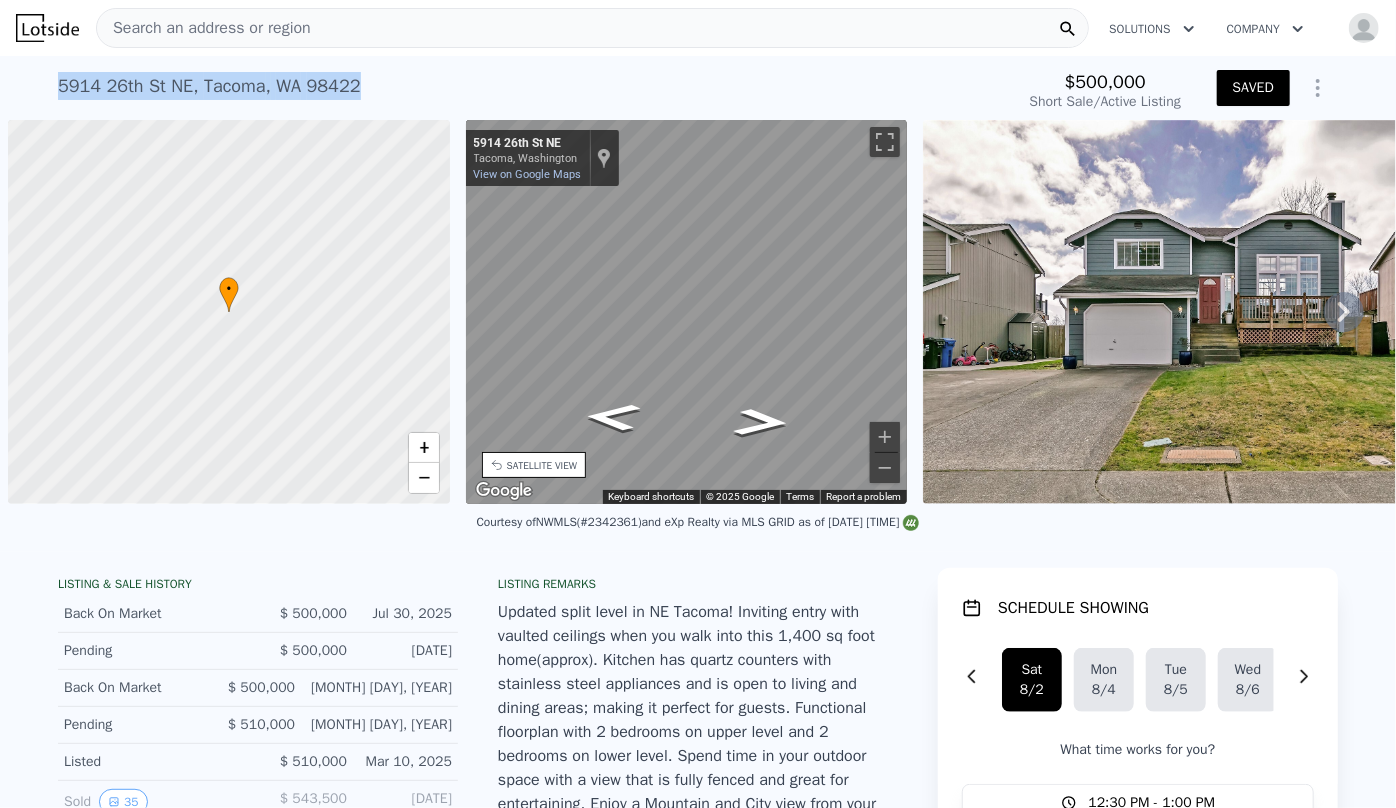 scroll, scrollTop: 0, scrollLeft: 8, axis: horizontal 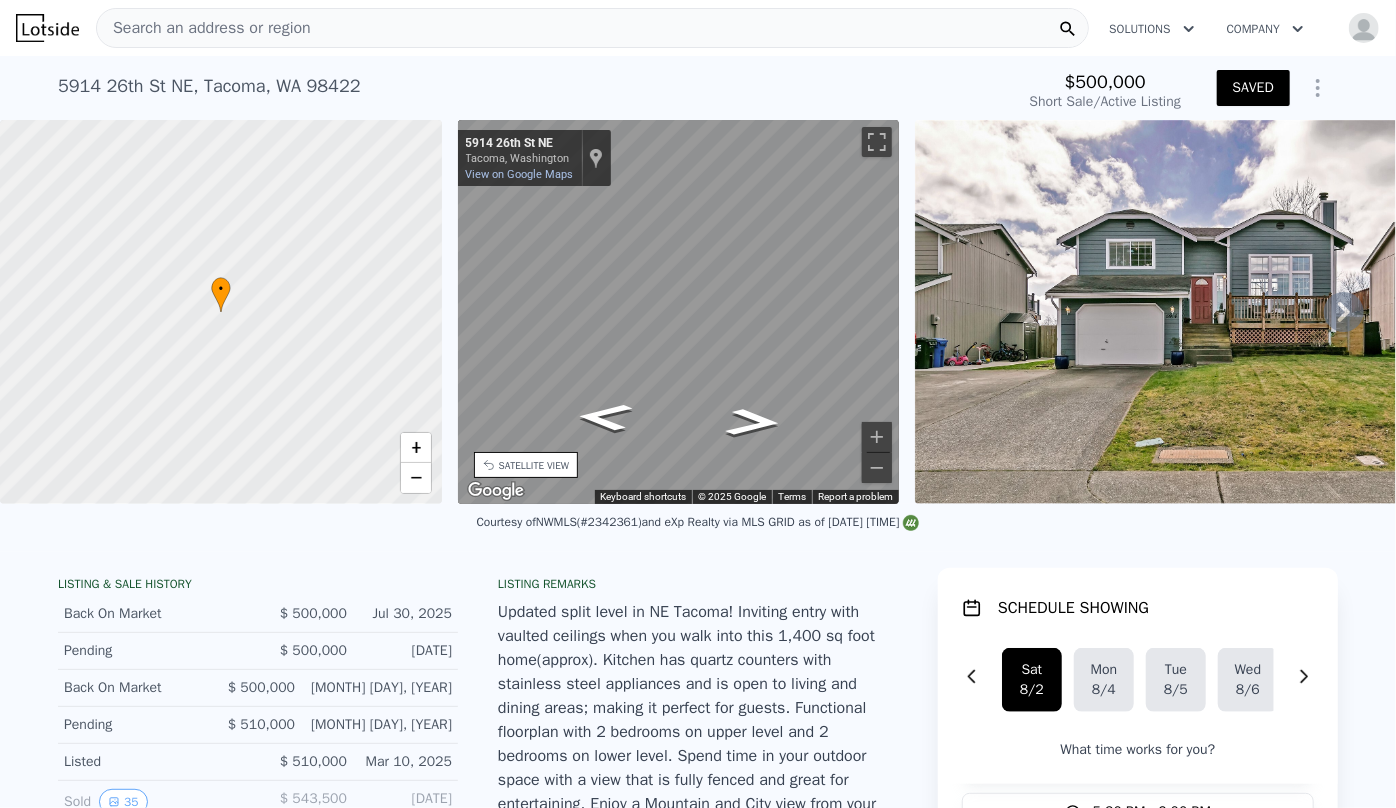 click on "Search an address or region" at bounding box center [204, 28] 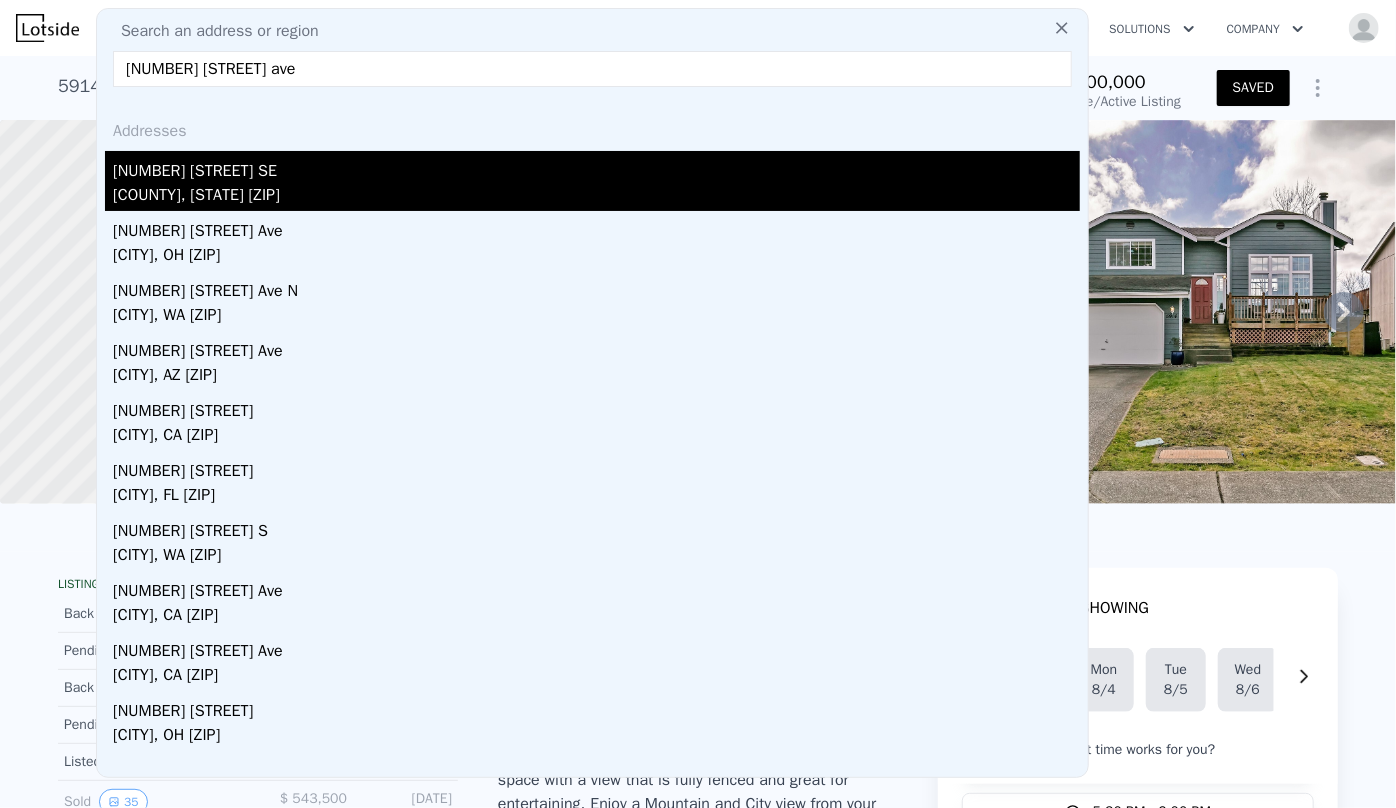 type on "20219 137th ave" 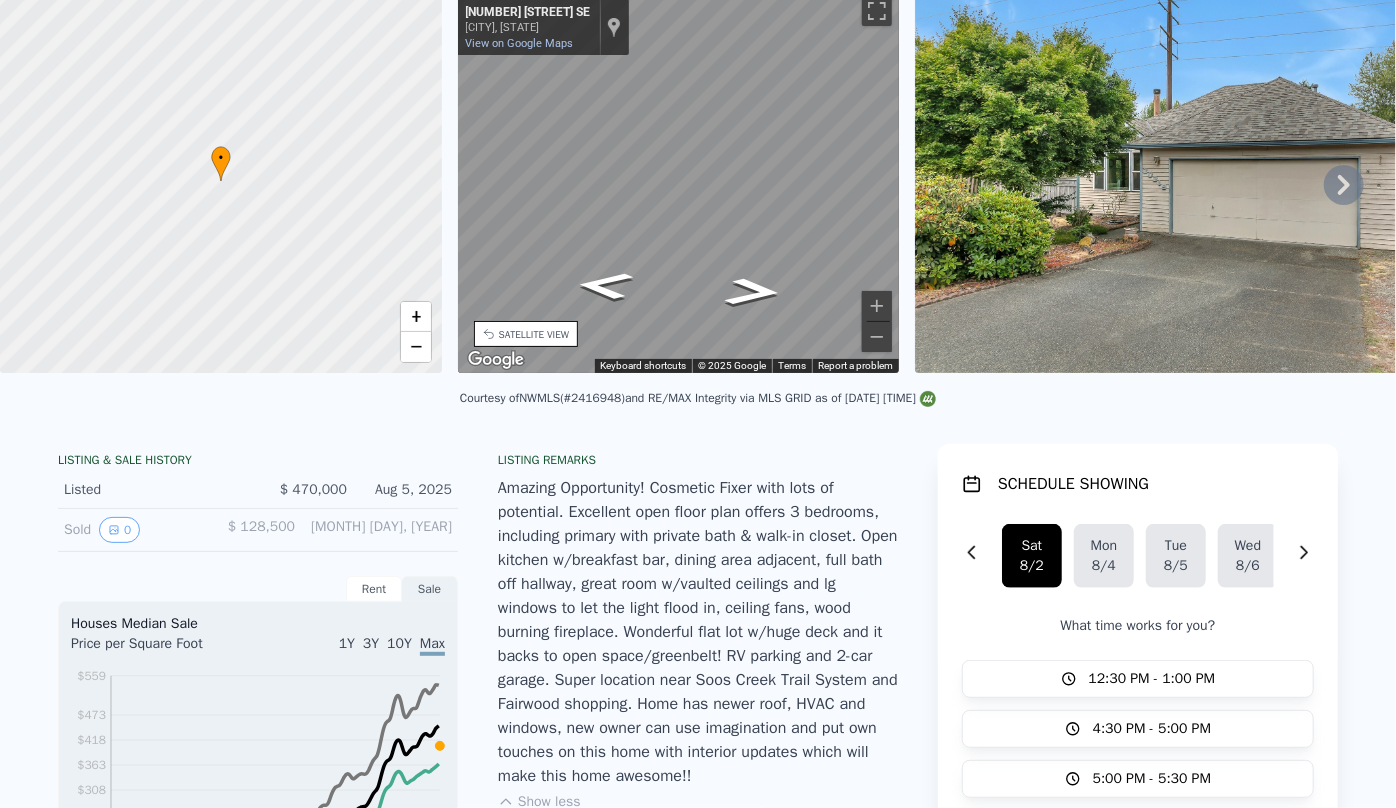 scroll, scrollTop: 7, scrollLeft: 0, axis: vertical 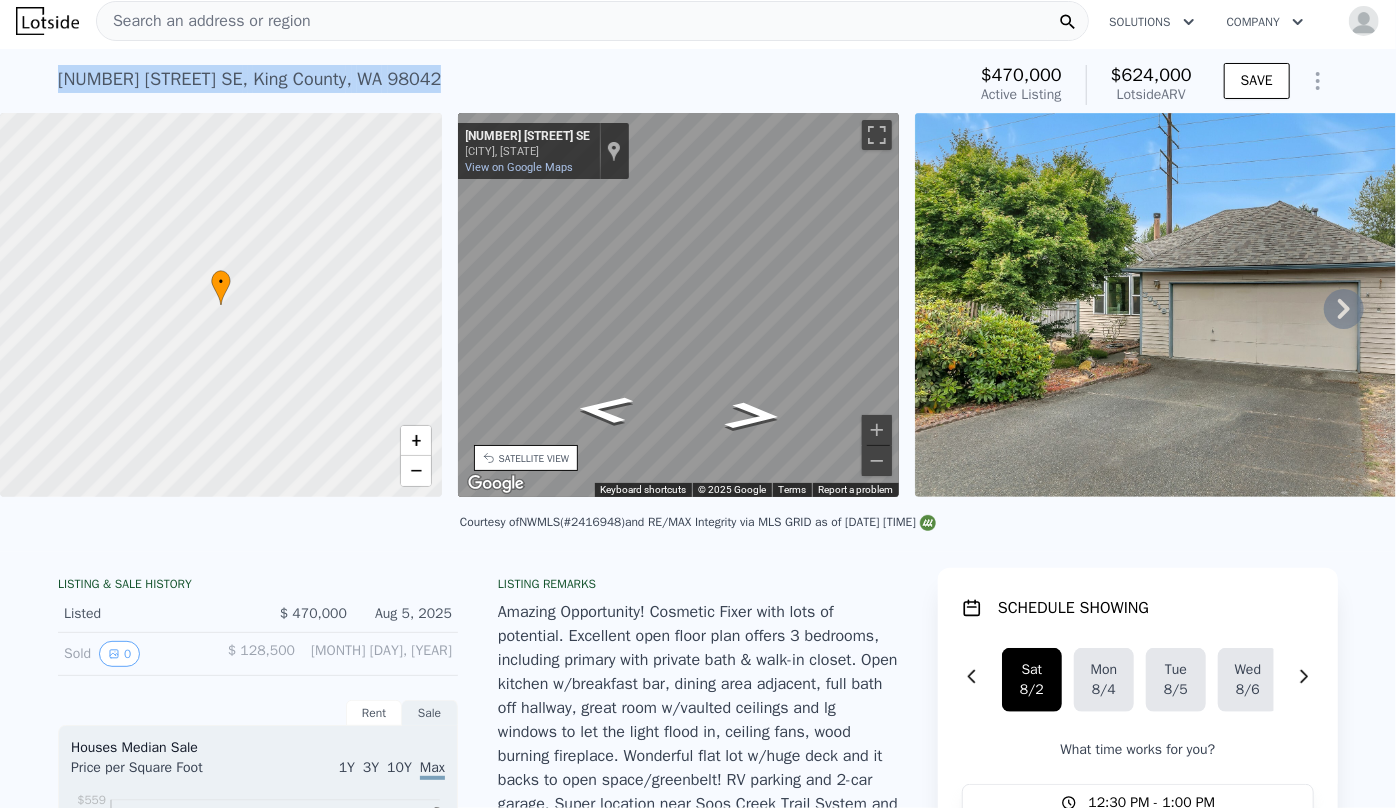 drag, startPoint x: 42, startPoint y: 73, endPoint x: 449, endPoint y: 85, distance: 407.17688 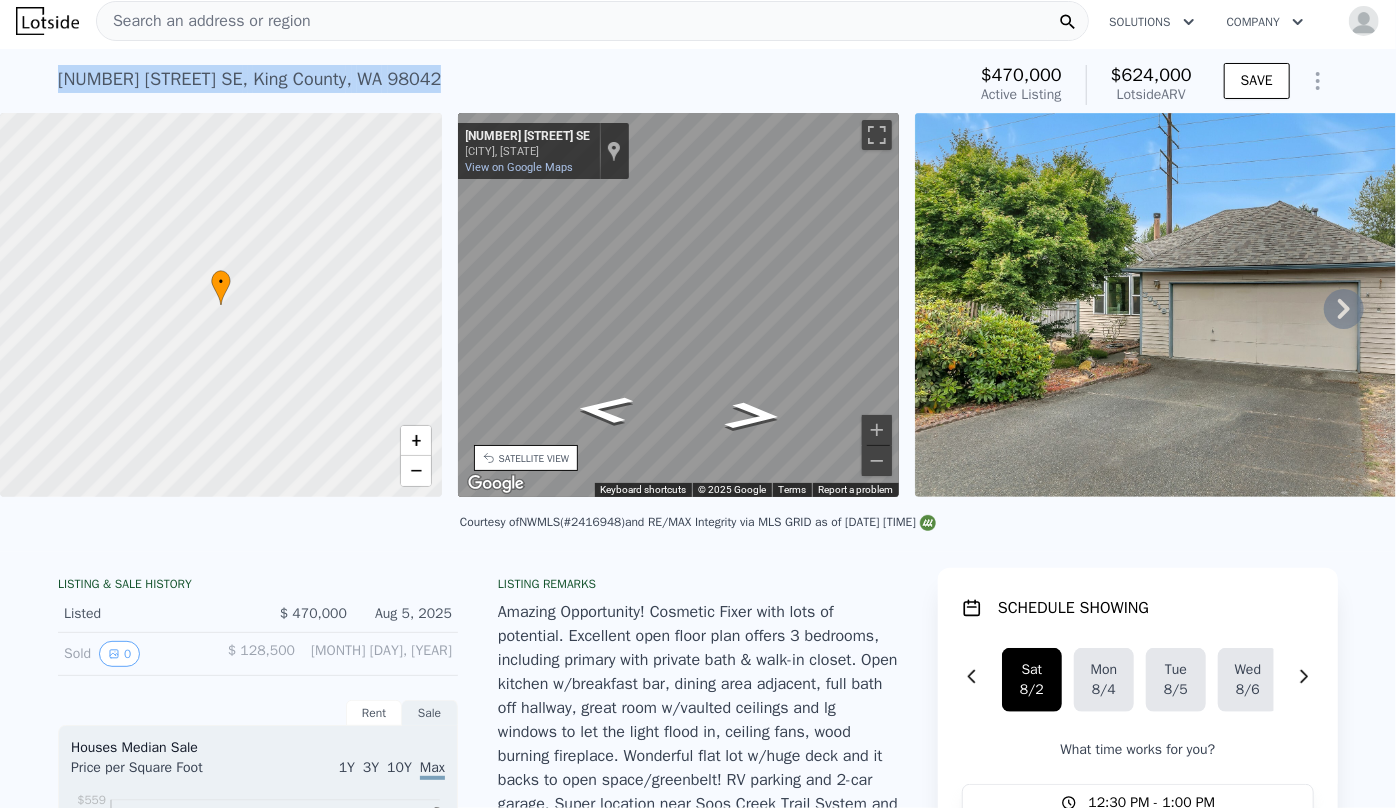 copy on "20219 137th Ave SE ,   King County ,   WA   98042" 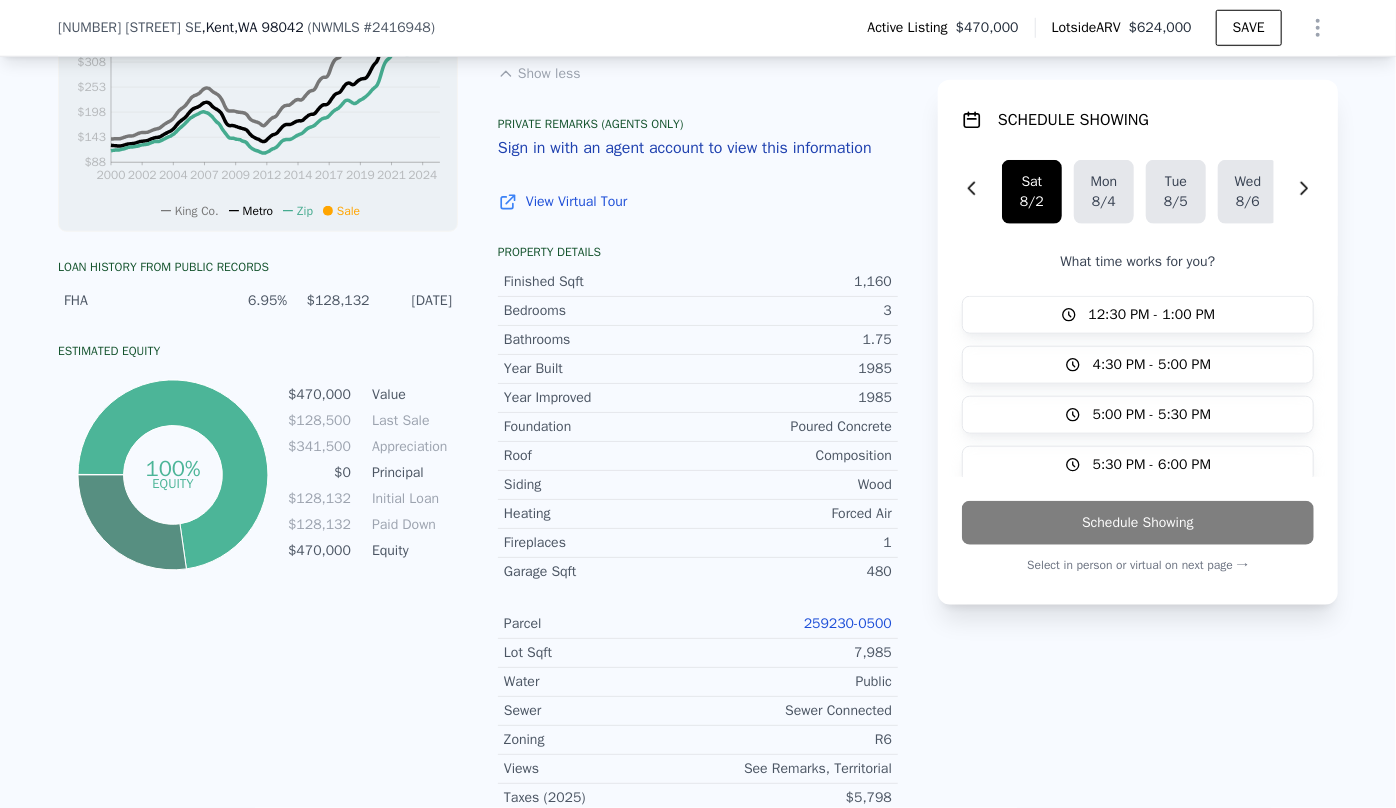 scroll, scrollTop: 909, scrollLeft: 0, axis: vertical 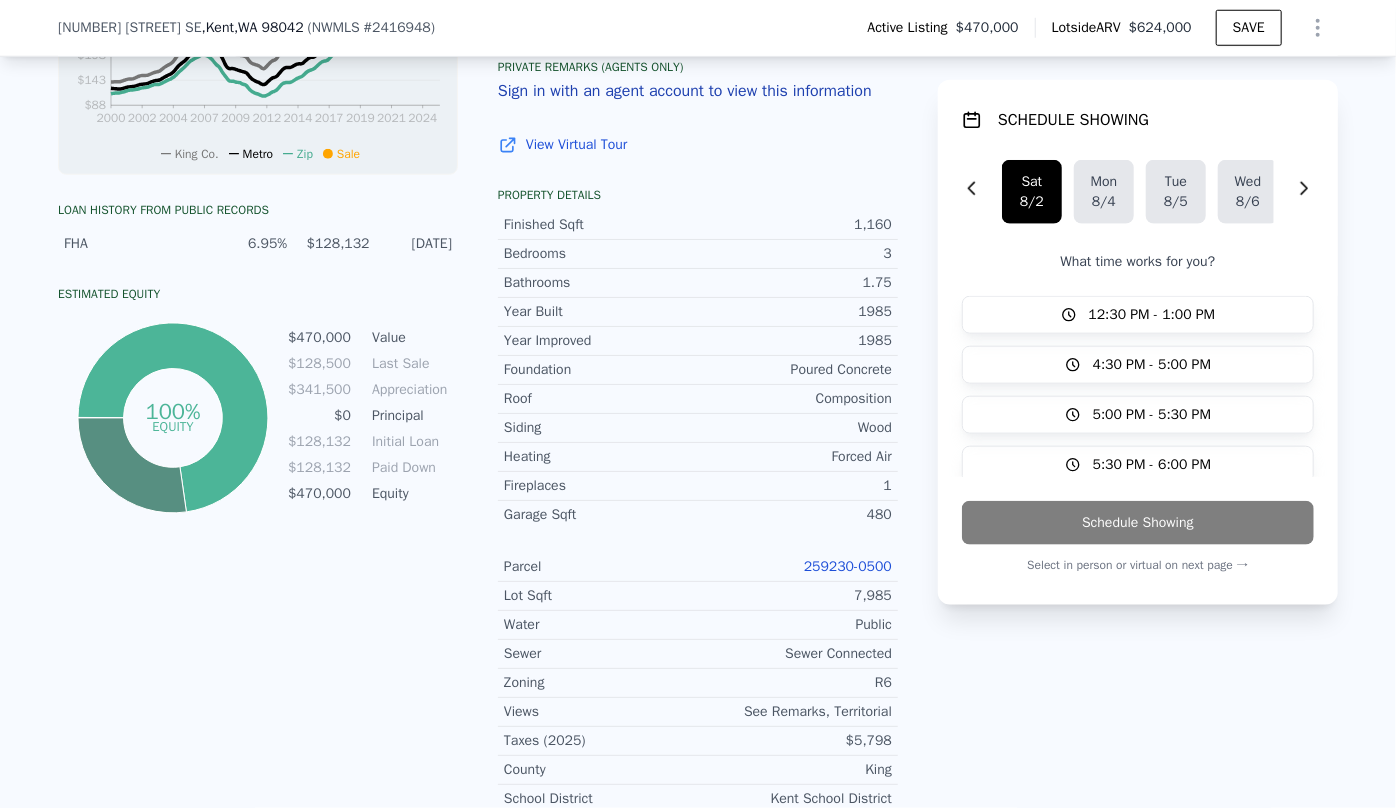 click on "259230-0500" at bounding box center [848, 566] 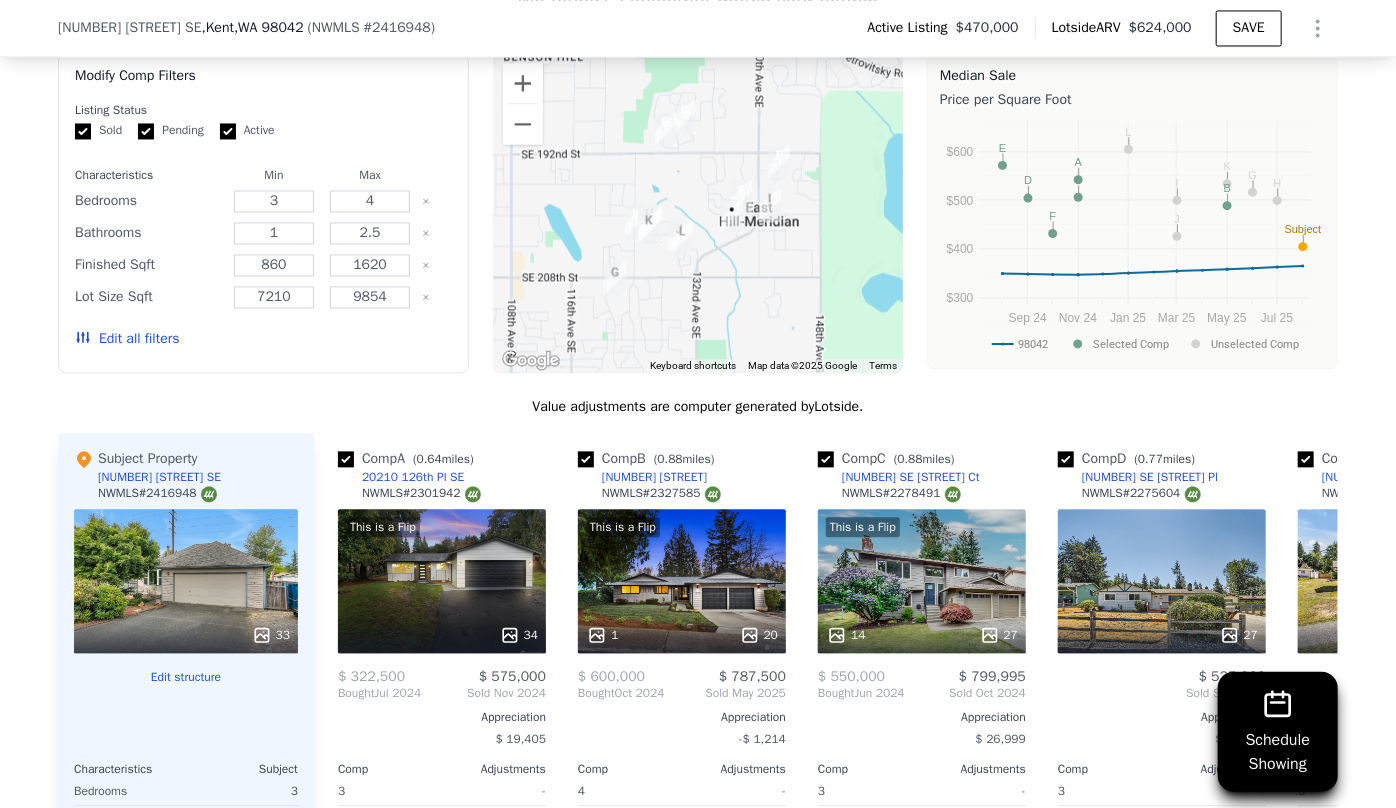 scroll, scrollTop: 2000, scrollLeft: 0, axis: vertical 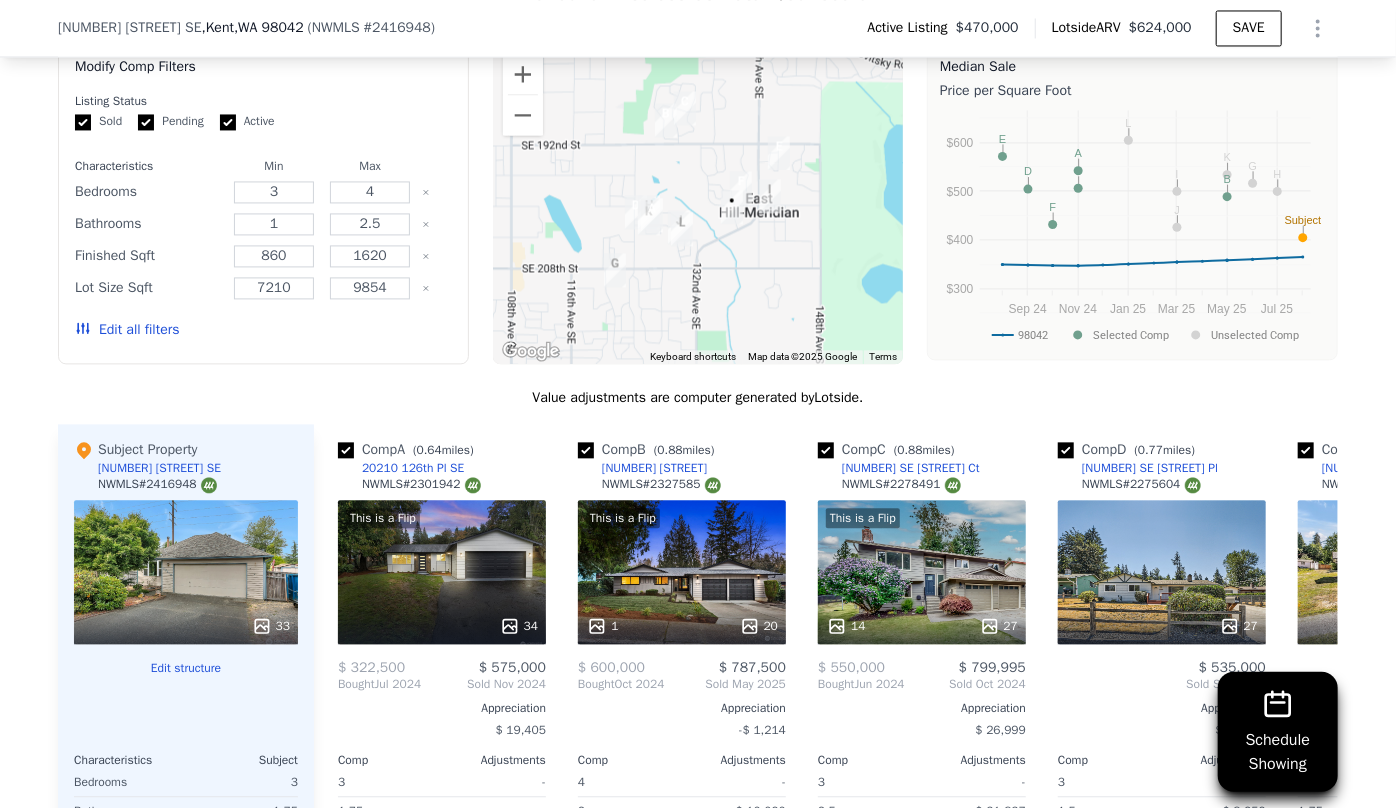 click on "Edit all filters" at bounding box center [127, 330] 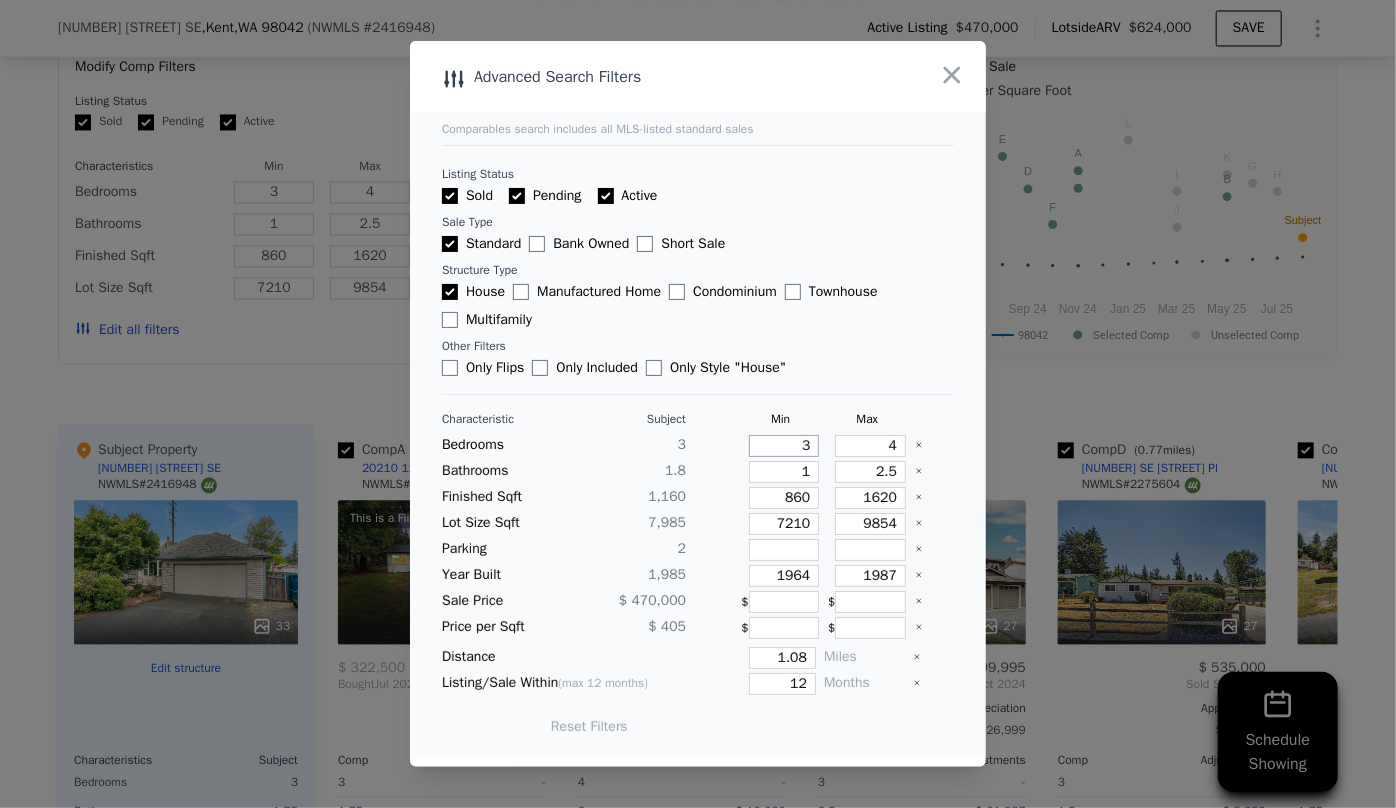 drag, startPoint x: 797, startPoint y: 442, endPoint x: 765, endPoint y: 444, distance: 32.06244 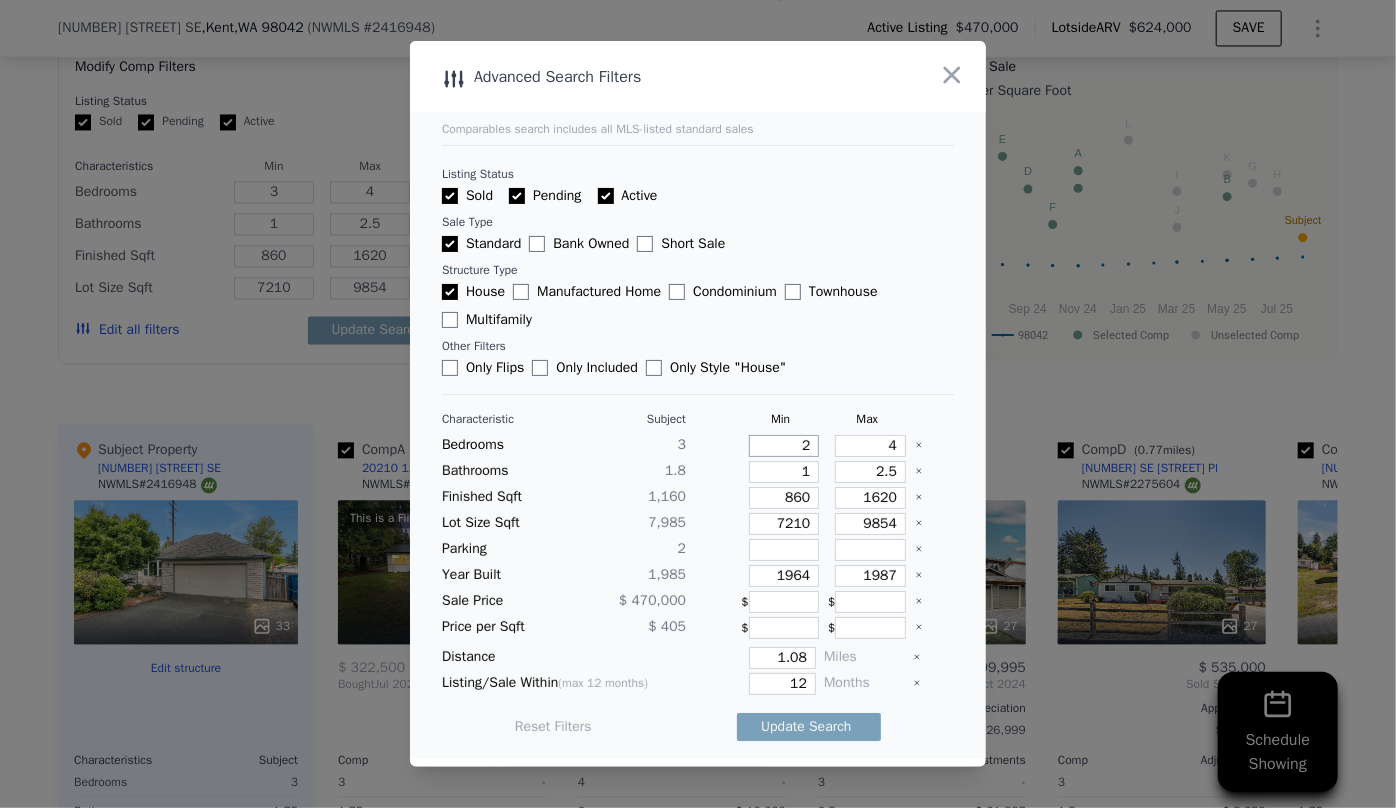 type on "2" 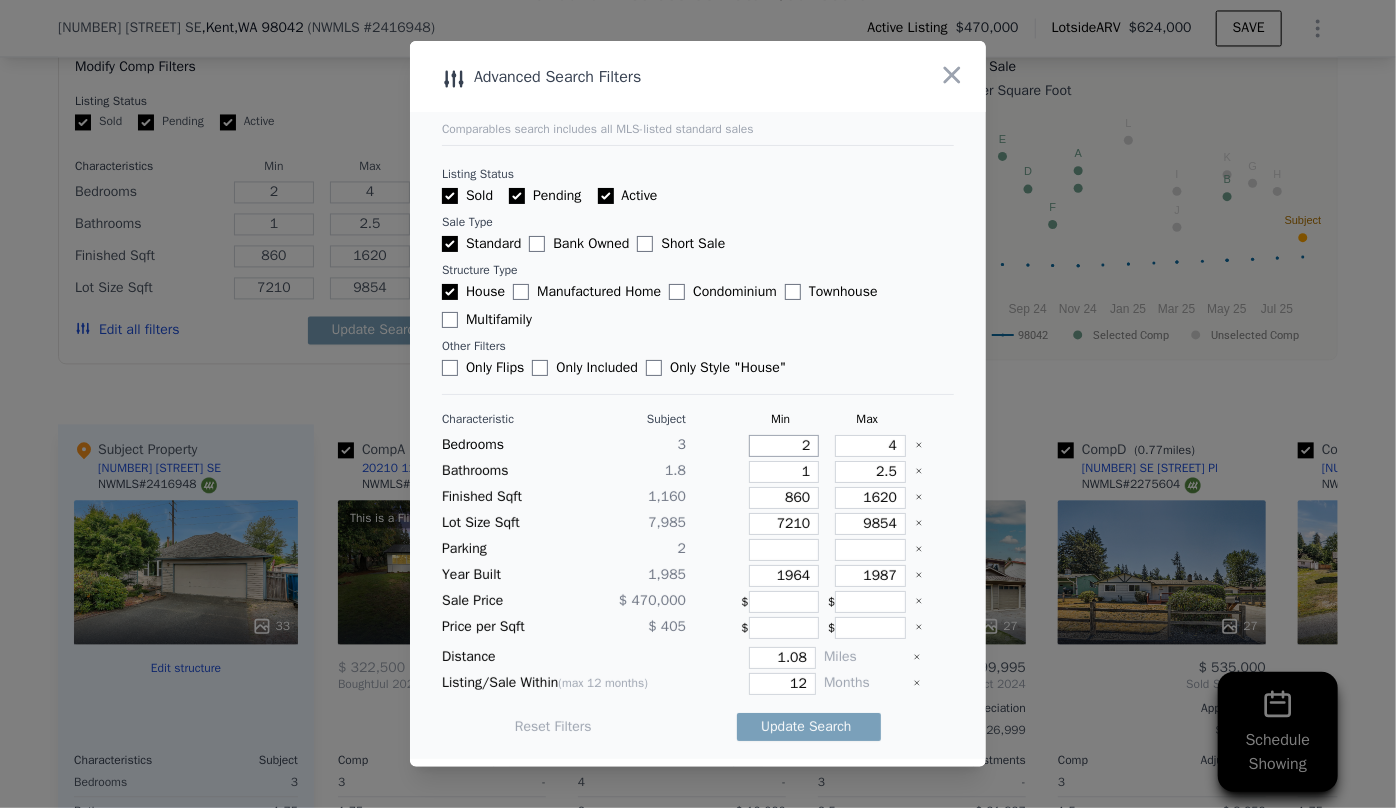 type on "2" 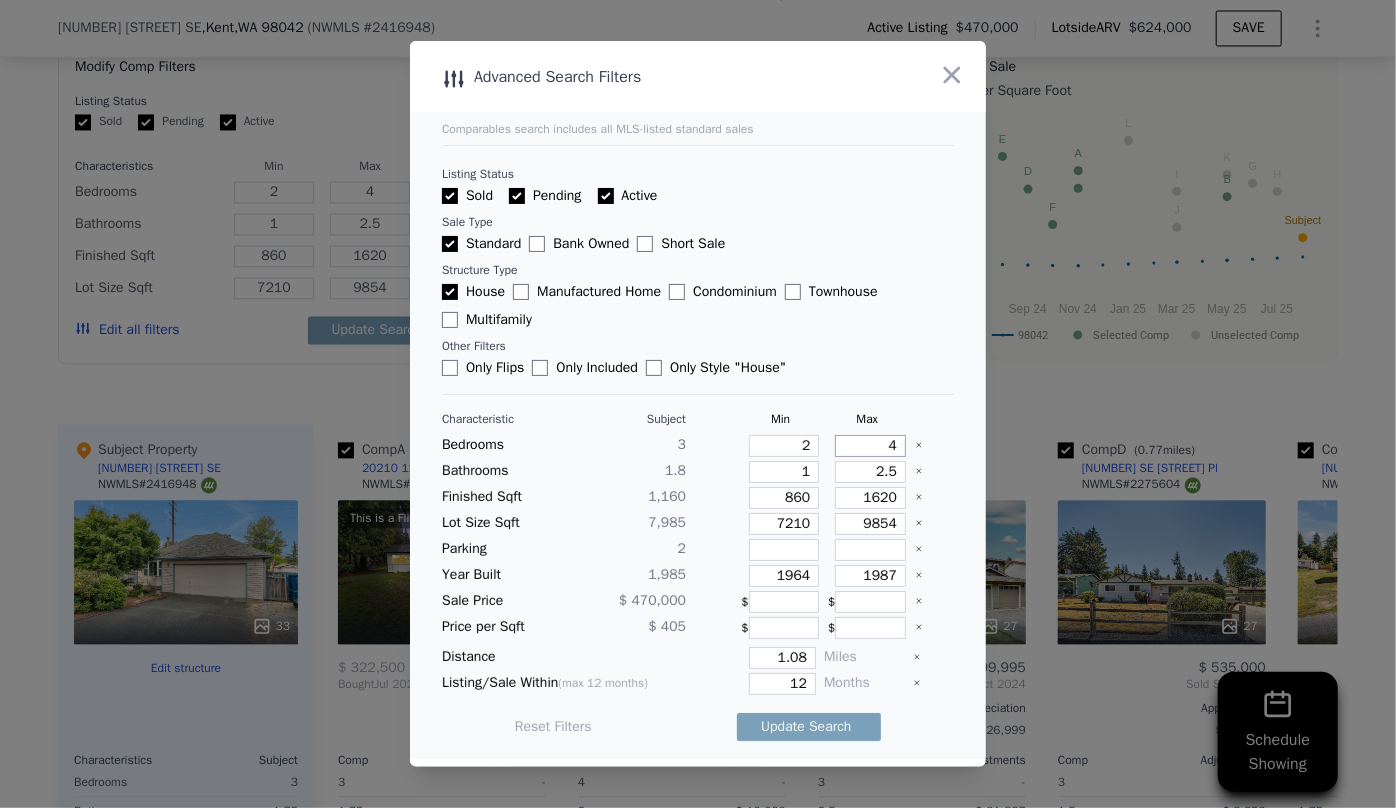 click on "4" at bounding box center (870, 446) 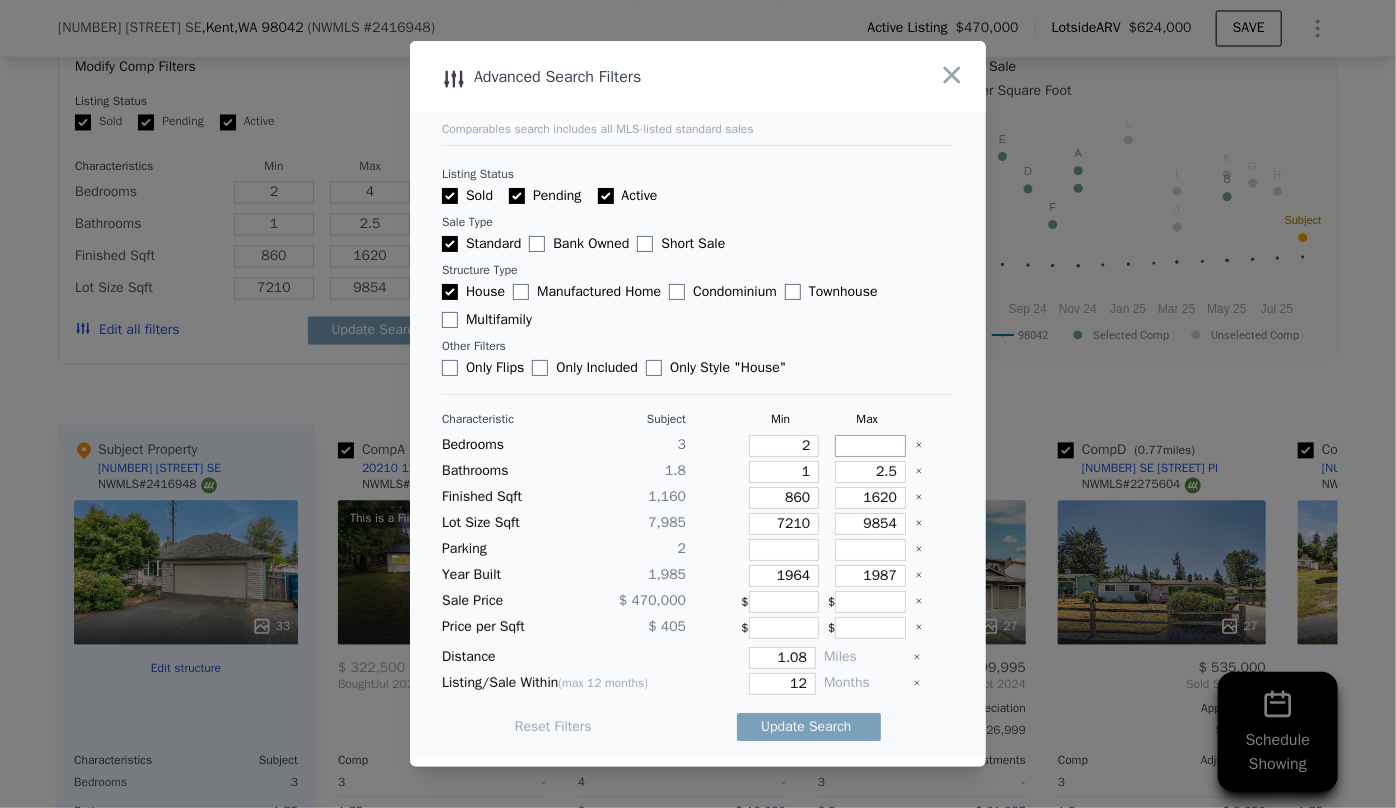 type 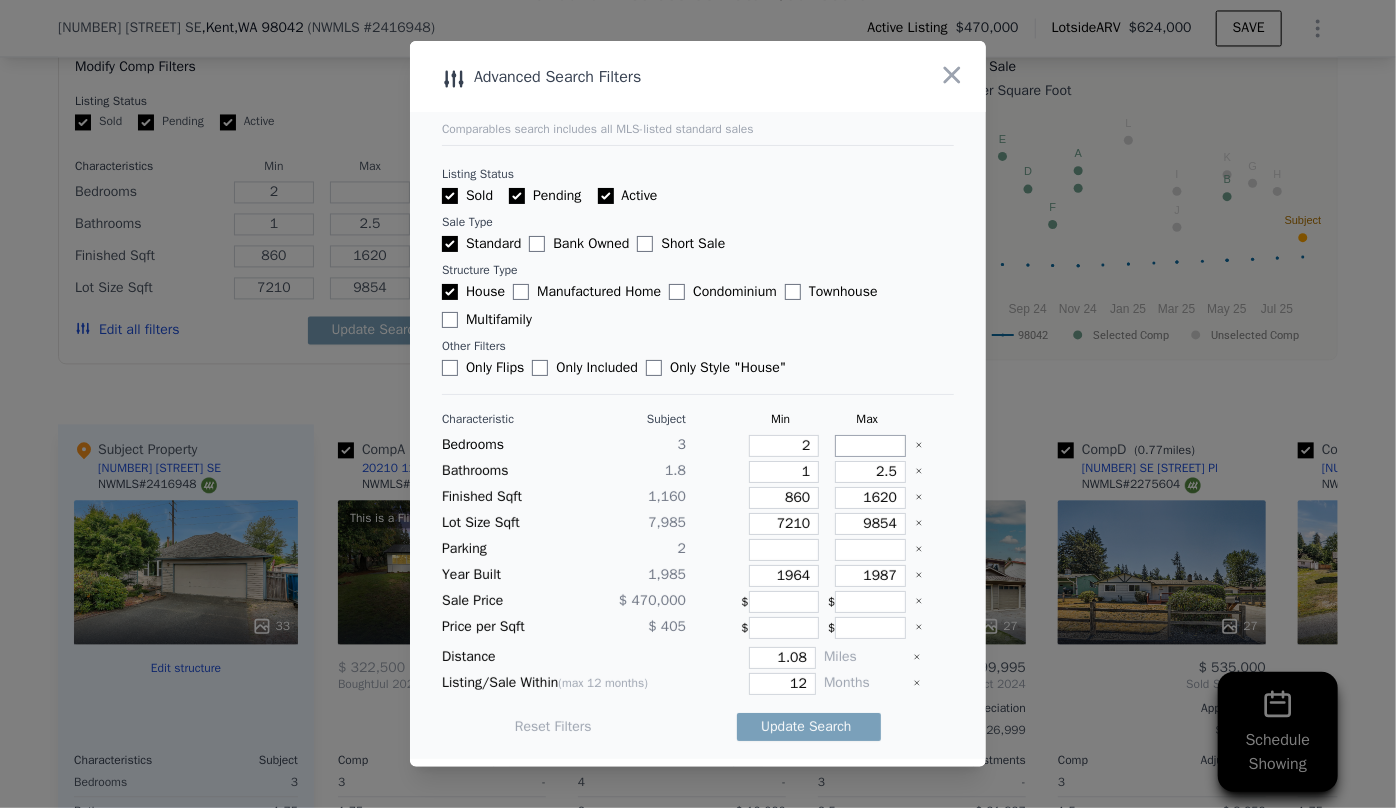 type 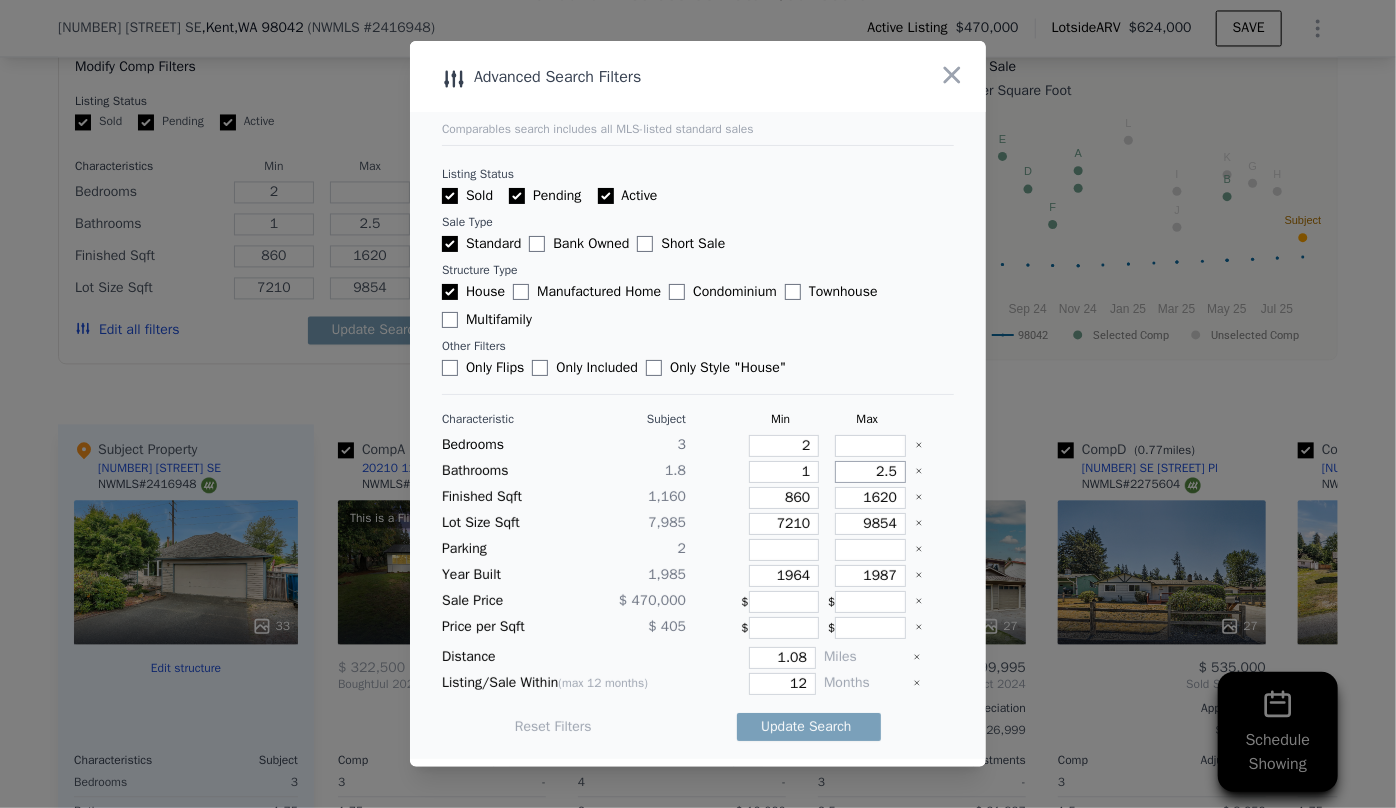 drag, startPoint x: 890, startPoint y: 471, endPoint x: 848, endPoint y: 473, distance: 42.047592 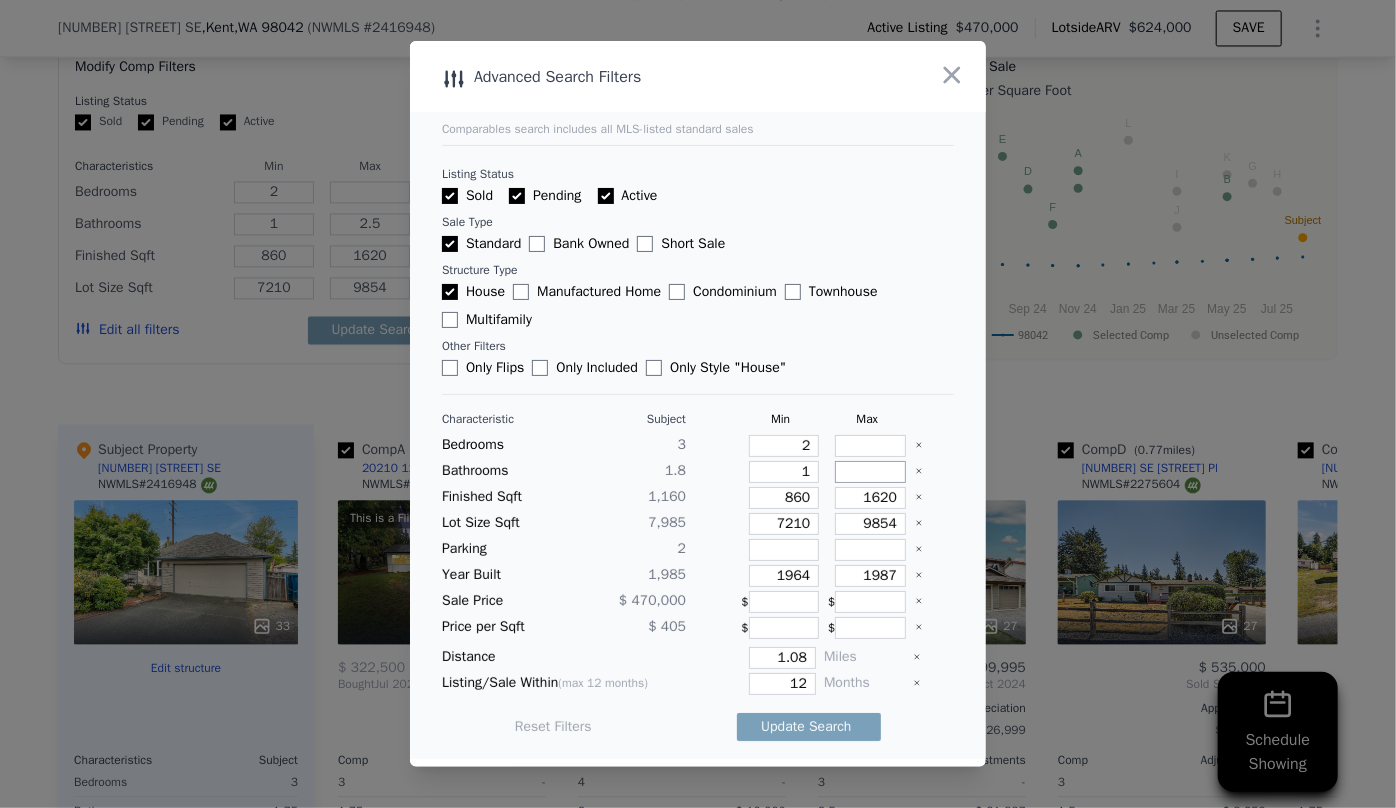 type 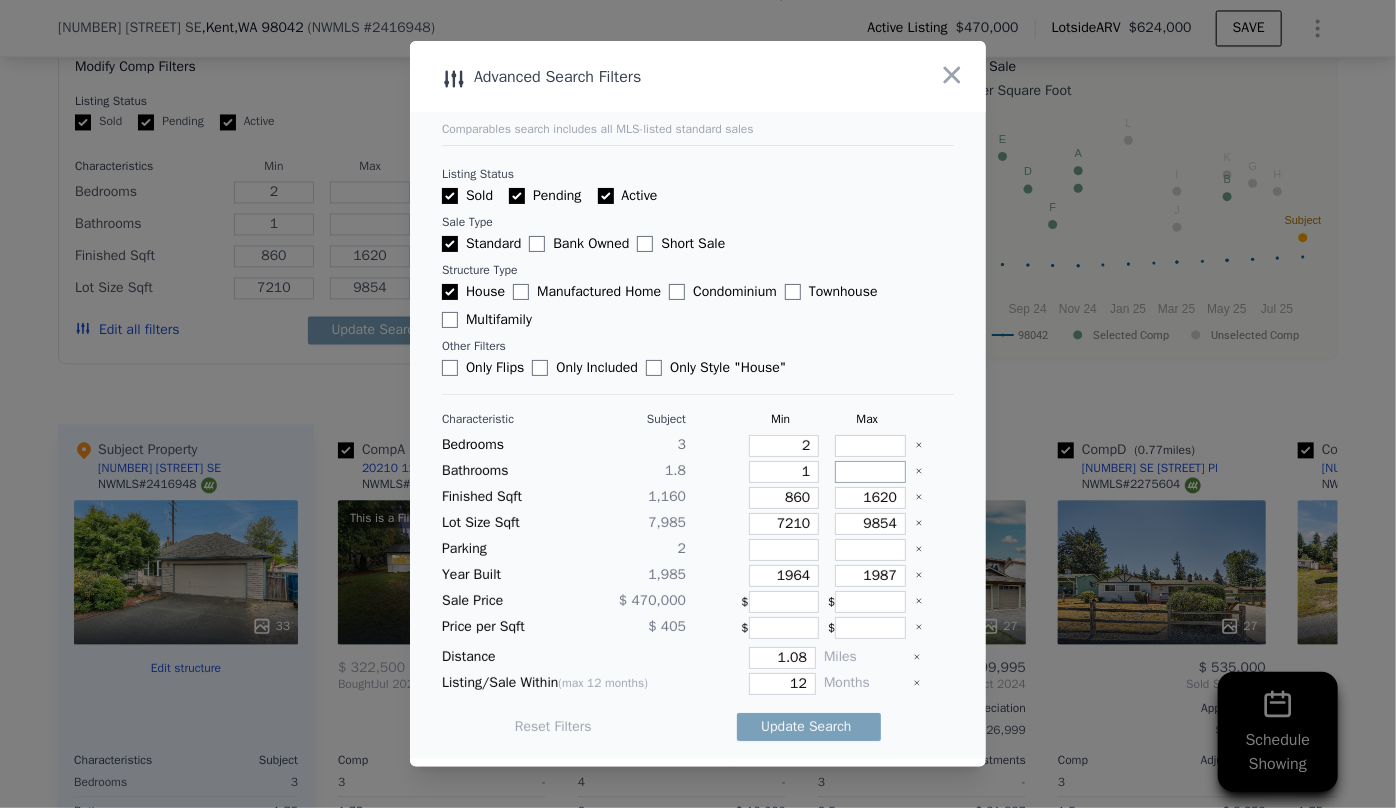 type 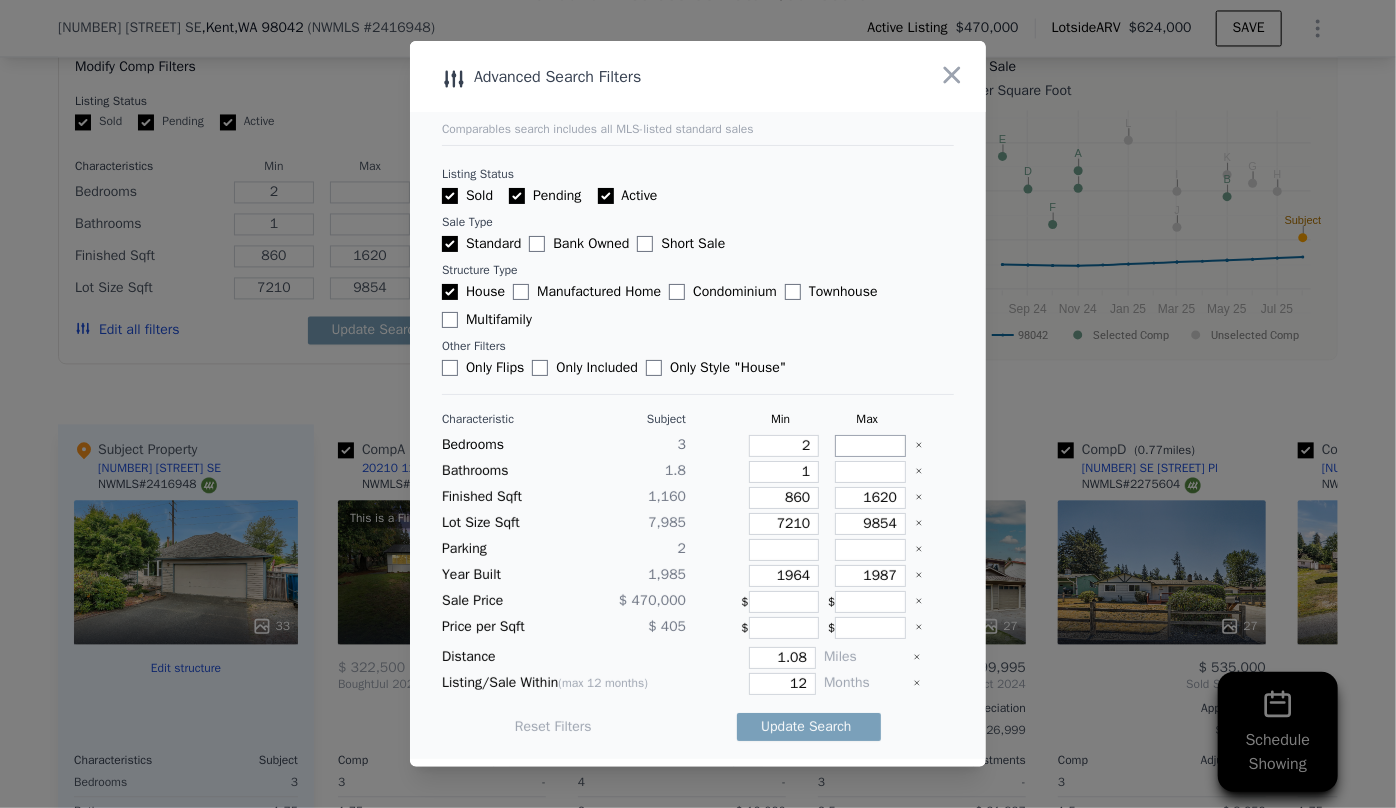 click at bounding box center (870, 446) 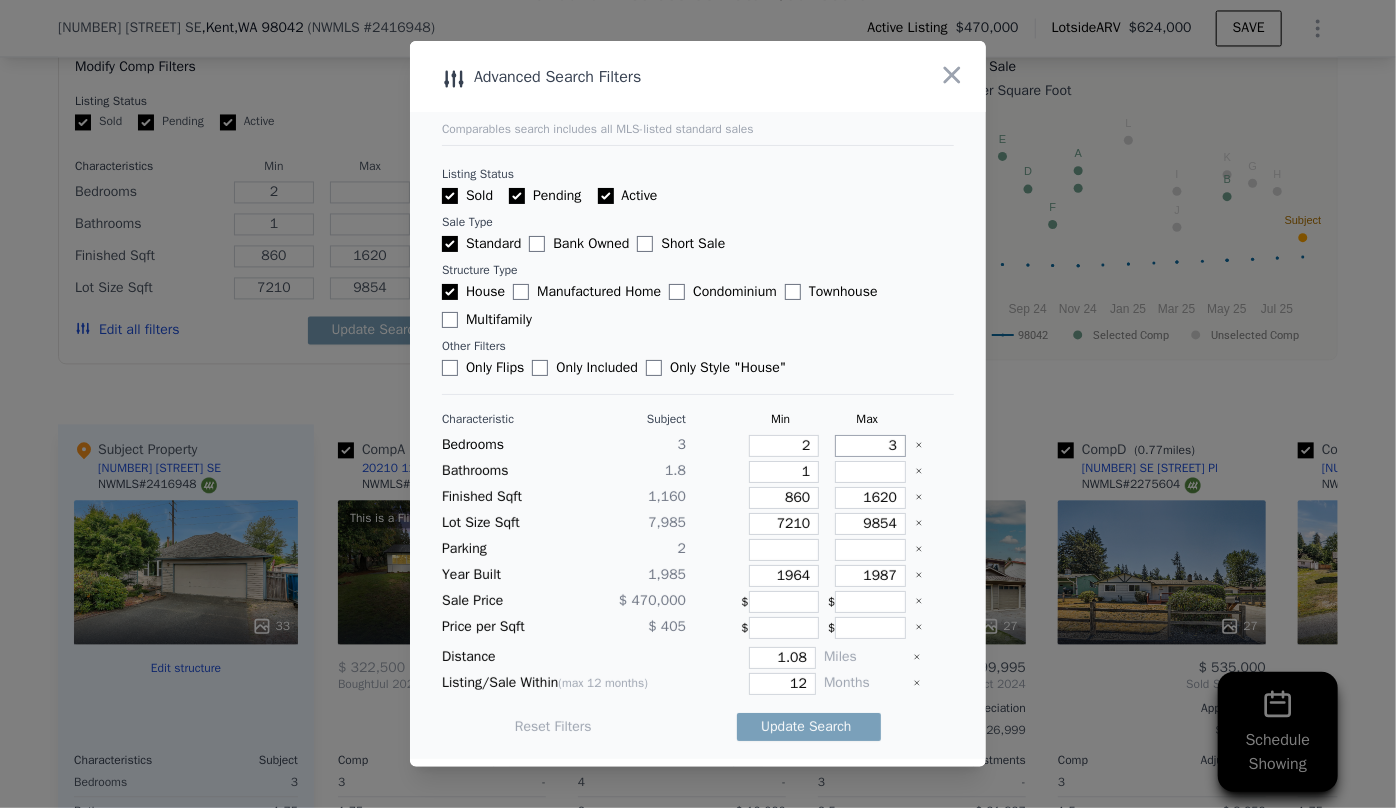 type on "3" 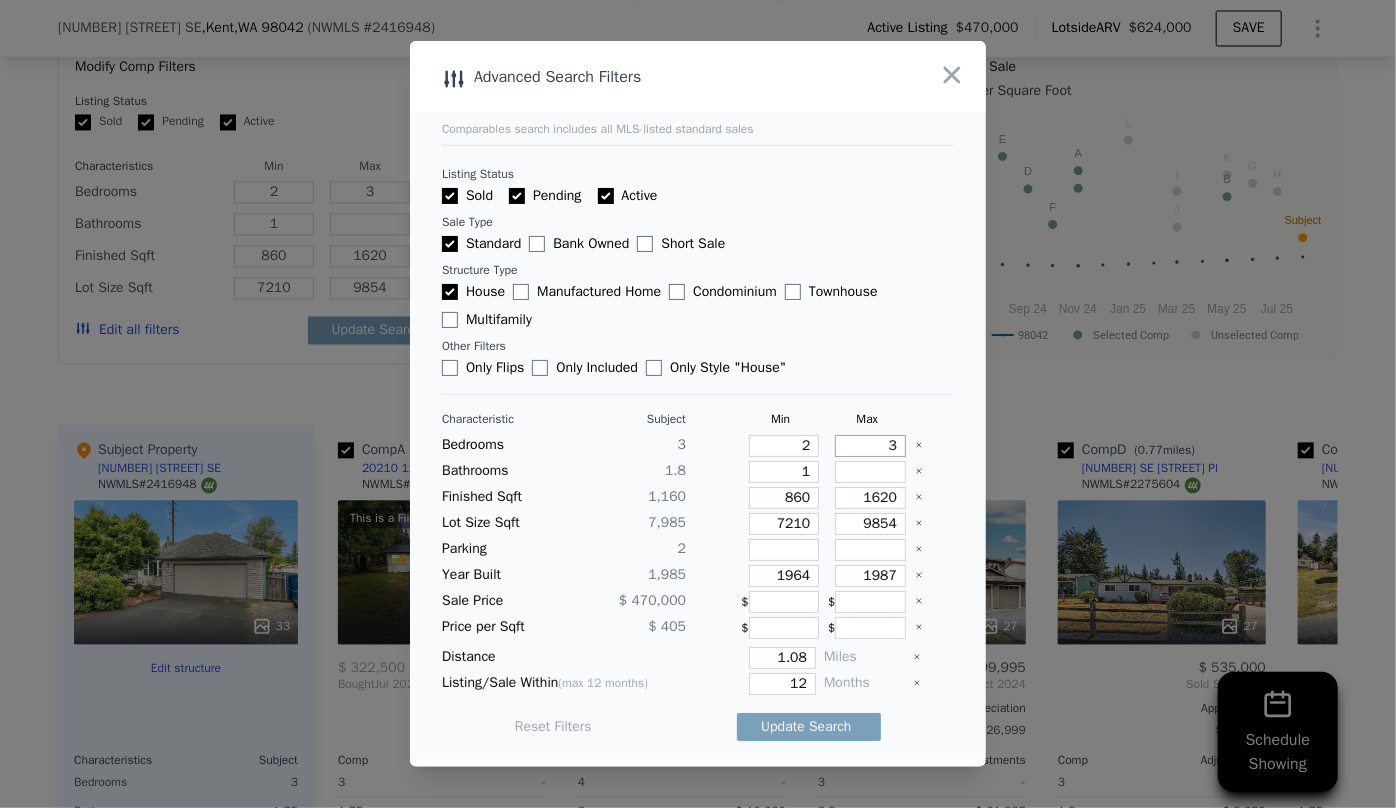 type on "3" 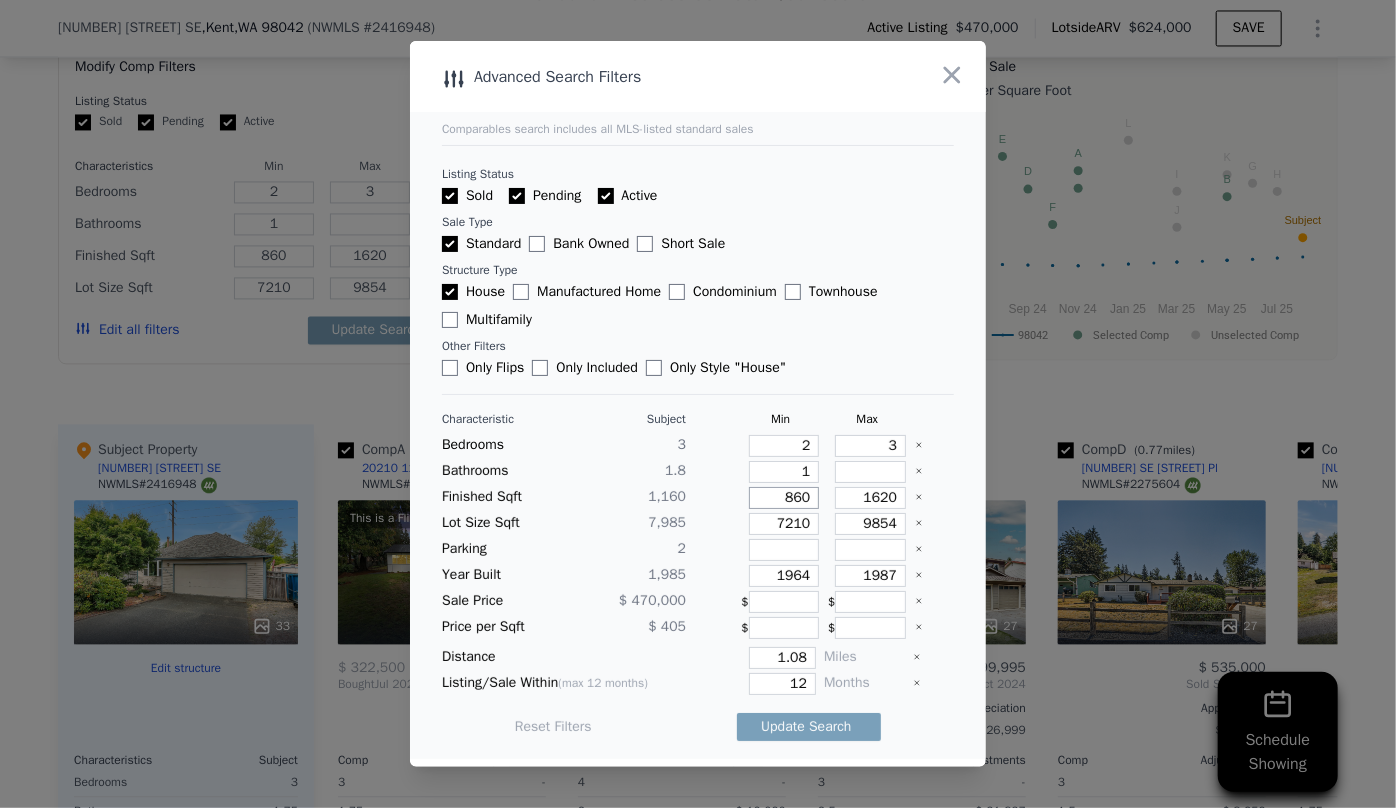 drag, startPoint x: 800, startPoint y: 496, endPoint x: 750, endPoint y: 501, distance: 50.24938 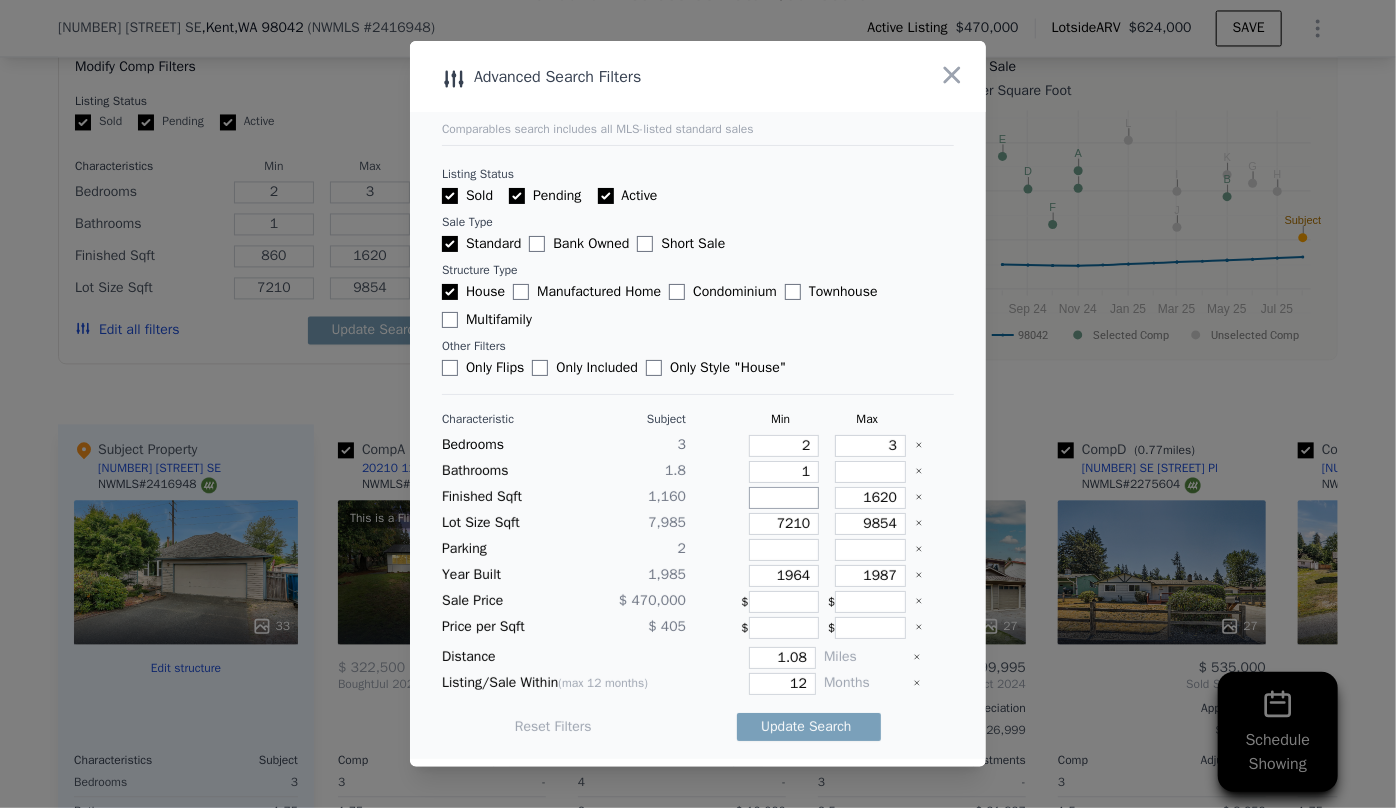 type 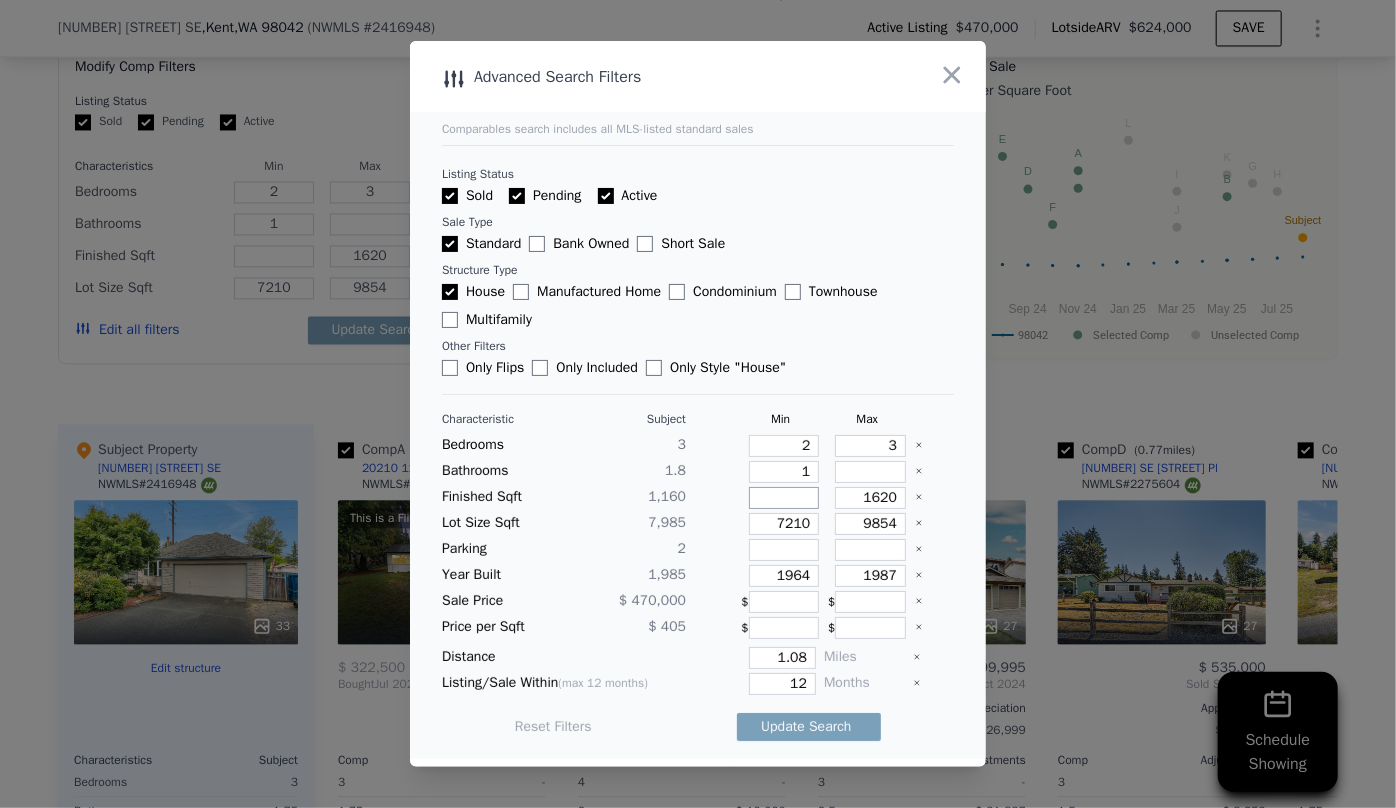 type 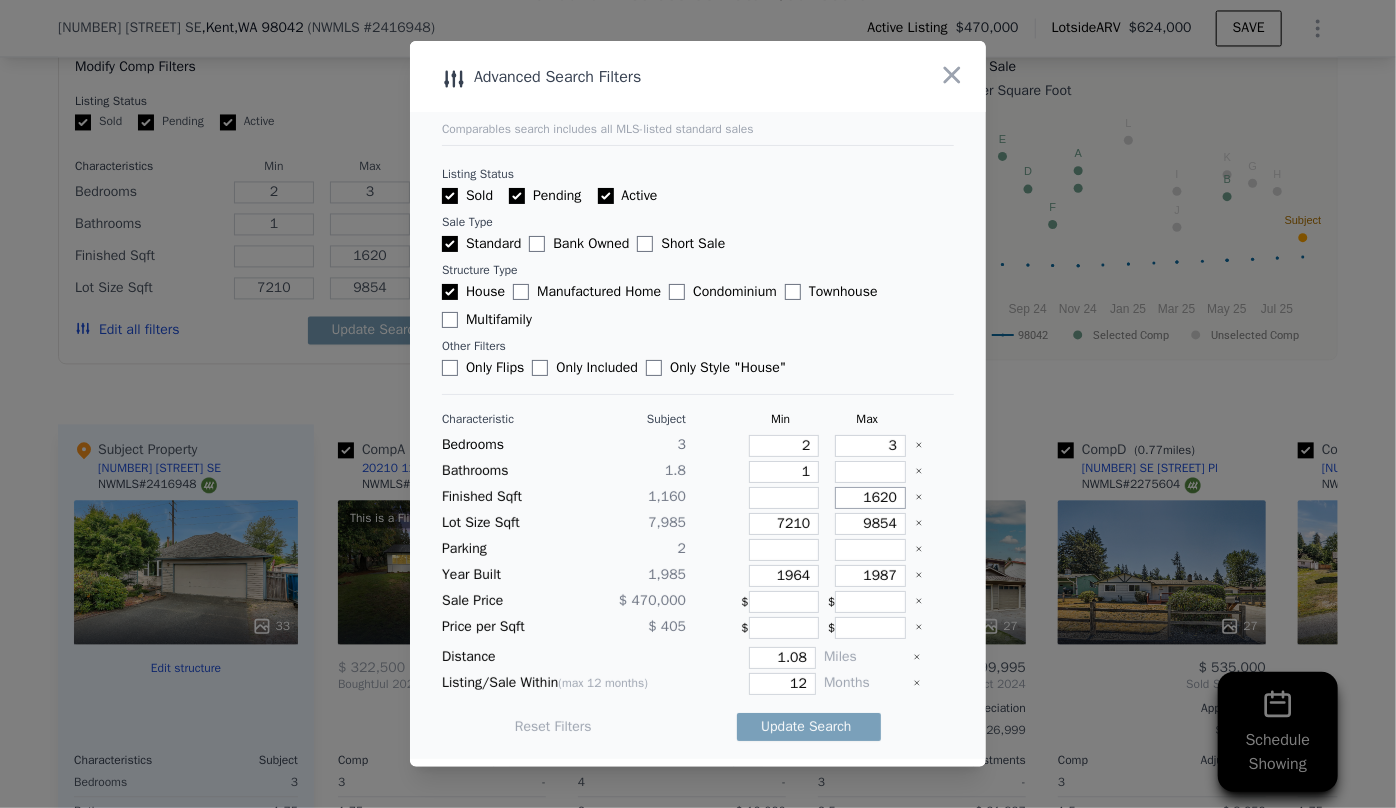 drag, startPoint x: 883, startPoint y: 498, endPoint x: 853, endPoint y: 501, distance: 30.149628 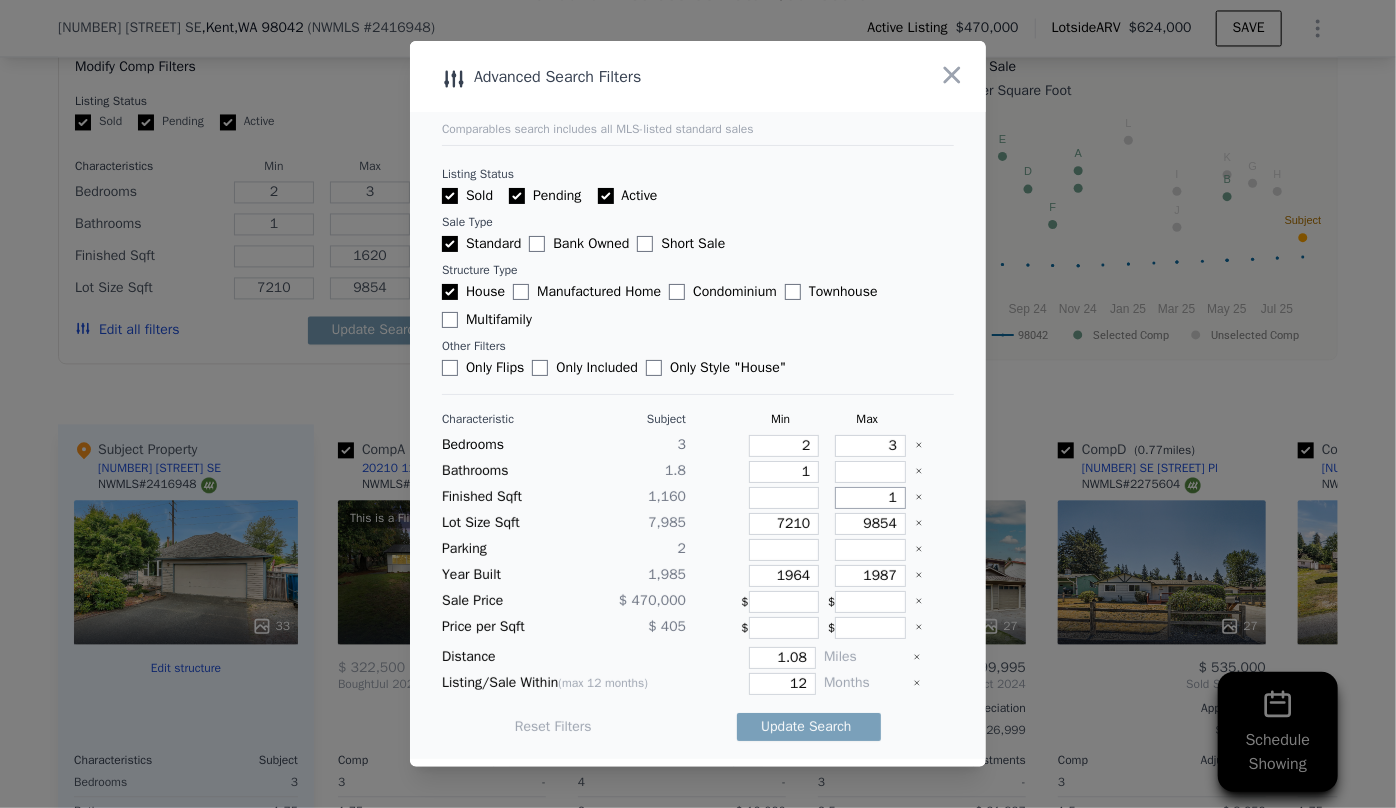 type on "1" 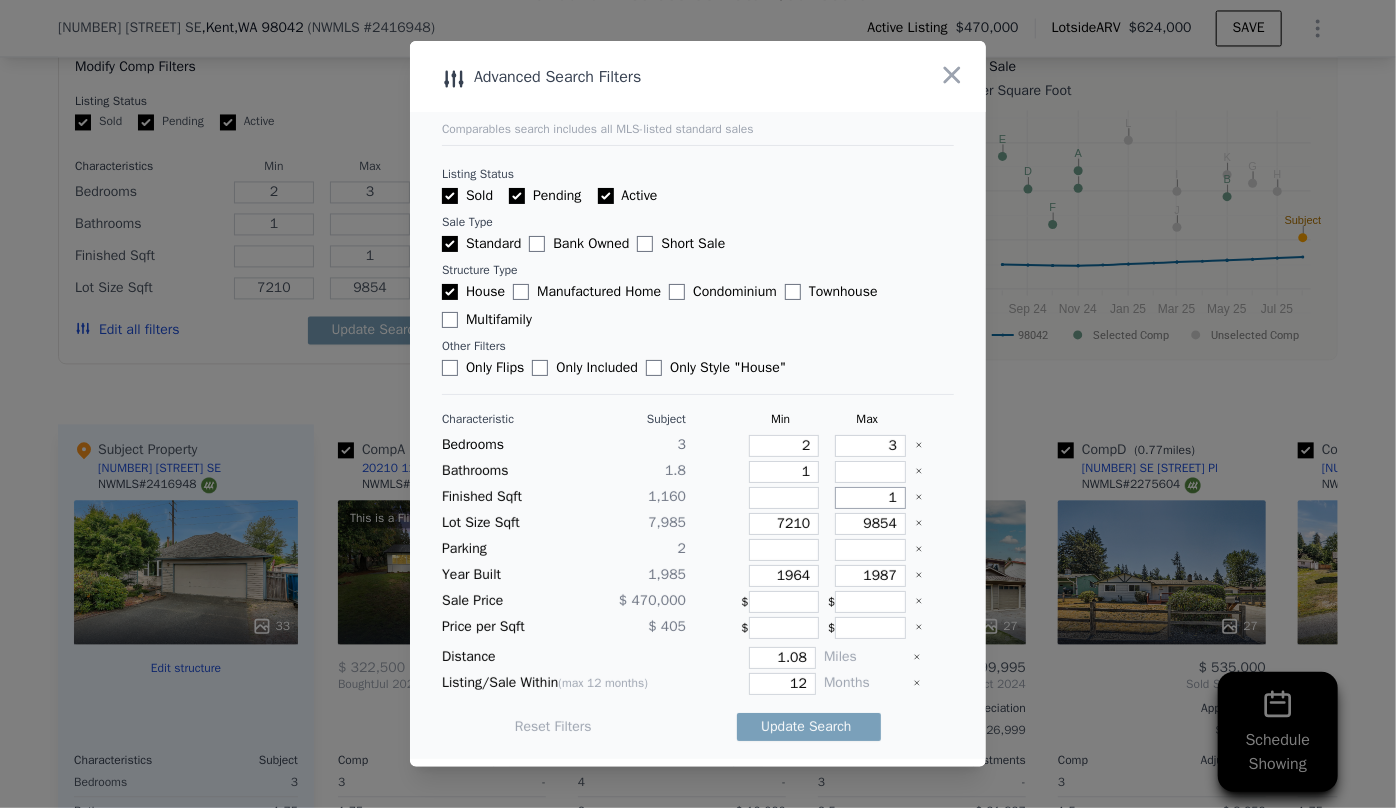 type on "13" 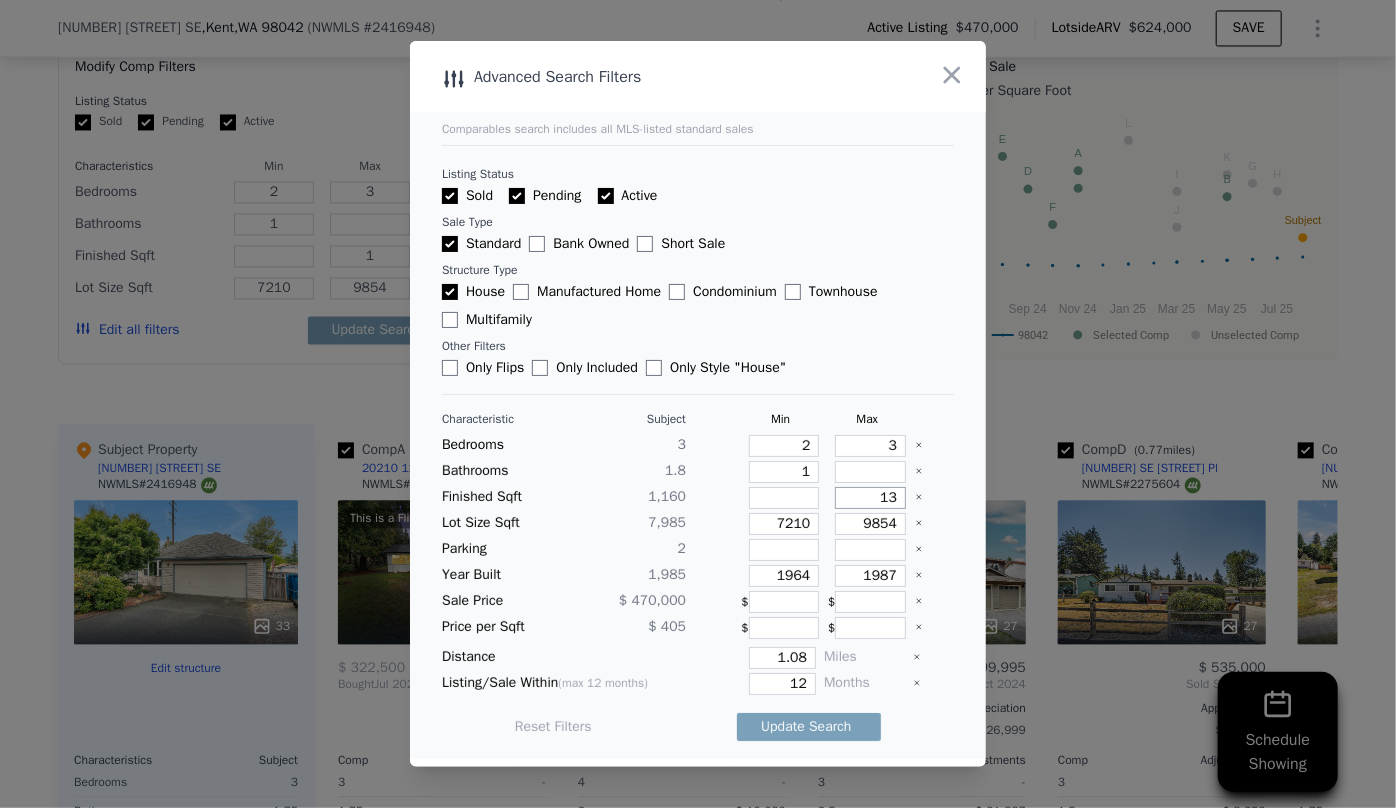 type on "13" 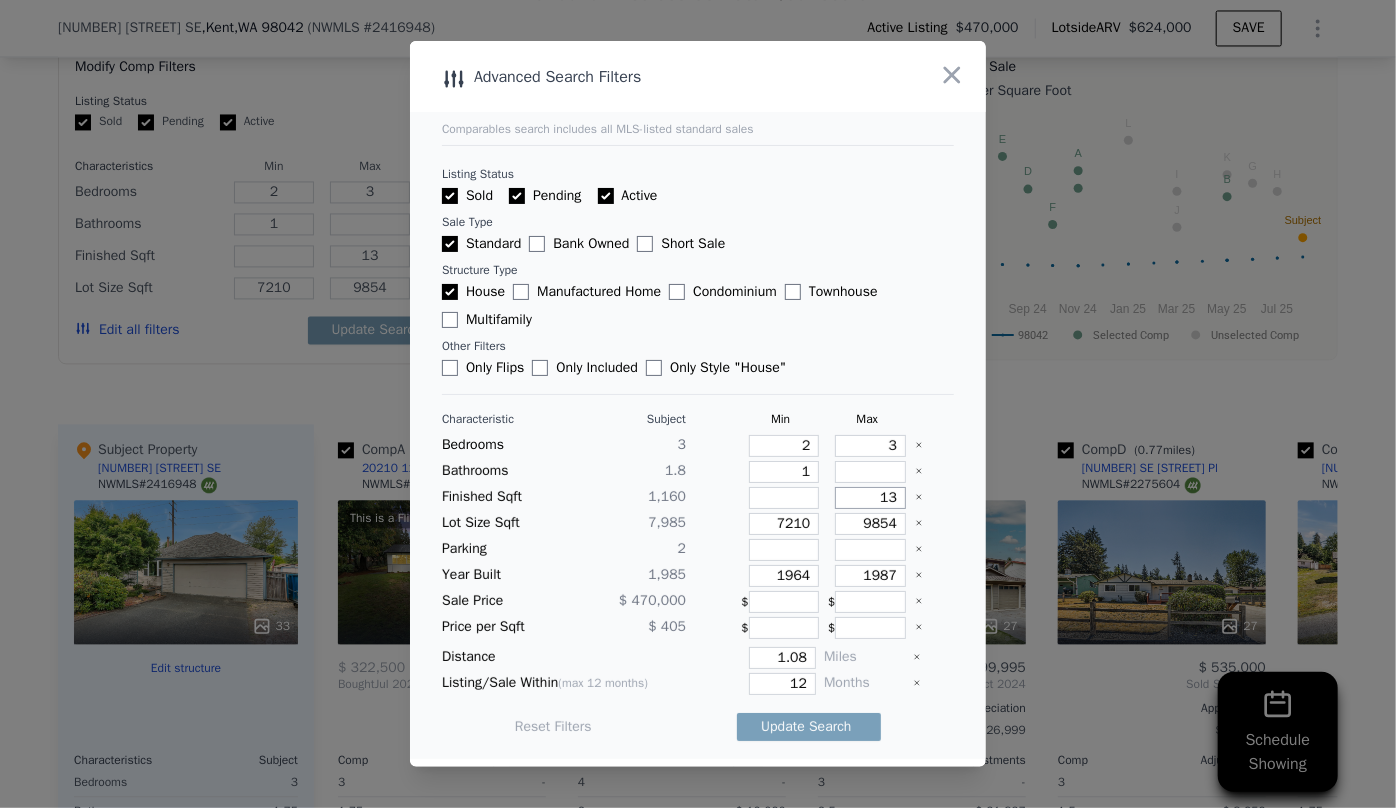 type on "130" 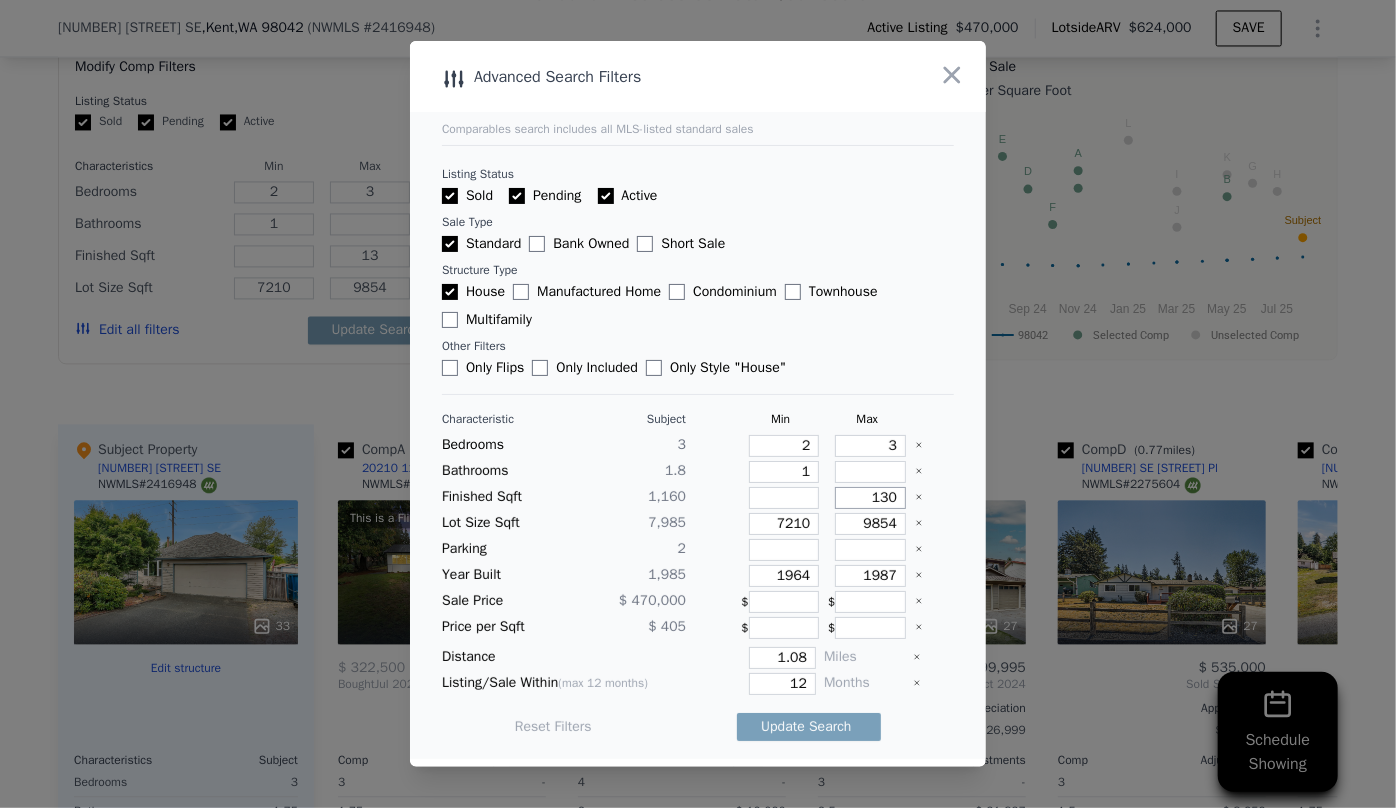 type on "130" 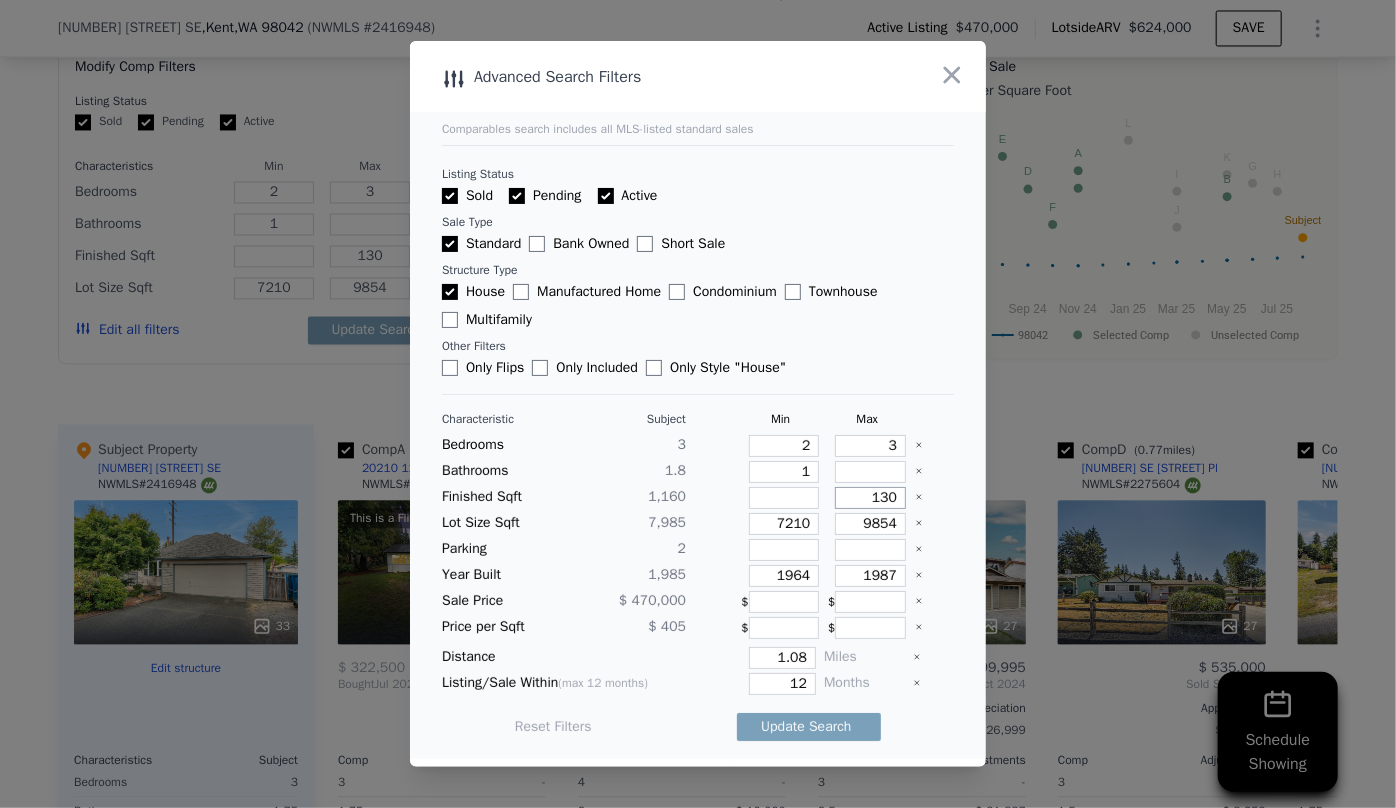 type on "1300" 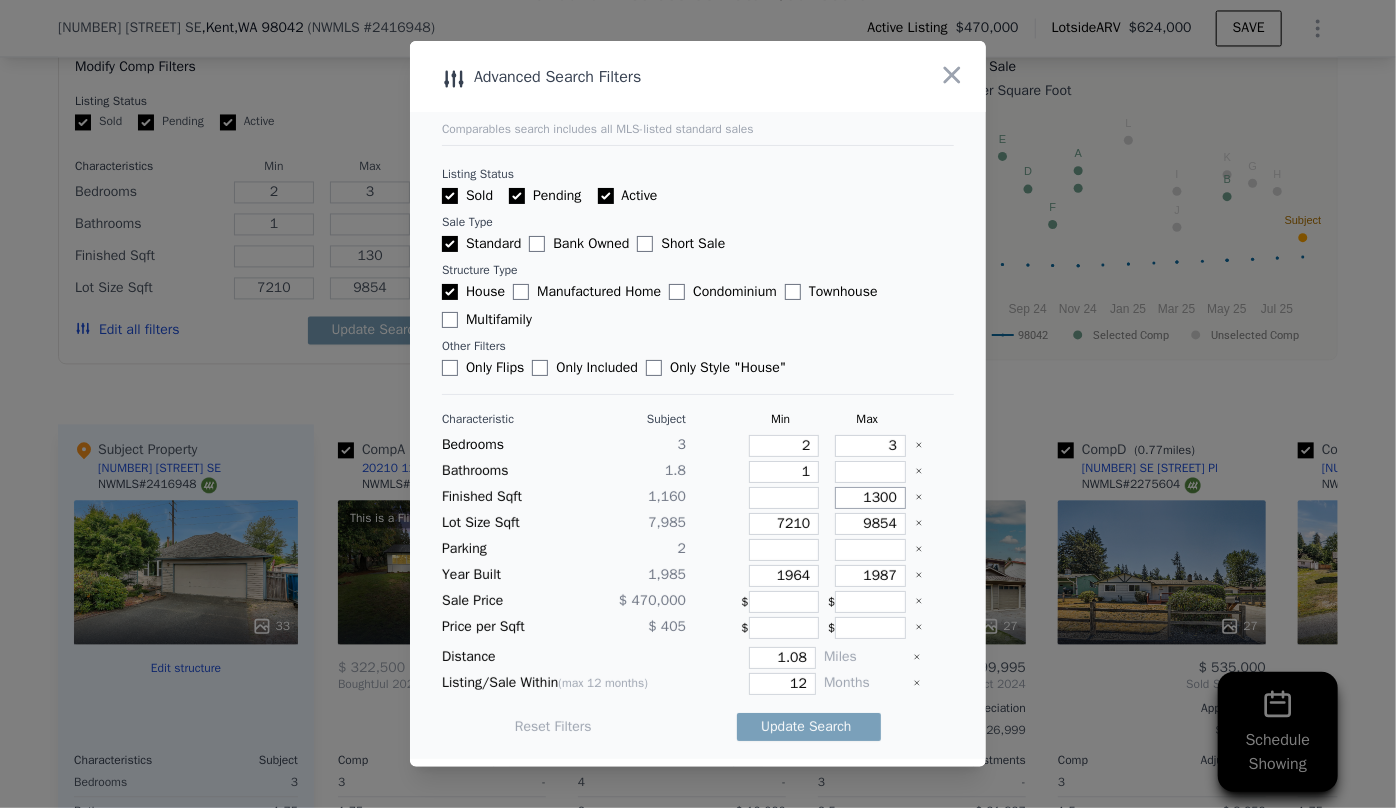 type on "1300" 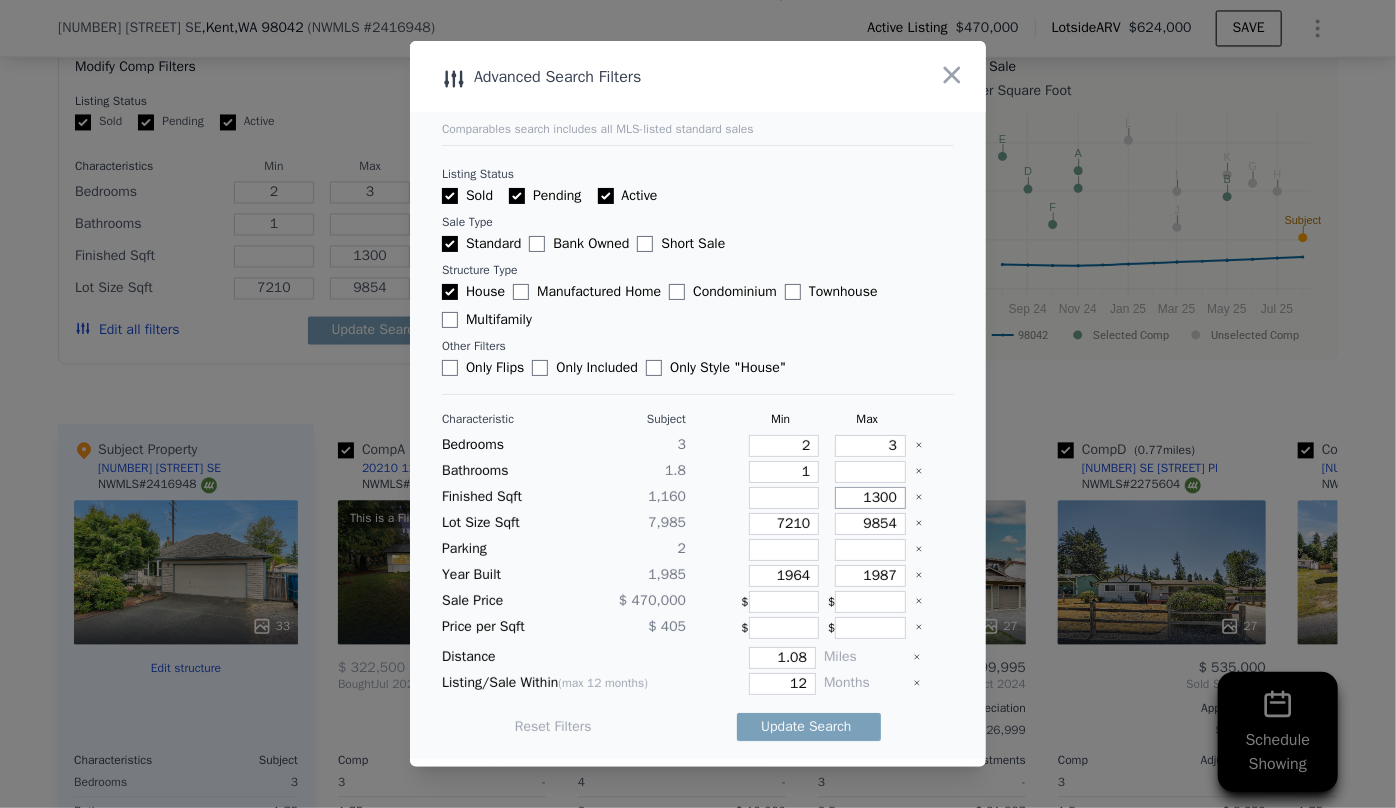 type on "1300" 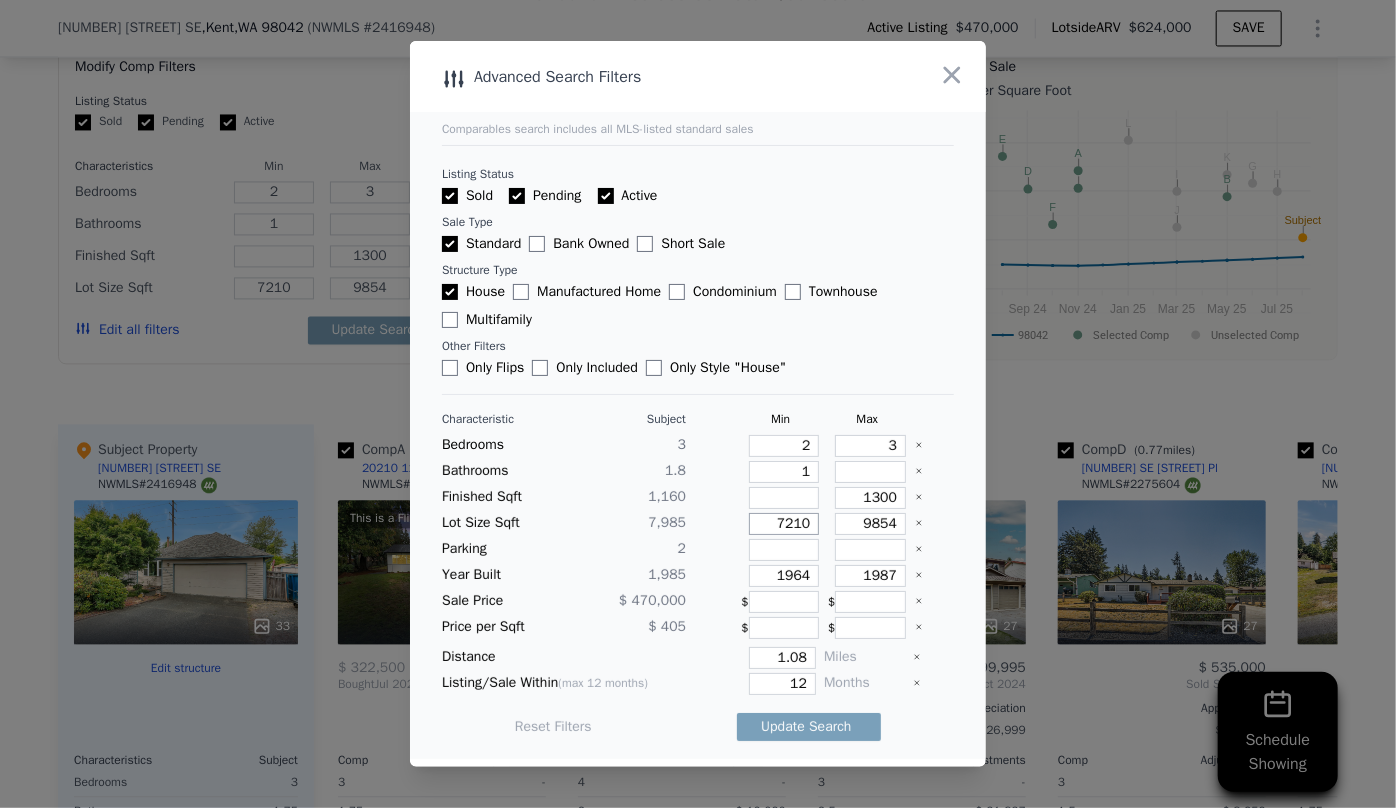 drag, startPoint x: 795, startPoint y: 525, endPoint x: 735, endPoint y: 520, distance: 60.207973 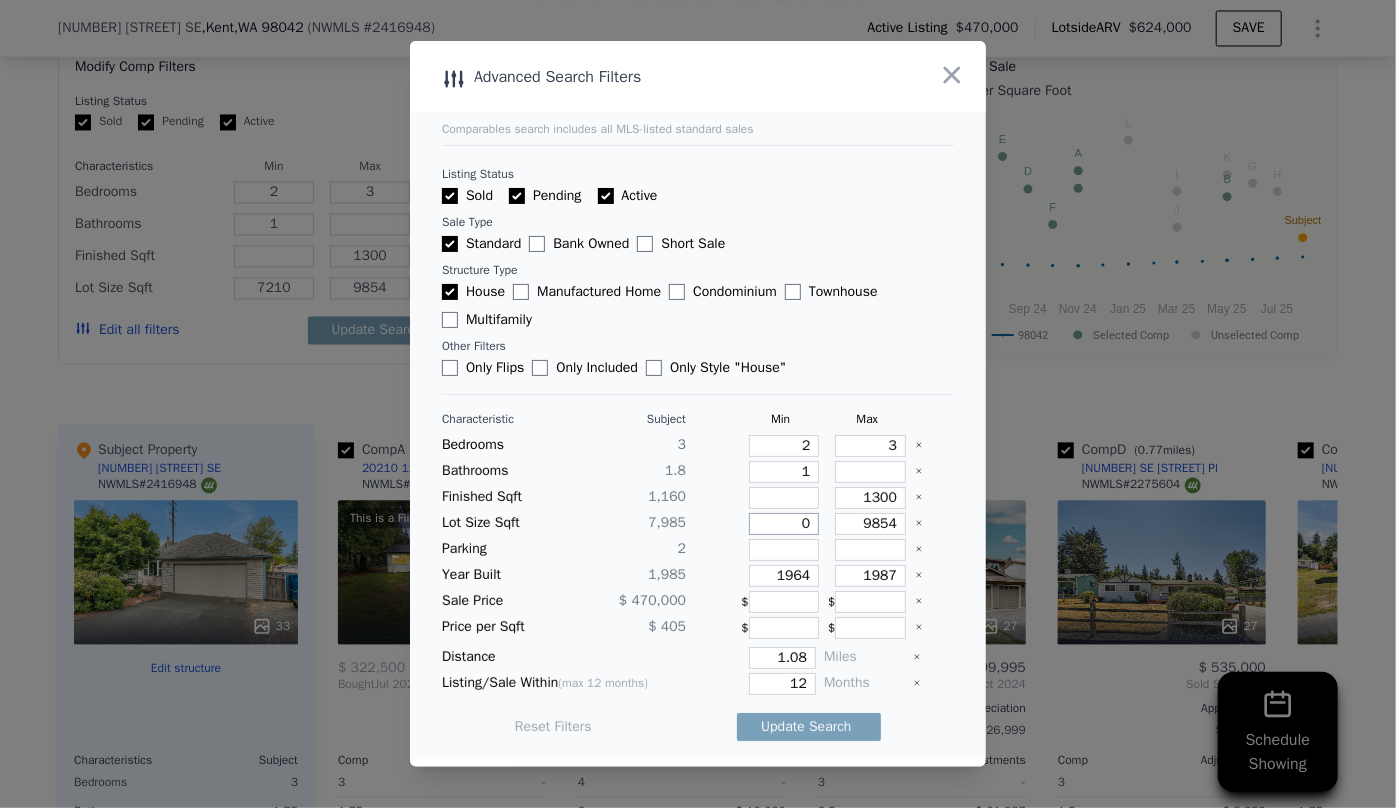type on "0" 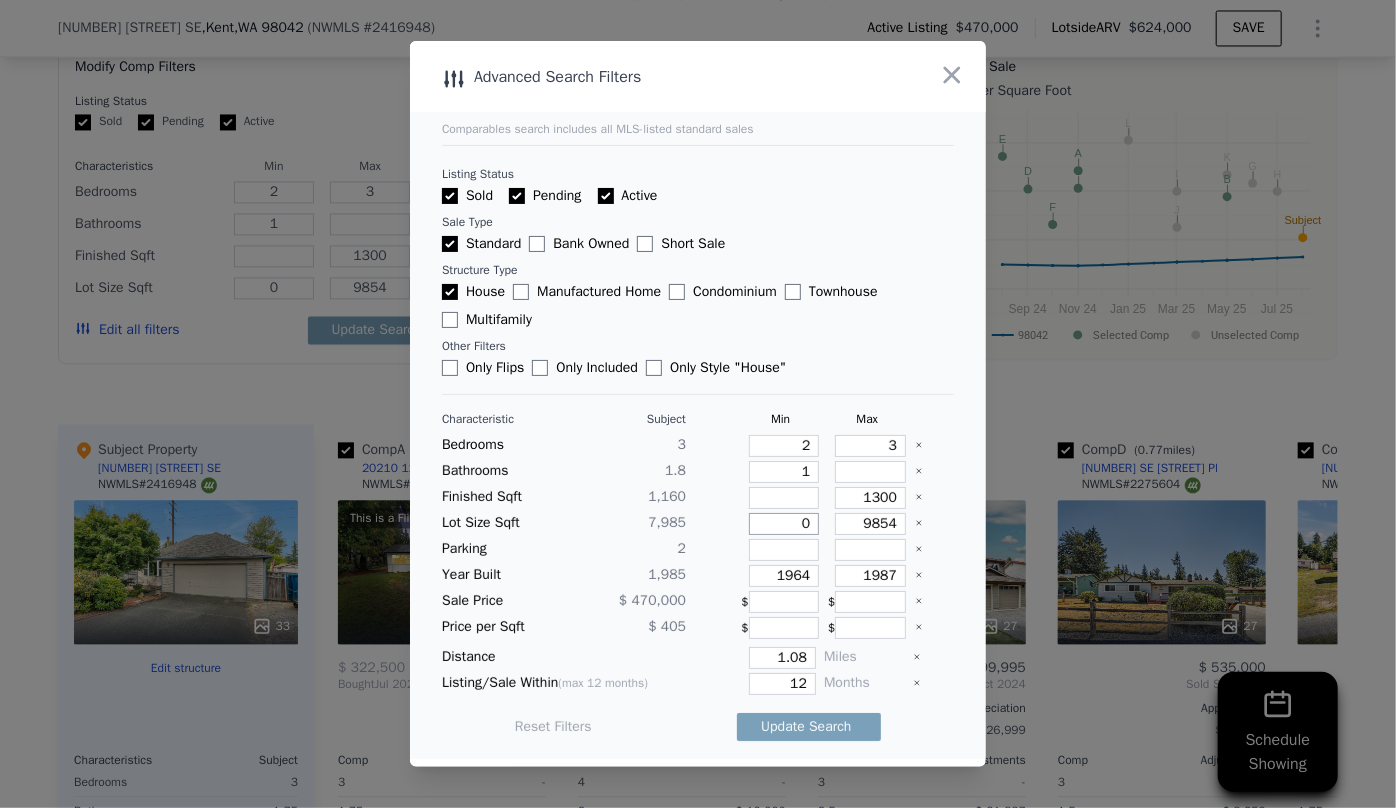 type 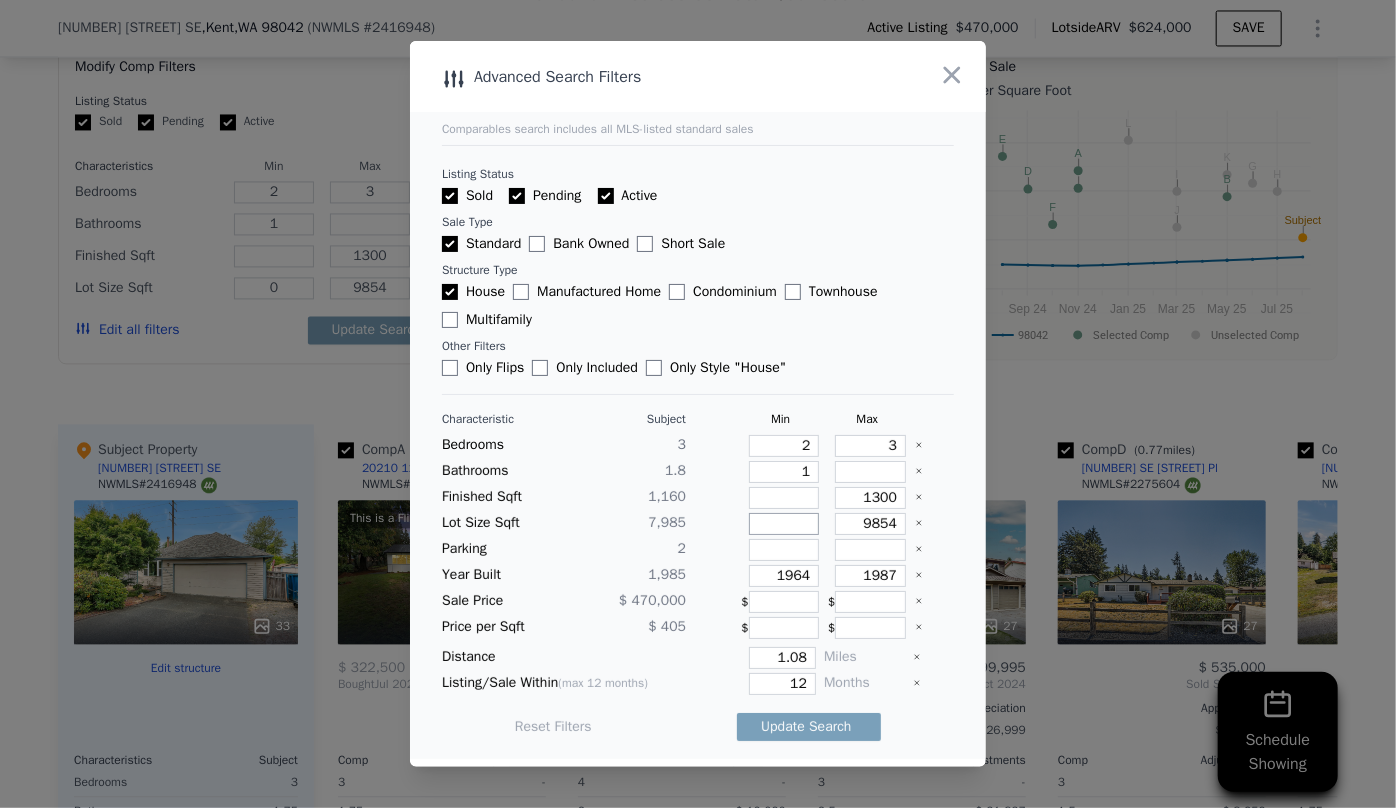 type 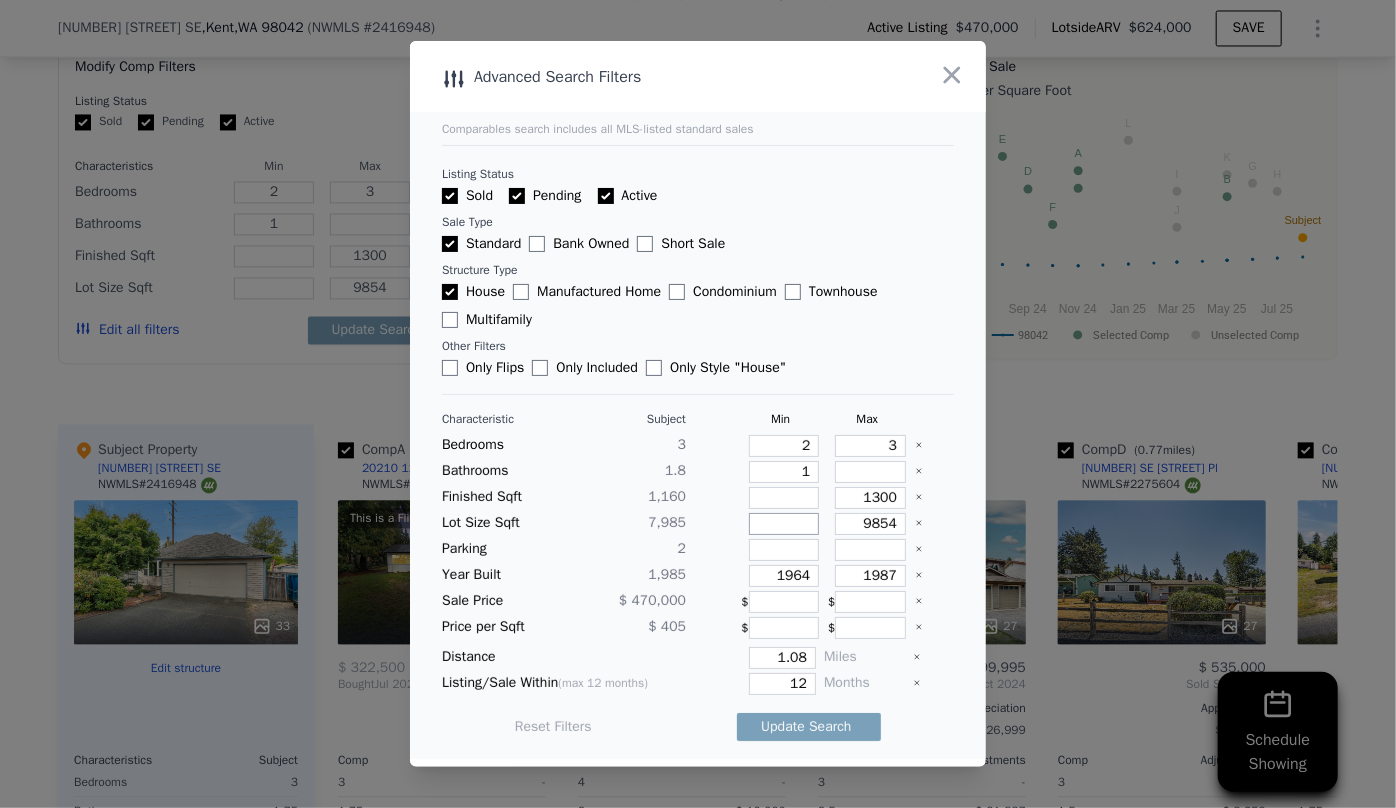 type 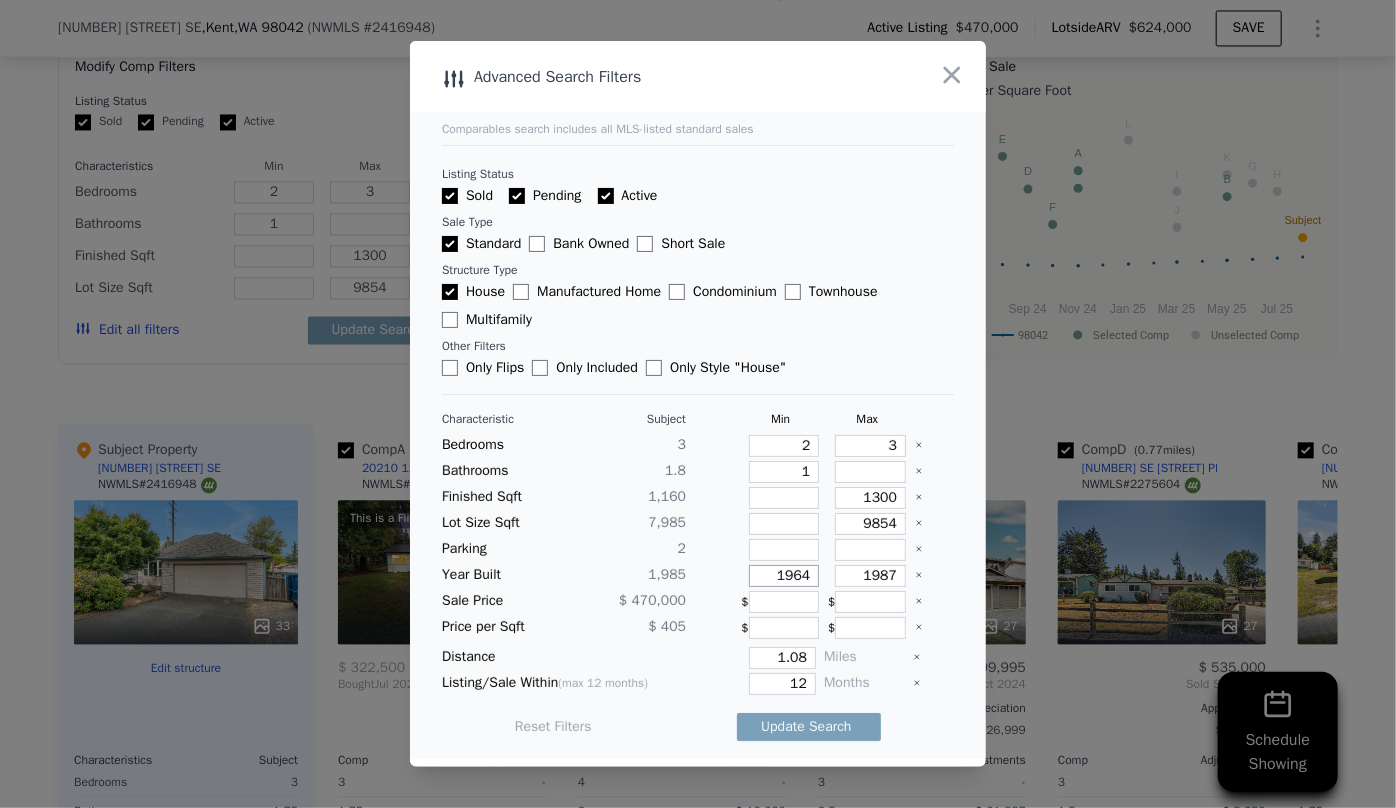 drag, startPoint x: 807, startPoint y: 572, endPoint x: 734, endPoint y: 570, distance: 73.02739 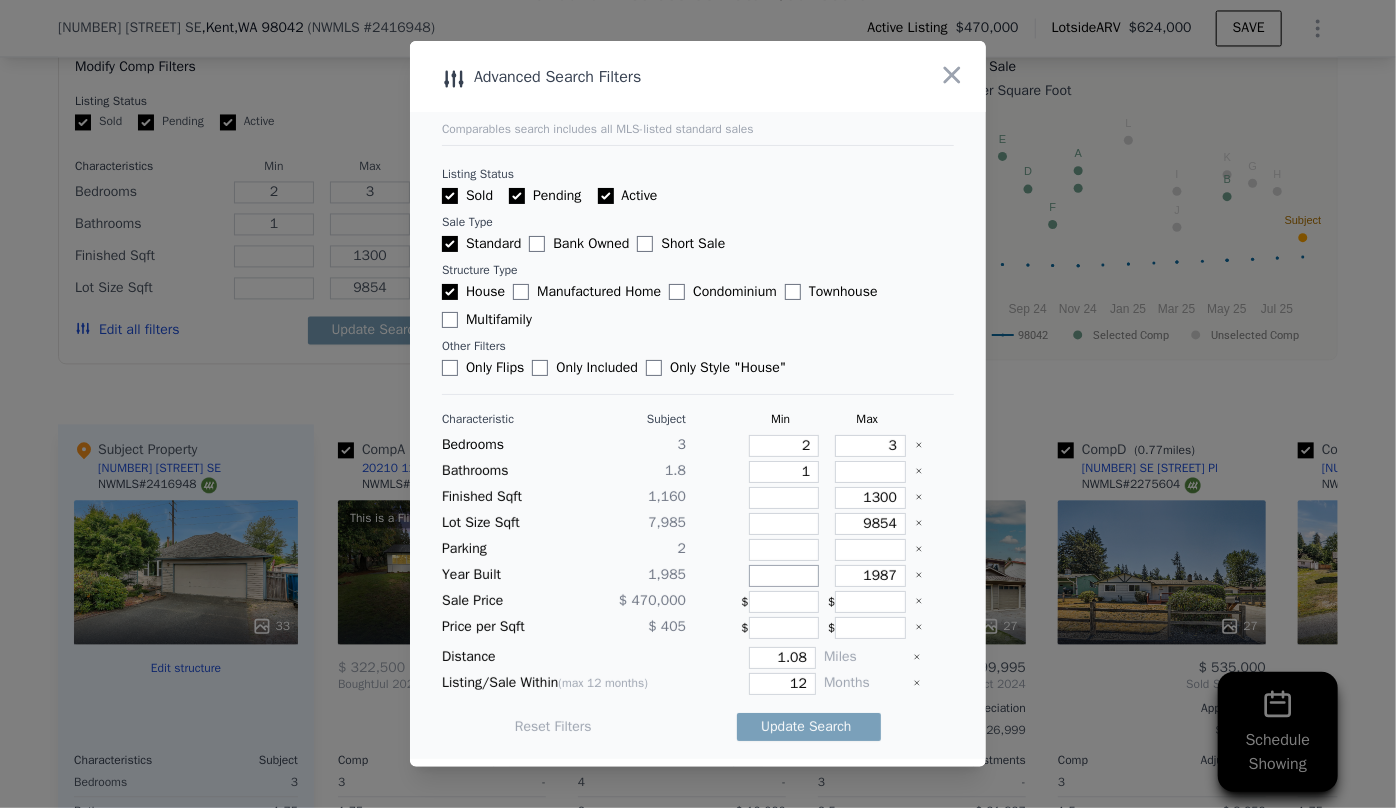 type 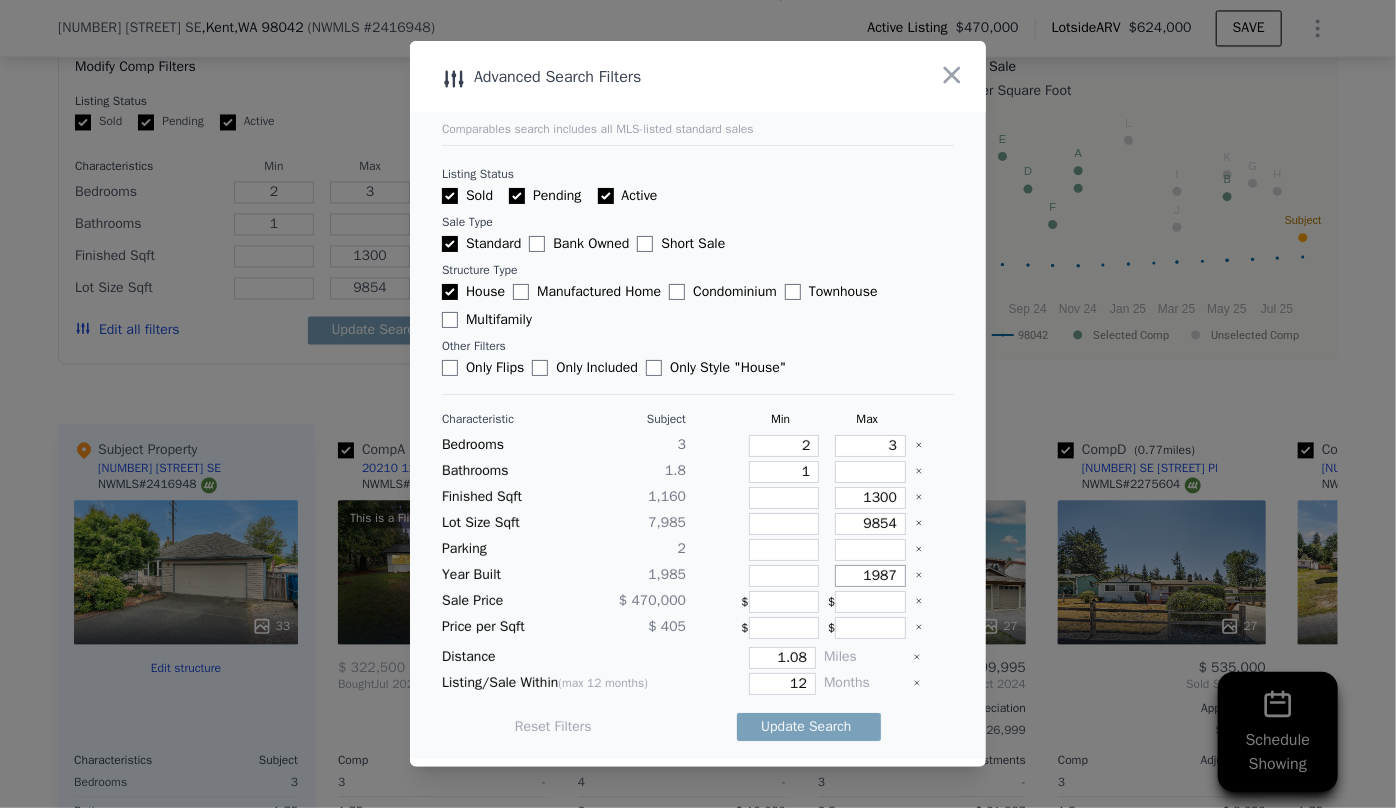 click on "1987" at bounding box center [870, 576] 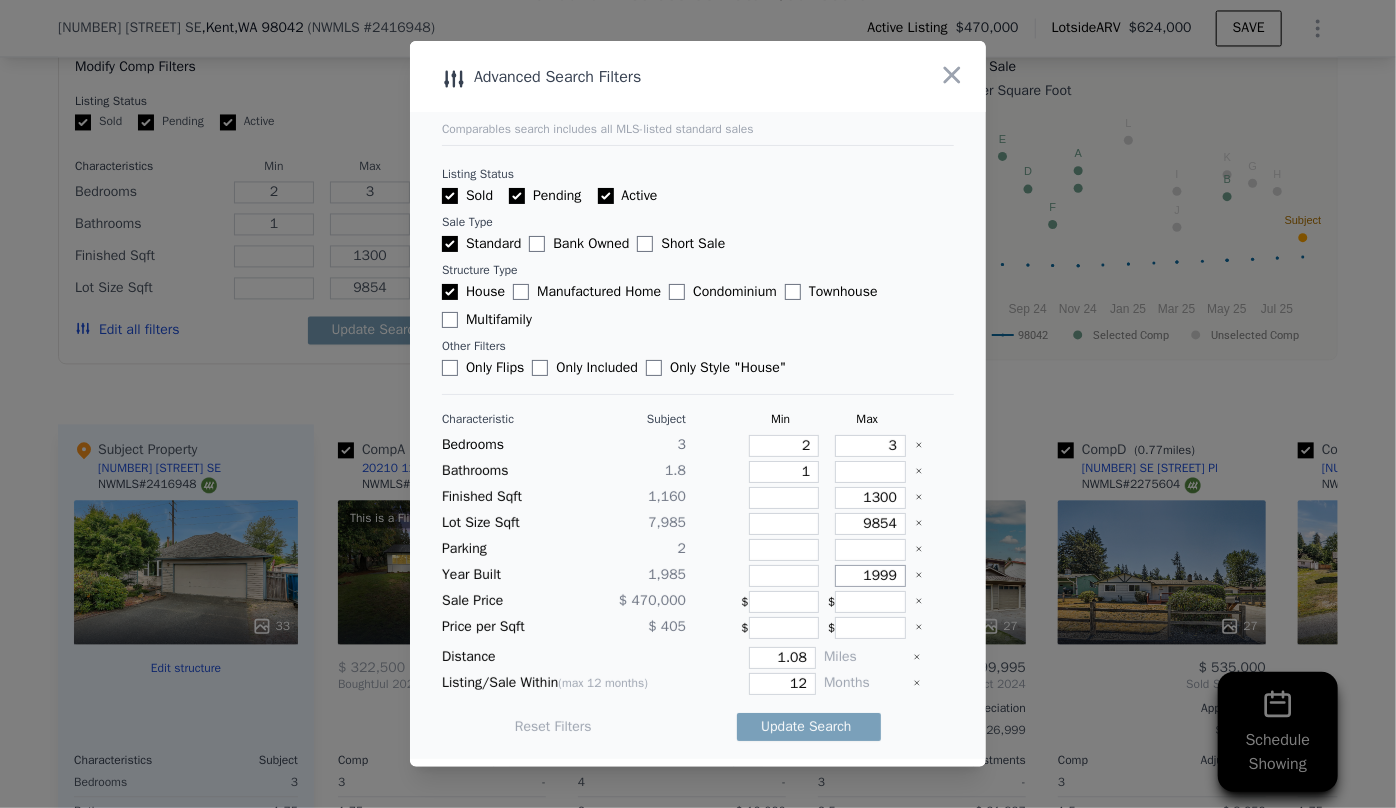 type on "1999" 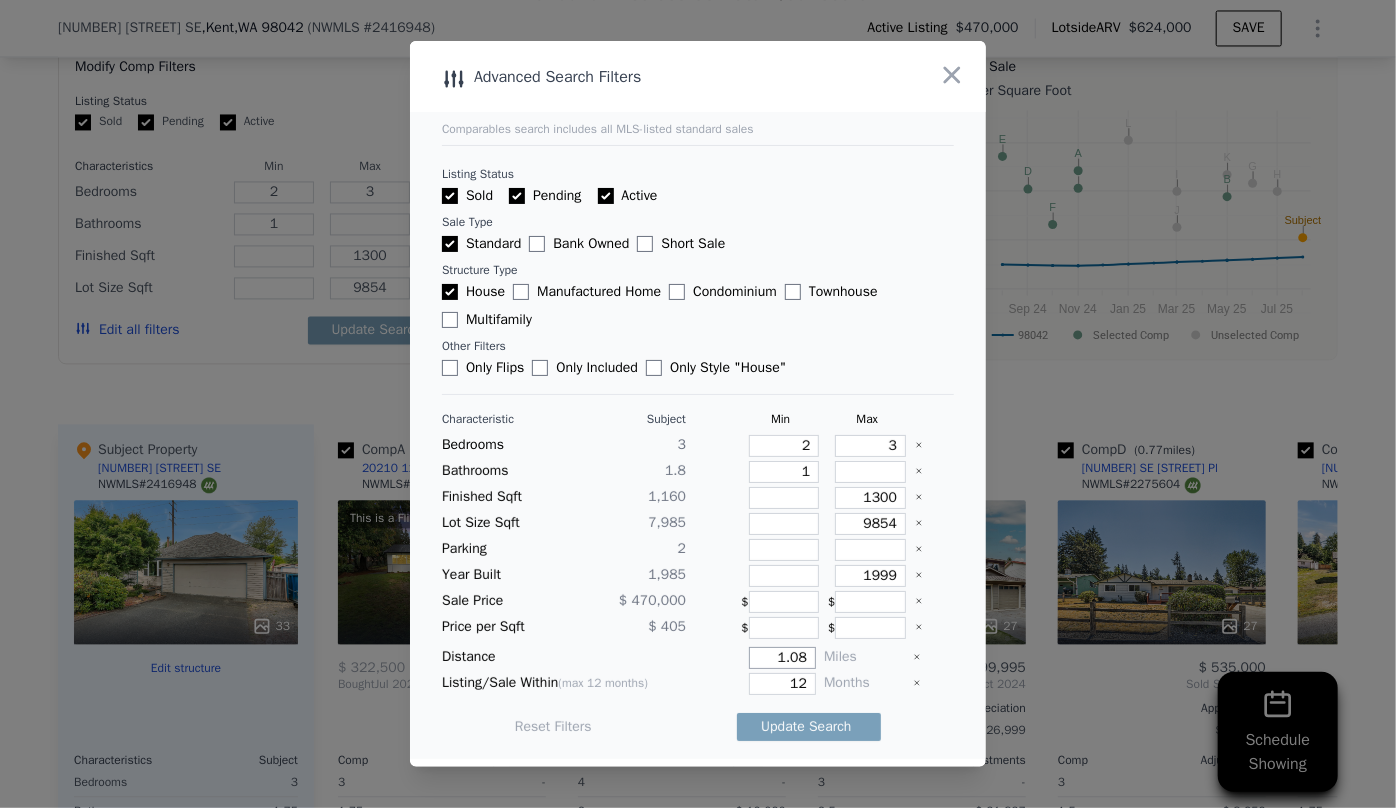 drag, startPoint x: 803, startPoint y: 650, endPoint x: 680, endPoint y: 648, distance: 123.01626 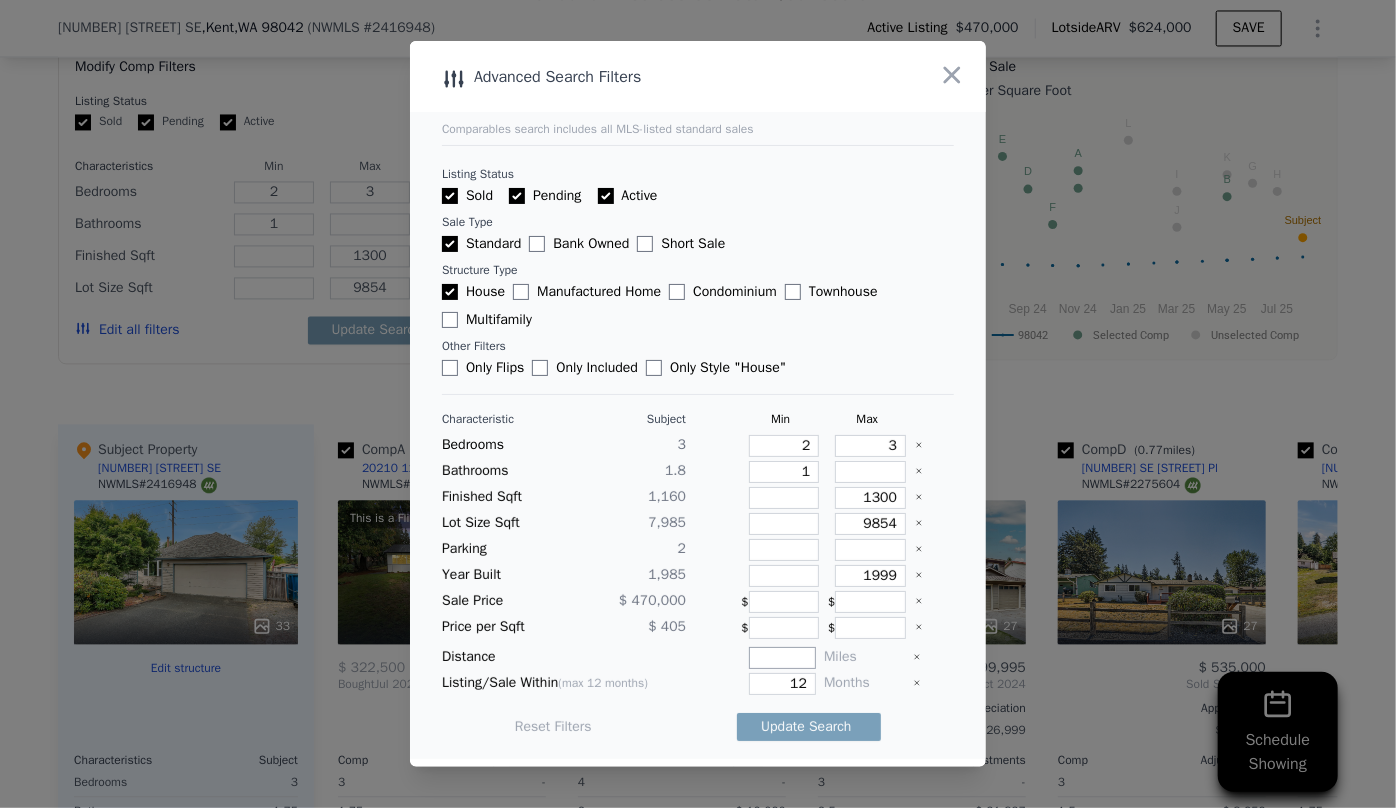 type on "5" 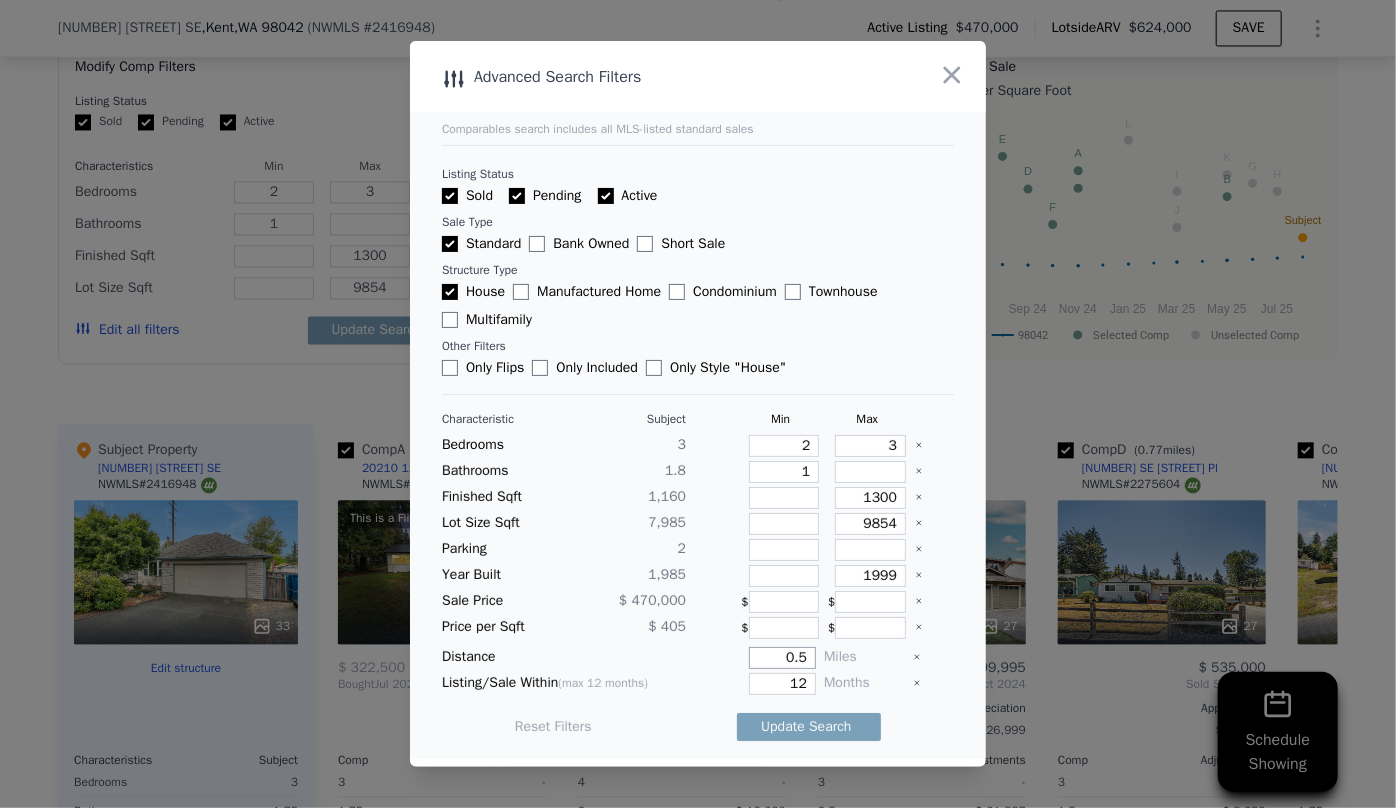 type on "0.5" 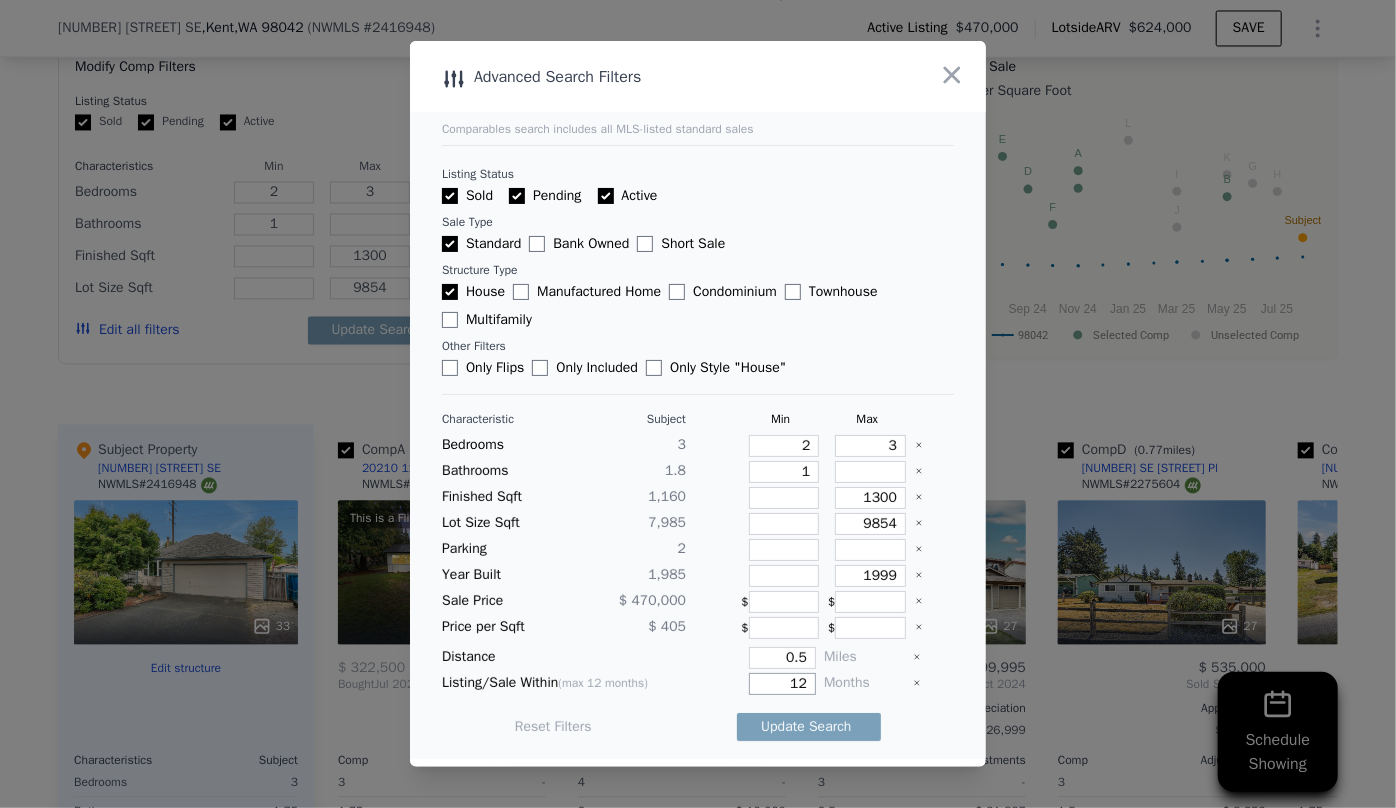 drag, startPoint x: 792, startPoint y: 685, endPoint x: 730, endPoint y: 682, distance: 62.072536 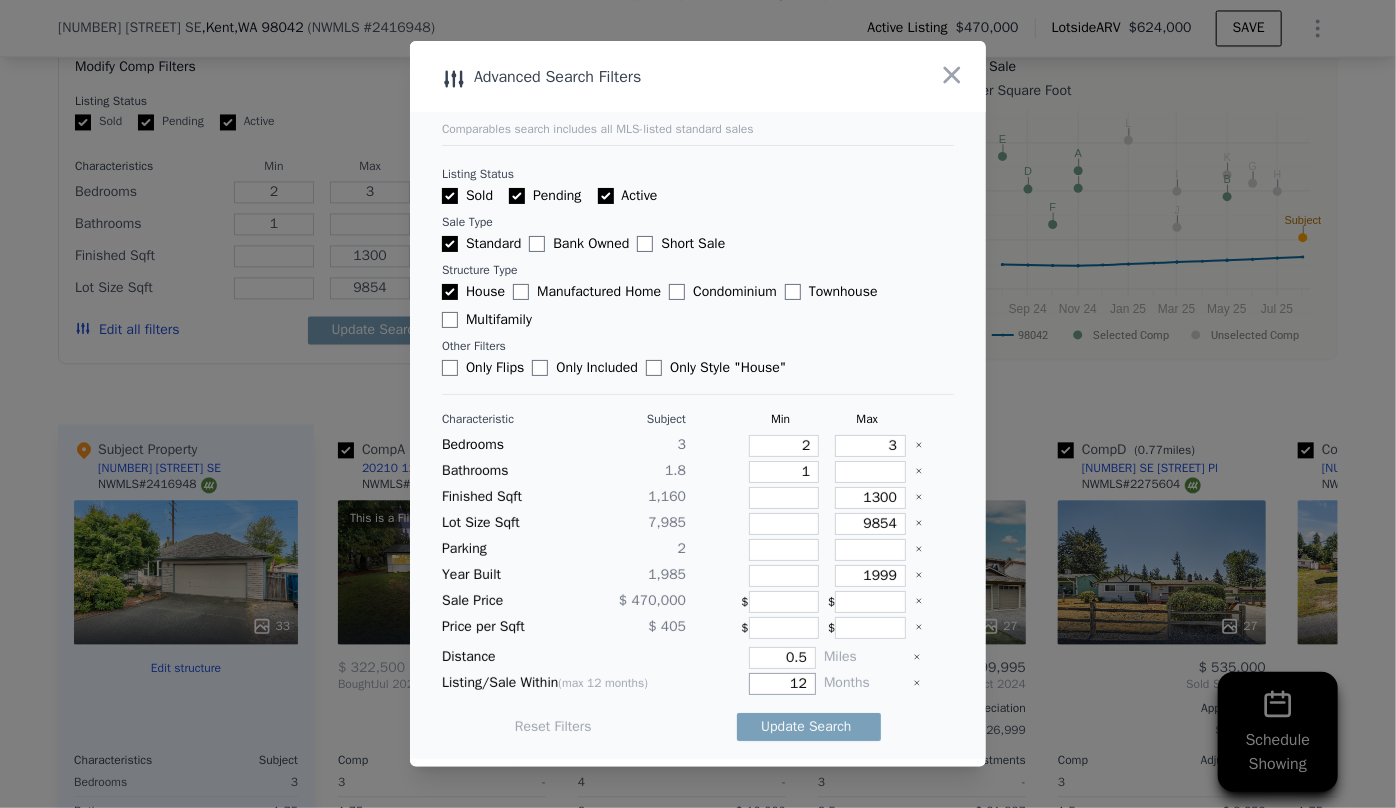click on "12" at bounding box center (755, 684) 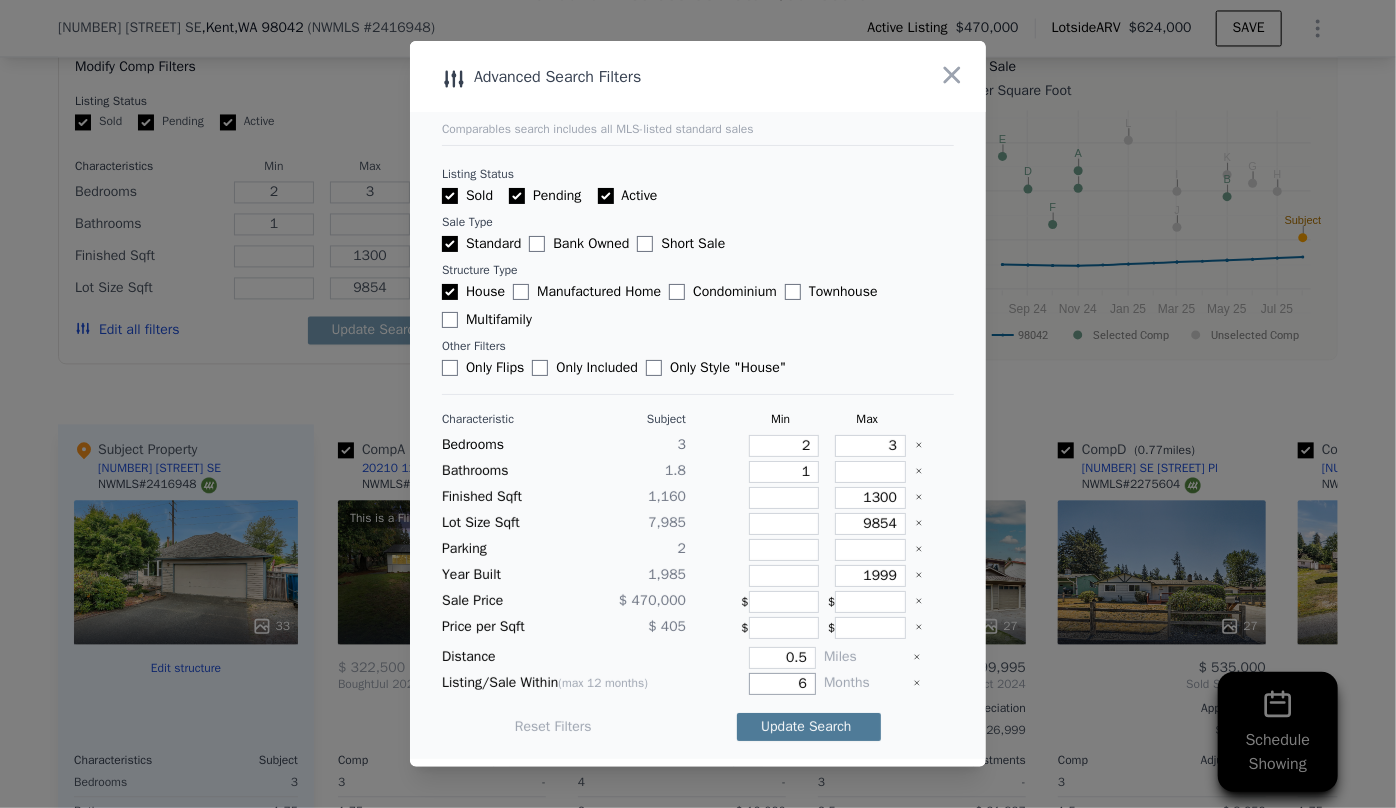 type on "6" 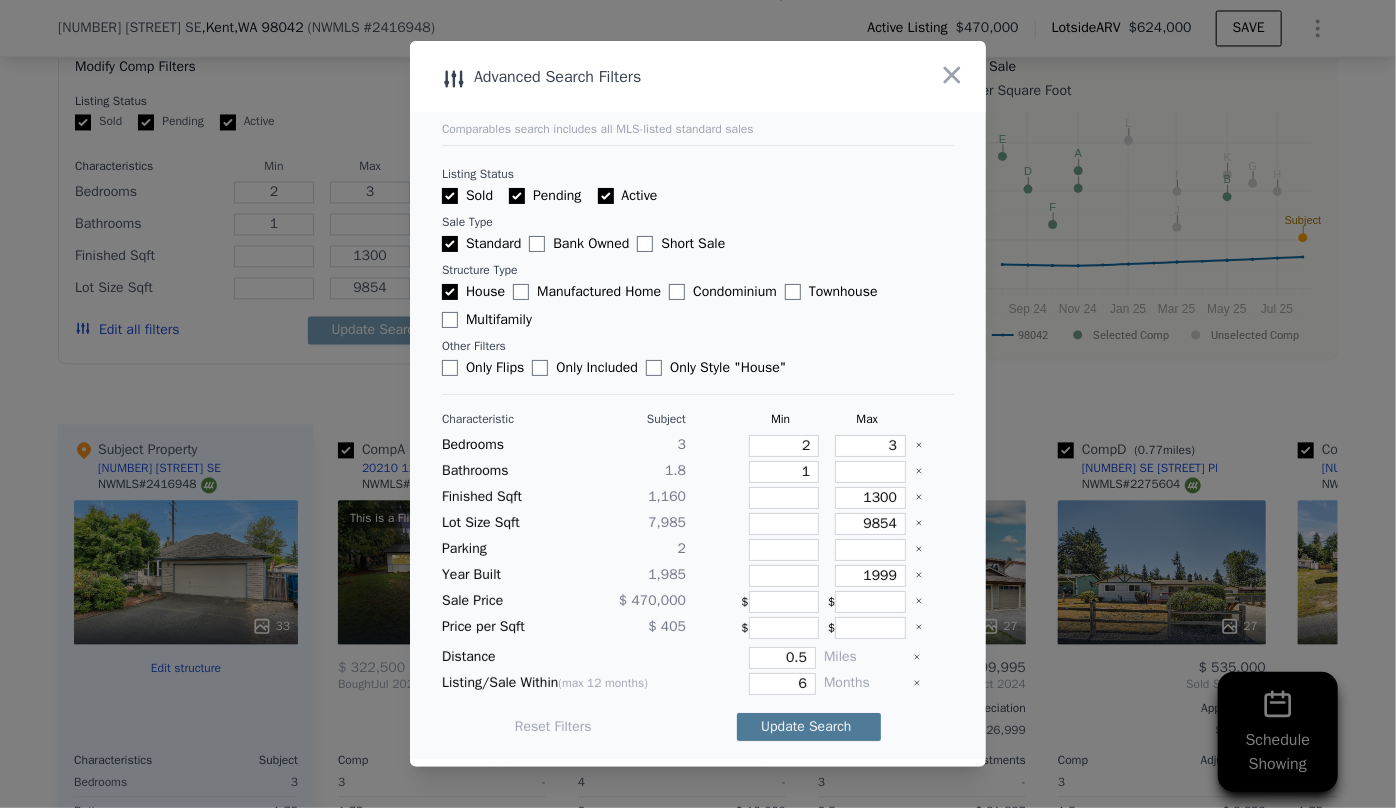 click on "Update Search" at bounding box center (809, 727) 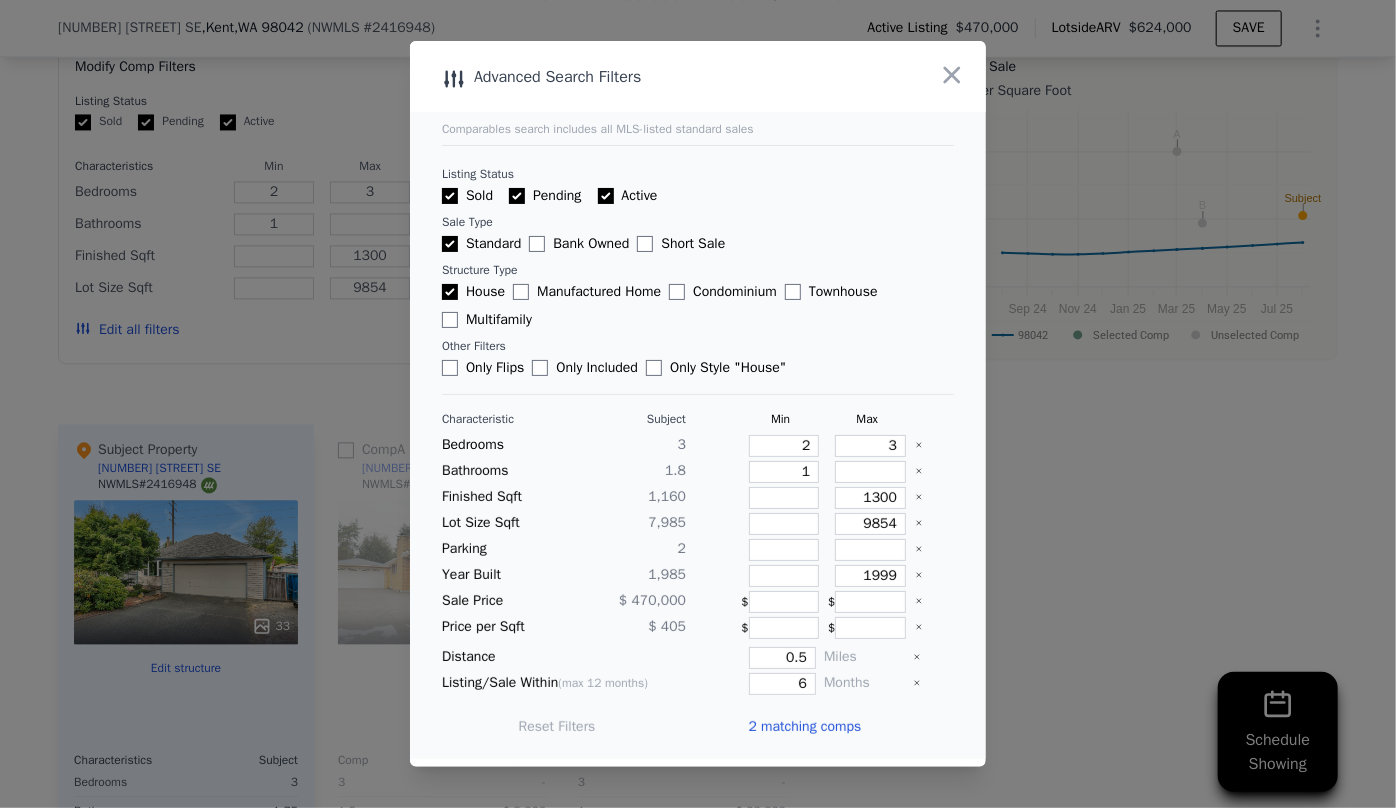 click on "2 matching comps" at bounding box center (804, 727) 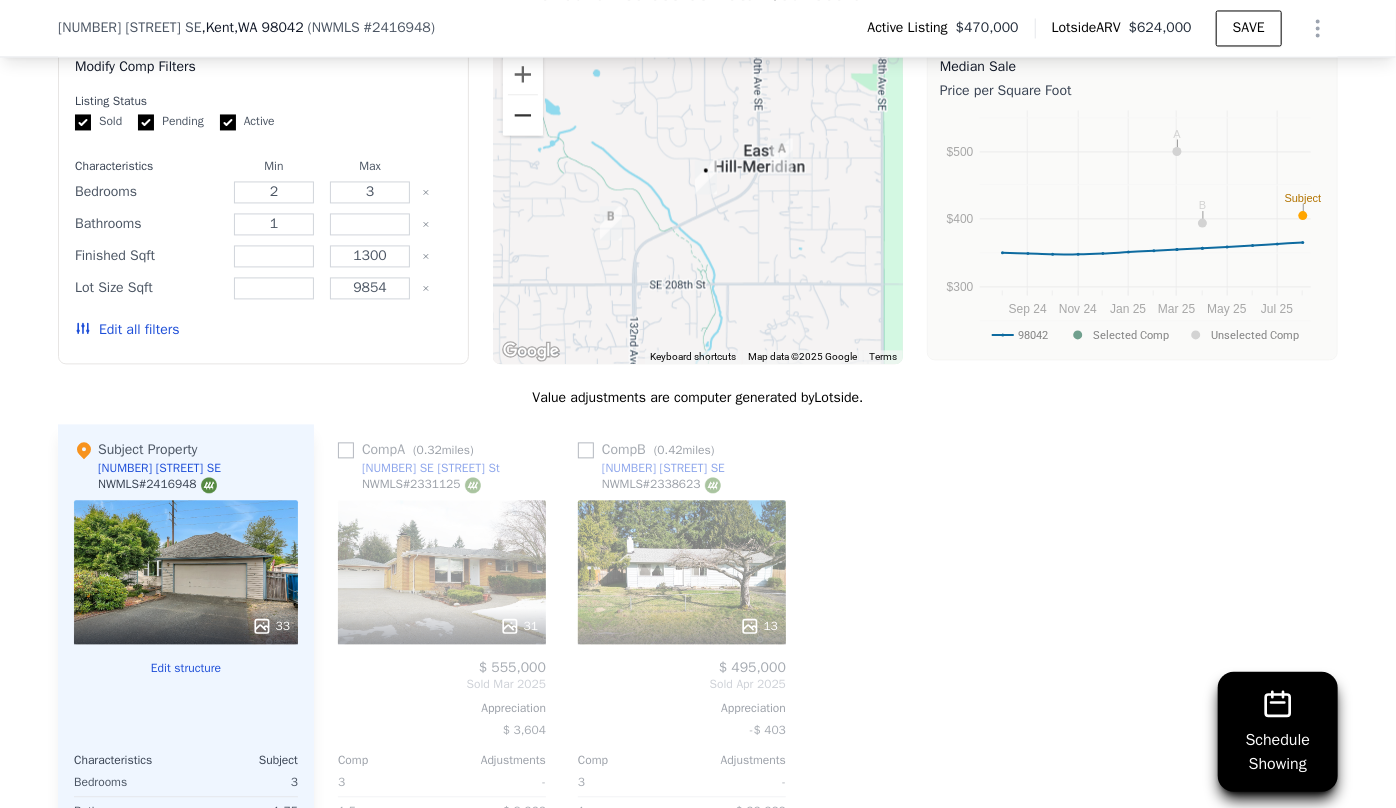 click at bounding box center (523, 115) 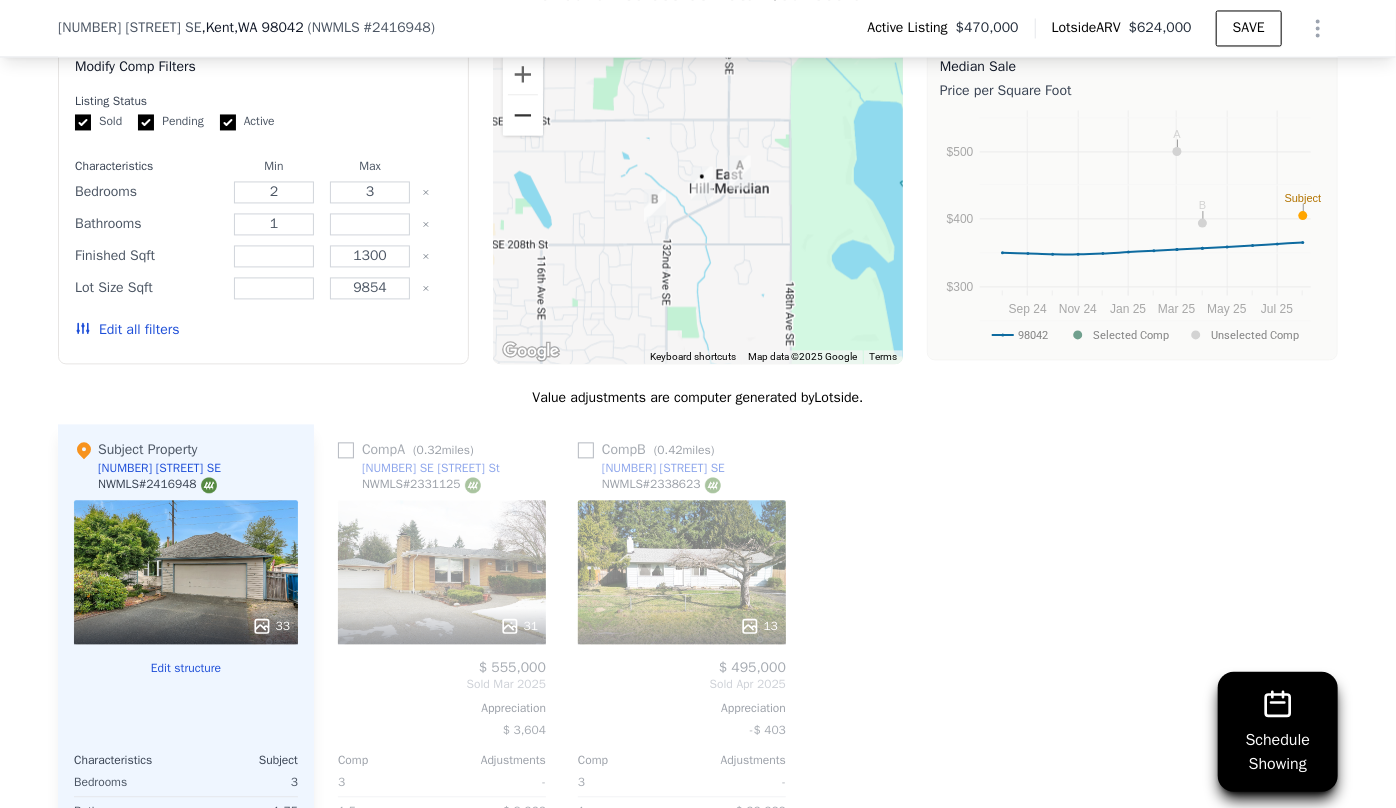 click at bounding box center [523, 115] 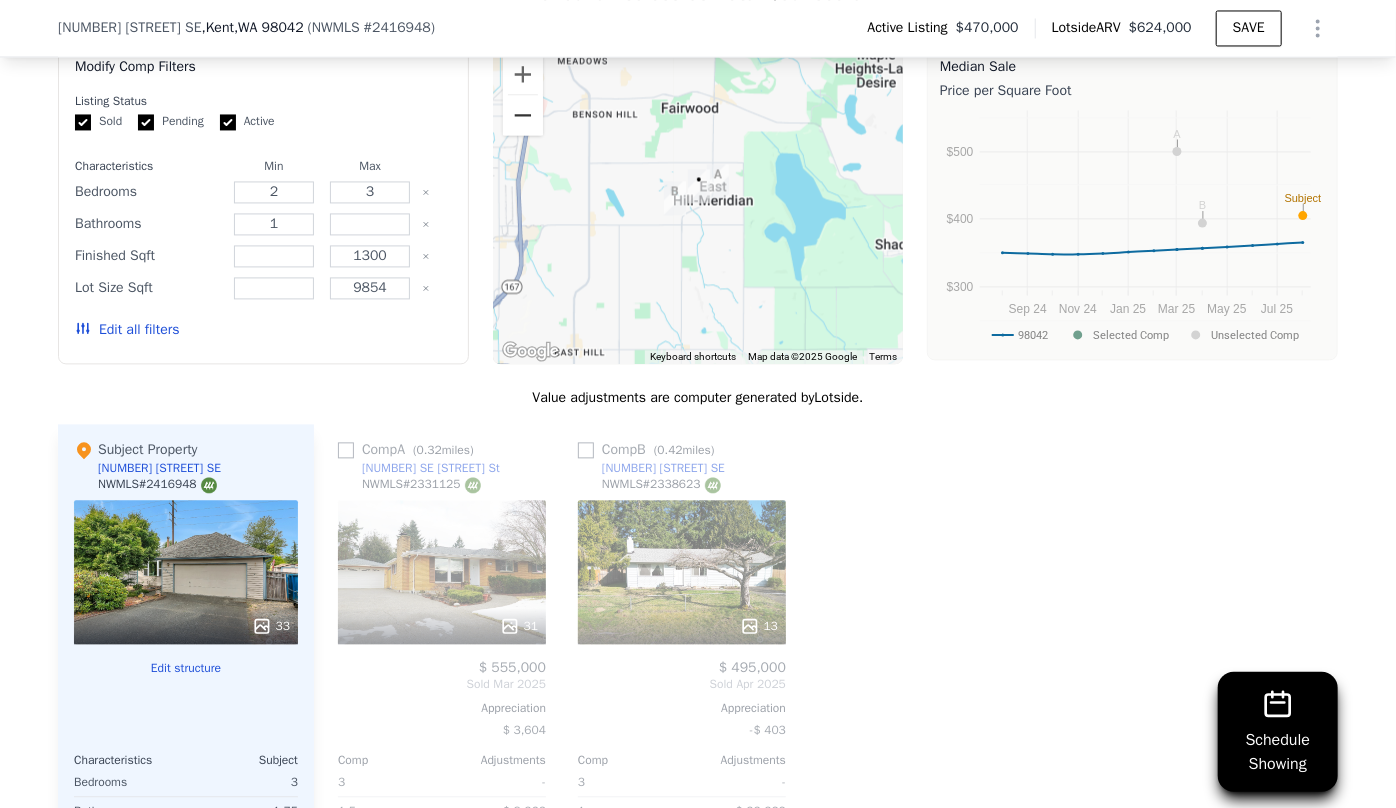 click at bounding box center [523, 115] 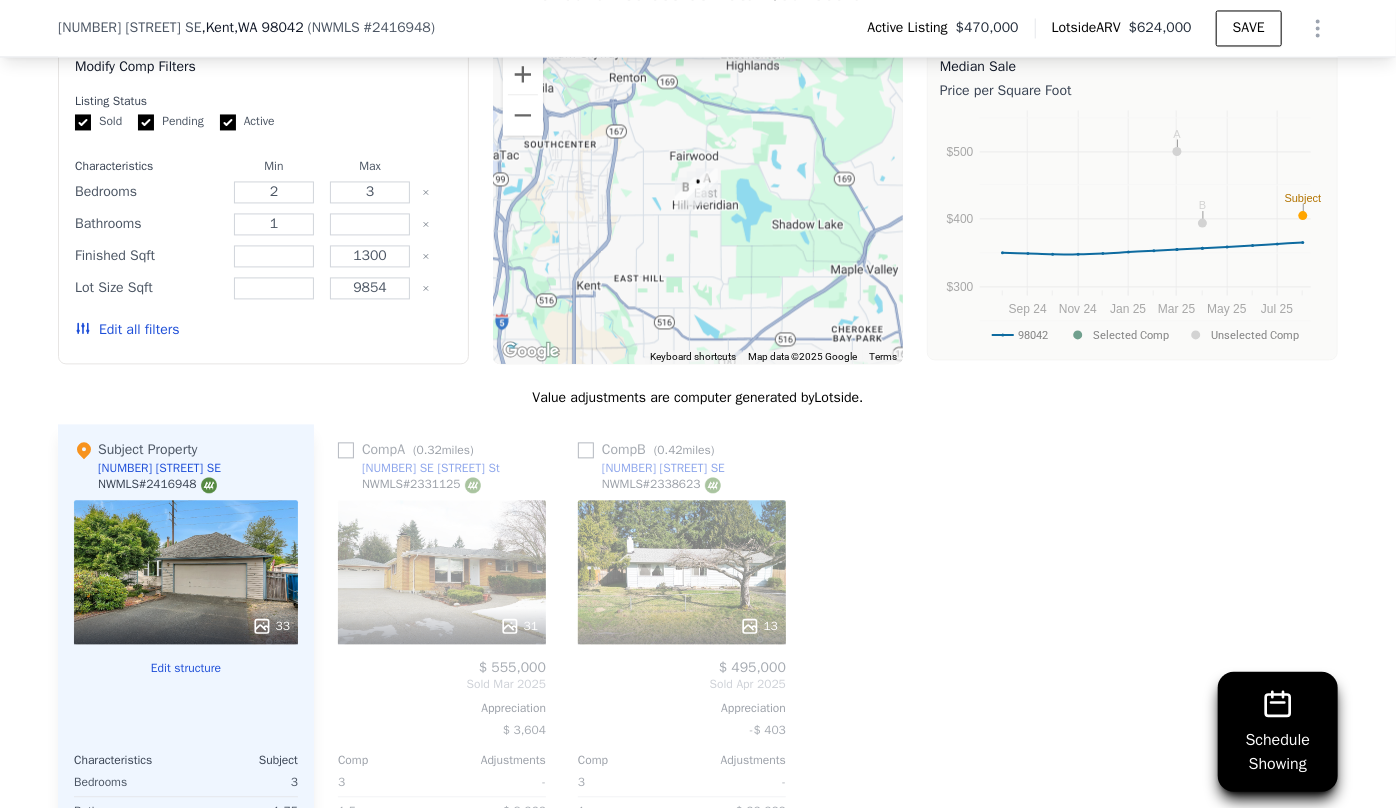 click on "Edit all filters" at bounding box center (263, 330) 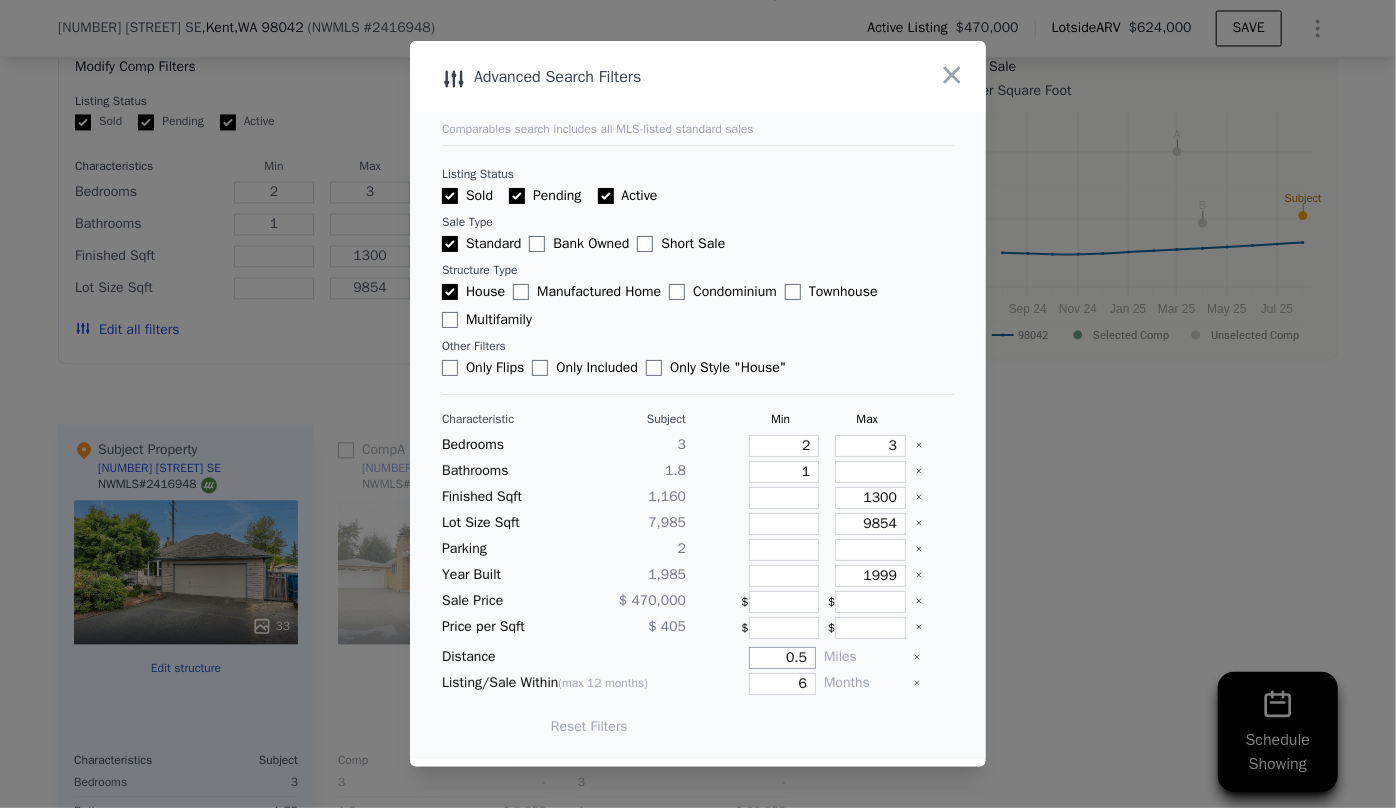 drag, startPoint x: 800, startPoint y: 655, endPoint x: 710, endPoint y: 654, distance: 90.005554 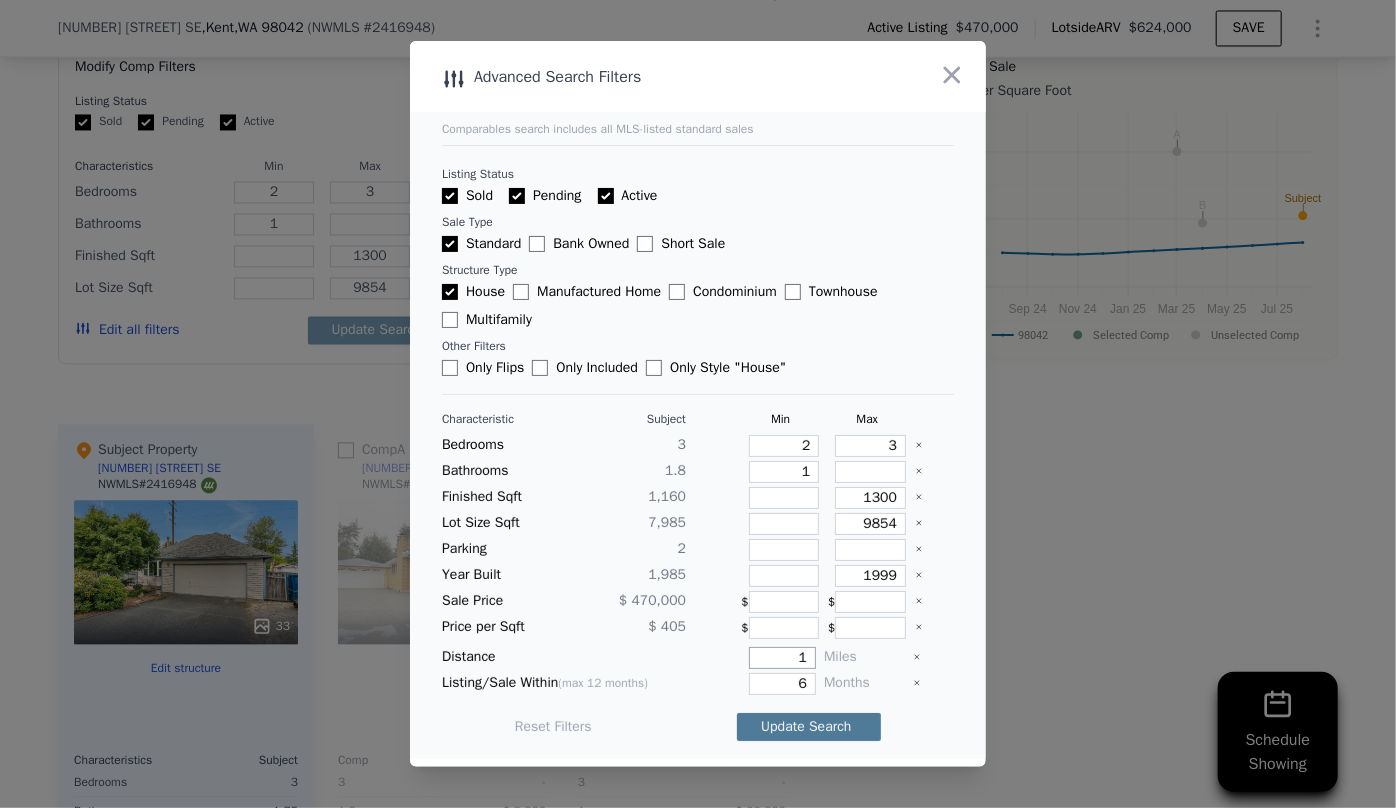 type on "1" 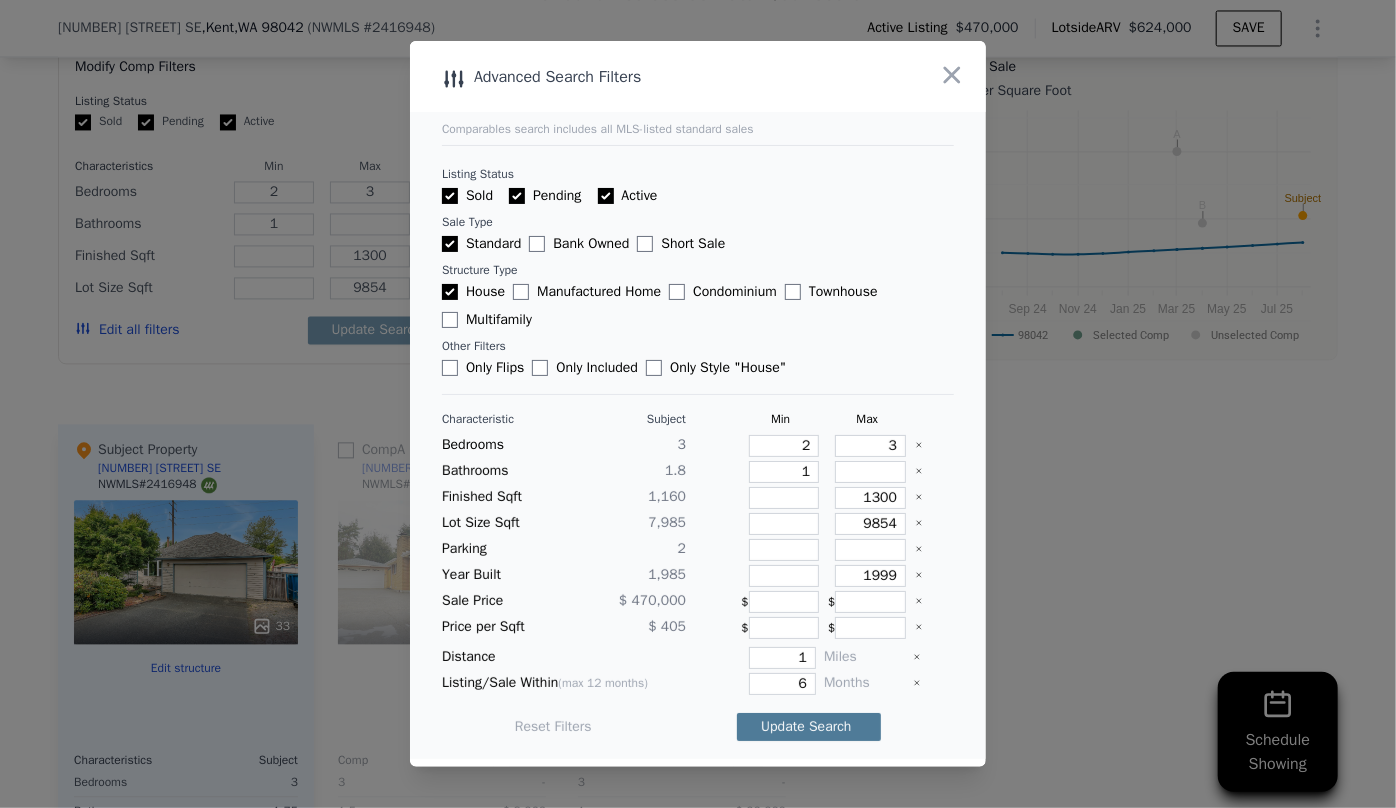 click on "Update Search" at bounding box center [809, 727] 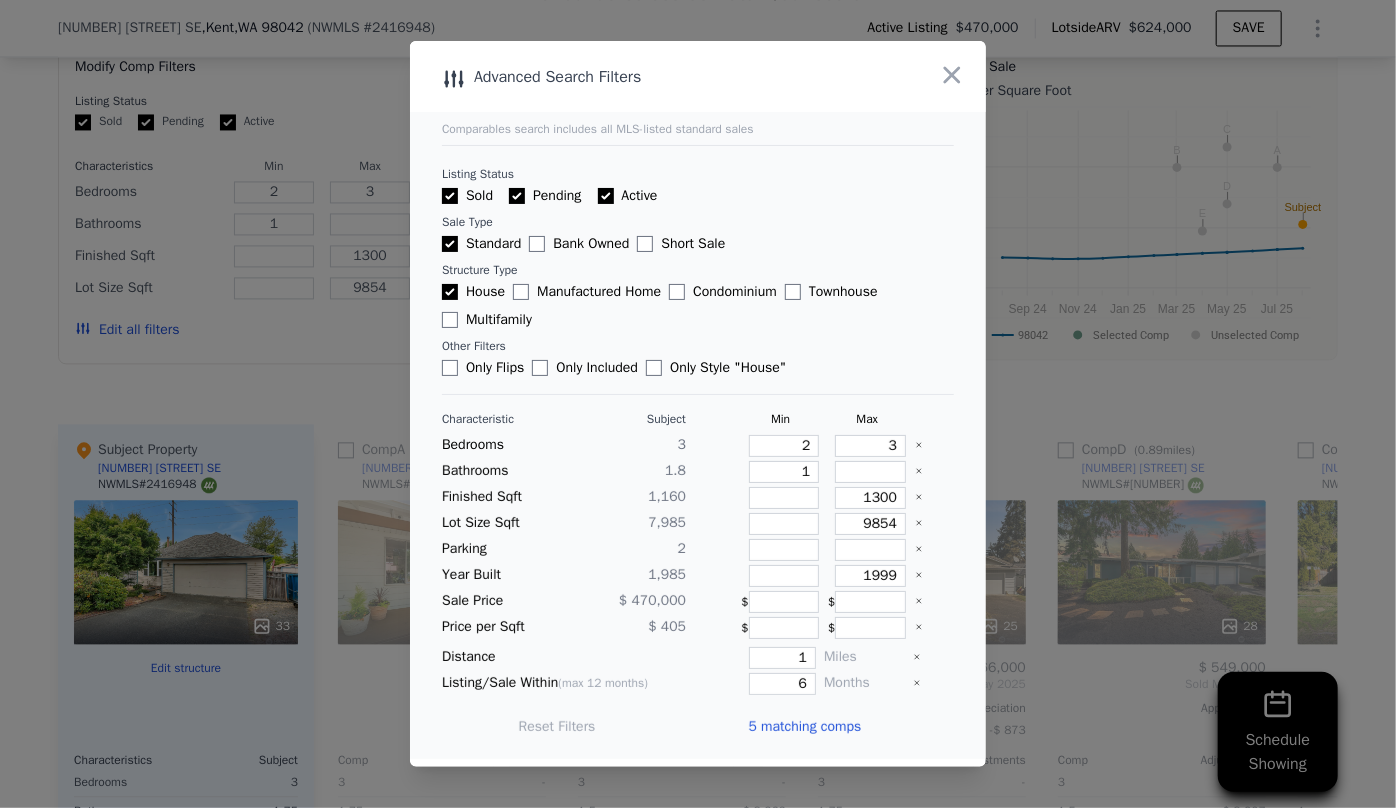 click on "5 matching comps" at bounding box center (804, 727) 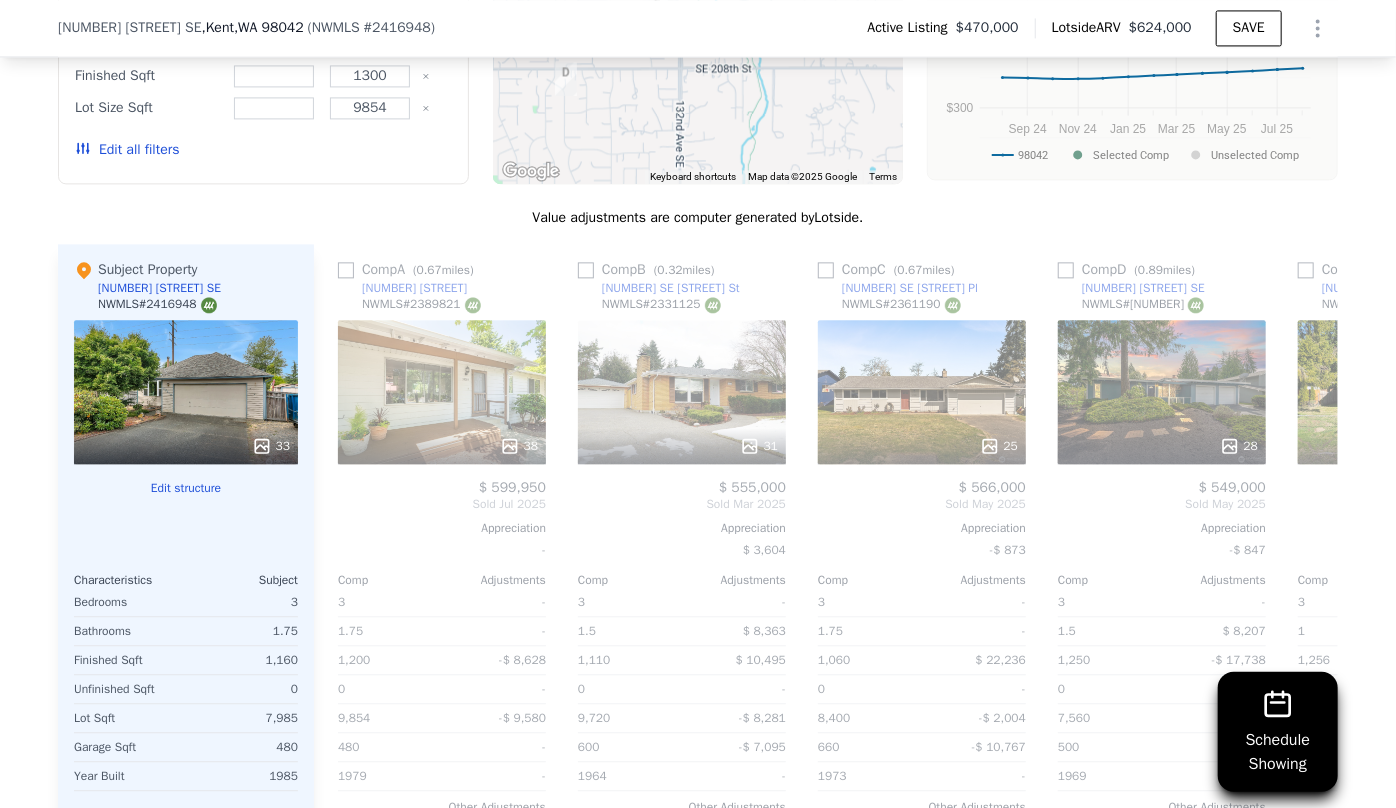 scroll, scrollTop: 2181, scrollLeft: 0, axis: vertical 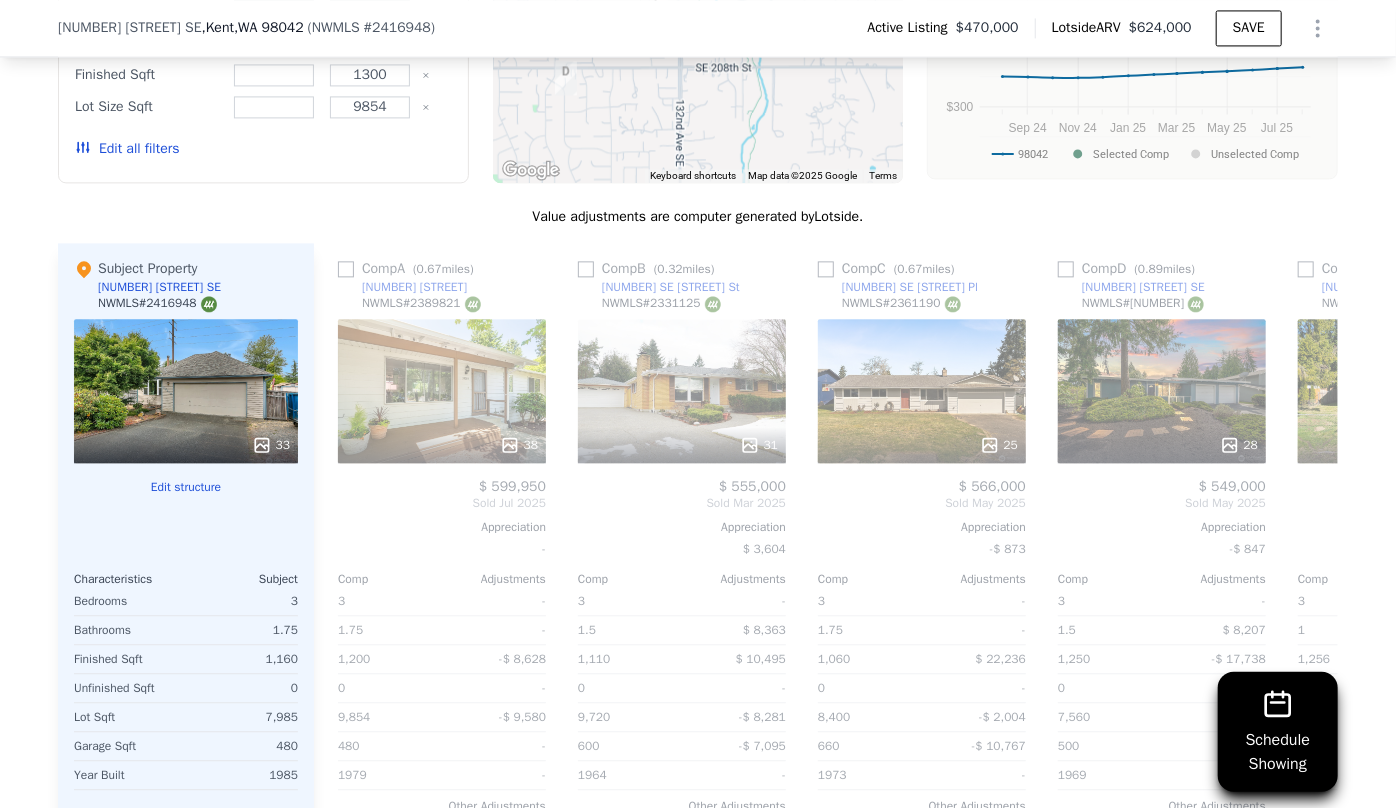 click on "38" at bounding box center (442, 391) 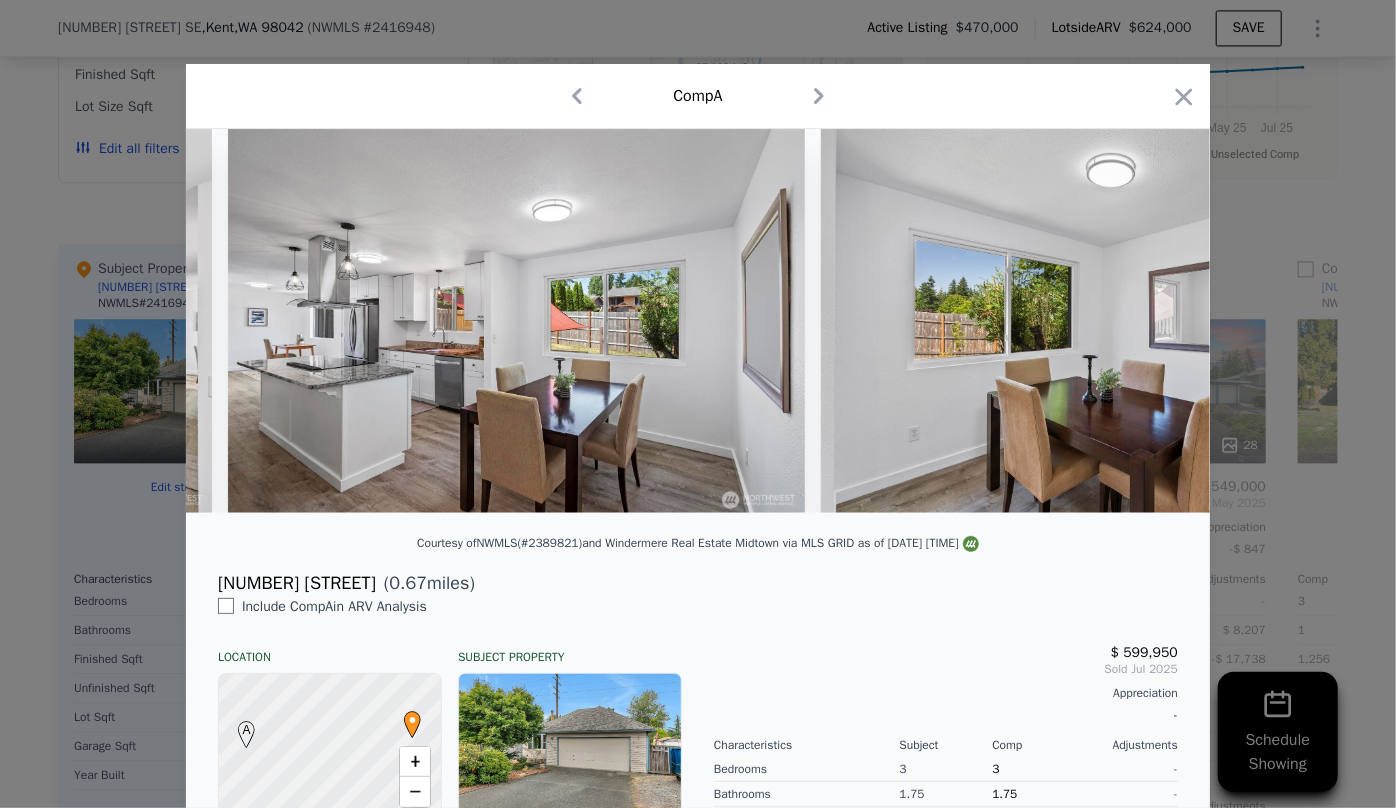 scroll, scrollTop: 0, scrollLeft: 4588, axis: horizontal 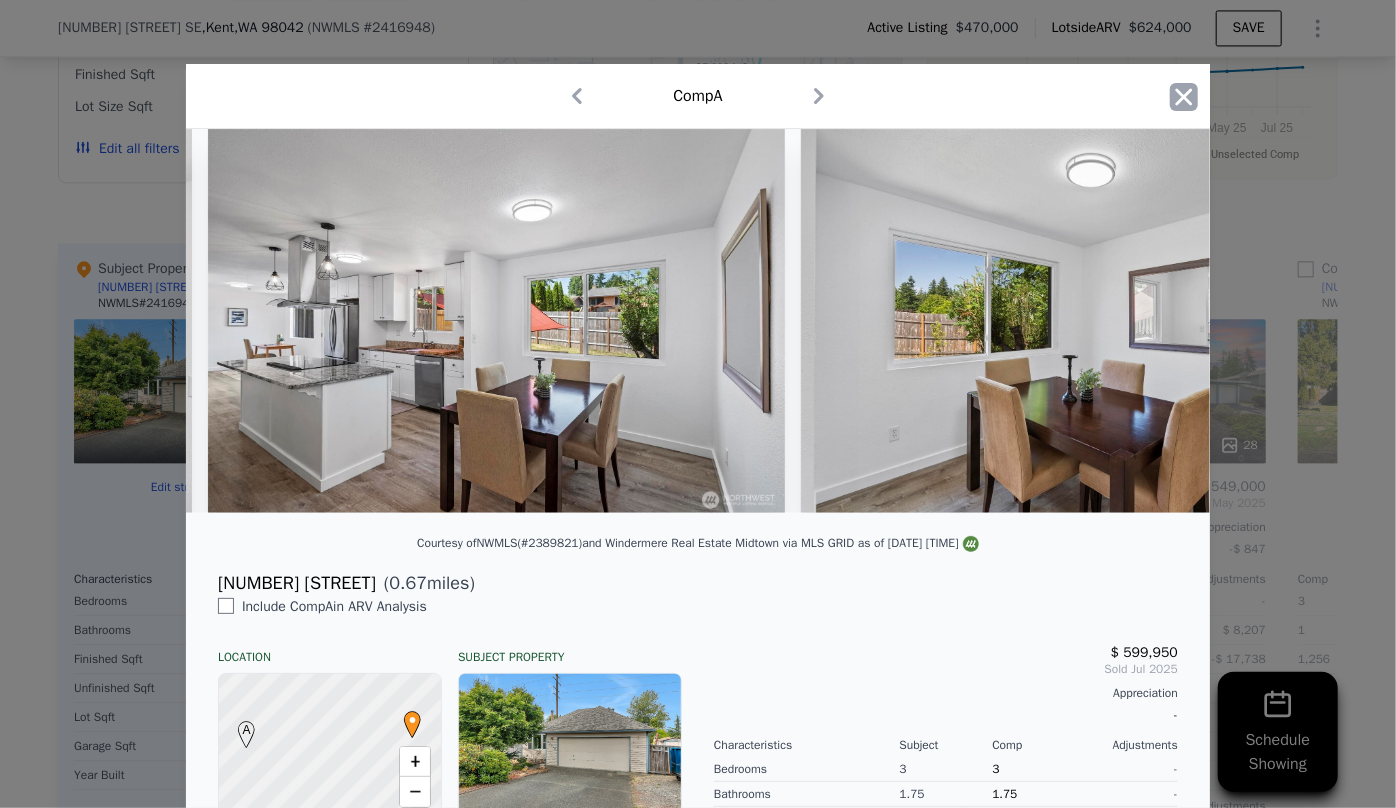 click 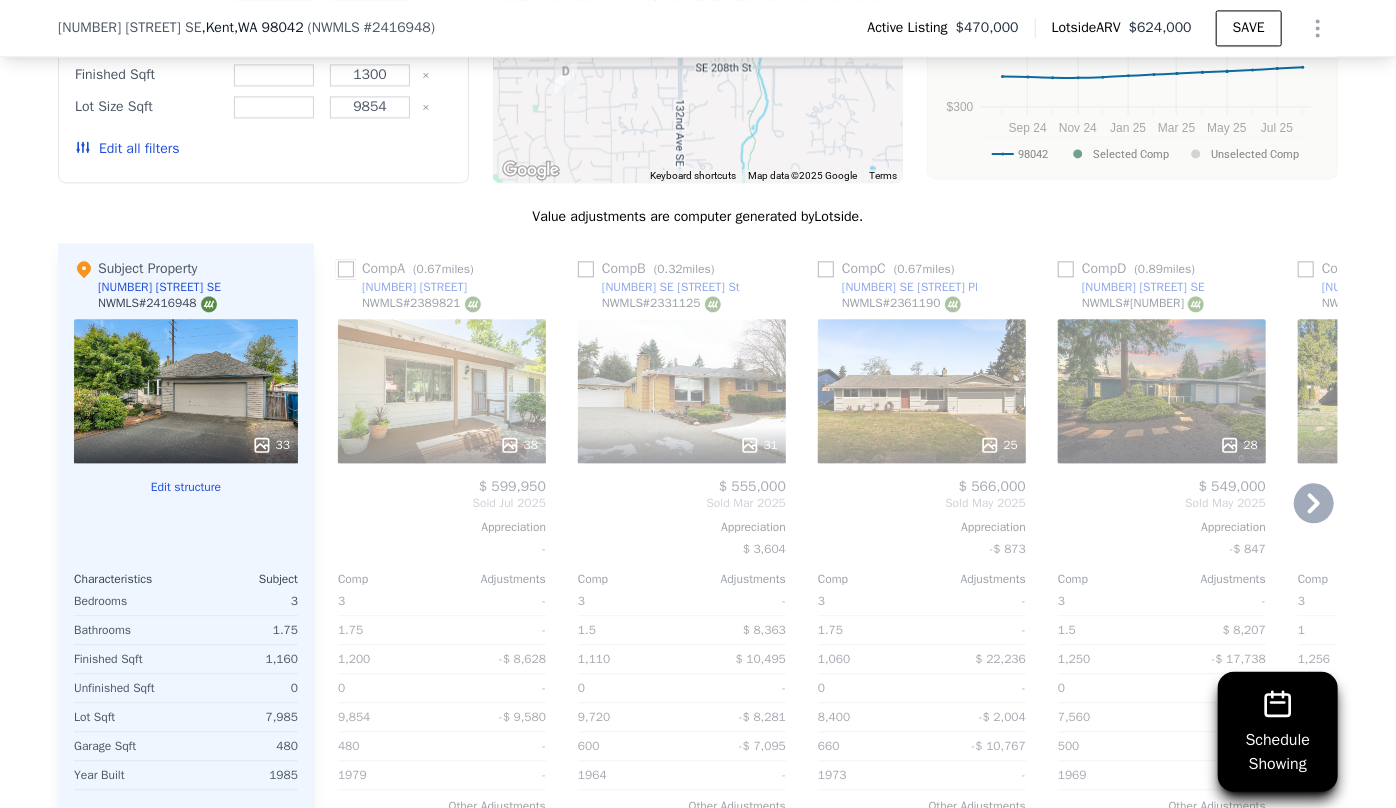 click on "Comp  A ( 0.67  miles) 20203 126th Pl SE NWMLS  # 2389821 38 $ 599,950 Sold   Jul 2025 Appreciation - Comp Adjustments 3 - 1.75 - 1,200 -$ 8,628 0 - 9,854 -$ 9,580 480 - 1979 - Other Adjustments -$ 1,229 Adjusted Value $ 580,512" at bounding box center [442, 564] 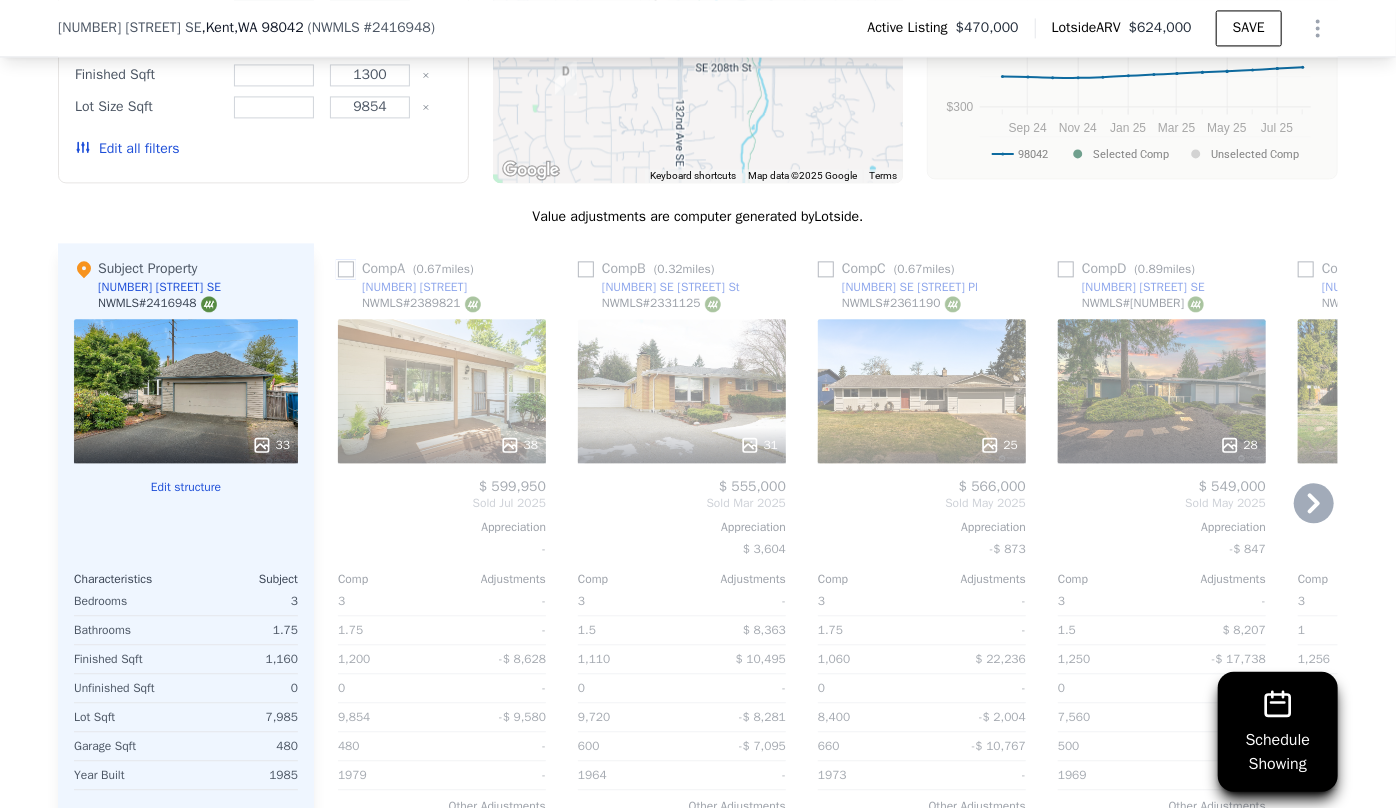 click at bounding box center (346, 269) 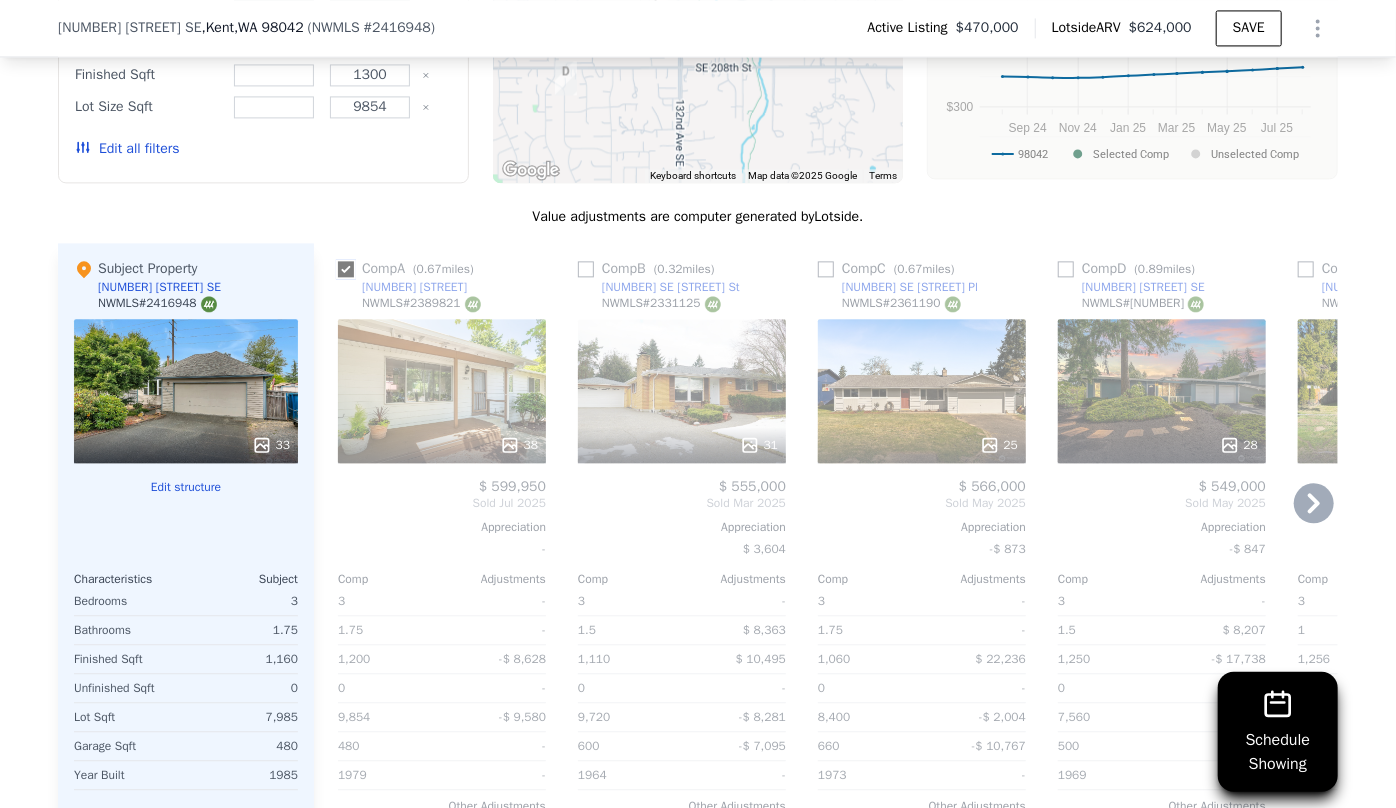 checkbox on "true" 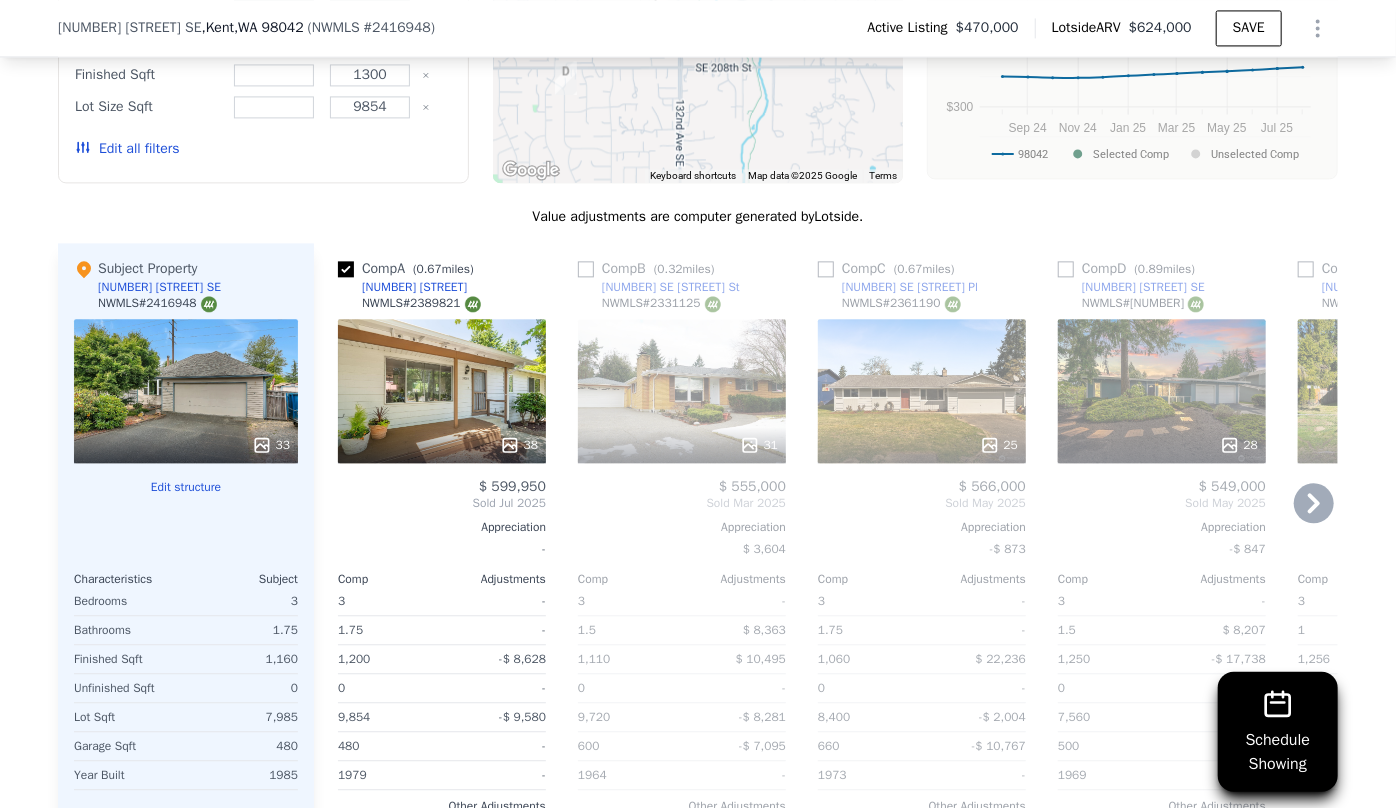 click at bounding box center (682, 445) 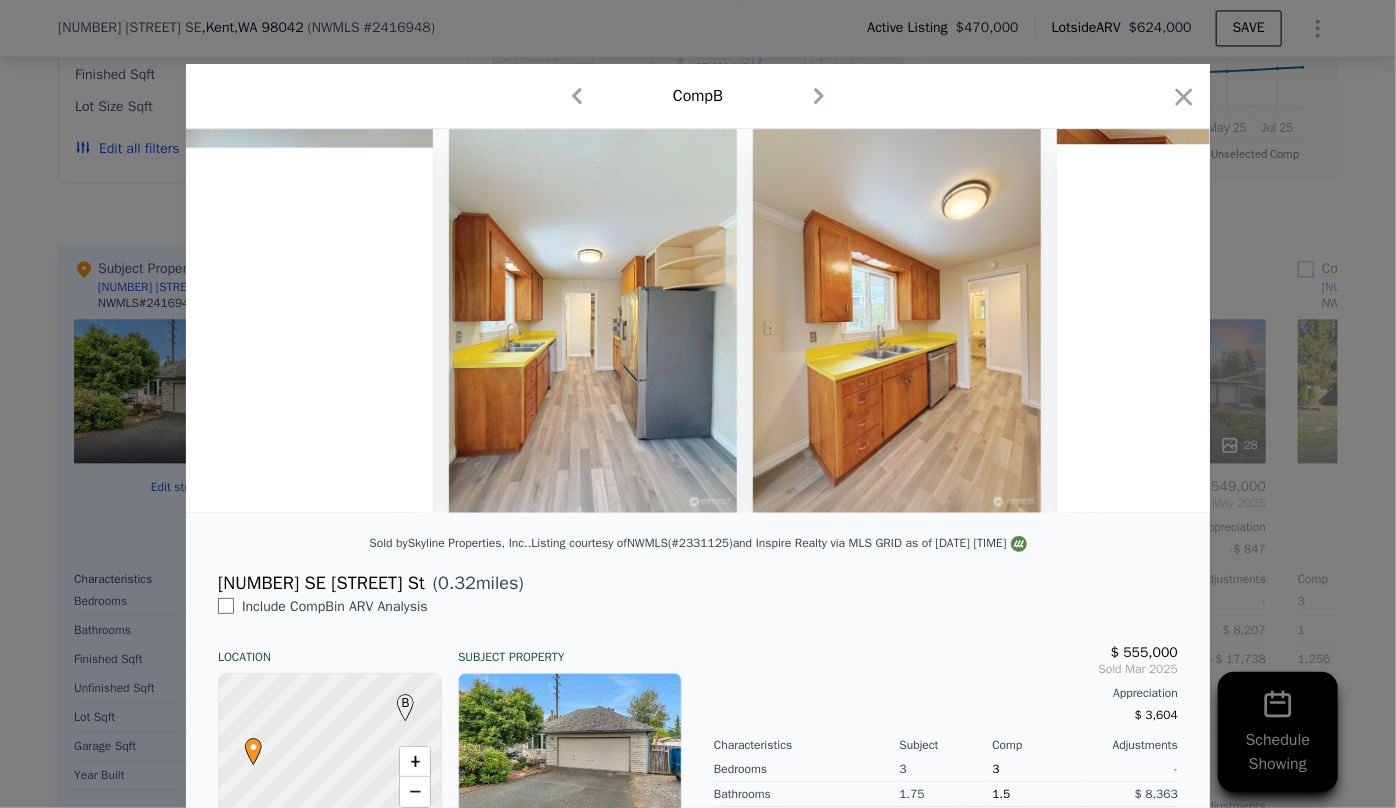 scroll, scrollTop: 0, scrollLeft: 6130, axis: horizontal 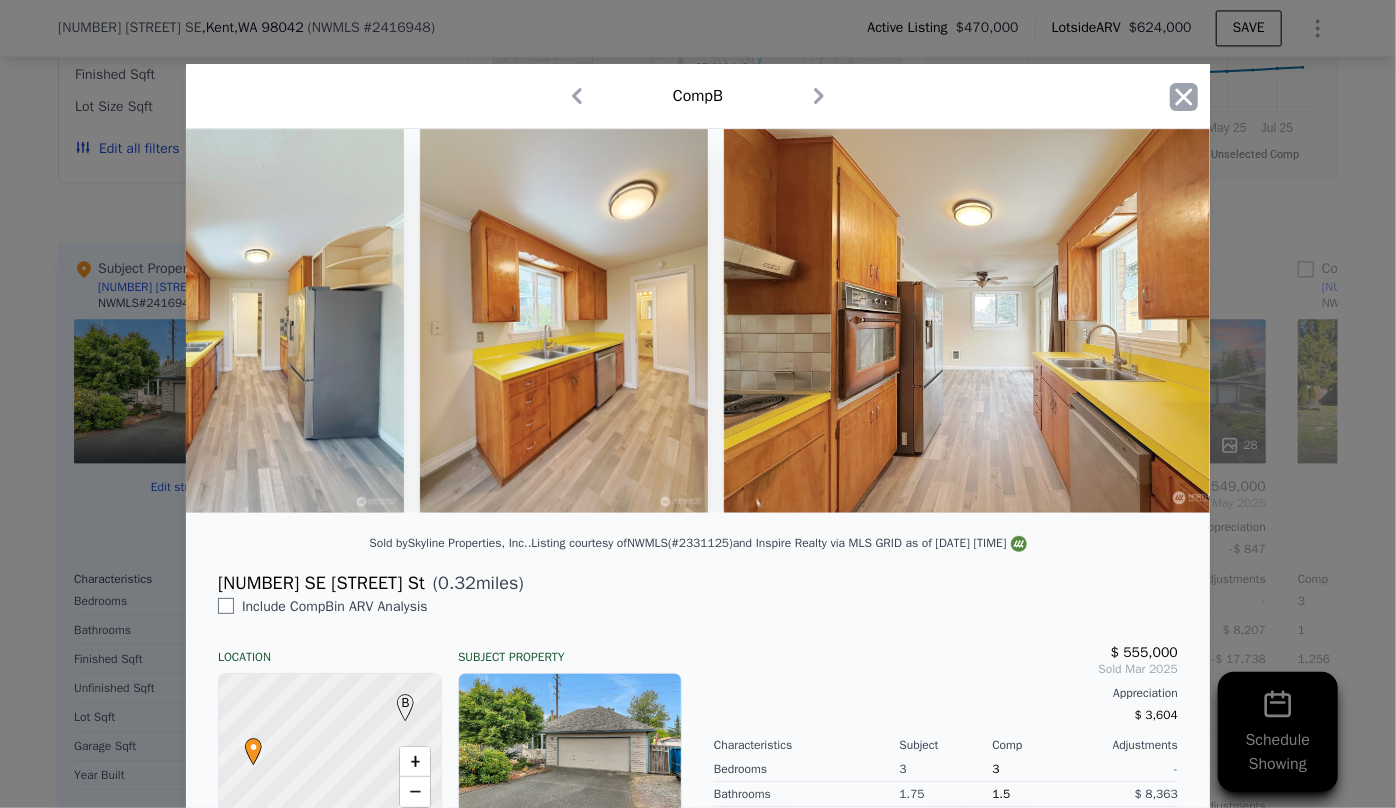 click 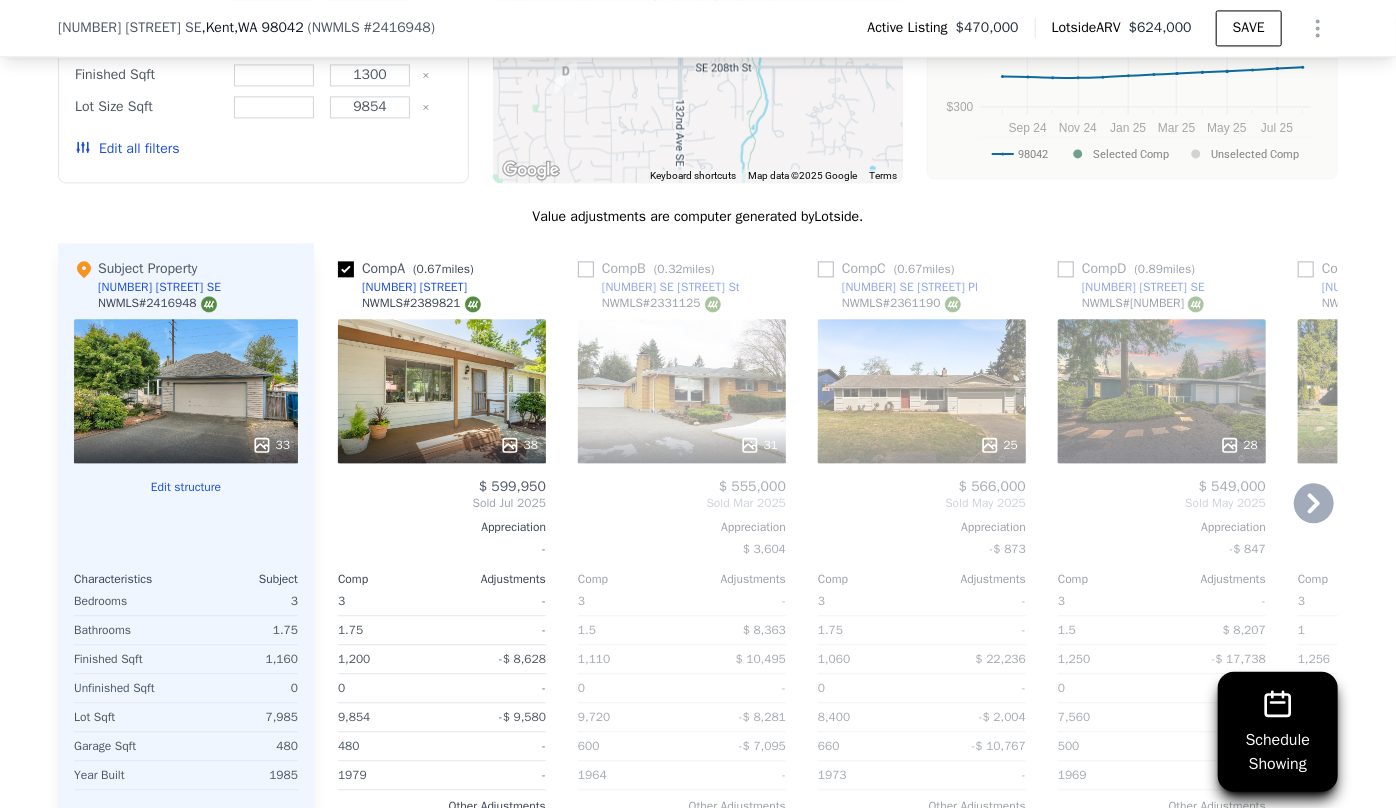 click on "25" at bounding box center [922, 391] 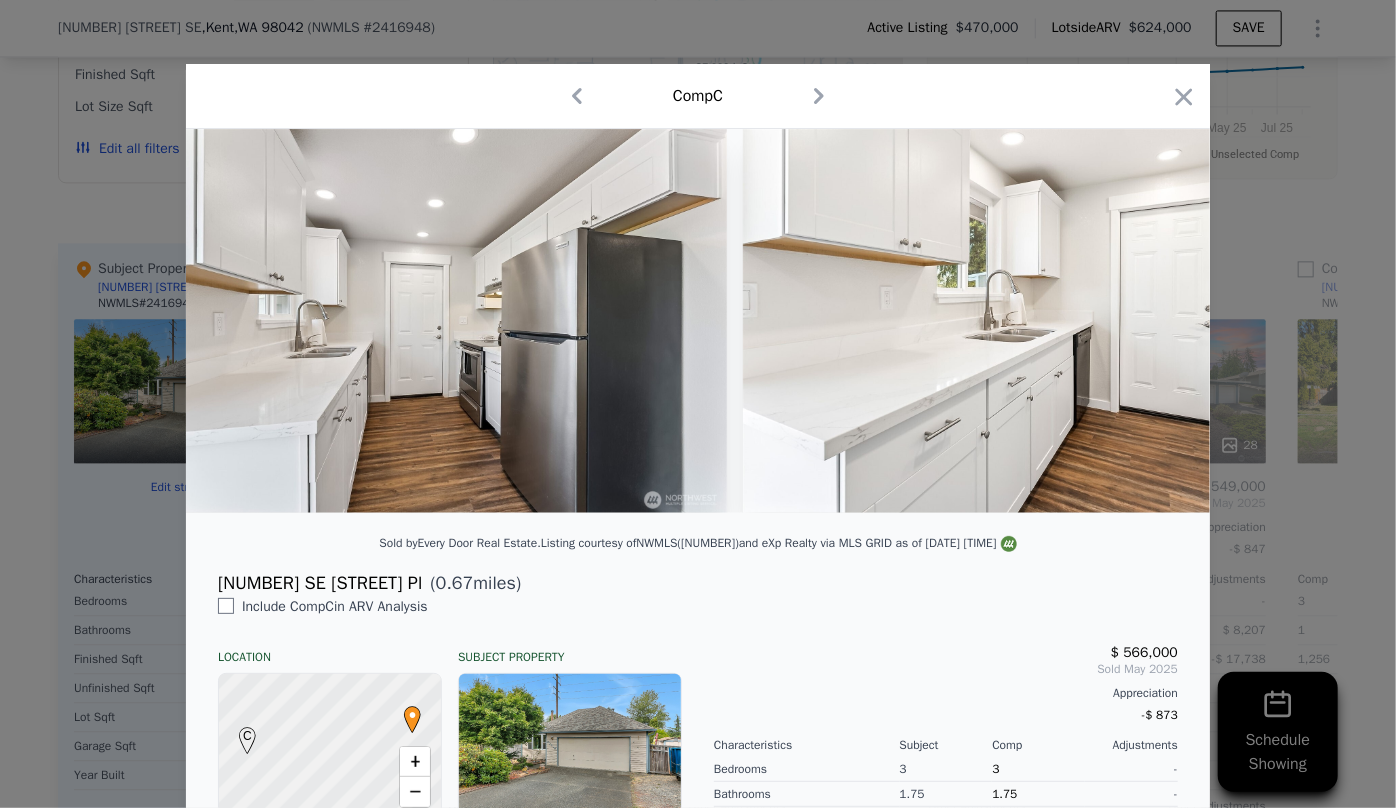 scroll, scrollTop: 0, scrollLeft: 3064, axis: horizontal 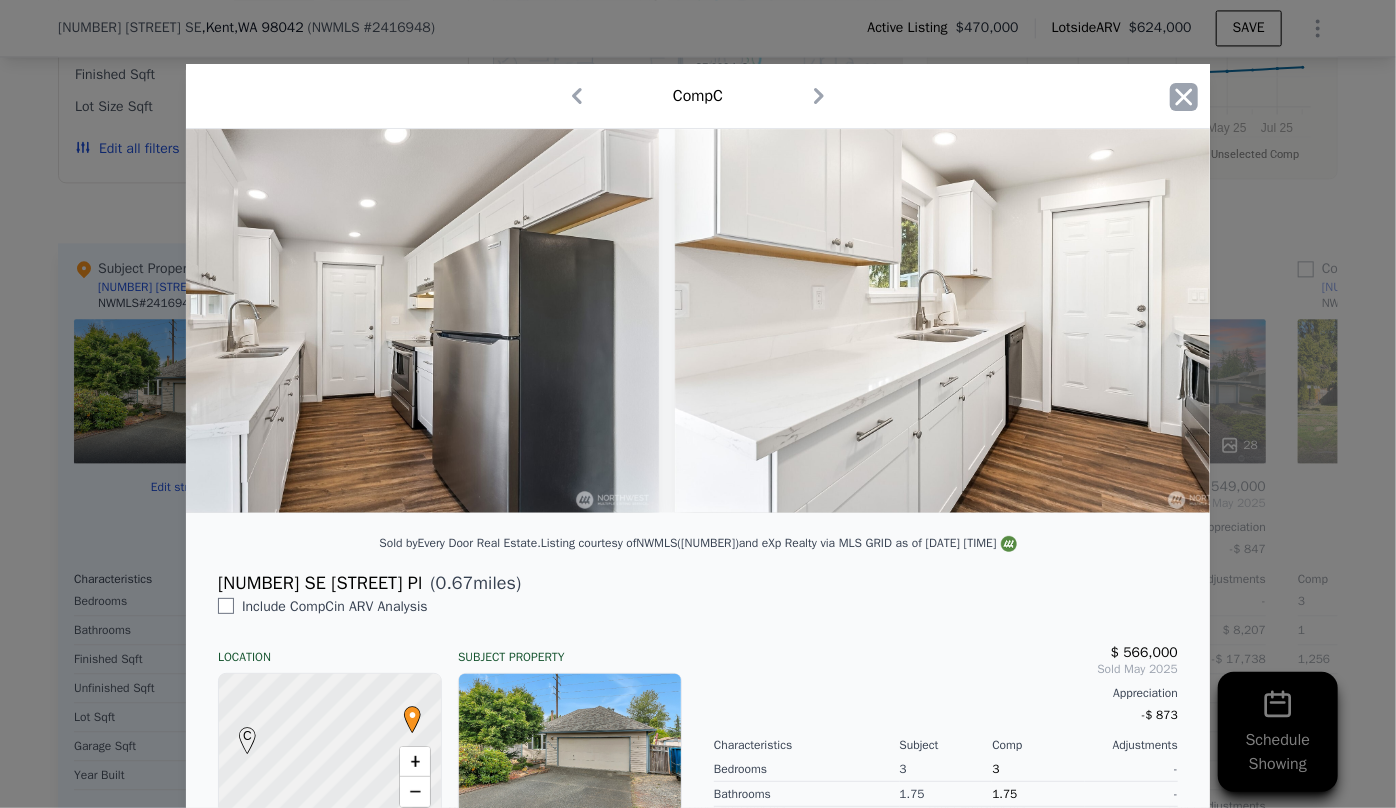 click 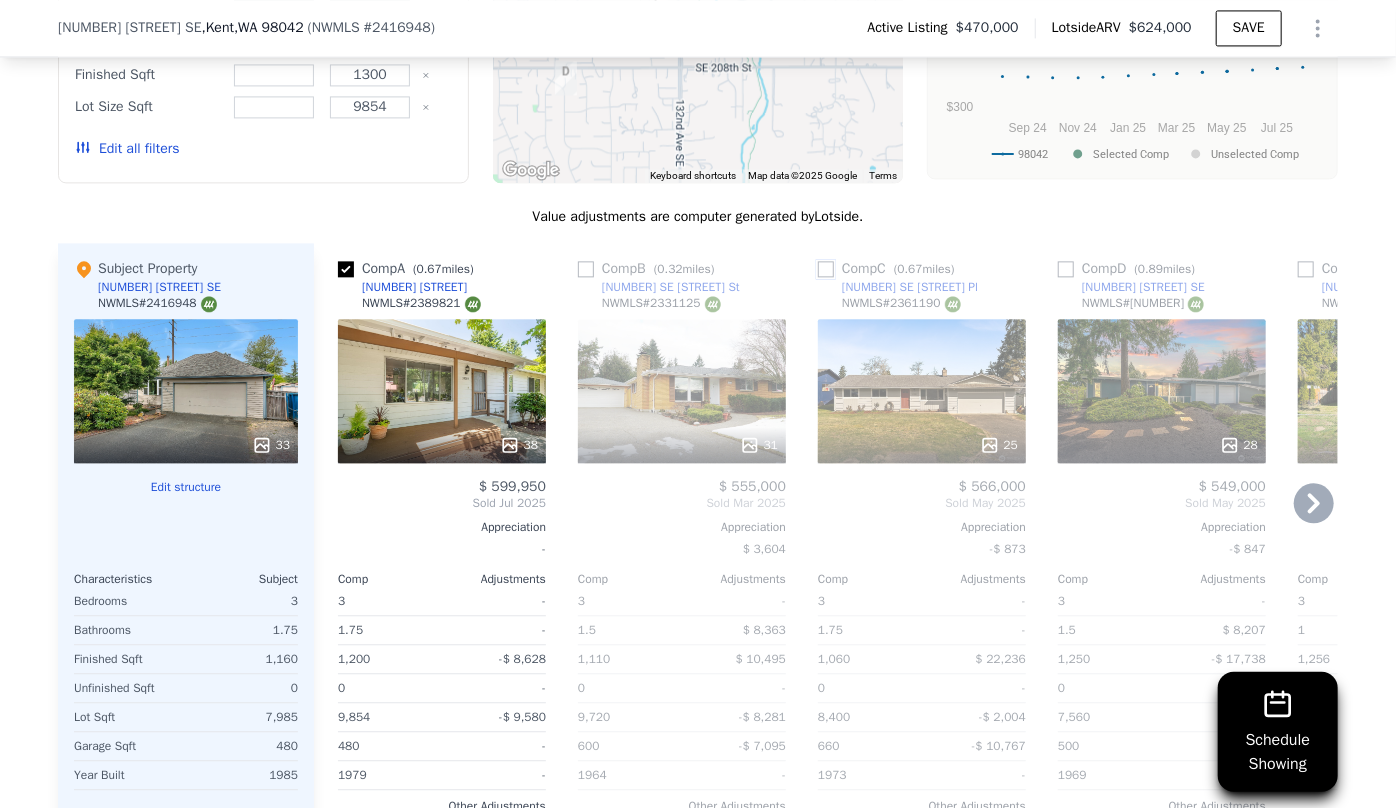 click at bounding box center (826, 269) 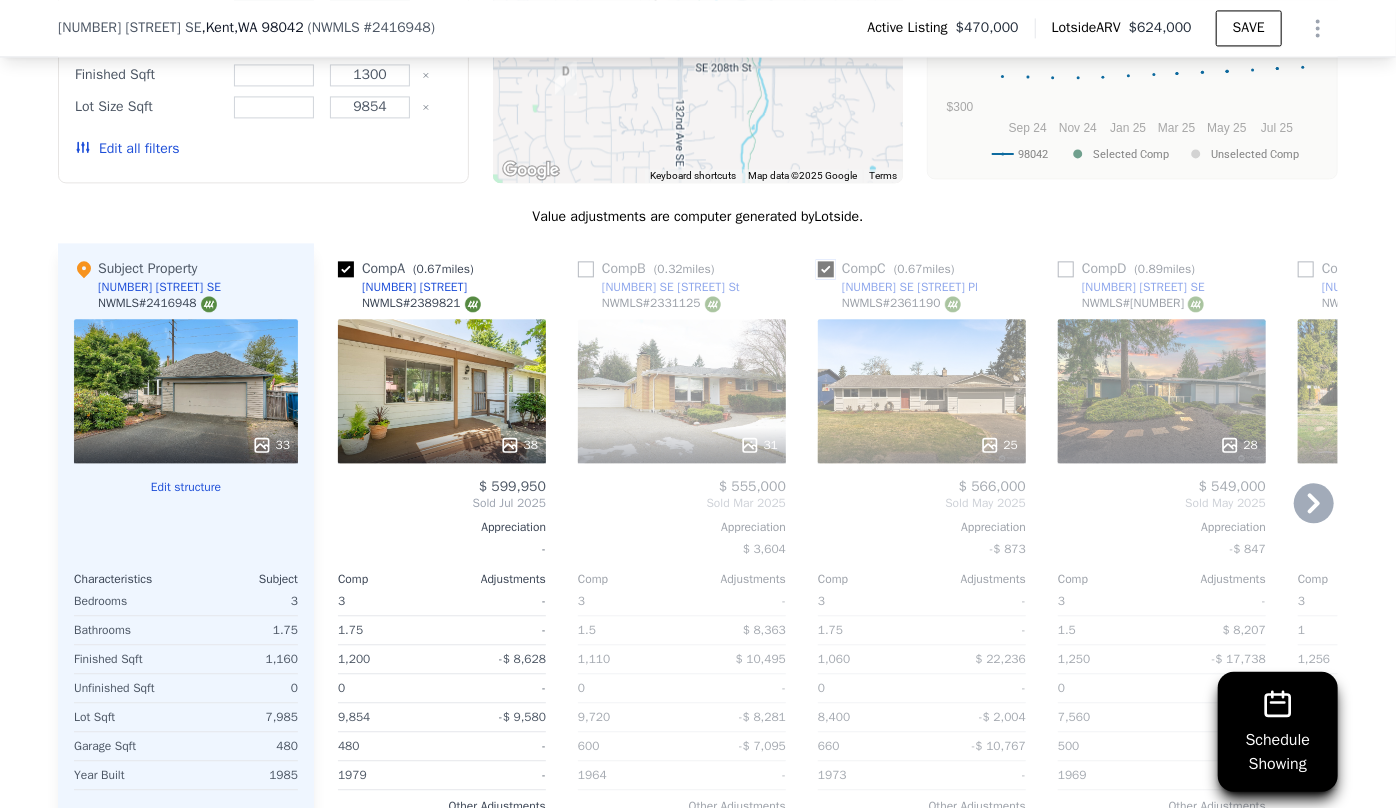 checkbox on "true" 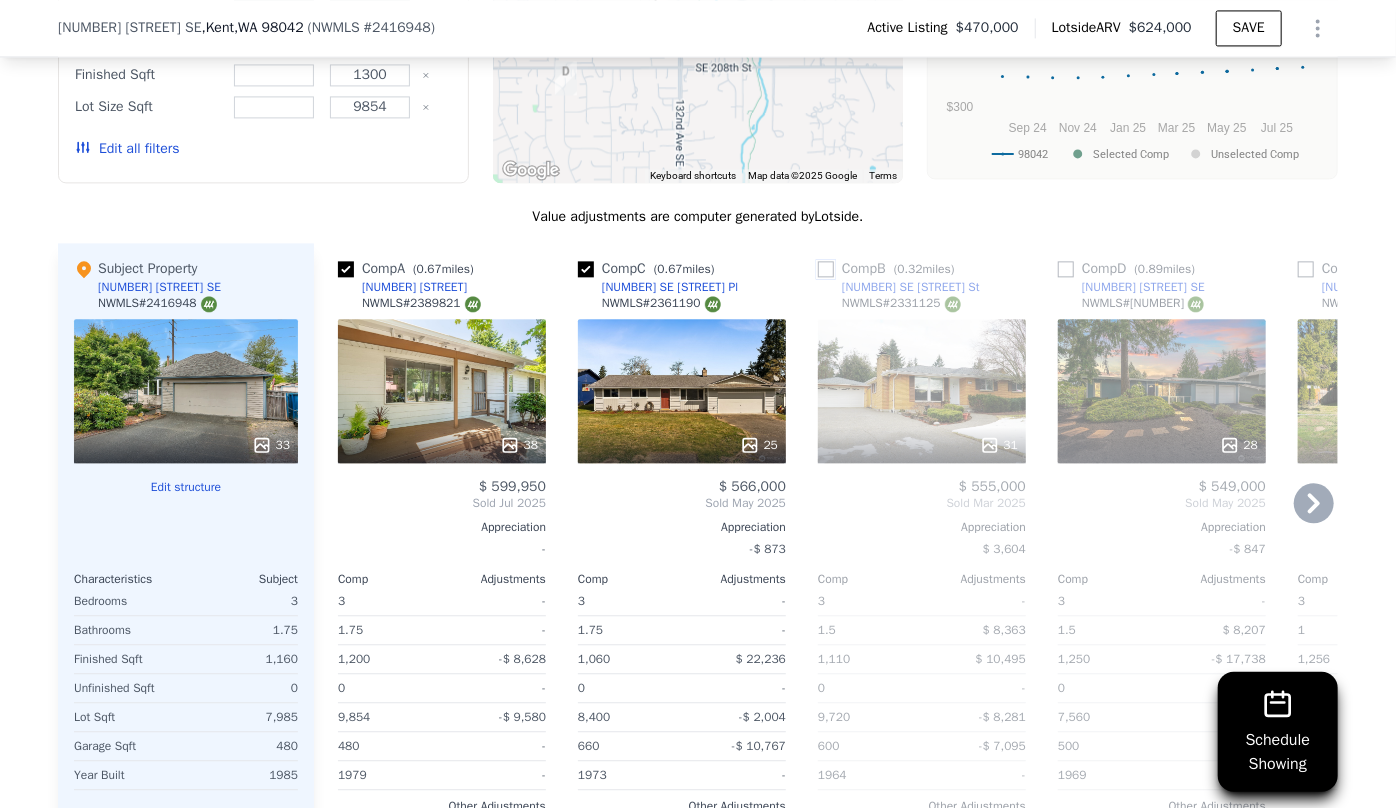 click at bounding box center (826, 269) 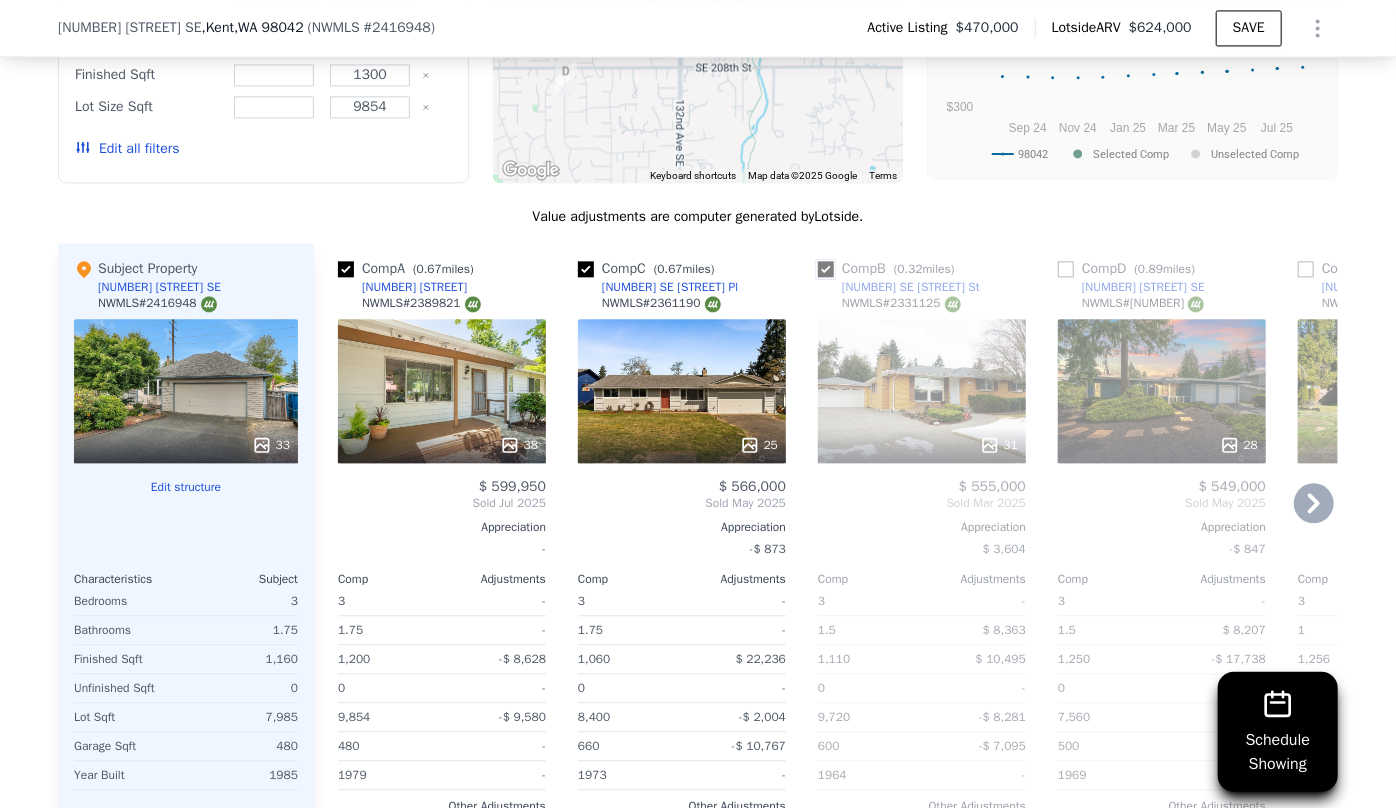 checkbox on "true" 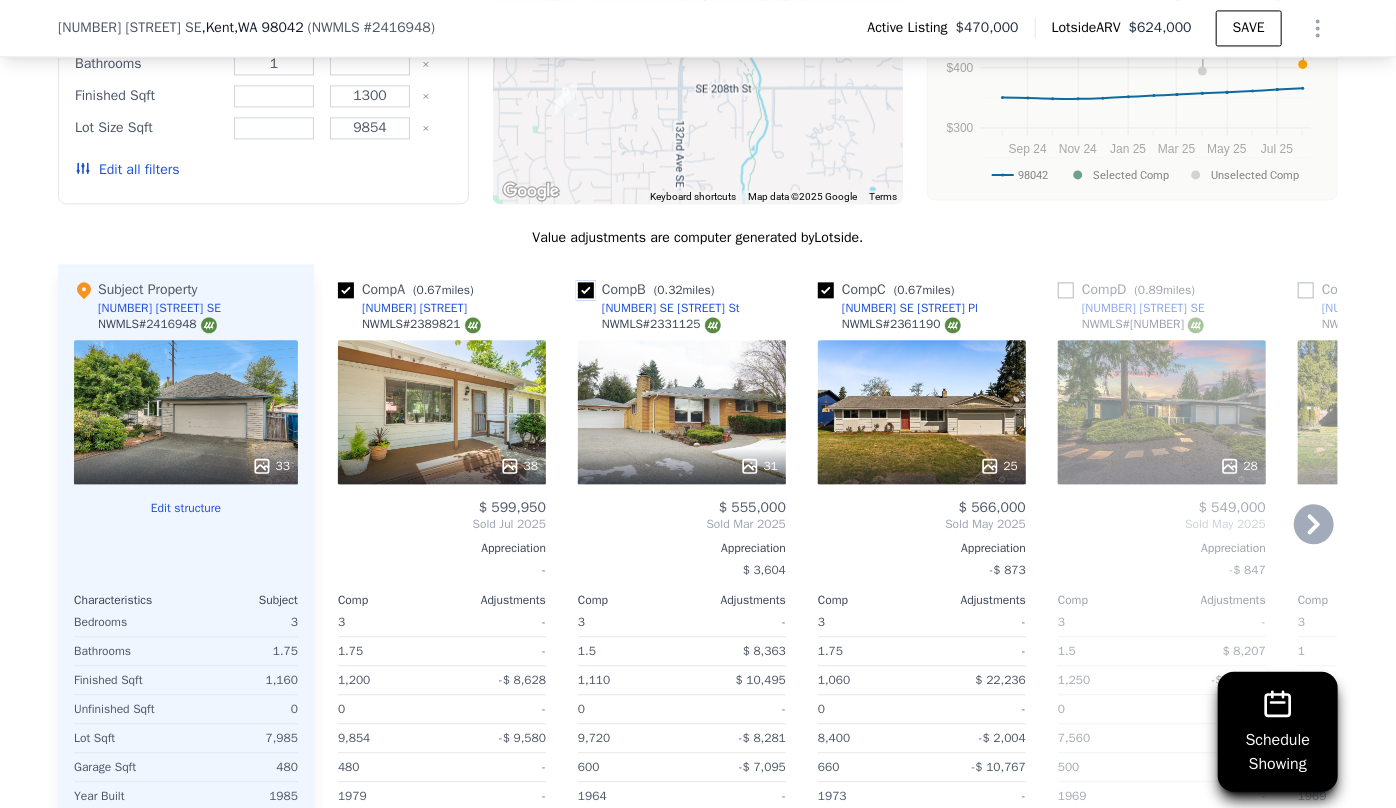 scroll, scrollTop: 2181, scrollLeft: 0, axis: vertical 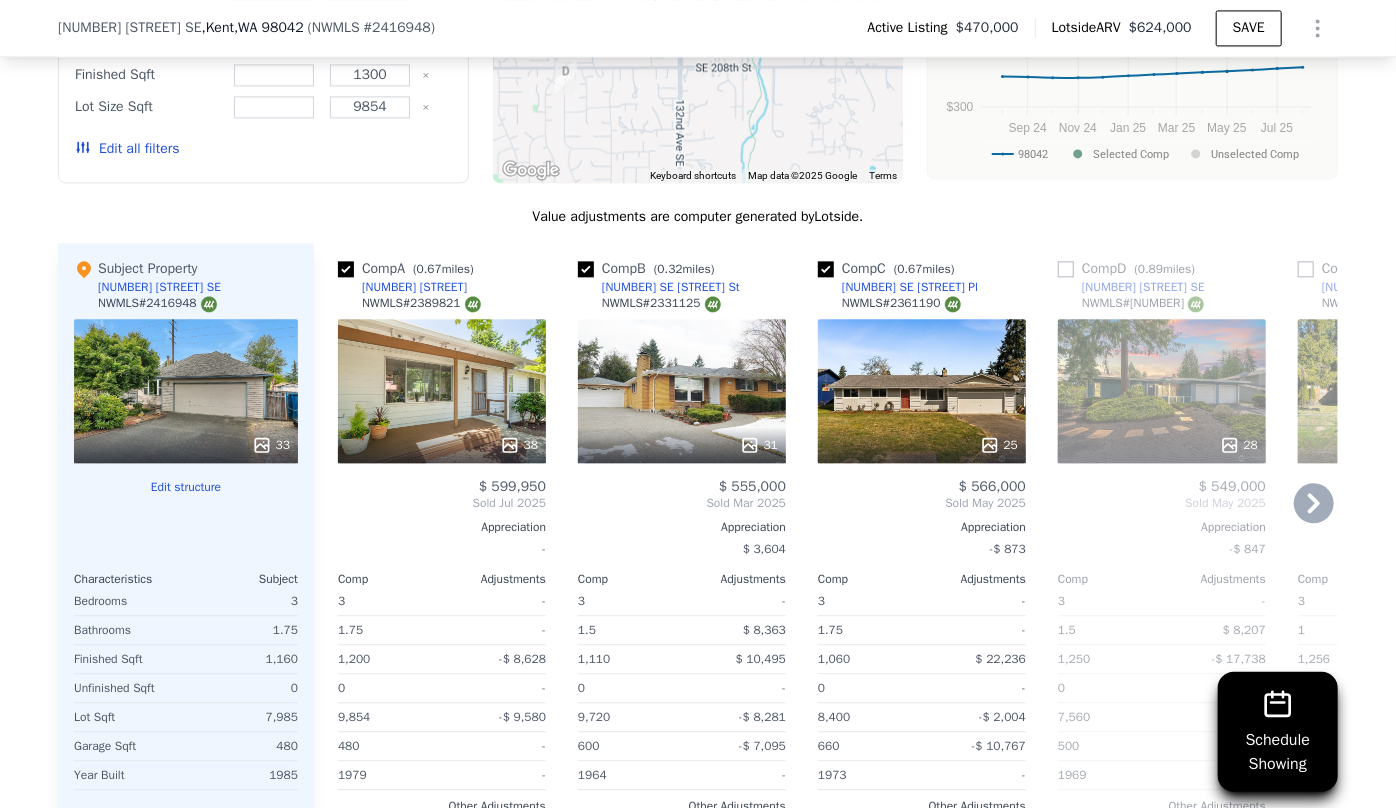 click 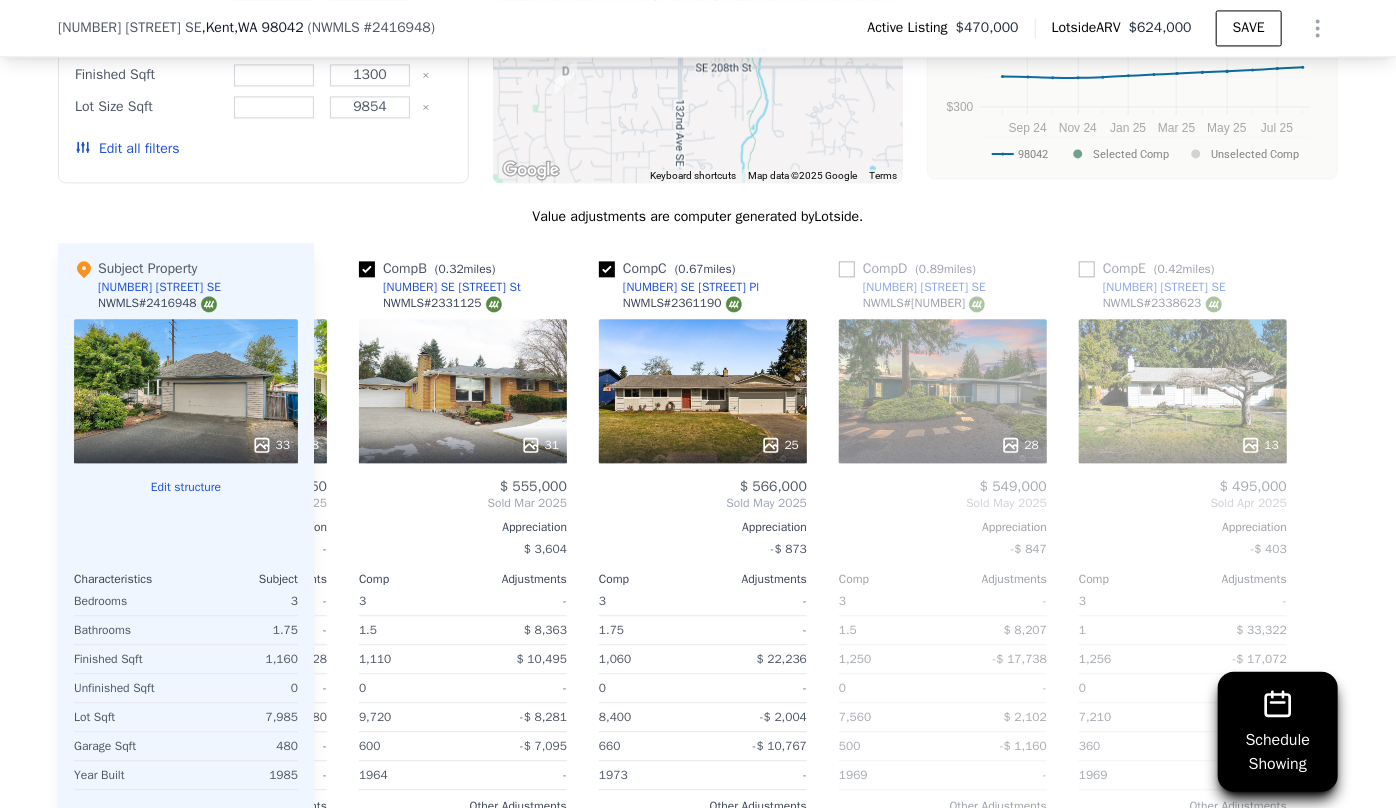 scroll, scrollTop: 0, scrollLeft: 223, axis: horizontal 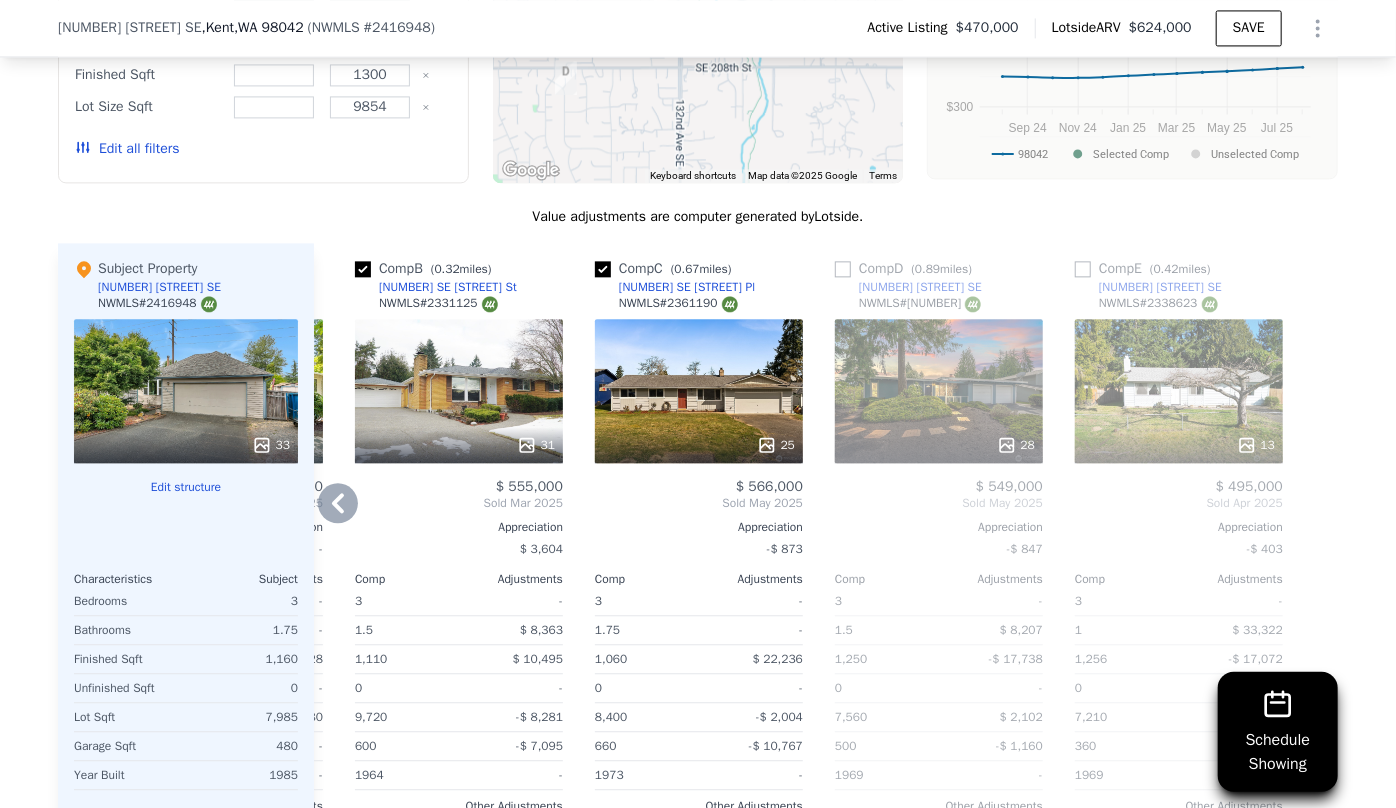 click on "13" at bounding box center [1179, 445] 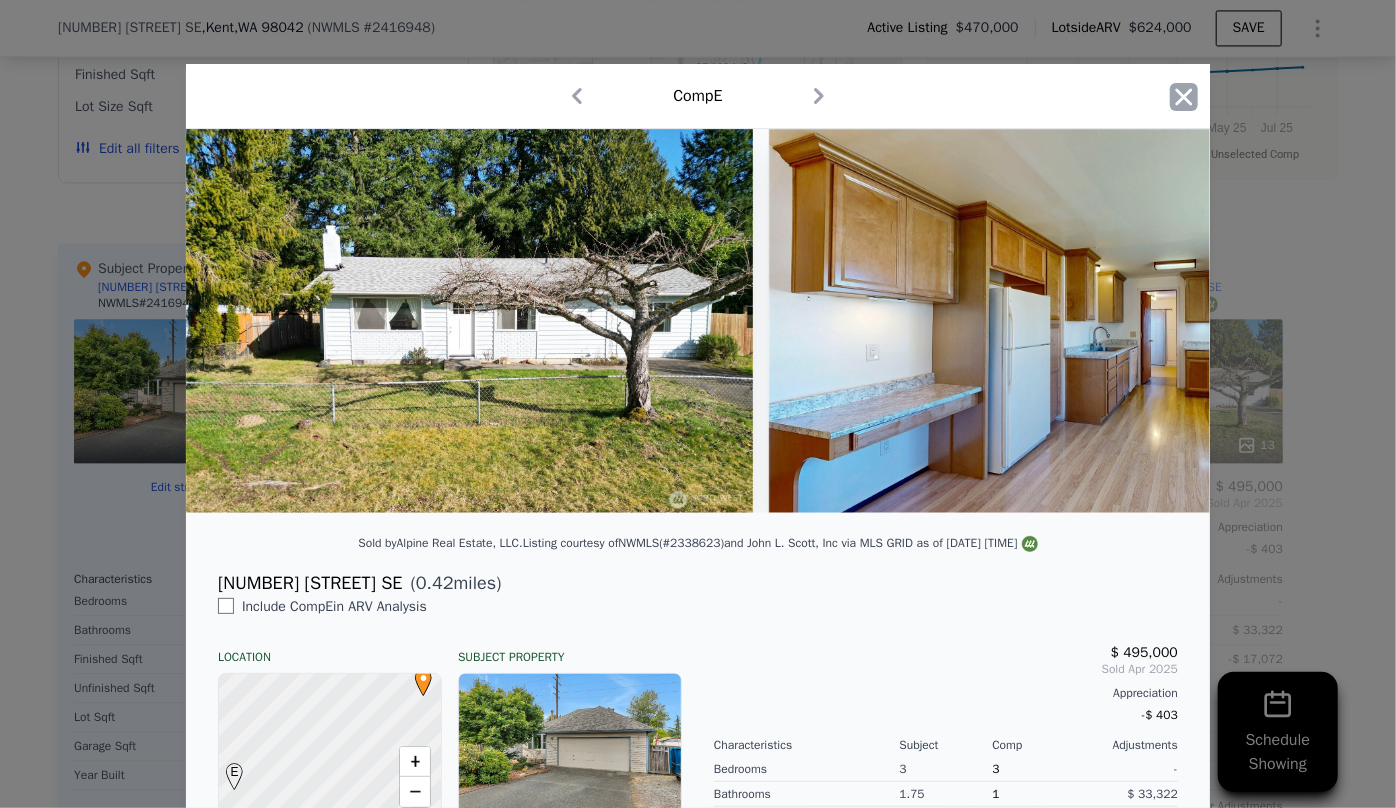 click 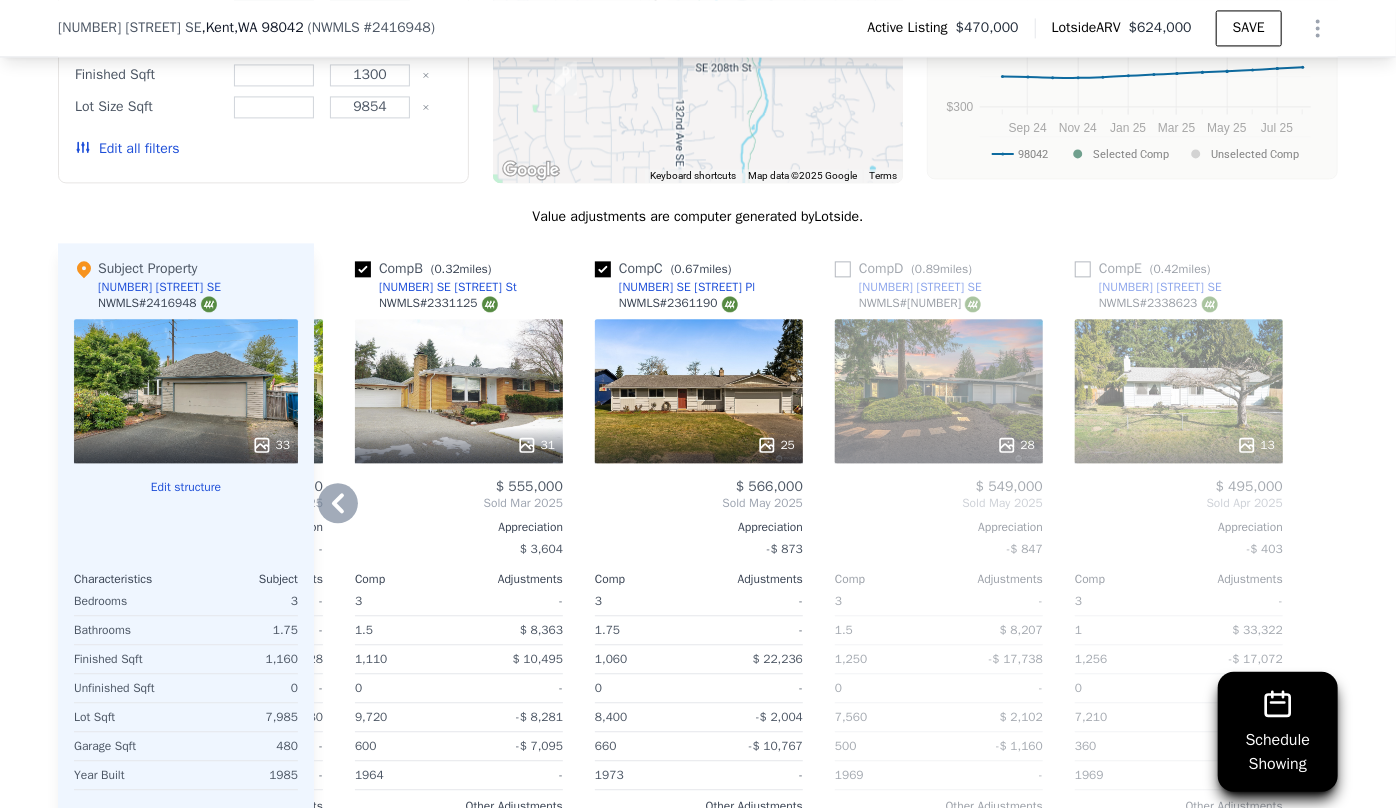 click on "28" at bounding box center [939, 391] 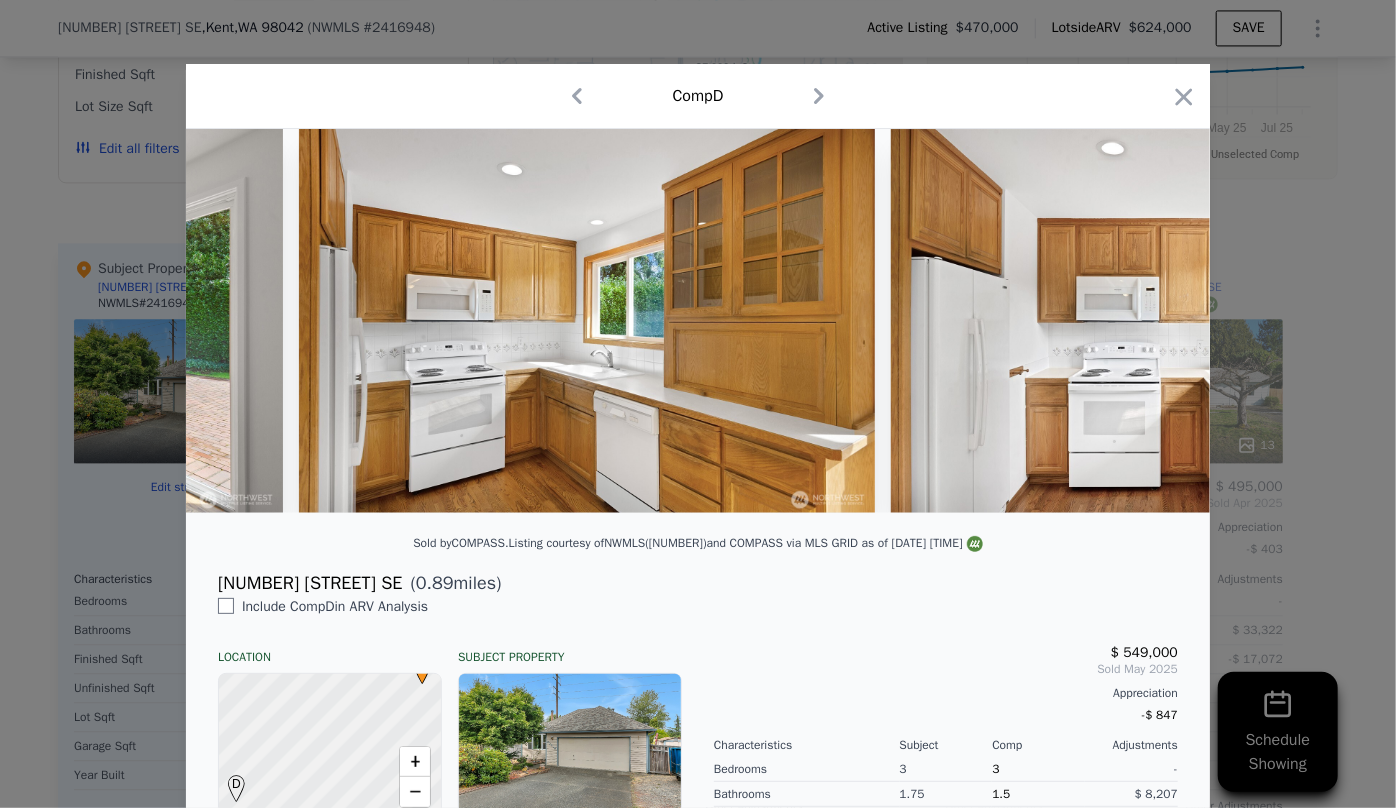 scroll, scrollTop: 0, scrollLeft: 5961, axis: horizontal 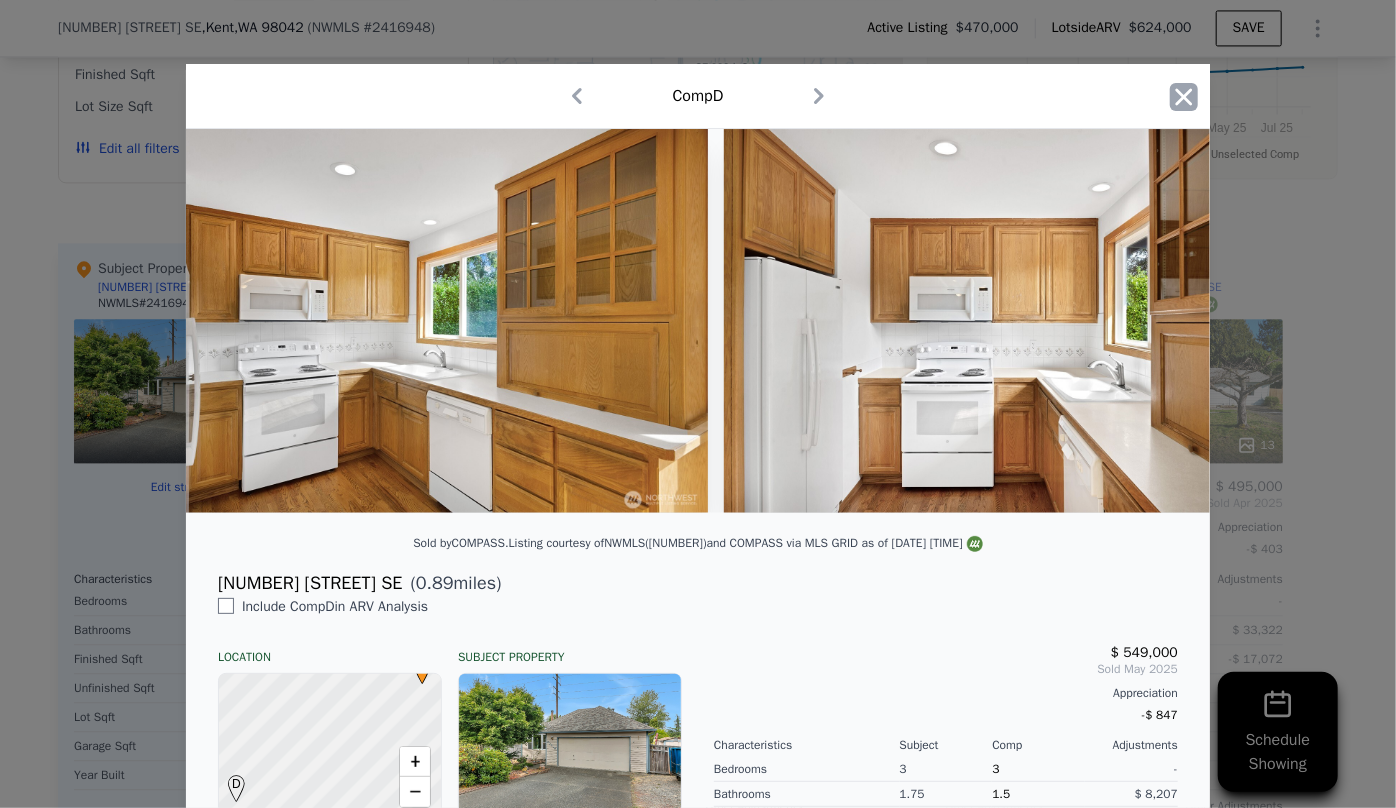click 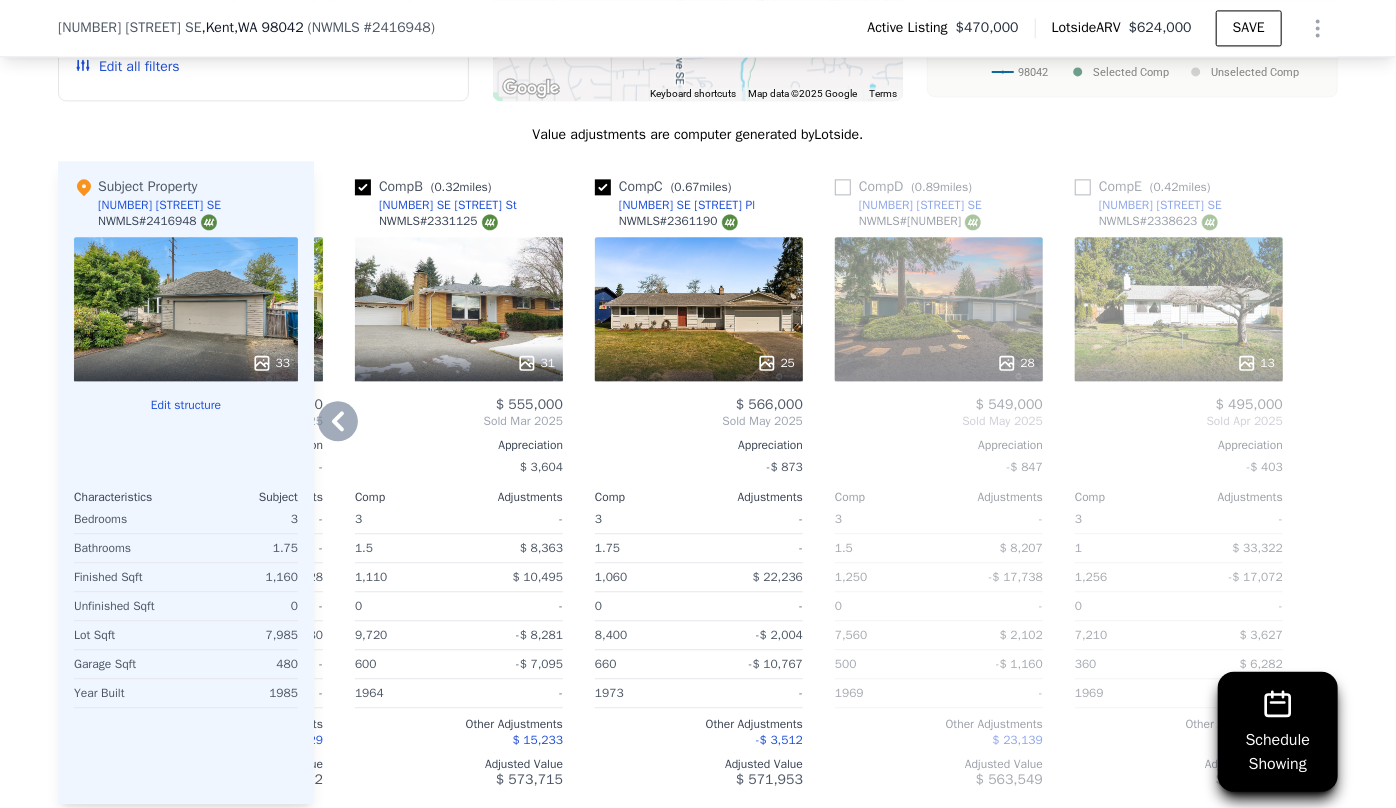 scroll, scrollTop: 2363, scrollLeft: 0, axis: vertical 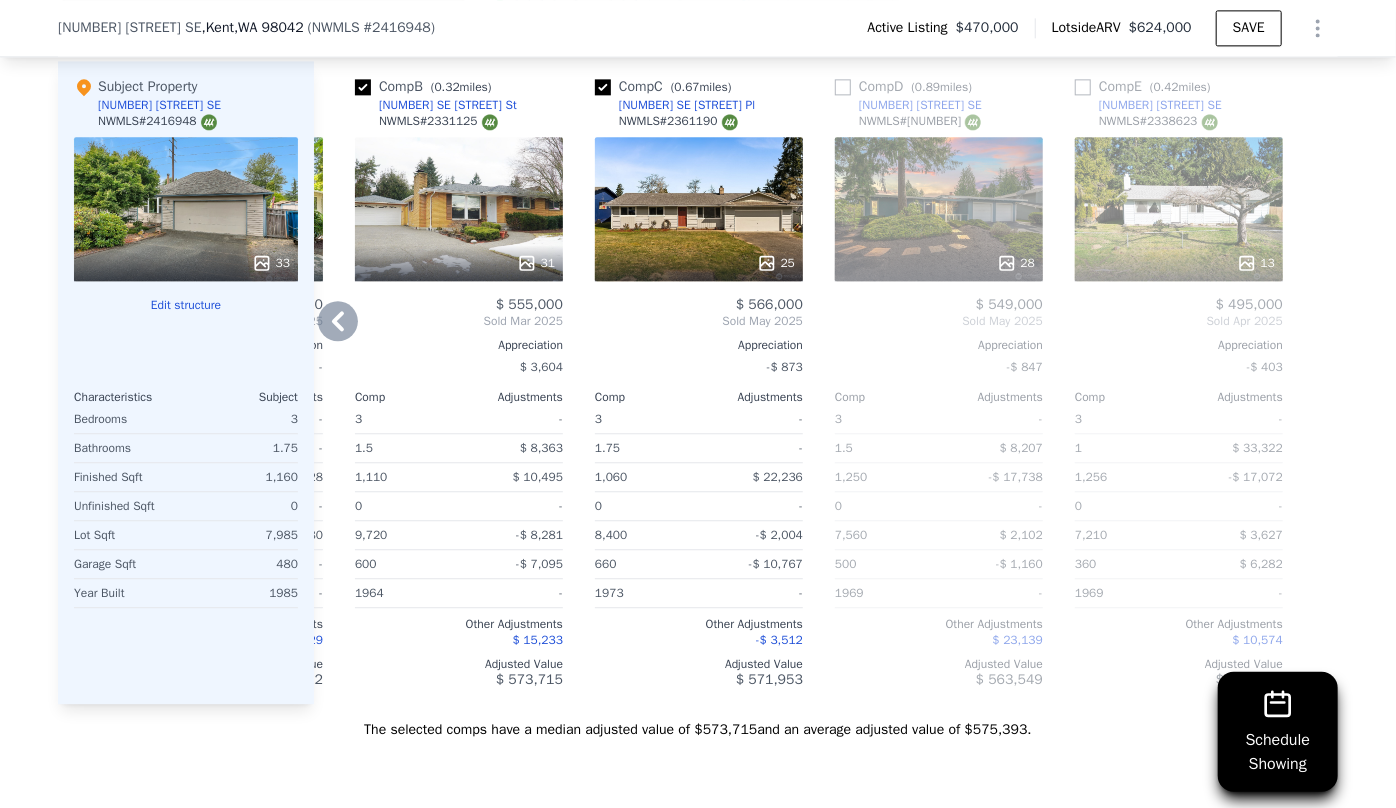 click 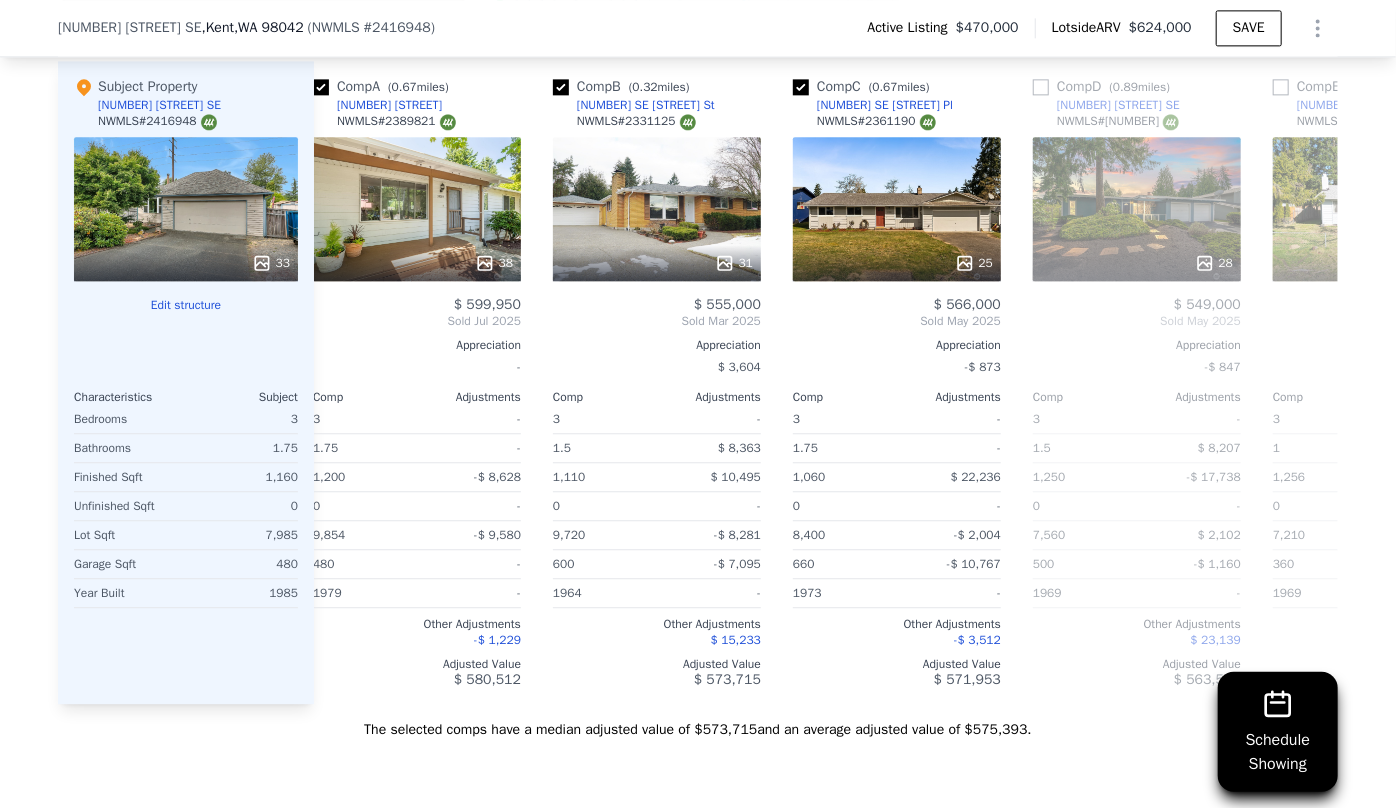 scroll, scrollTop: 0, scrollLeft: 0, axis: both 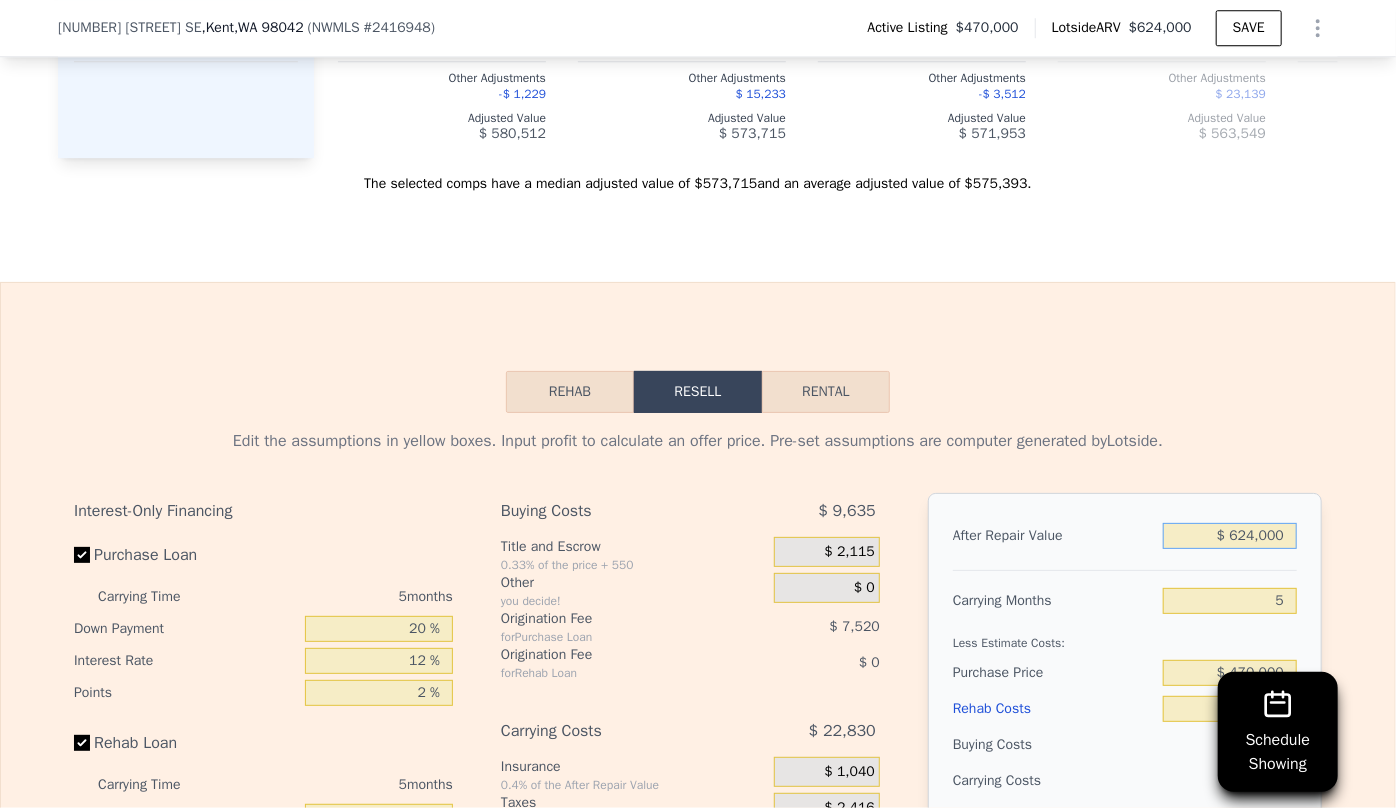 click on "$ 624,000" at bounding box center (1230, 536) 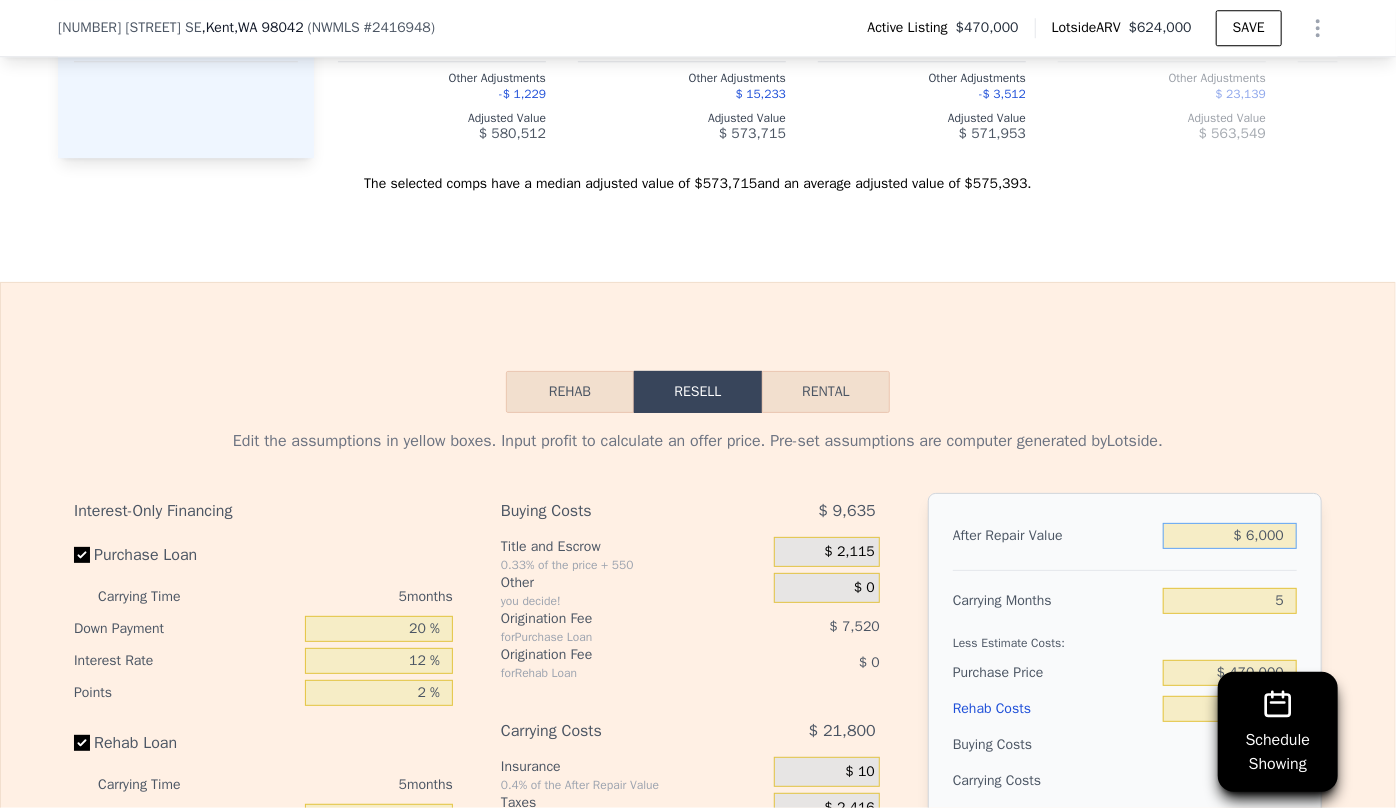 type on "$ 000" 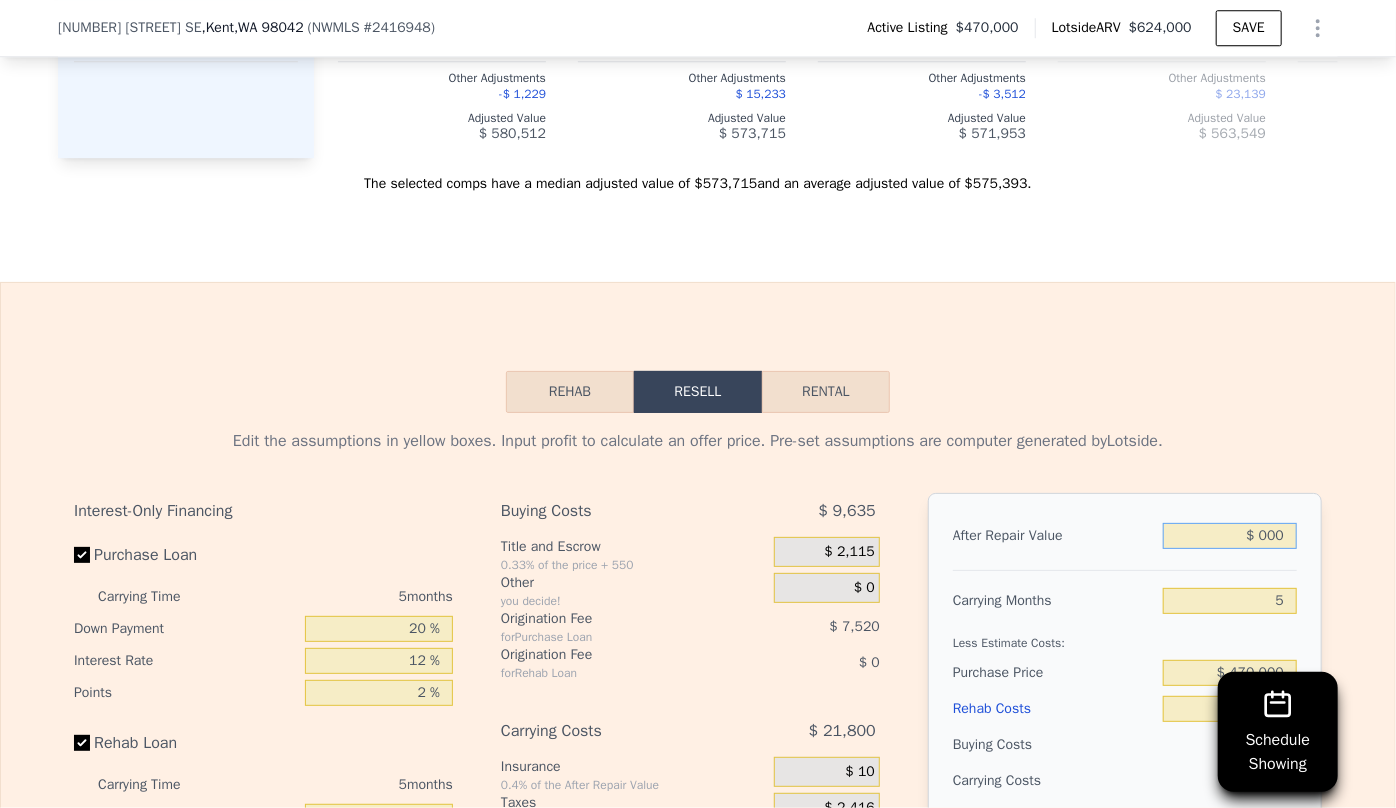 type on "-$ 501,975" 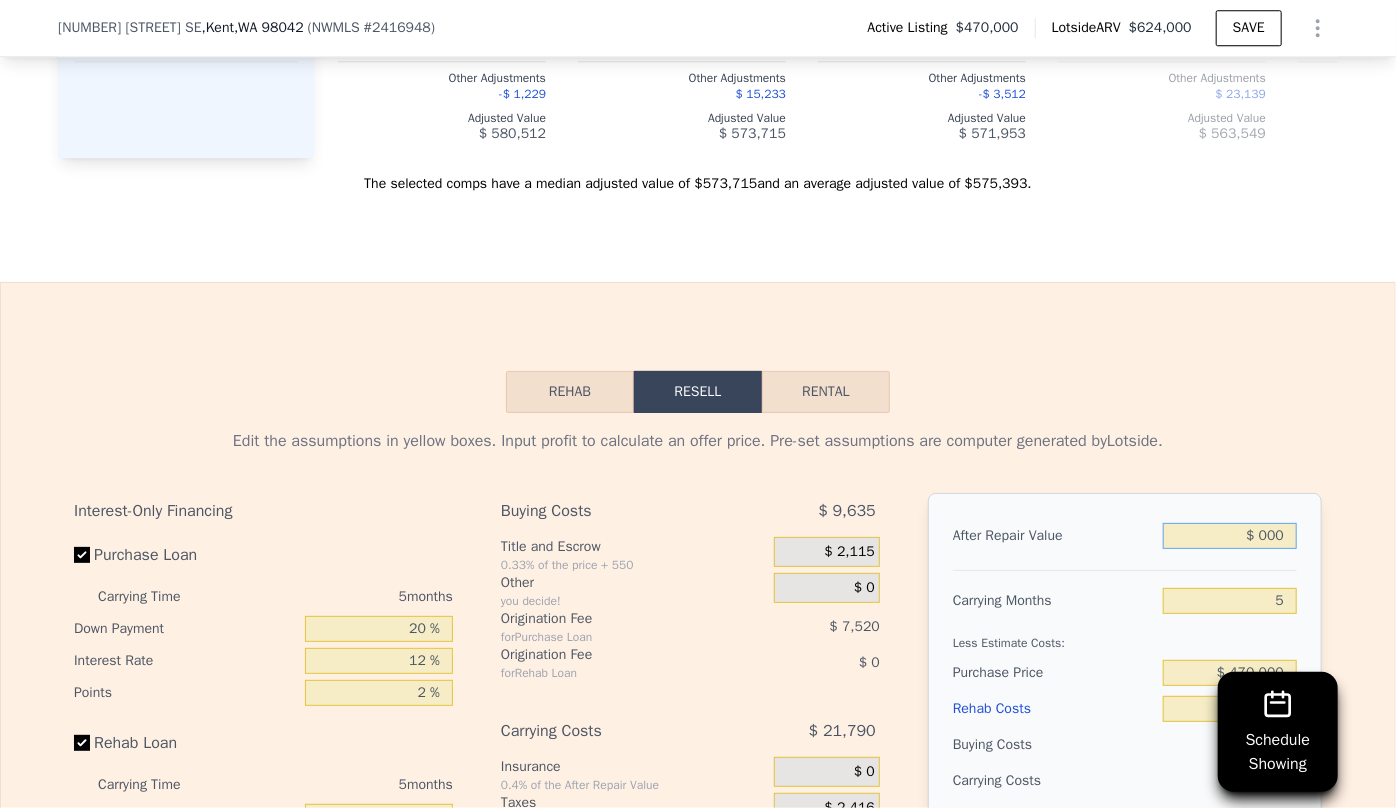 type on "$ 5,000" 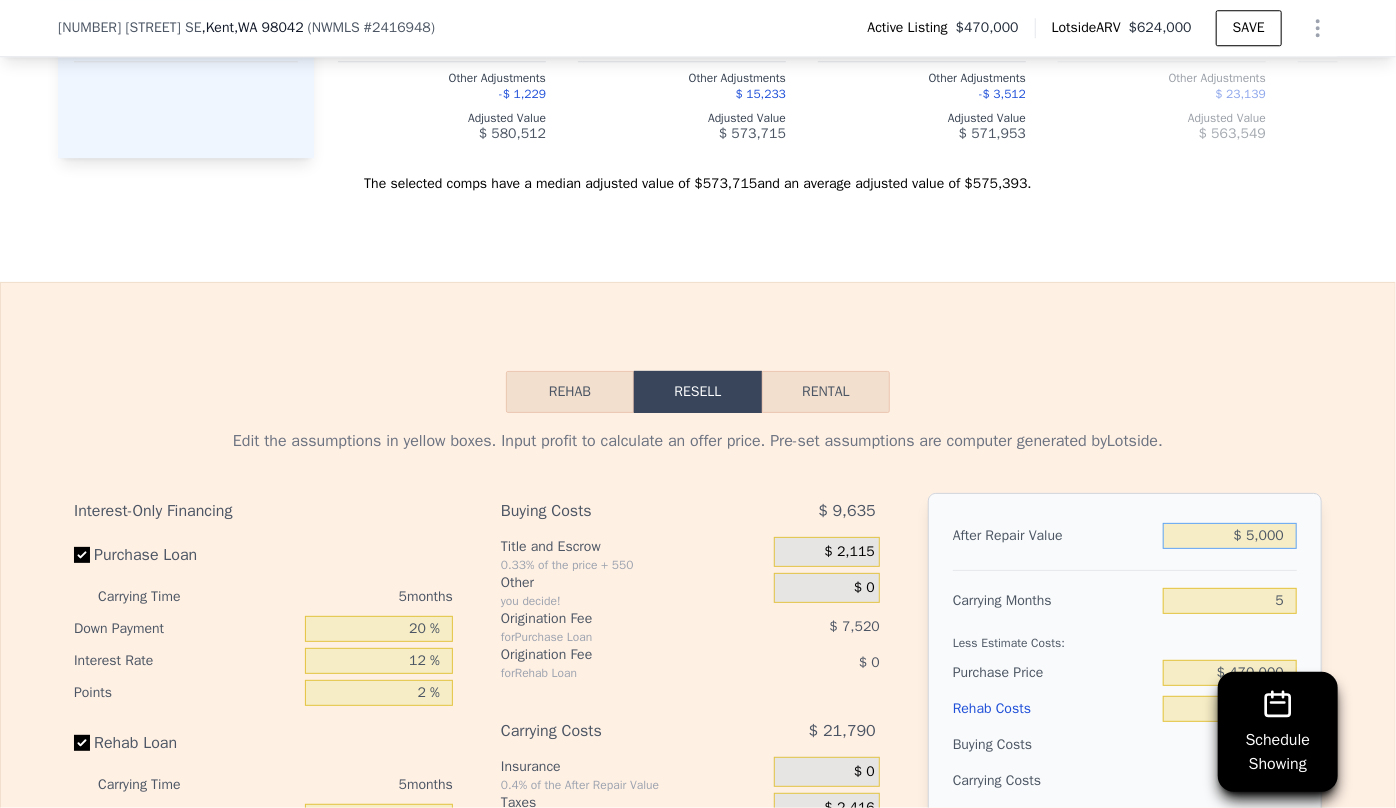 type on "-$ 497,339" 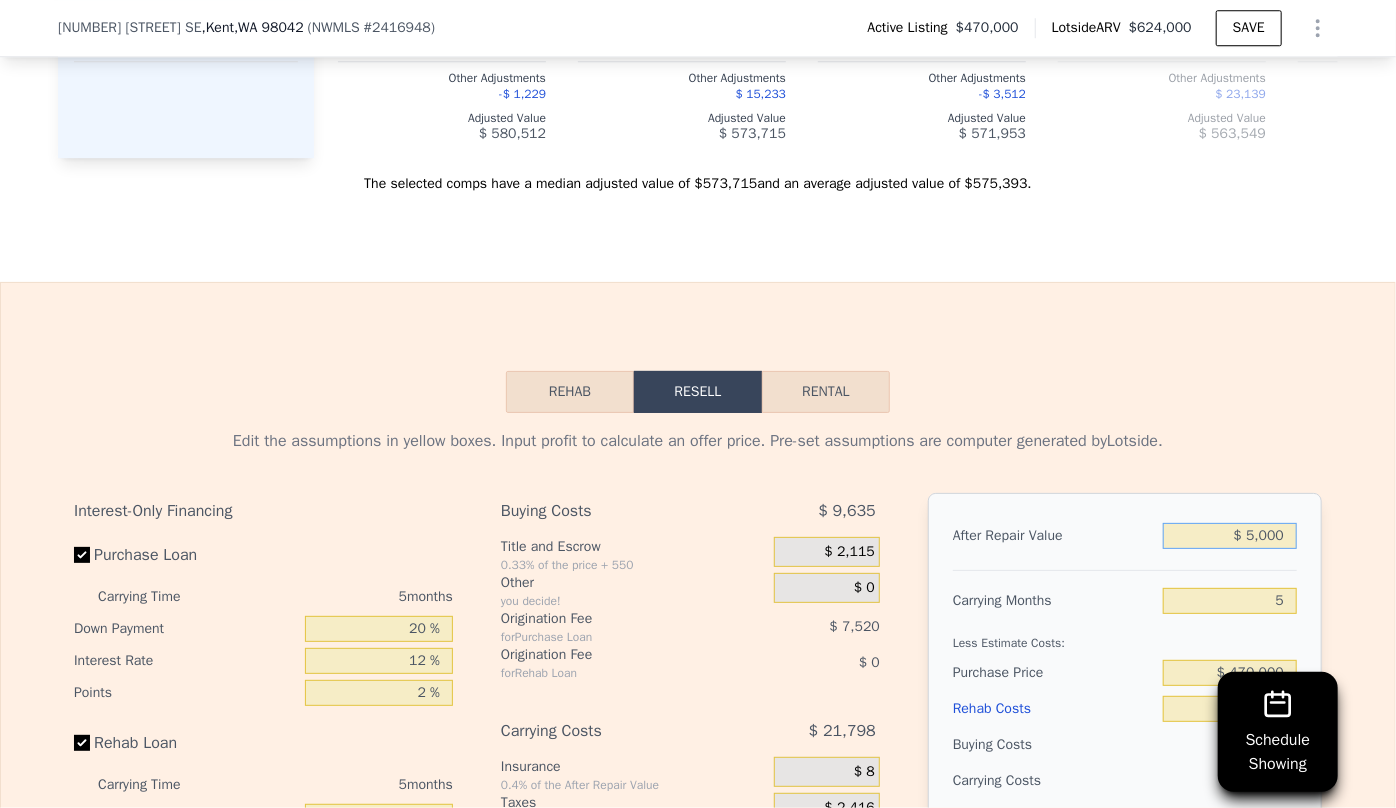 type on "$ 55,000" 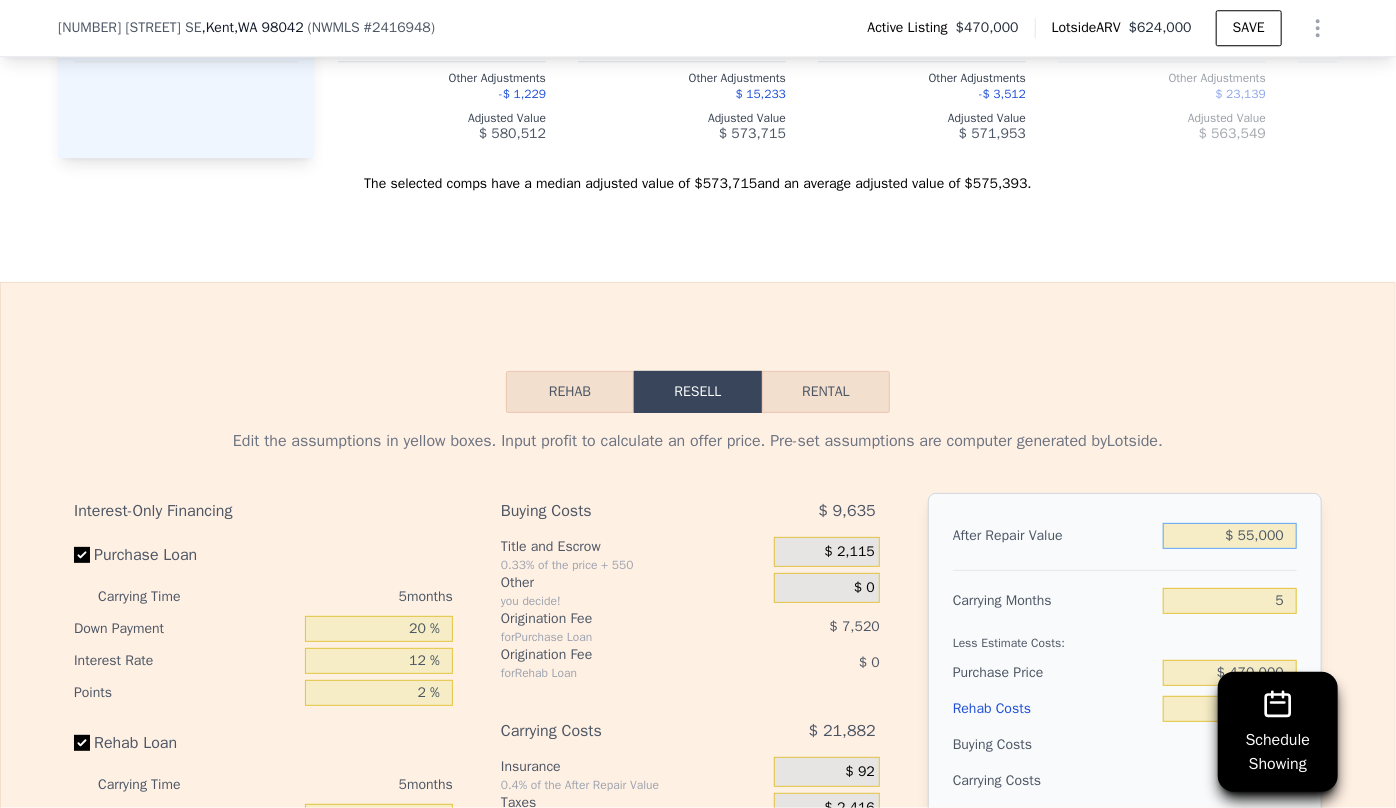 type on "-$ 450,979" 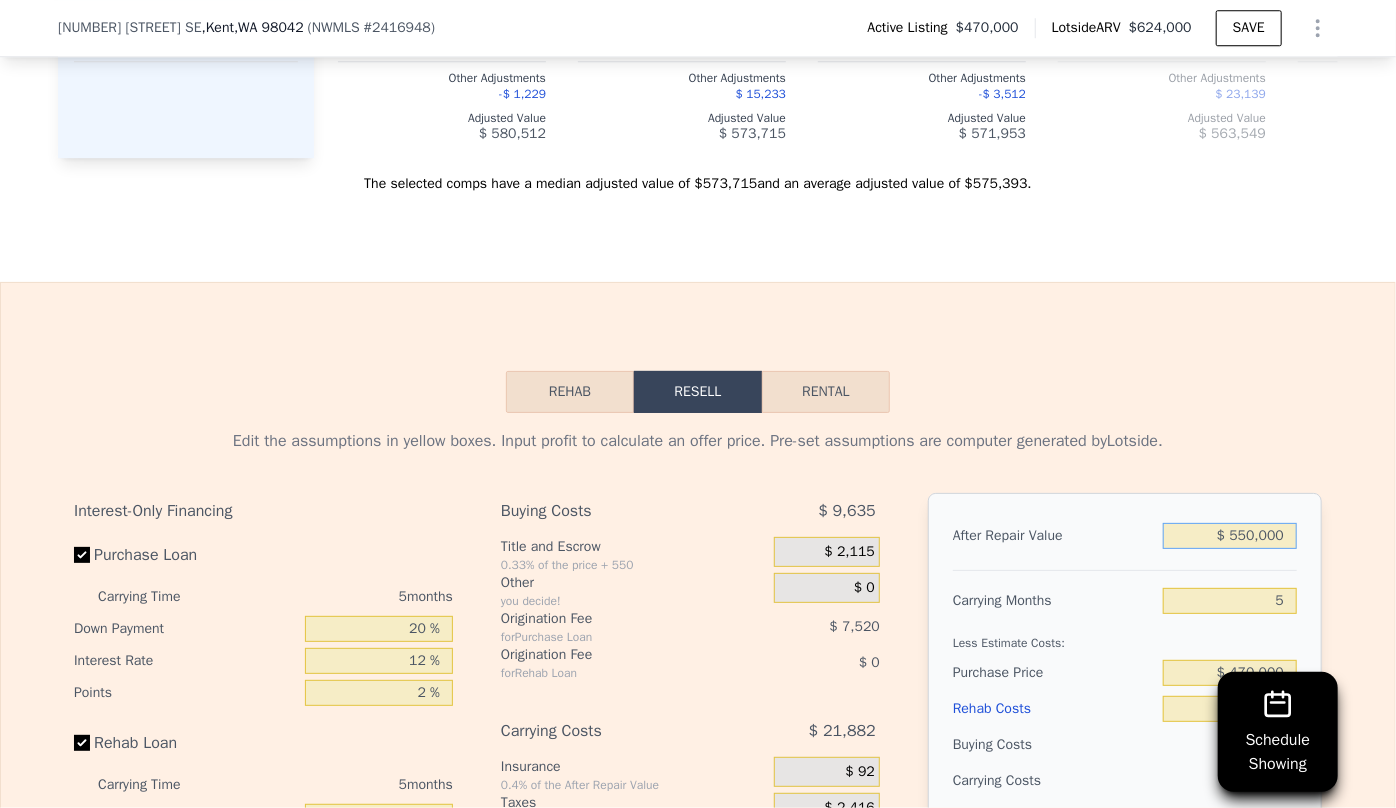 type on "$ 7,986" 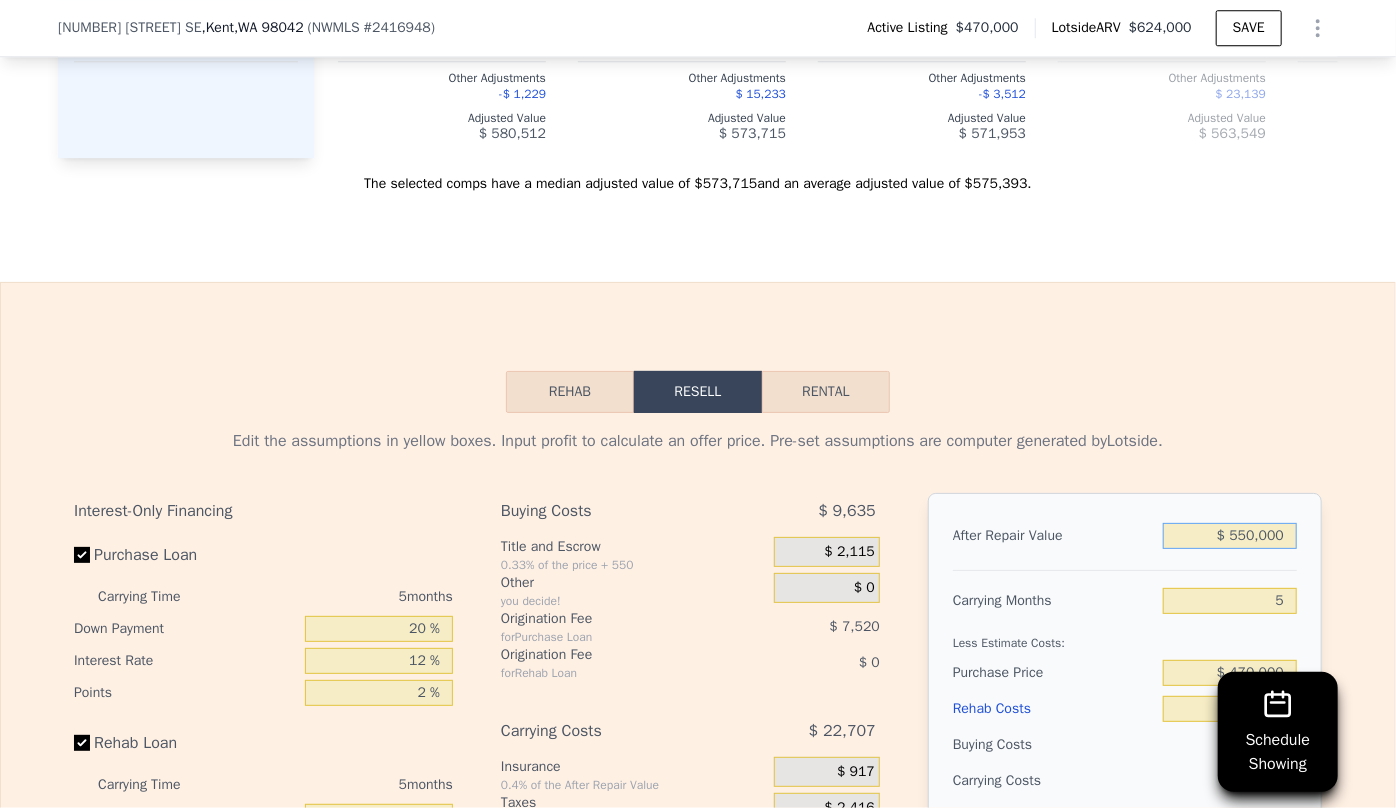 type on "$ 550,000" 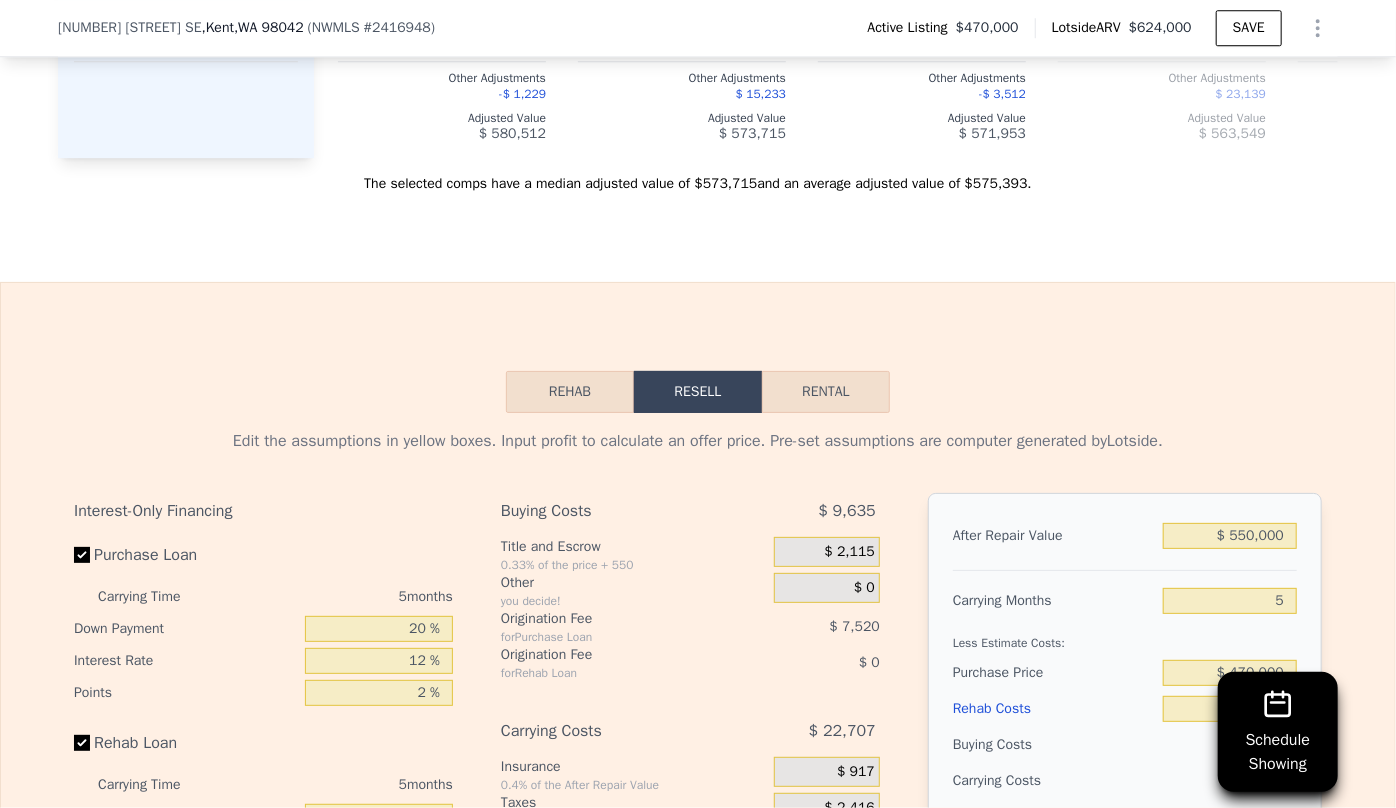 click on "Rehab   Resell   Rental Edit the assumptions in yellow boxes. Input profit to calculate an offer price. Pre-set assumptions are computer generated by  Lotside . Interest-Only Financing Purchase Loan Carrying Time 5  months Down Payment 20 % Interest Rate 12 % Points 2 % Rehab Loan Carrying Time 5  months Down Payment 20 % Interest Rate 12 % Points 2 % Buying Costs $ 9,635 Title and Escrow 0.33% of the price + 550 $ 2,115 Other you decide! $ 0 Origination Fee for  Purchase Loan $ 7,520 Origination Fee for  Rehab Loan $ 0 Carrying Costs $ 22,707 Insurance 0.4% of the After Repair Value $ 917 Taxes based on annual taxes $ 2,416 Utilities 3¢ per Finished Square Foot $ 574 Interest for  Purchase Loan $ 18,800 Interest for  Rehab Loan $ 0 Selling Costs $ 39,672 Excise Tax 1.78% of the After Repair Value $ 9,790 Listing Commission 2.5% of the After Repair Value $ 13,750 Selling Commission 2.5% of the After Repair Value $ 13,750 Title and Escrow 0.33% of the After Repair Value $ 2,382 After Repair Value $ 550,000" at bounding box center (698, 764) 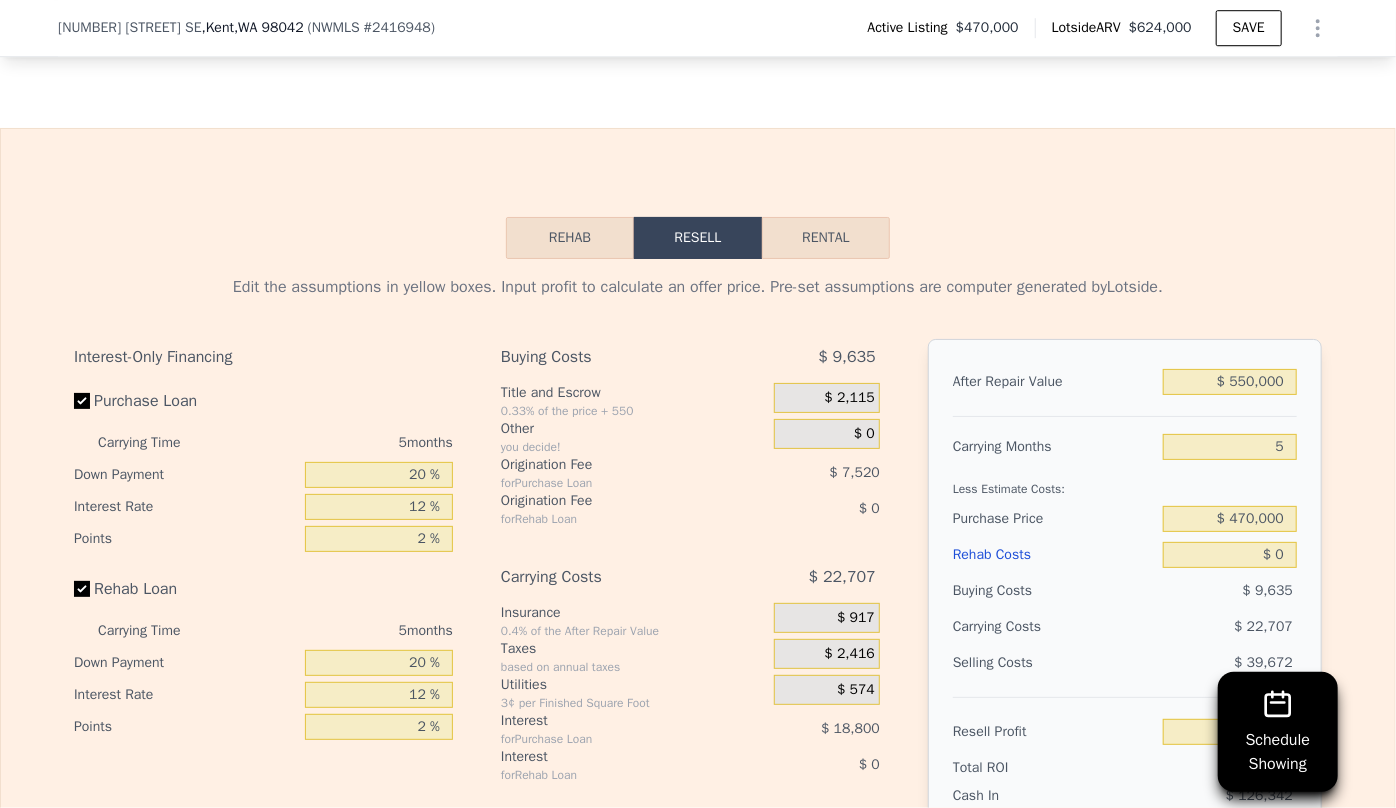 scroll, scrollTop: 3090, scrollLeft: 0, axis: vertical 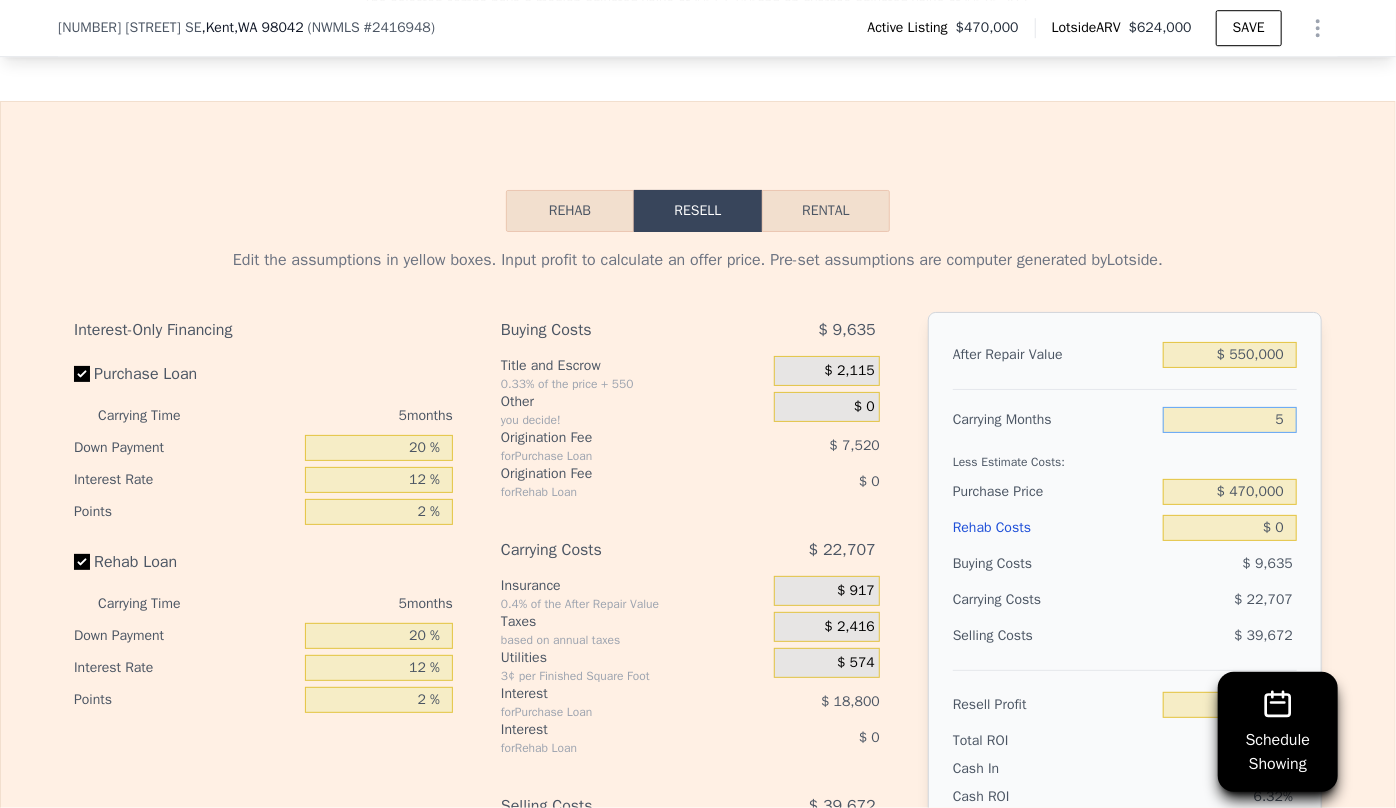 click on "5" at bounding box center (1230, 420) 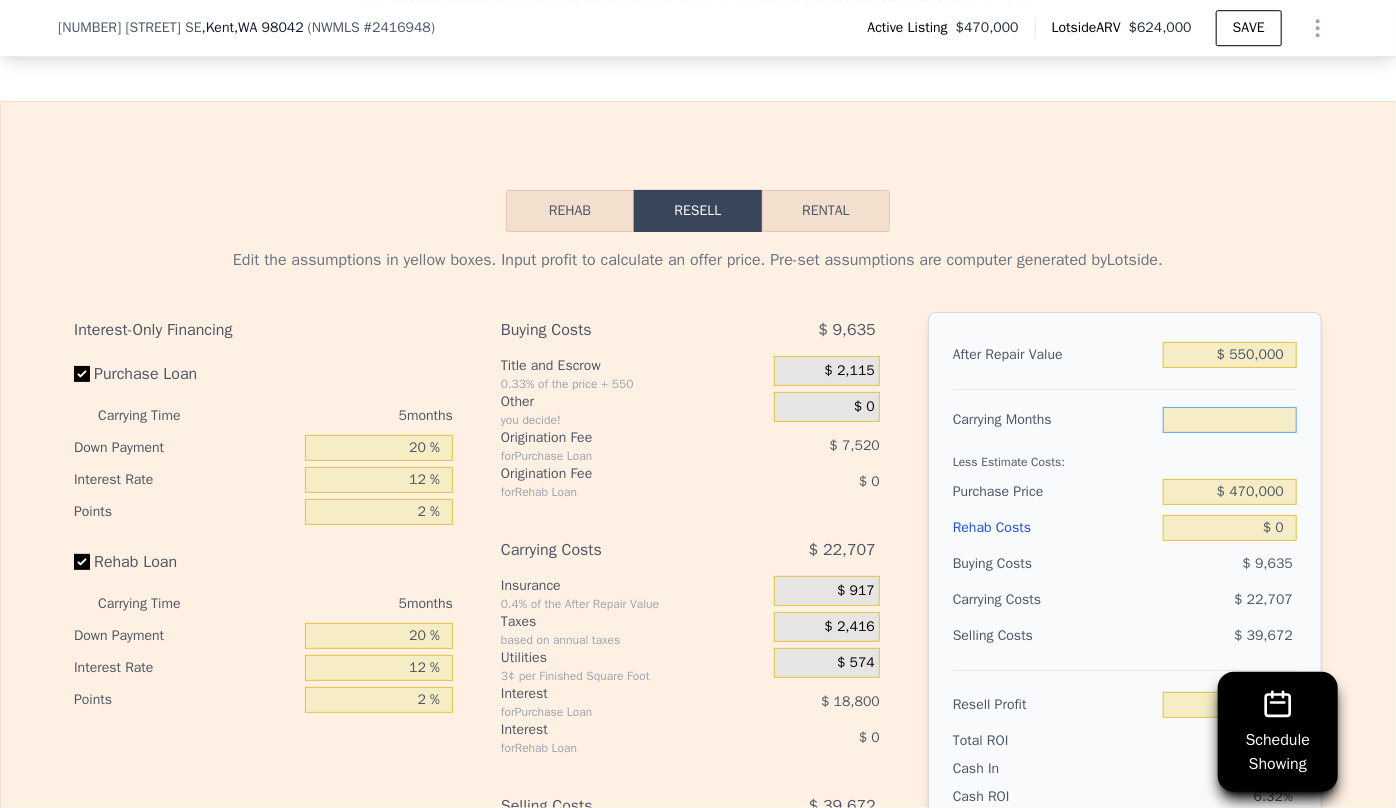 type on "6" 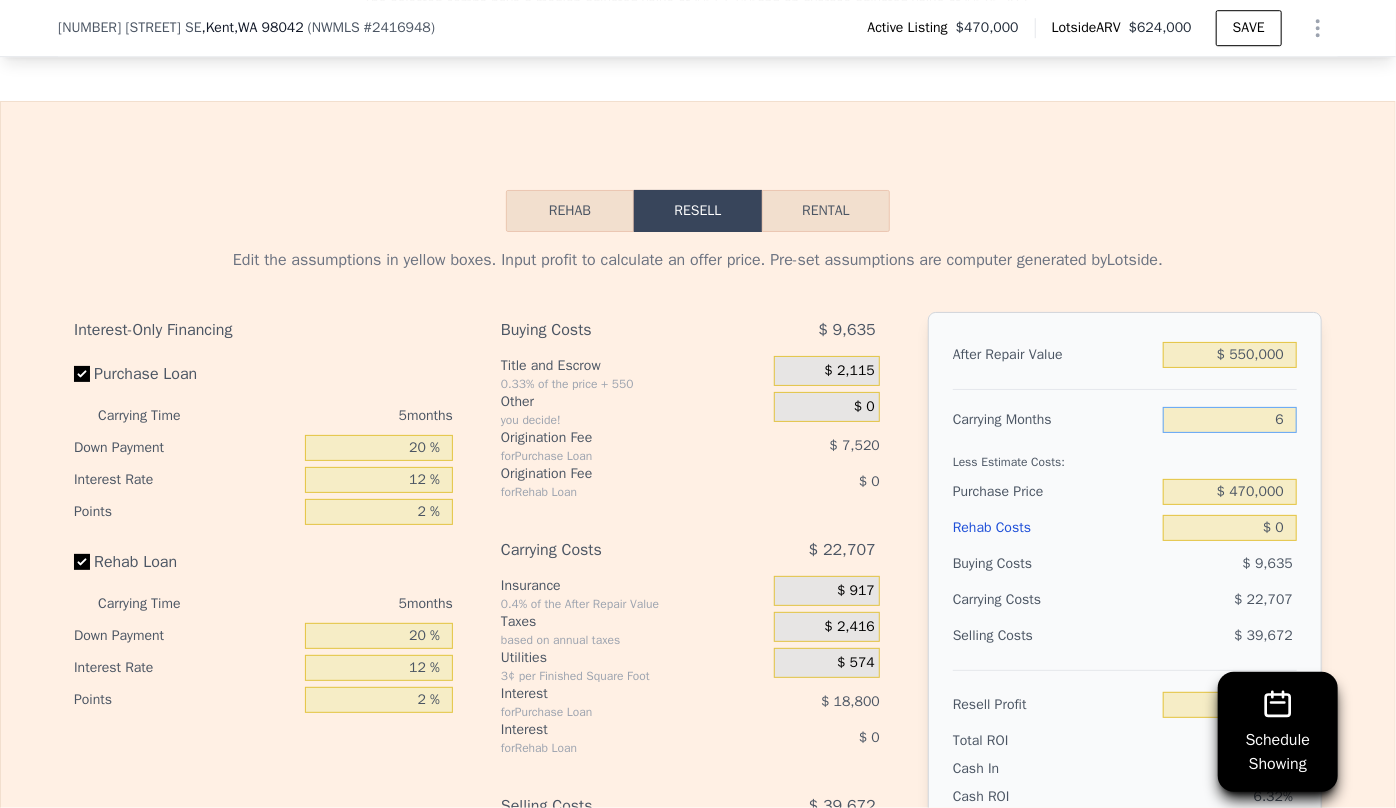 type on "$ 3,445" 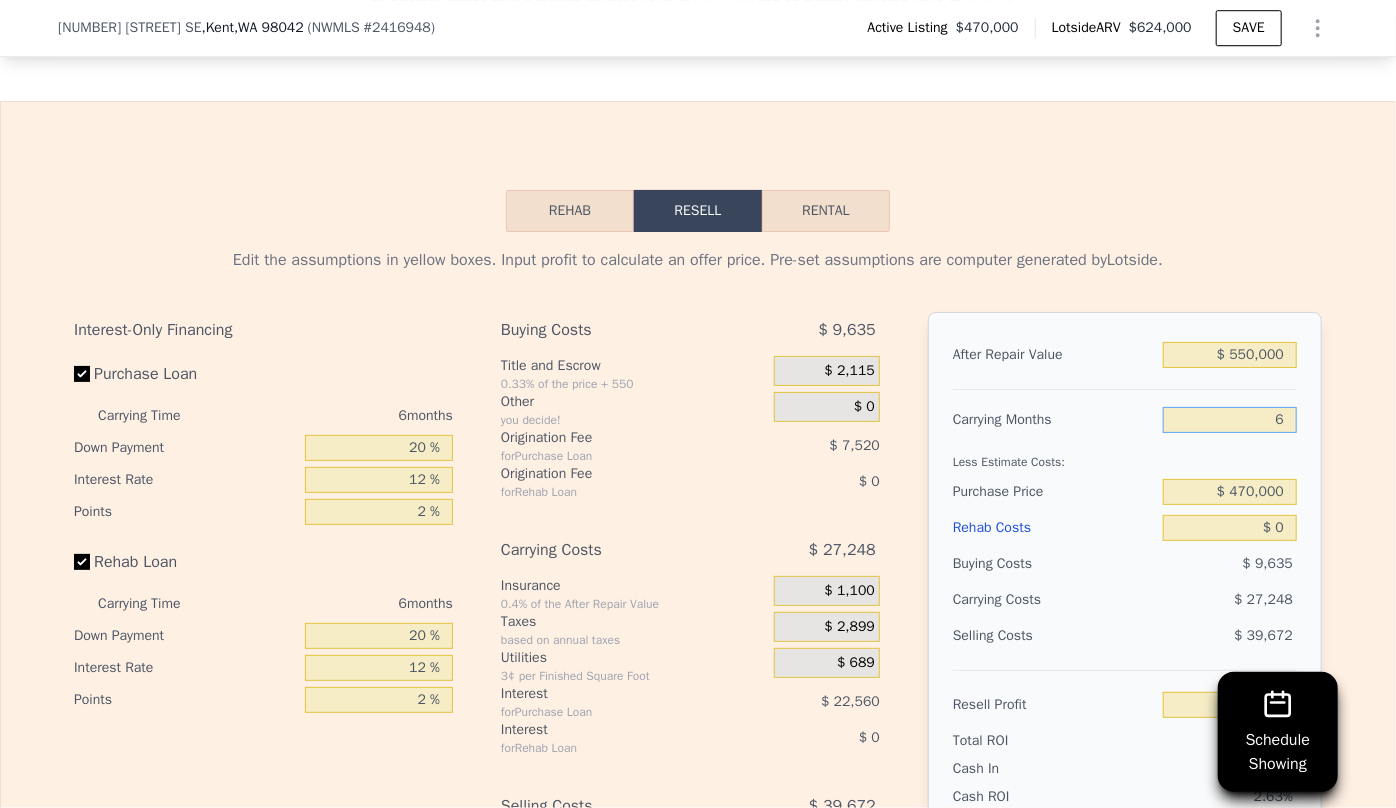 type on "6" 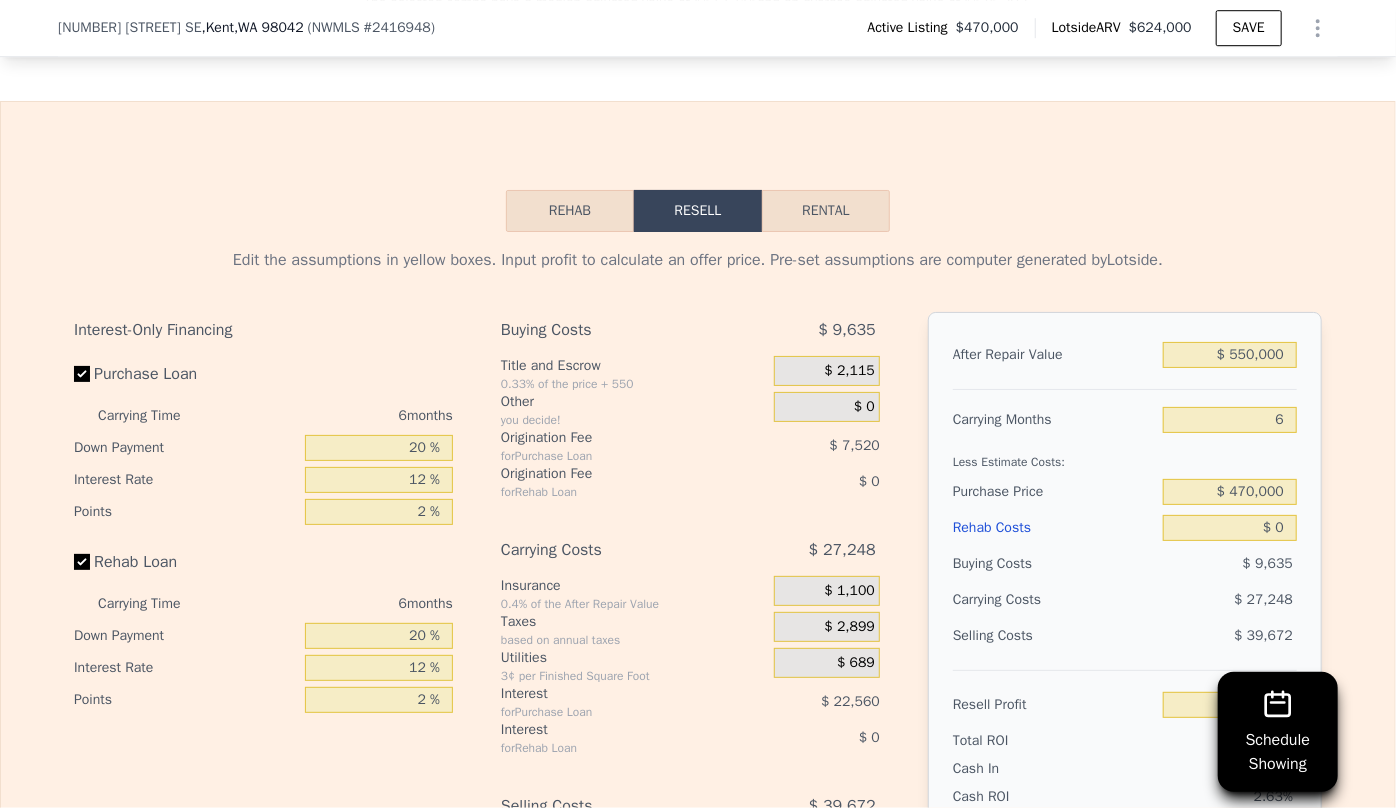 click on "Buying Costs" at bounding box center (1054, 564) 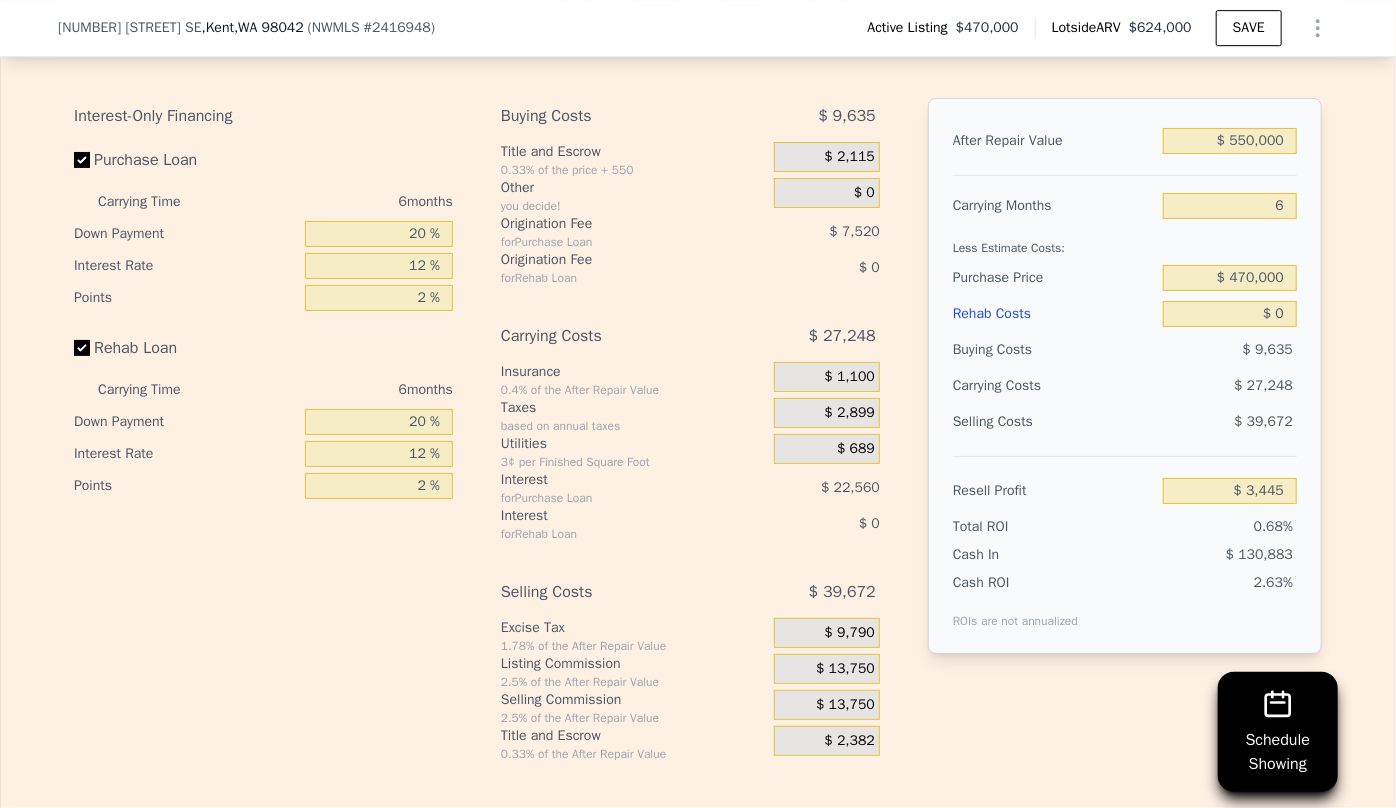 scroll, scrollTop: 3363, scrollLeft: 0, axis: vertical 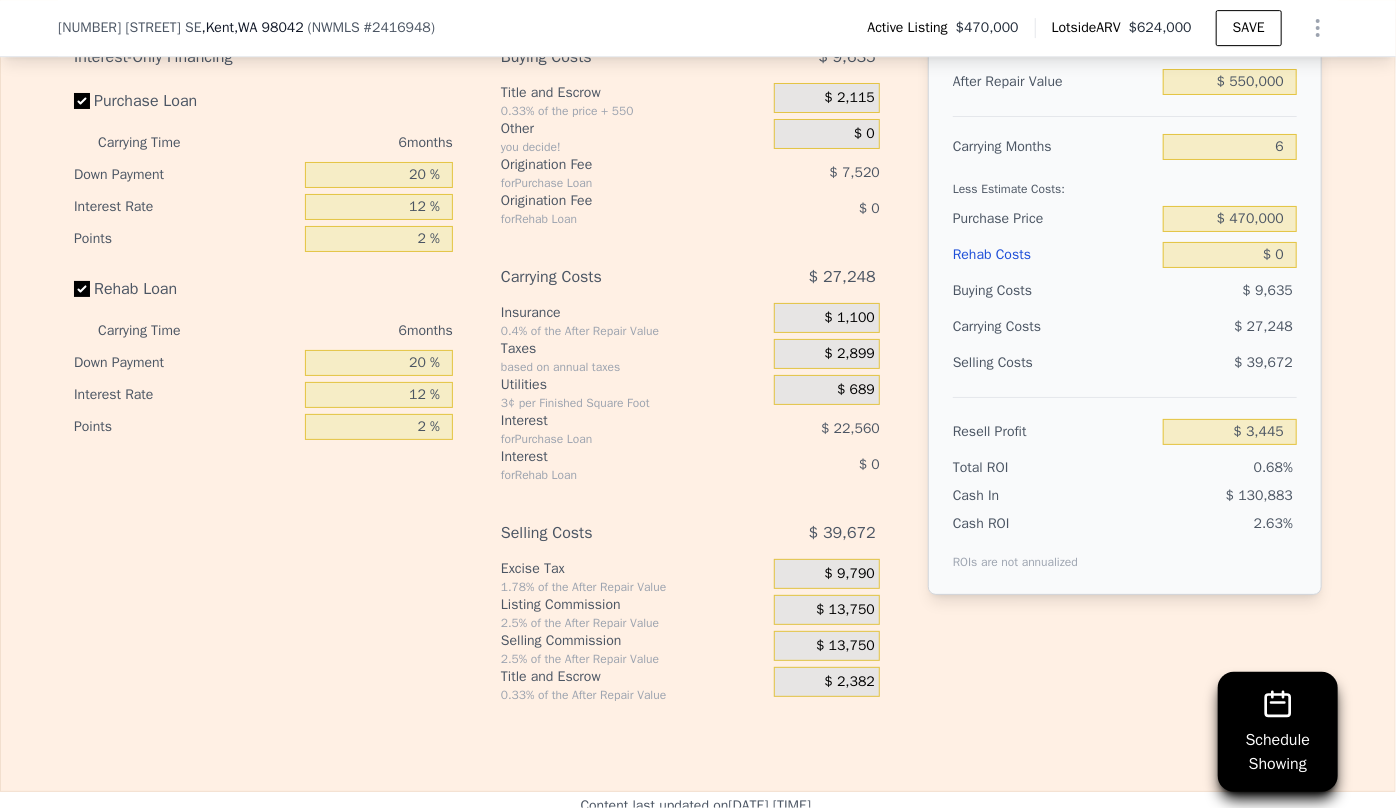 click on "Rehab Costs" at bounding box center [1054, 255] 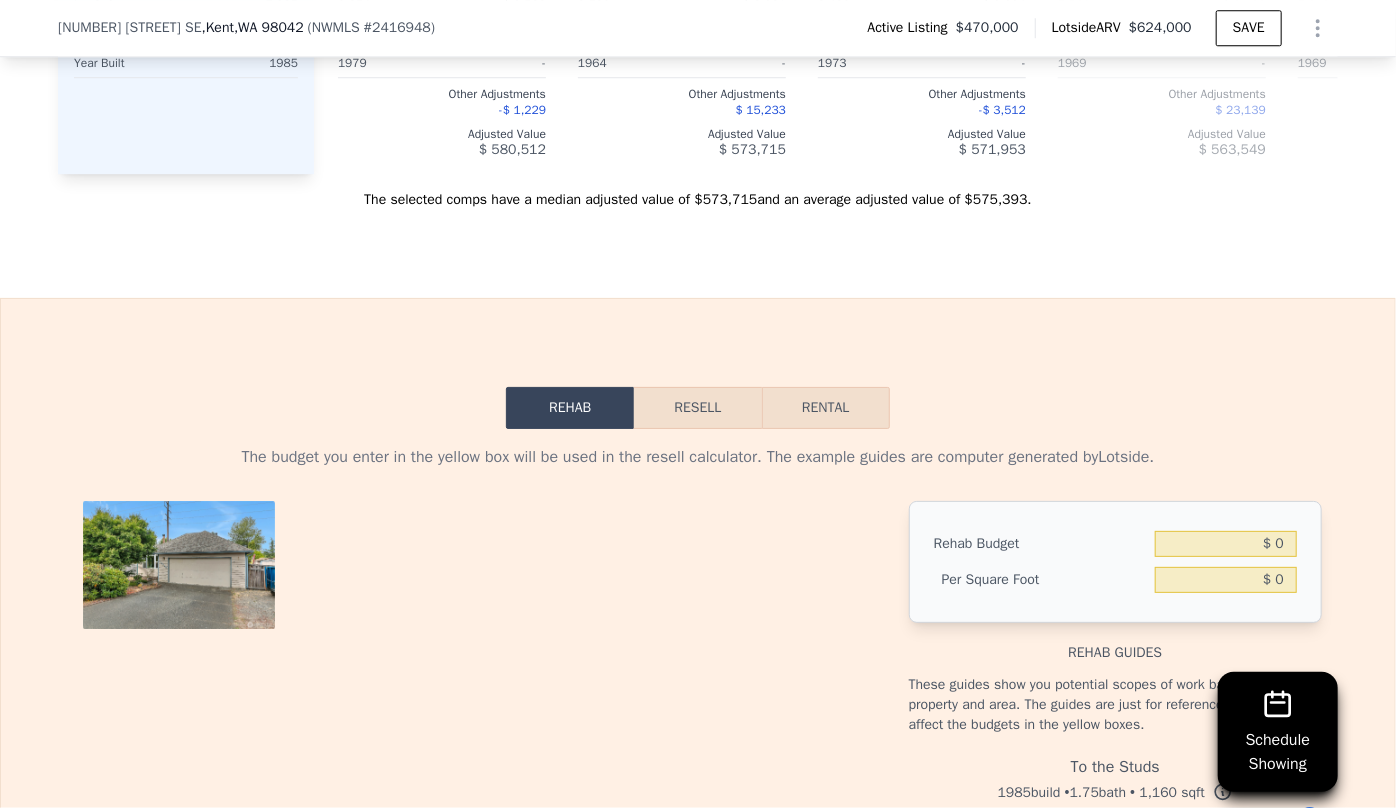 scroll, scrollTop: 3272, scrollLeft: 0, axis: vertical 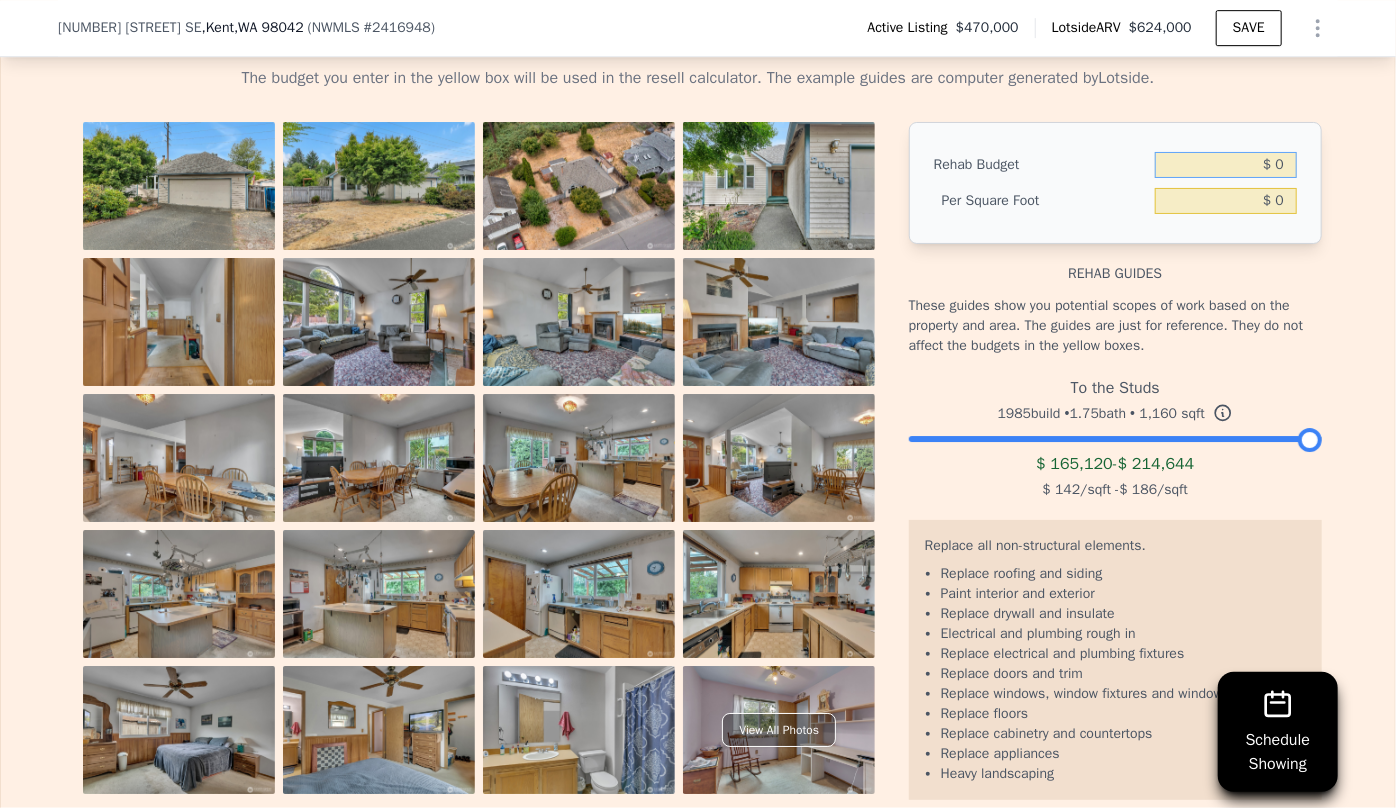 click on "$ 0" at bounding box center [1226, 165] 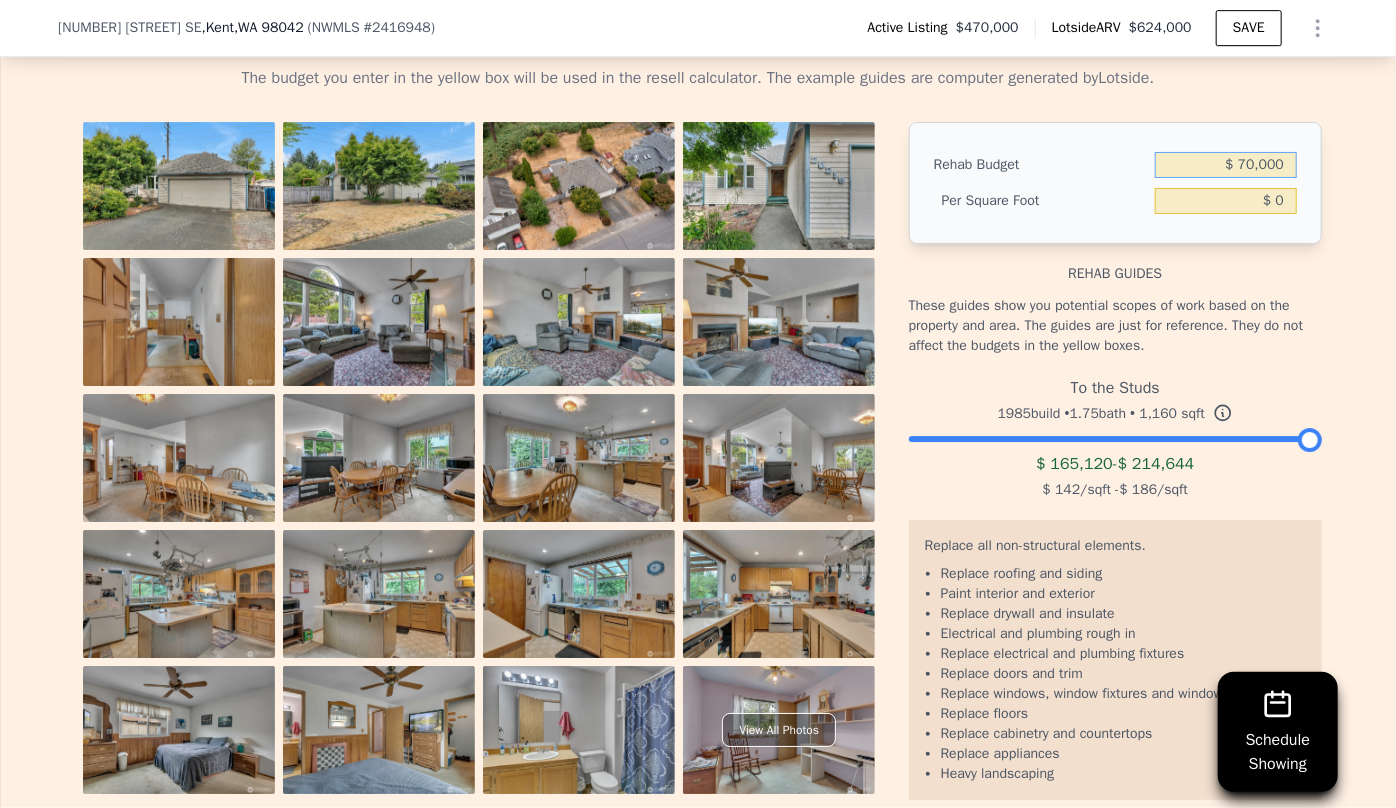 type on "$ 70,000" 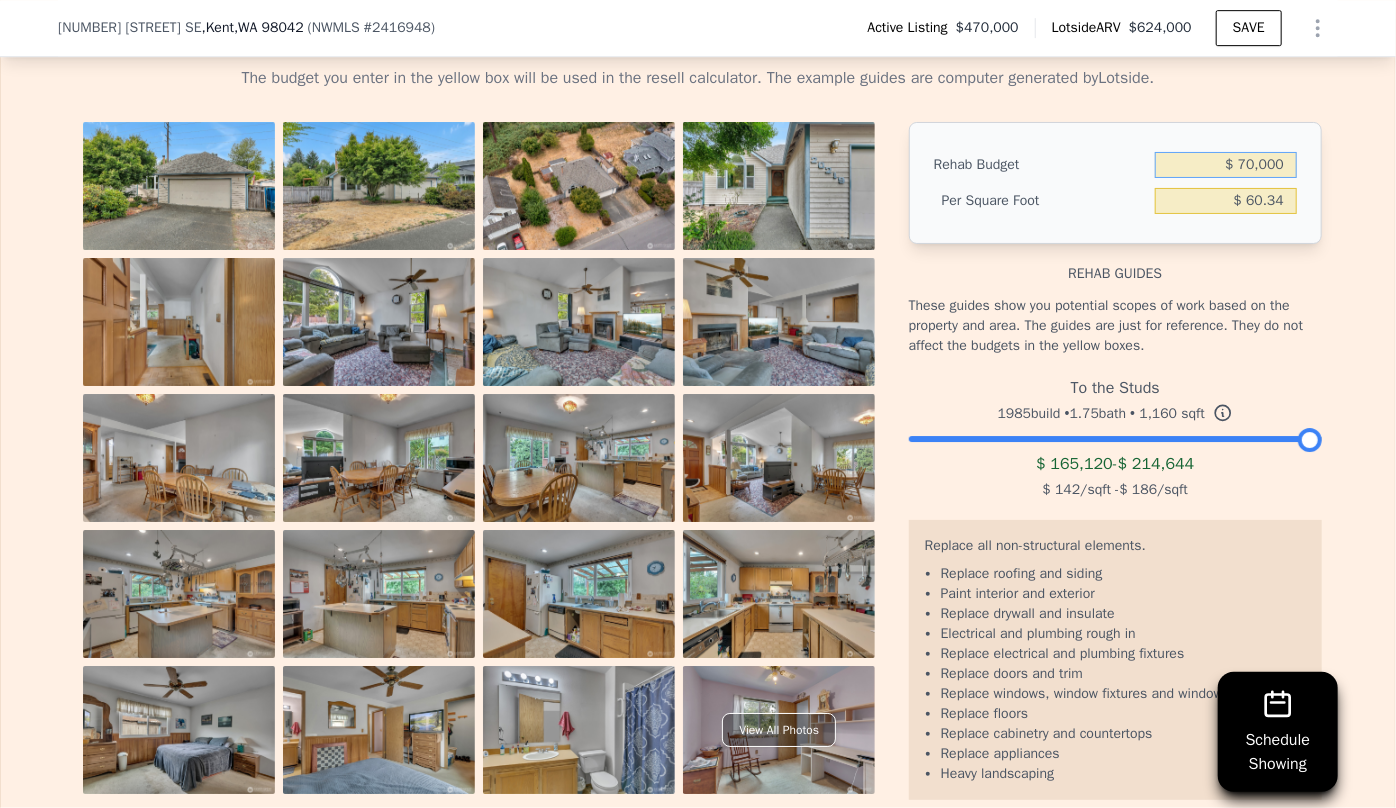 scroll, scrollTop: 3181, scrollLeft: 0, axis: vertical 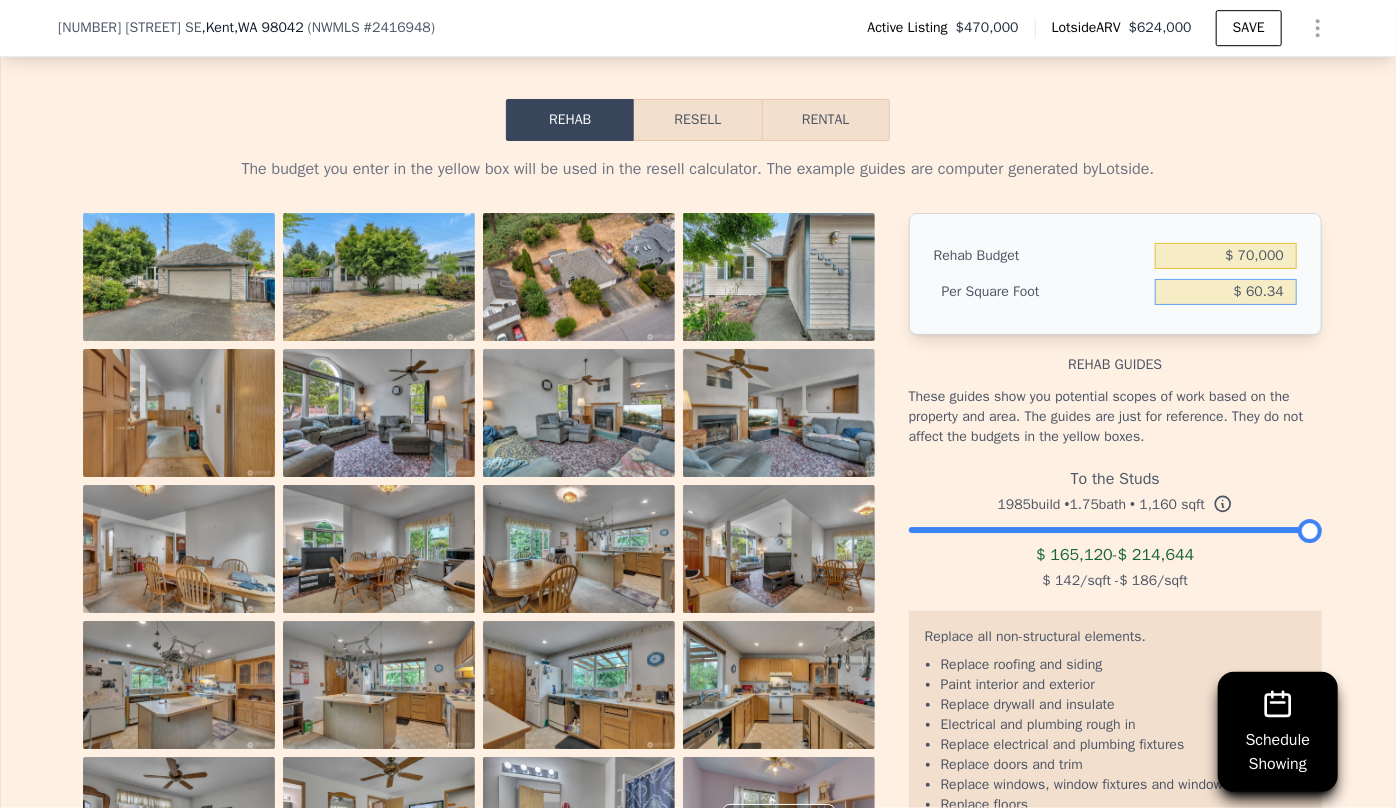 drag, startPoint x: 1280, startPoint y: 320, endPoint x: 1198, endPoint y: 317, distance: 82.05486 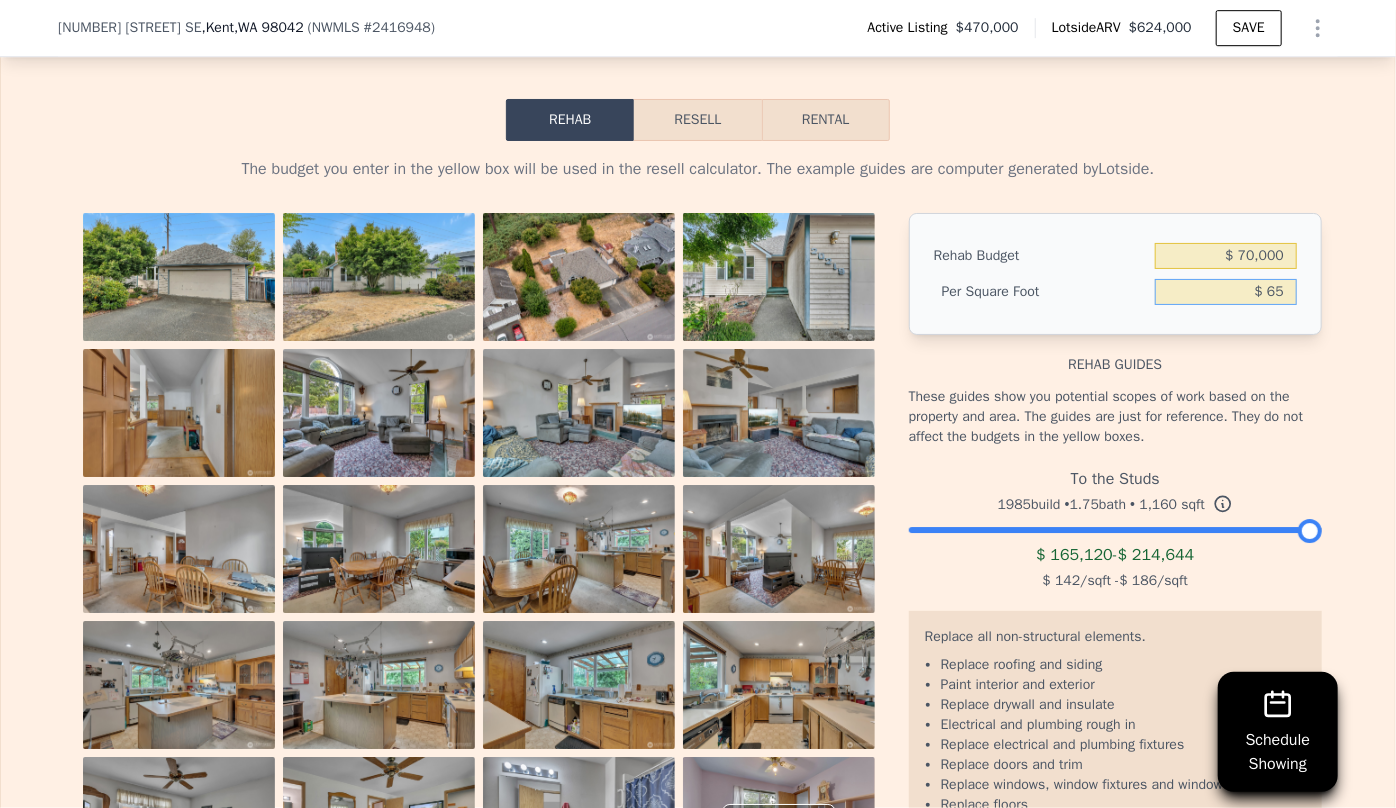 type on "$ 65" 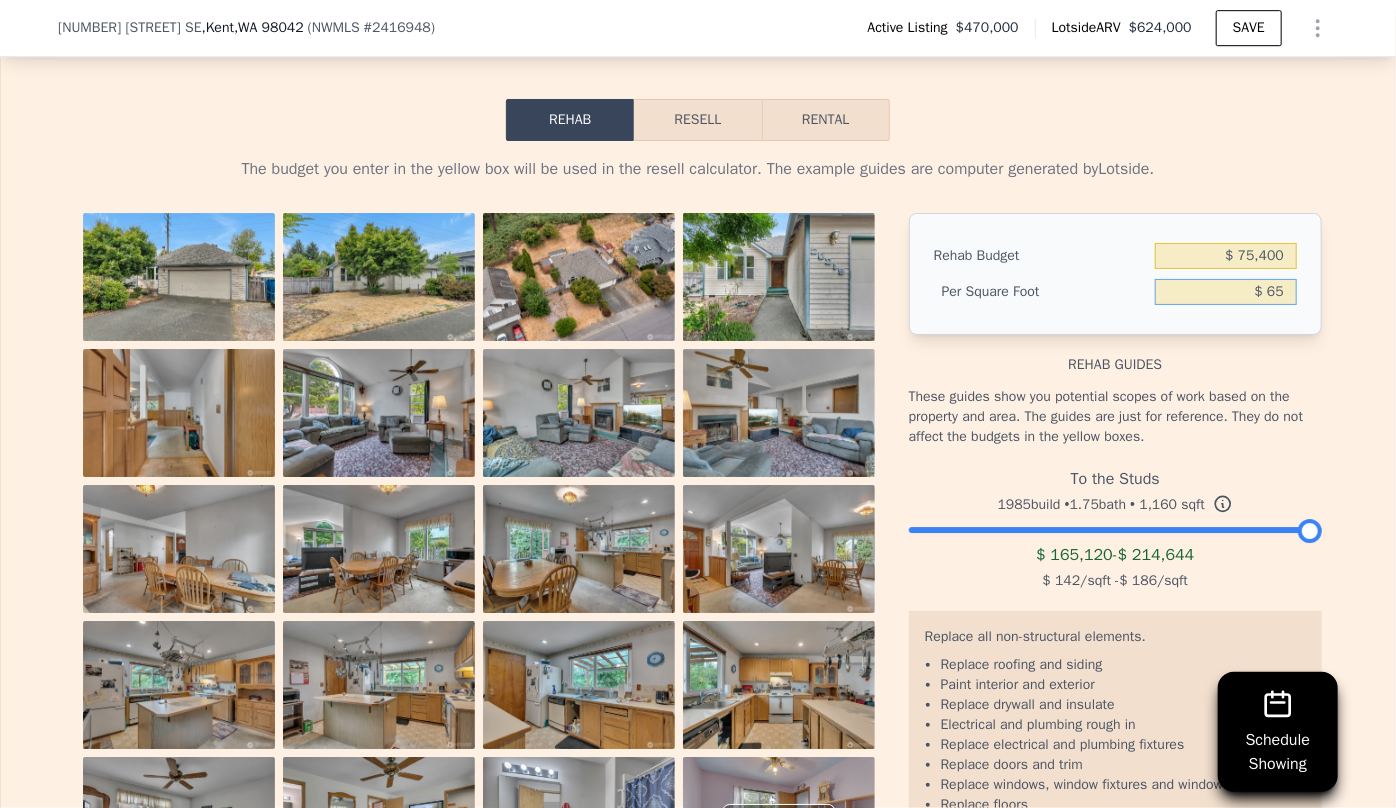click on "Resell" at bounding box center [697, 120] 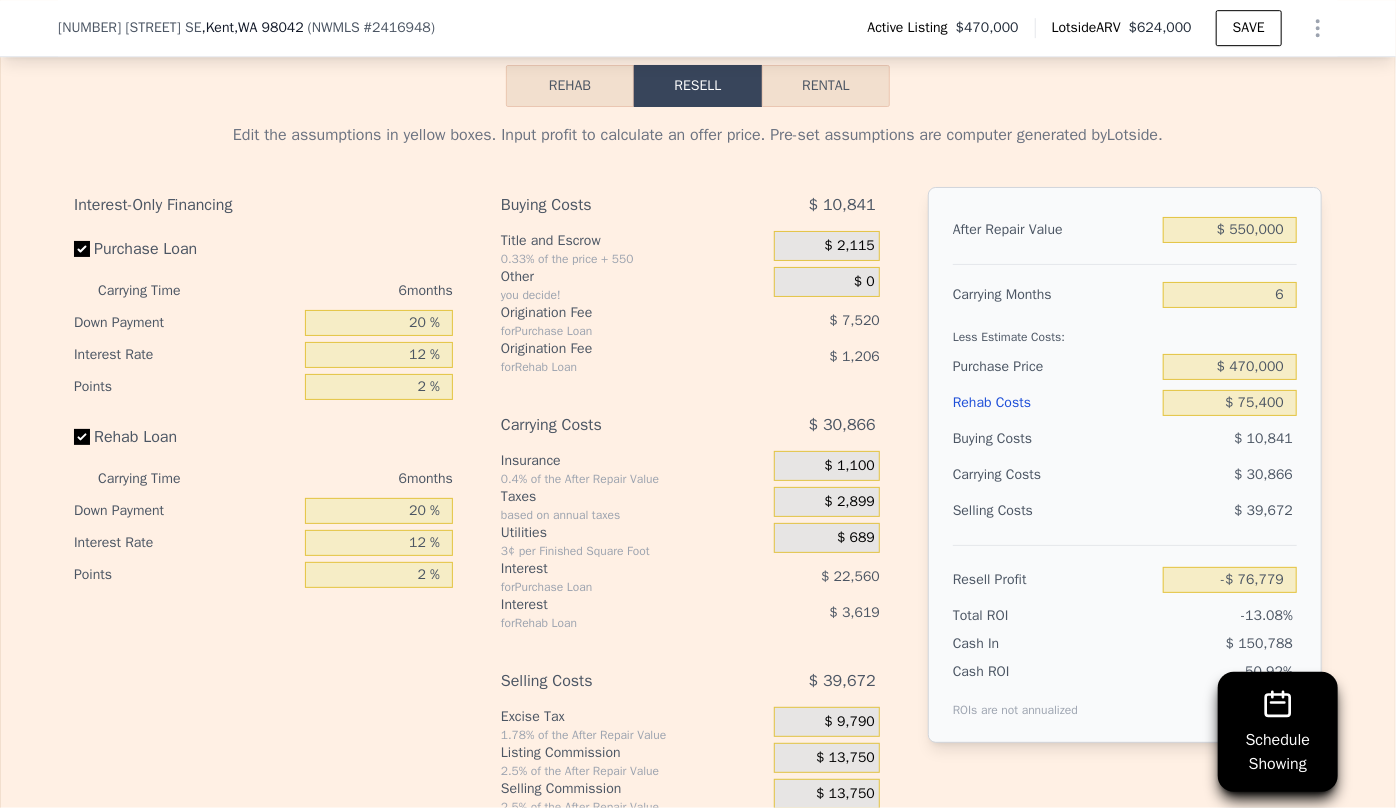 scroll, scrollTop: 3272, scrollLeft: 0, axis: vertical 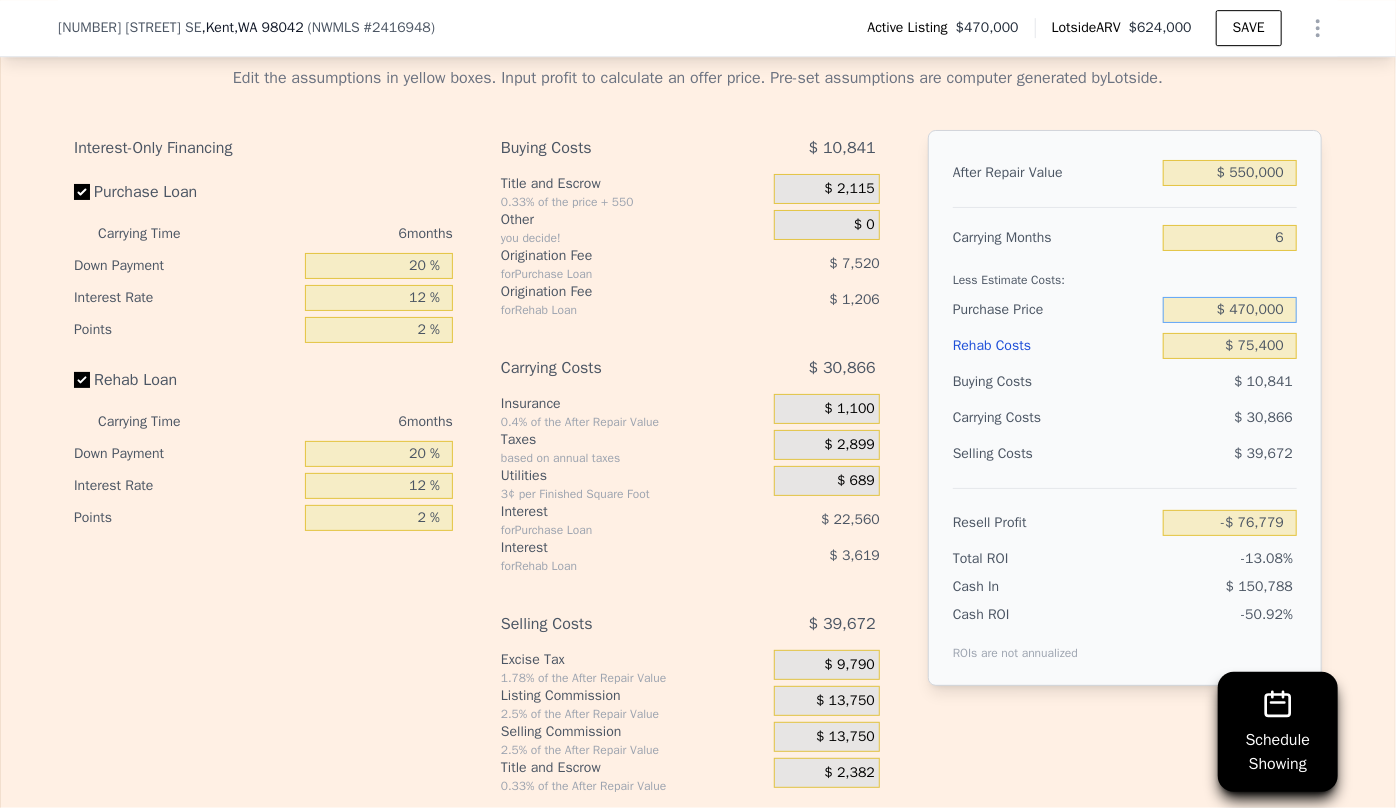 click on "$ 470,000" at bounding box center [1230, 310] 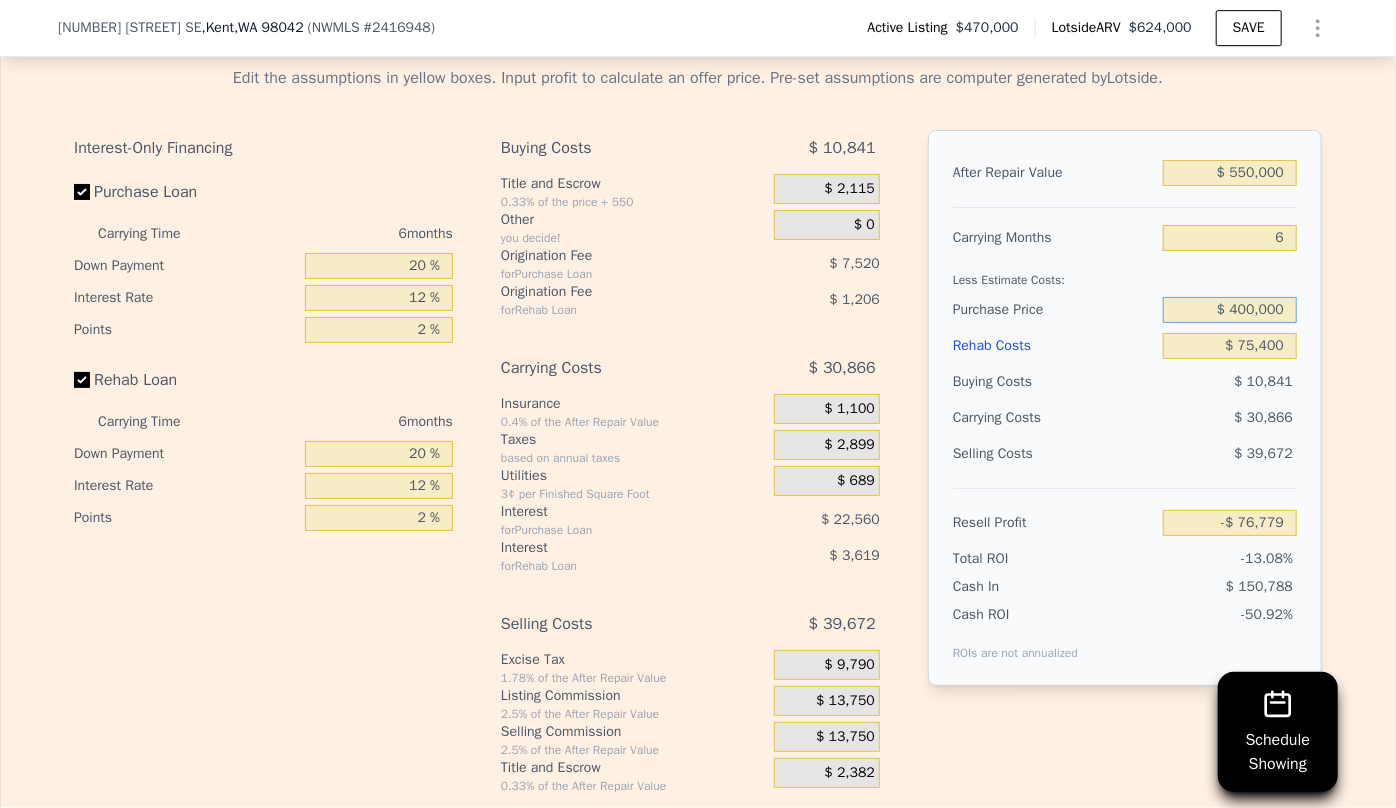 type on "$ 400,000" 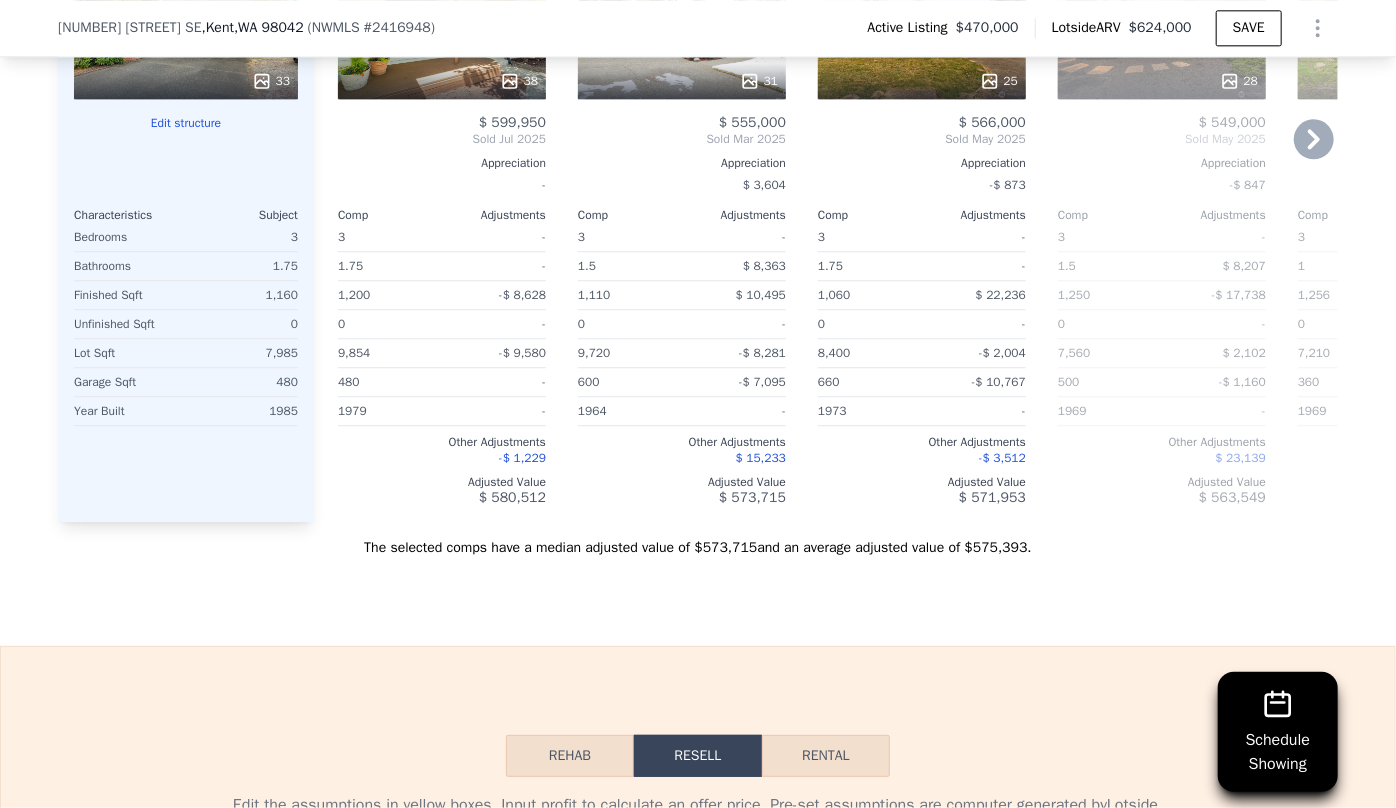 scroll, scrollTop: 3090, scrollLeft: 0, axis: vertical 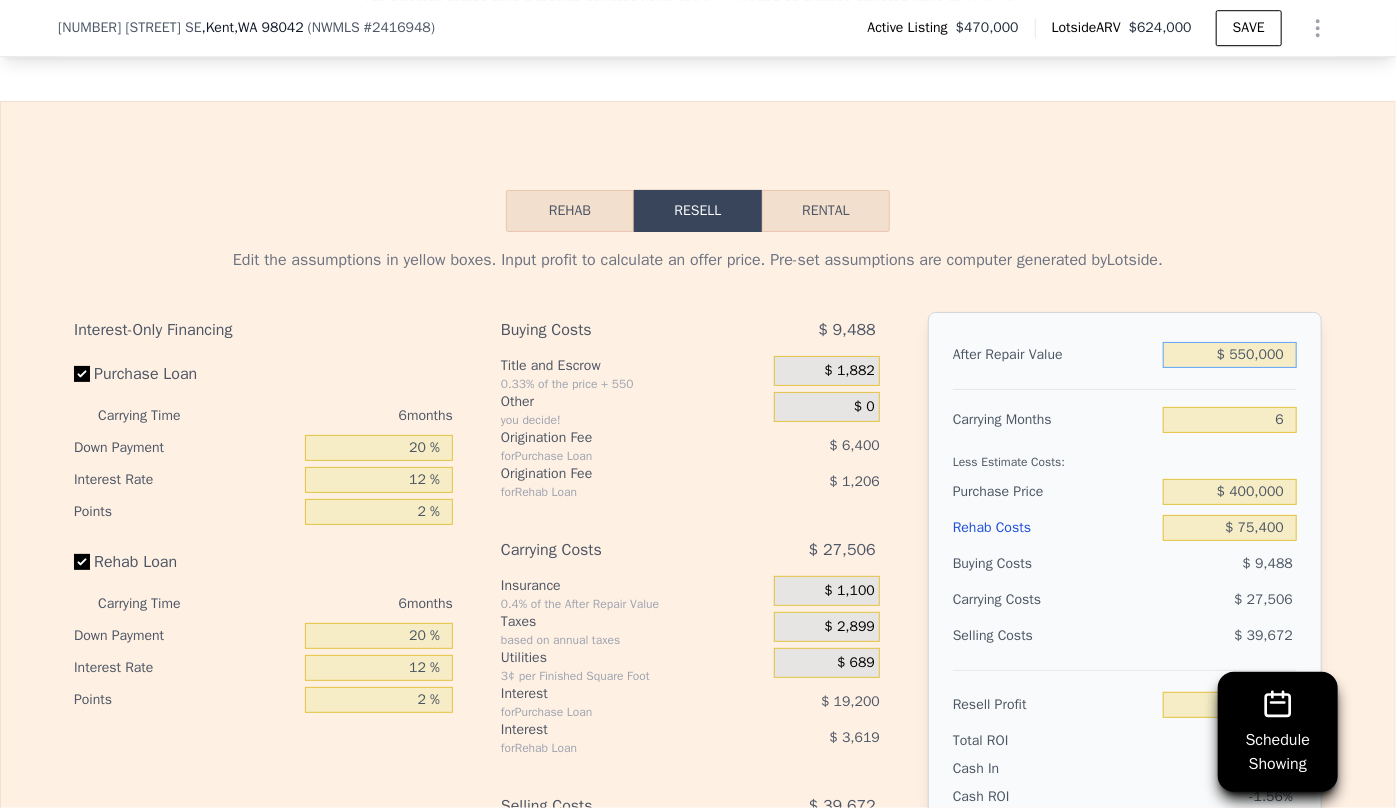 click on "$ 550,000" at bounding box center [1230, 355] 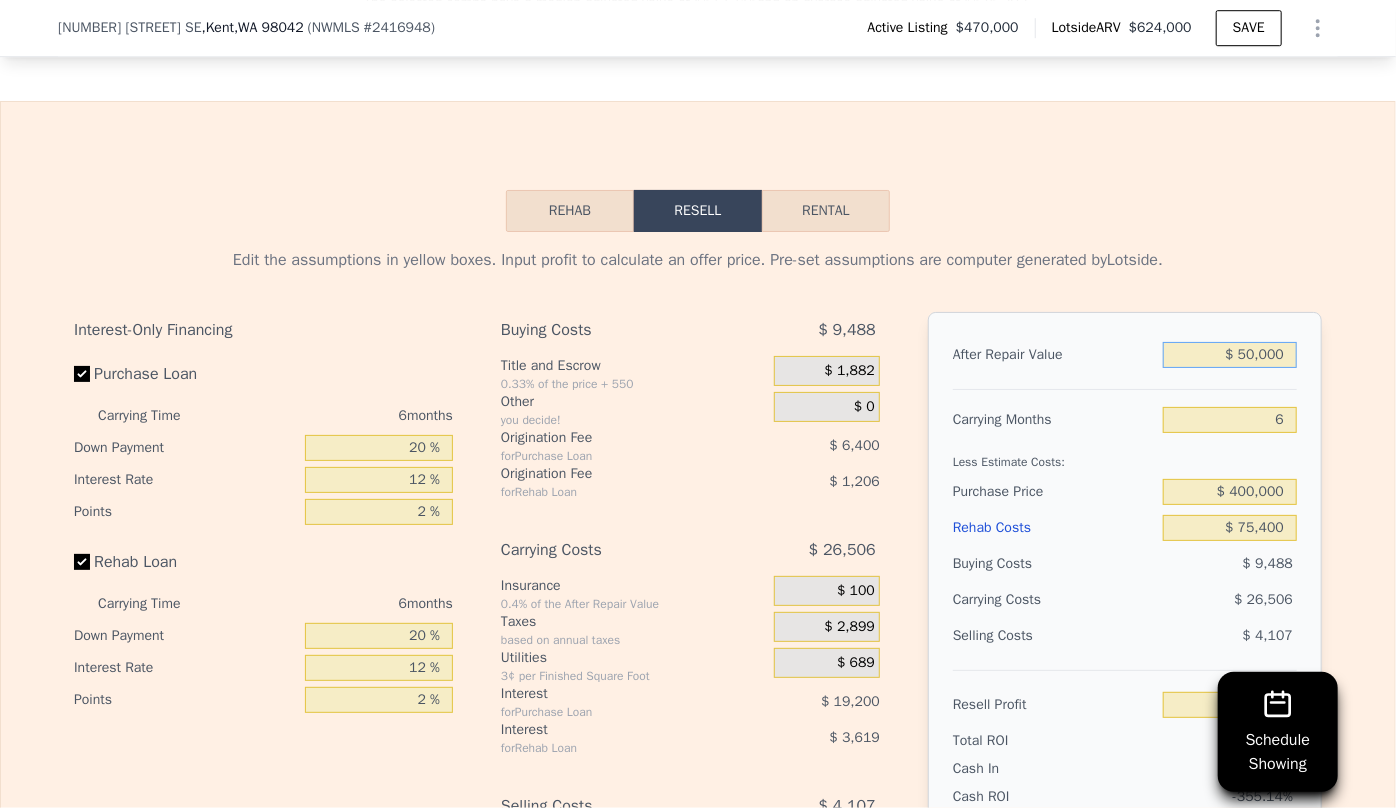 type on "-$ 465,501" 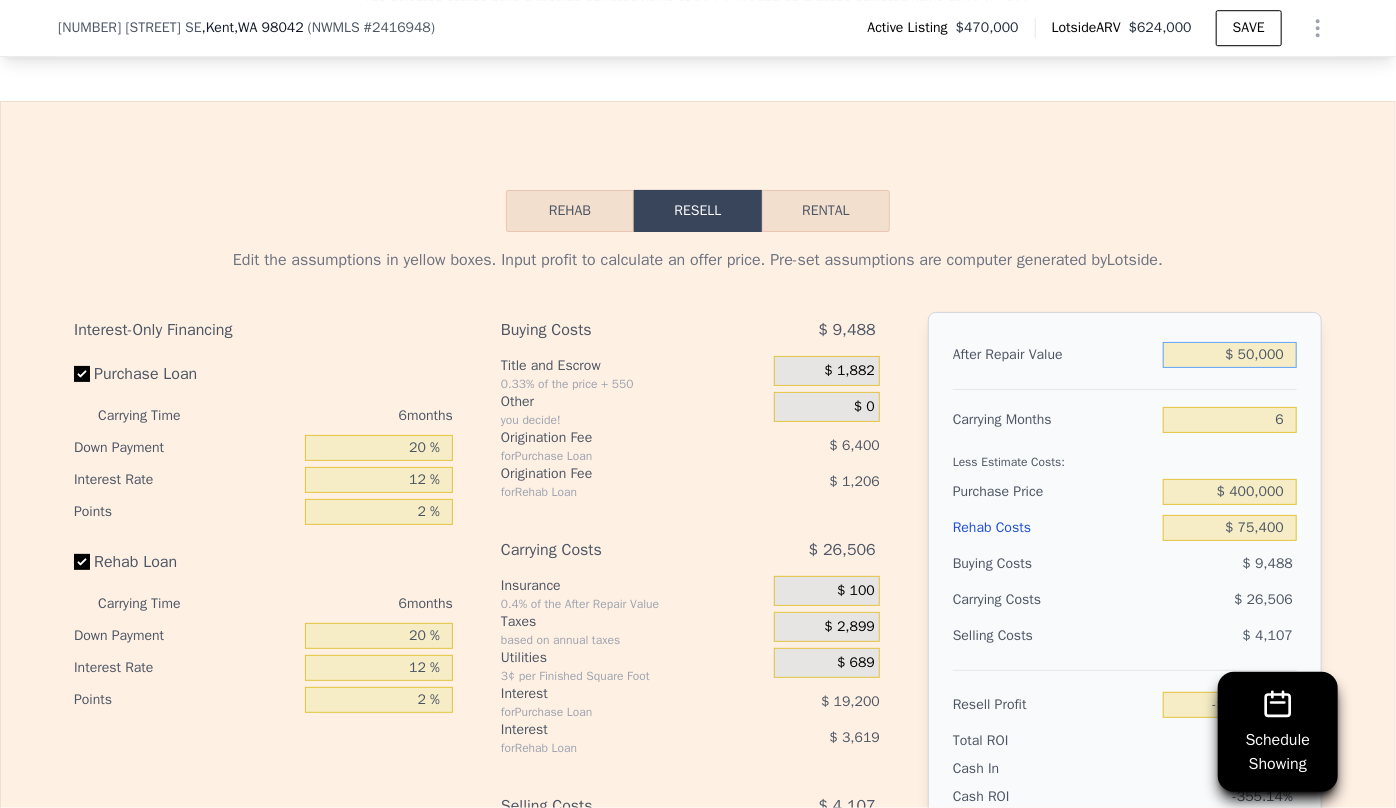type on "$ 560,000" 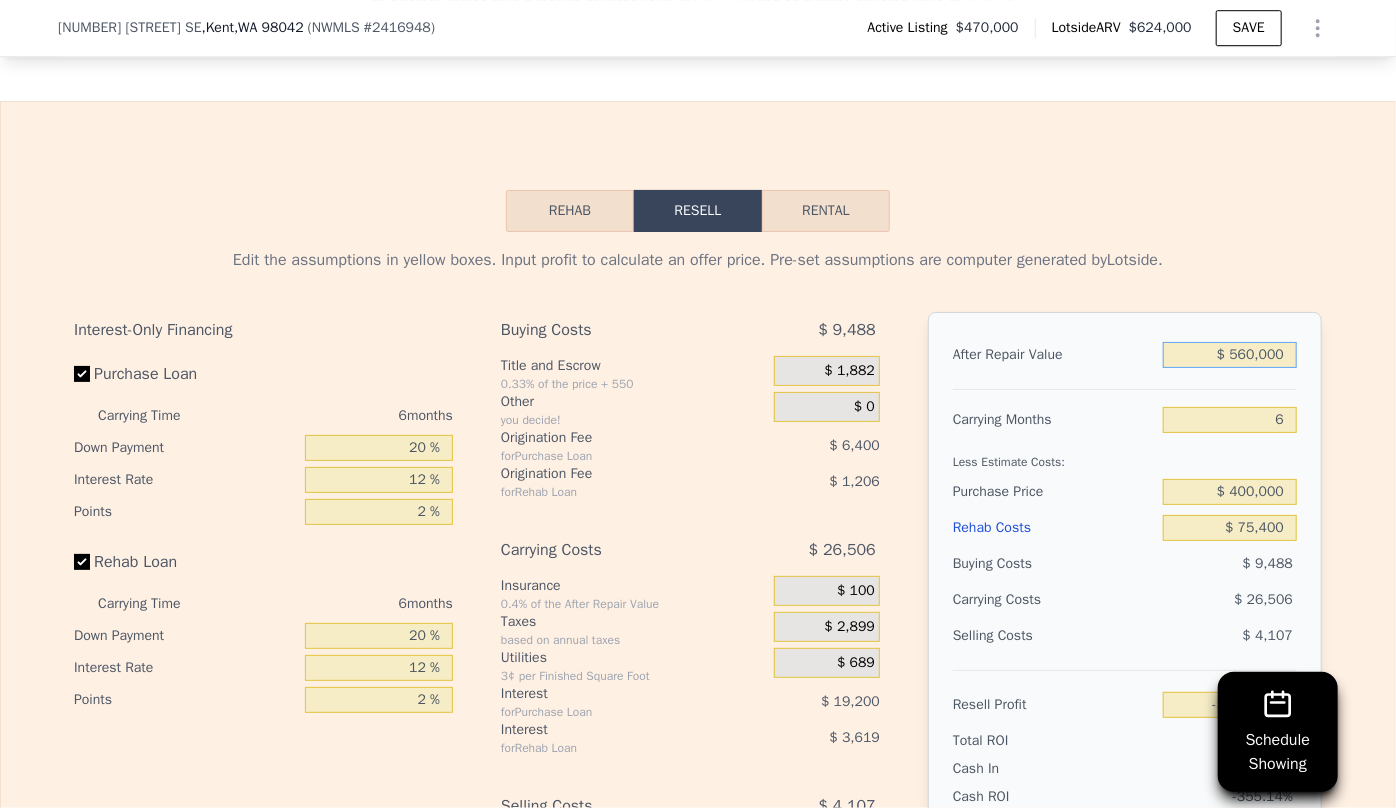 type on "$ 7,203" 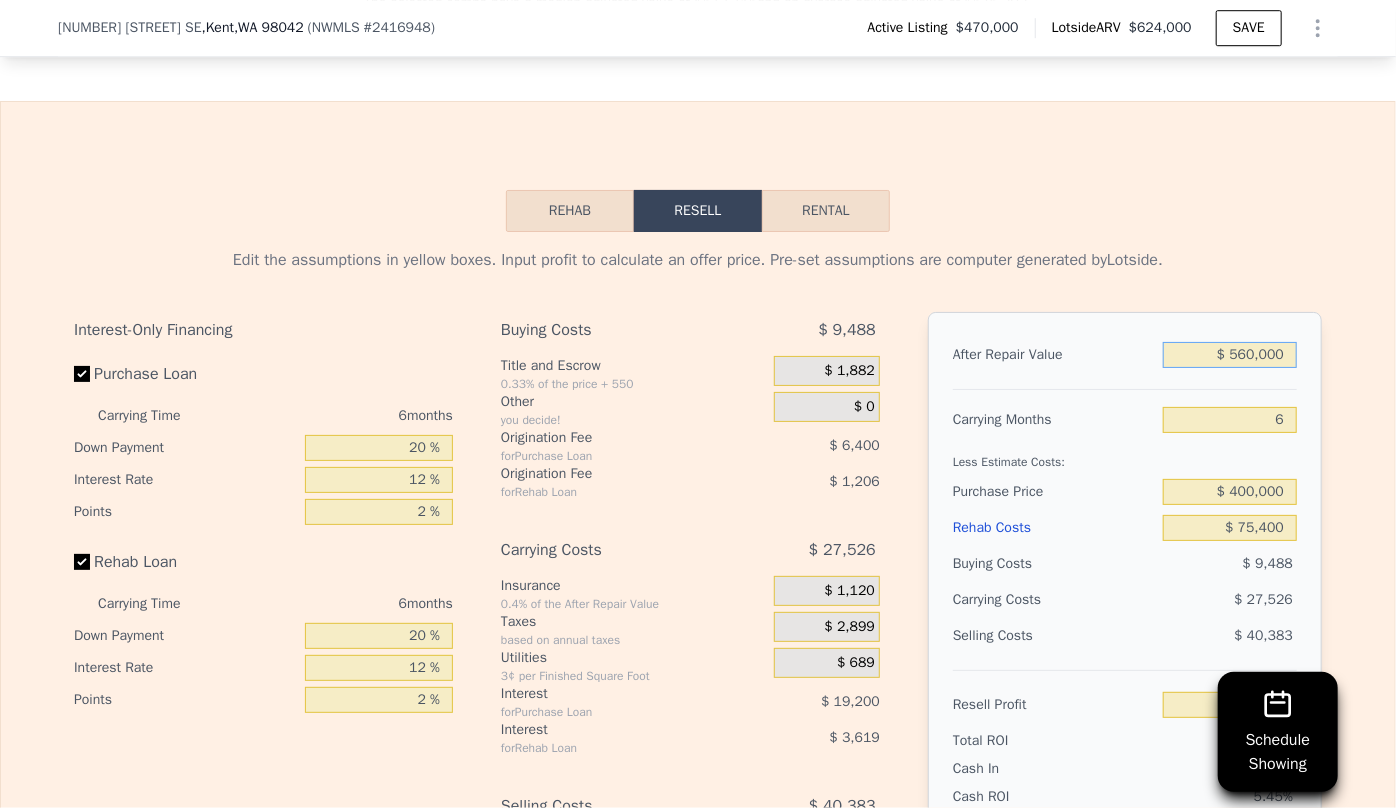 type on "$ 560,000" 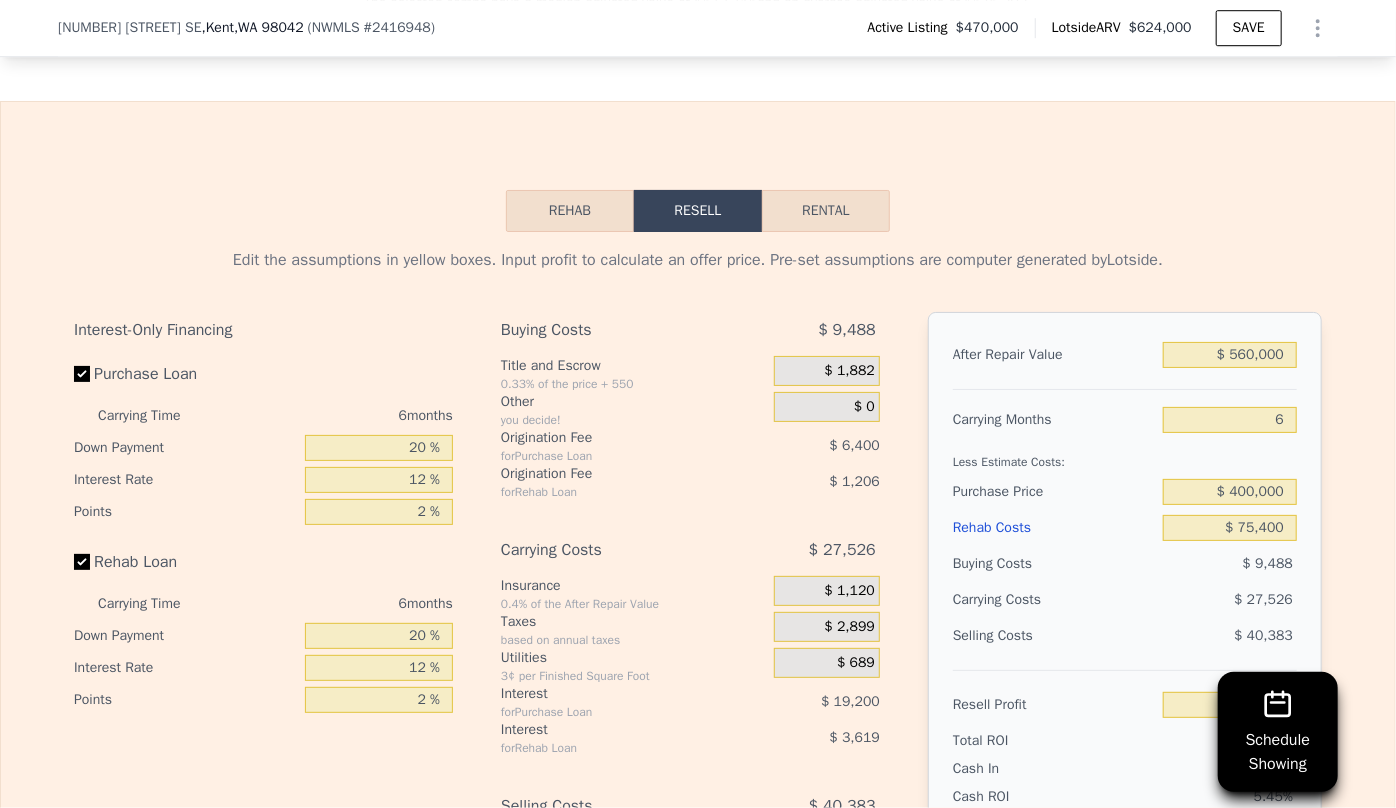 click on "$ 400,000" at bounding box center [1230, 492] 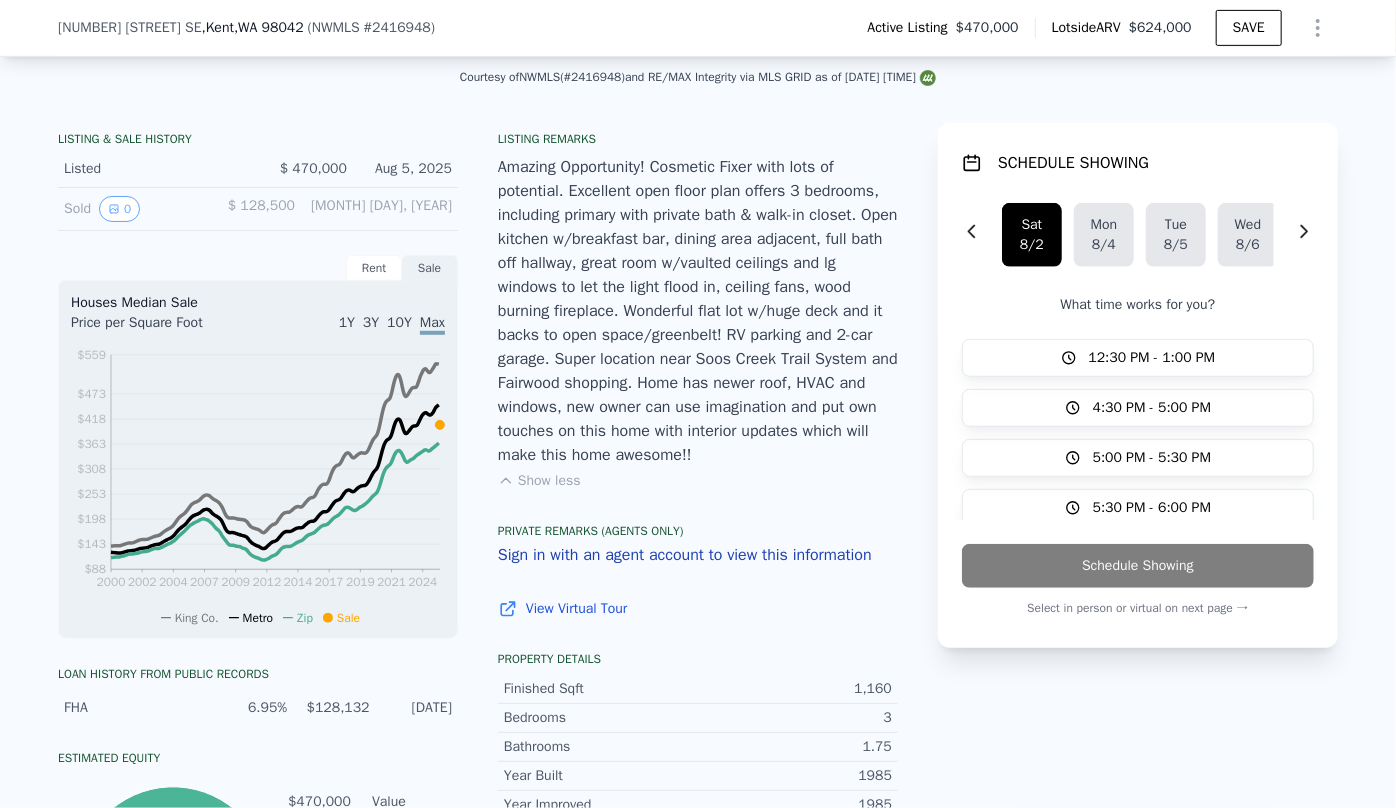 scroll, scrollTop: 0, scrollLeft: 0, axis: both 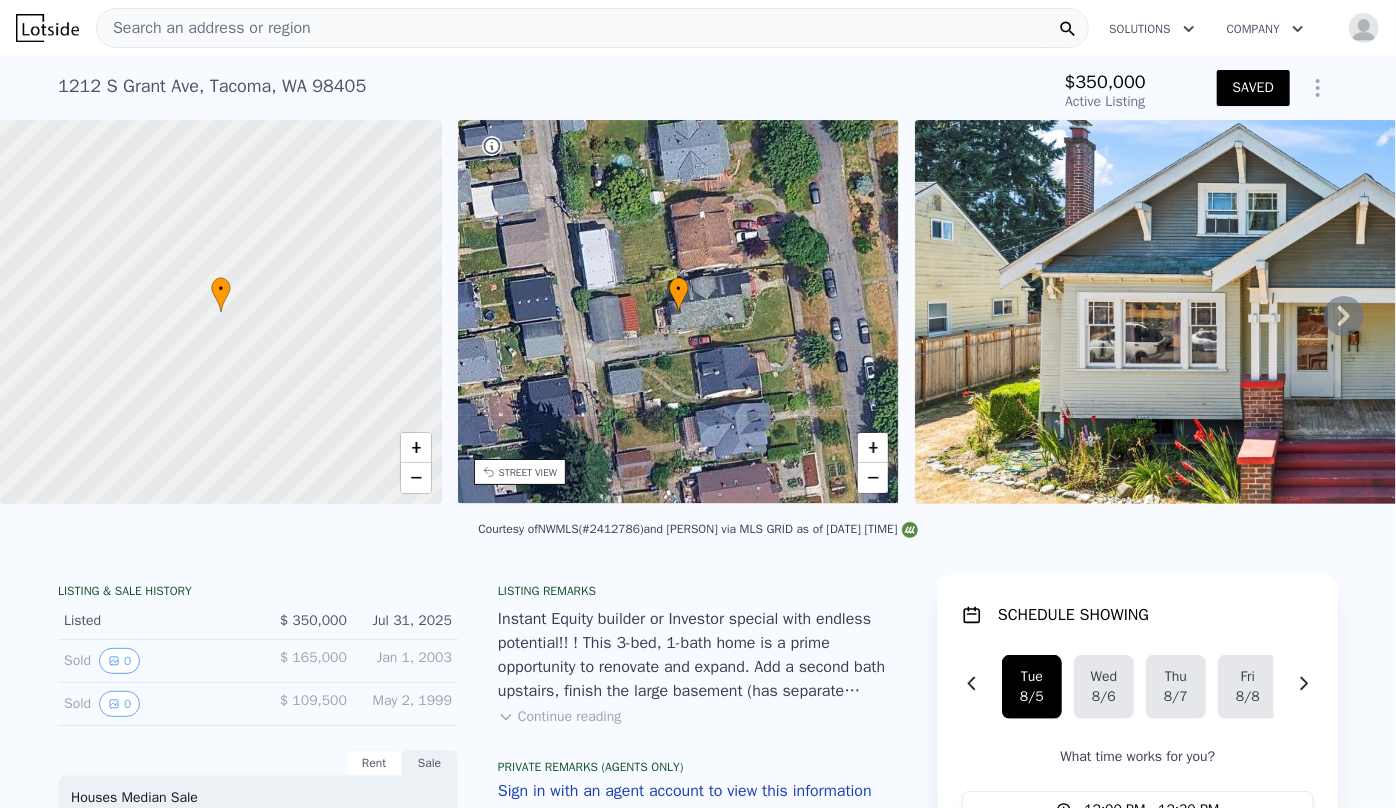 click on "Search an address or region" at bounding box center (204, 28) 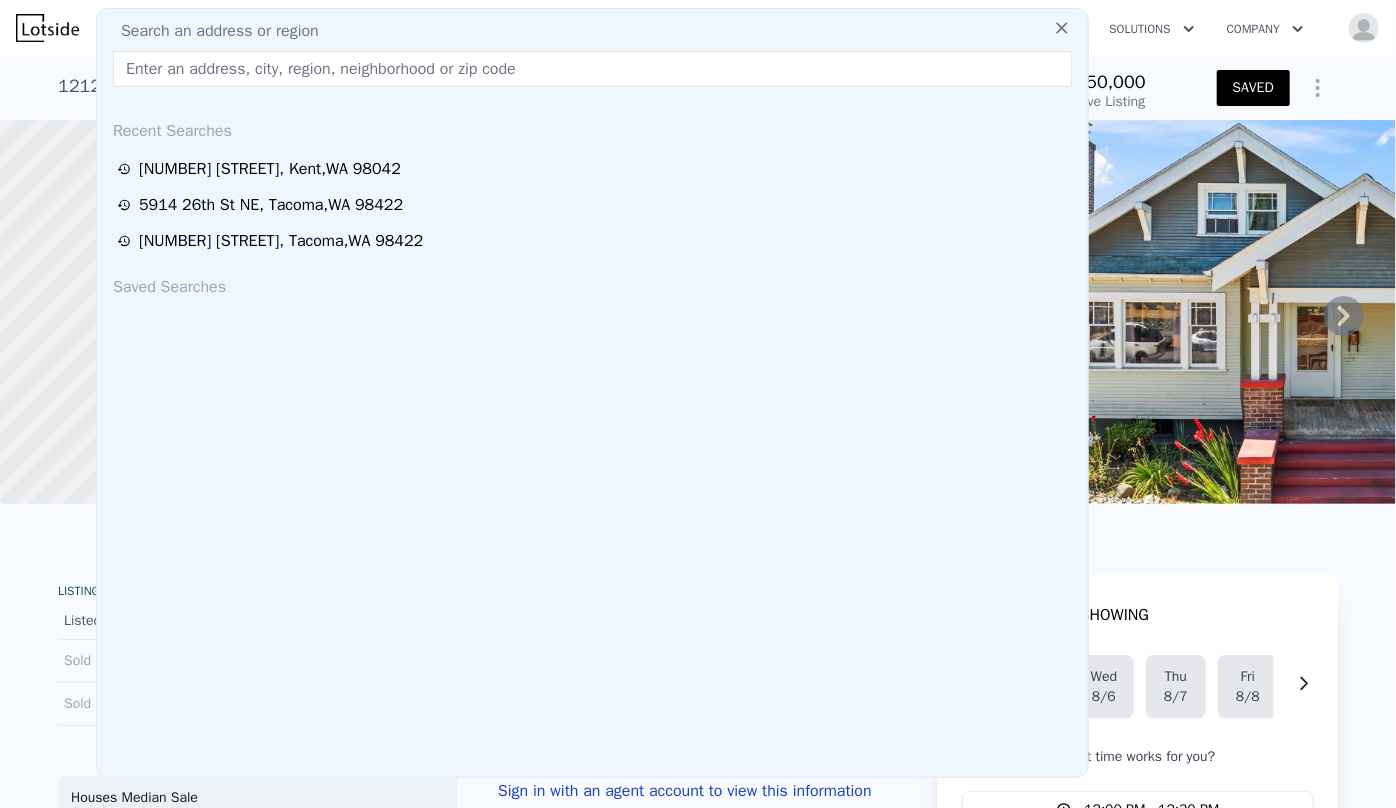 drag, startPoint x: 228, startPoint y: 25, endPoint x: 180, endPoint y: 71, distance: 66.48308 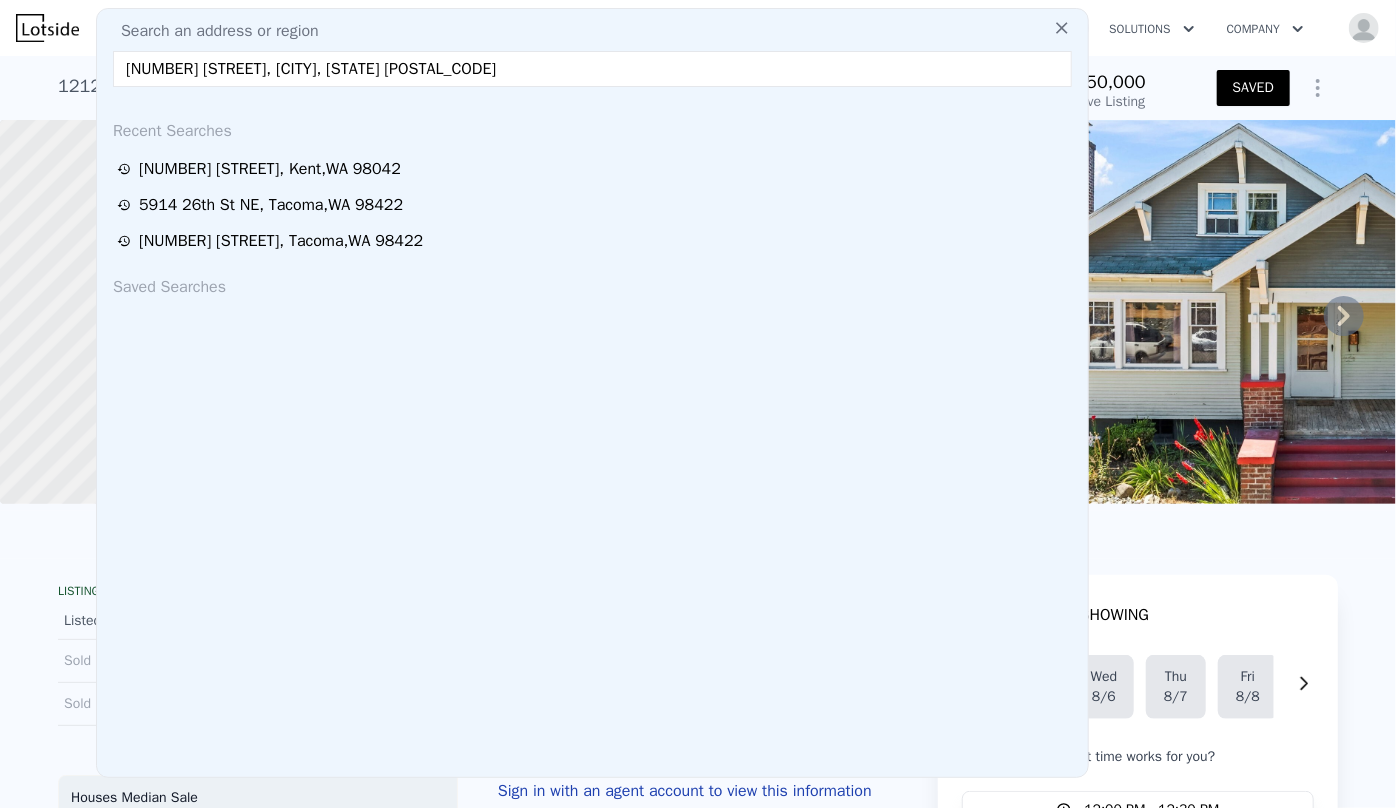 type on "[NUMBER] [STREET], [CITY], [STATE] [POSTAL_CODE]" 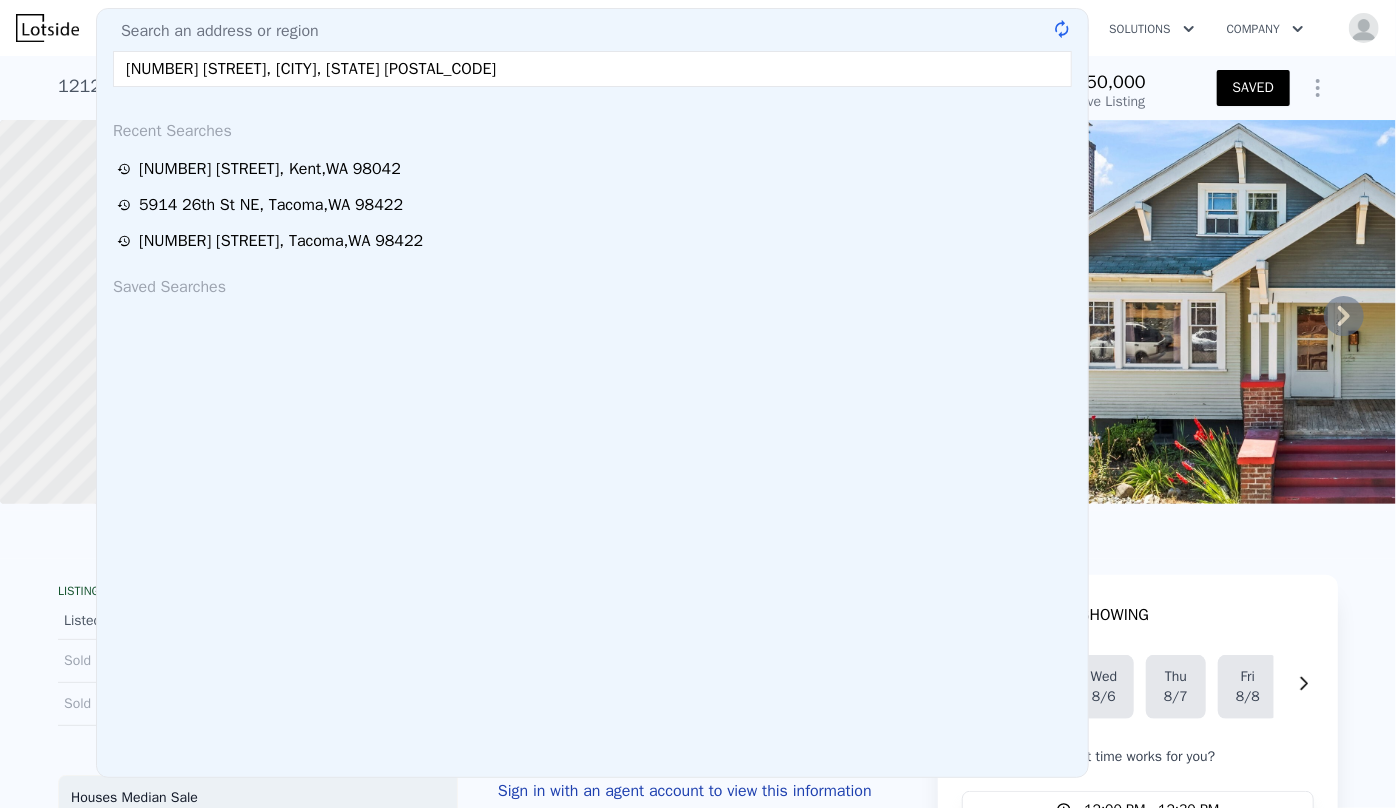 click on "Recent Searches [NUMBER] [STREET] ,   [CITY] ,  WA   [POSTAL_CODE] [NUMBER] [STREET] ,   [CITY] ,  WA   [POSTAL_CODE] [NUMBER] [STREET] ,   [CITY] ,  WA   [POSTAL_CODE] Saved Searches" at bounding box center (592, 440) 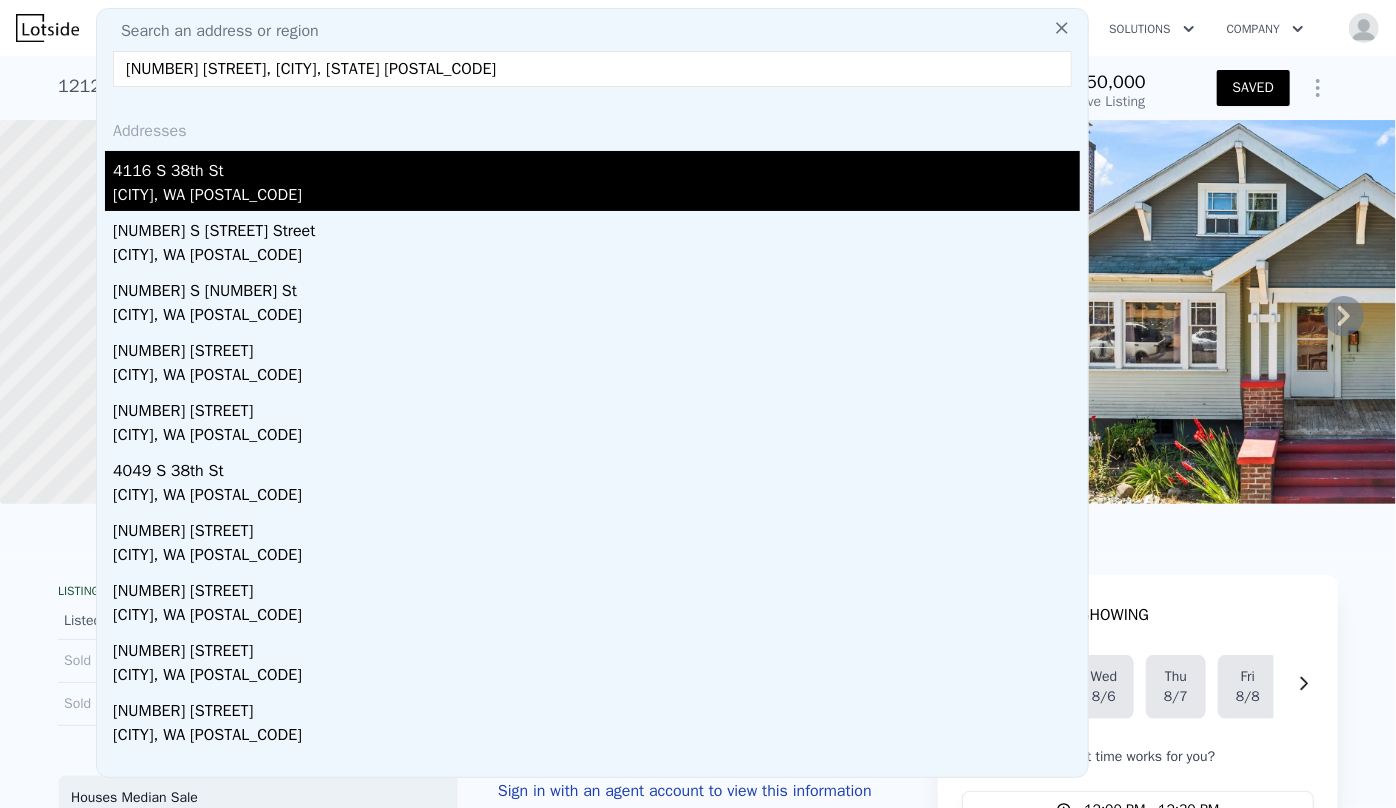 click on "[CITY], WA [POSTAL_CODE]" at bounding box center (596, 197) 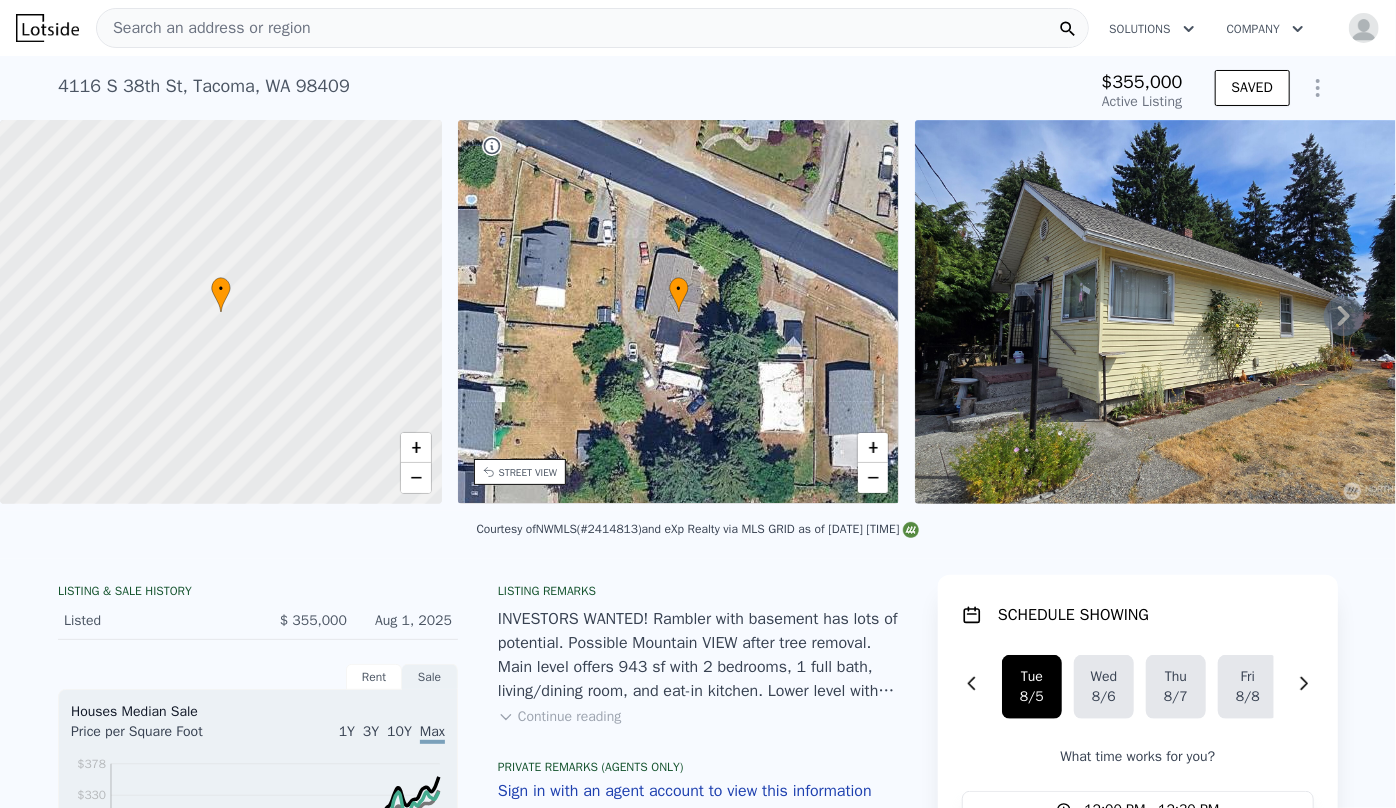 click on "STREET VIEW" at bounding box center (528, 472) 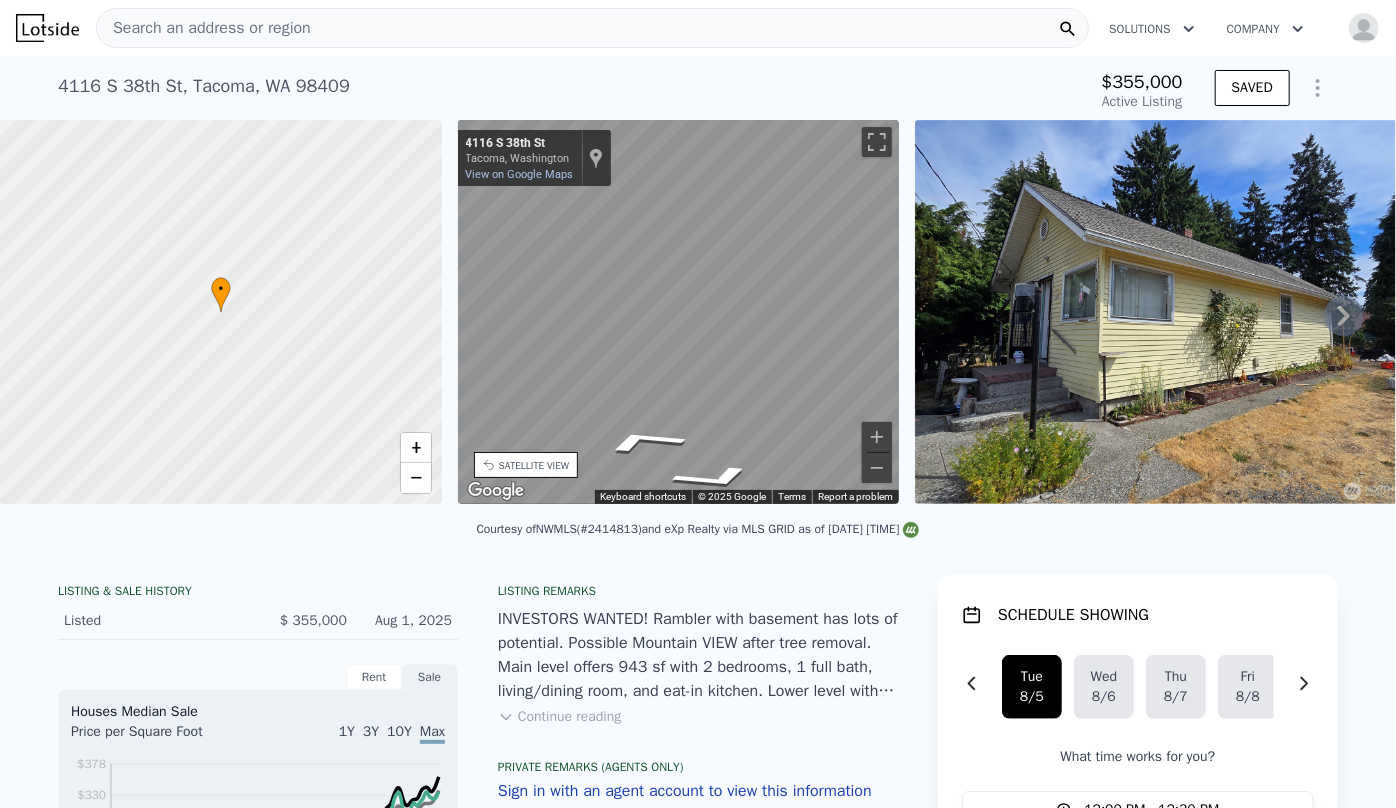 click on "•
+ −
•
+ − STREET VIEW                 ← Move left → Move right ↑ Move up ↓ Move down + Zoom in - Zoom out             [NUMBER] S [NUMBER] St   [CITY], [STATE]       [NUMBER] S [NUMBER] St            View on Google Maps        Custom Imagery                 This image is no longer available Keyboard shortcuts Map Data © [YEAR] Google © [YEAR] Google Terms Report a problem   SATELLITE VIEW" at bounding box center [698, 315] 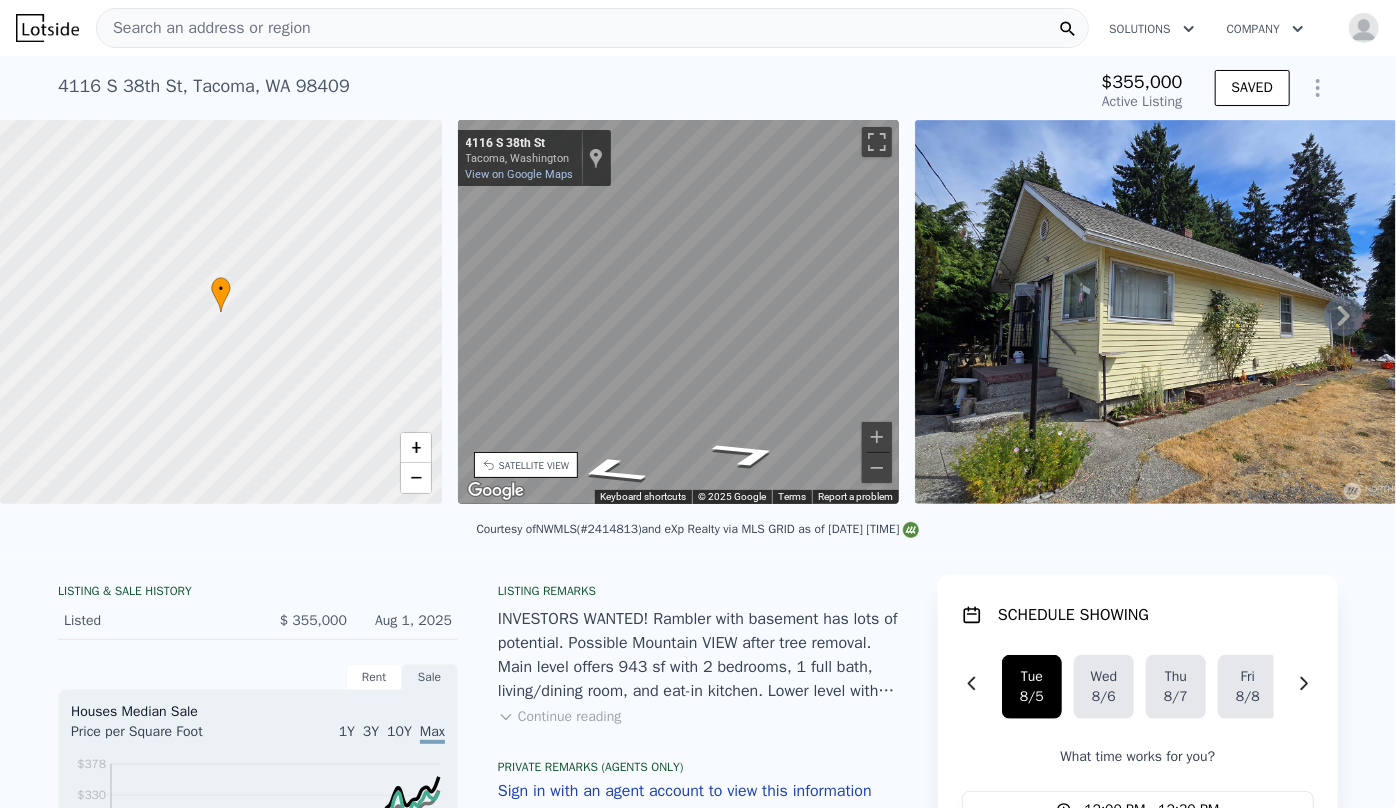click on "•
+ −
•
+ − STREET VIEW                 ← Move left → Move right ↑ Move up ↓ Move down + Zoom in - Zoom out             [NUMBER] S [NUMBER] St   [CITY], [STATE]       [NUMBER] S [NUMBER] St            View on Google Maps        Custom Imagery                 This image is no longer available Keyboard shortcuts Map Data © [YEAR] Google © [YEAR] Google Terms Report a problem   SATELLITE VIEW" at bounding box center (698, 315) 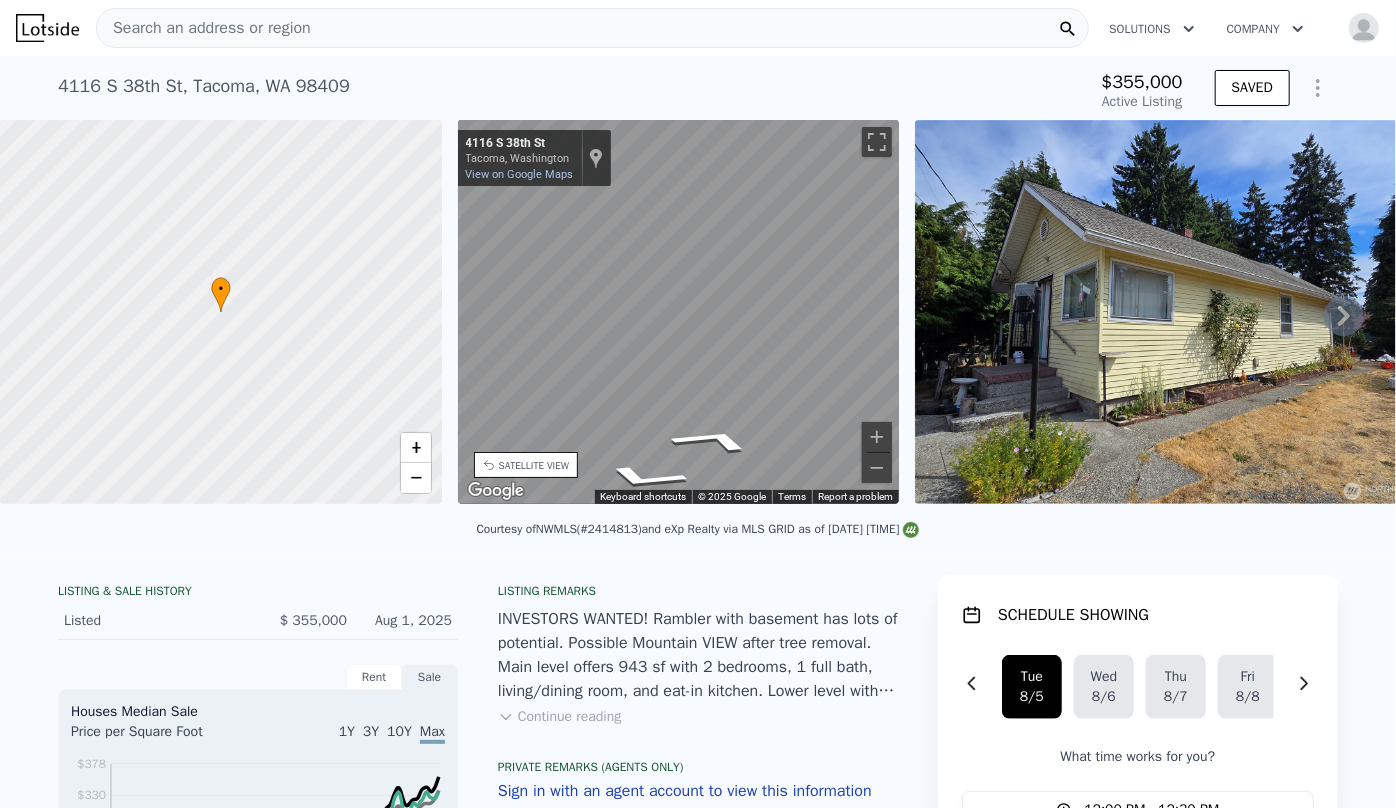 click on "•
+ −
•
+ − STREET VIEW                 ← Move left → Move right ↑ Move up ↓ Move down + Zoom in - Zoom out             [NUMBER] S [NUMBER] St   [CITY], [STATE]       [NUMBER] S [NUMBER] St            View on Google Maps        Custom Imagery                 This image is no longer available Keyboard shortcuts Map Data © [YEAR] Google © [YEAR] Google Terms Report a problem   SATELLITE VIEW" at bounding box center (698, 315) 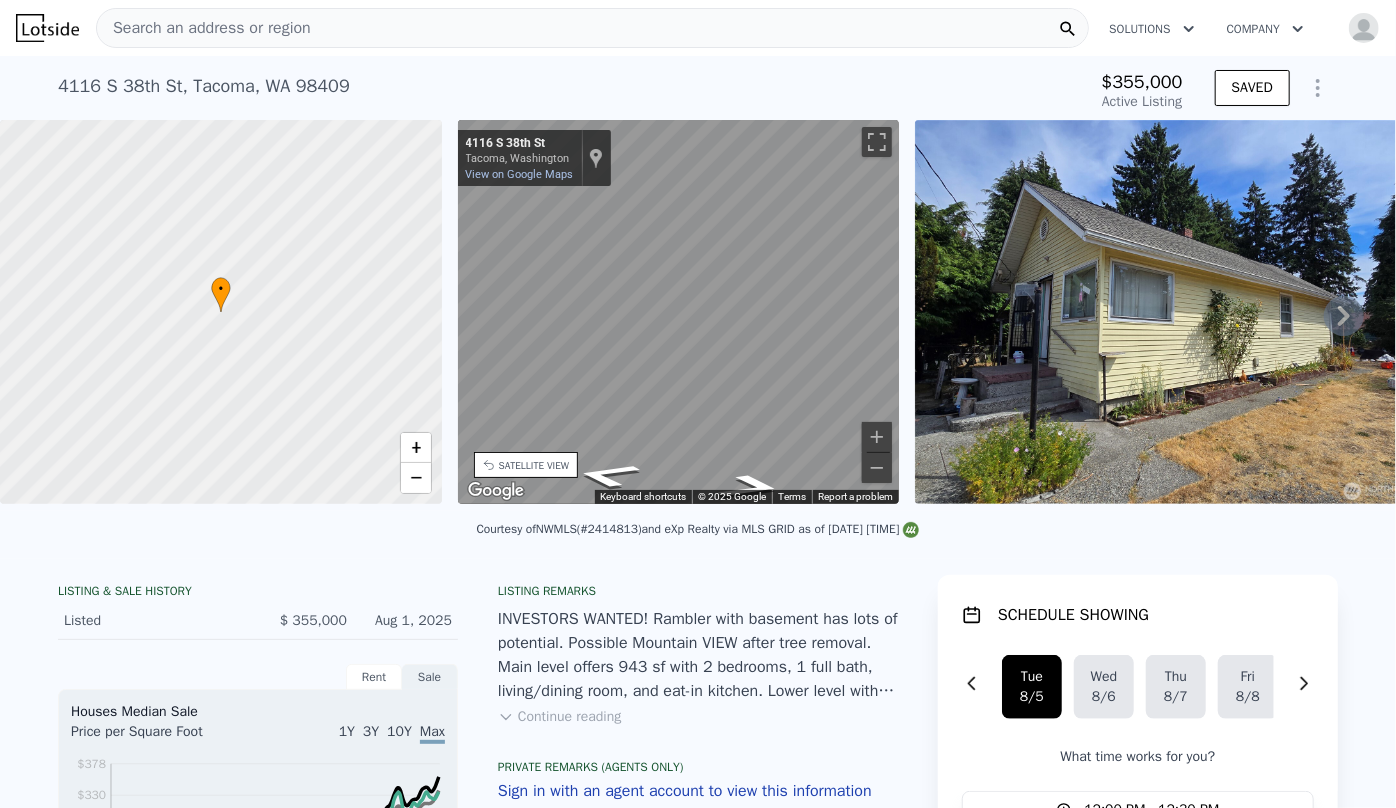 click on "•
+ −
•
+ − STREET VIEW                 ← Move left → Move right ↑ Move up ↓ Move down + Zoom in - Zoom out             [NUMBER] S [NUMBER] St   [CITY], [STATE]       [NUMBER] S [NUMBER] St            View on Google Maps        Custom Imagery                 This image is no longer available Keyboard shortcuts Map Data © [YEAR] Google © [YEAR] Google Terms Report a problem   SATELLITE VIEW" at bounding box center [698, 315] 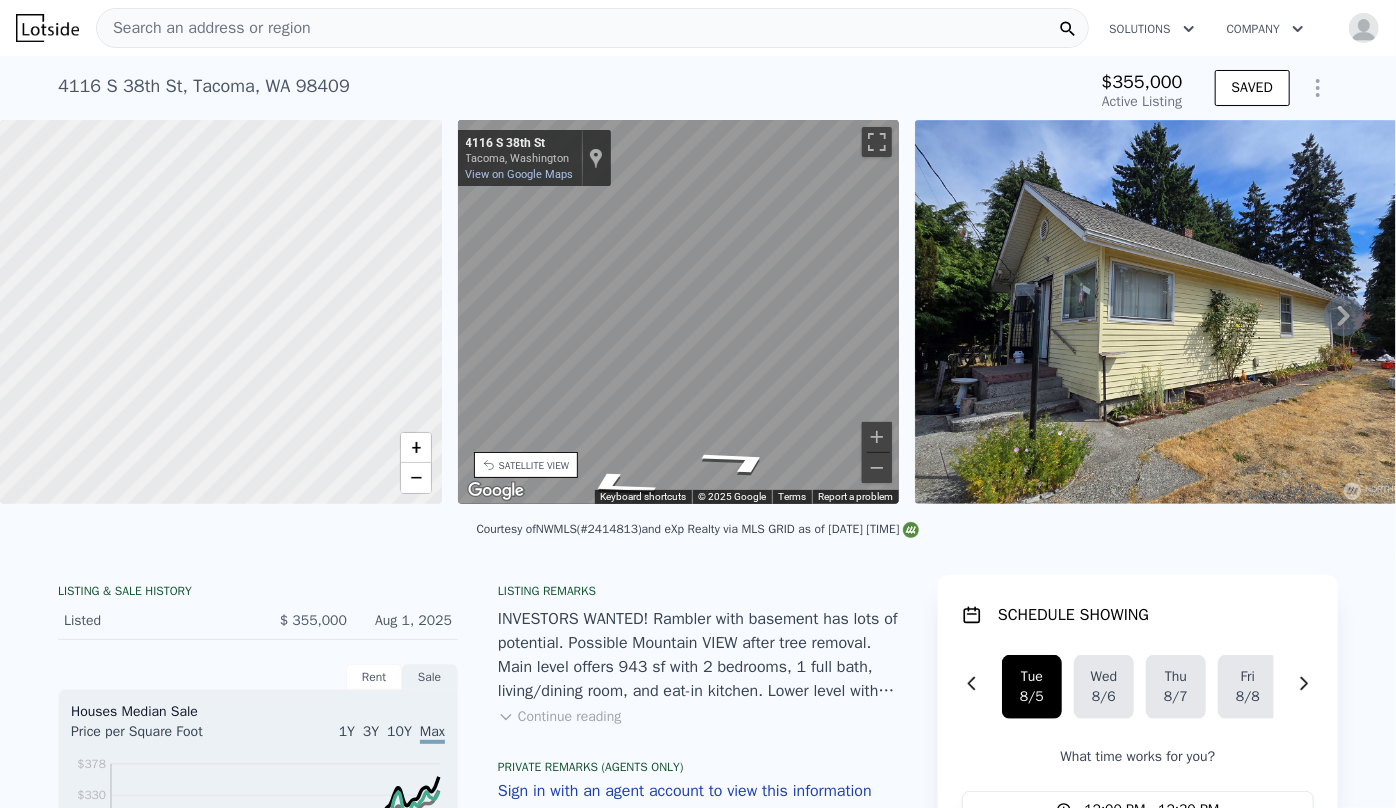 click on "•
+ −
•
+ − STREET VIEW                 ← Move left → Move right ↑ Move up ↓ Move down + Zoom in - Zoom out             [NUMBER] S [NUMBER] St   [CITY], [STATE]       [NUMBER] S [NUMBER] St            View on Google Maps        Custom Imagery                 This image is no longer available Keyboard shortcuts Map Data © [YEAR] Google © [YEAR] Google Terms Report a problem   SATELLITE VIEW" at bounding box center [698, 315] 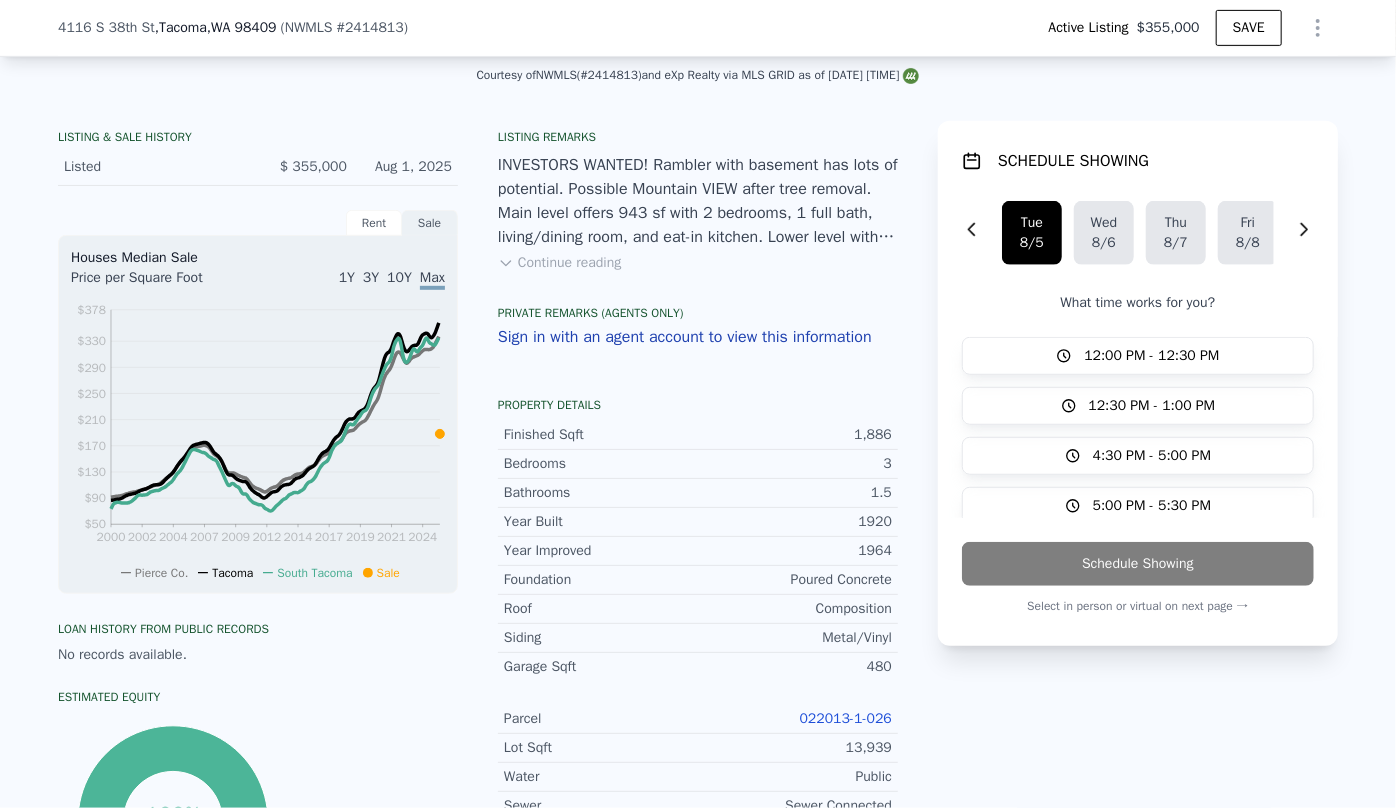 scroll, scrollTop: 810, scrollLeft: 0, axis: vertical 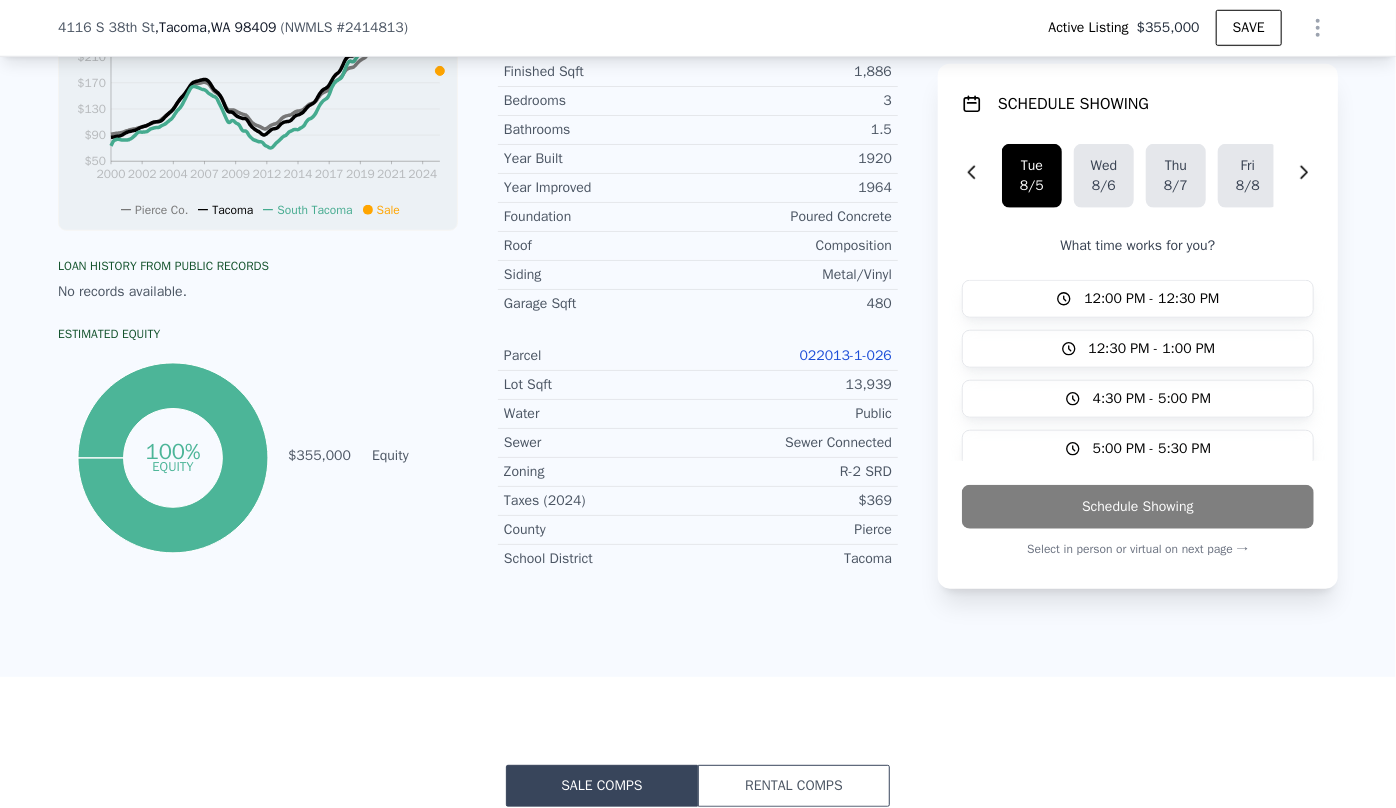click on "022013-1-026" at bounding box center [846, 355] 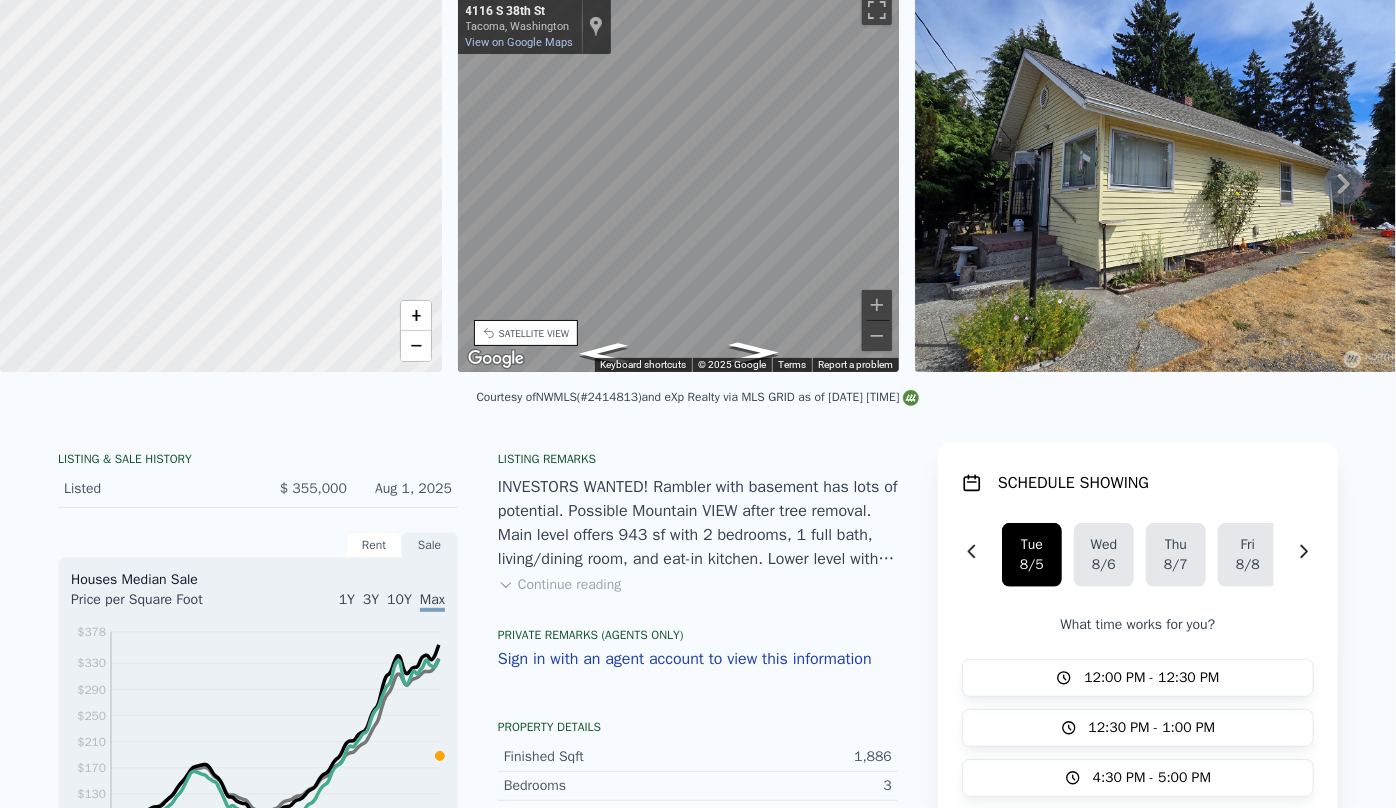 scroll, scrollTop: 7, scrollLeft: 0, axis: vertical 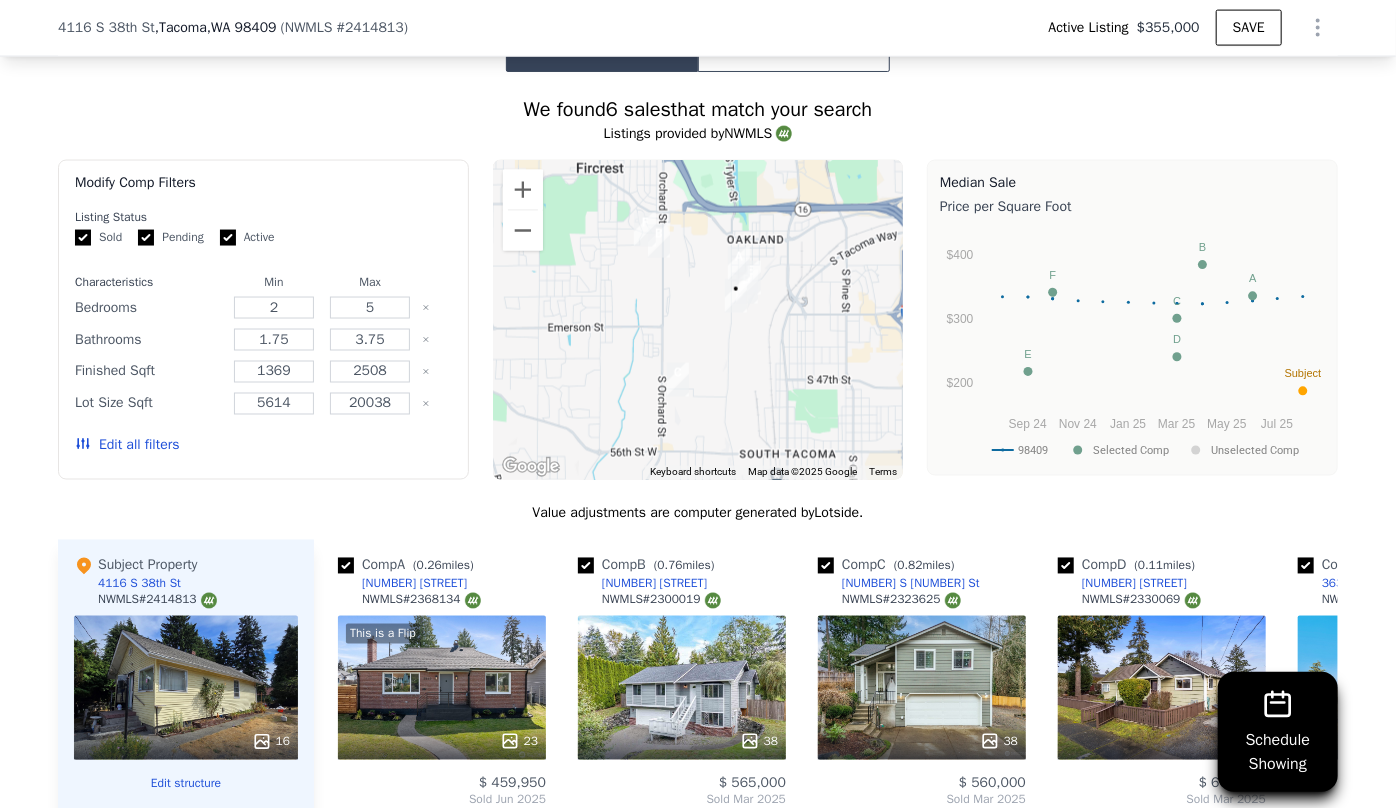 click on "Edit all filters" at bounding box center [127, 446] 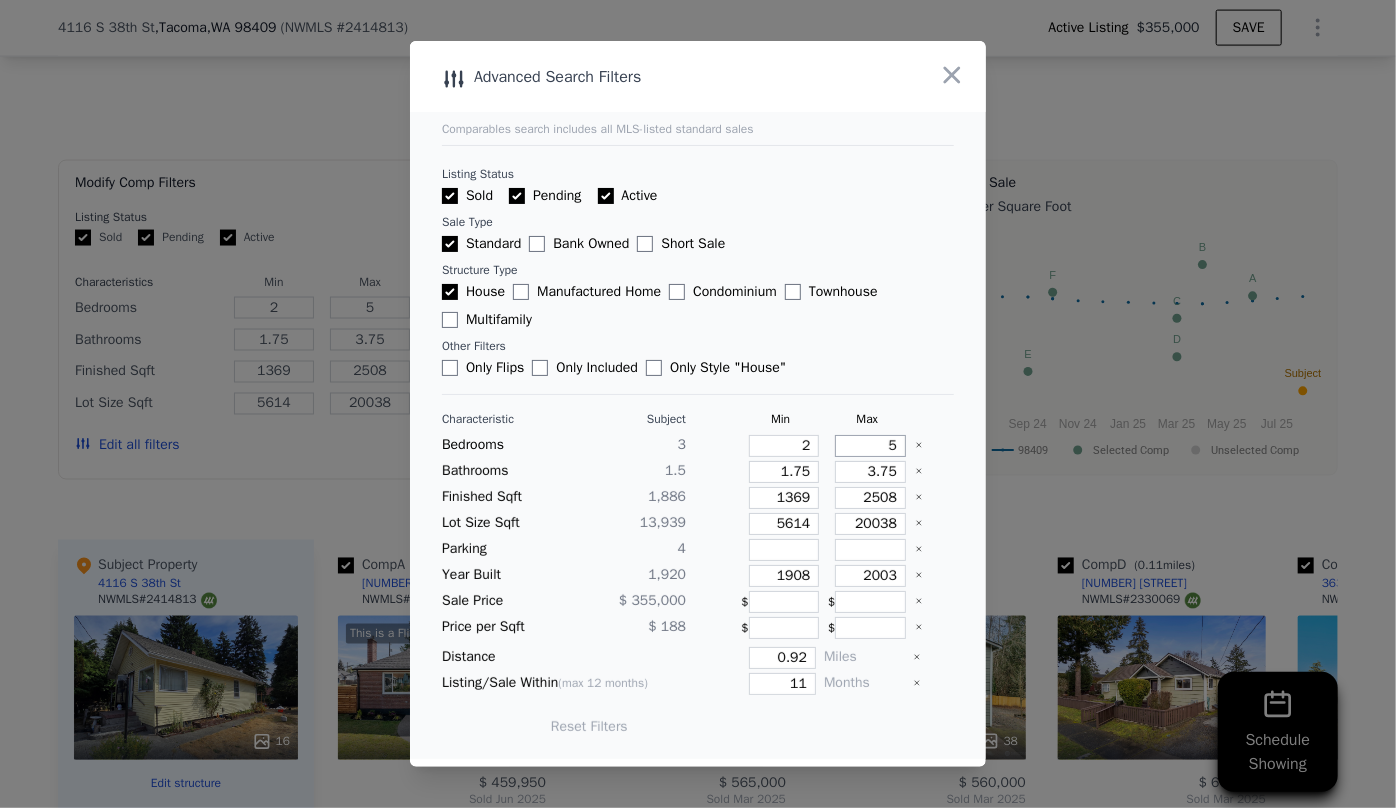 drag, startPoint x: 868, startPoint y: 449, endPoint x: 843, endPoint y: 449, distance: 25 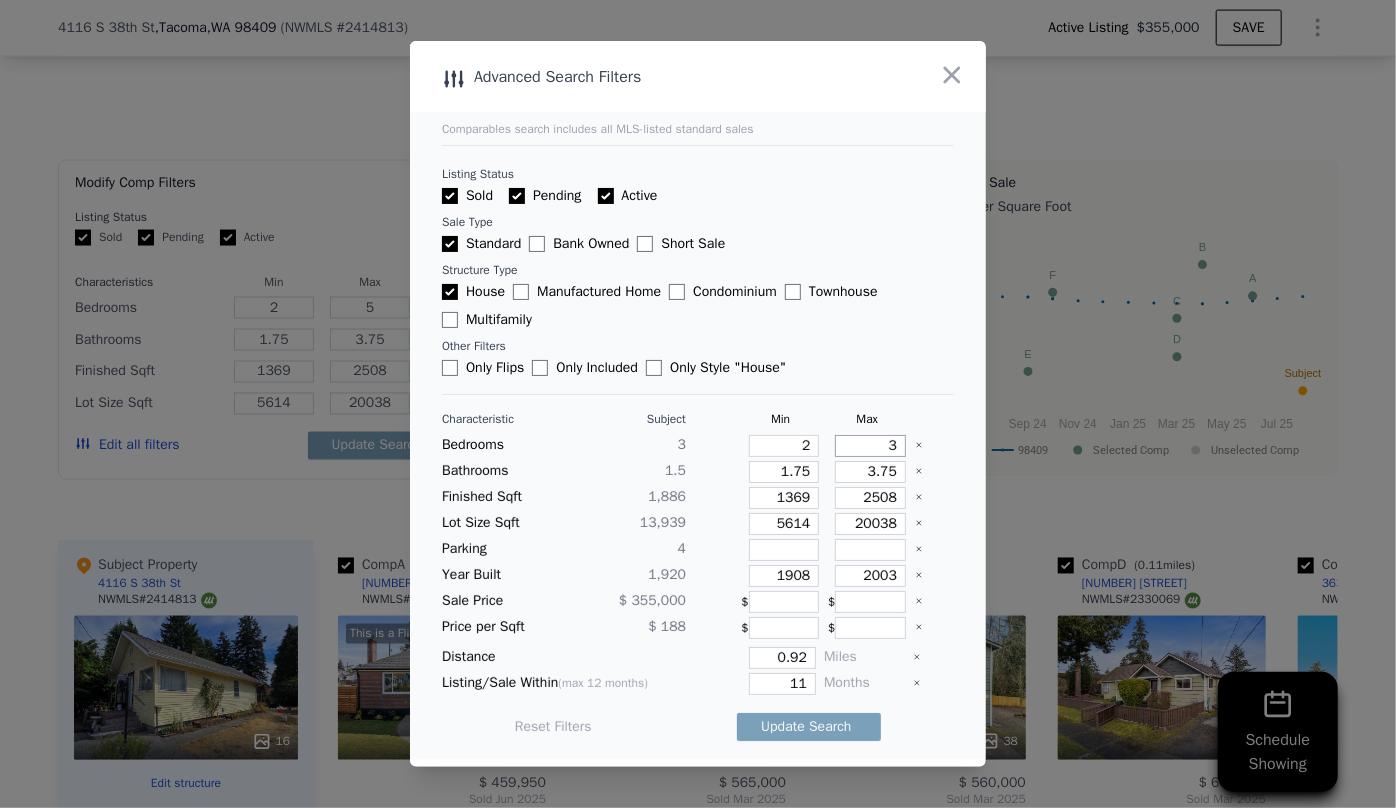 type on "3" 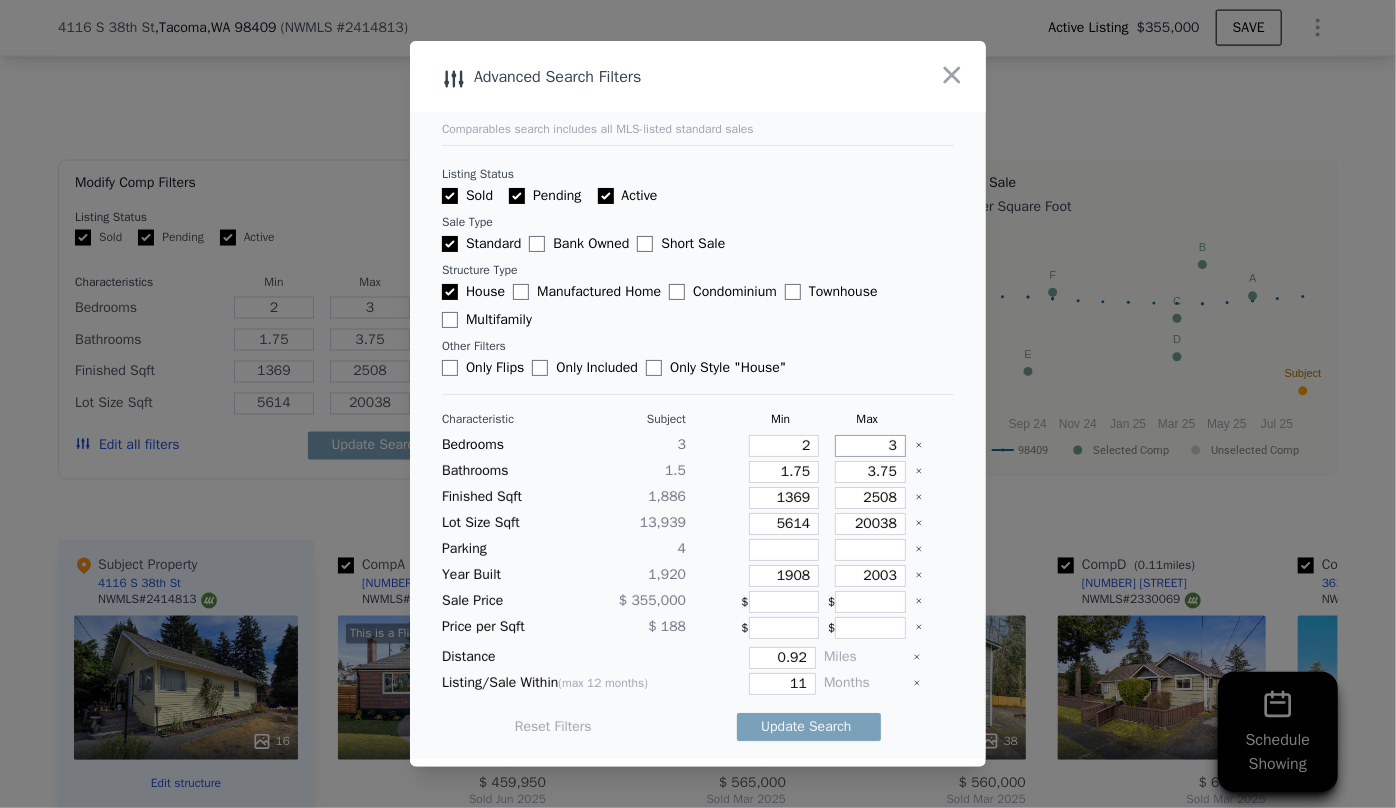 type on "3" 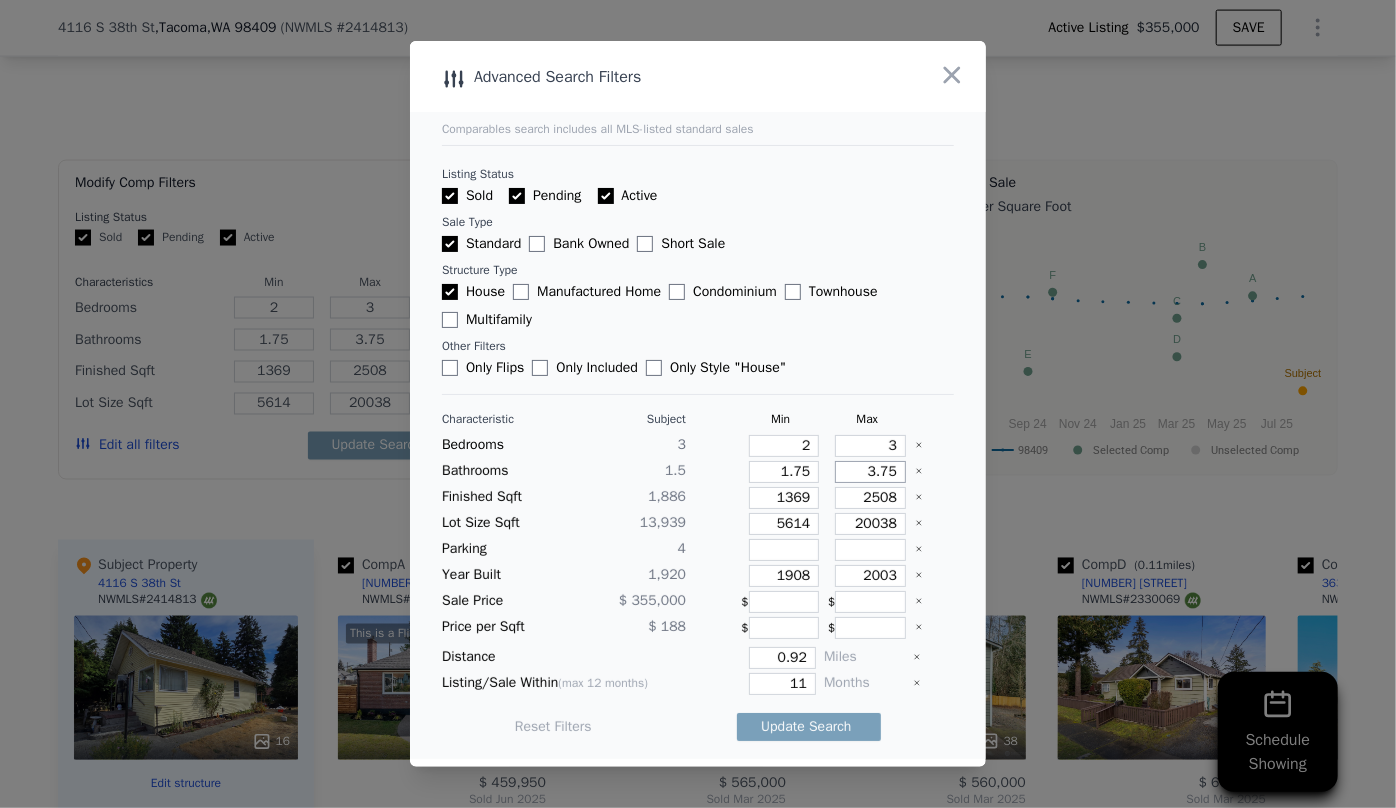 drag, startPoint x: 889, startPoint y: 473, endPoint x: 780, endPoint y: 474, distance: 109.004585 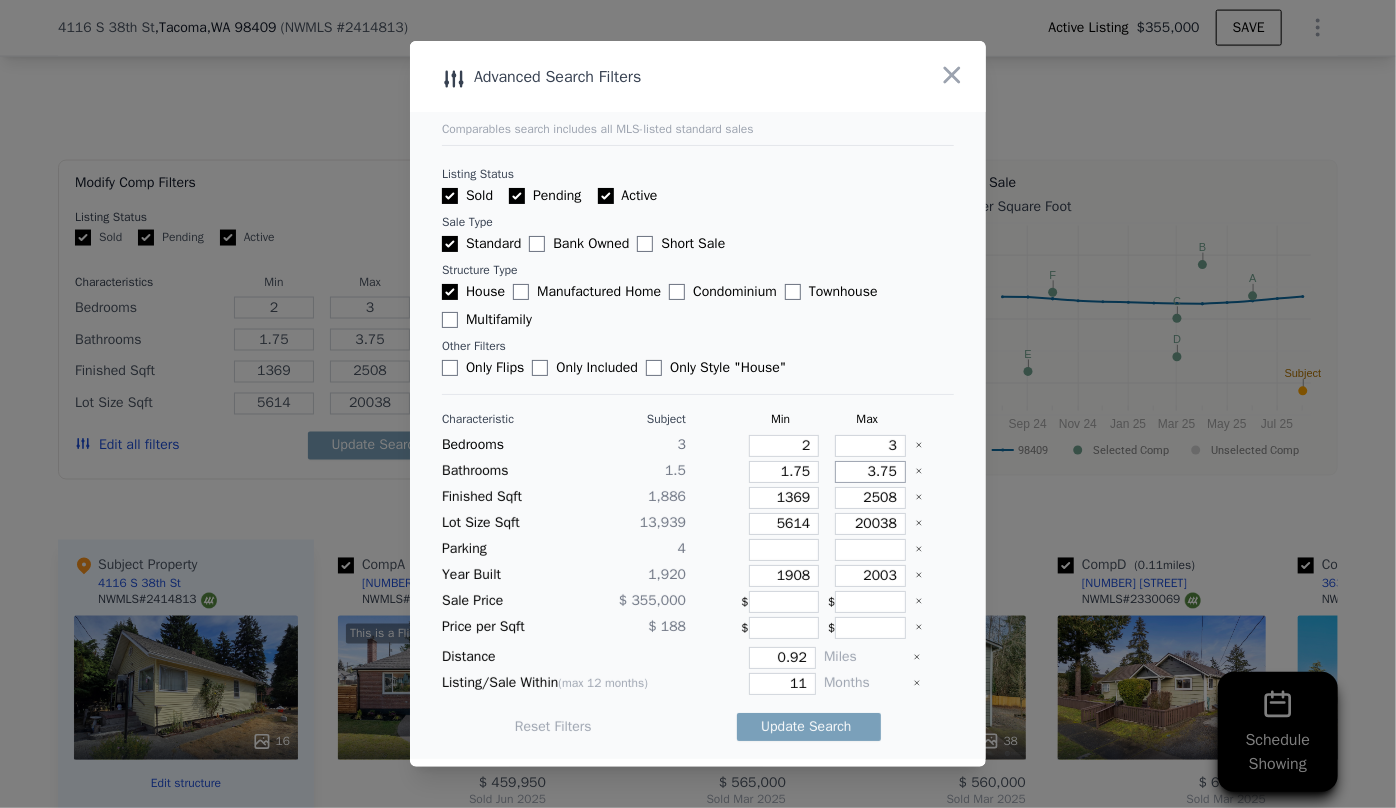 type 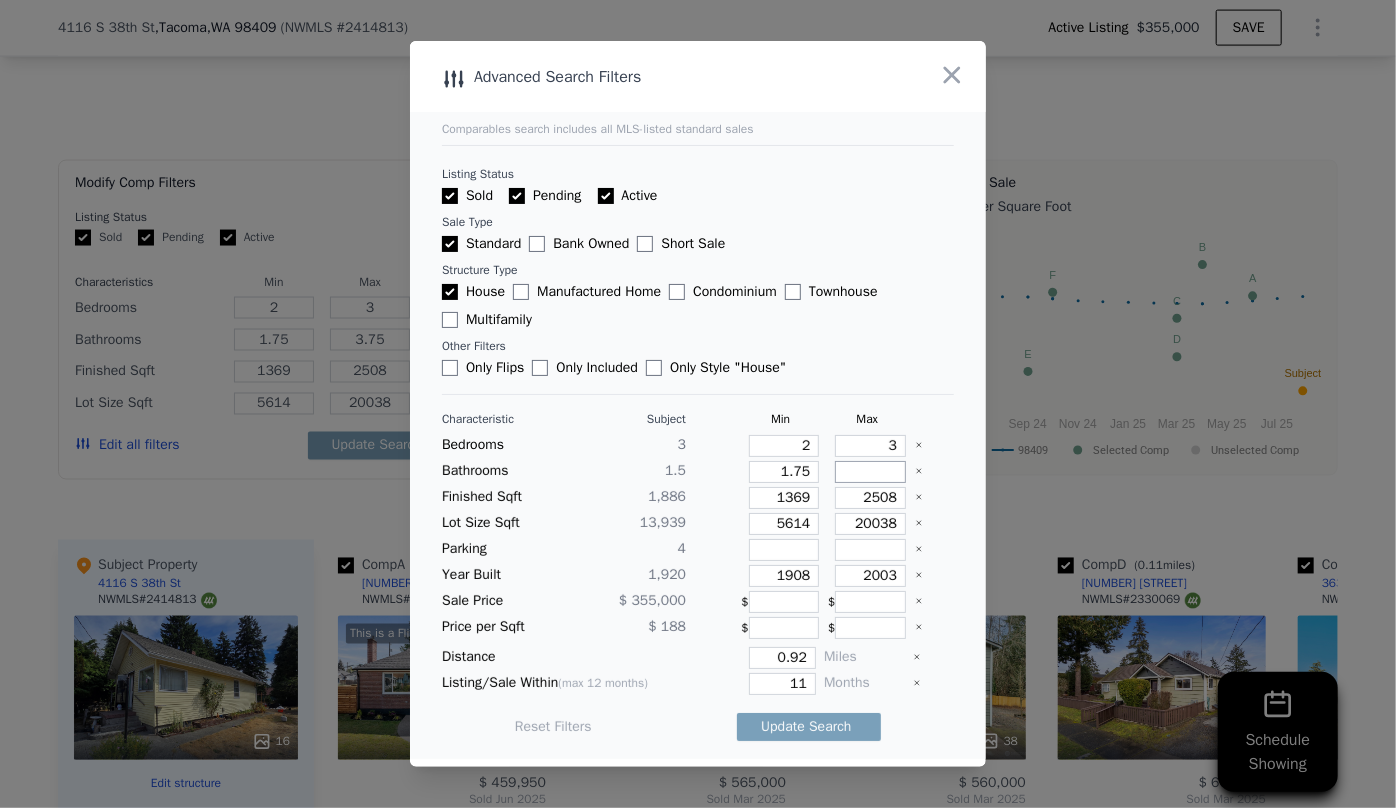 type 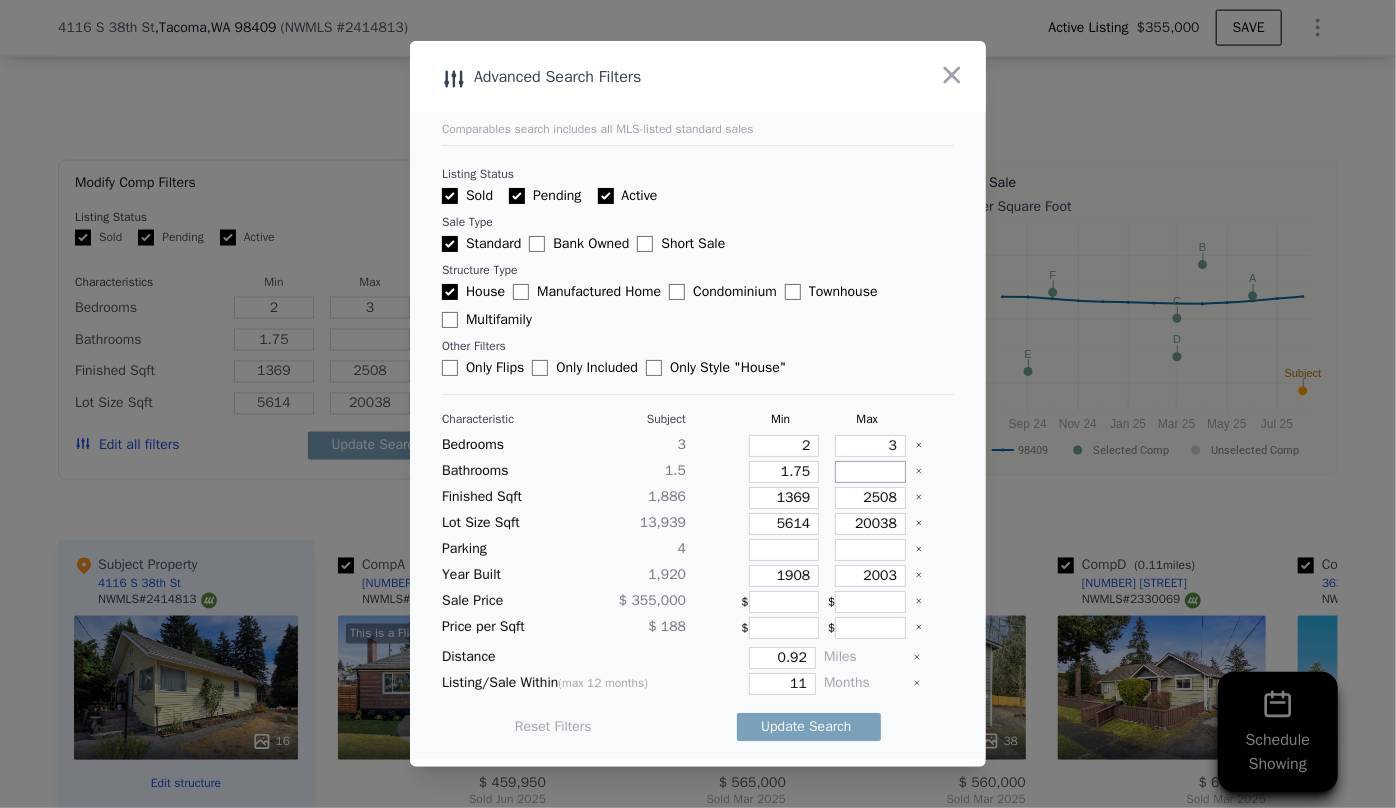type 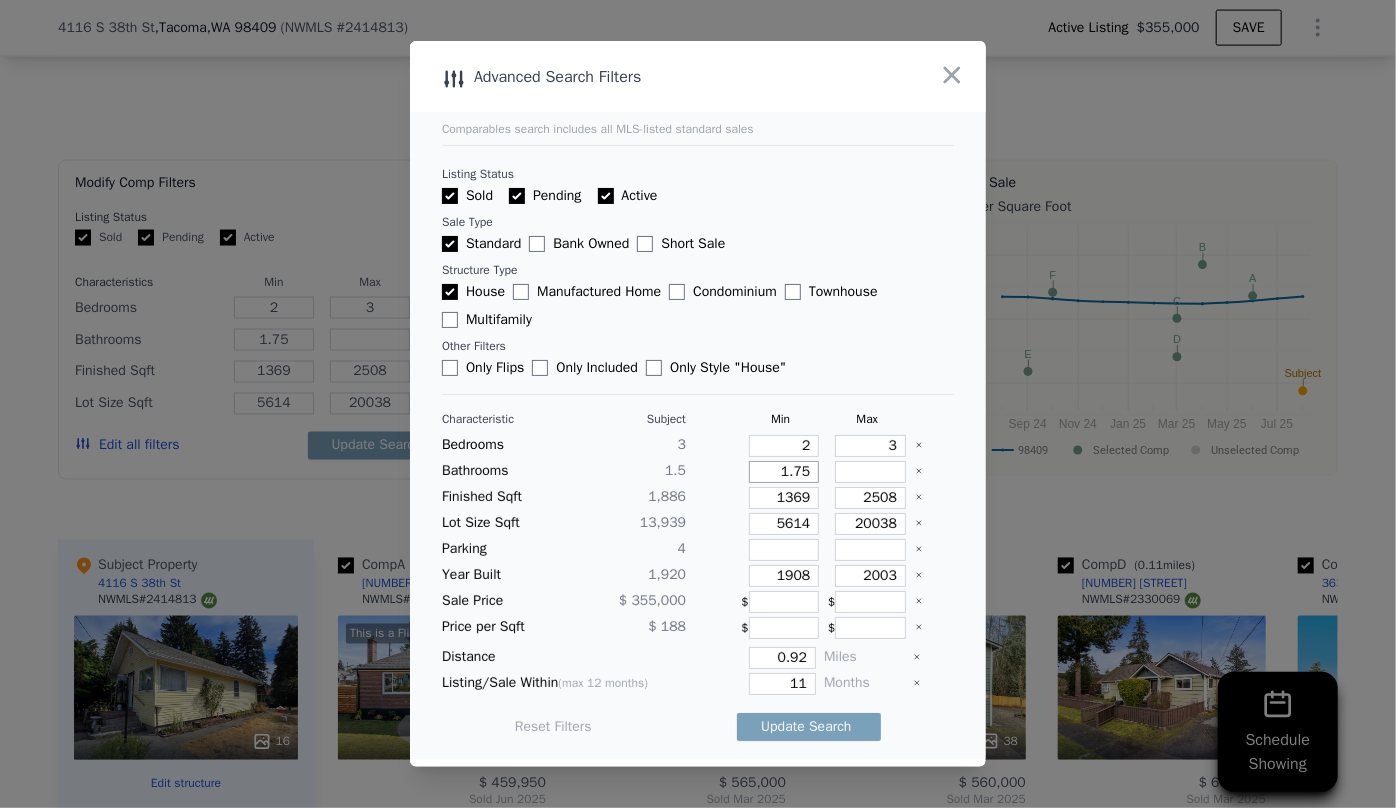click on "1.75" at bounding box center [784, 472] 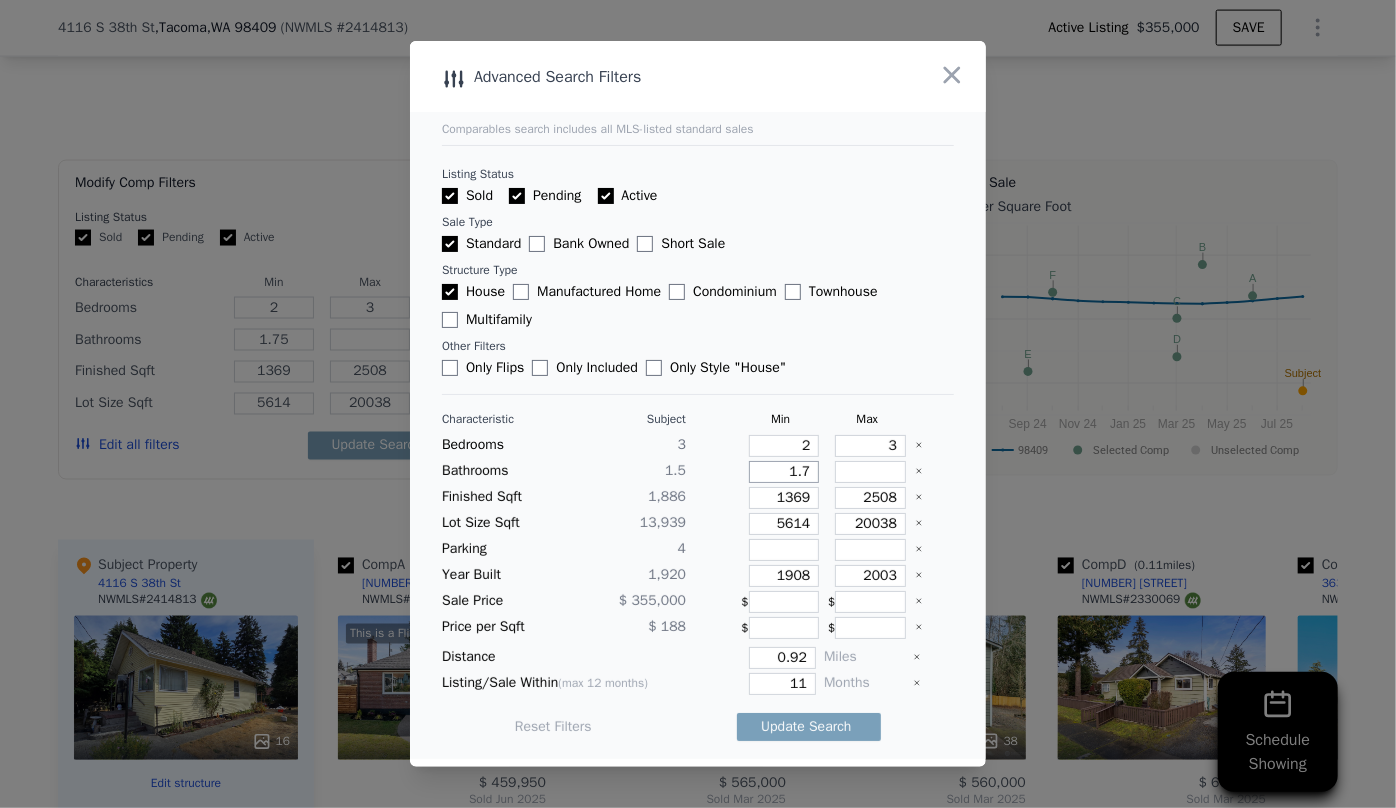 type on "1.7" 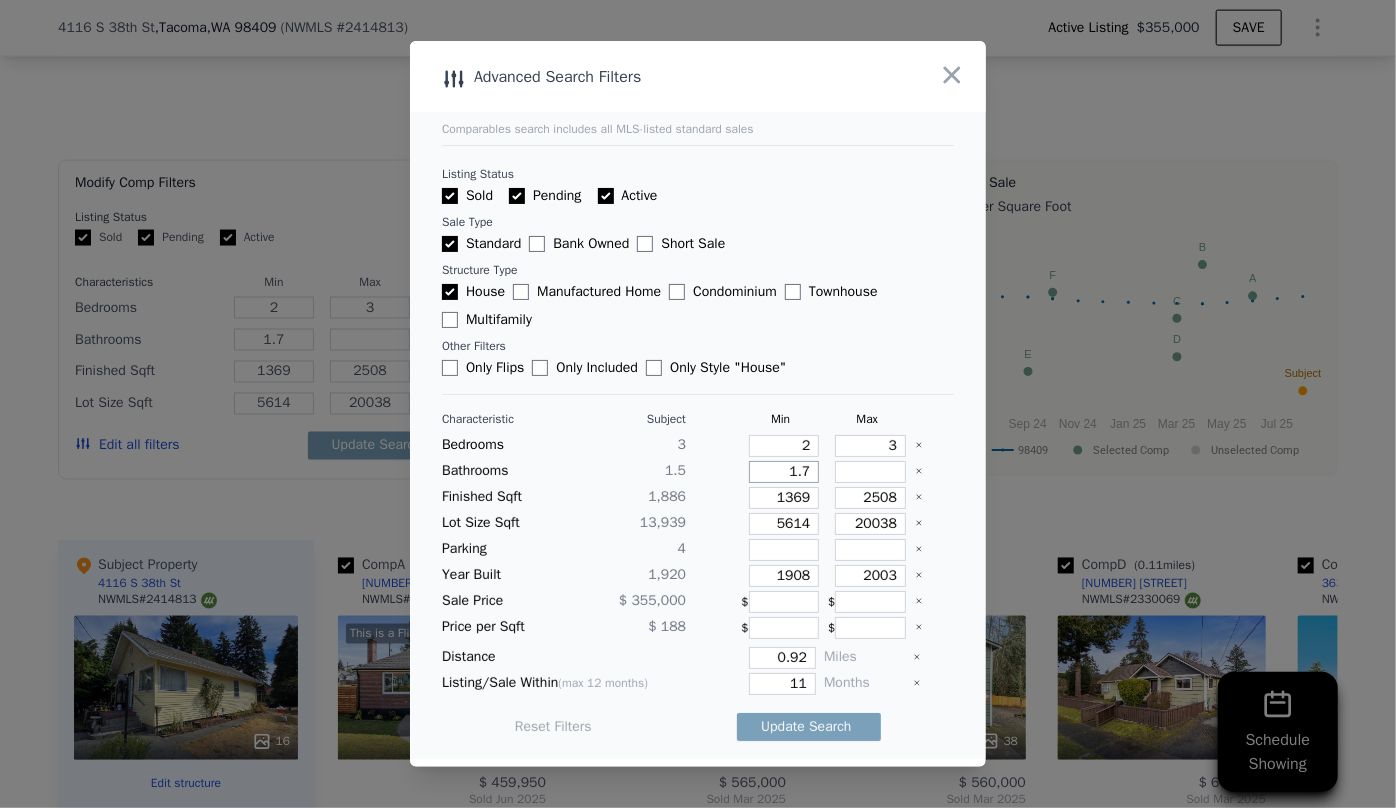 type on "1" 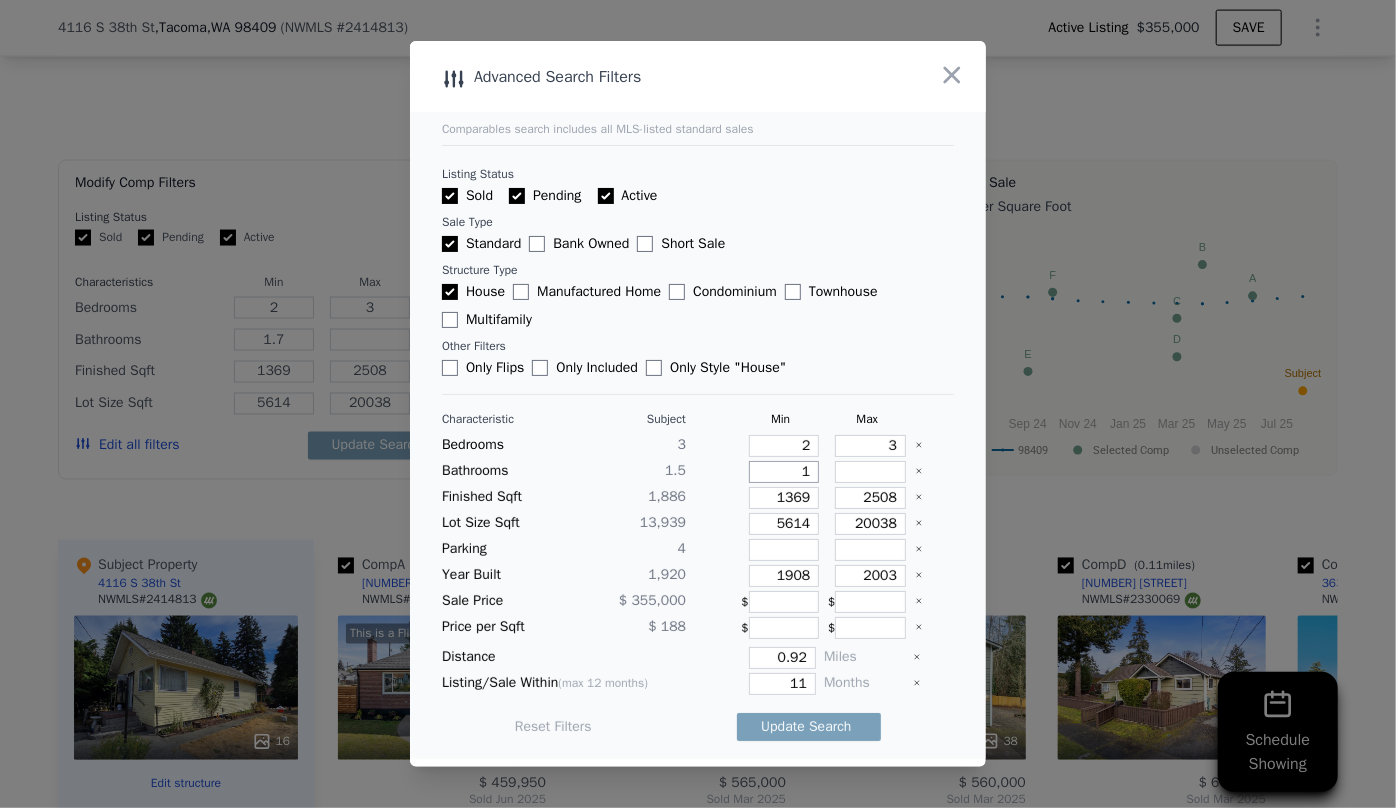 type on "1" 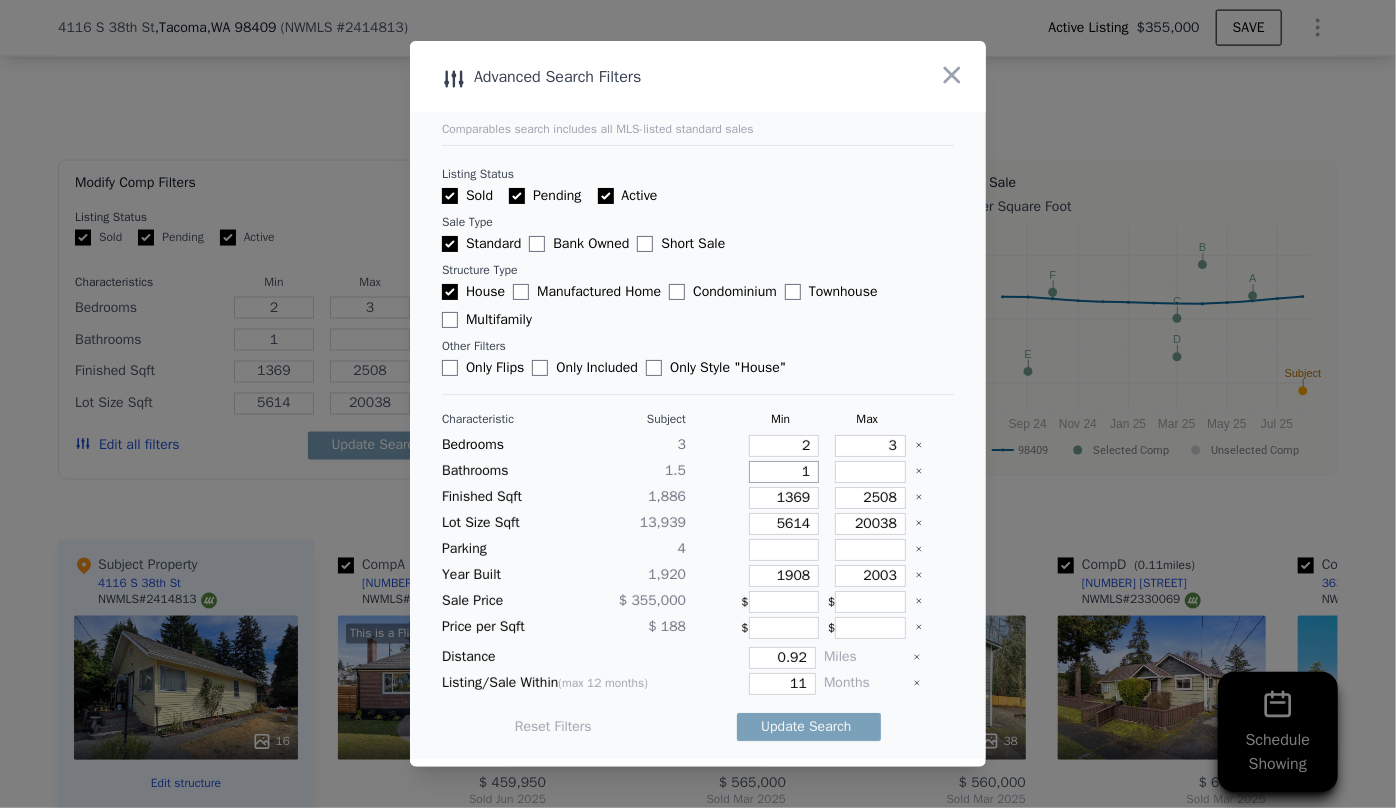 type on "1" 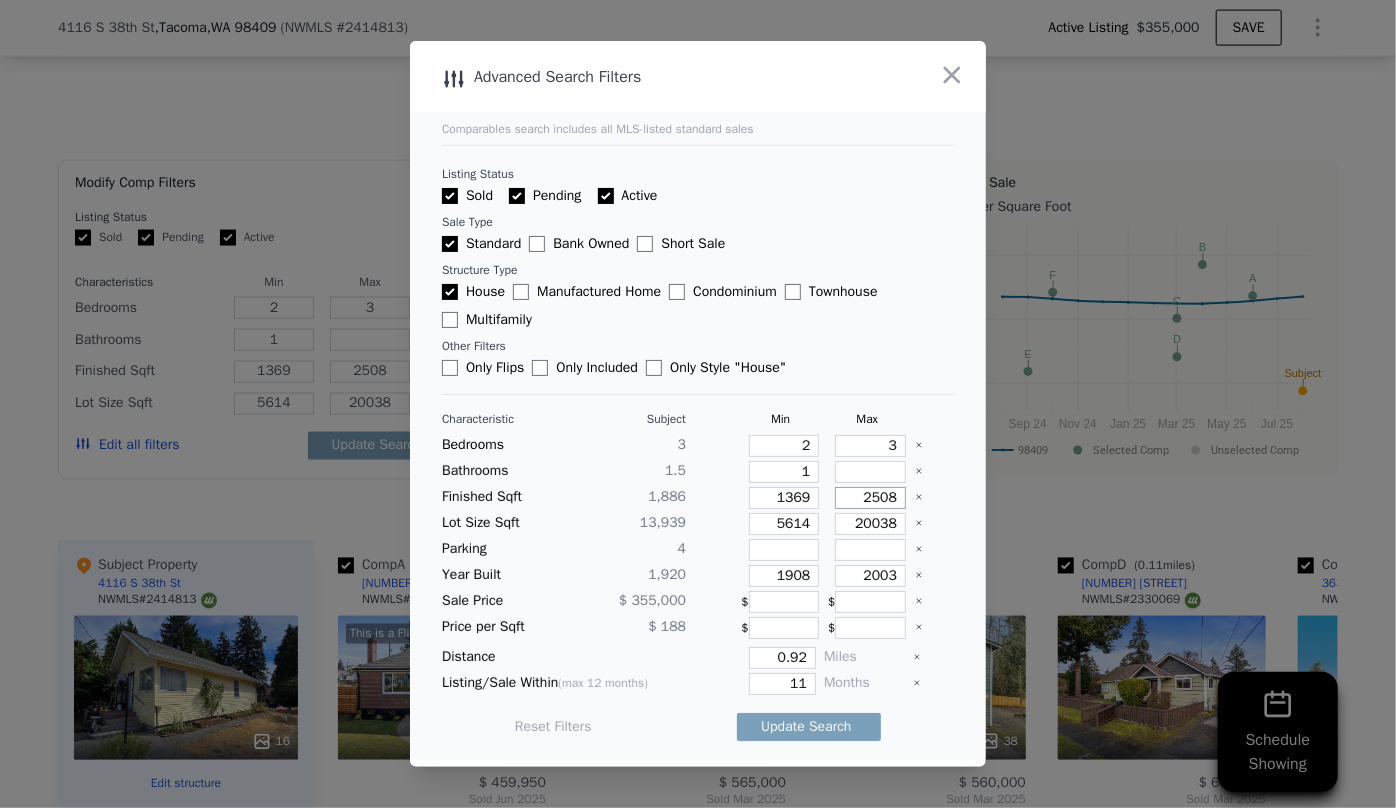 drag, startPoint x: 885, startPoint y: 499, endPoint x: 797, endPoint y: 503, distance: 88.09086 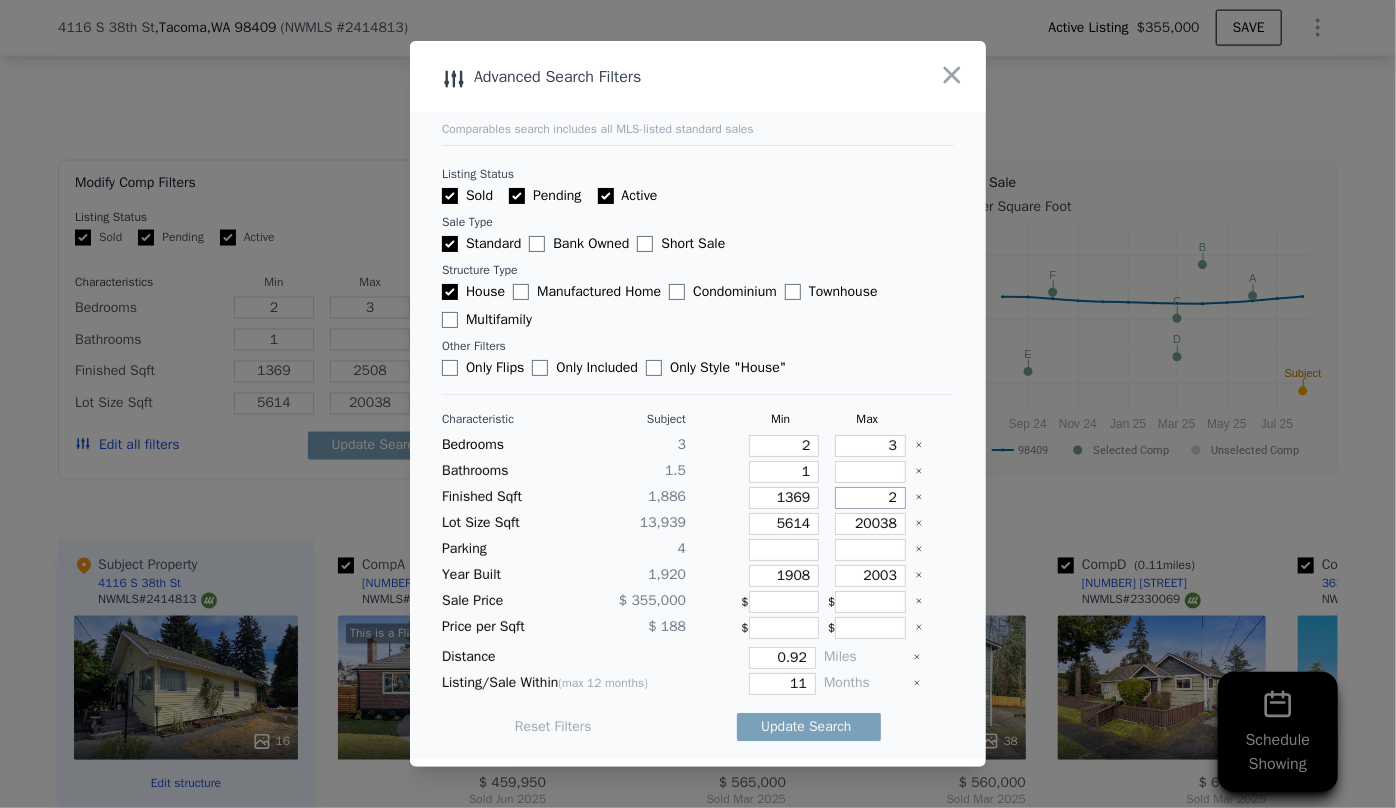 type on "2" 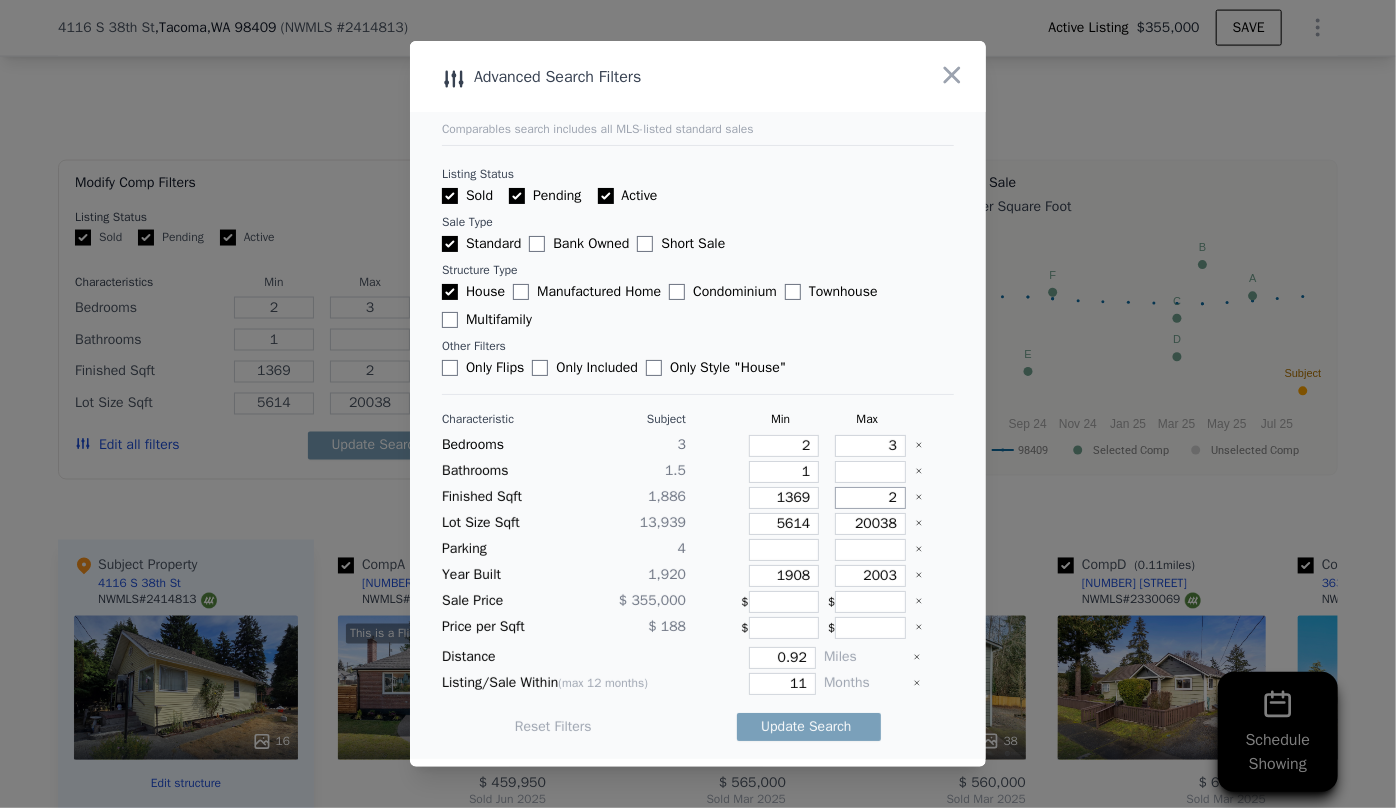 type on "20" 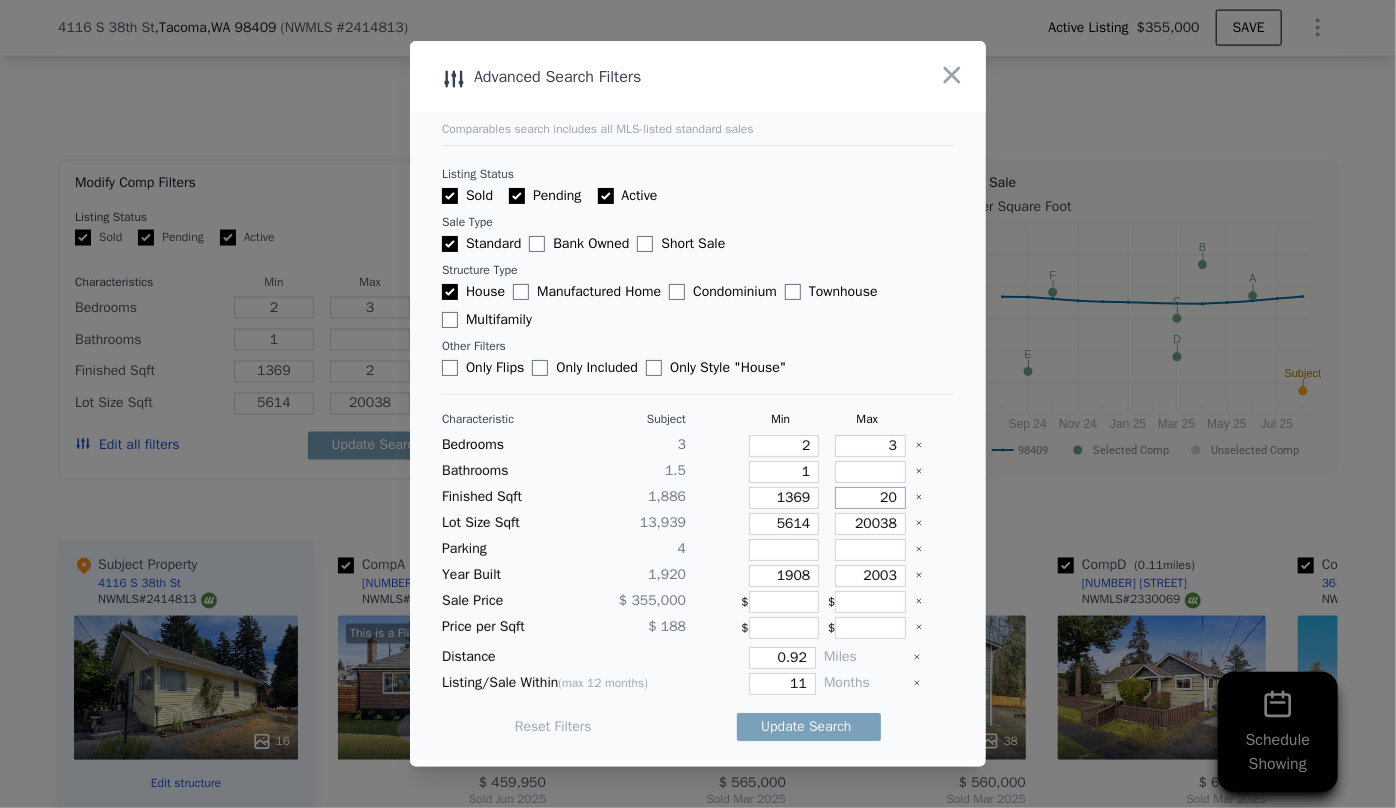 type on "20" 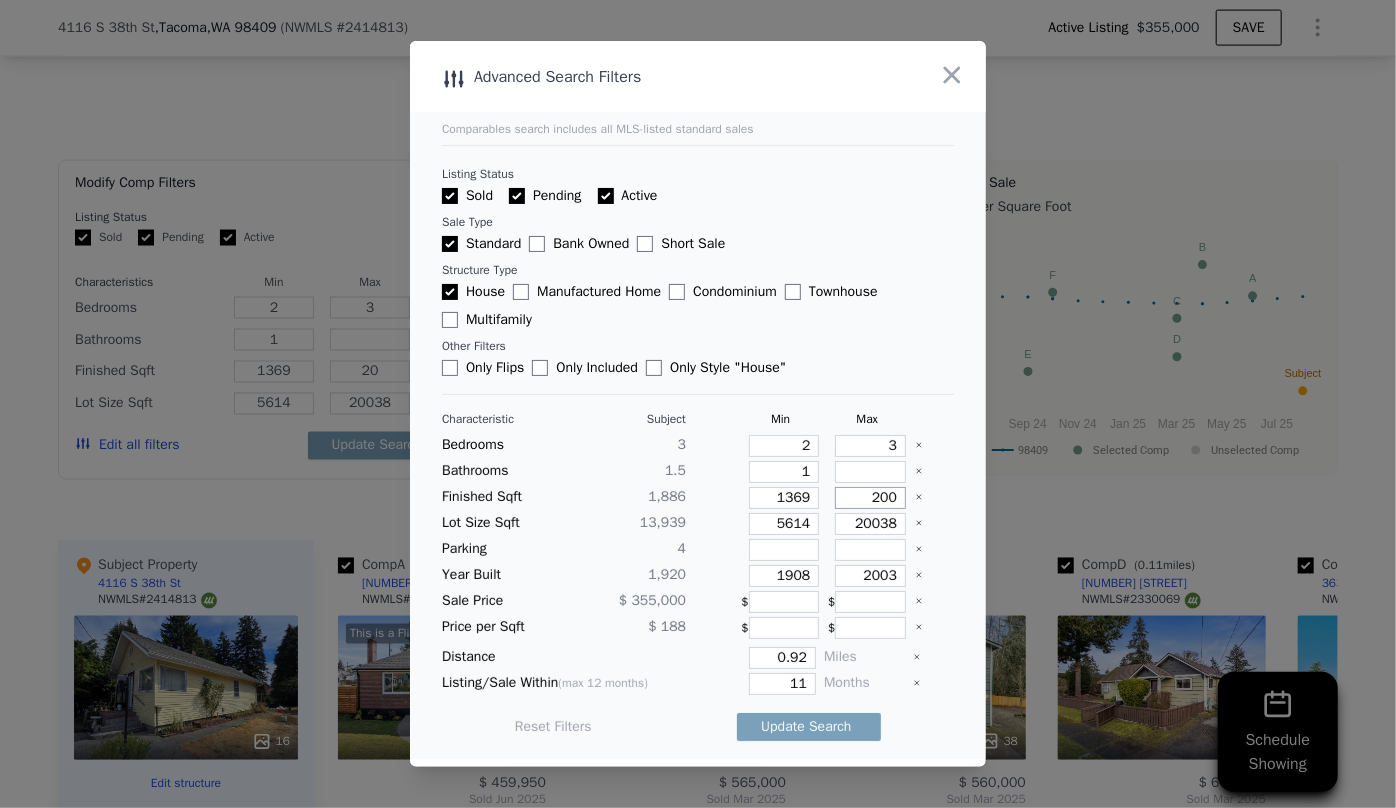 type on "200" 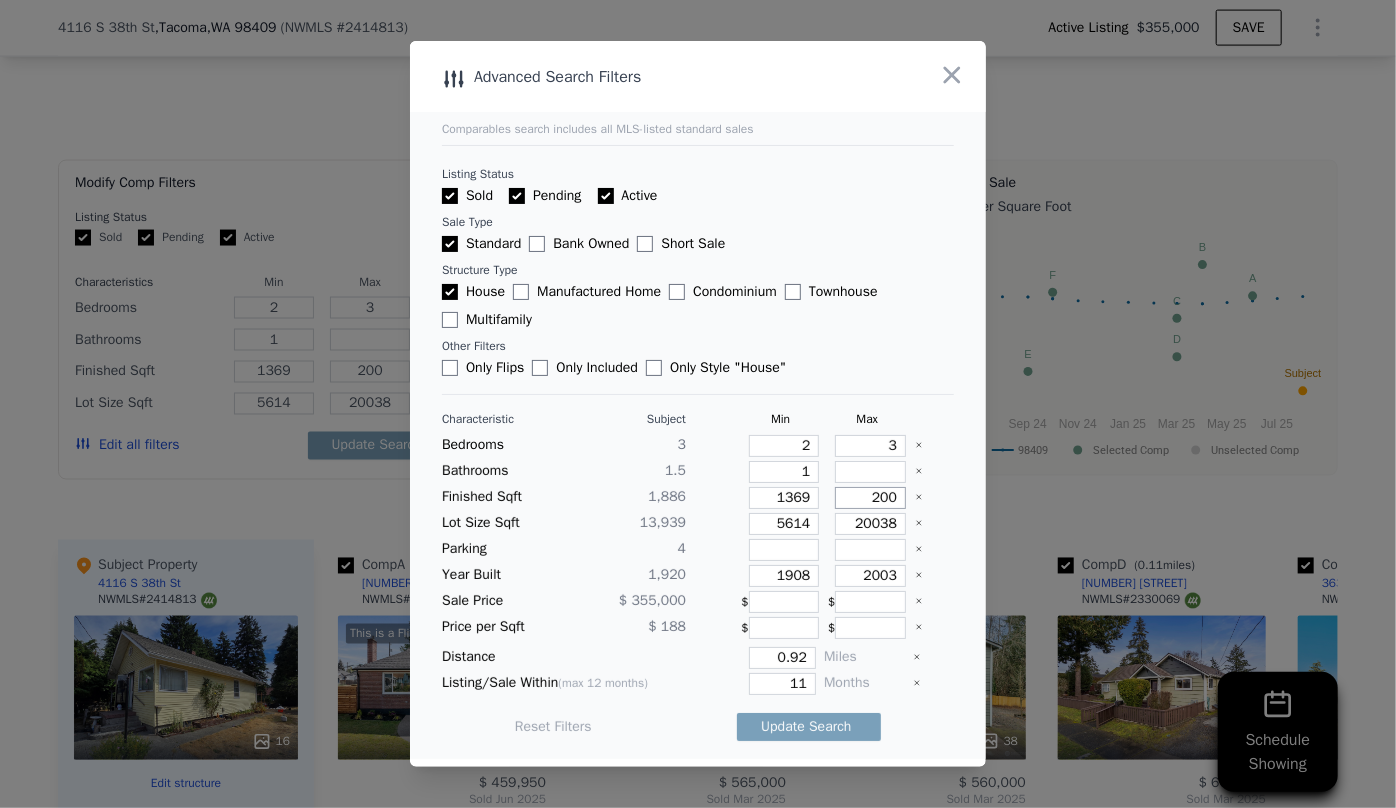 type on "2000" 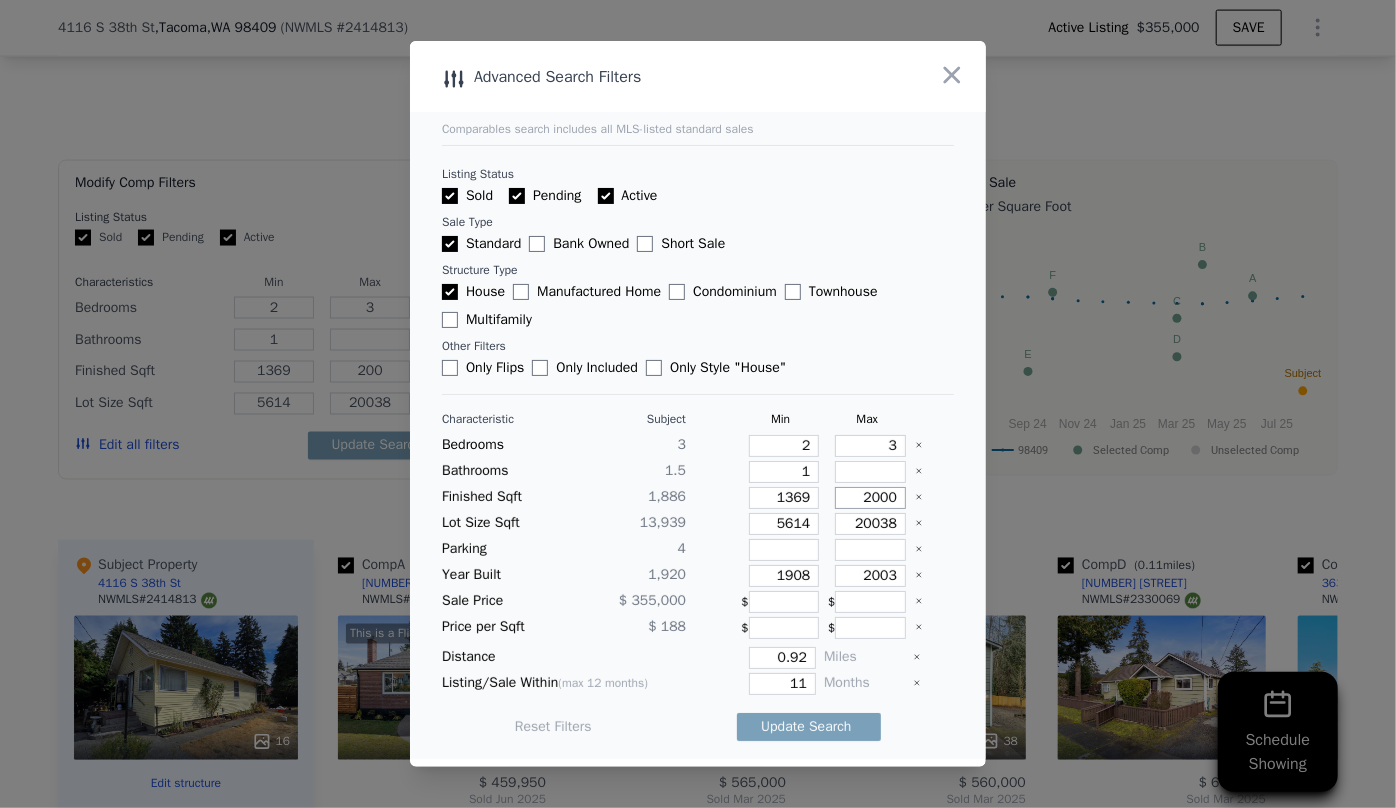 type on "2000" 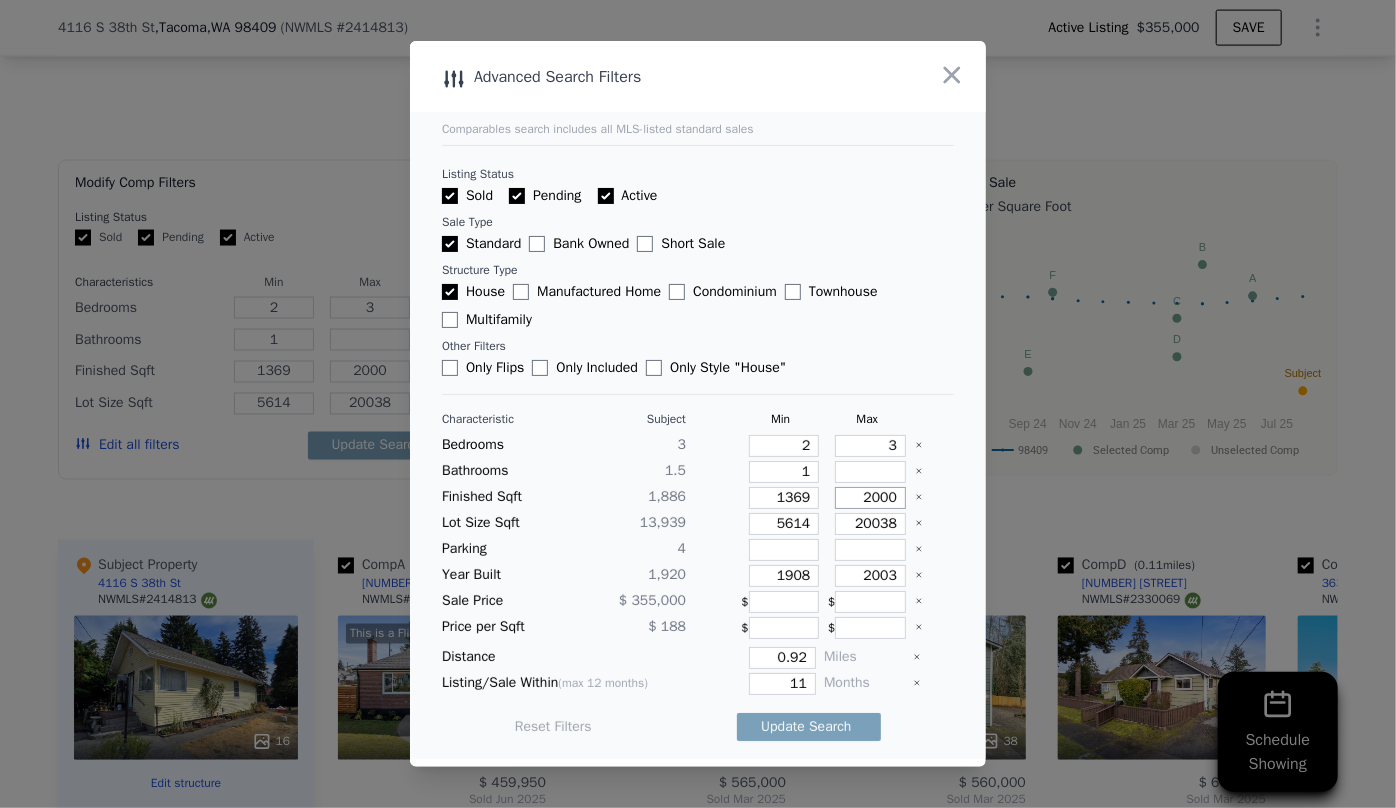 type on "2000" 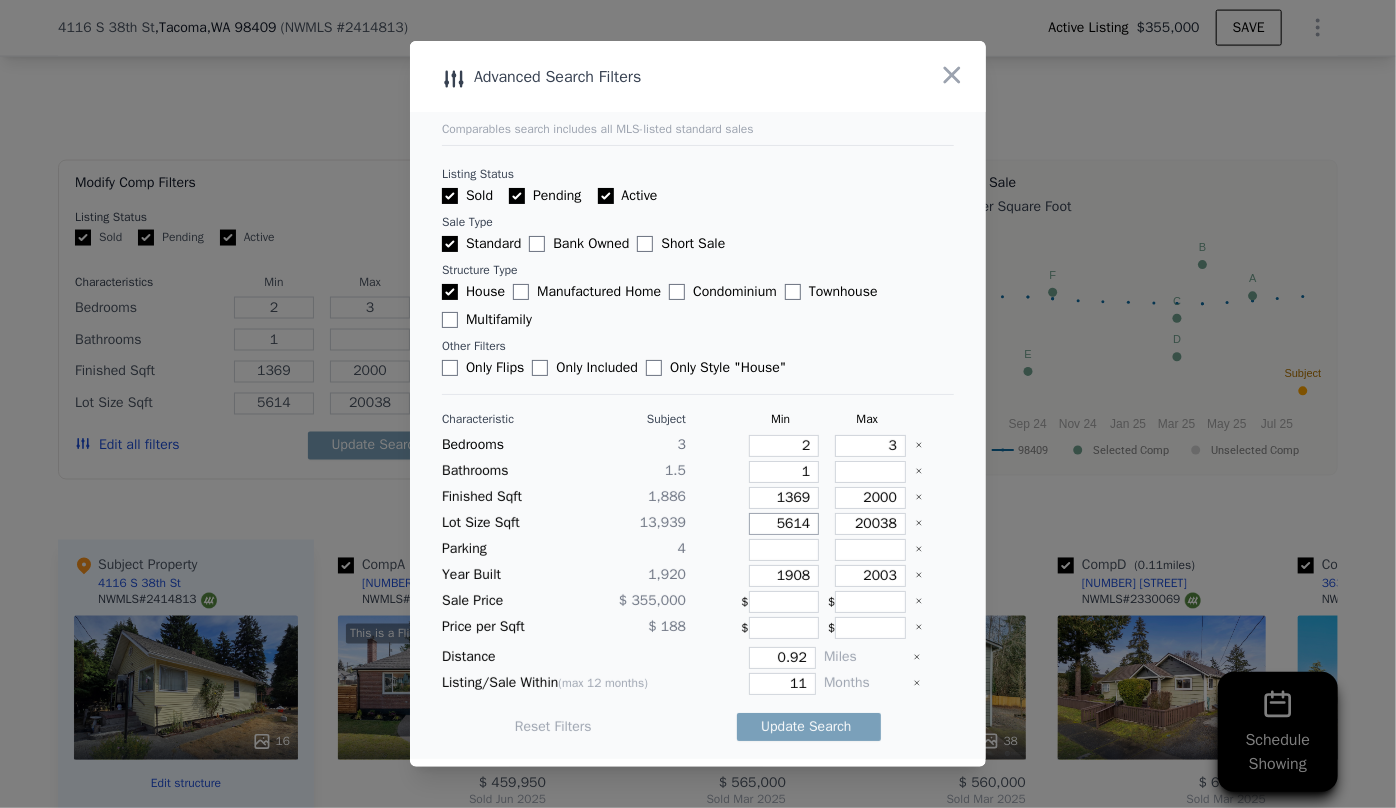 drag, startPoint x: 804, startPoint y: 526, endPoint x: 744, endPoint y: 527, distance: 60.00833 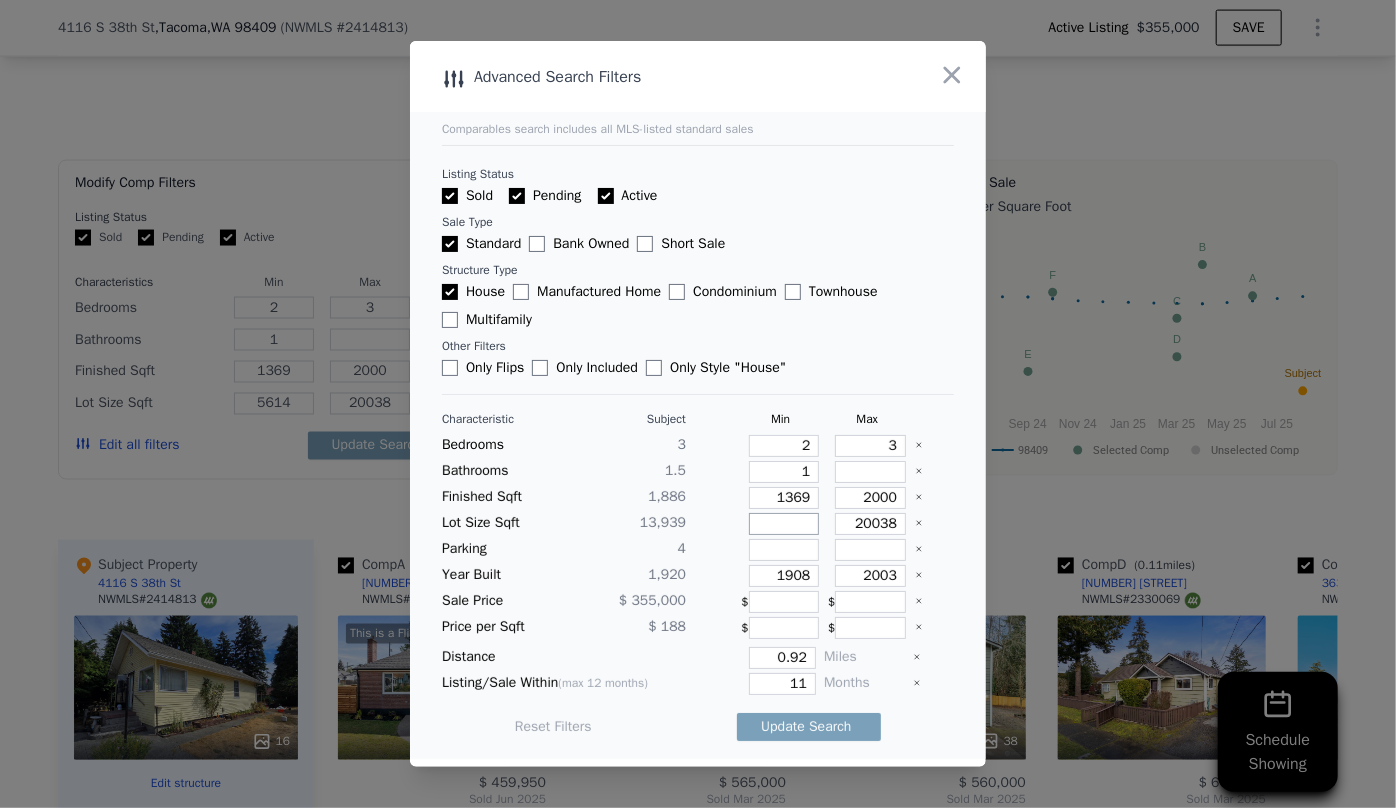type 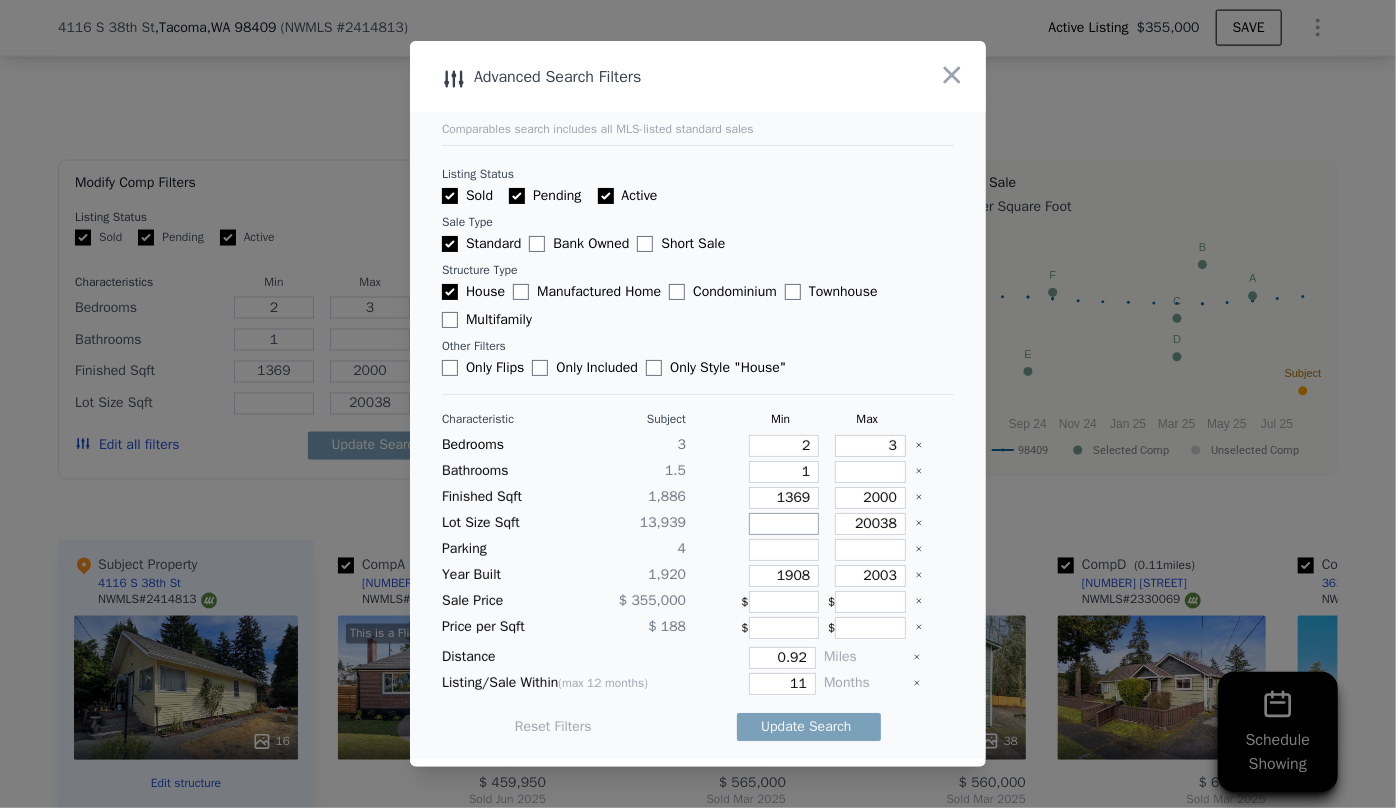 type 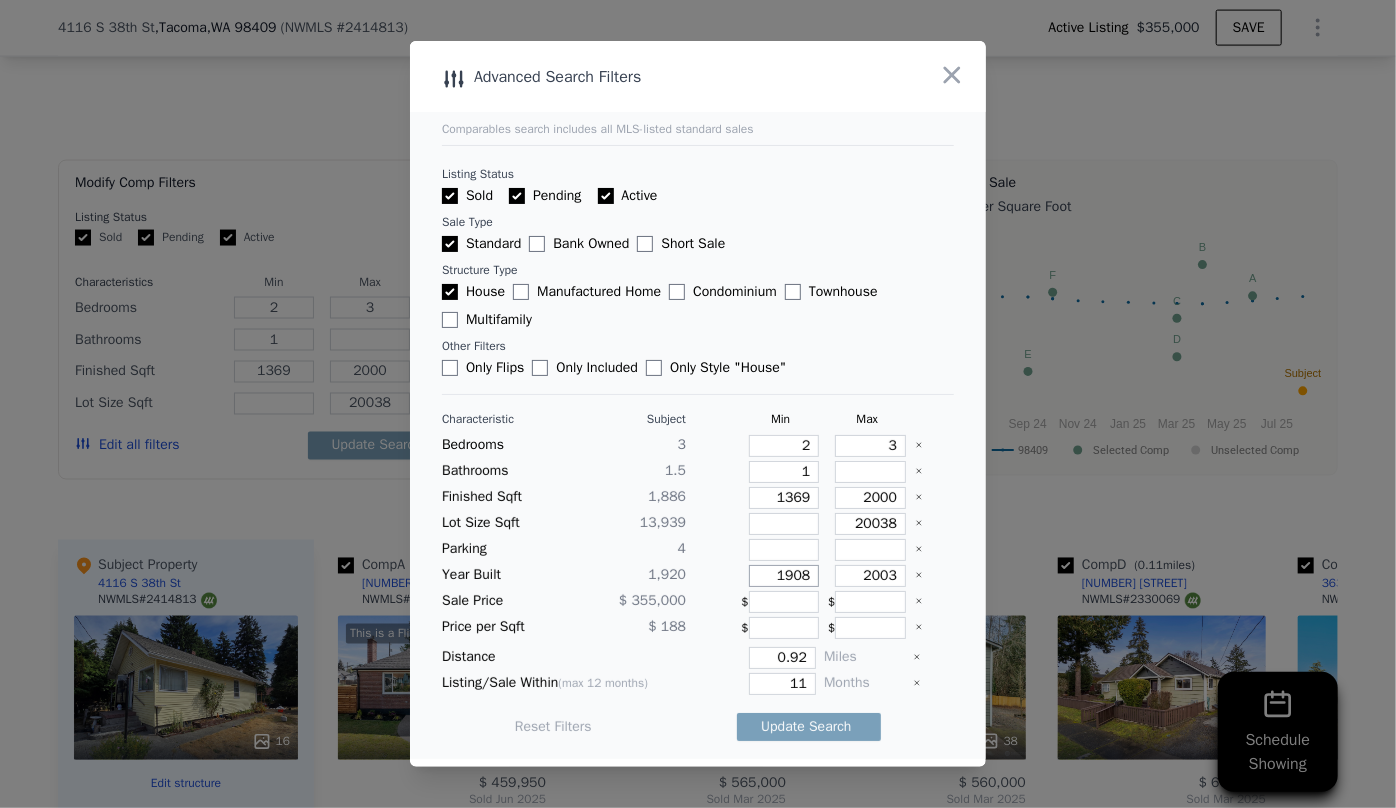 drag, startPoint x: 796, startPoint y: 572, endPoint x: 712, endPoint y: 575, distance: 84.05355 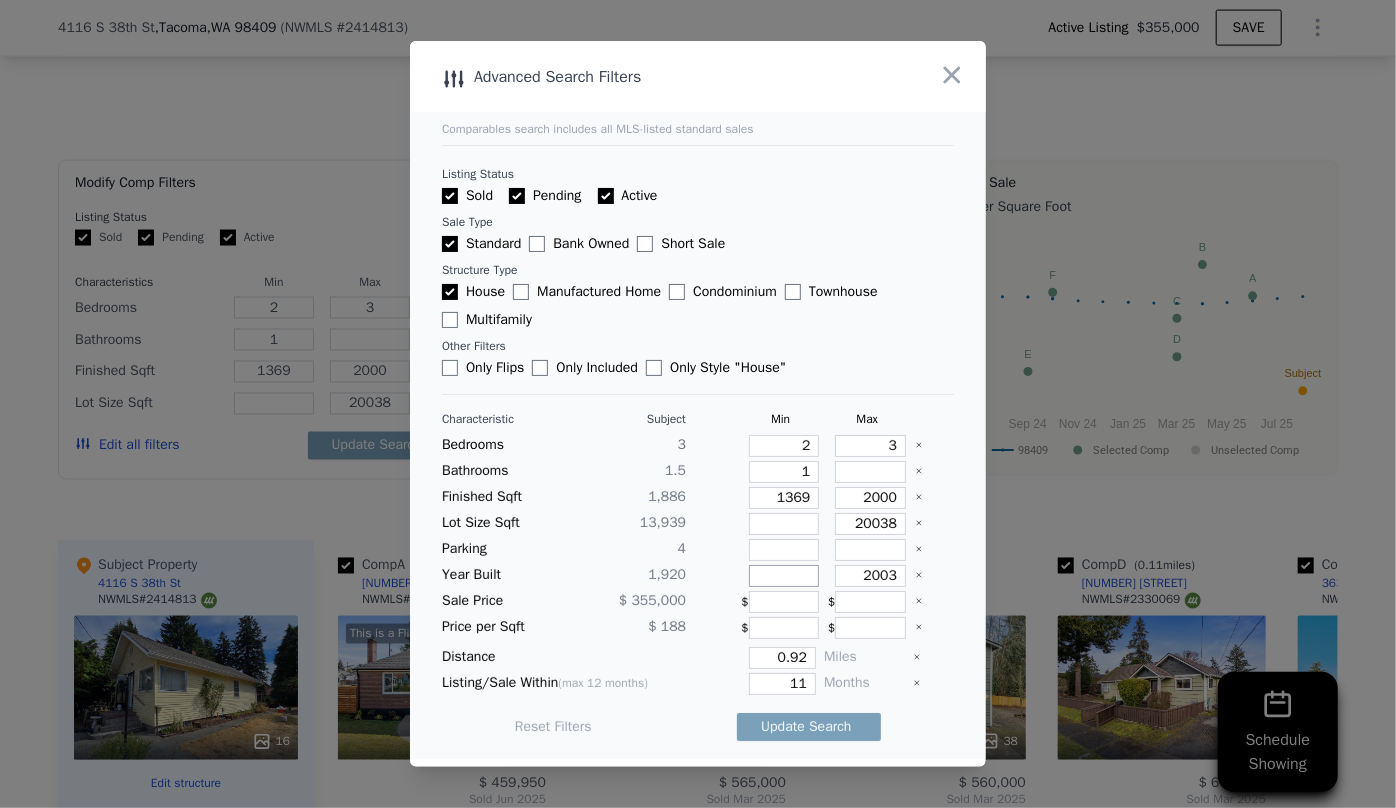 type 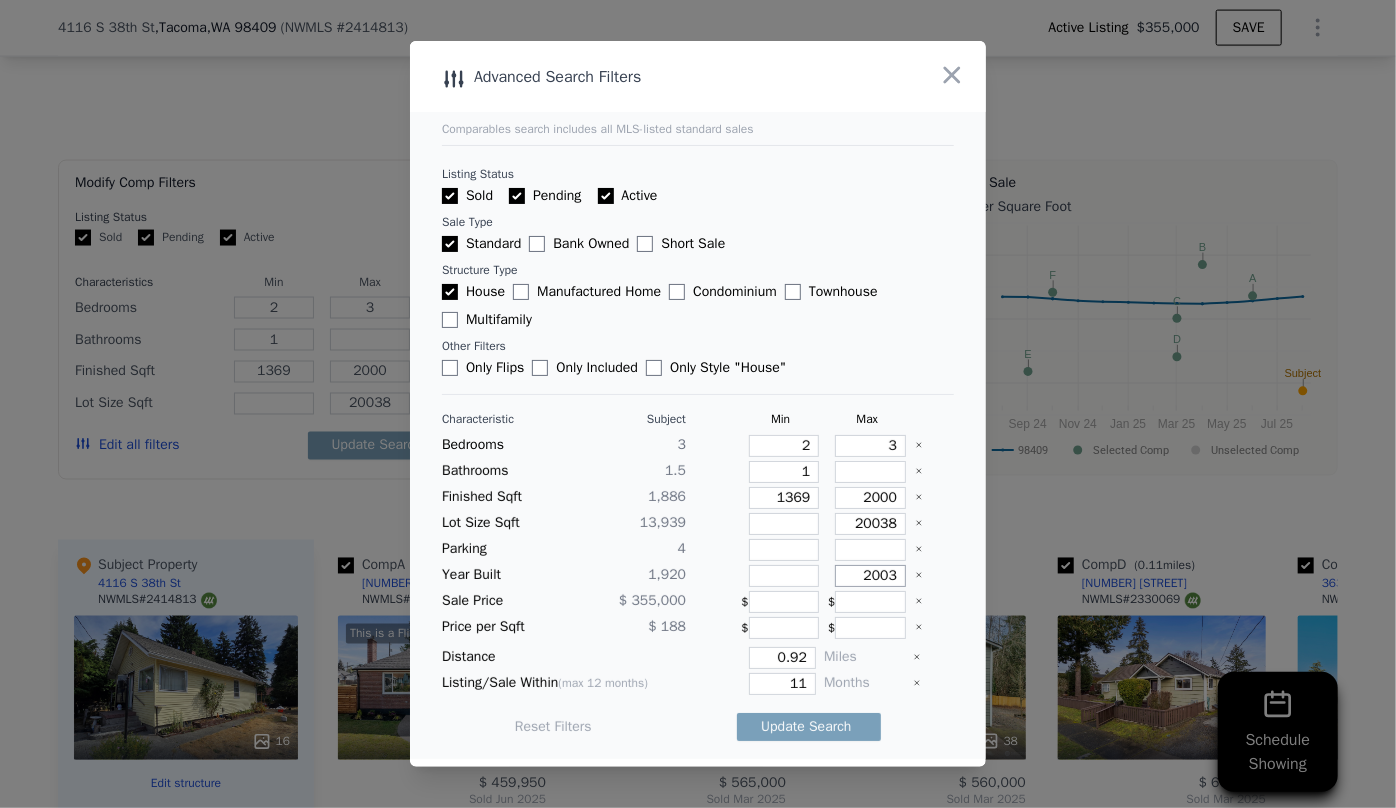 drag, startPoint x: 884, startPoint y: 570, endPoint x: 820, endPoint y: 572, distance: 64.03124 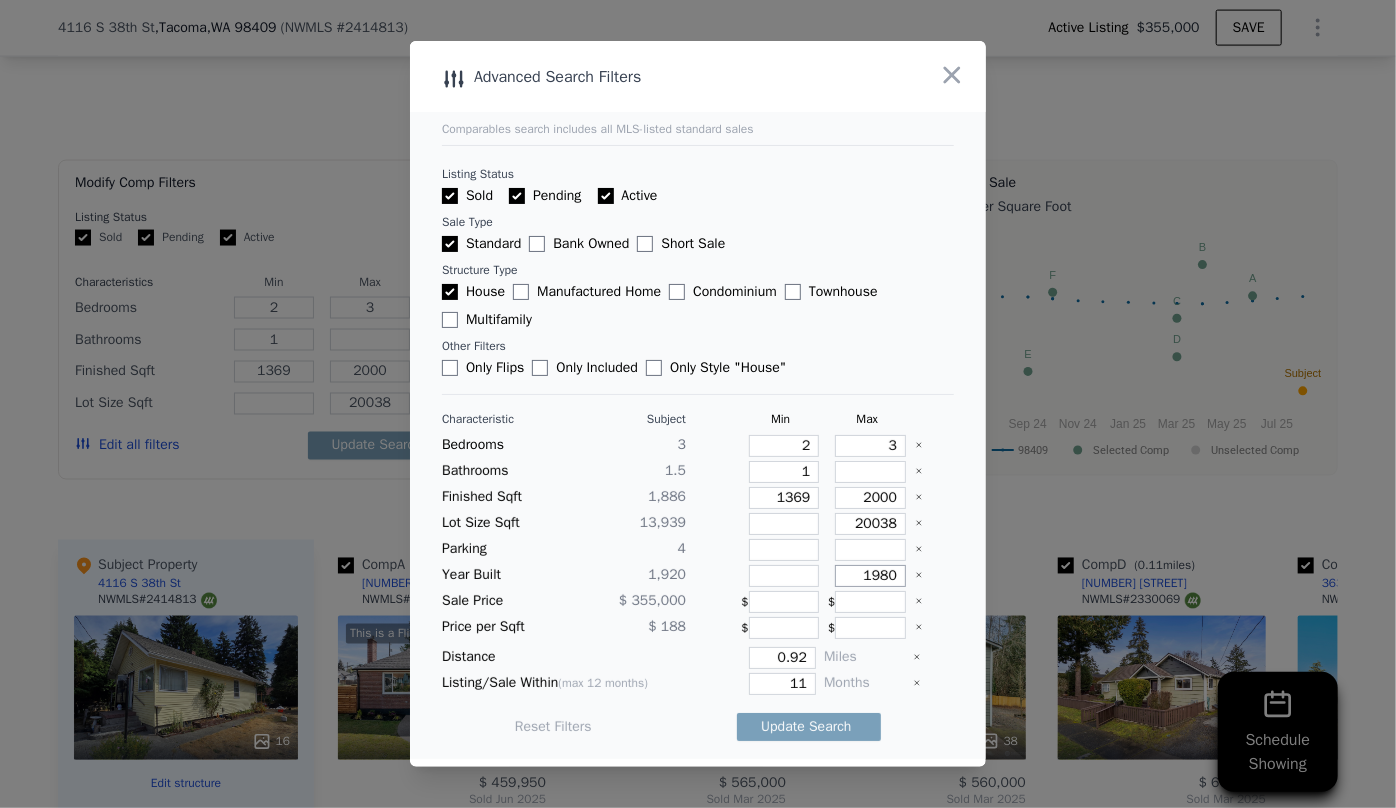 type on "1980" 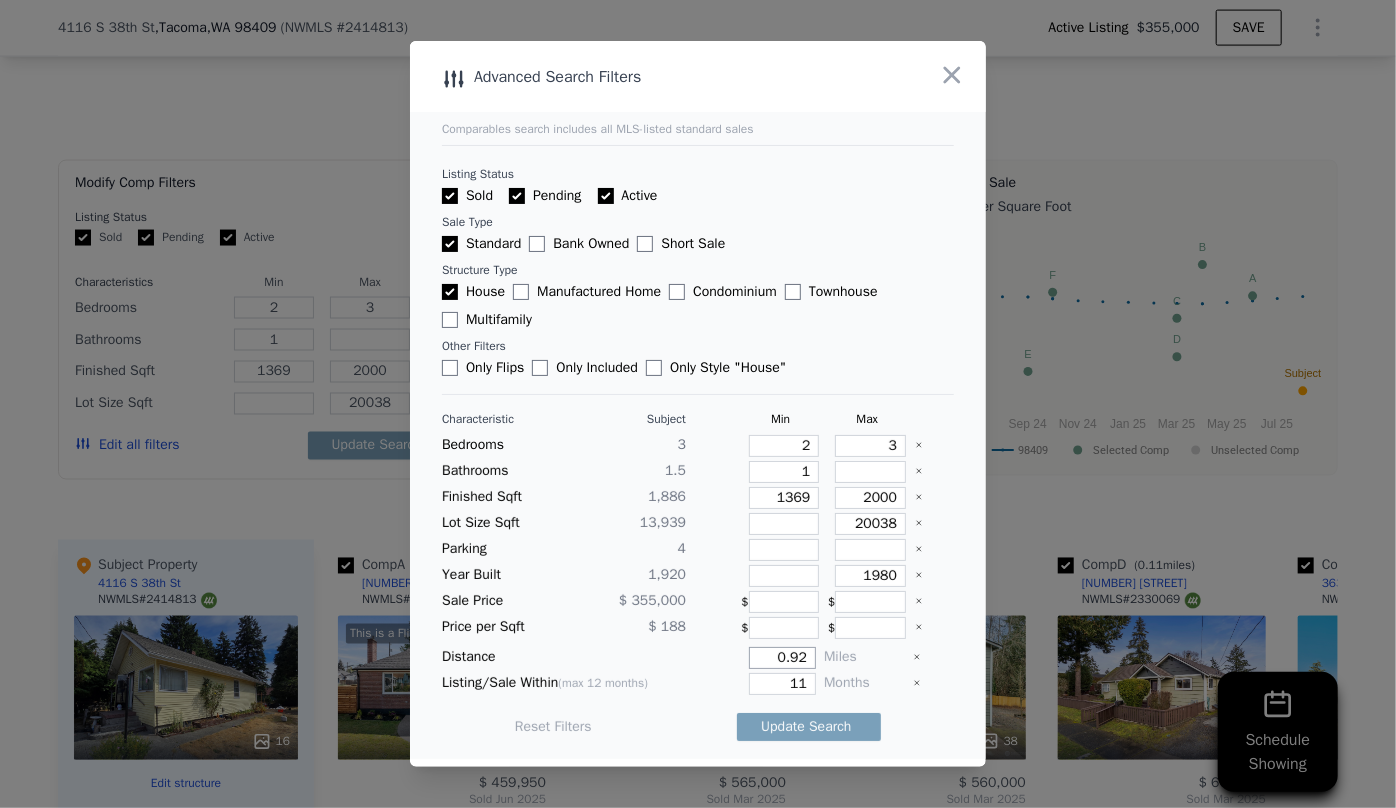 drag, startPoint x: 799, startPoint y: 655, endPoint x: 755, endPoint y: 656, distance: 44.011364 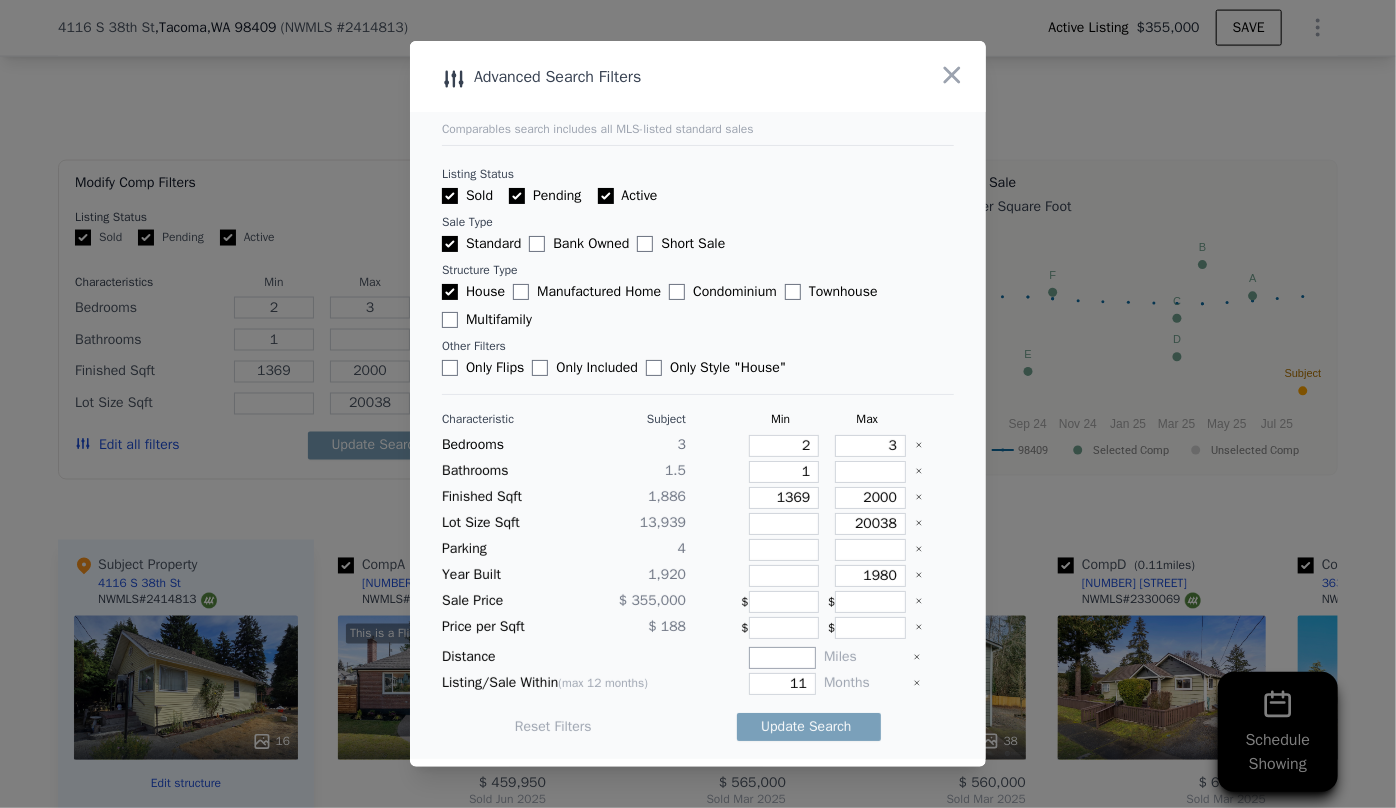 type on "5" 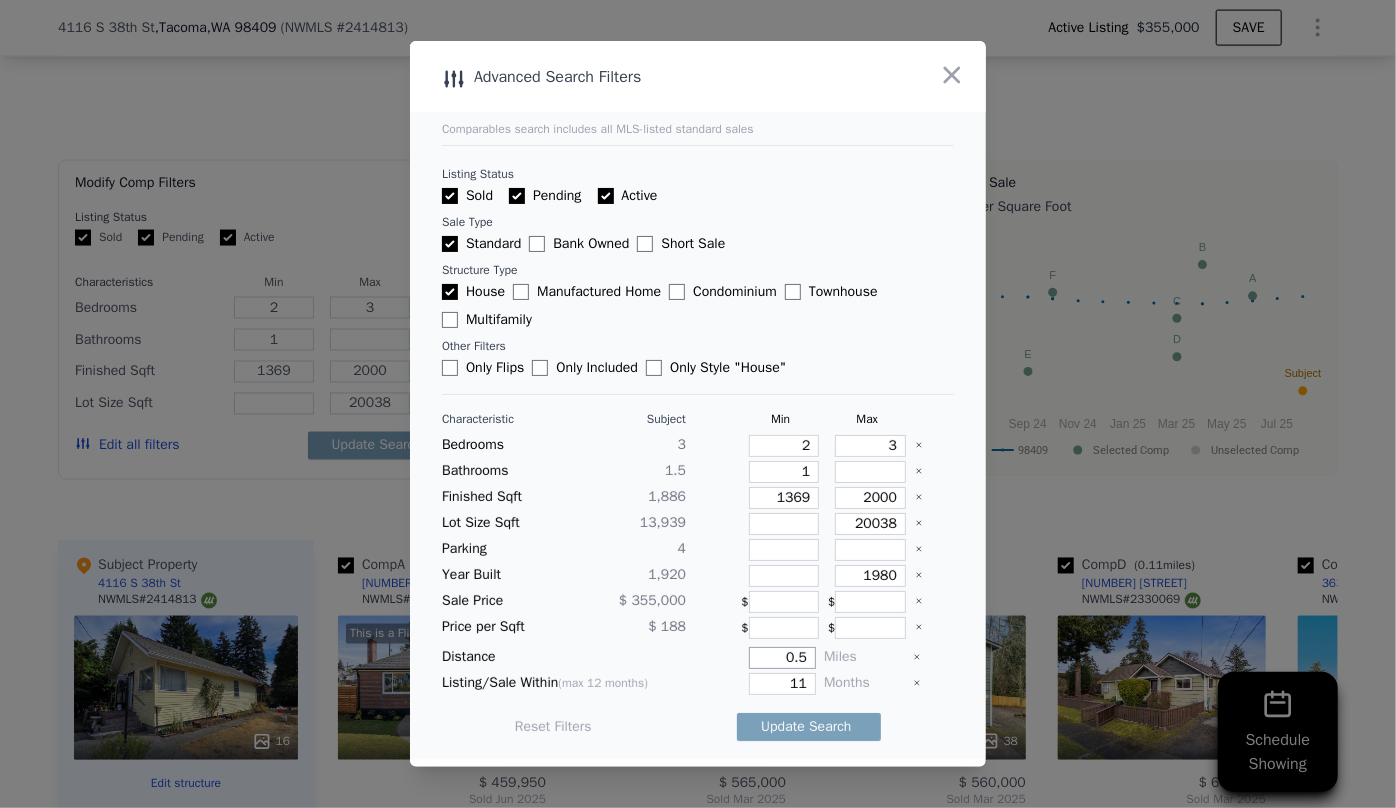 type on "0.5" 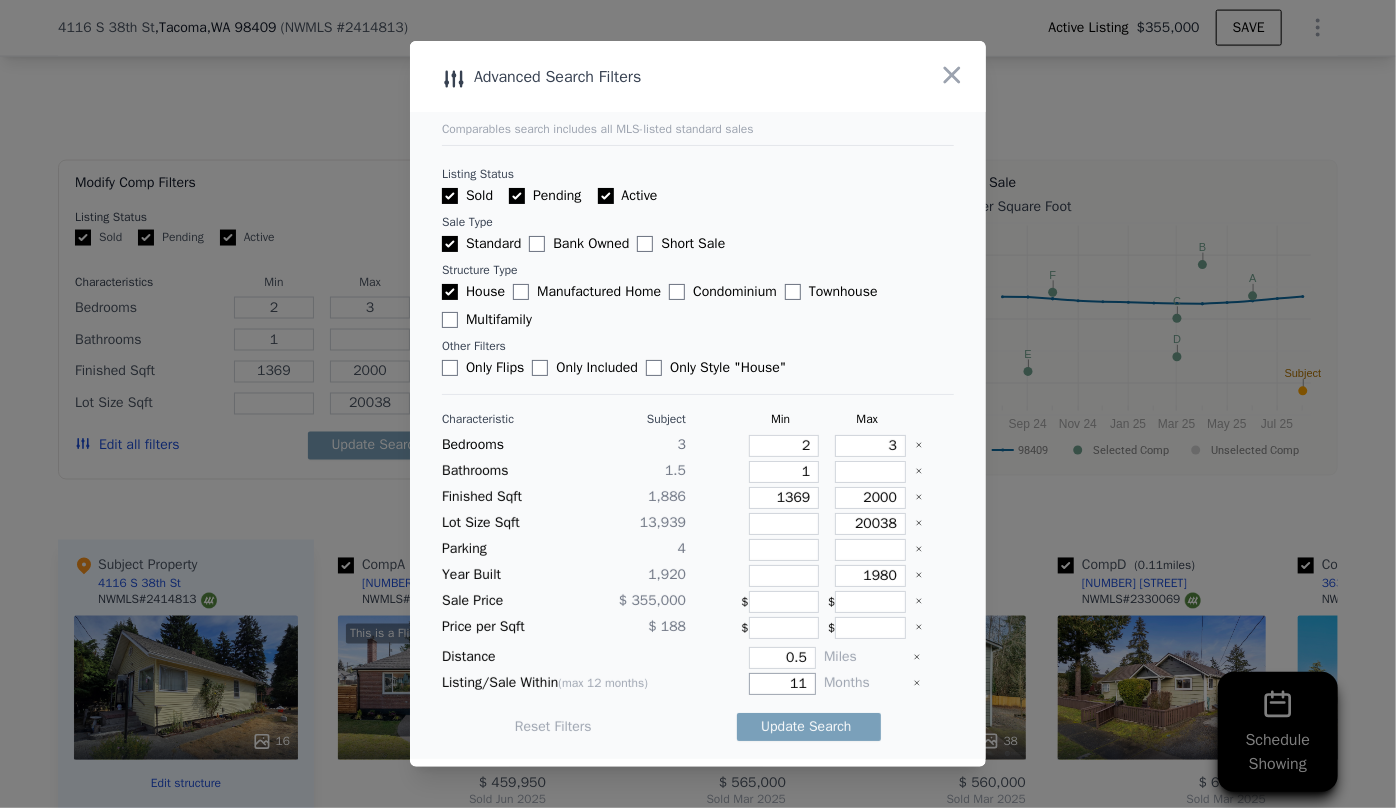 click on "11" at bounding box center (782, 684) 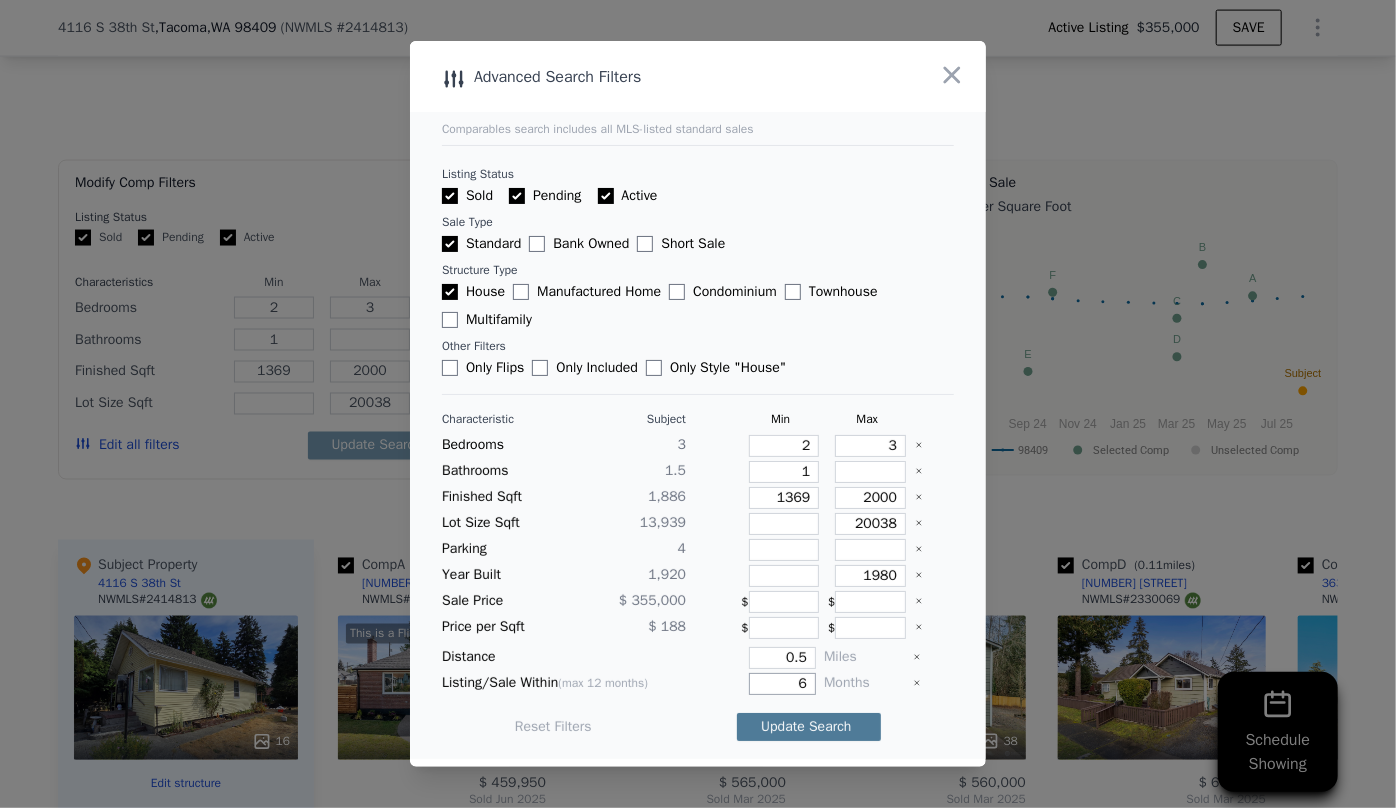type on "6" 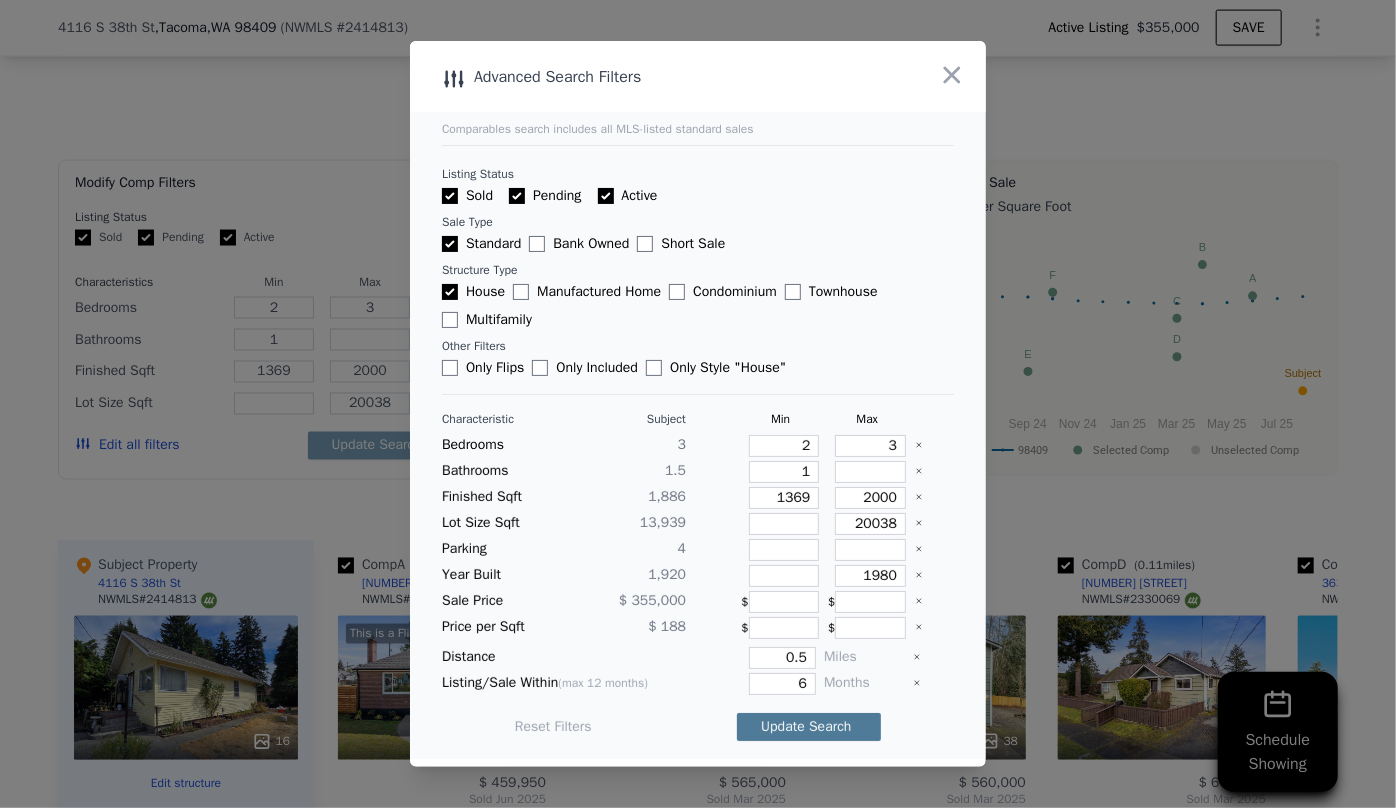 click on "Update Search" at bounding box center (809, 727) 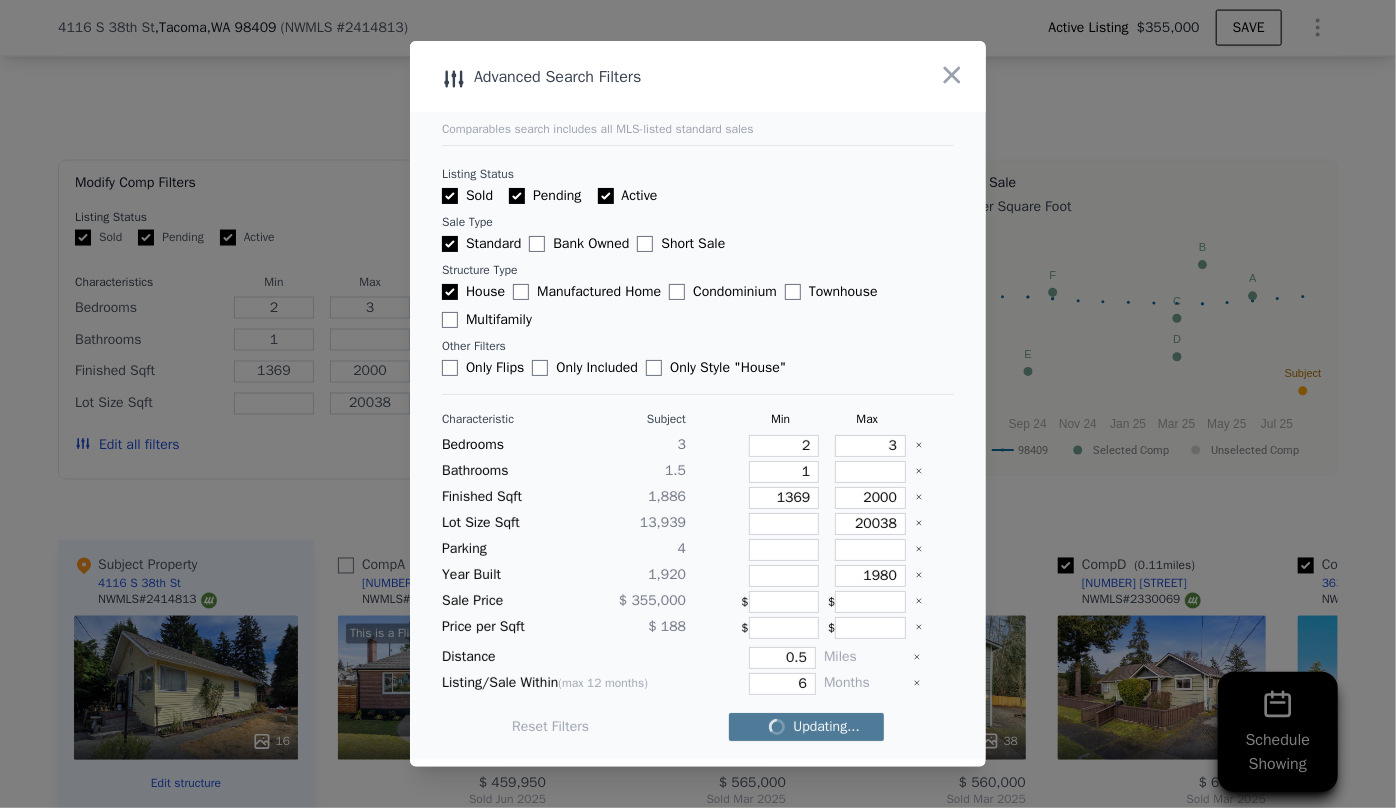 checkbox on "false" 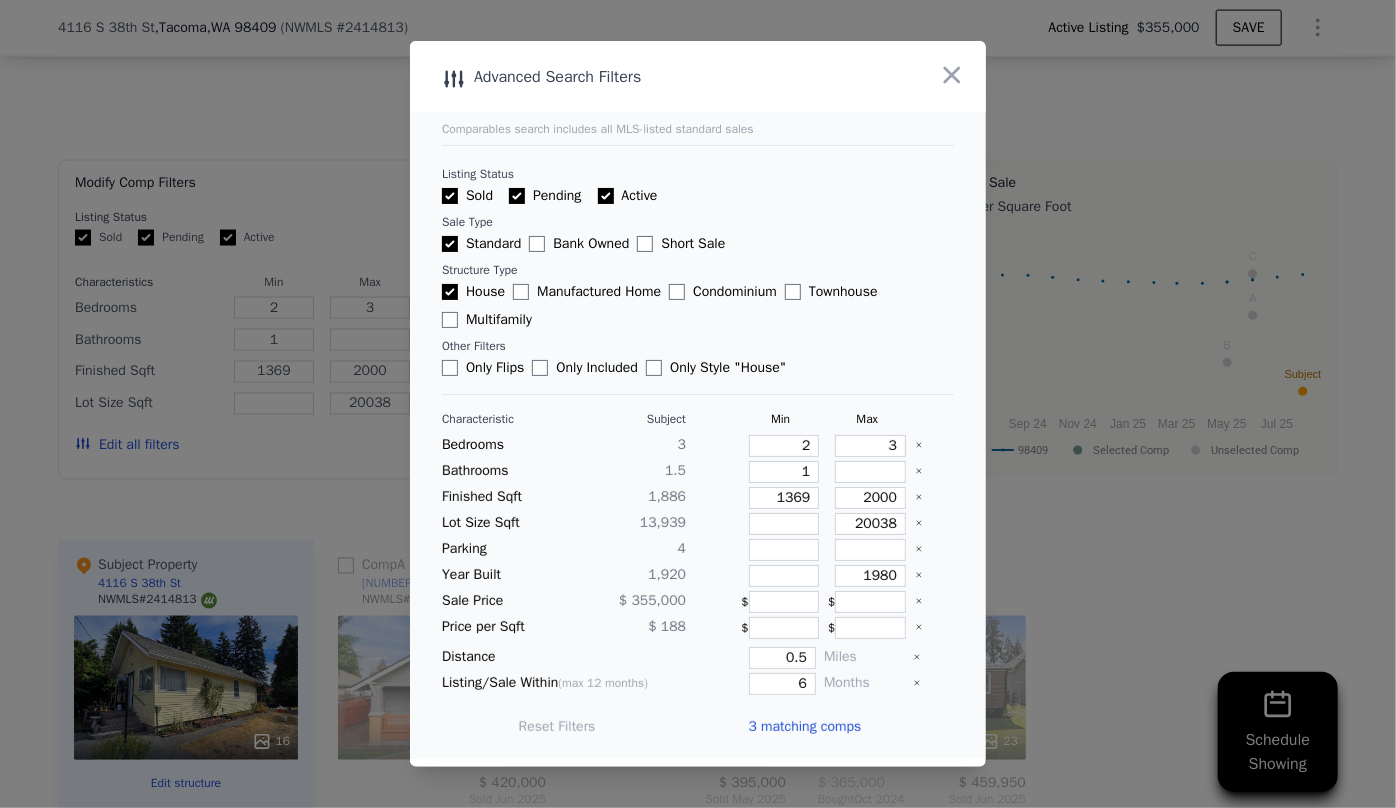 click on "3 matching comps" at bounding box center (804, 727) 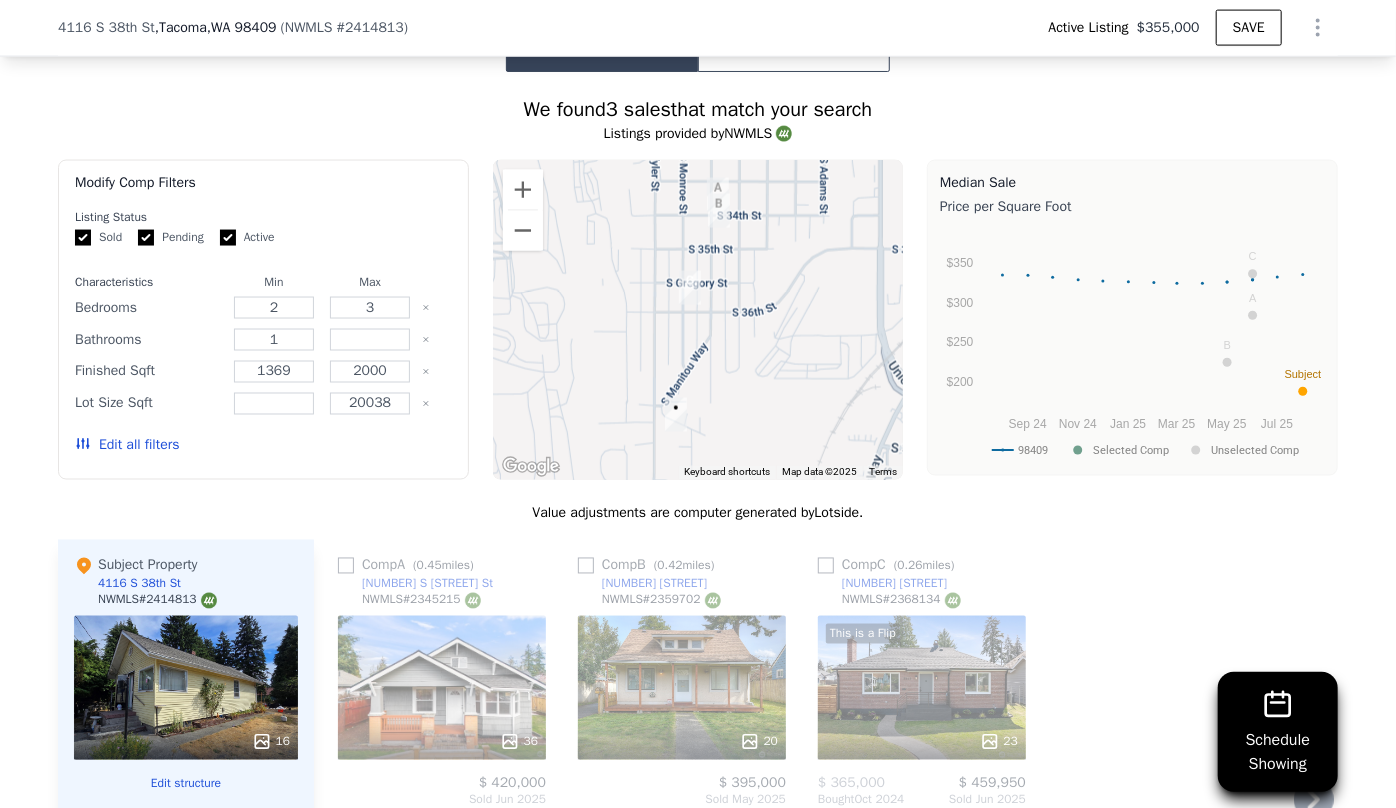 scroll, scrollTop: 1636, scrollLeft: 0, axis: vertical 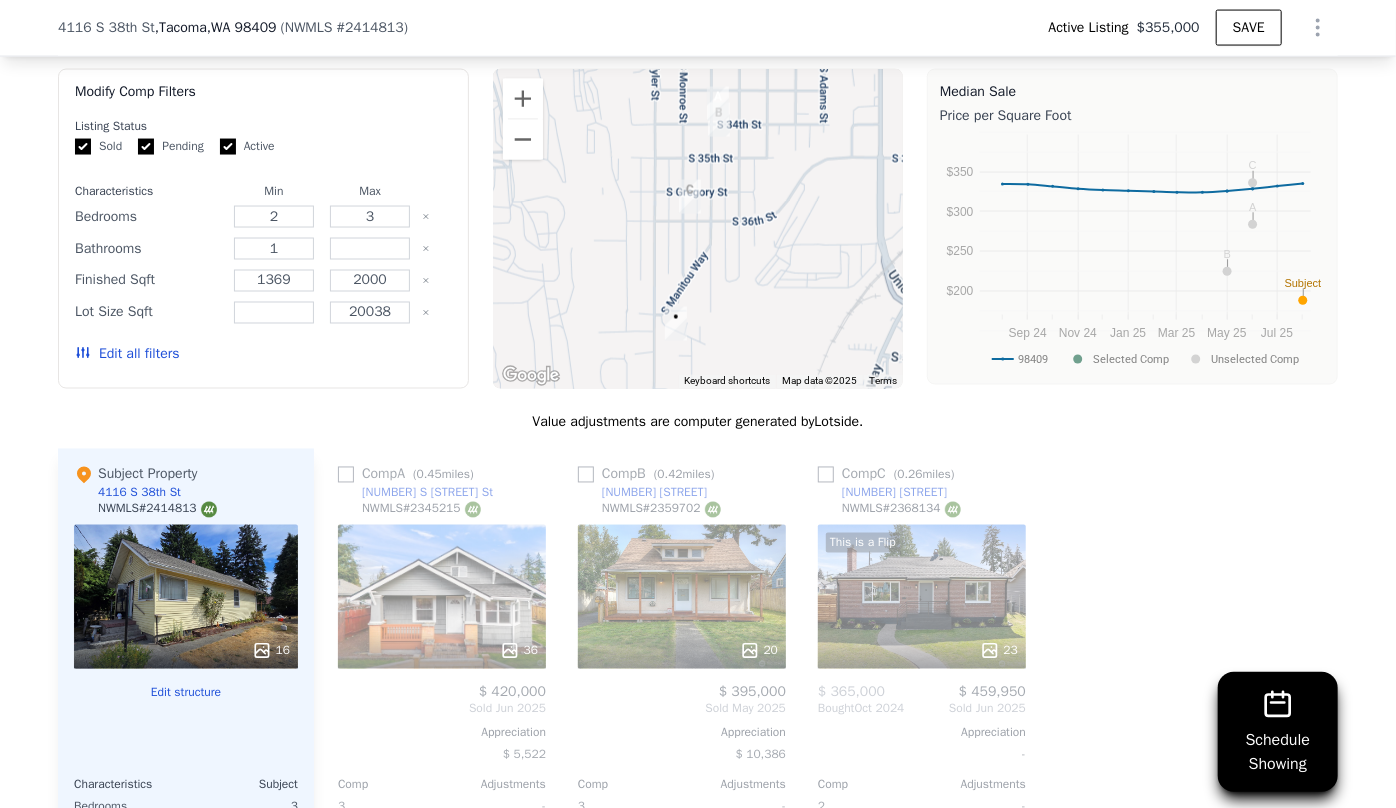 click on "36" at bounding box center (442, 597) 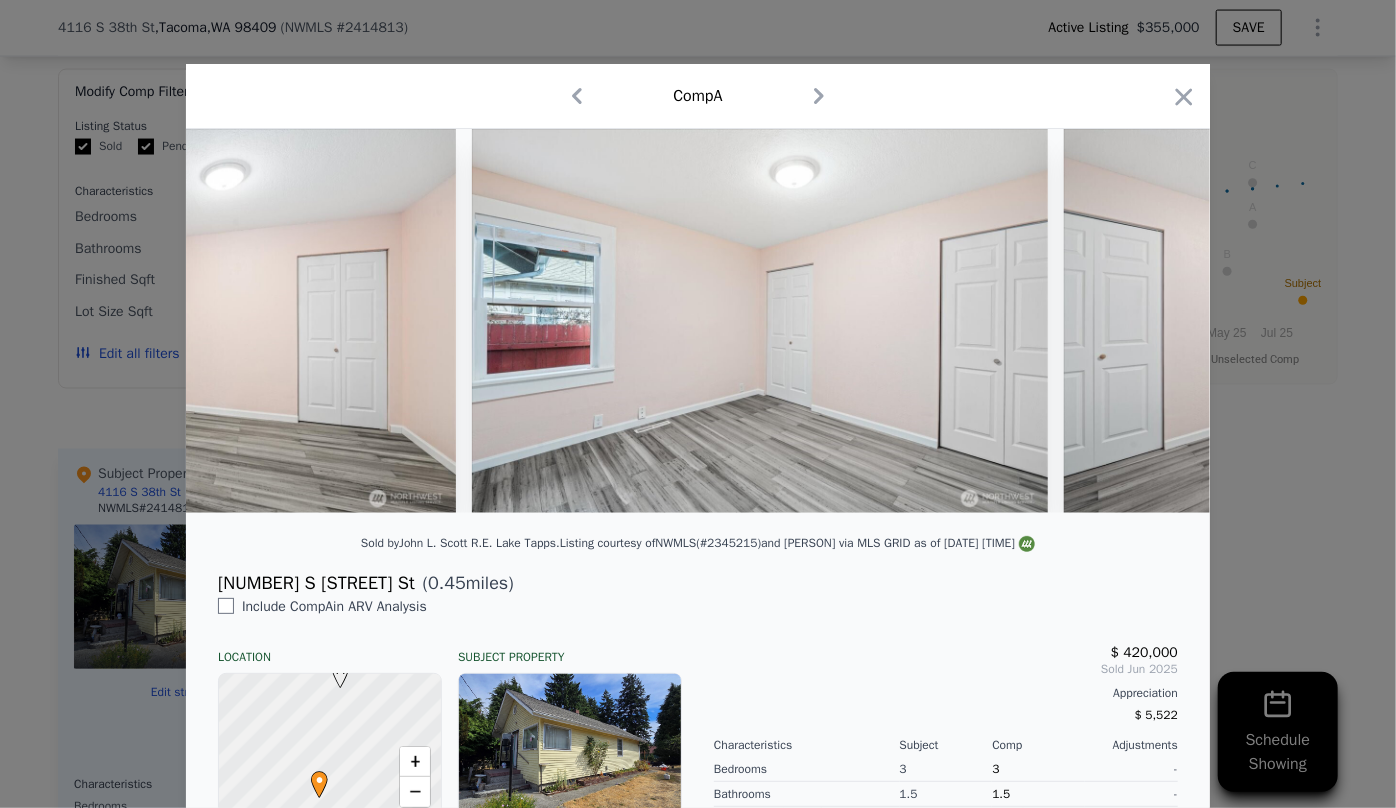 scroll, scrollTop: 0, scrollLeft: 7692, axis: horizontal 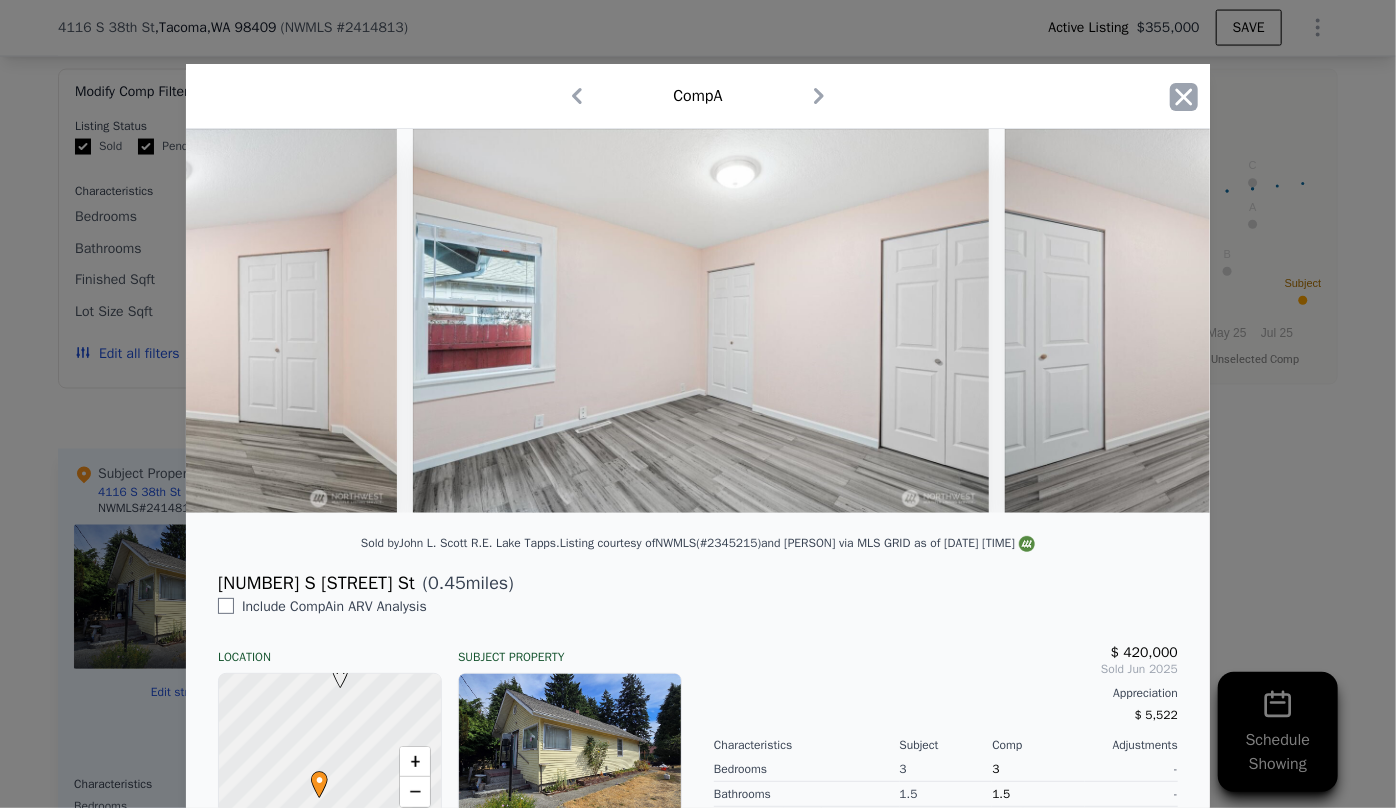 click 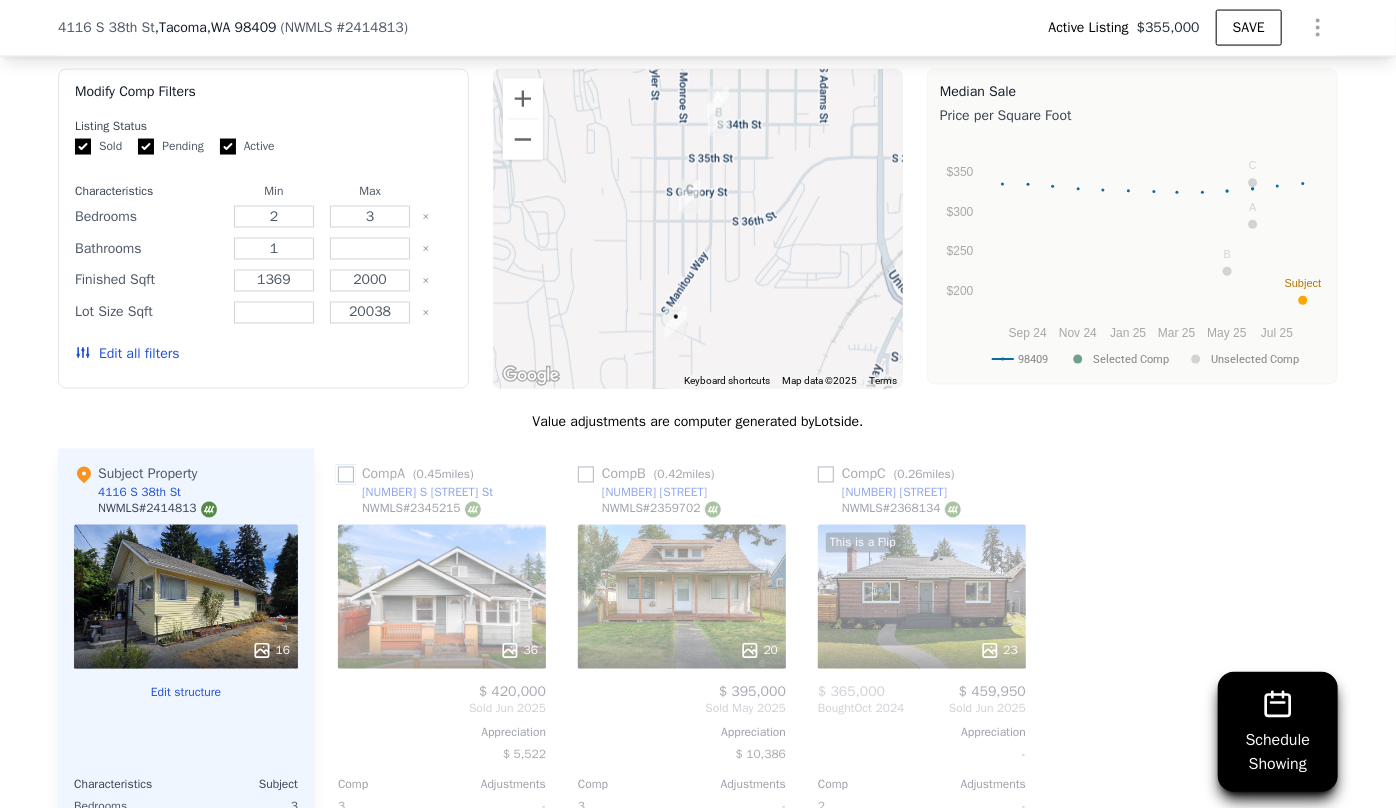 click at bounding box center [346, 475] 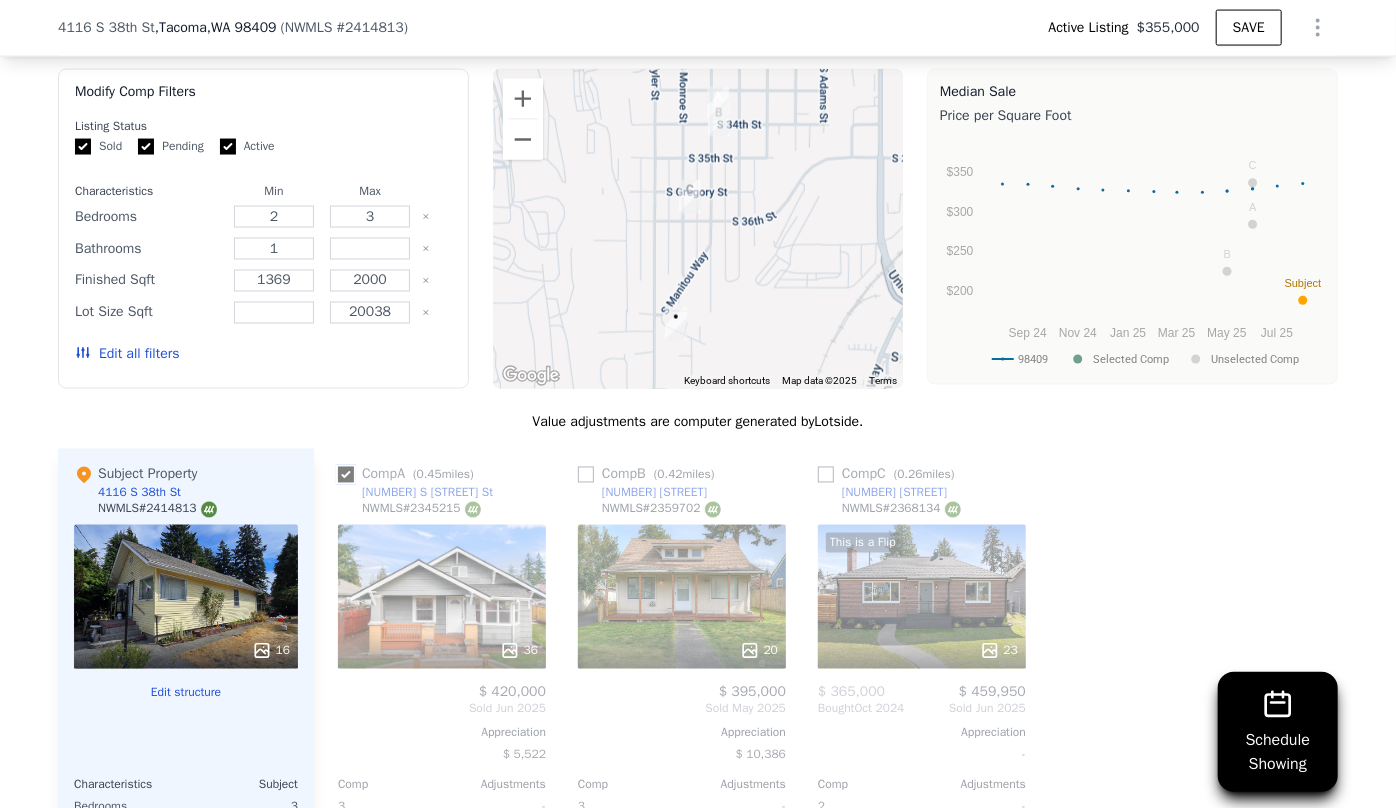 checkbox on "true" 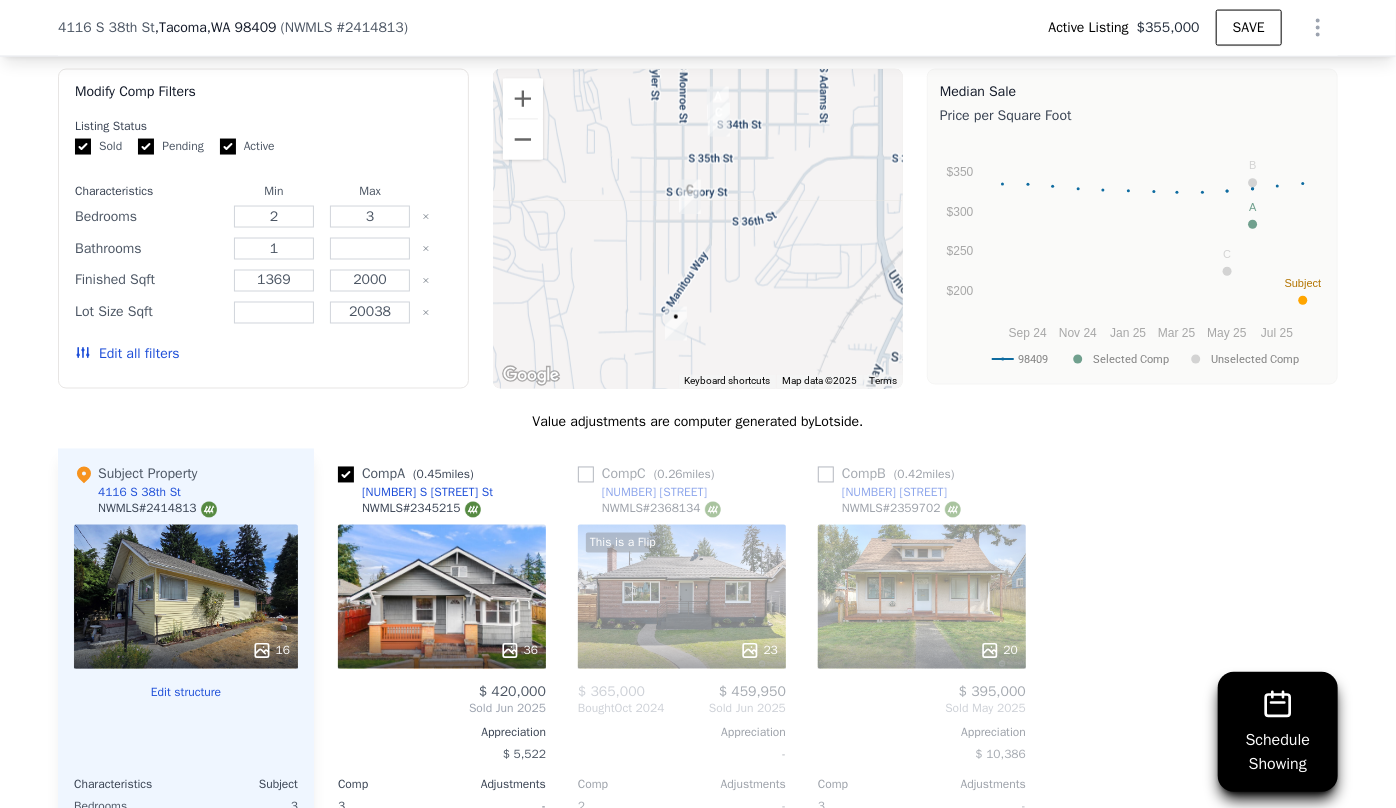 click on "This is a Flip 23" at bounding box center (682, 597) 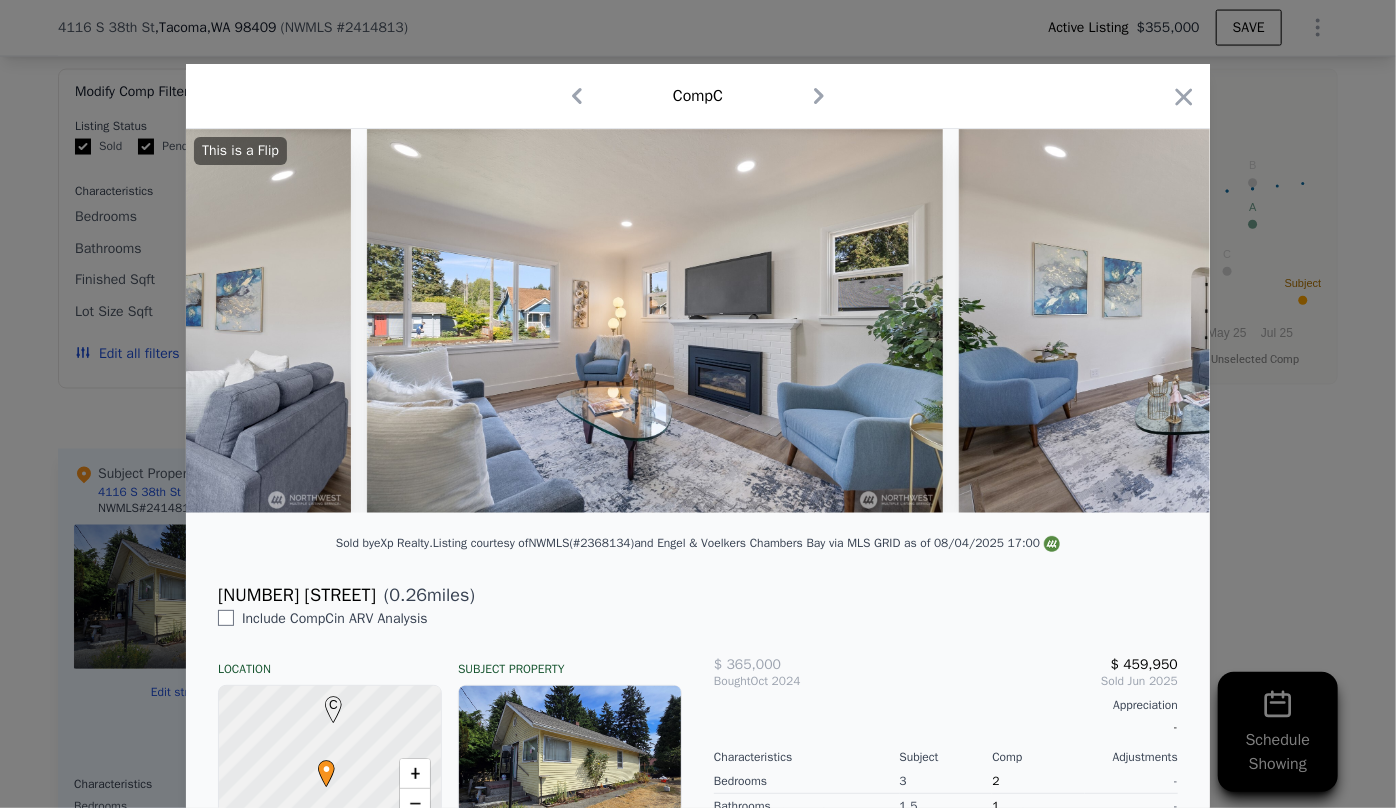 scroll, scrollTop: 0, scrollLeft: 5270, axis: horizontal 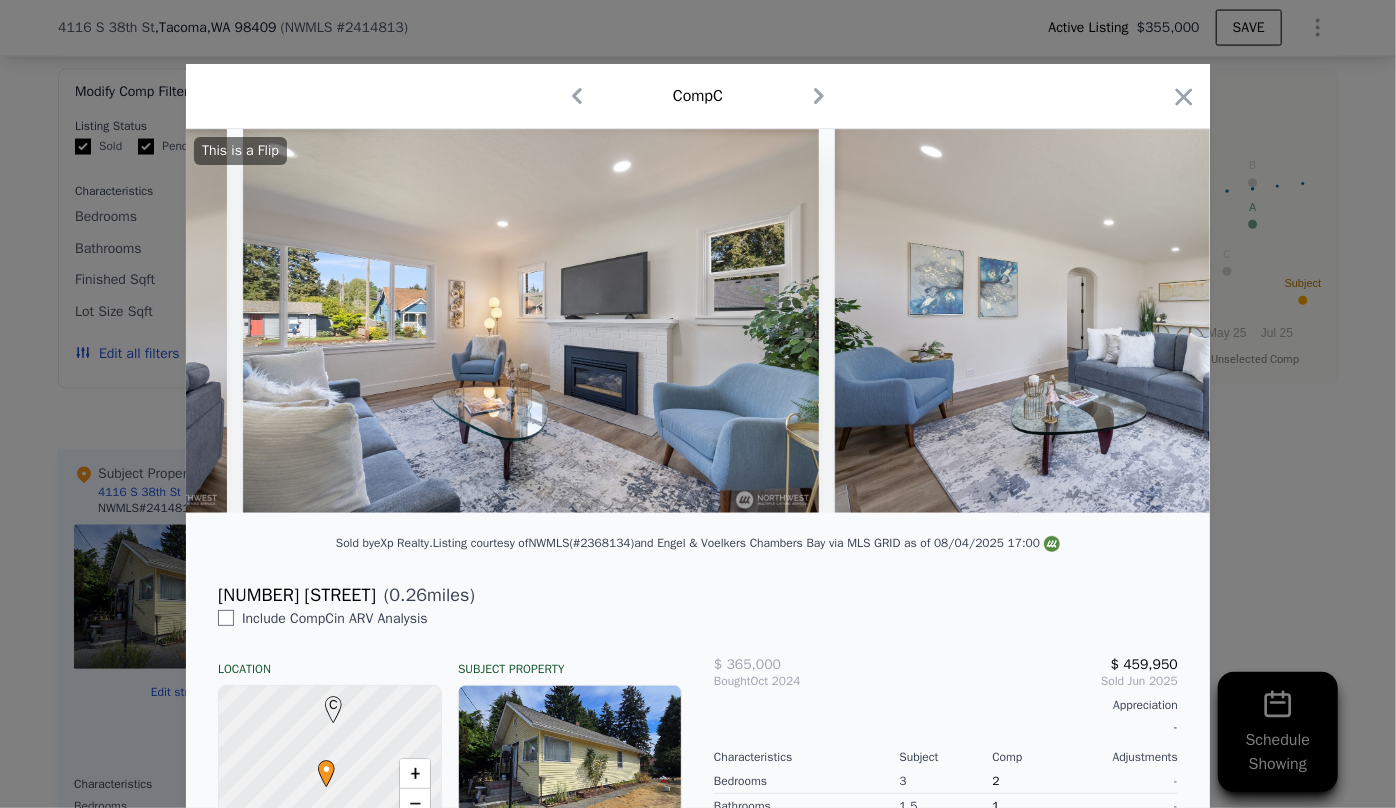click 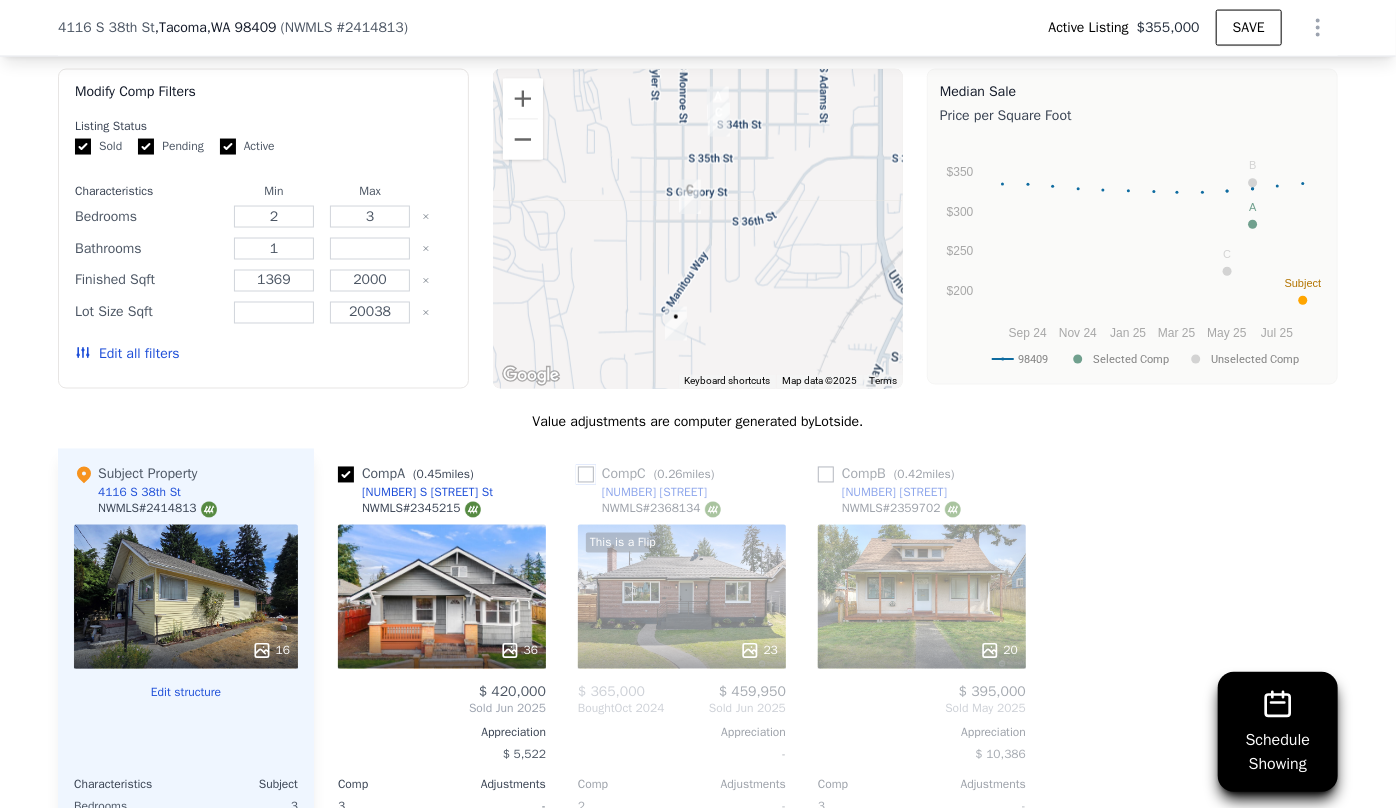 drag, startPoint x: 577, startPoint y: 480, endPoint x: 697, endPoint y: 480, distance: 120 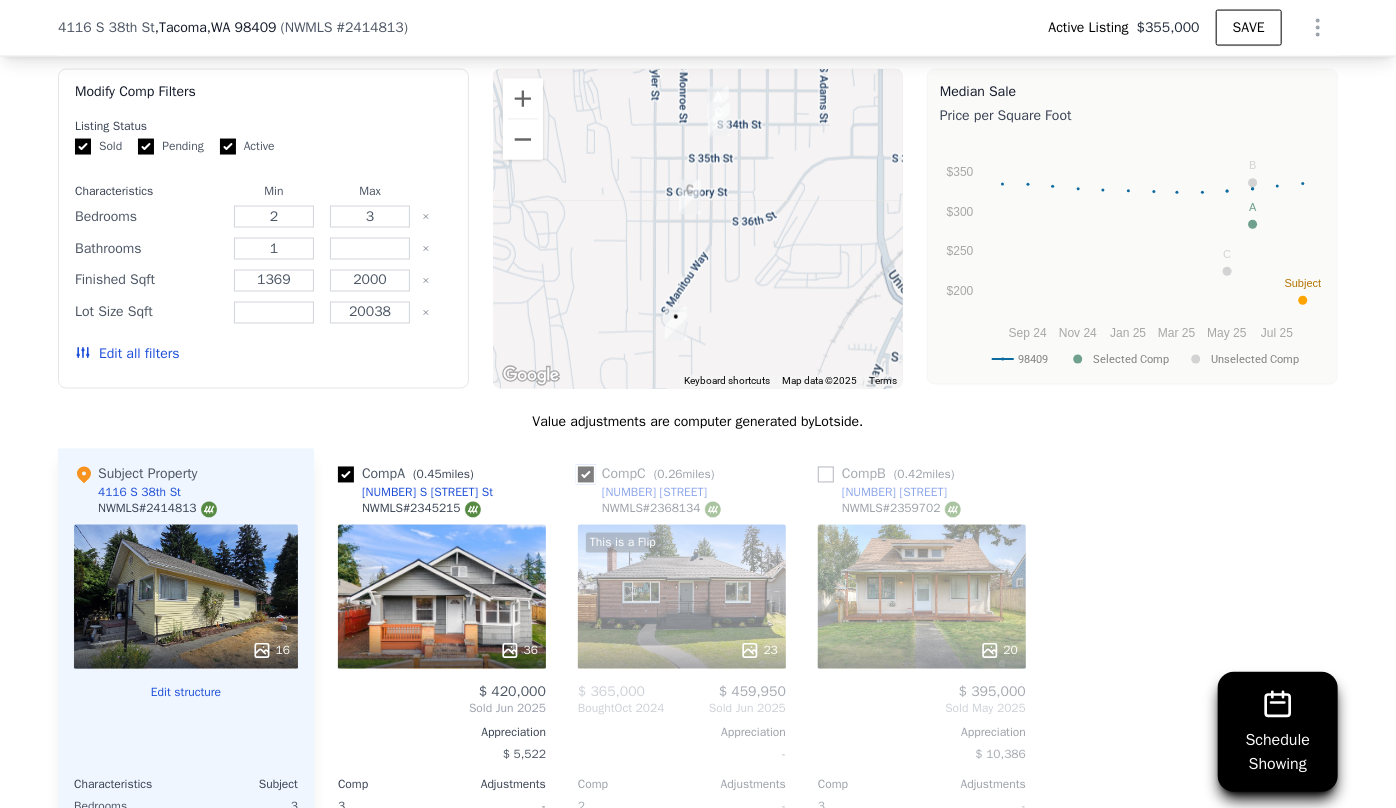 checkbox on "true" 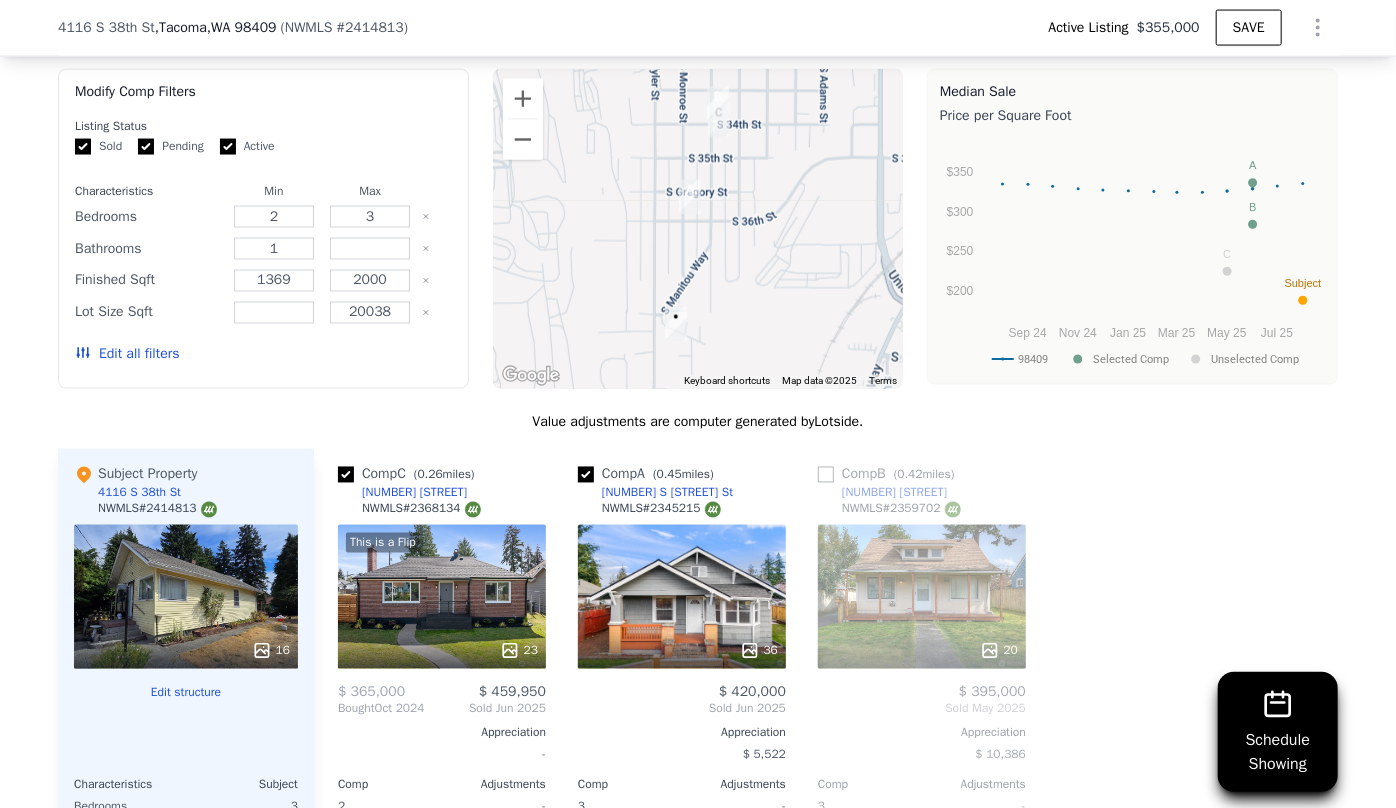 click on "20" at bounding box center (922, 597) 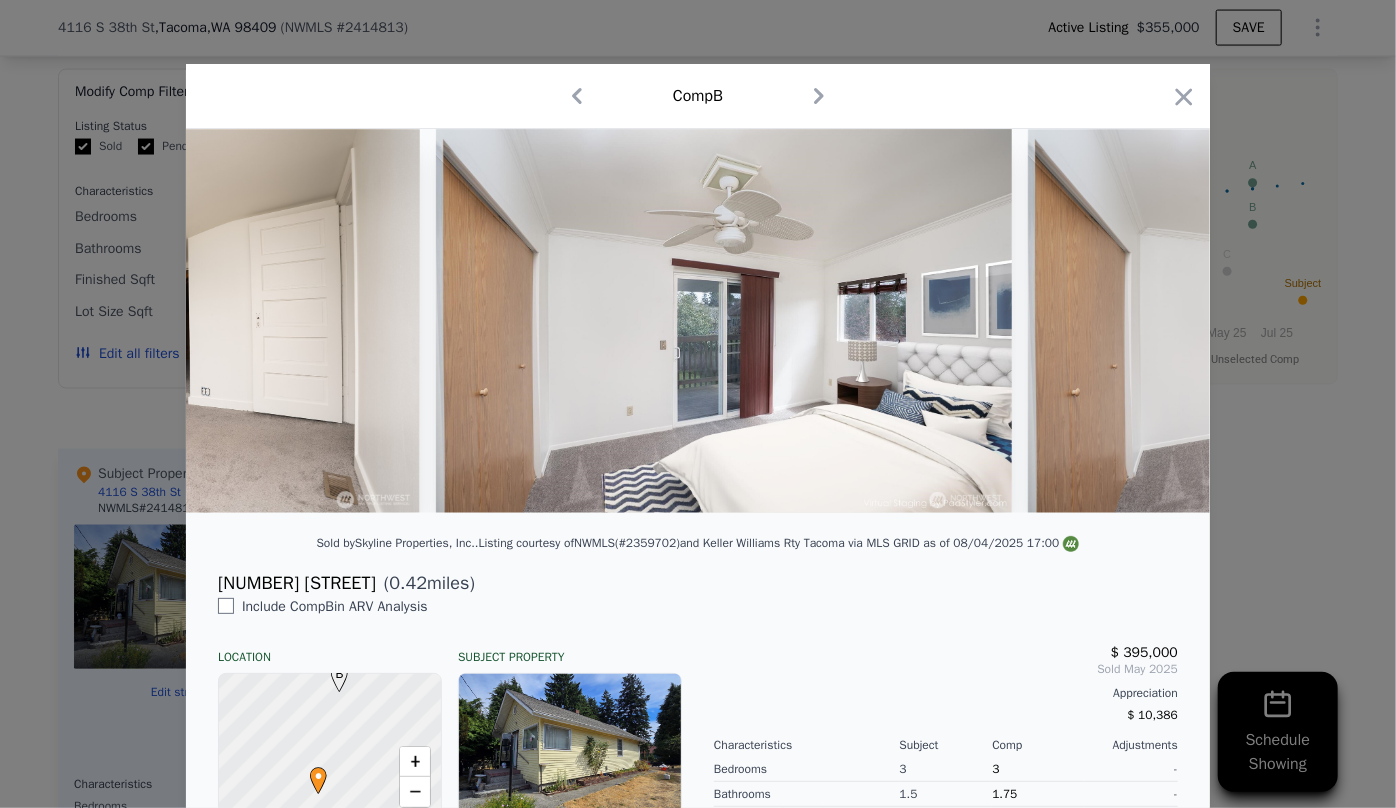 scroll, scrollTop: 0, scrollLeft: 5534, axis: horizontal 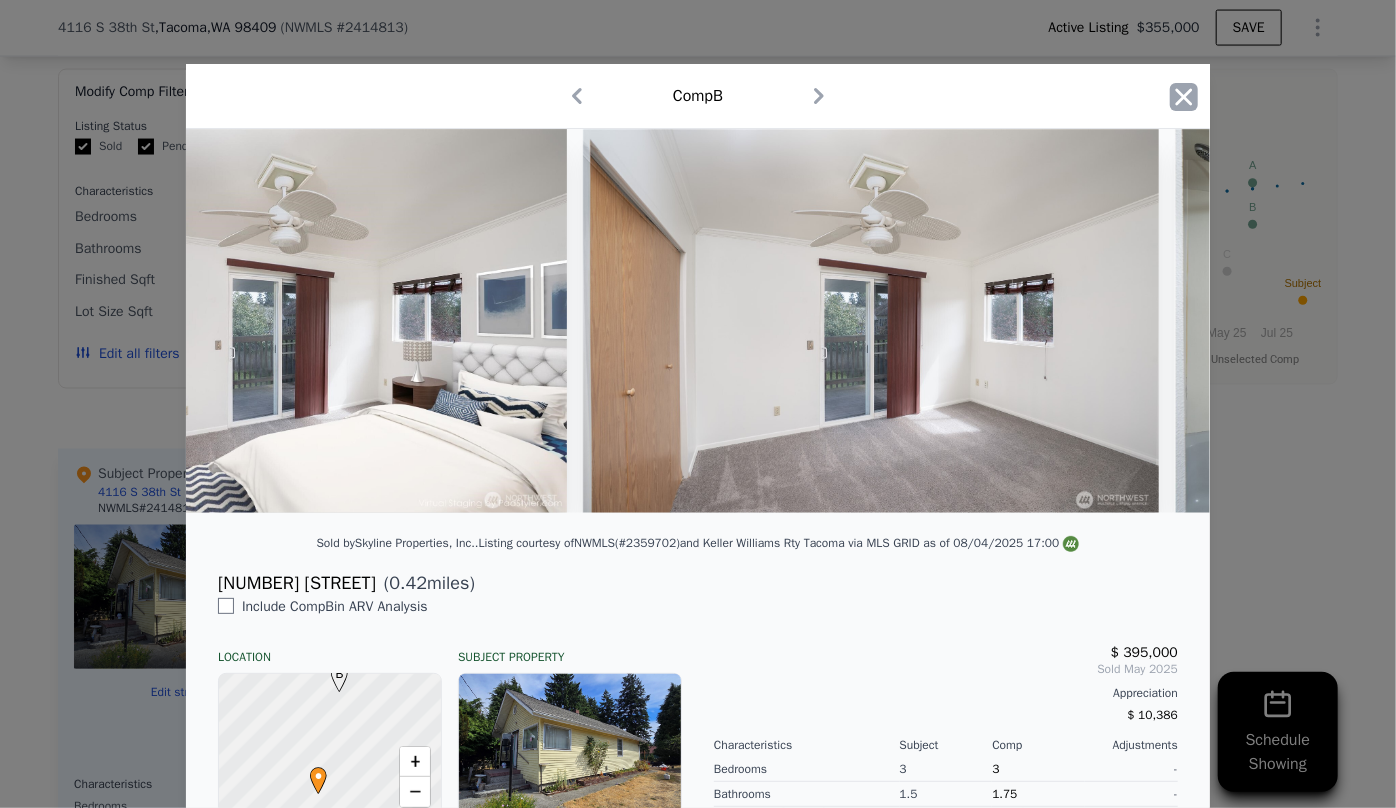 click 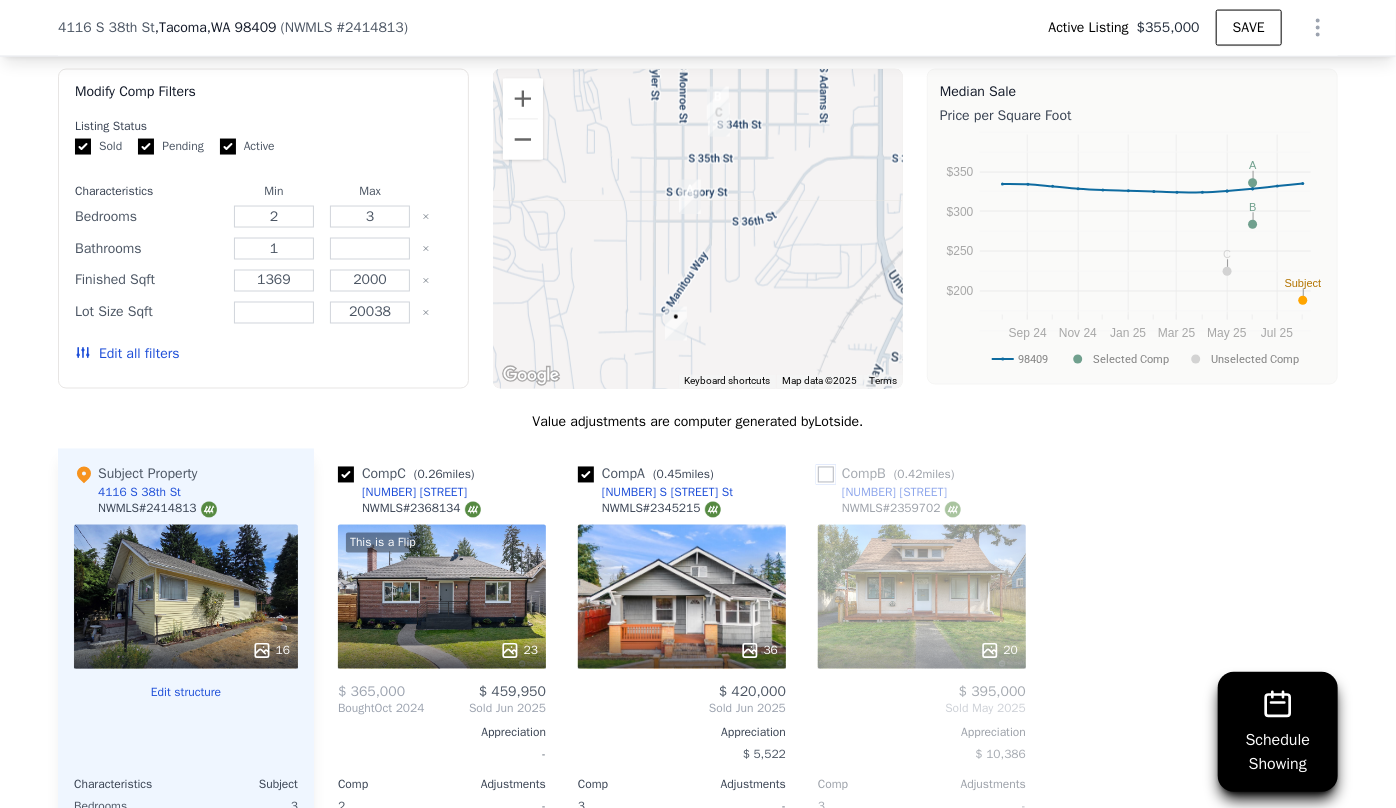 click at bounding box center (826, 475) 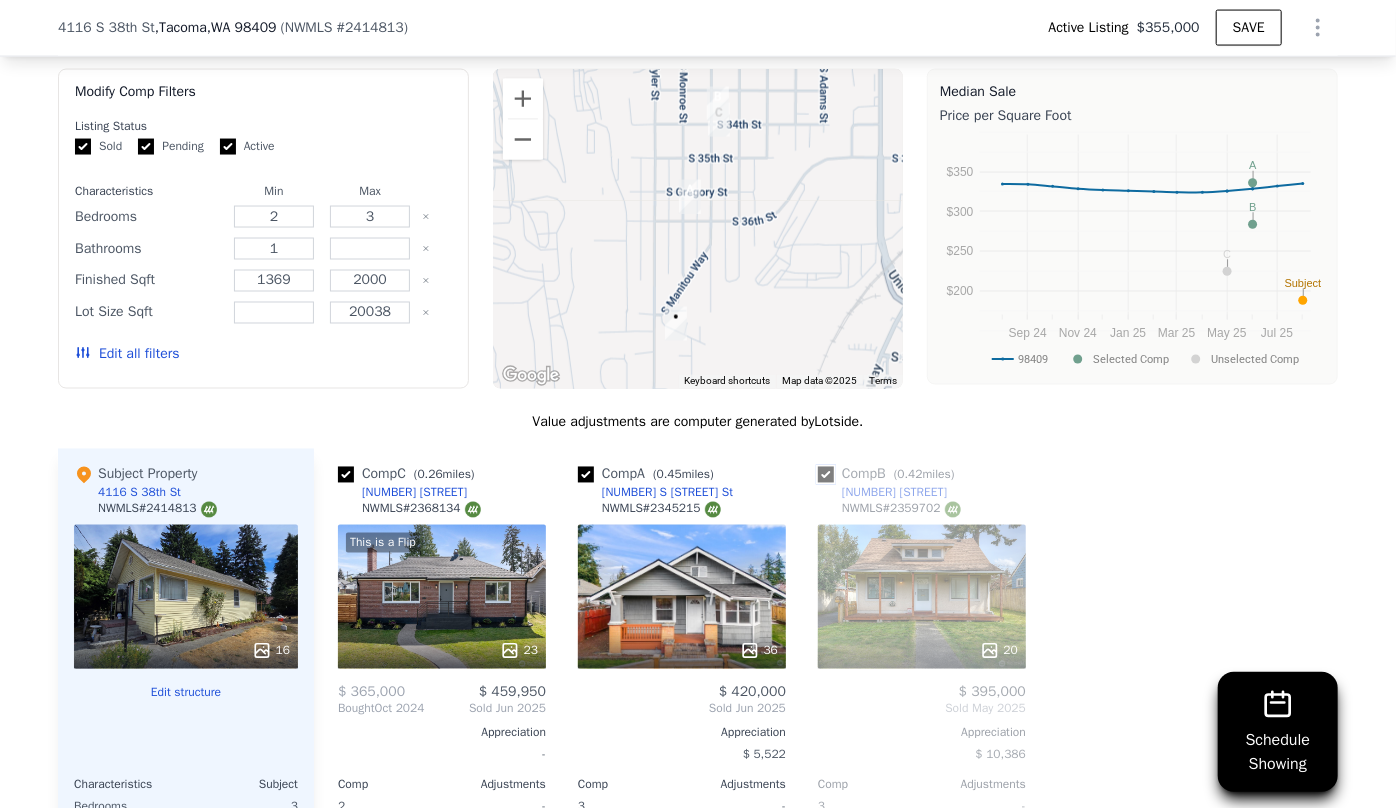 checkbox on "true" 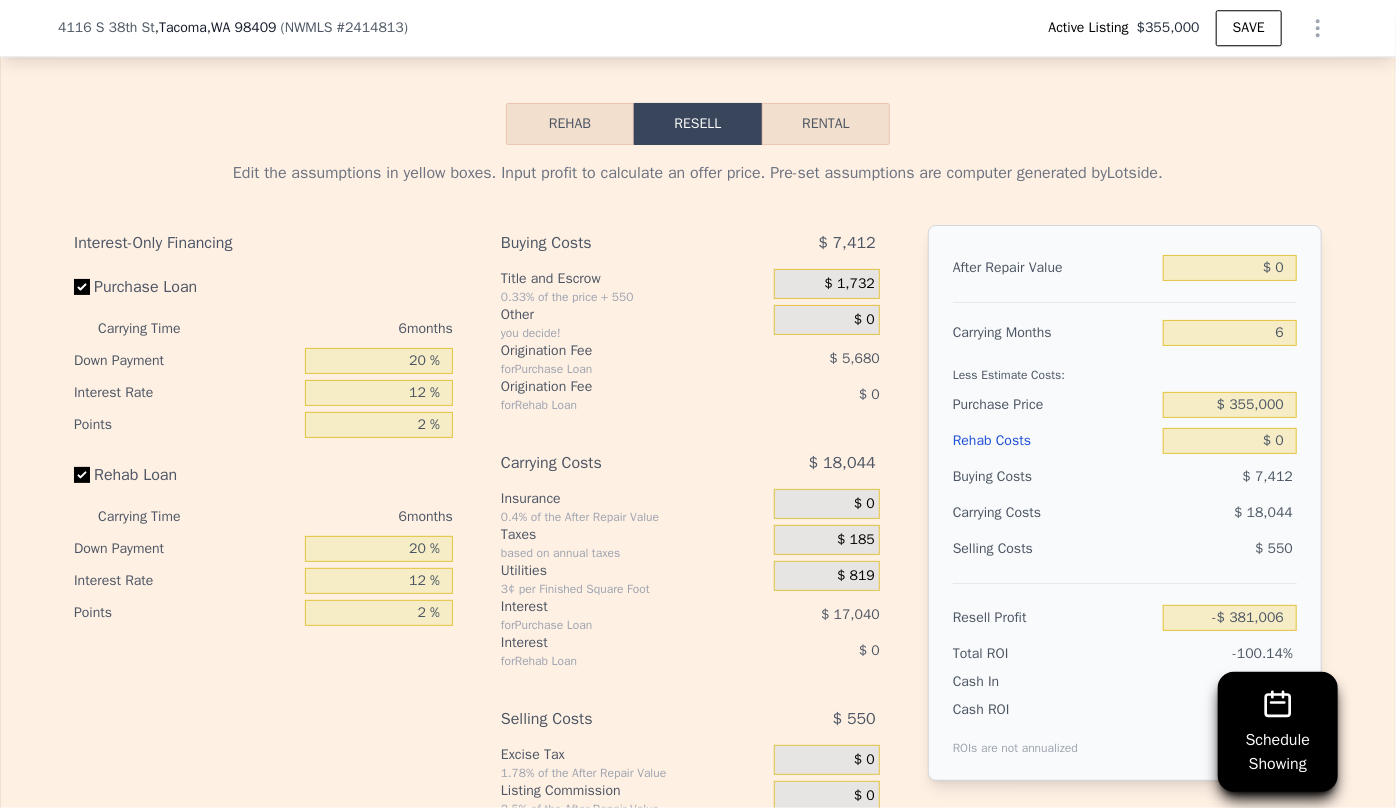 scroll, scrollTop: 2909, scrollLeft: 0, axis: vertical 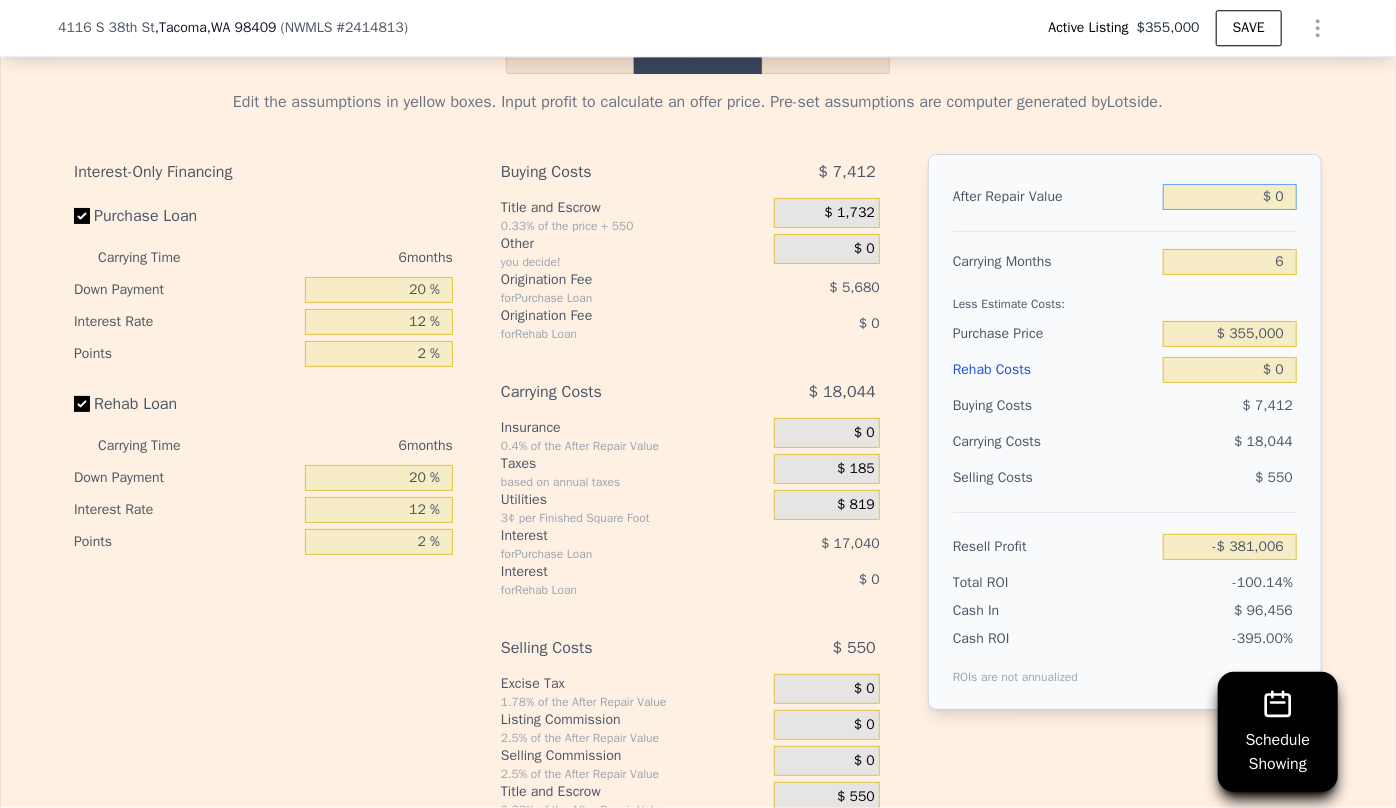 click on "$ 0" at bounding box center [1230, 197] 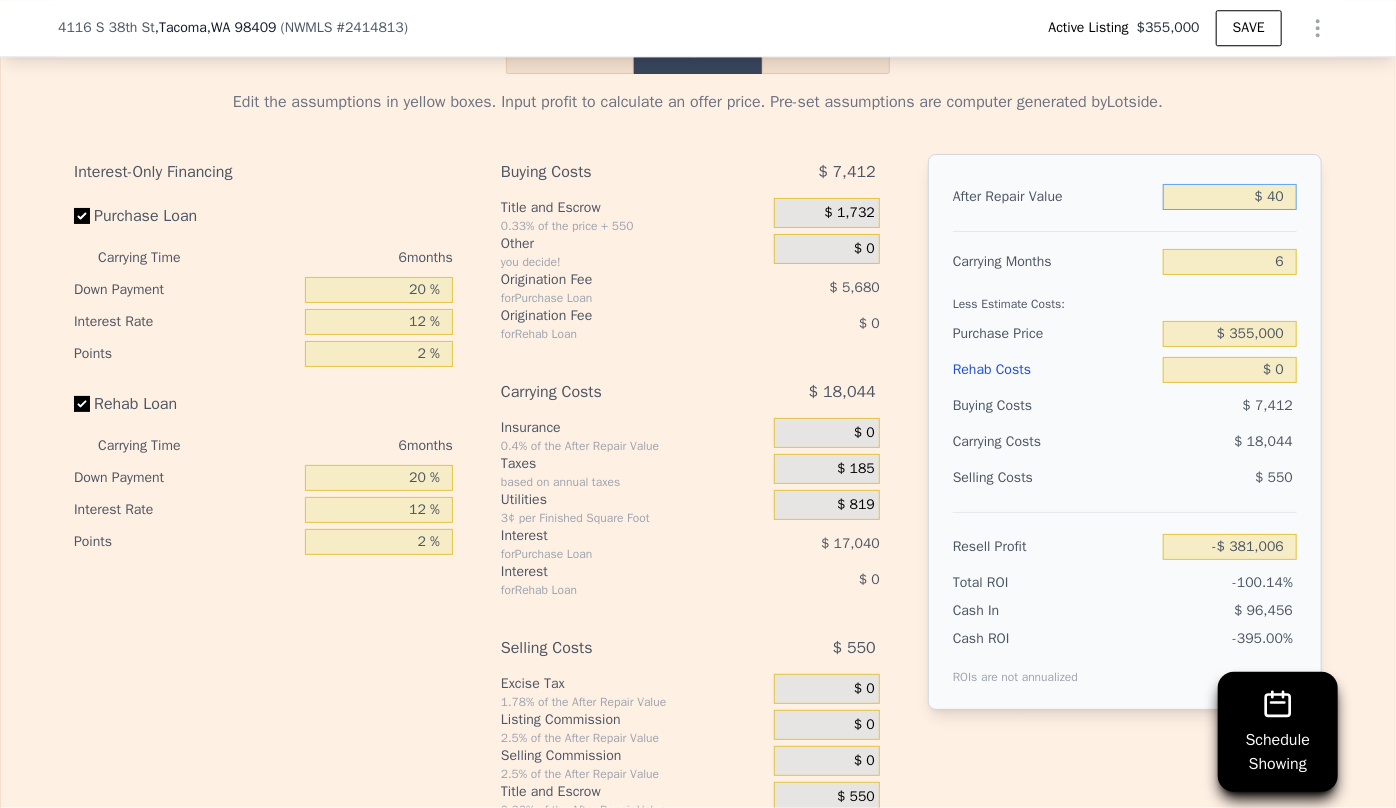 type on "$ 450" 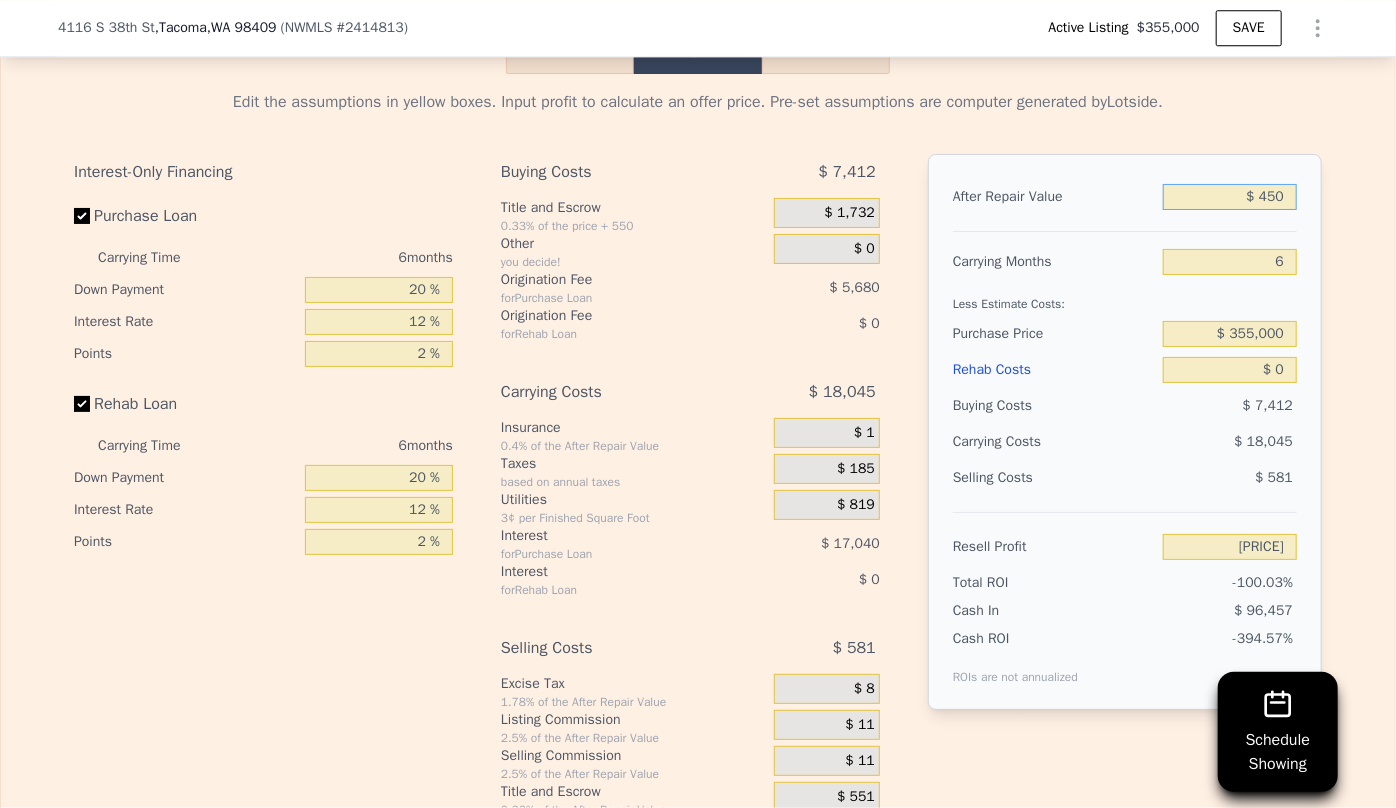 type on "-[PRICE]" 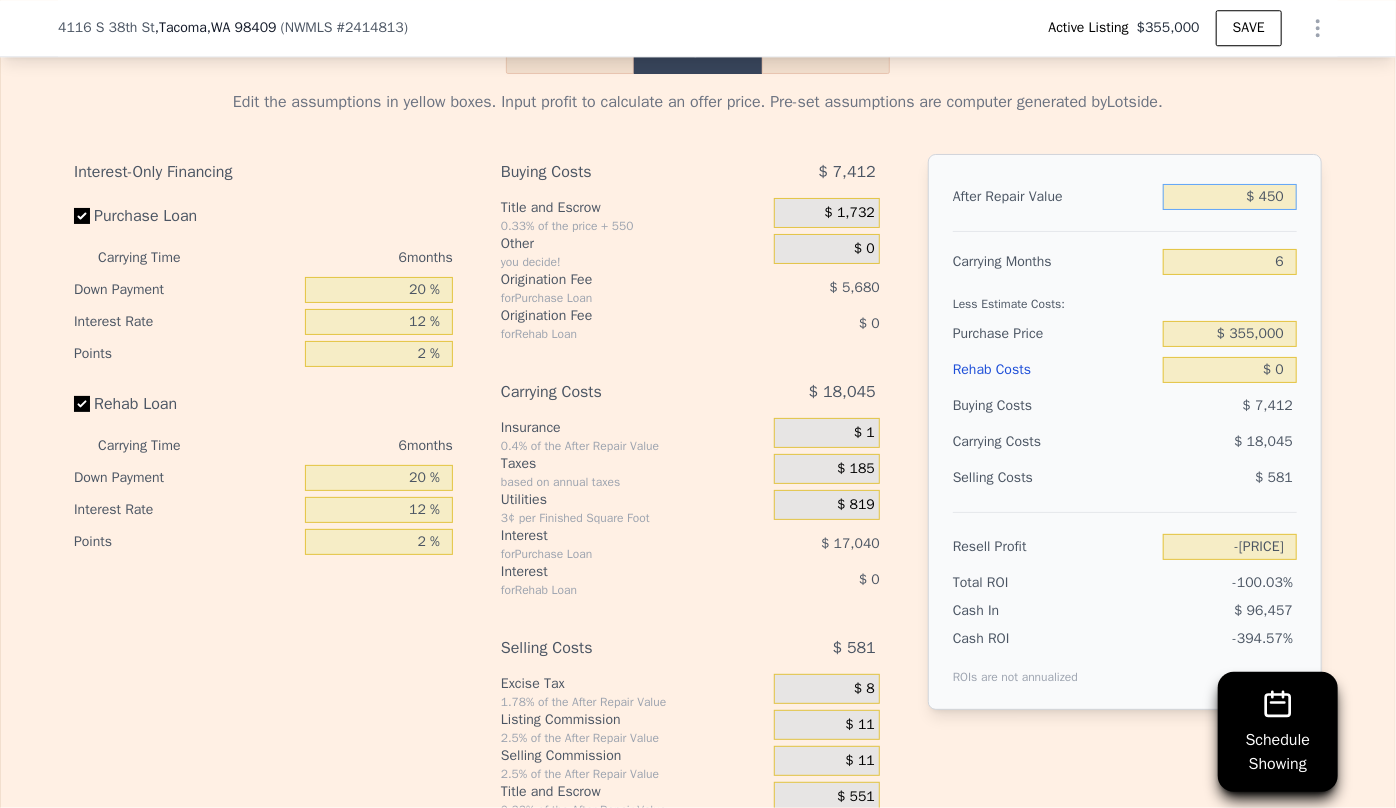 type on "$ 4,500" 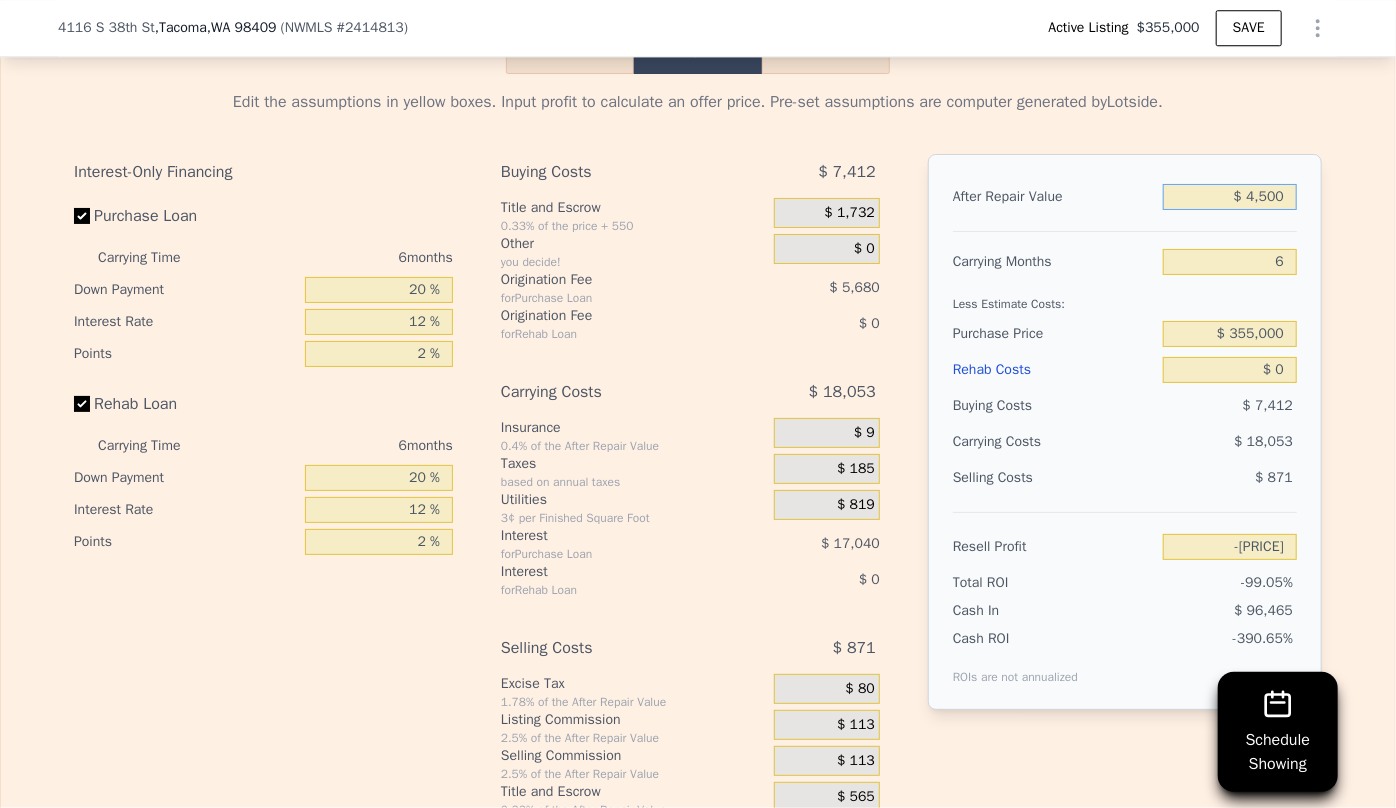 type on "-$ 376,836" 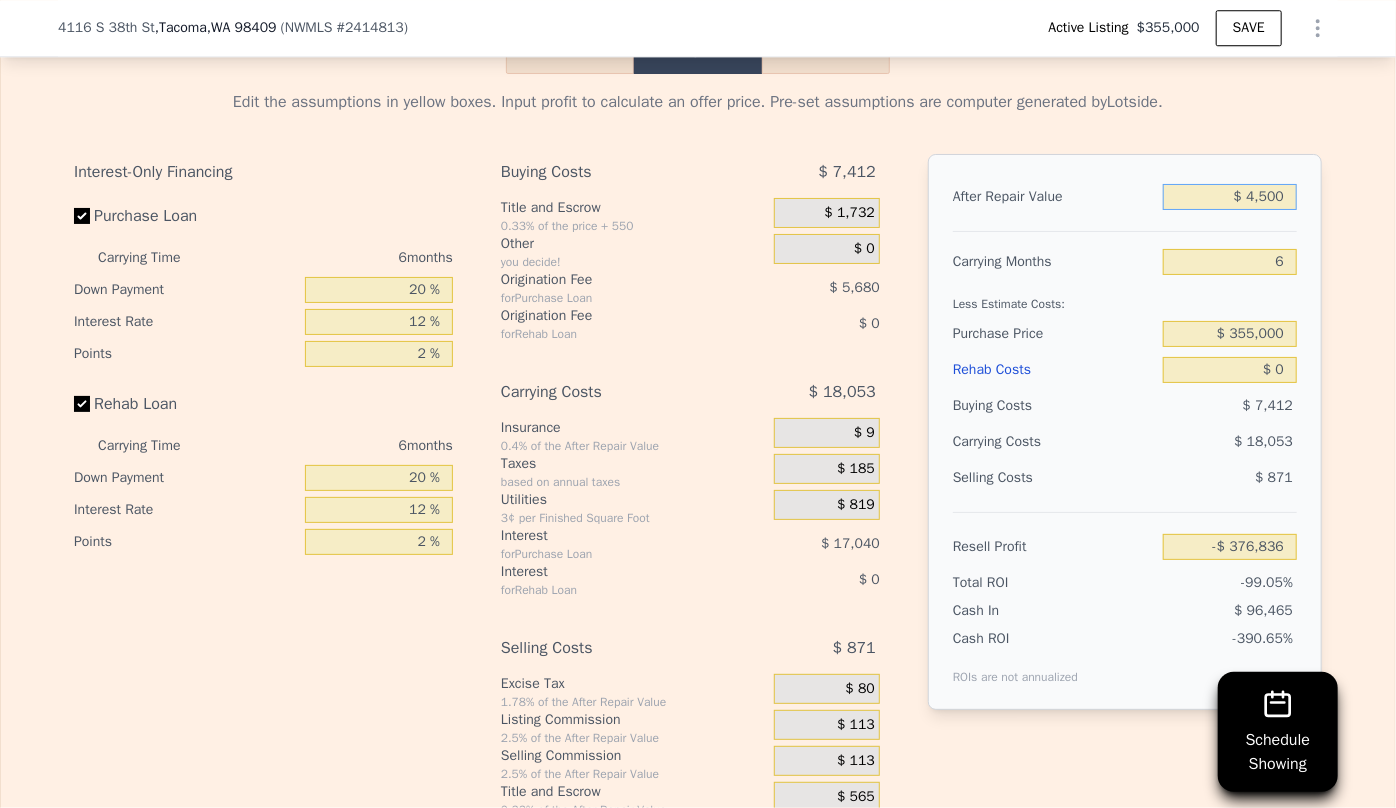 type on "$ 45,000" 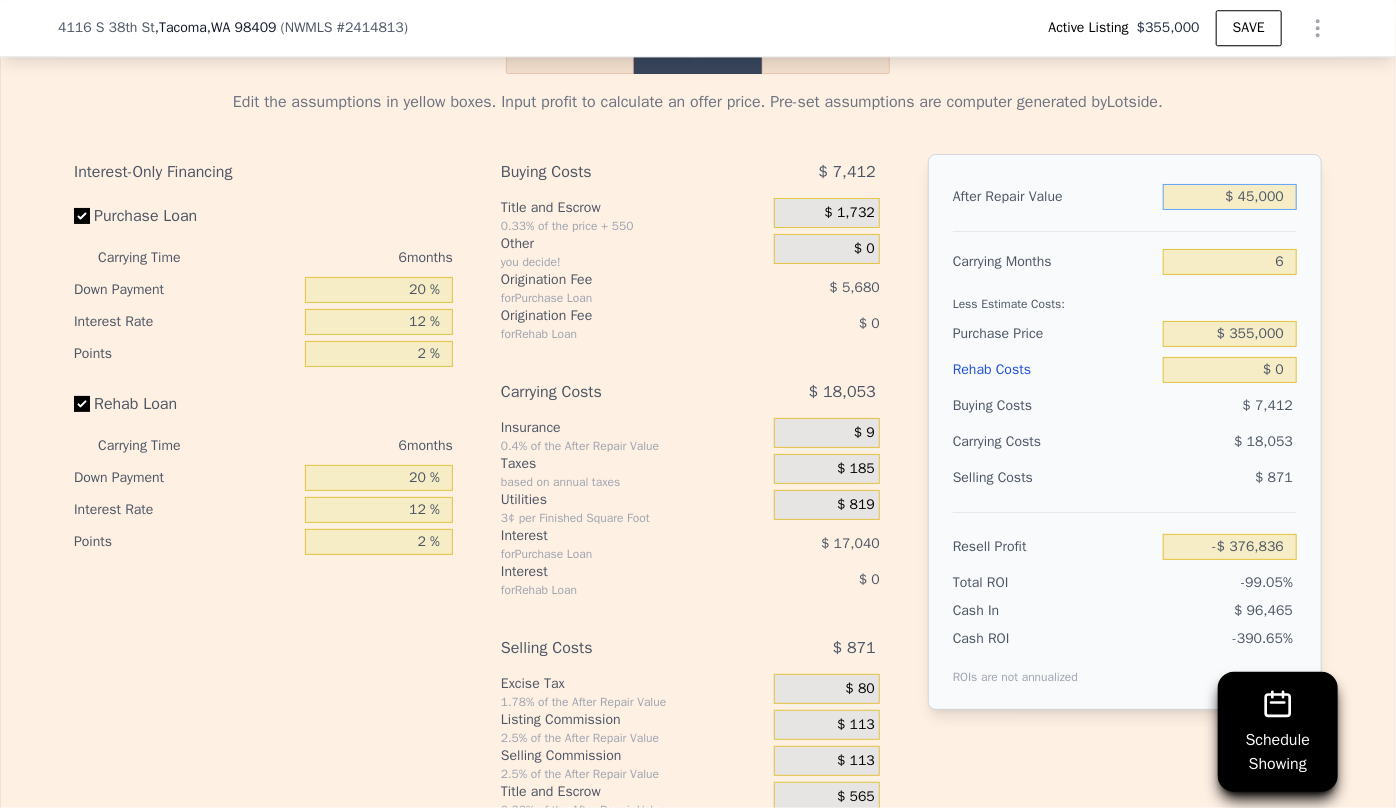 type on "-$ 339,297" 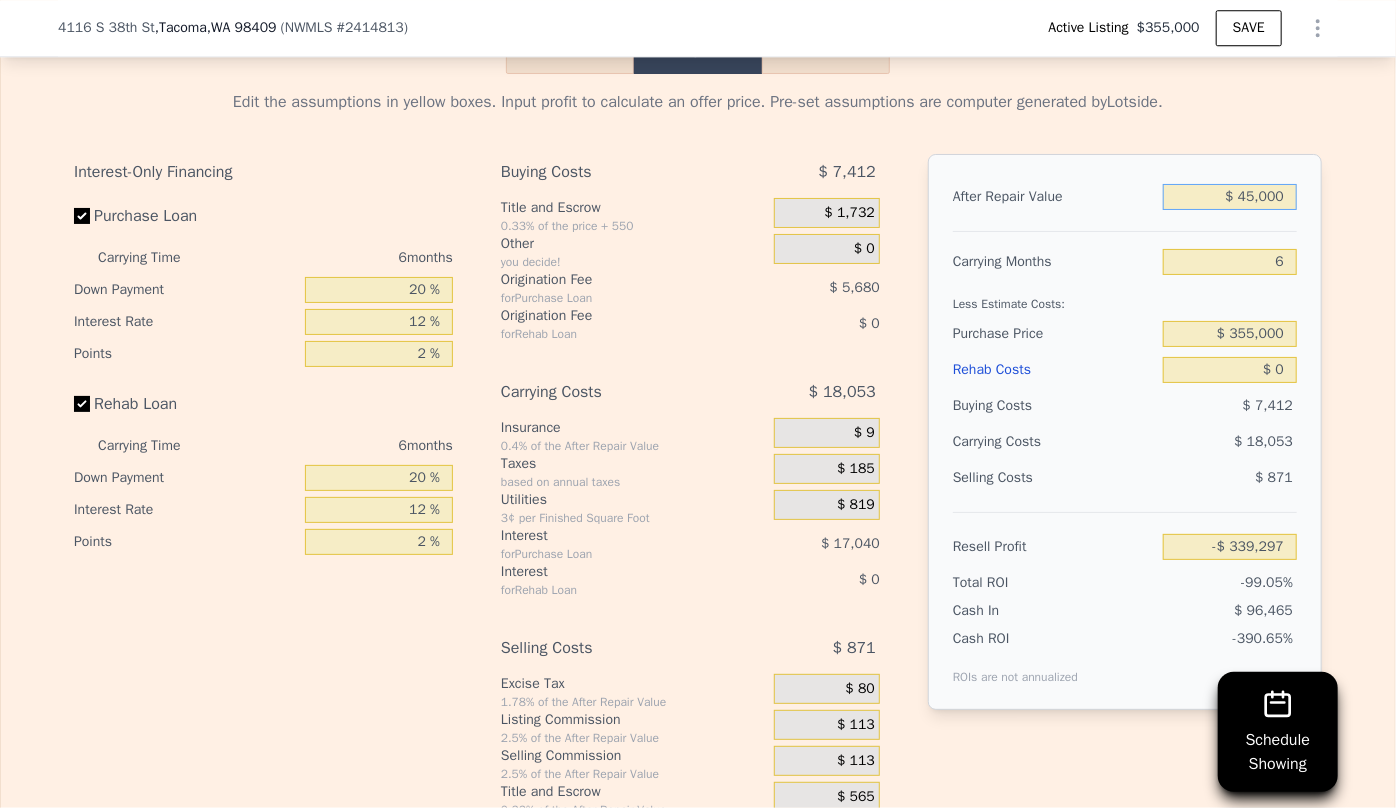 type on "$ 450,000" 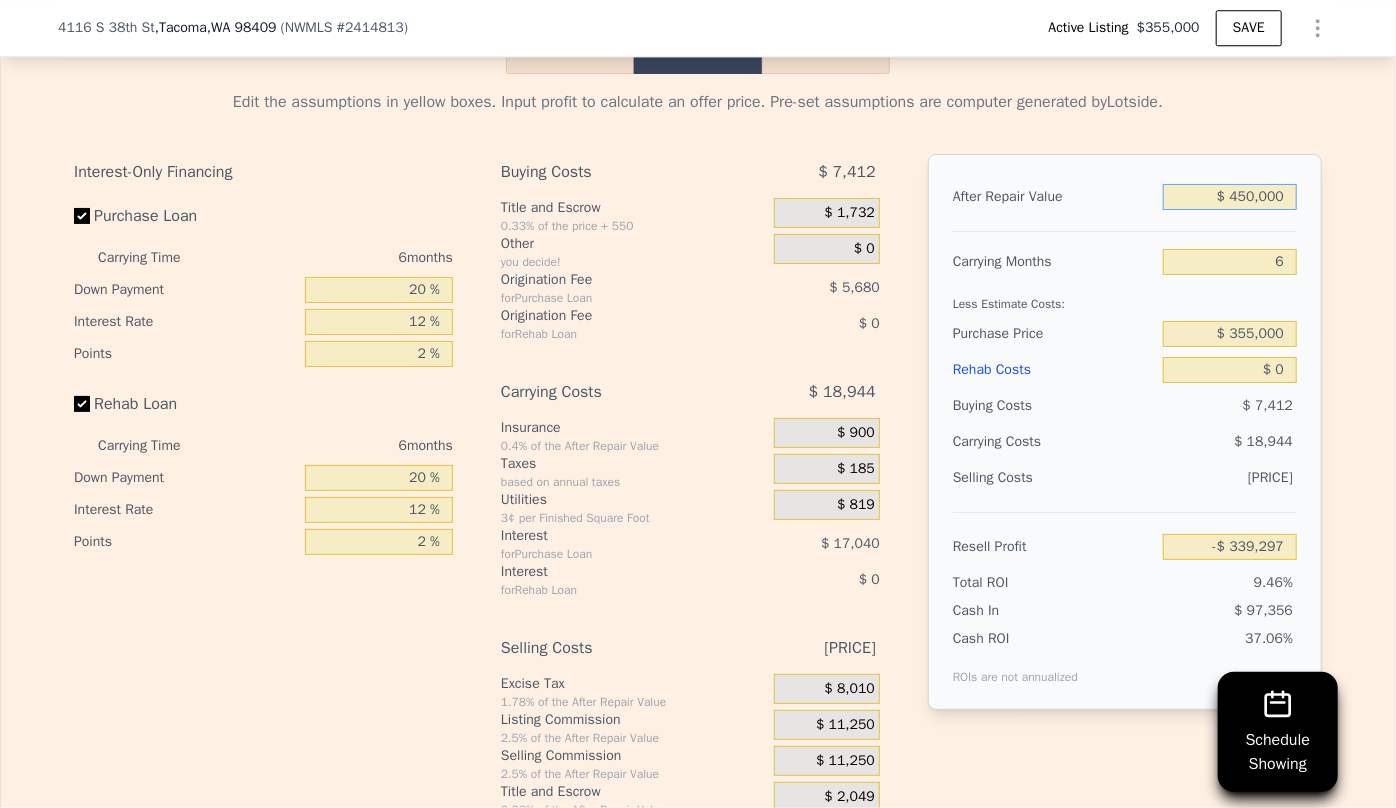 type on "$ 36,085" 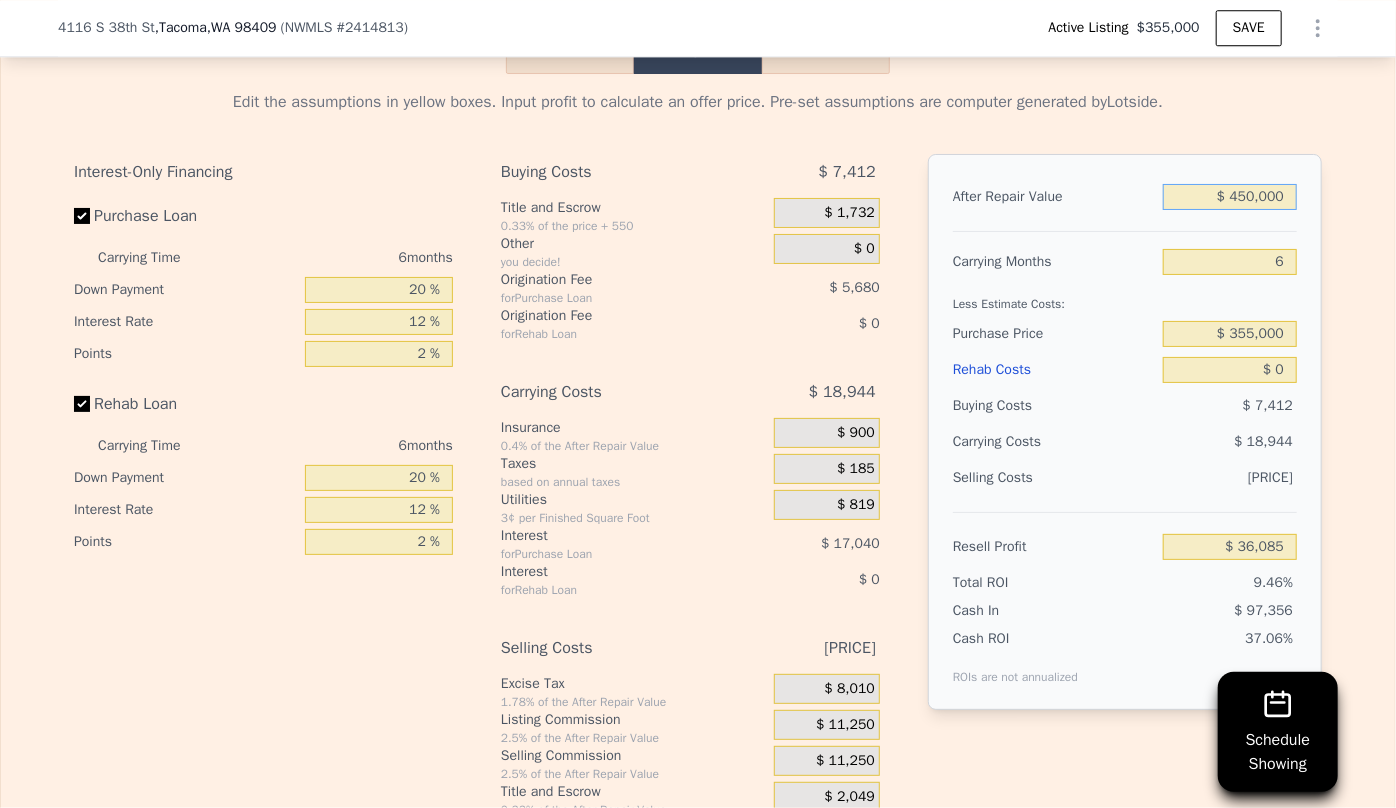 type on "$ 450,000" 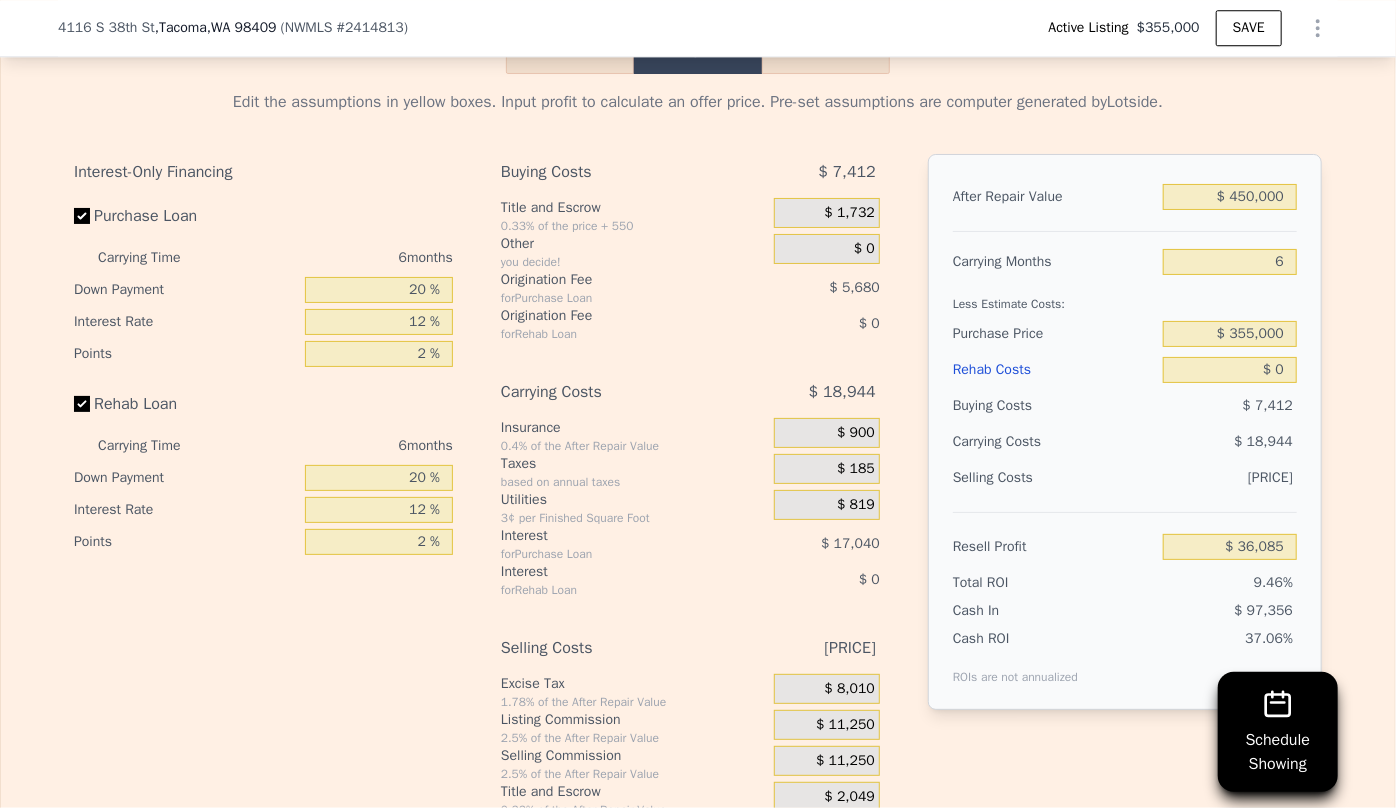 click on "Rehab Costs" at bounding box center [1054, 370] 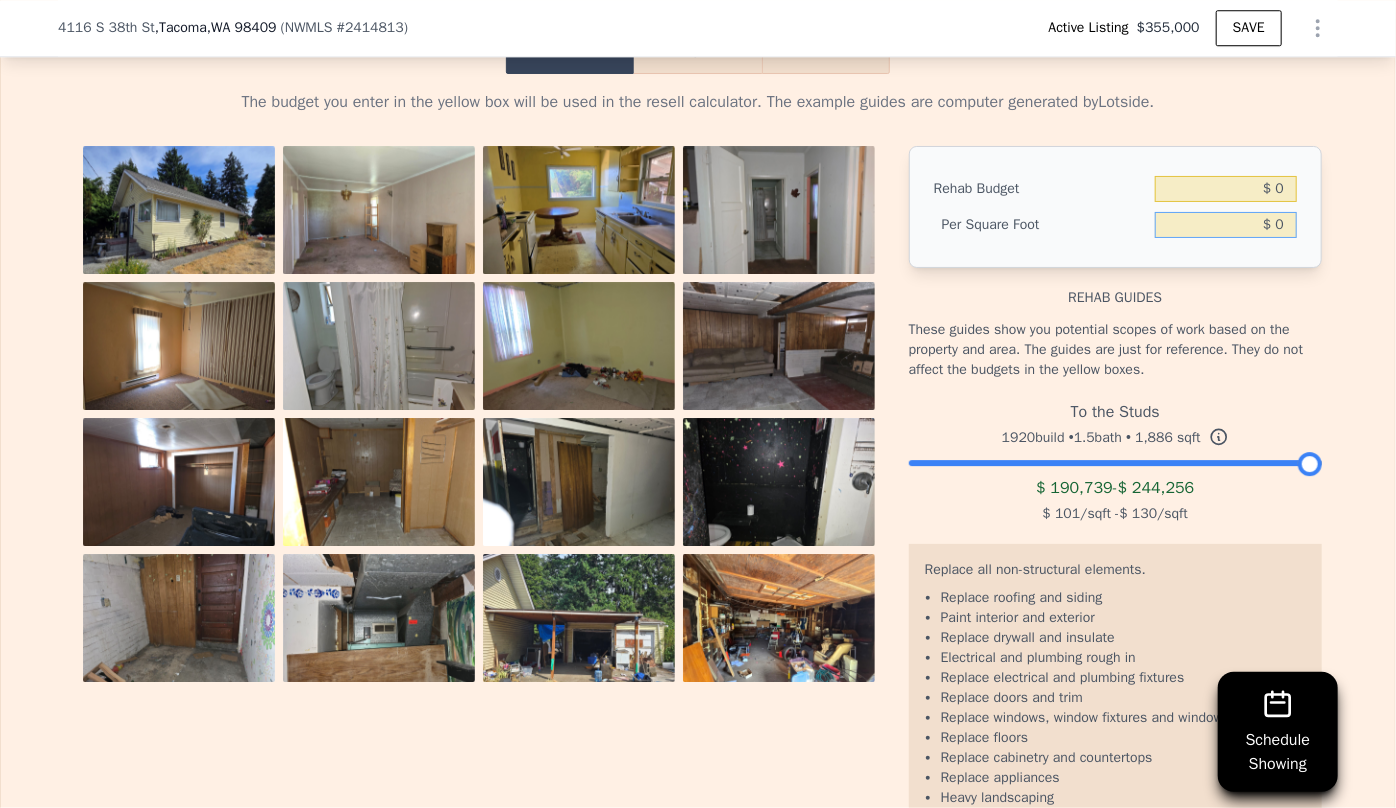click on "$ 0" at bounding box center (1226, 225) 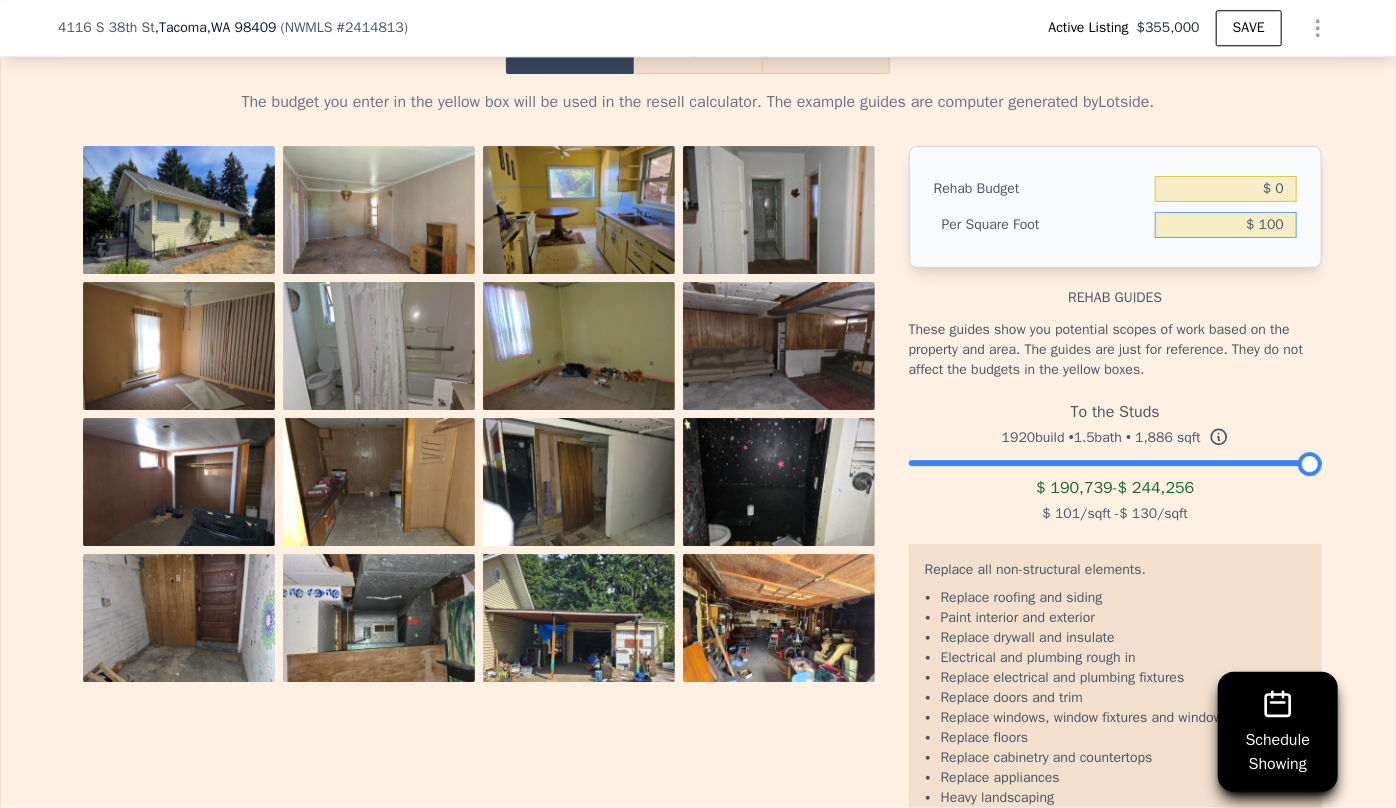 type on "$ 100" 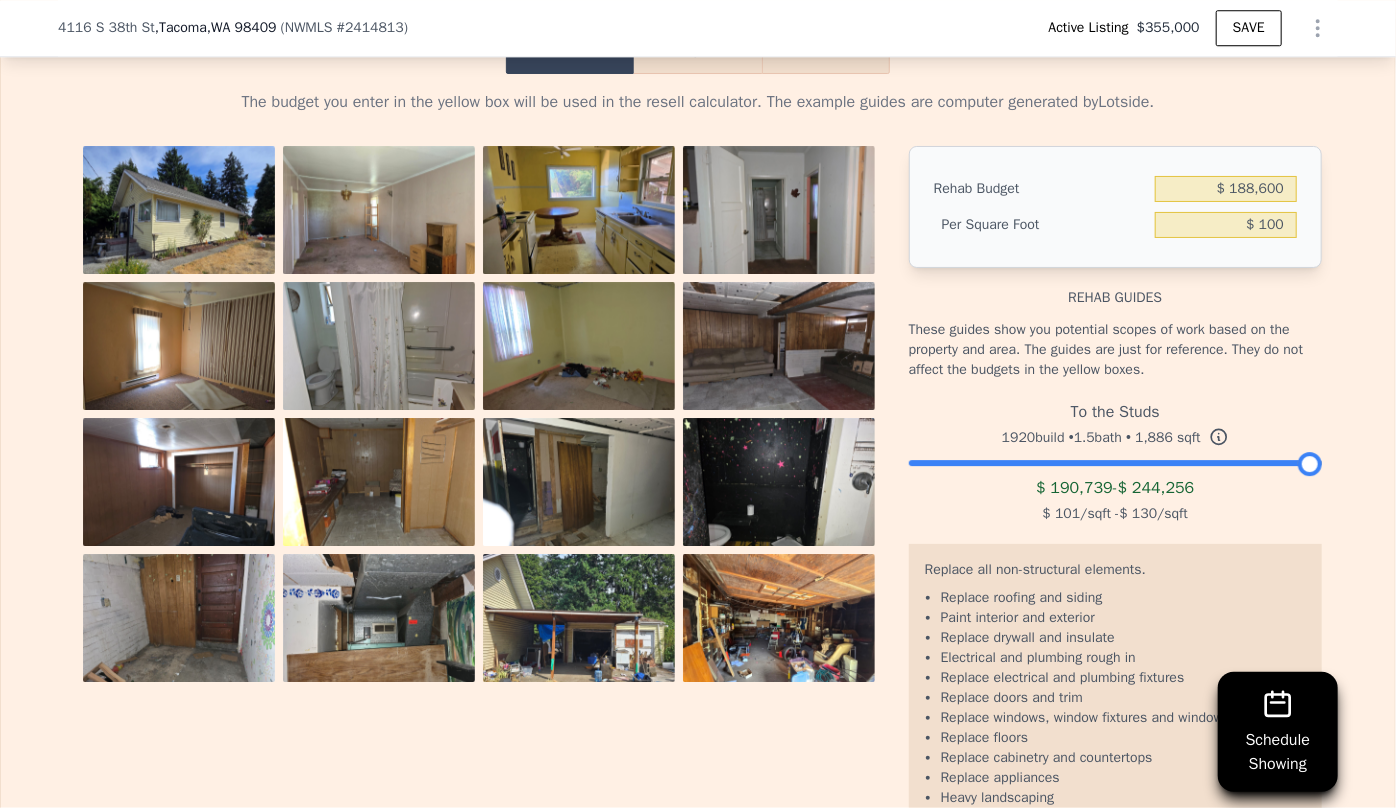 click on "Rehab Budget $ [NUMBER] Per Square Foot $ [NUMBER]" at bounding box center [1115, 207] 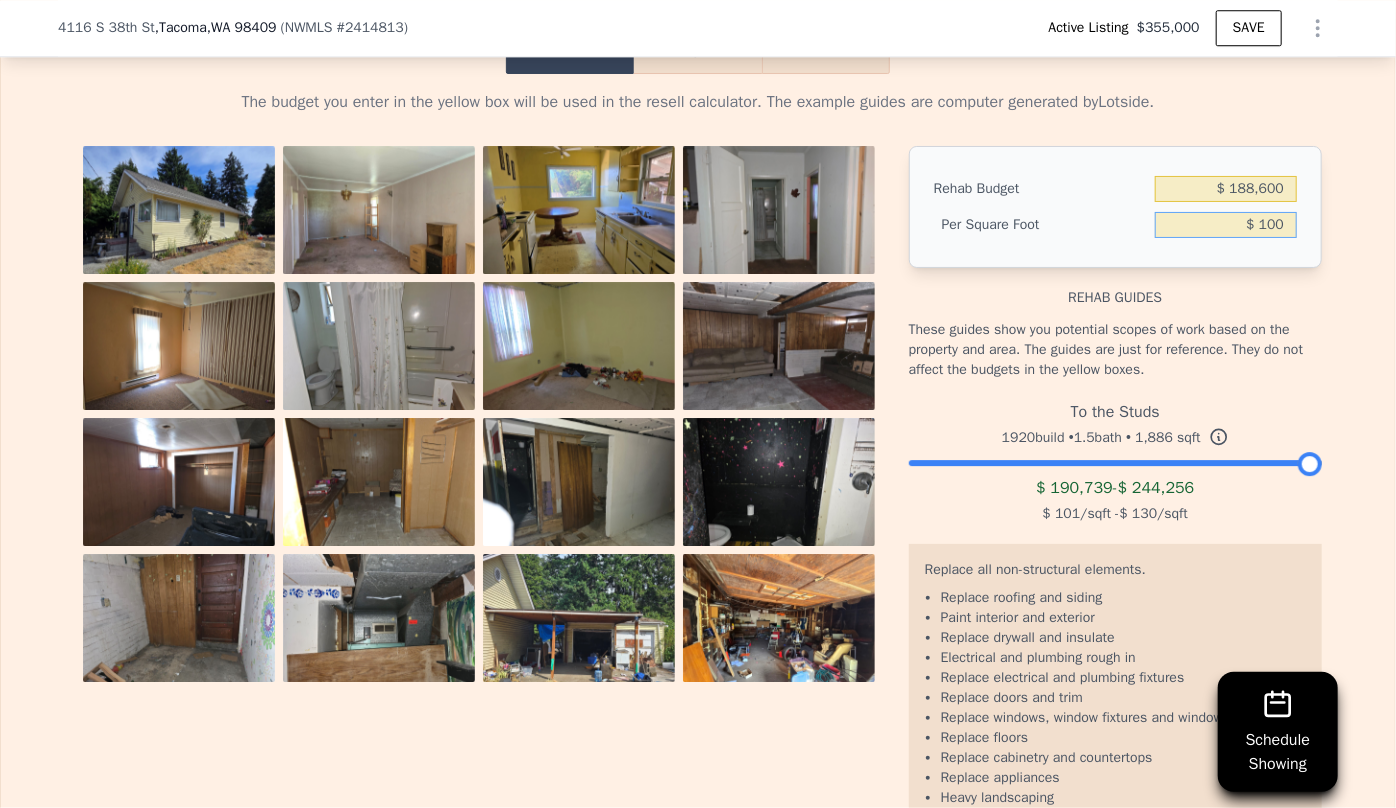 click on "$ 100" at bounding box center (1226, 225) 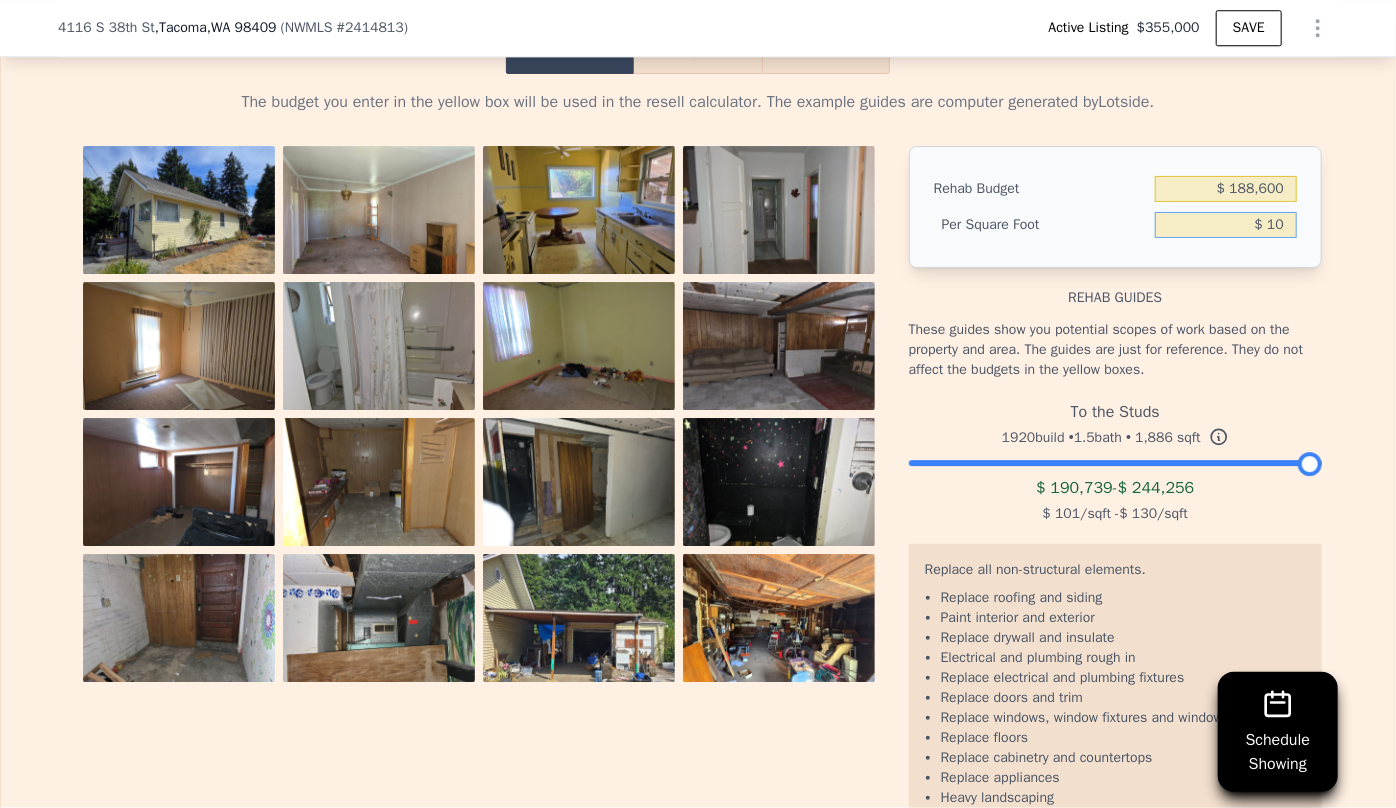 type on "$ 1" 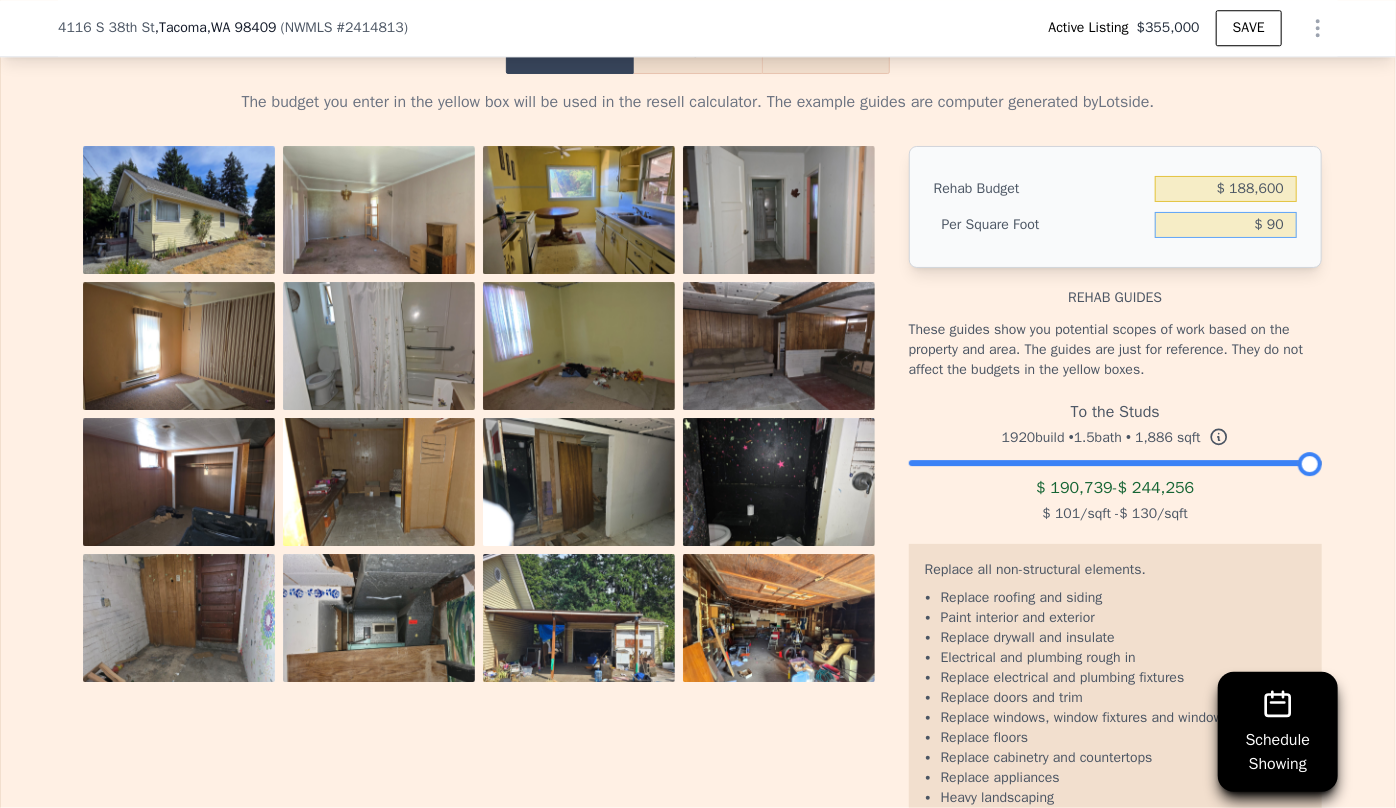 type on "$ 90" 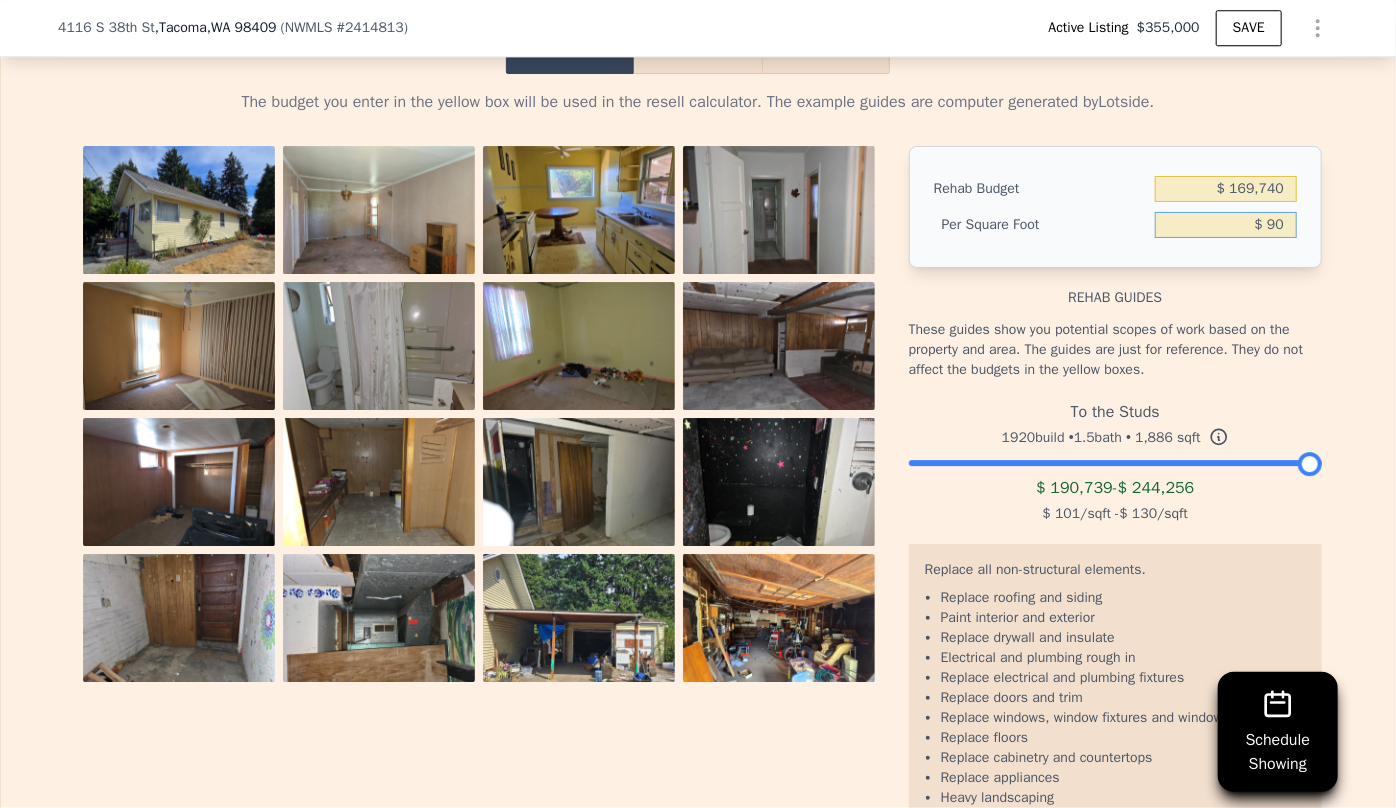 click on "Resell" at bounding box center [697, 53] 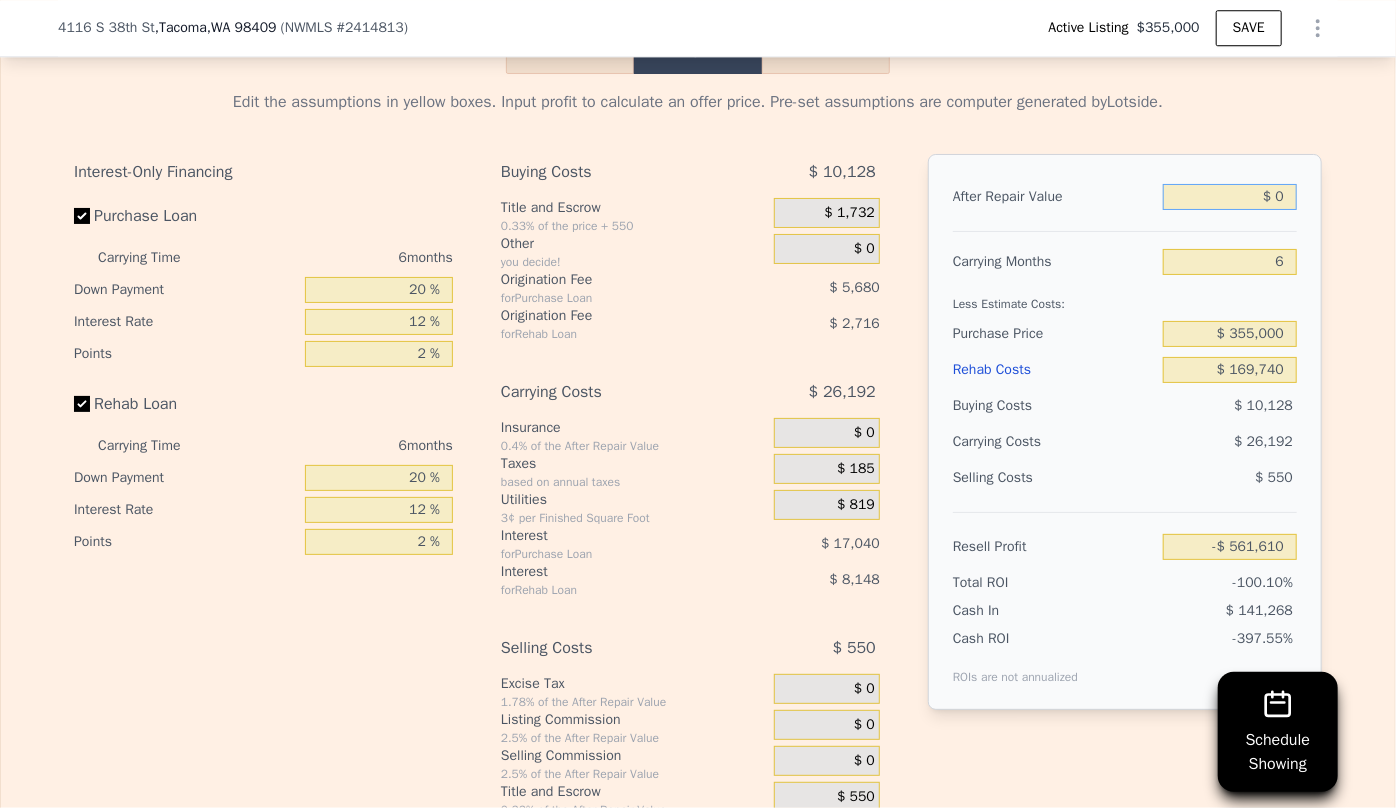 click on "$ 0" at bounding box center (1230, 197) 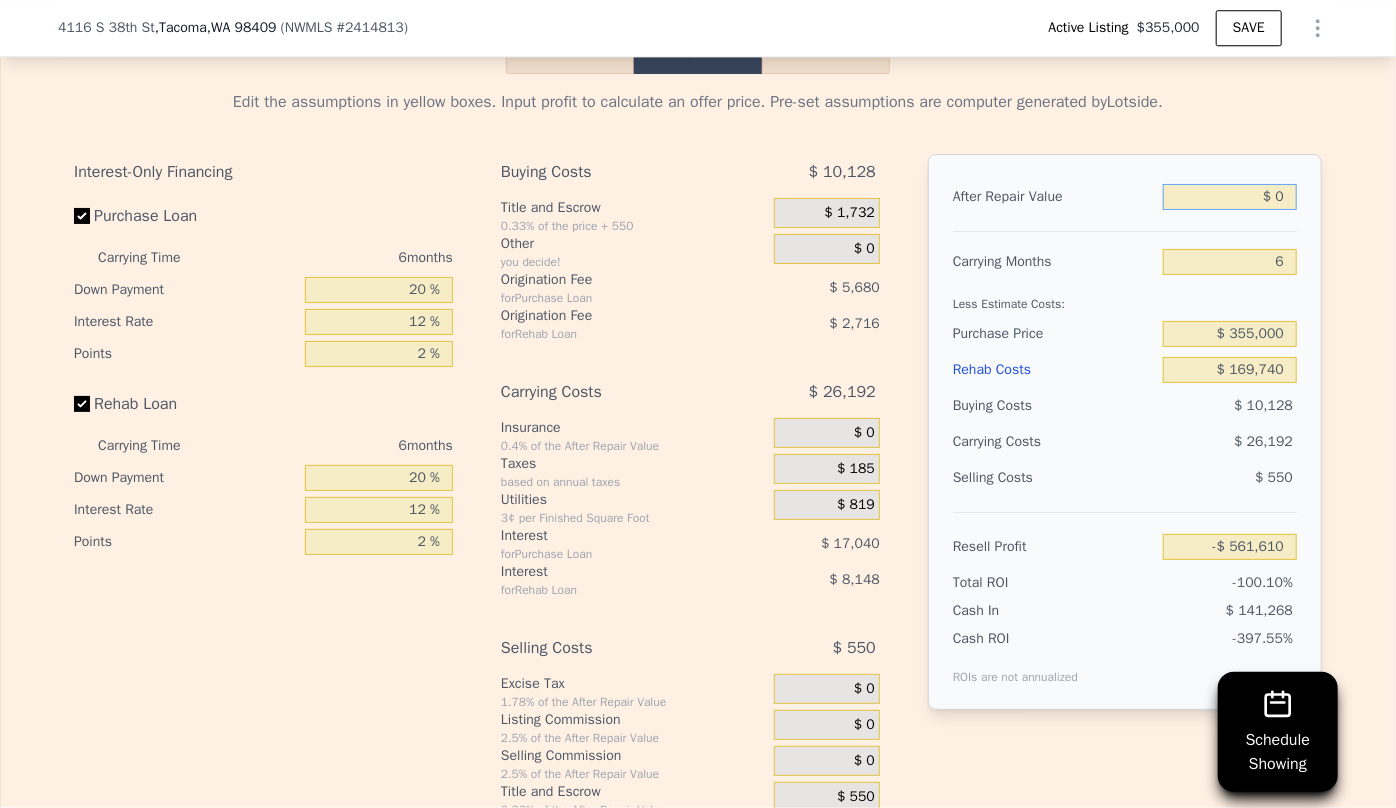 type on "$ 40" 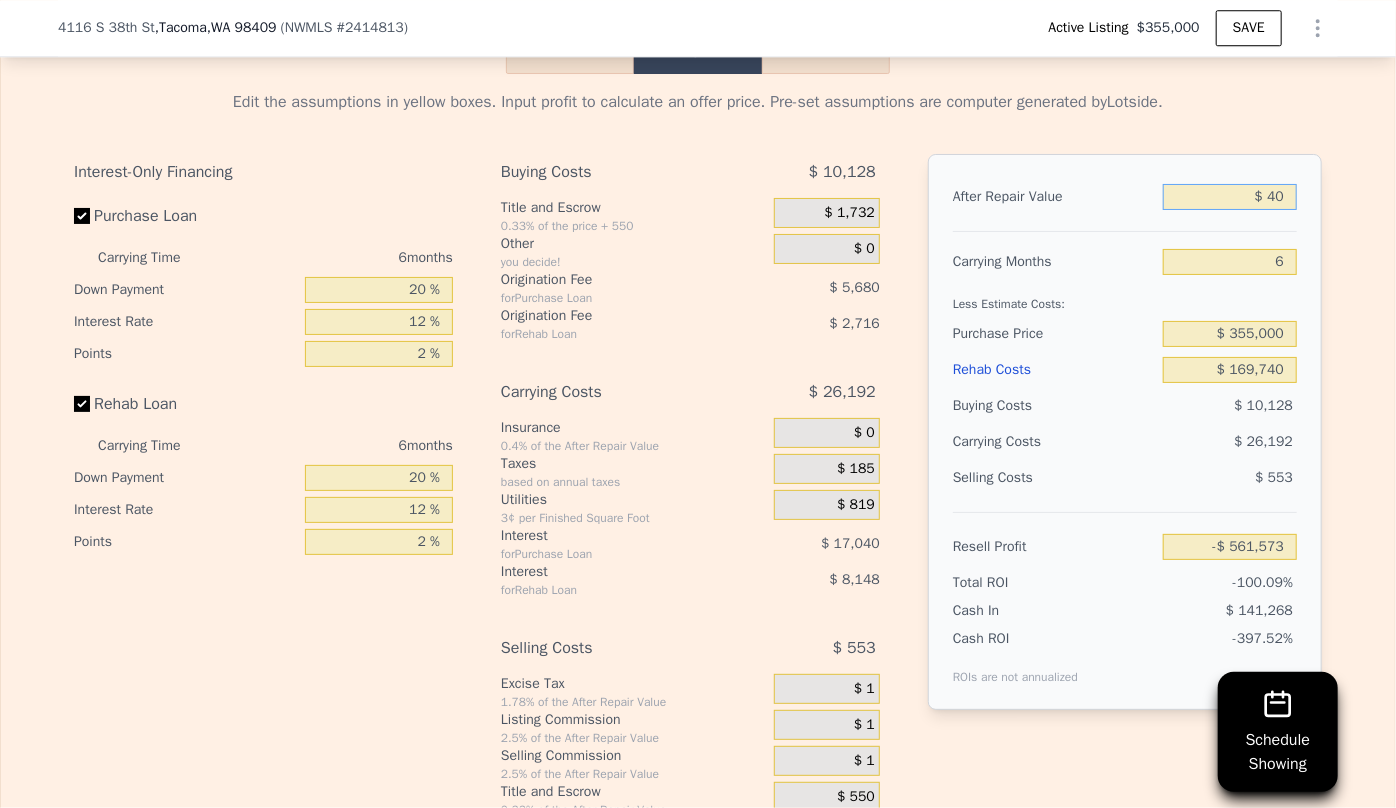 type on "-$ 561,573" 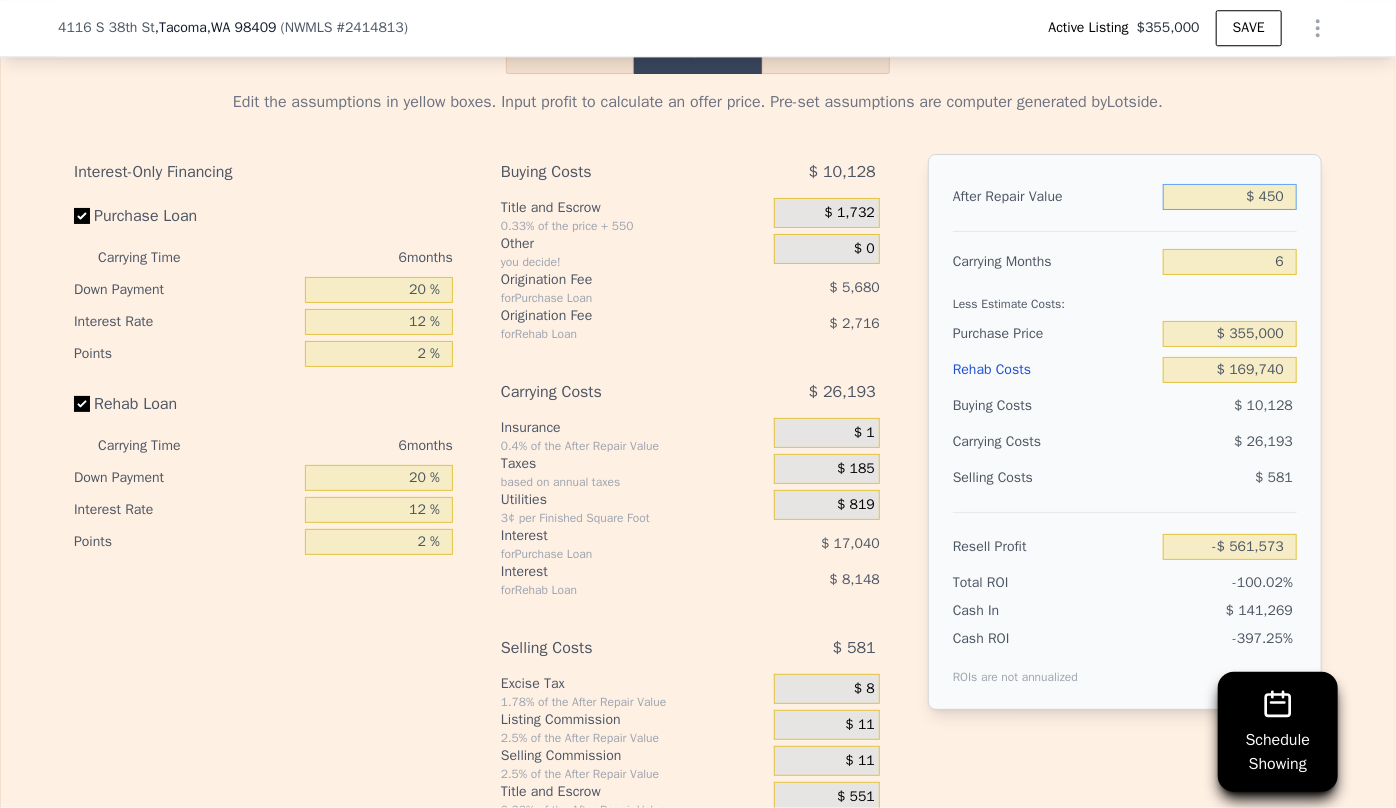 type on "-$ 561,192" 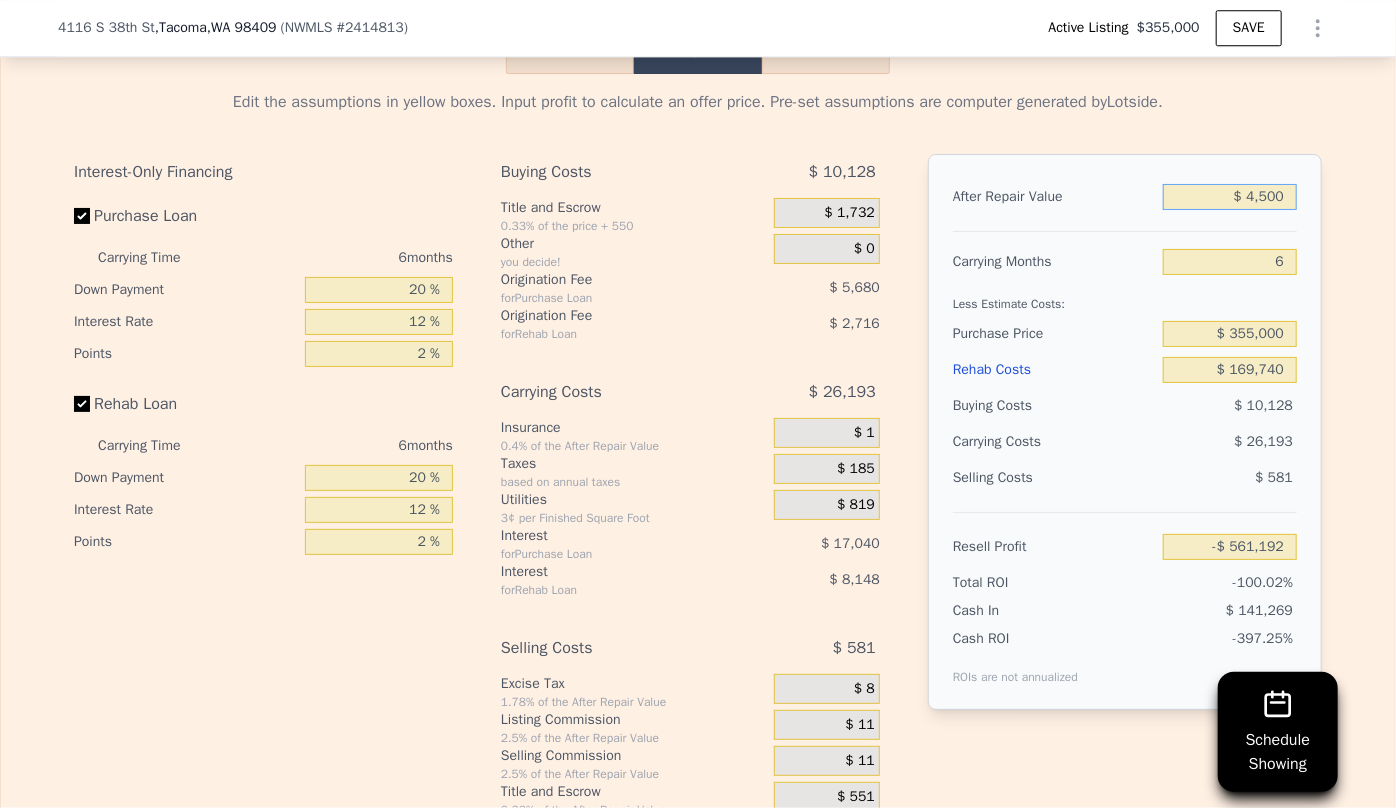 type on "$ 45,000" 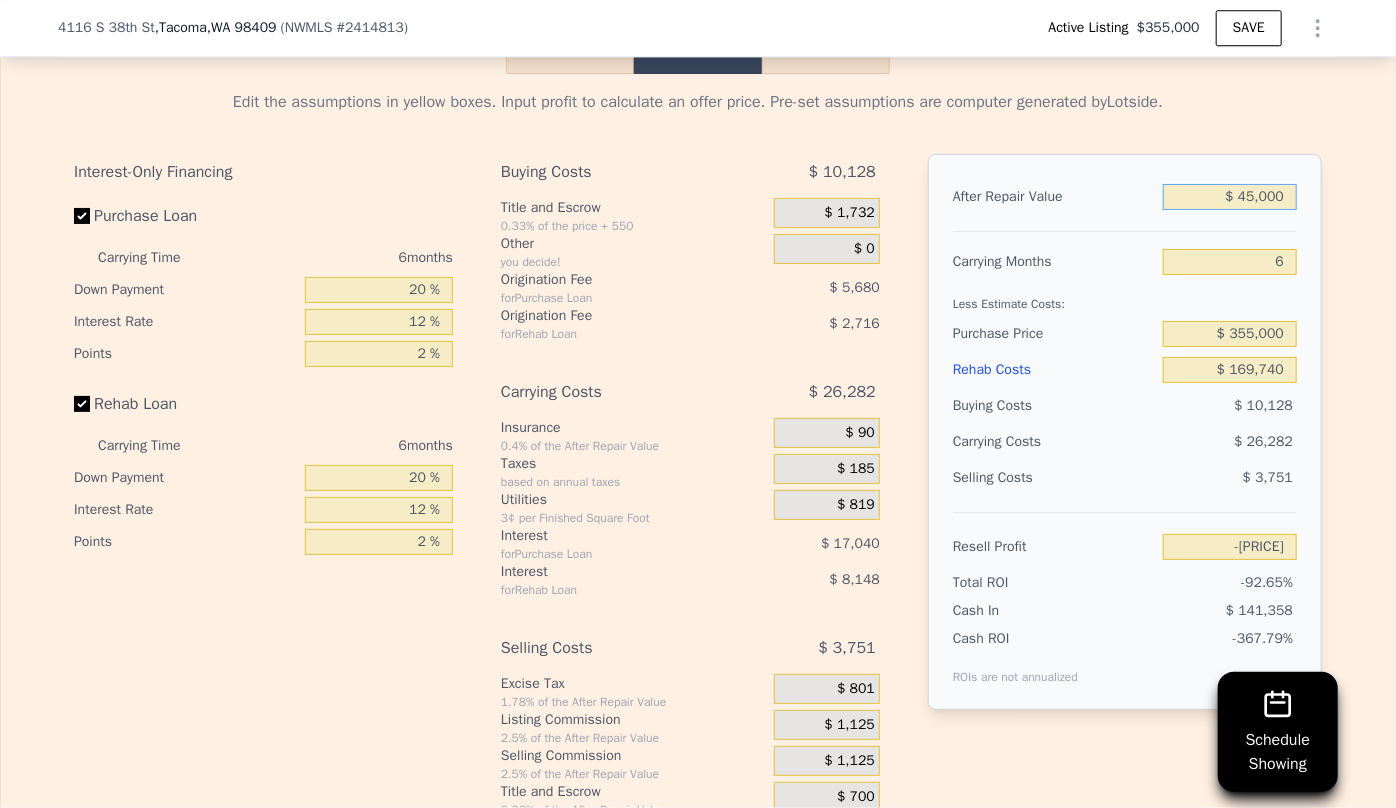 type on "-$ 519,901" 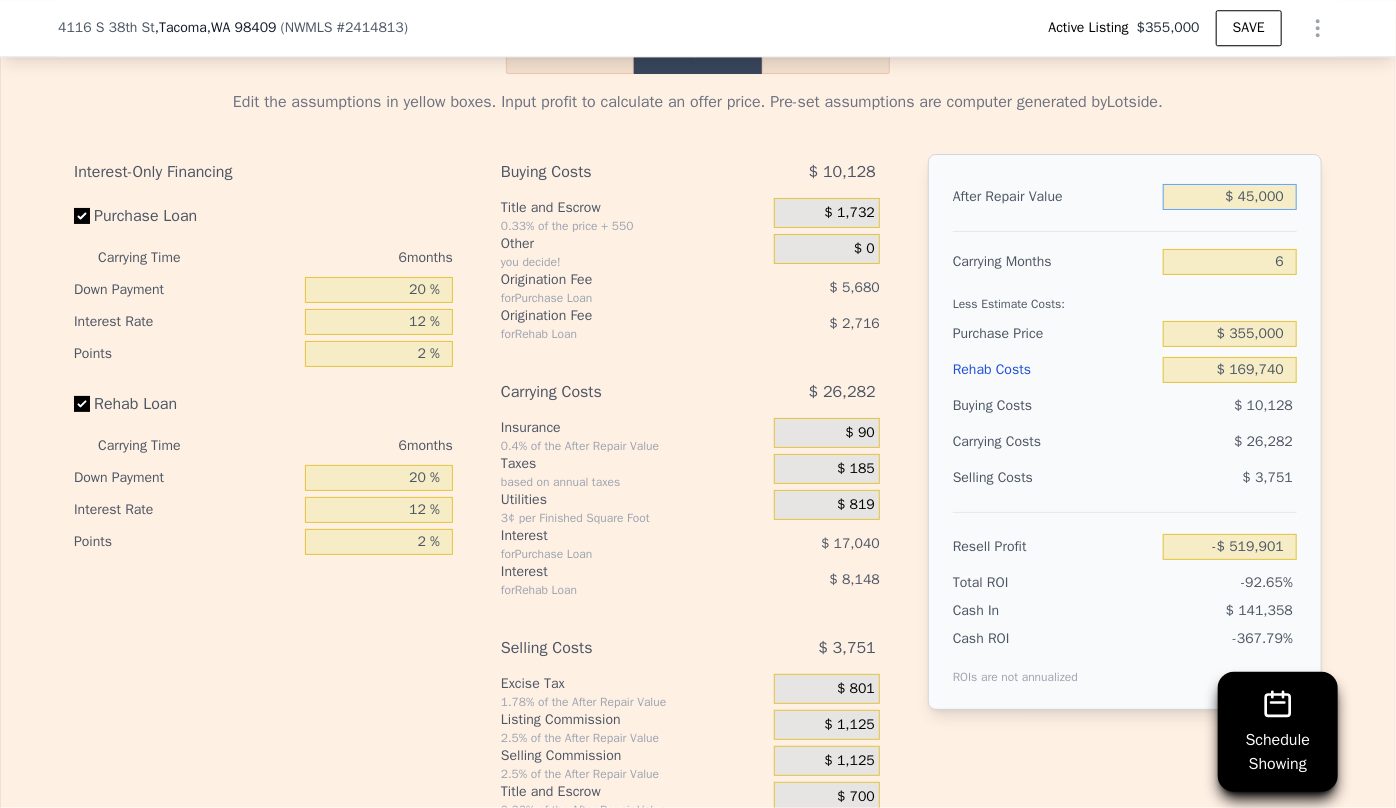 type on "$ 450,000" 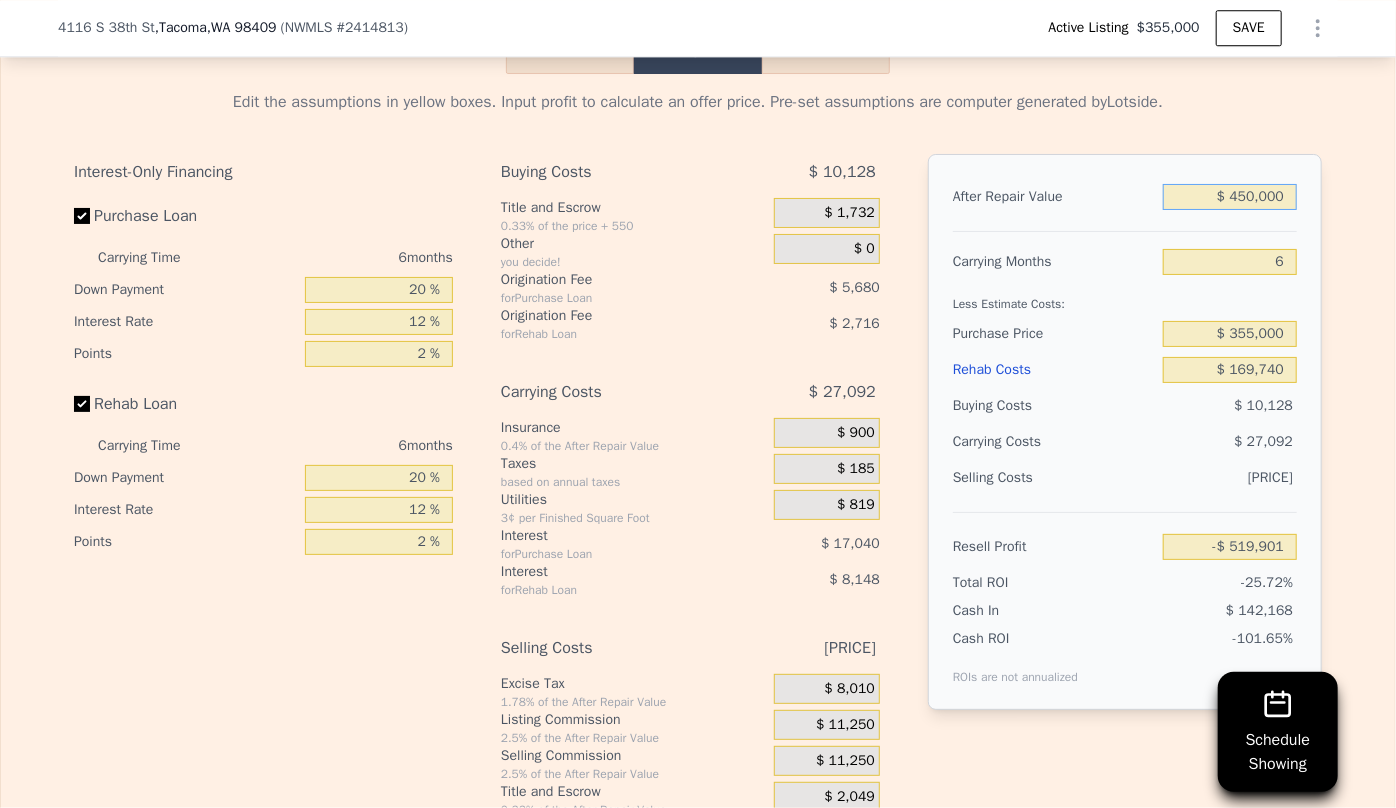 type on "-$ 144,519" 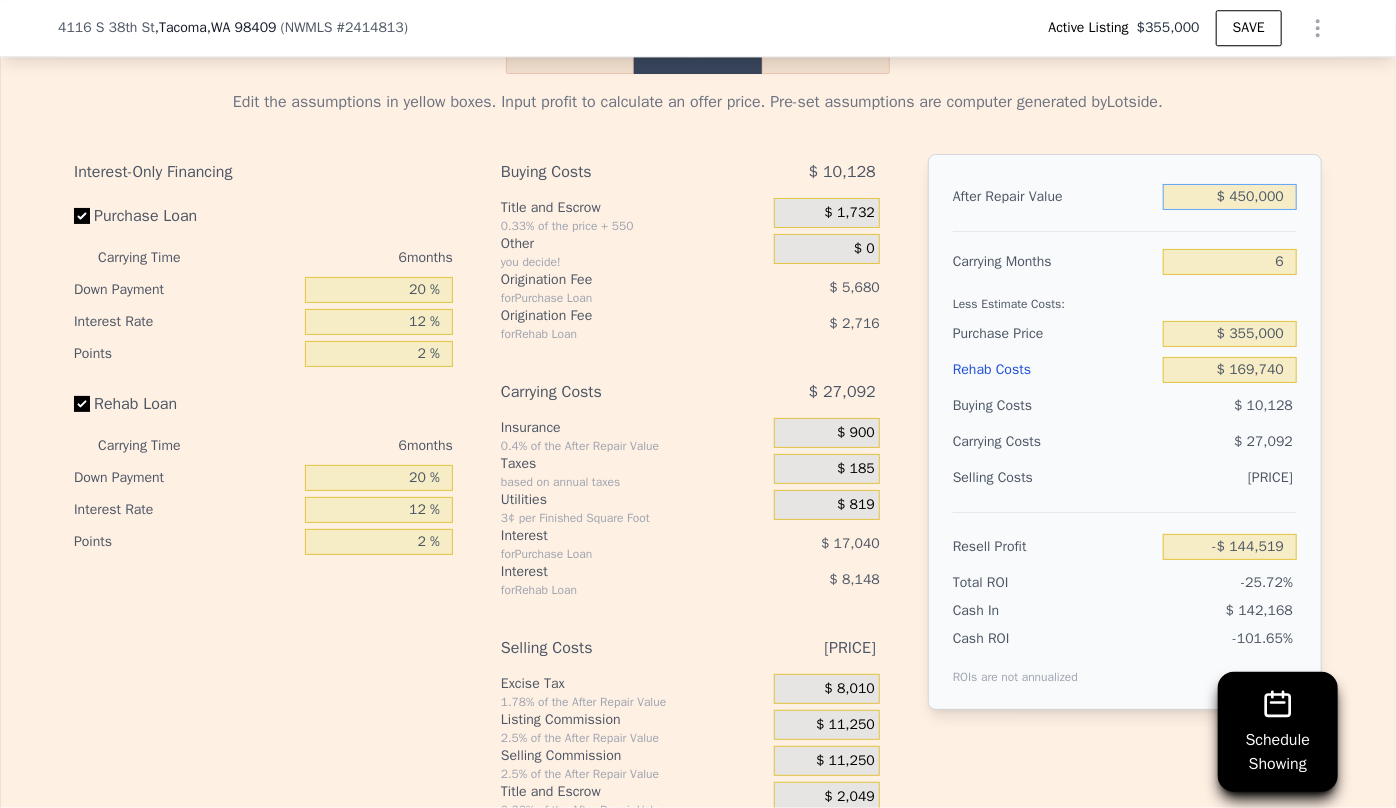 type on "$ 450,000" 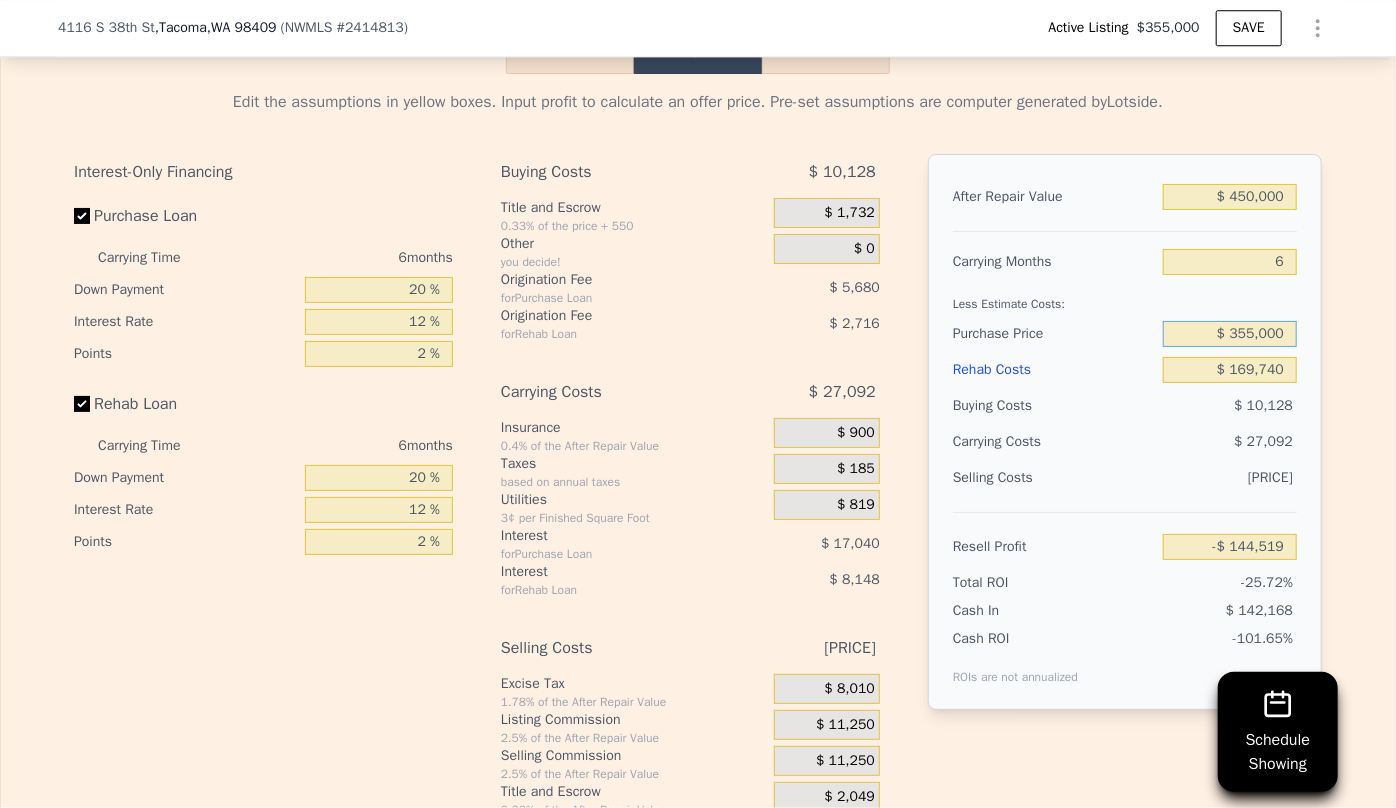 click on "$ 355,000" at bounding box center [1230, 334] 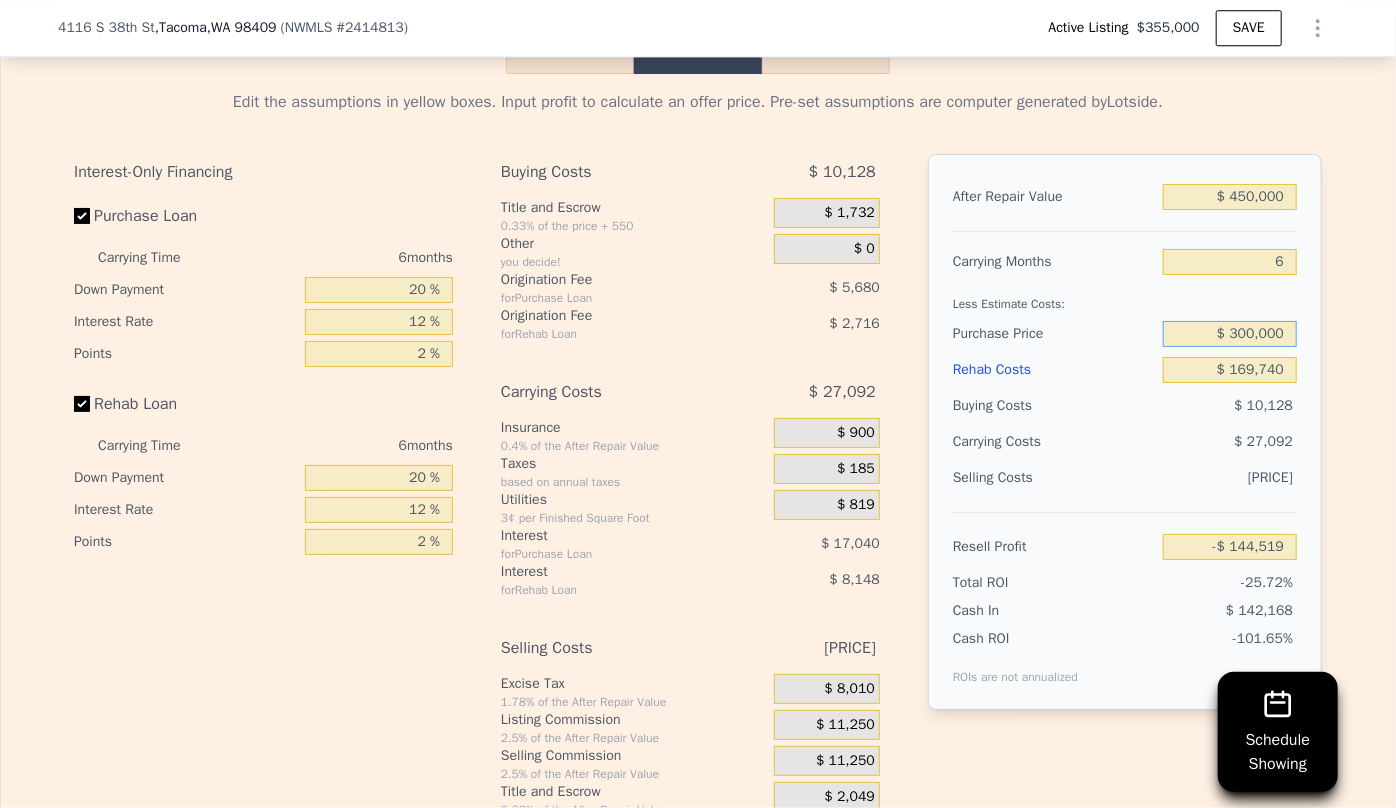 type on "$ 300,000" 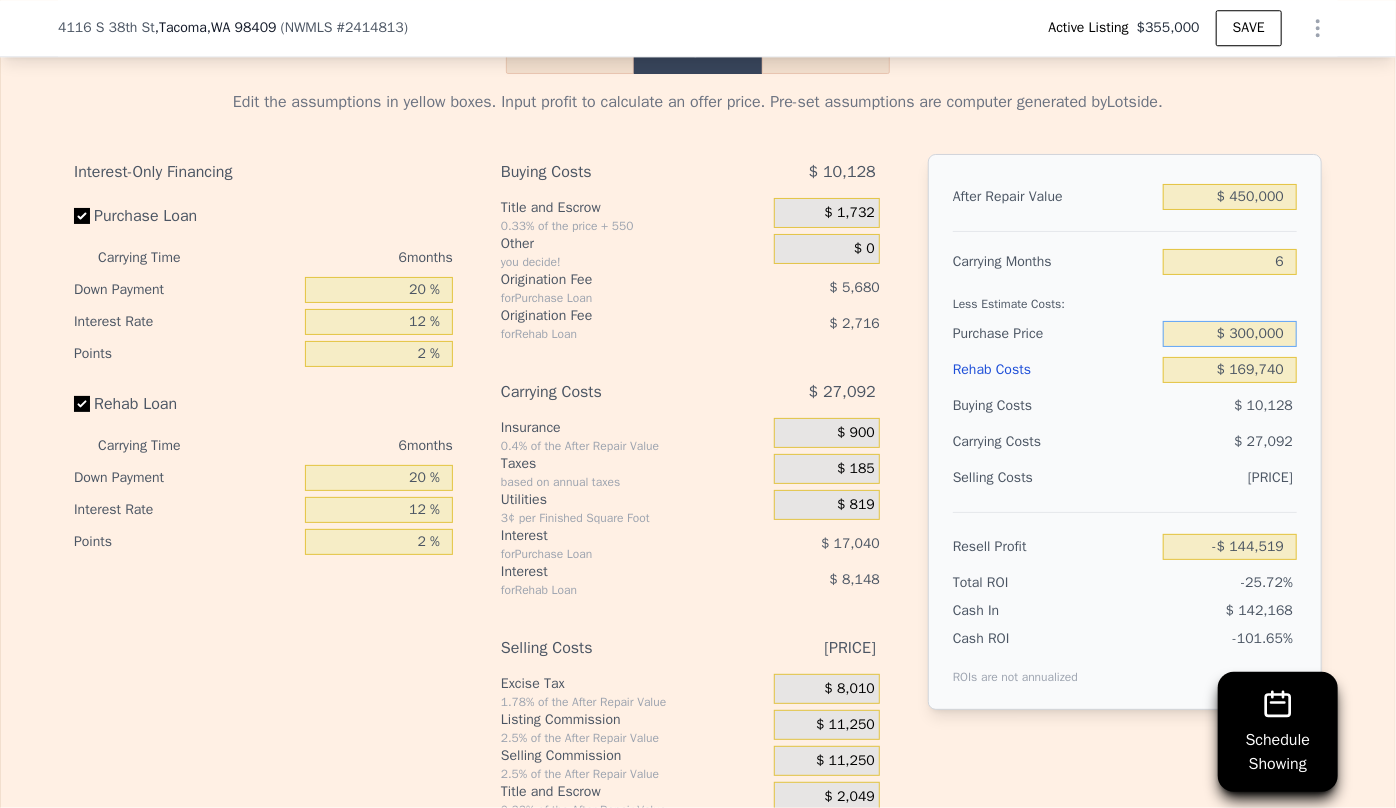 type on "-$ 85,816" 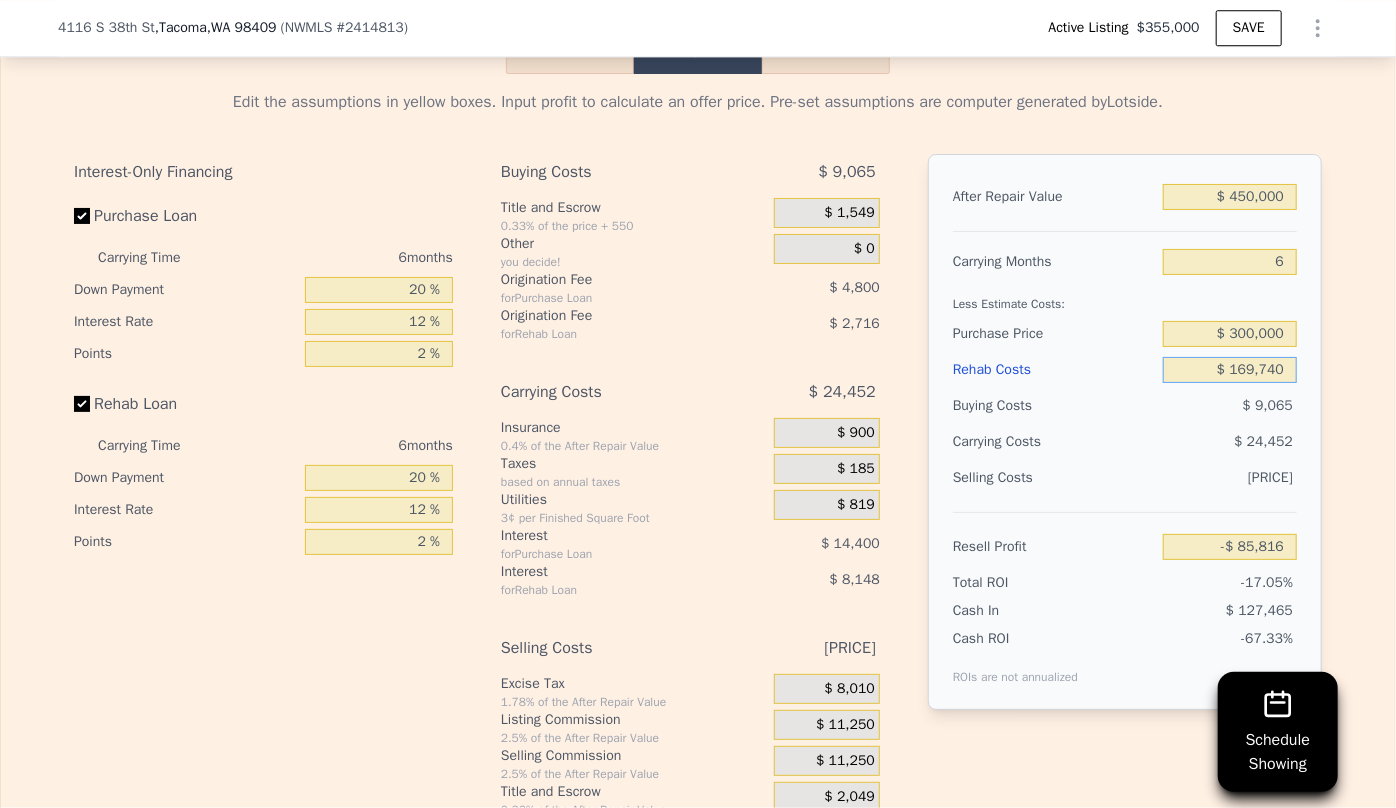 click on "$ 169,740" at bounding box center [1230, 370] 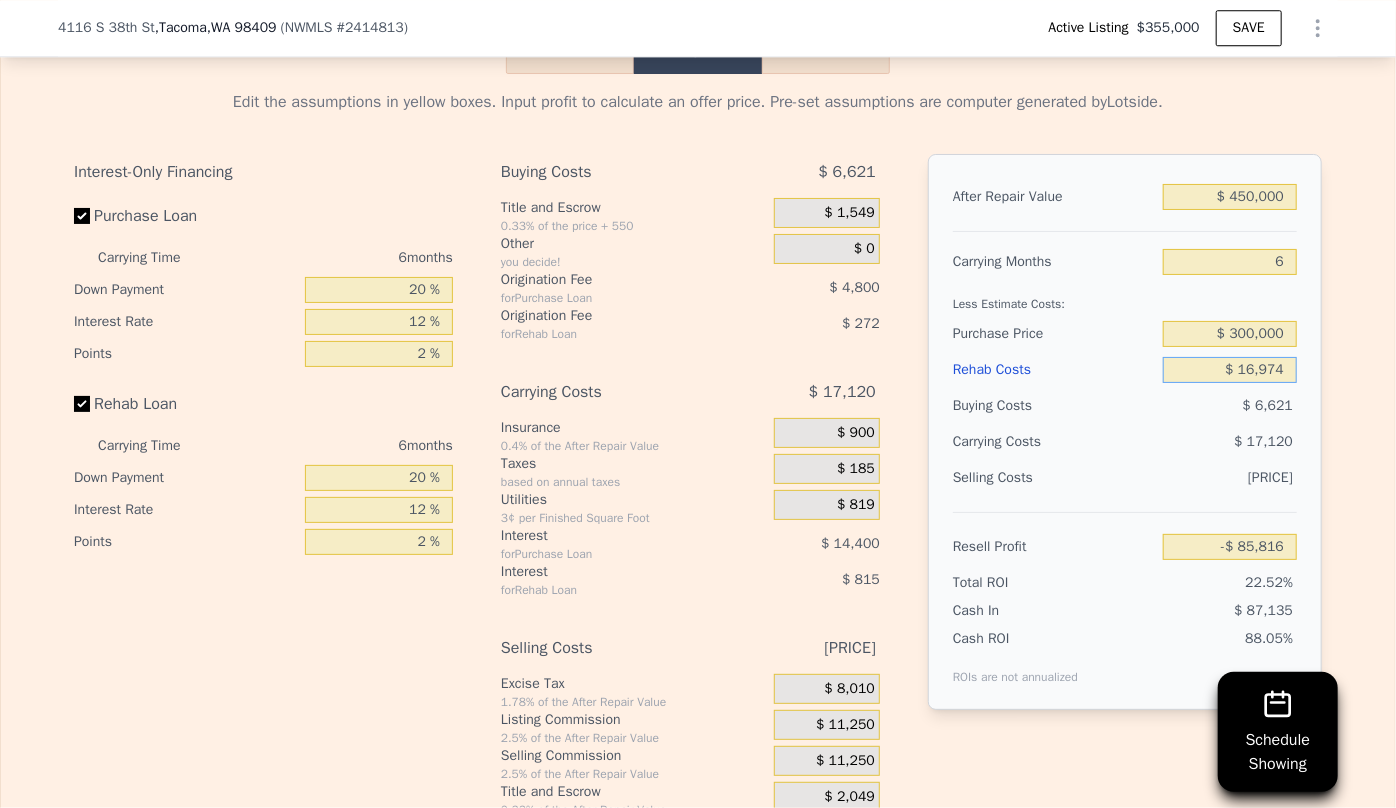 type on "$ 1,697" 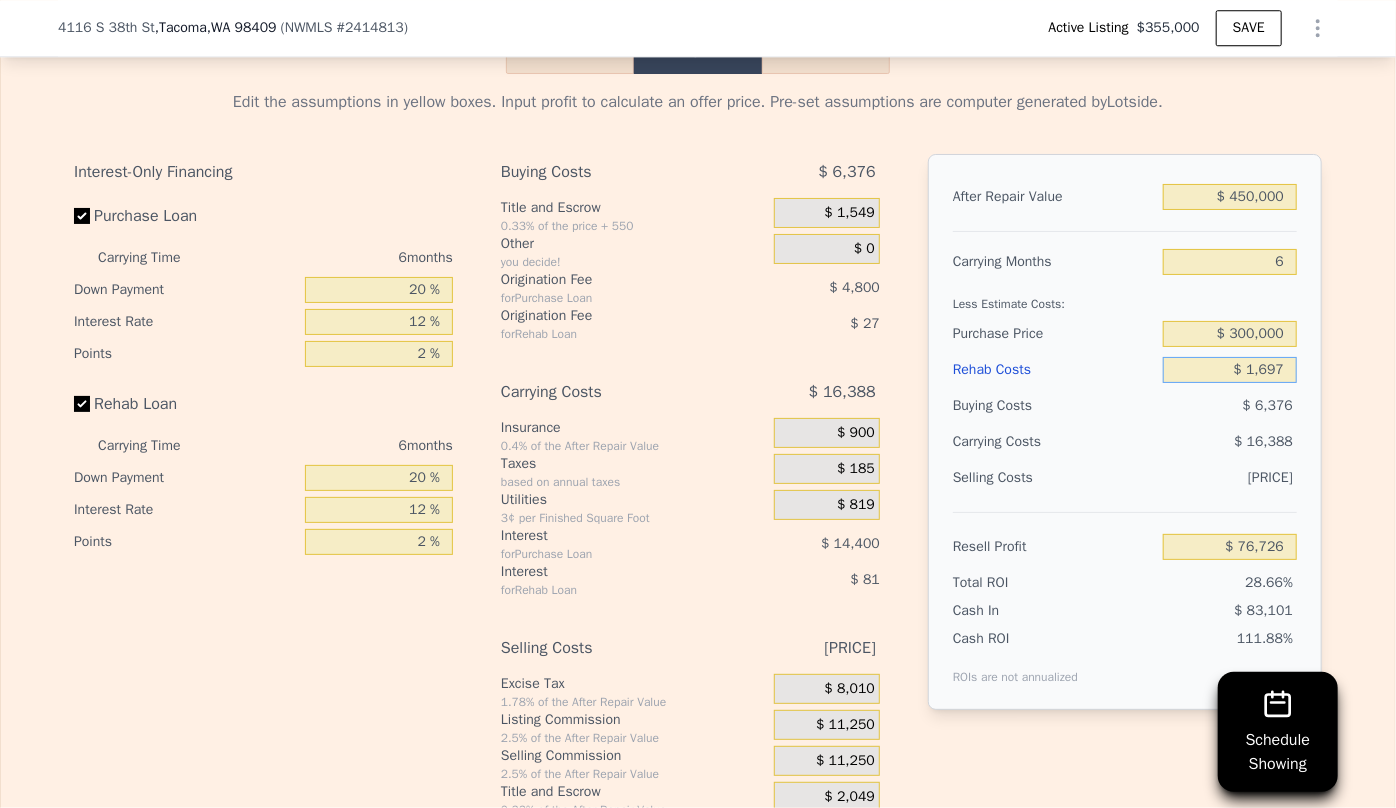 type on "[NUMBER]" 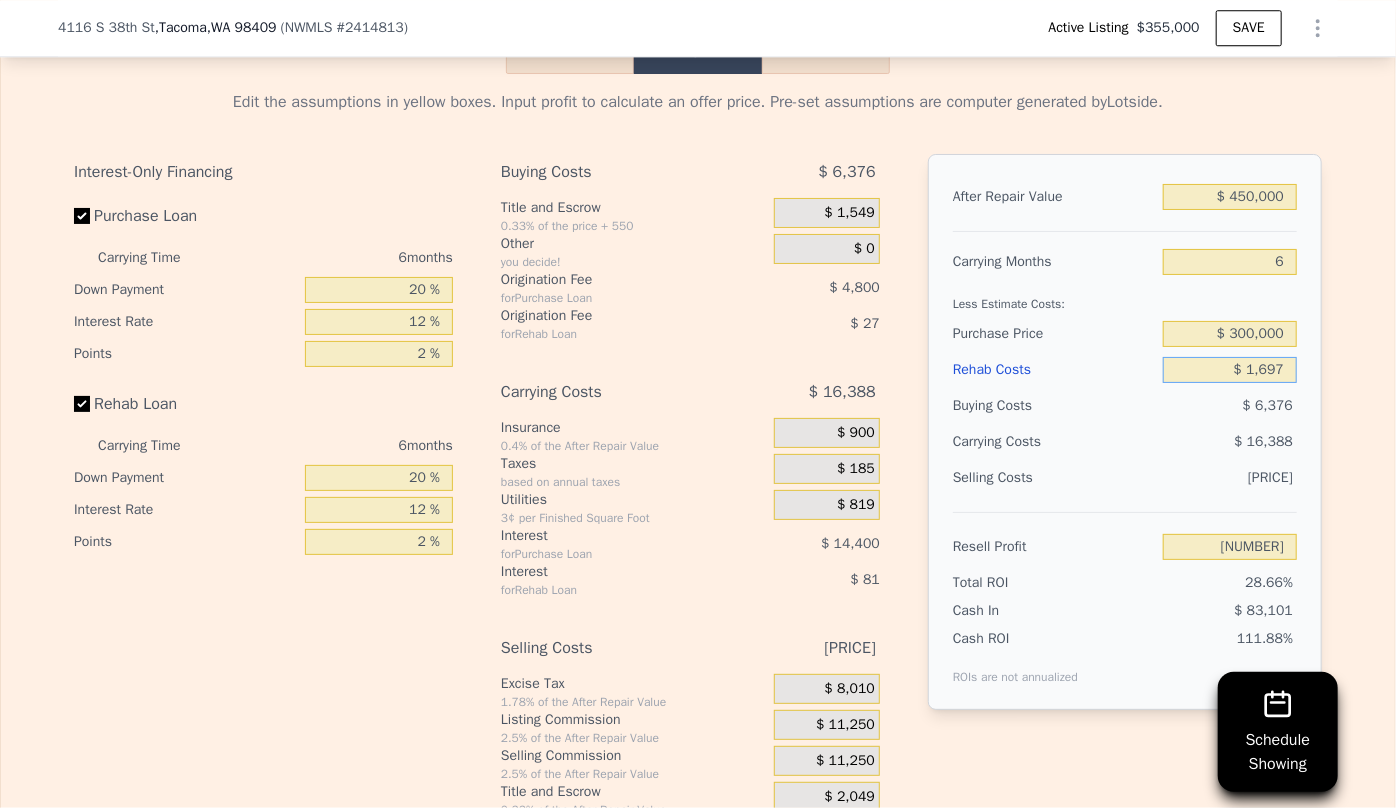 type on "$ 169" 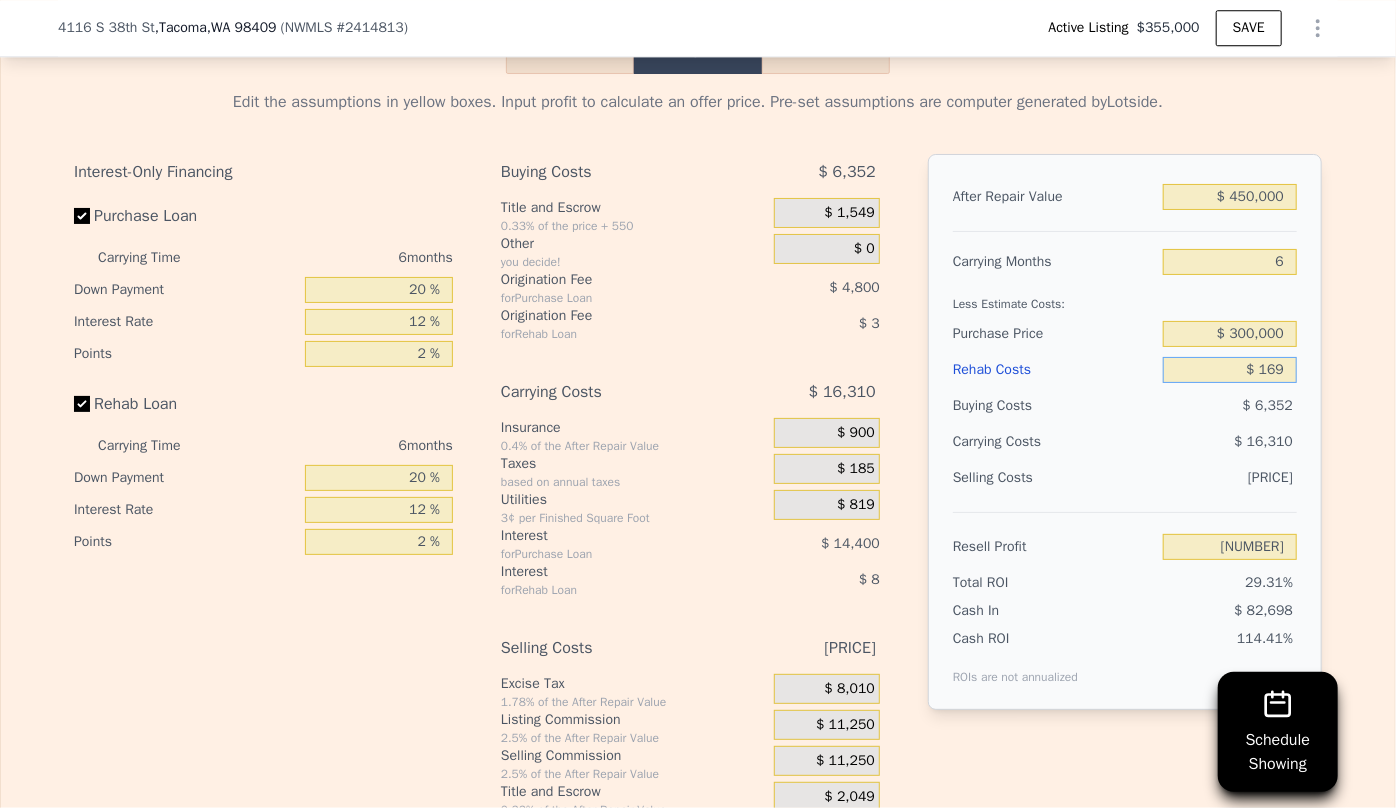 type on "$ 94,610" 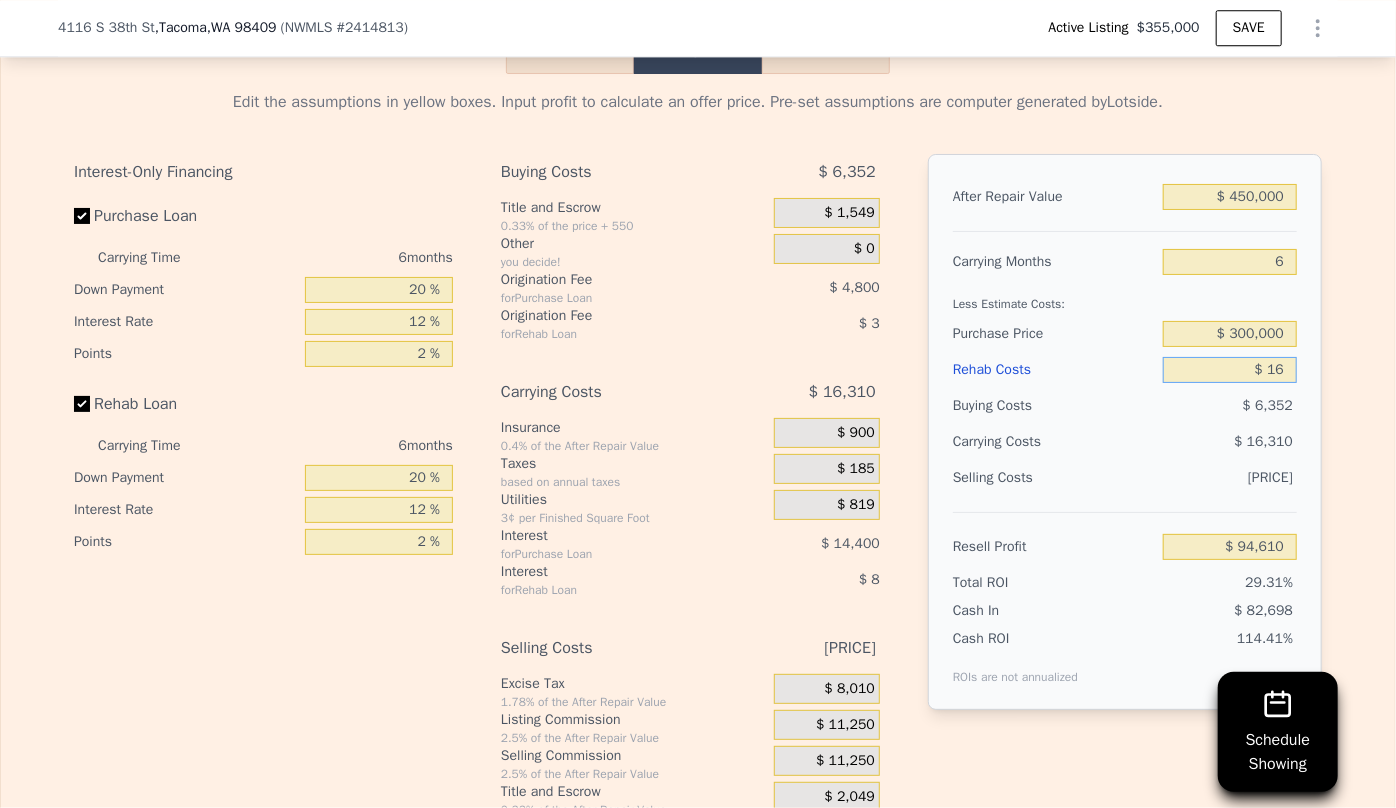 type on "$ 1" 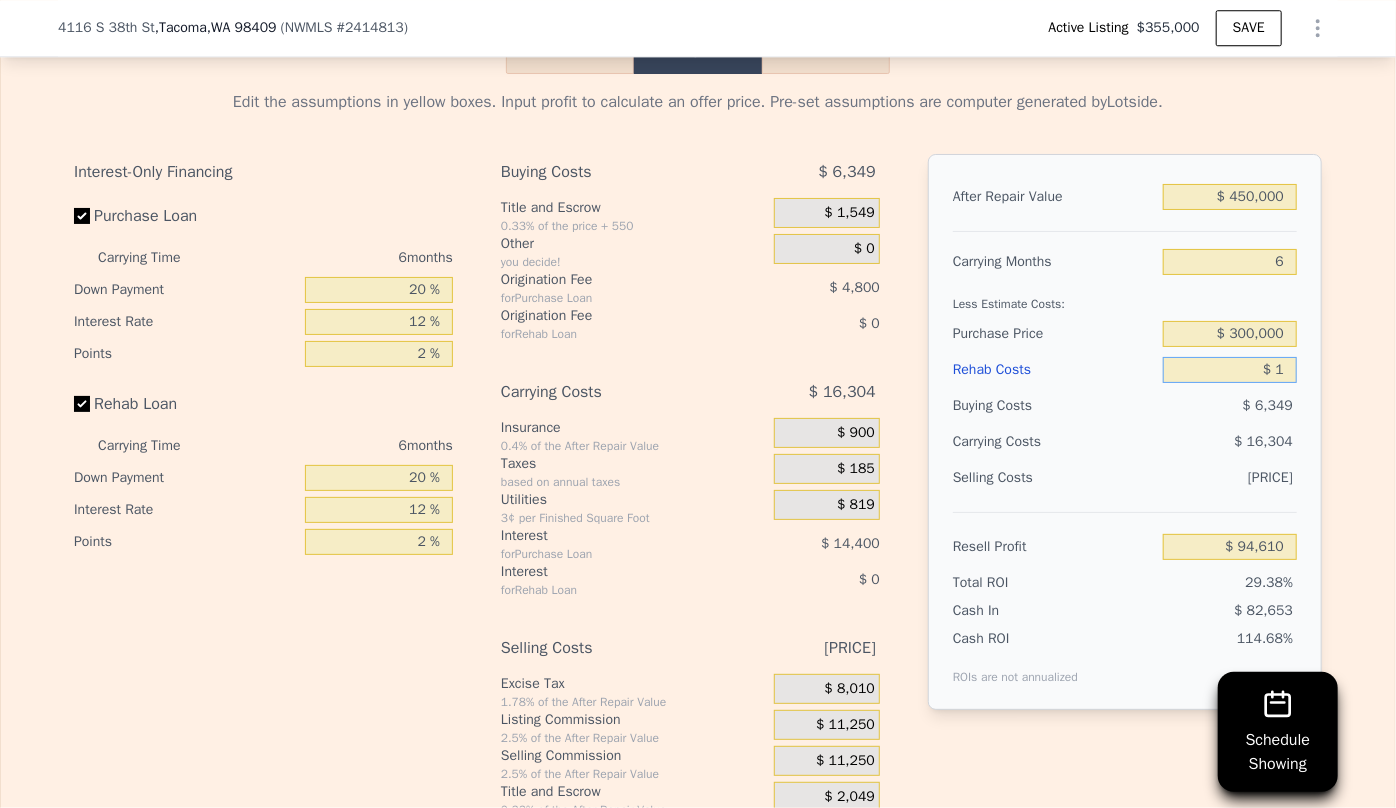 type on "$ 94,787" 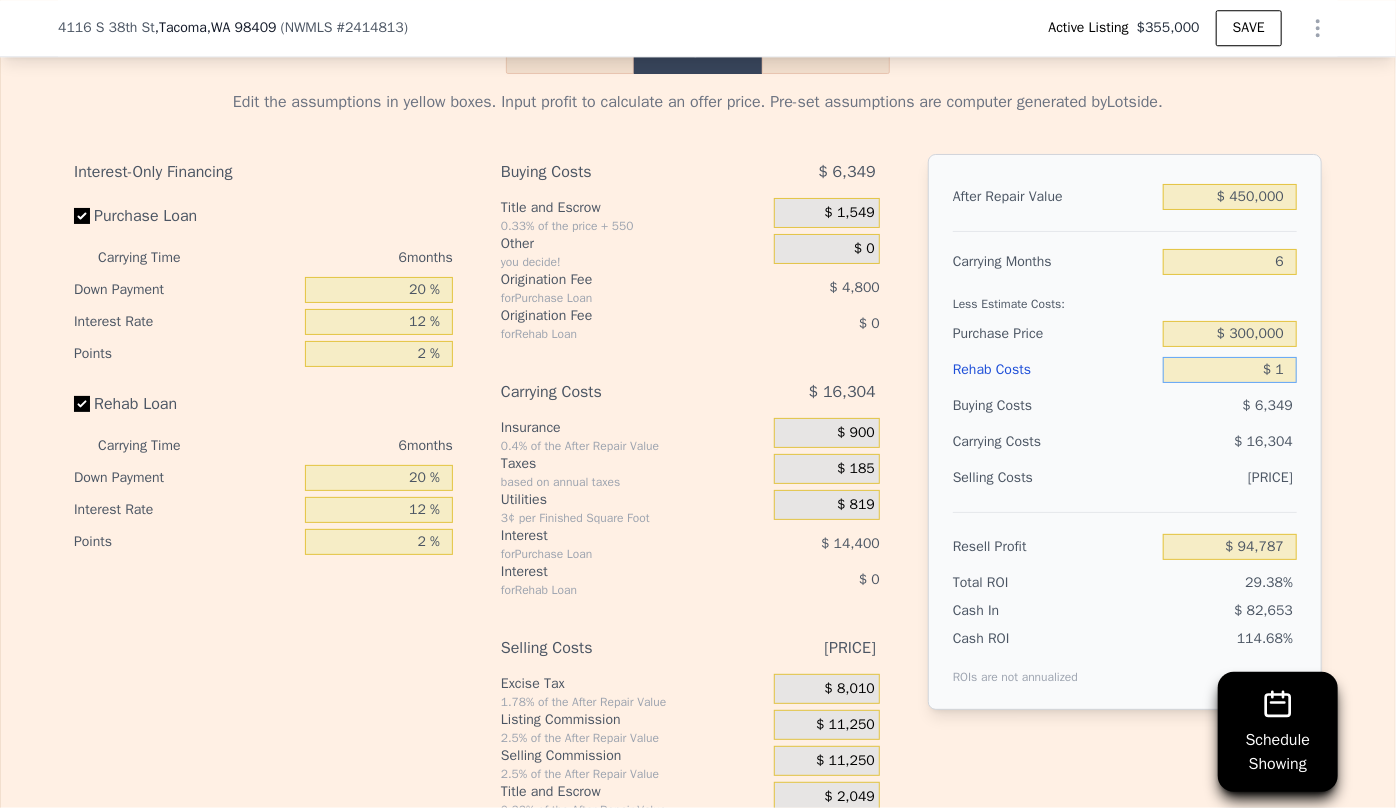 type on "$ 10" 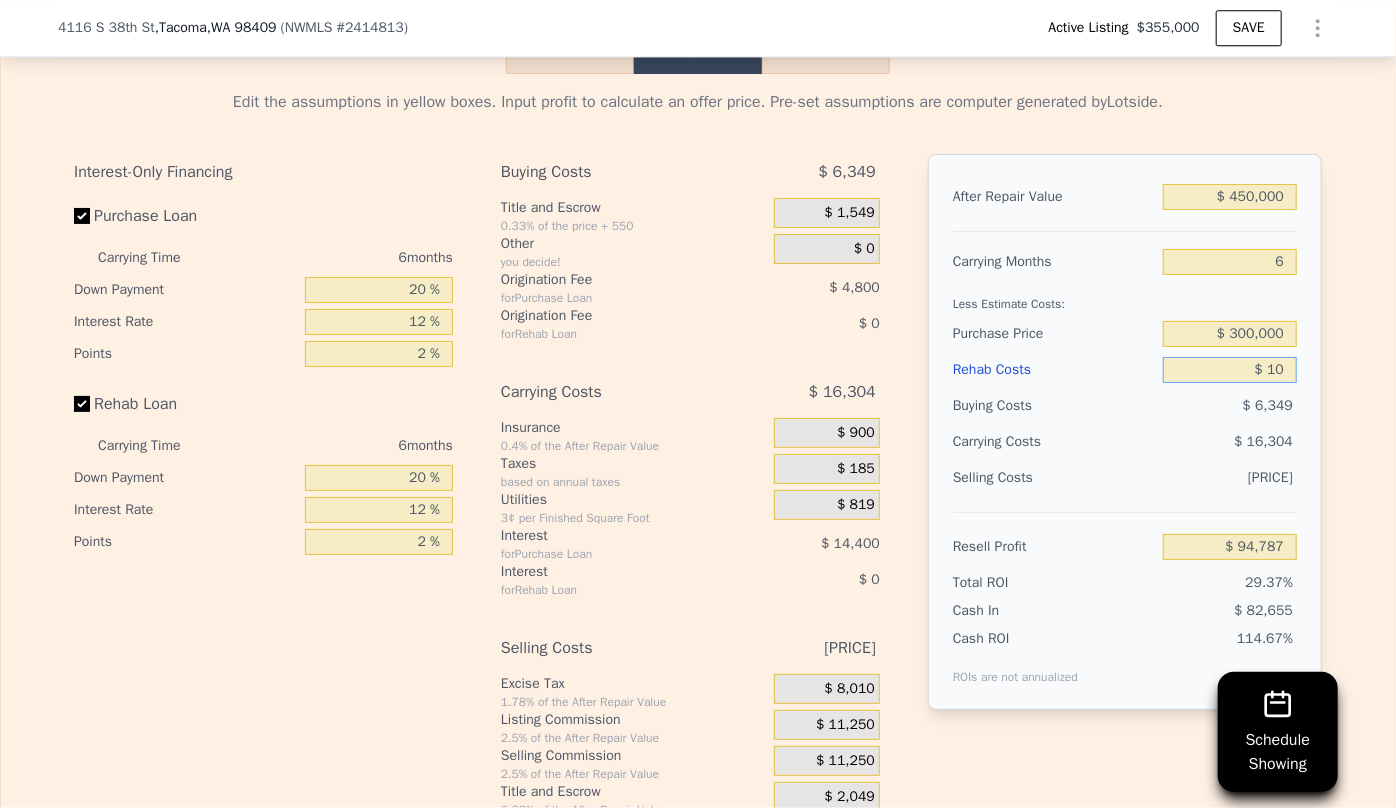 type on "$ 94,778" 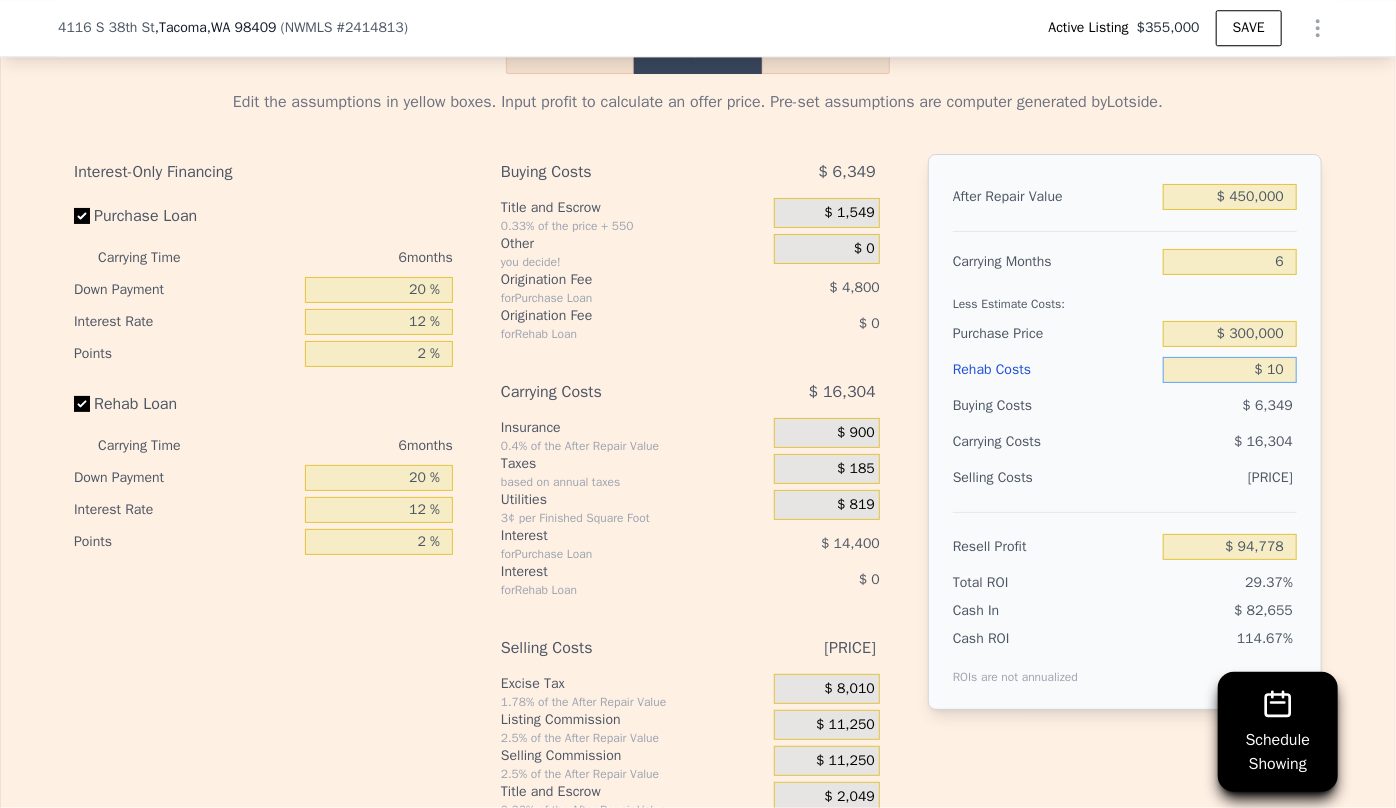 type on "$ 100" 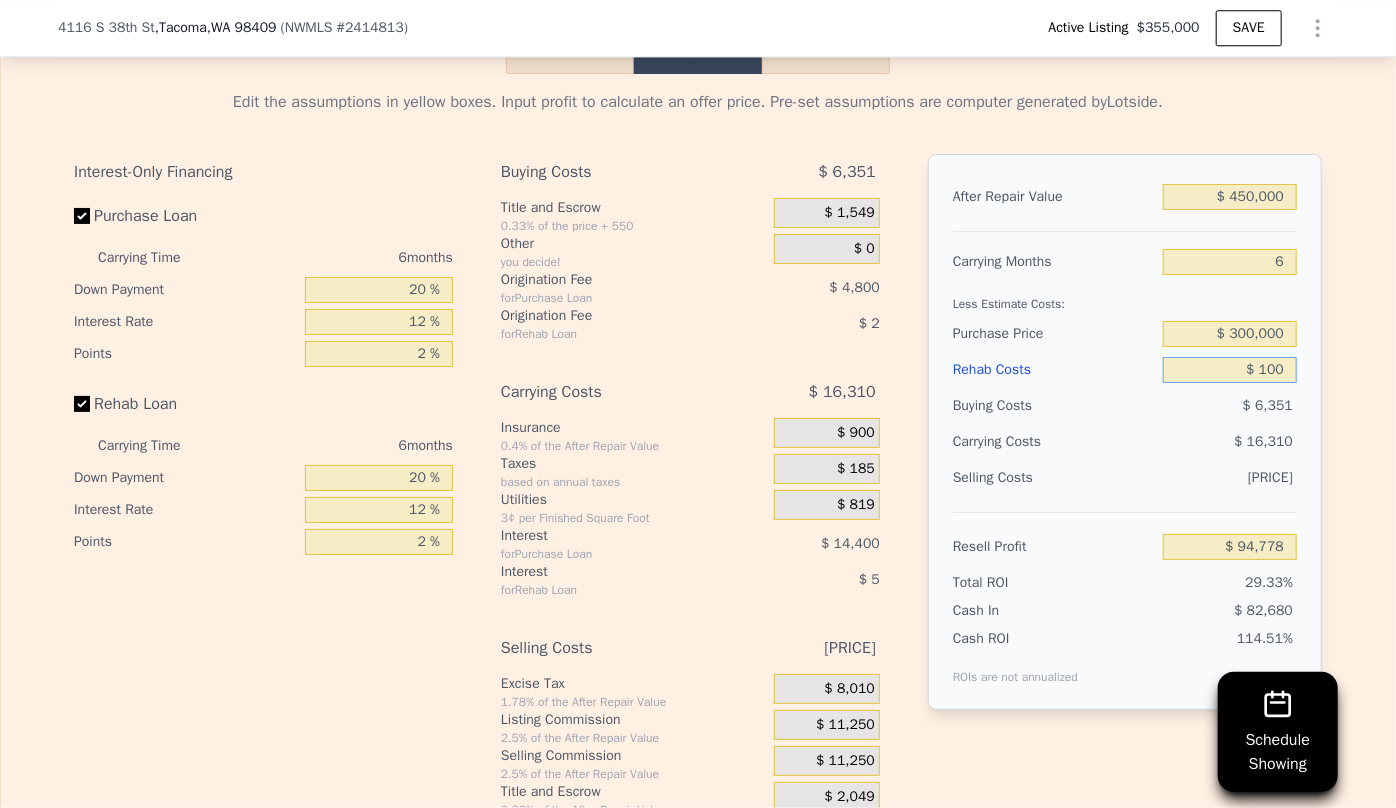 type on "$ 94,680" 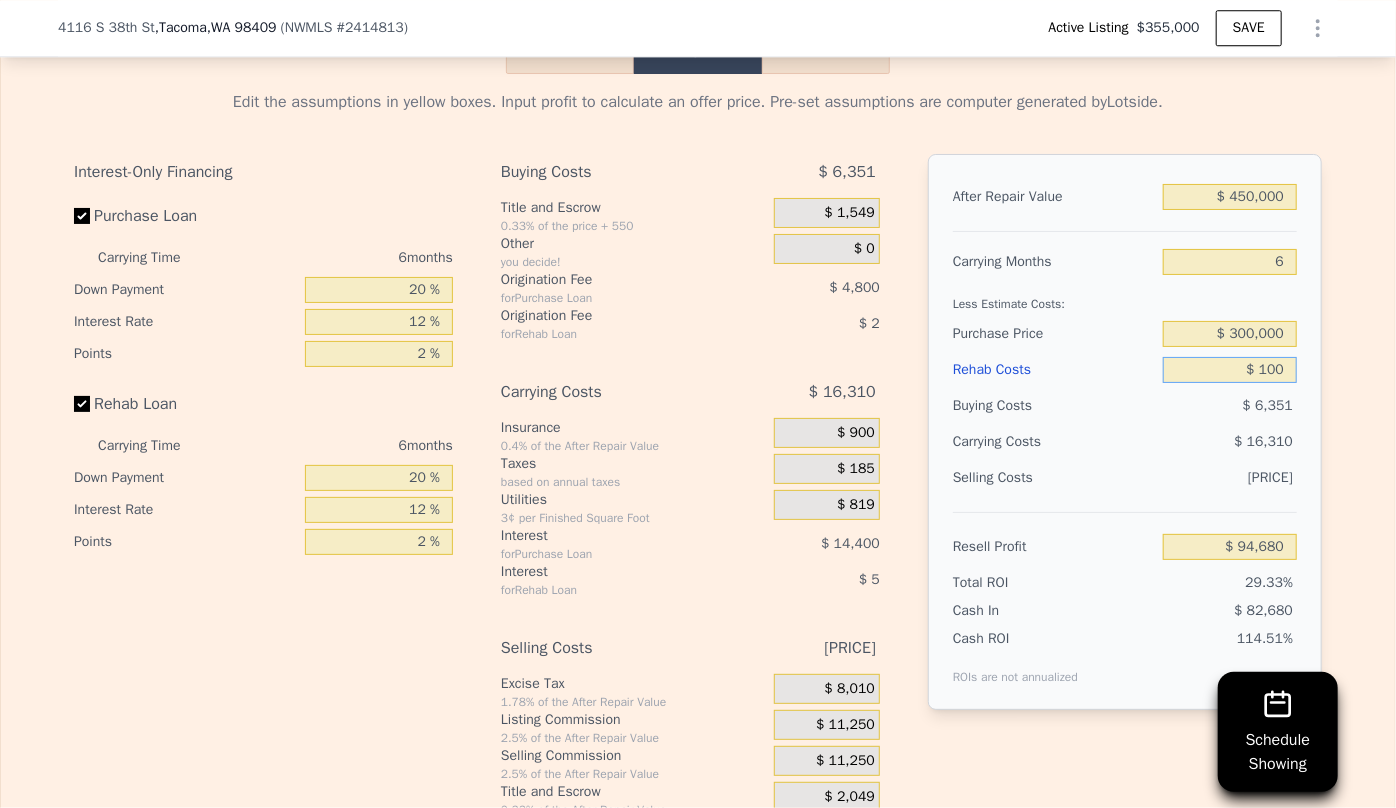 type on "$ 1,000" 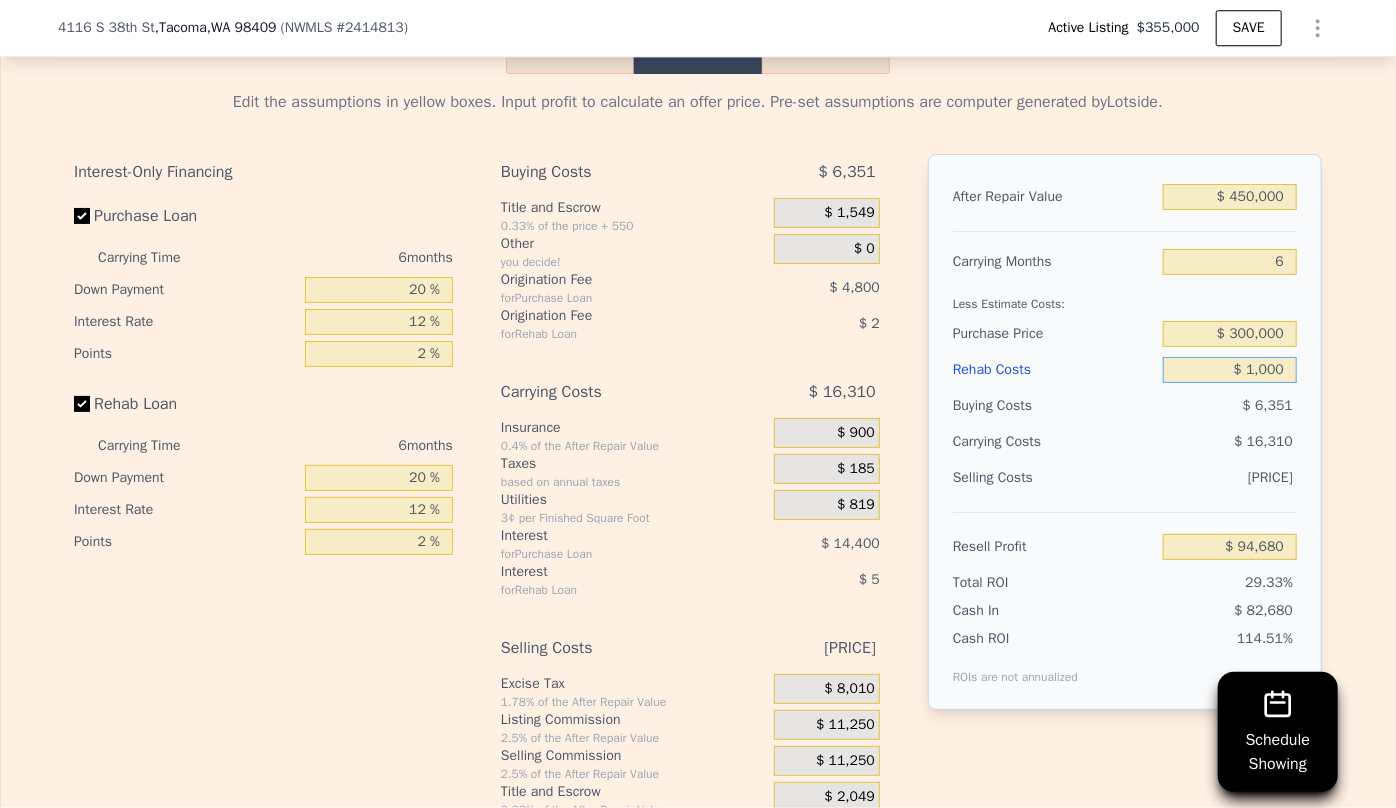 type on "$ 93,724" 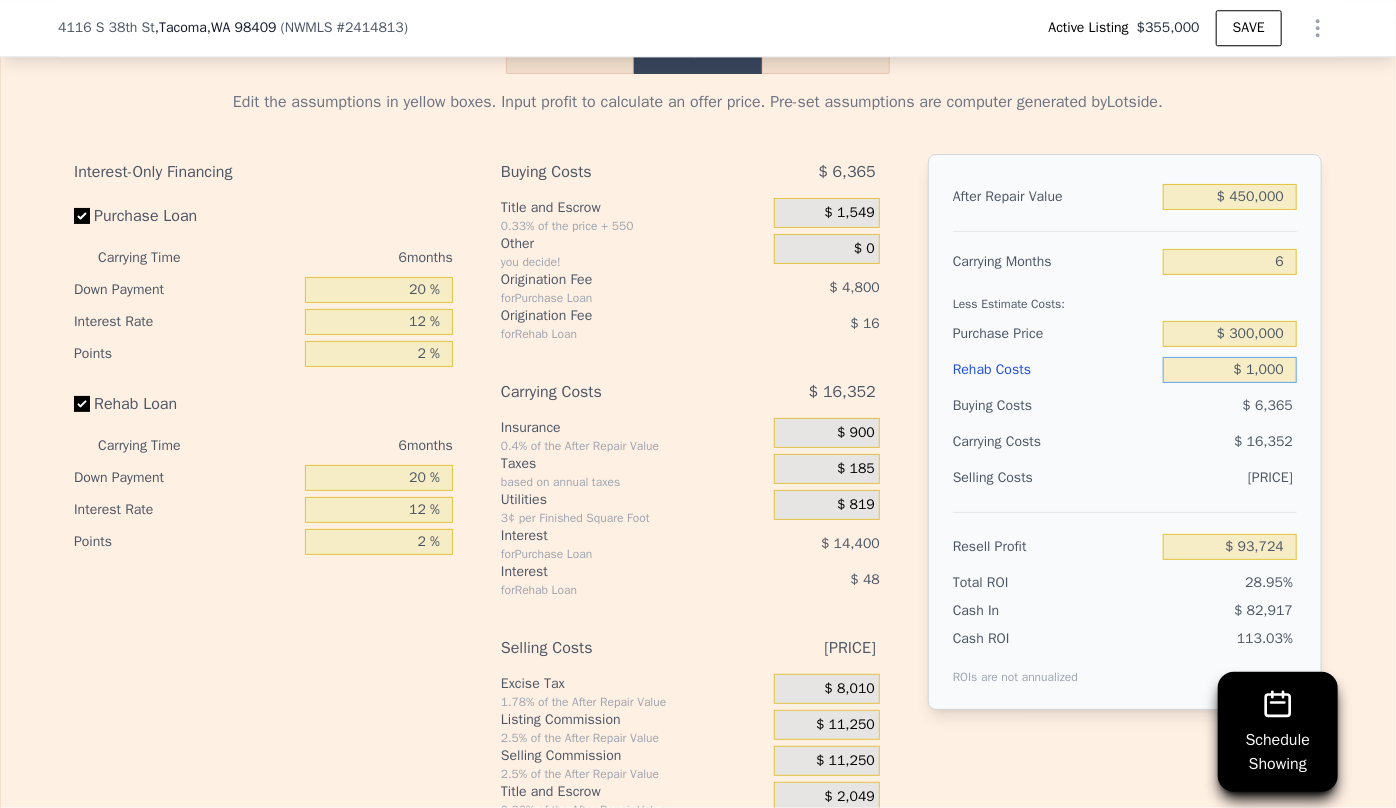 type on "$ 10,000" 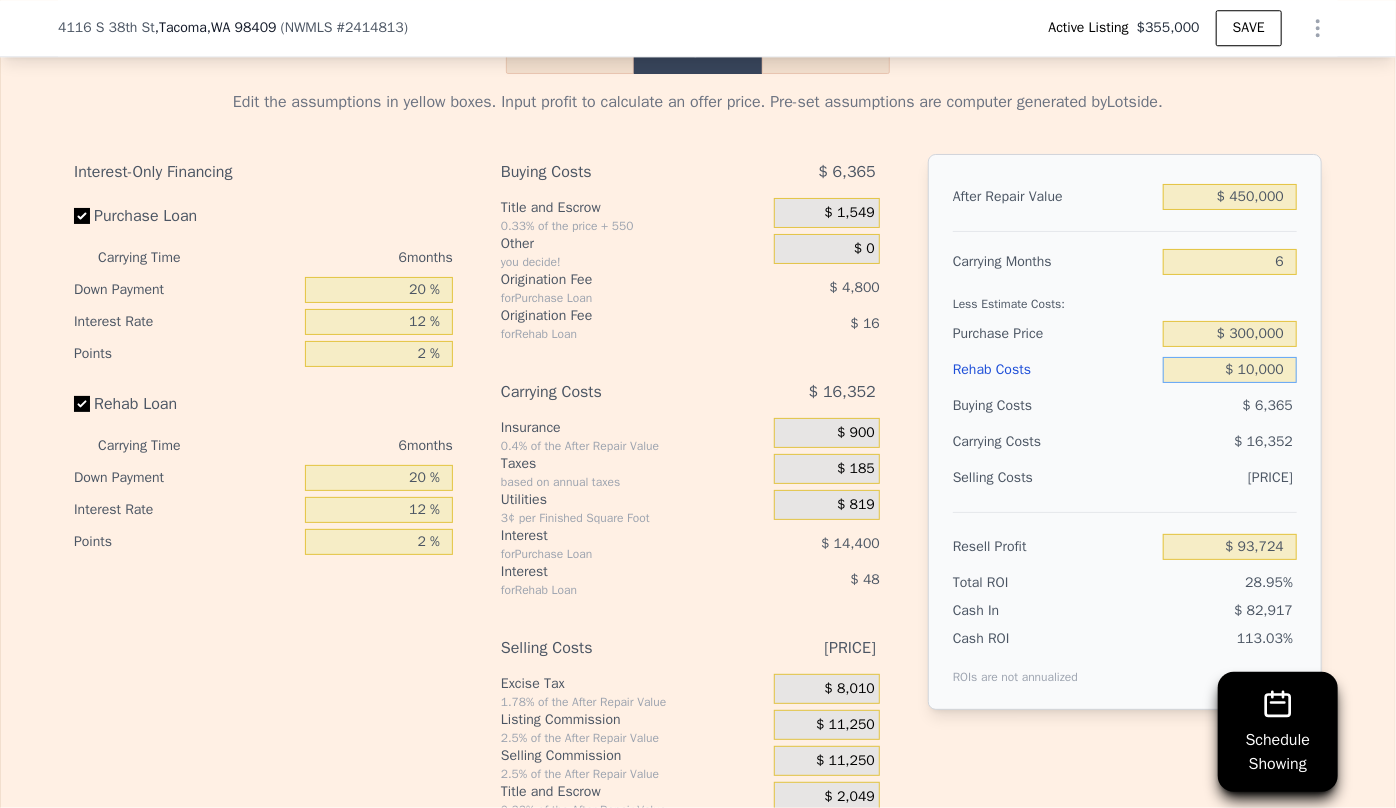 type on "$ 84,148" 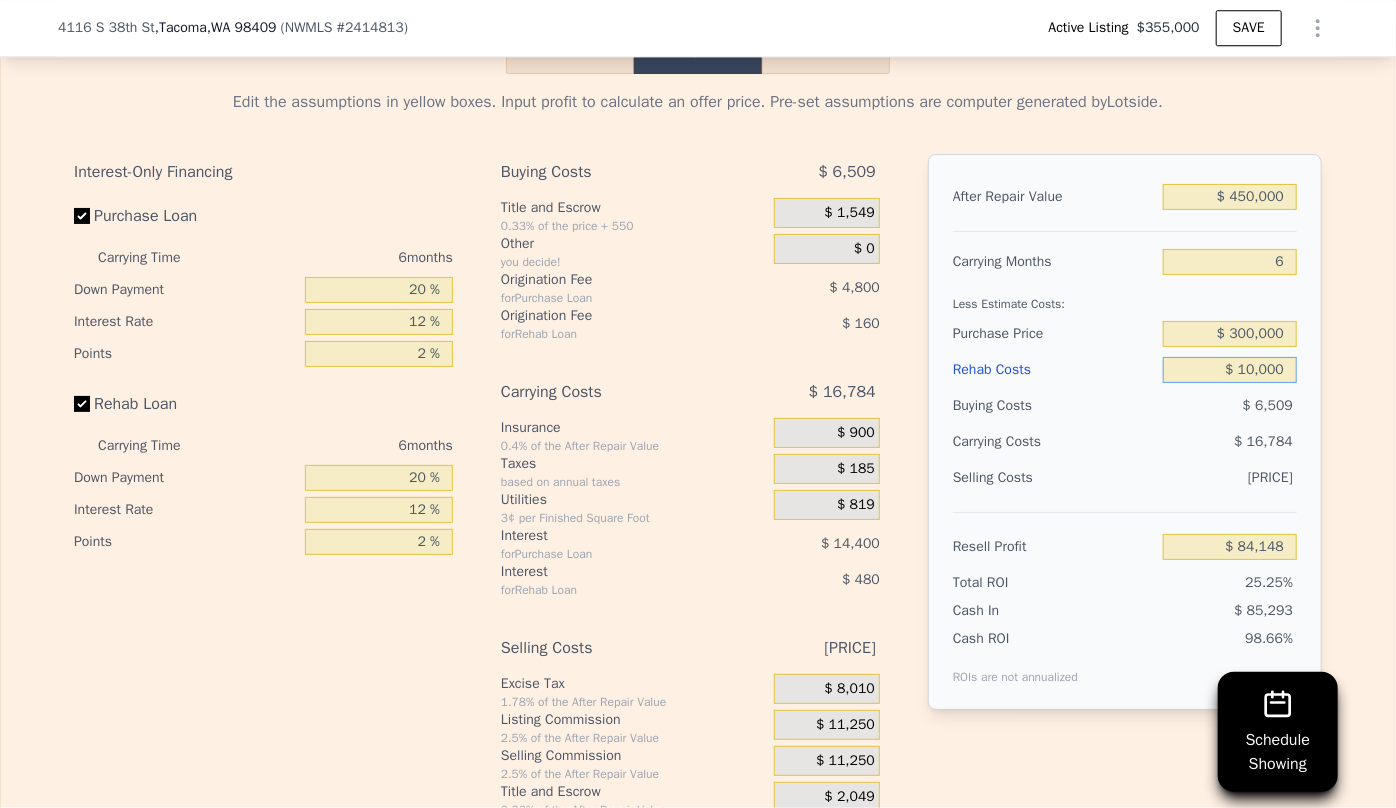 type on "$ 100,000" 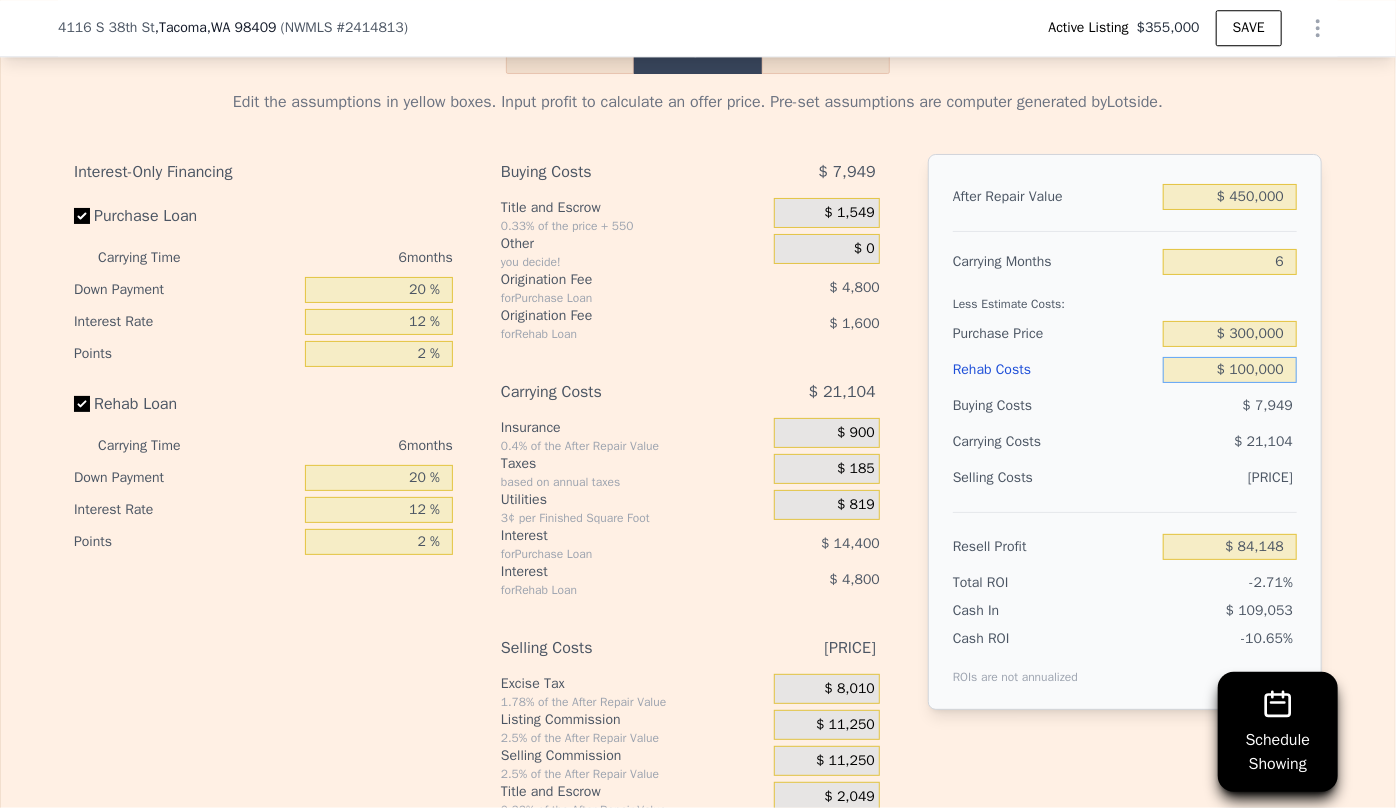 type on "-[PRICE]" 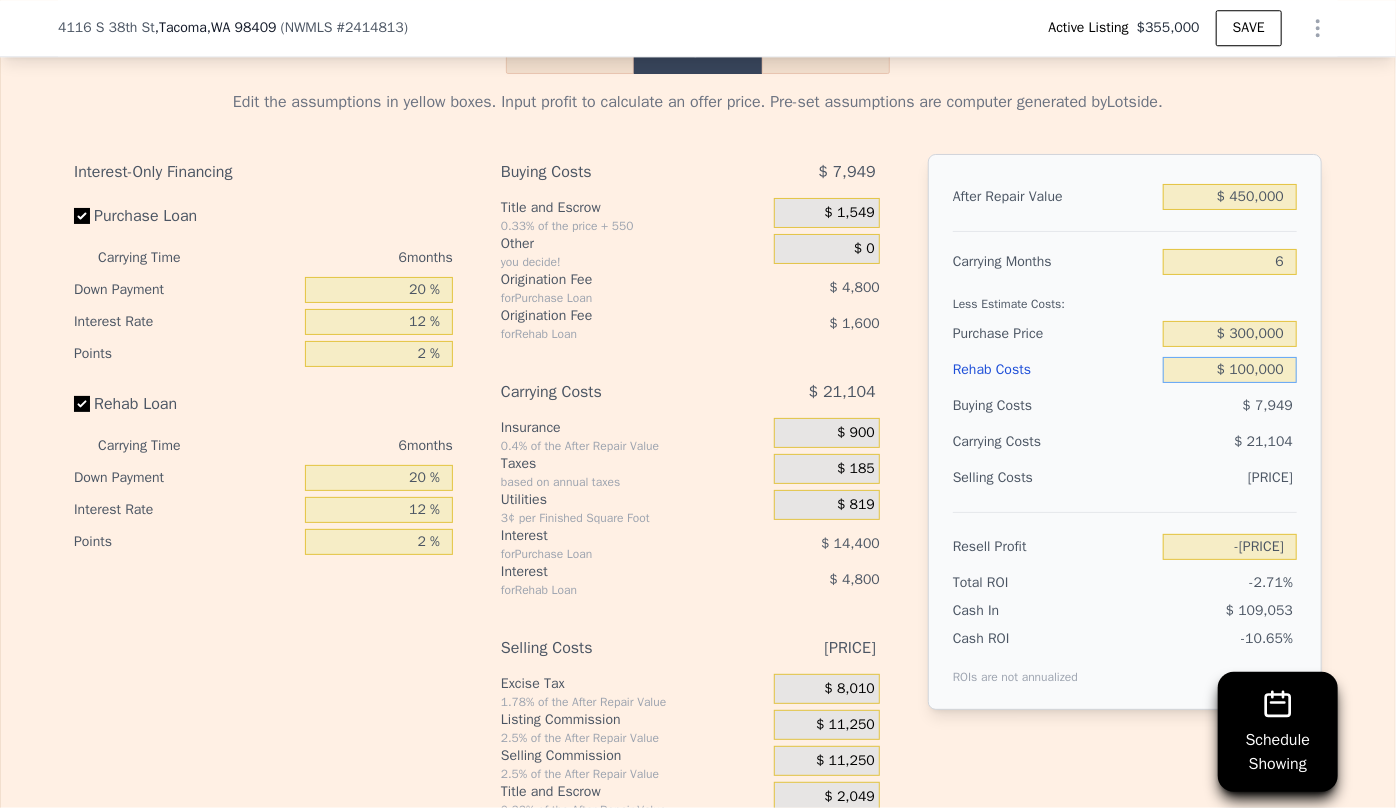 type on "$ 100,000" 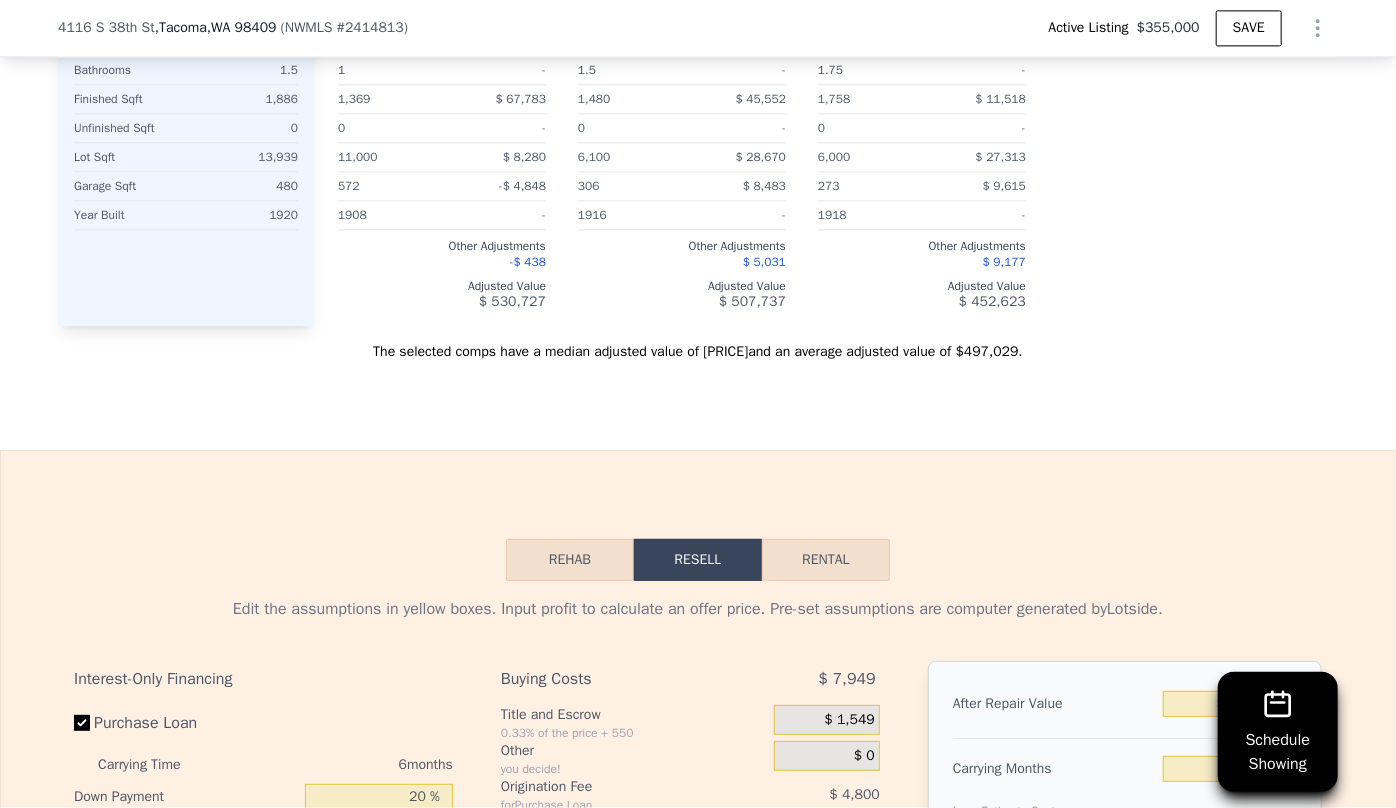 scroll, scrollTop: 2636, scrollLeft: 0, axis: vertical 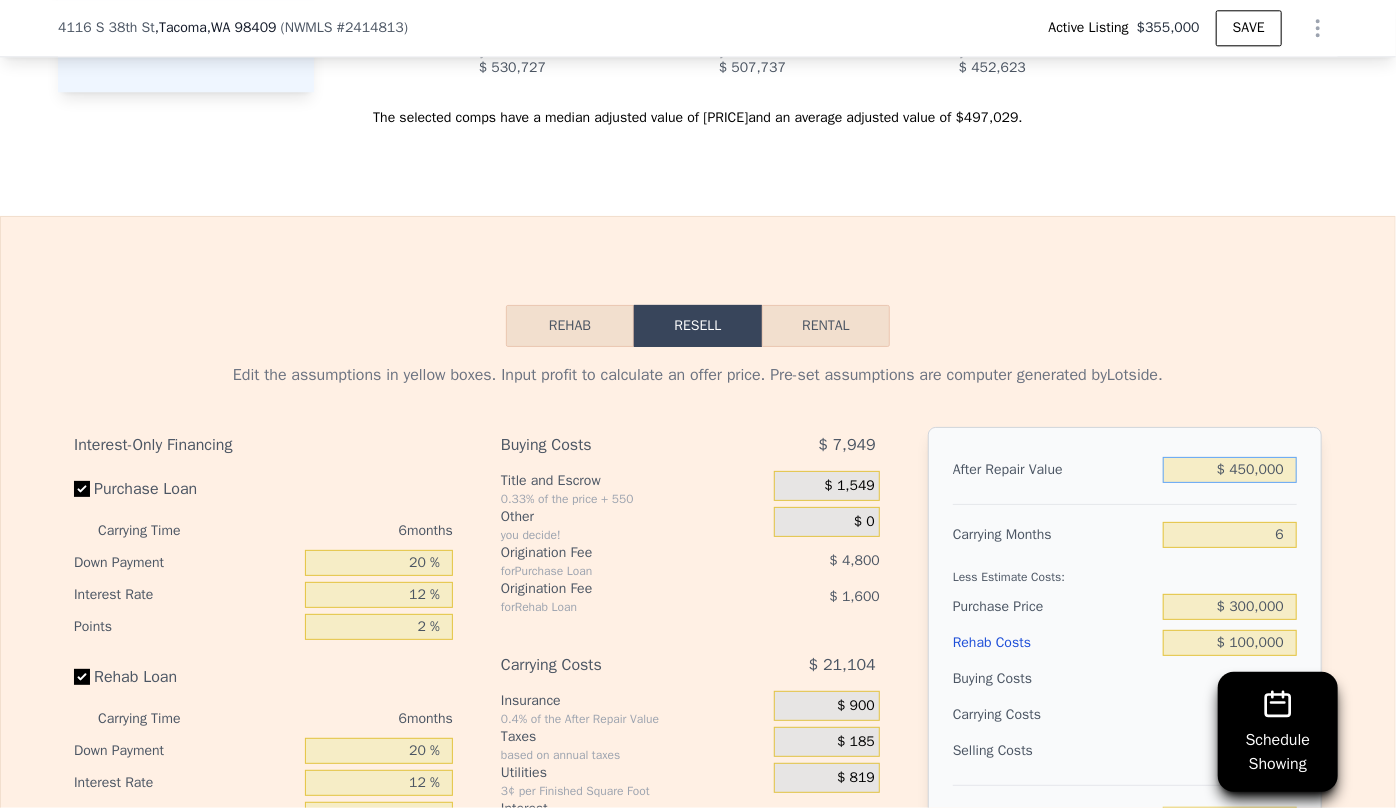 click on "$ 450,000" at bounding box center [1230, 470] 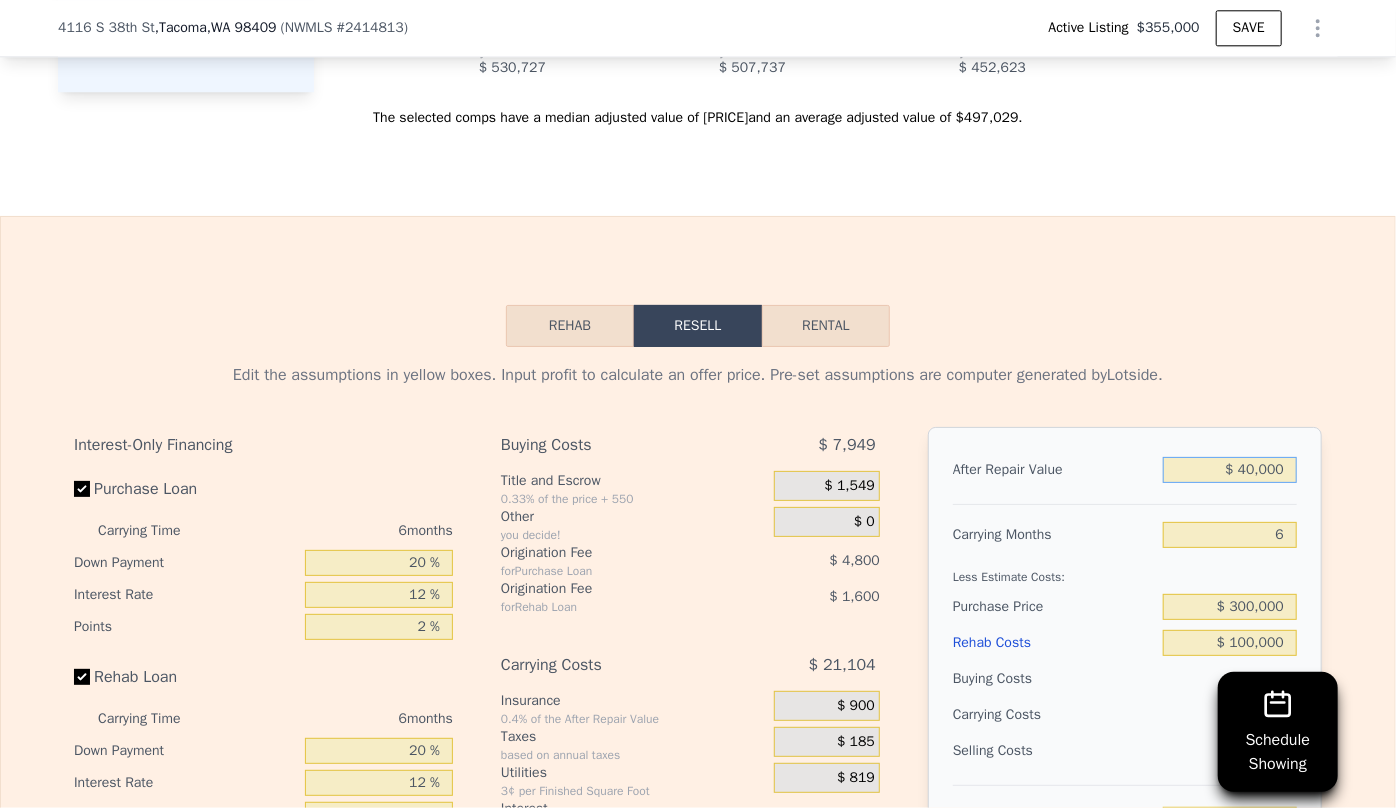 type on "-$ 391,628" 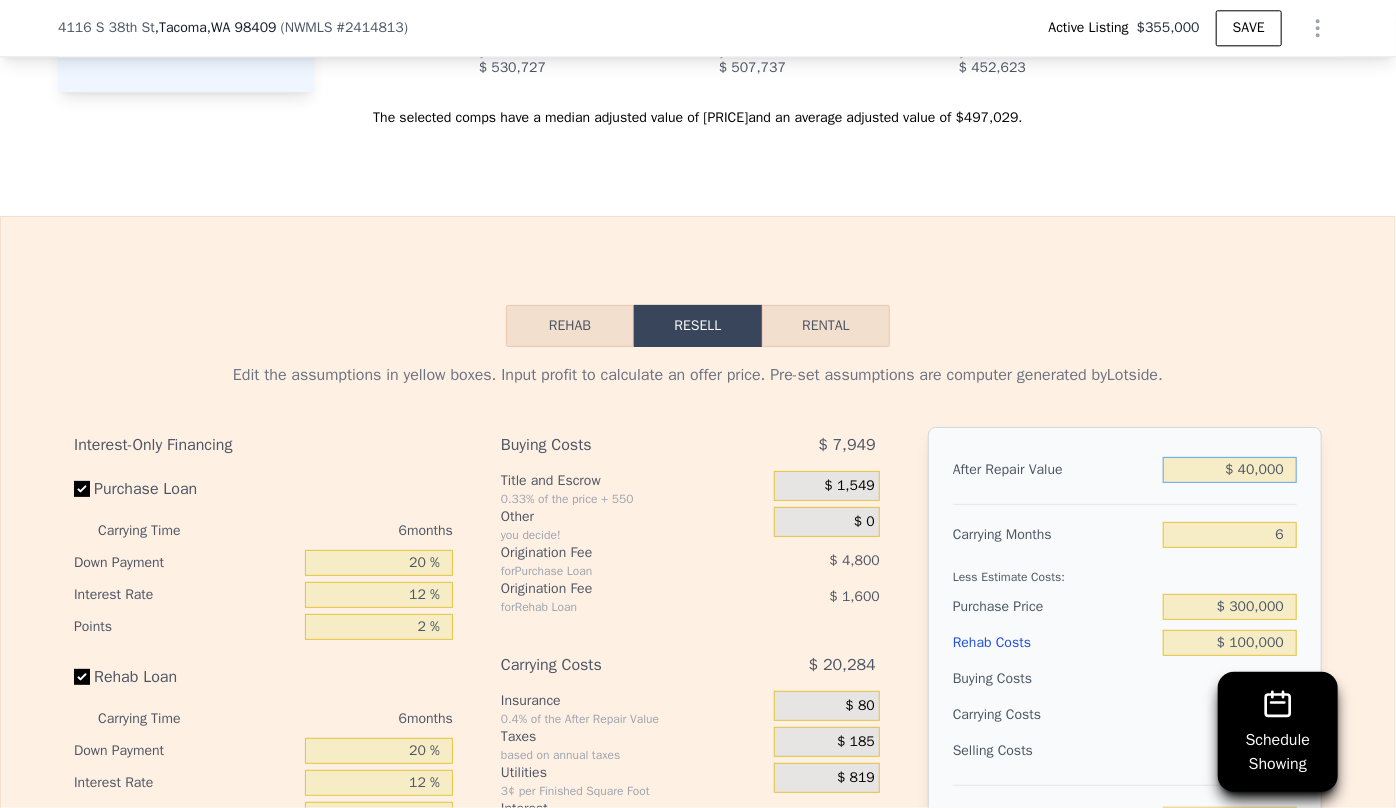 type on "$ 460,000" 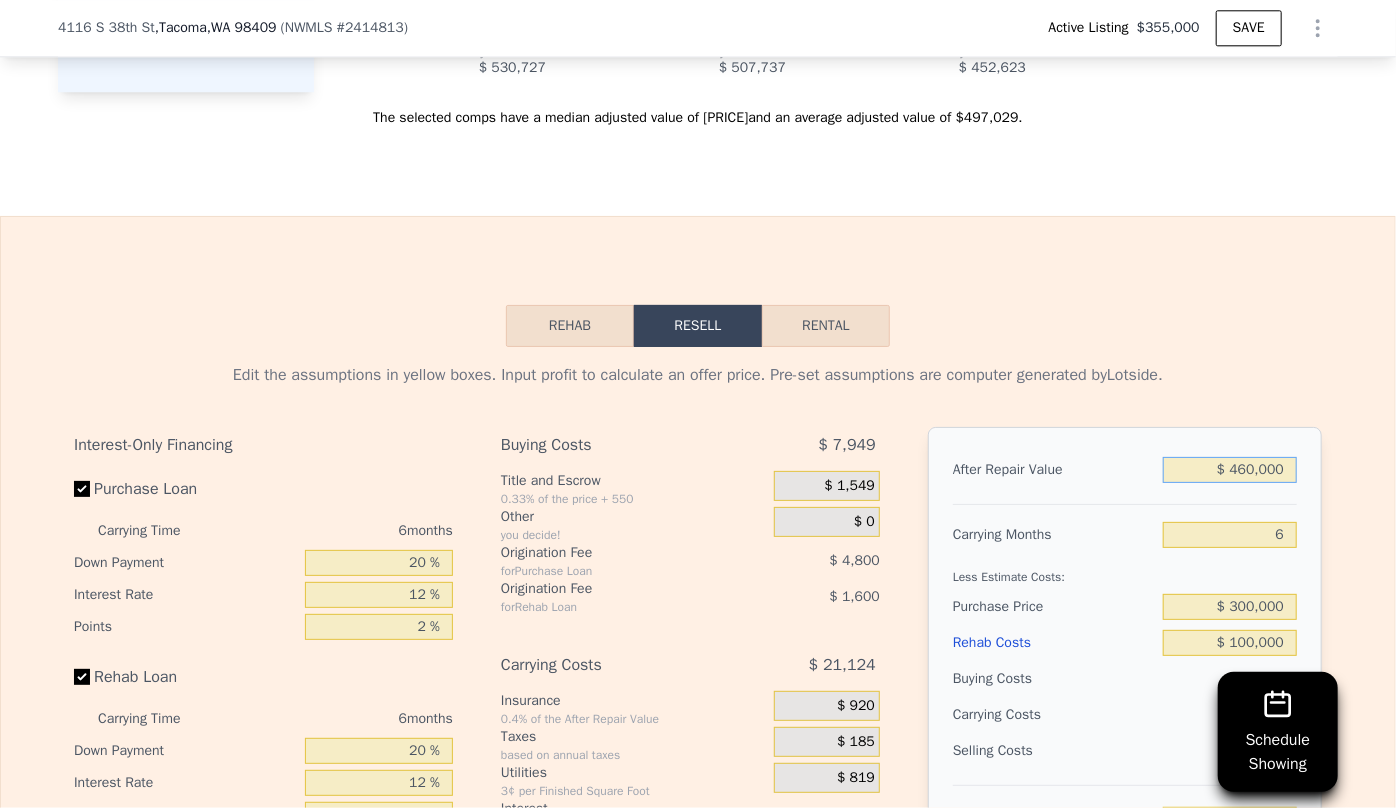 type on "-$ 2,343" 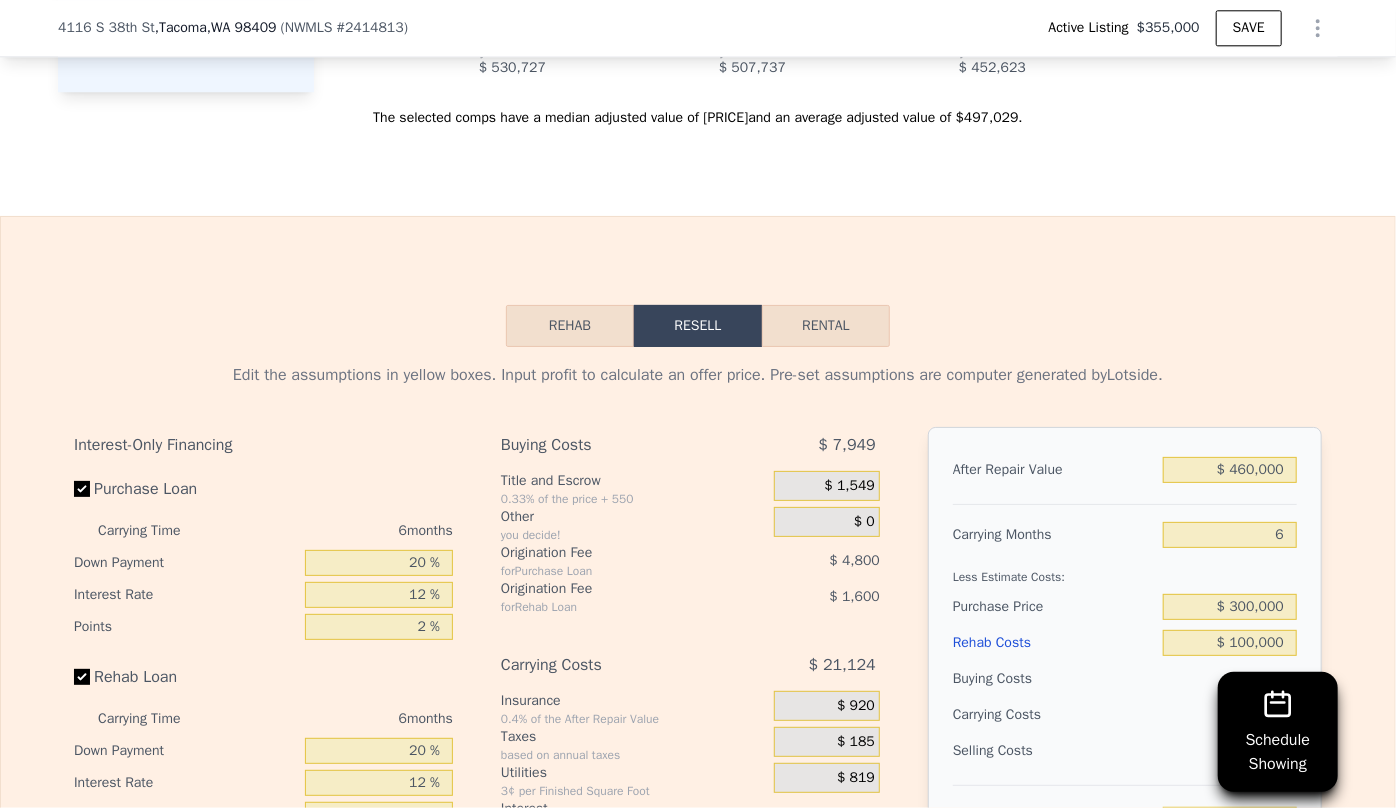 click on "Less Estimate Costs:" at bounding box center [1125, 571] 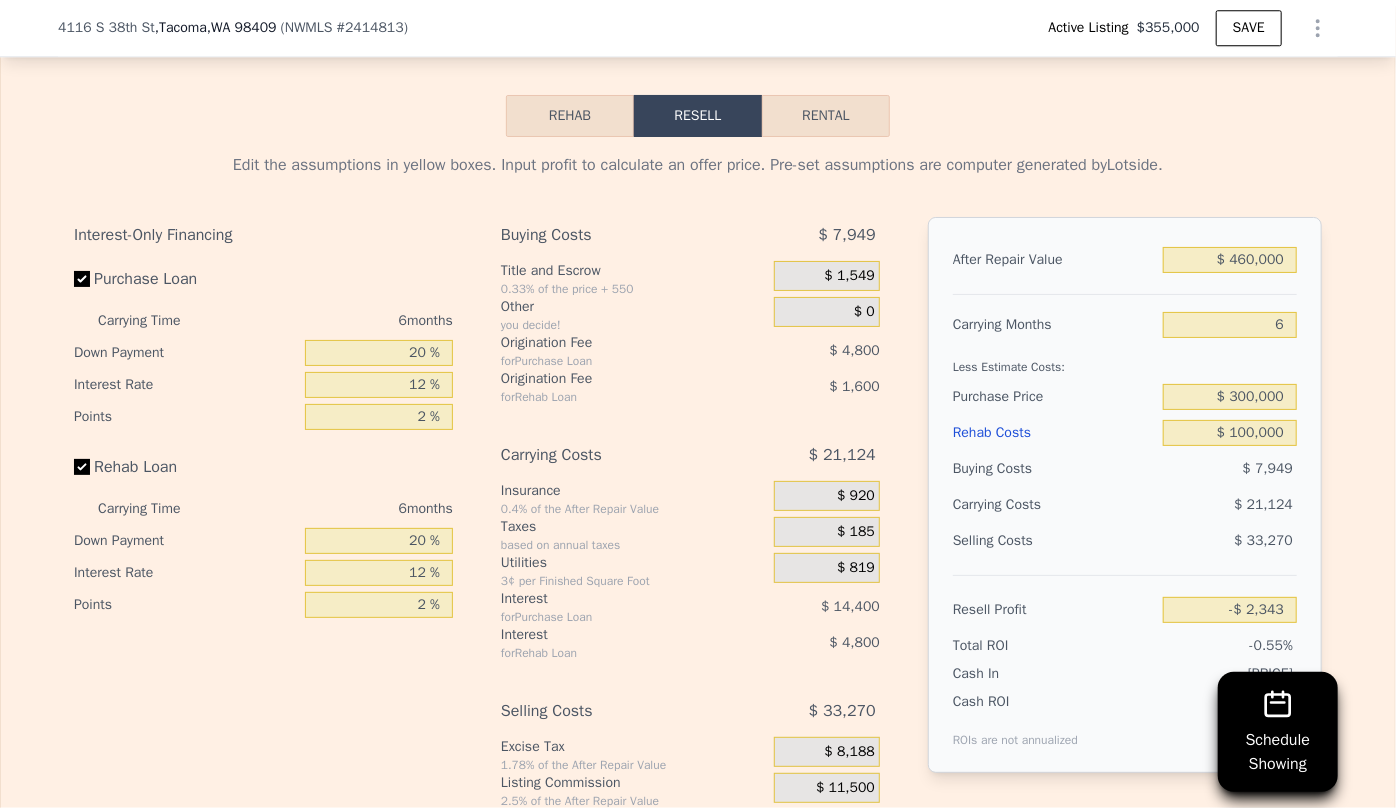 scroll, scrollTop: 2909, scrollLeft: 0, axis: vertical 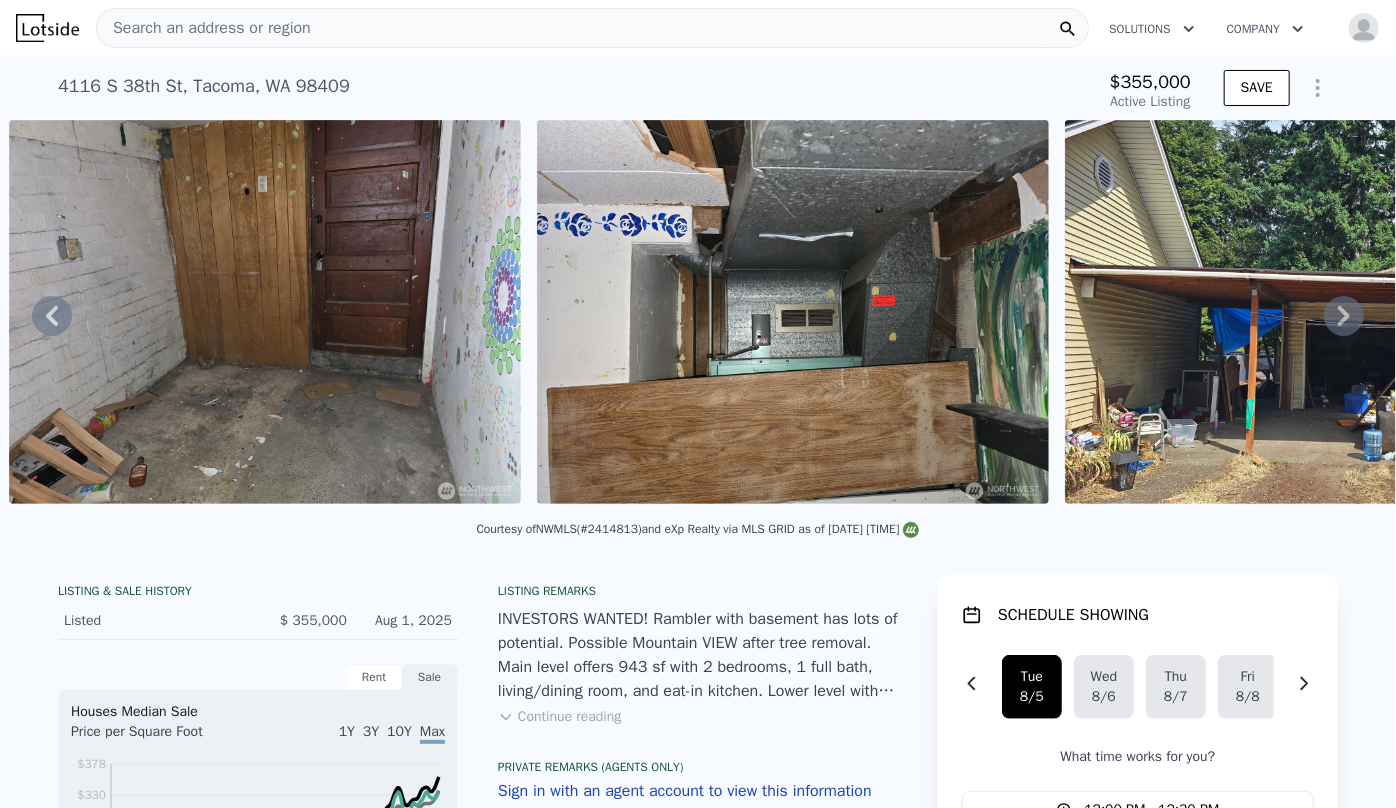 click on "Search an address or region" at bounding box center [204, 28] 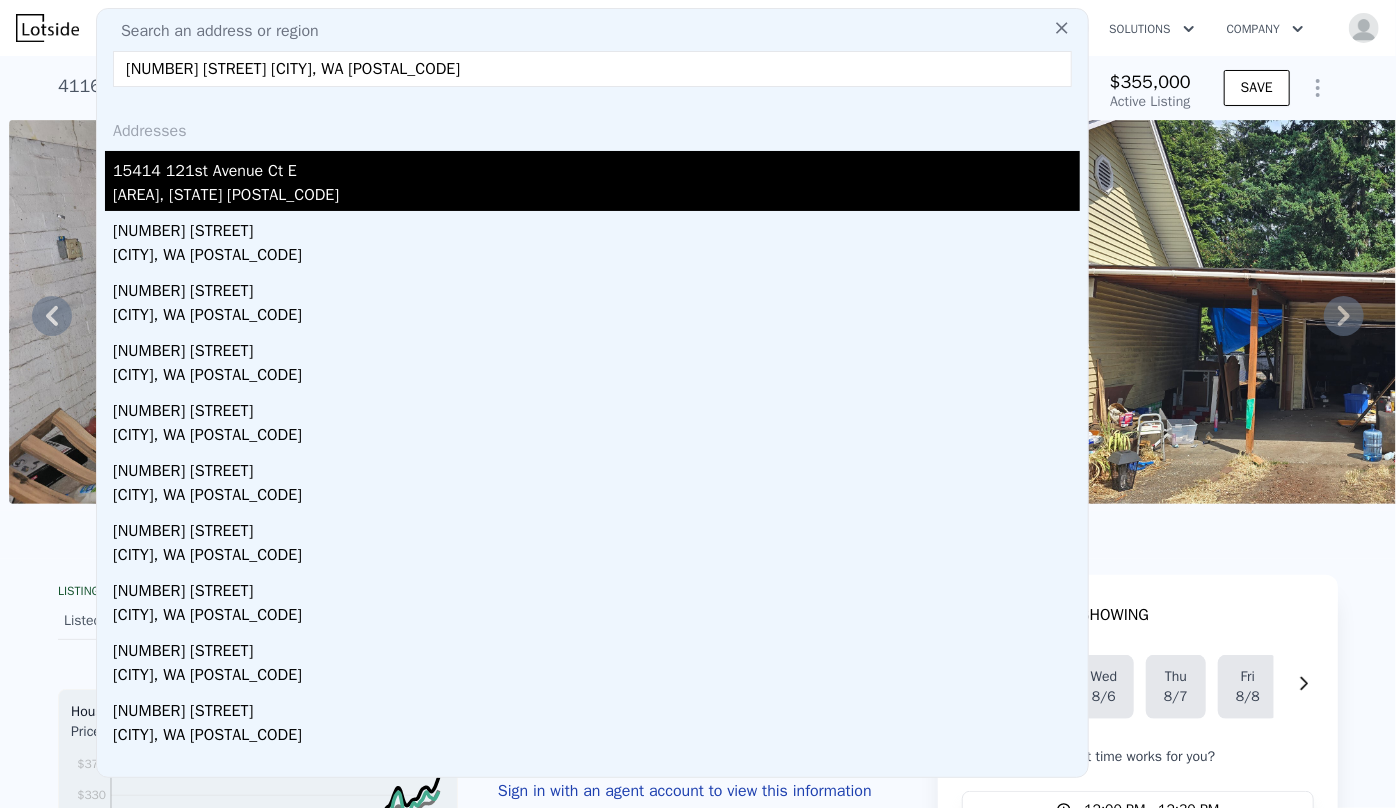type on "[NUMBER] [STREET] [CITY], WA [POSTAL_CODE]" 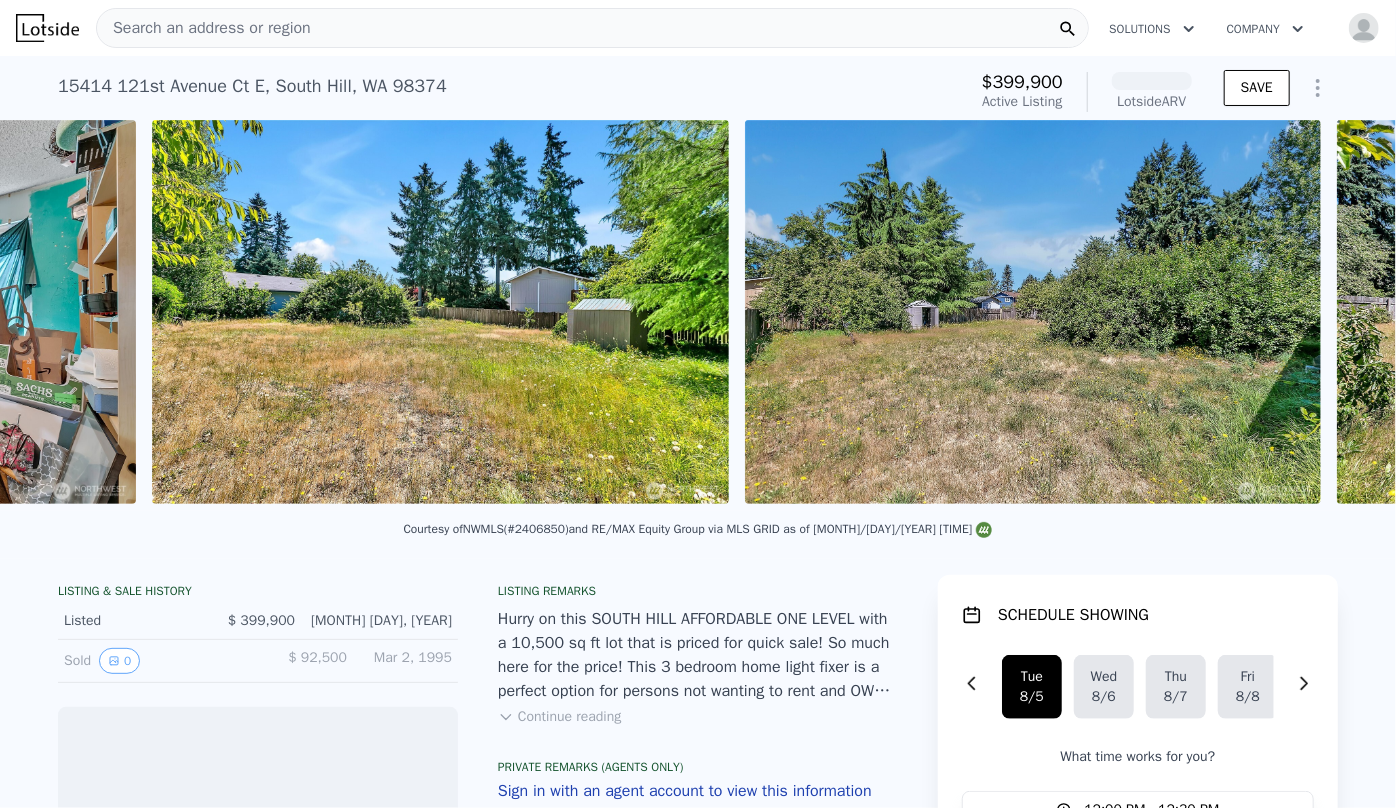 scroll, scrollTop: 0, scrollLeft: 6082, axis: horizontal 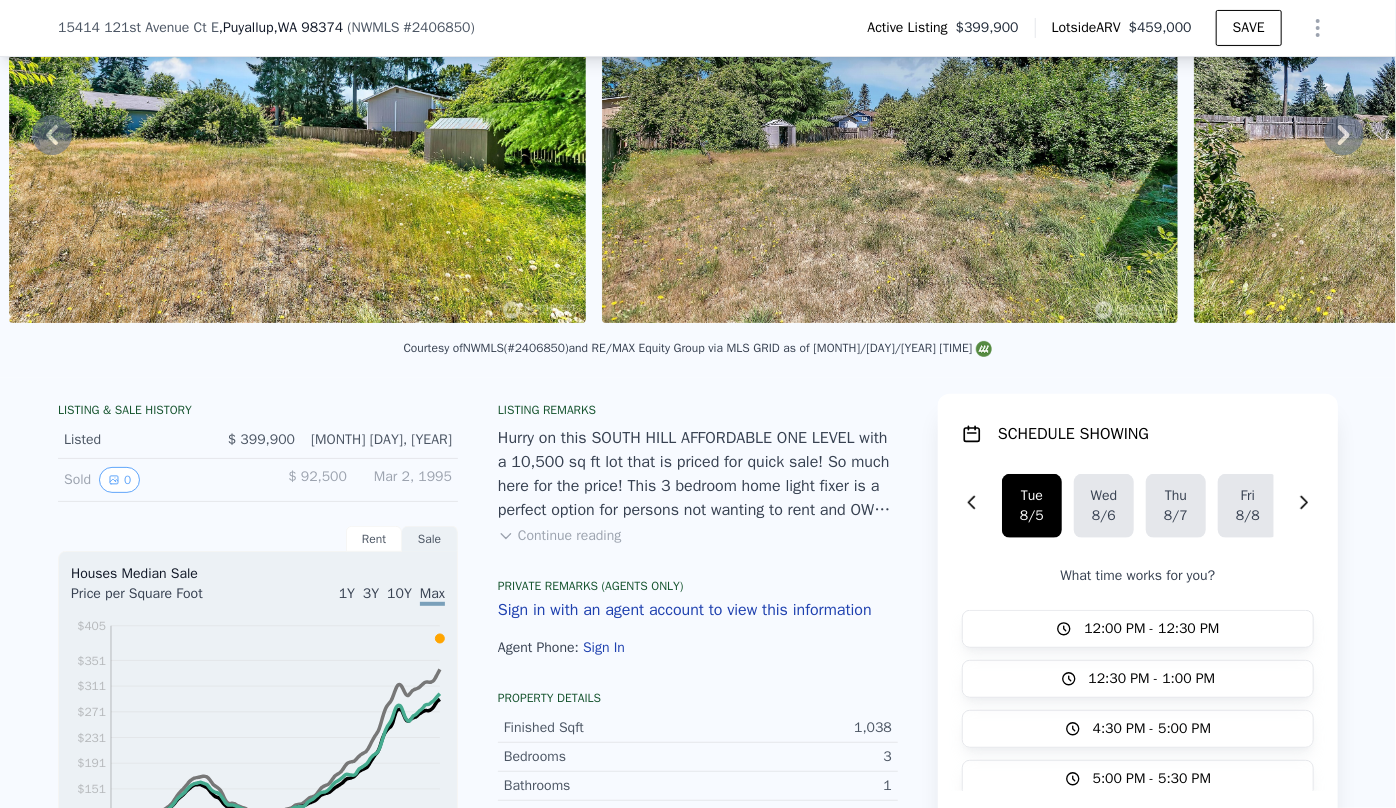 click on "Continue reading" at bounding box center [559, 536] 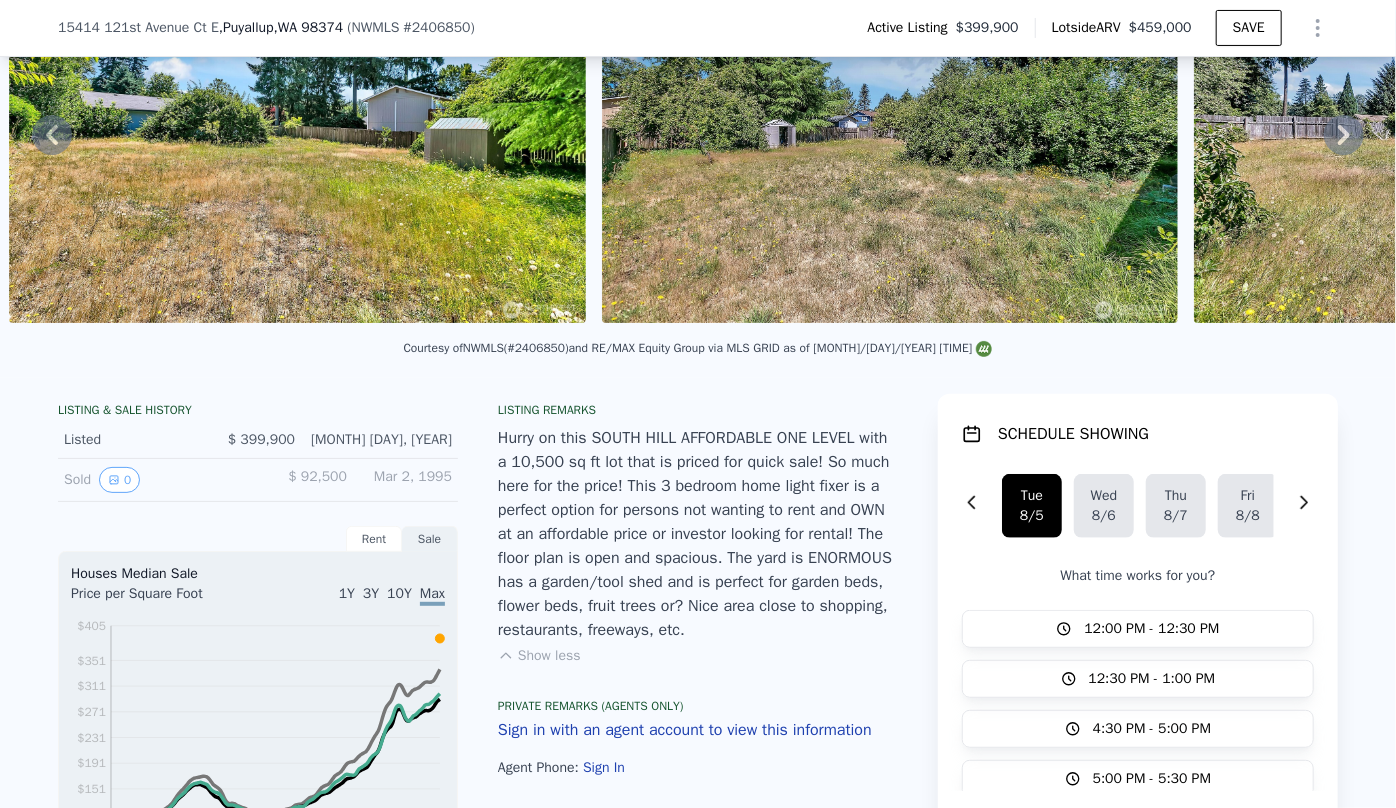 scroll, scrollTop: 901, scrollLeft: 0, axis: vertical 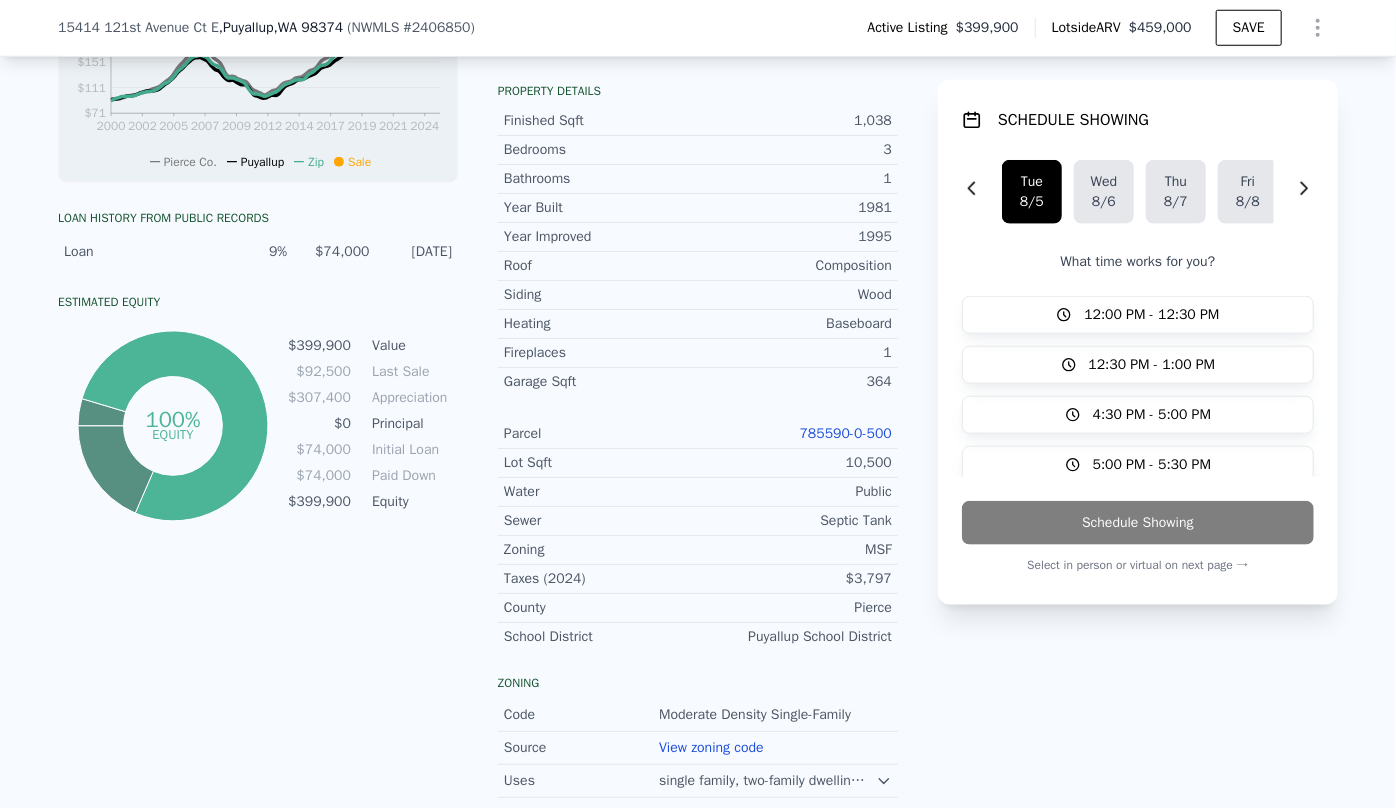 click on "785590-0-500" at bounding box center (846, 433) 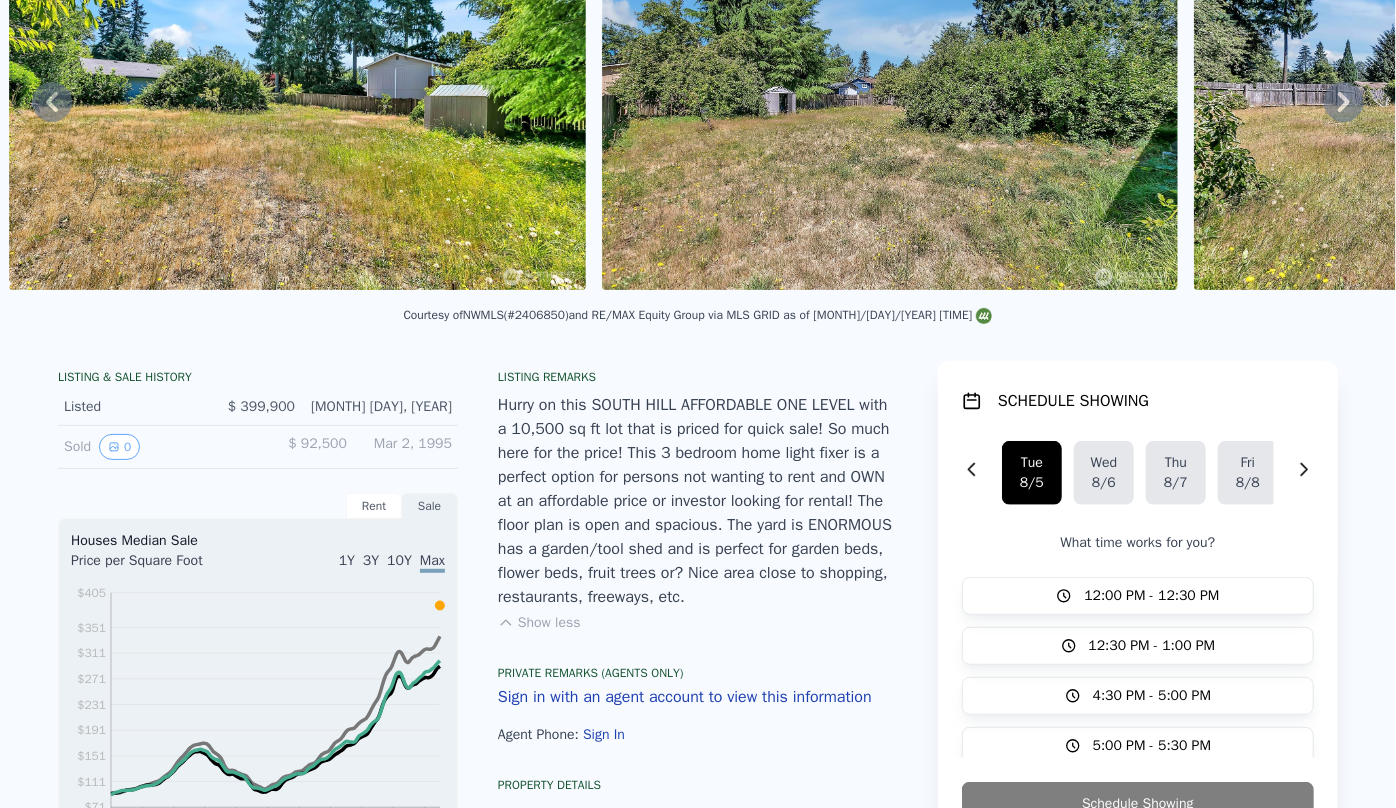 scroll, scrollTop: 0, scrollLeft: 0, axis: both 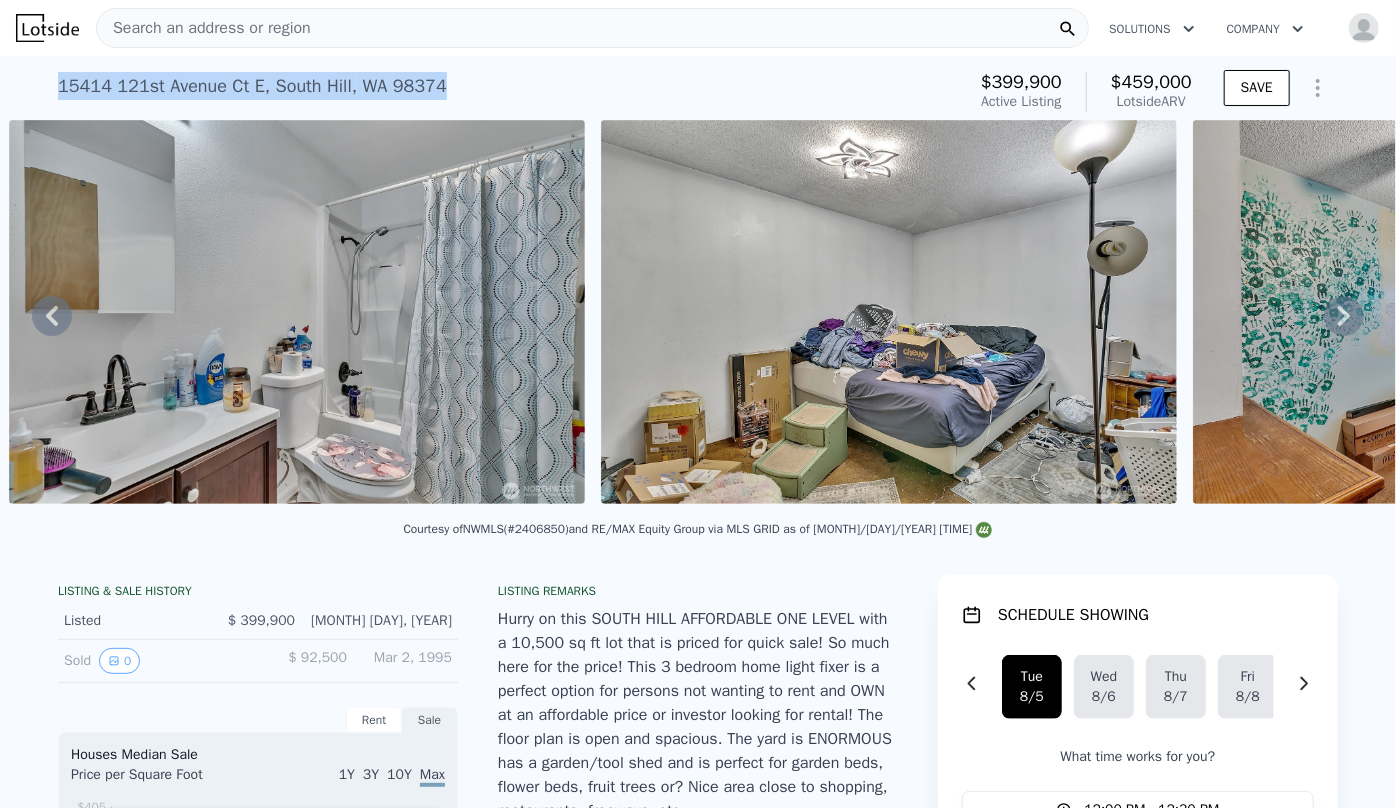 drag, startPoint x: 47, startPoint y: 82, endPoint x: 441, endPoint y: 100, distance: 394.41095 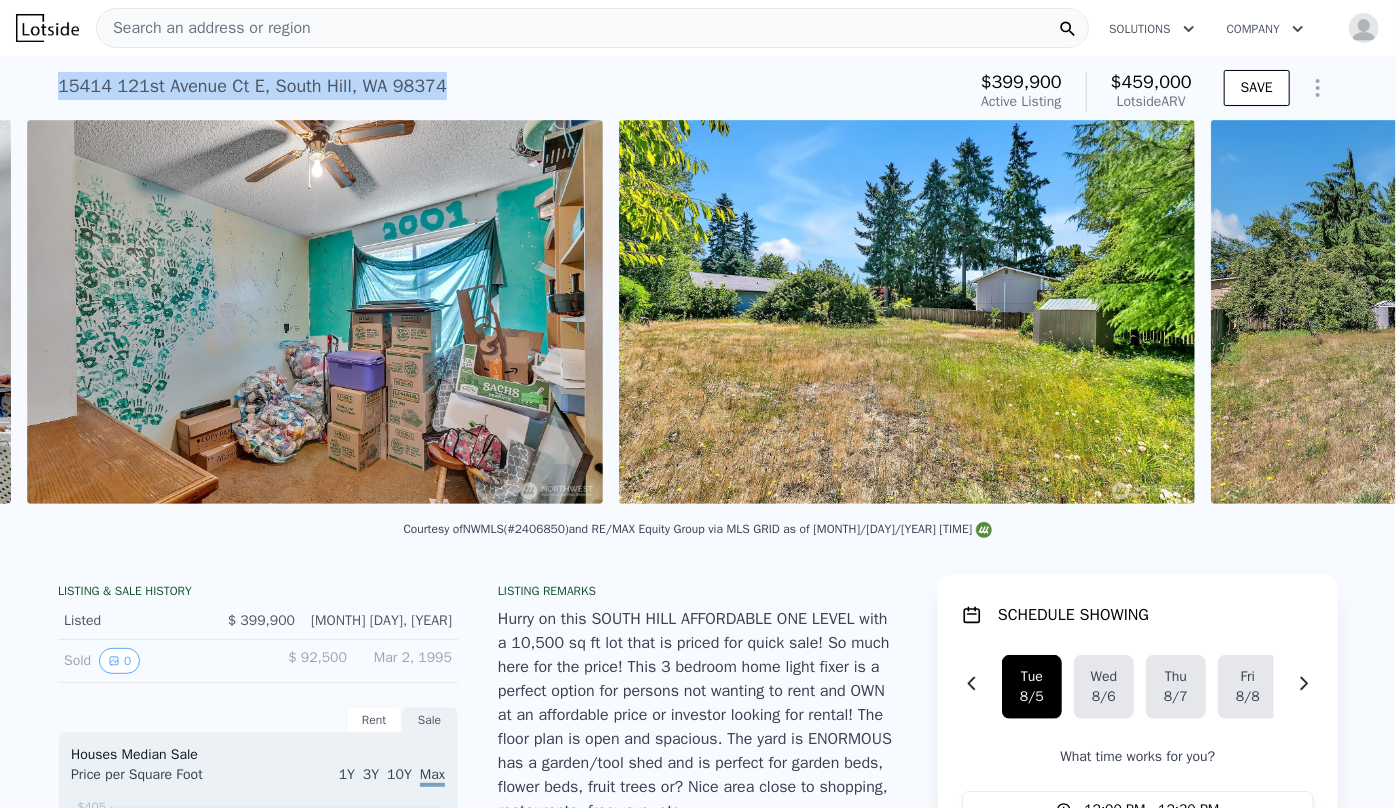 scroll, scrollTop: 0, scrollLeft: 5894, axis: horizontal 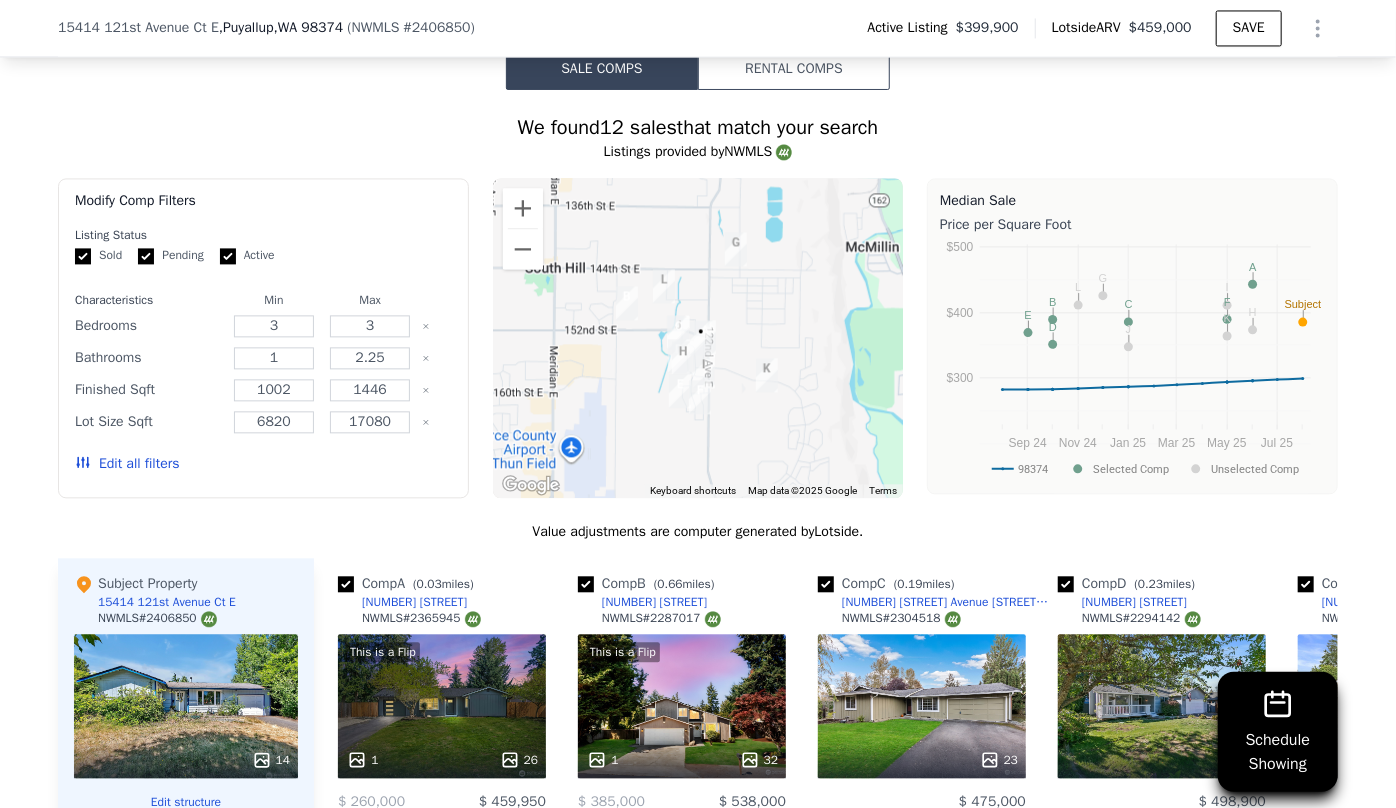 click on "Edit all filters" at bounding box center (127, 464) 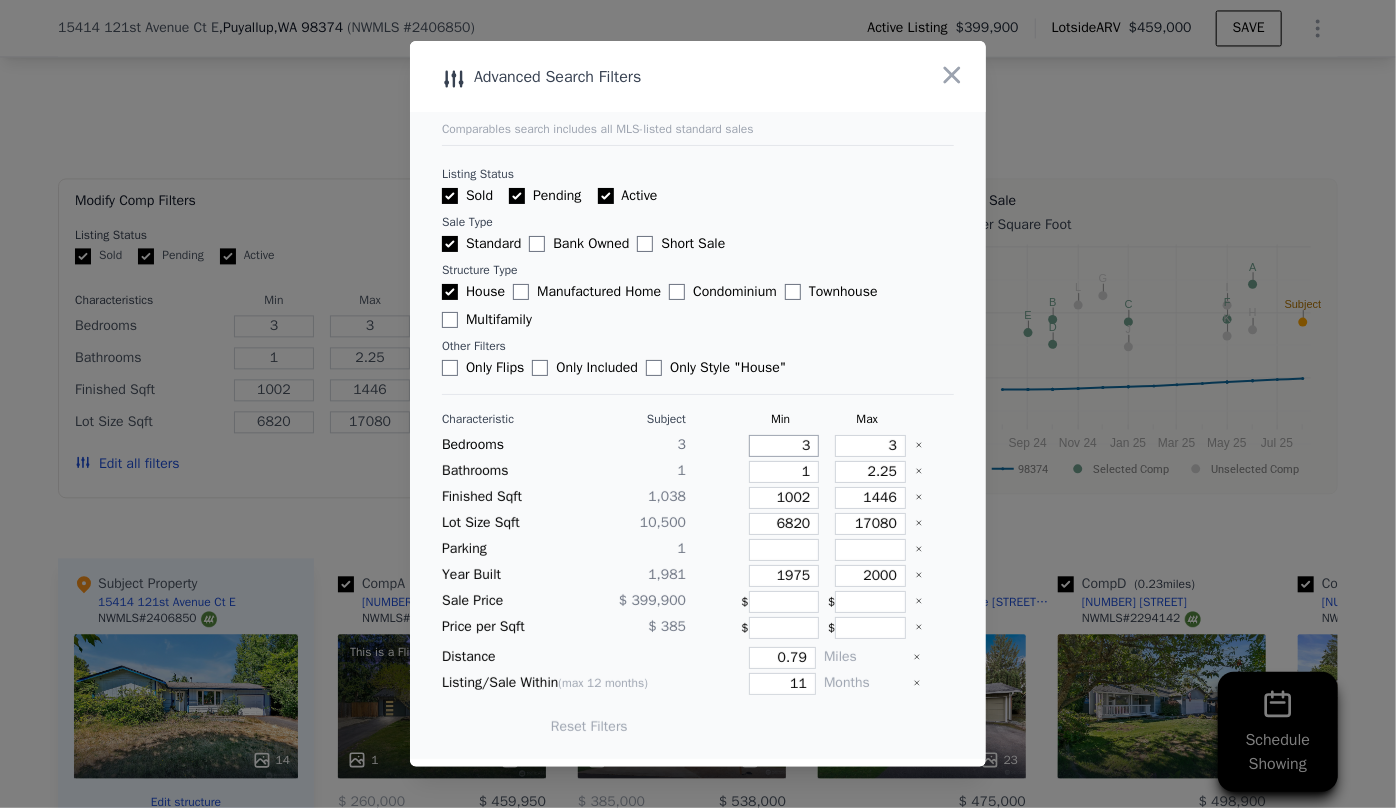 drag, startPoint x: 801, startPoint y: 444, endPoint x: 760, endPoint y: 445, distance: 41.01219 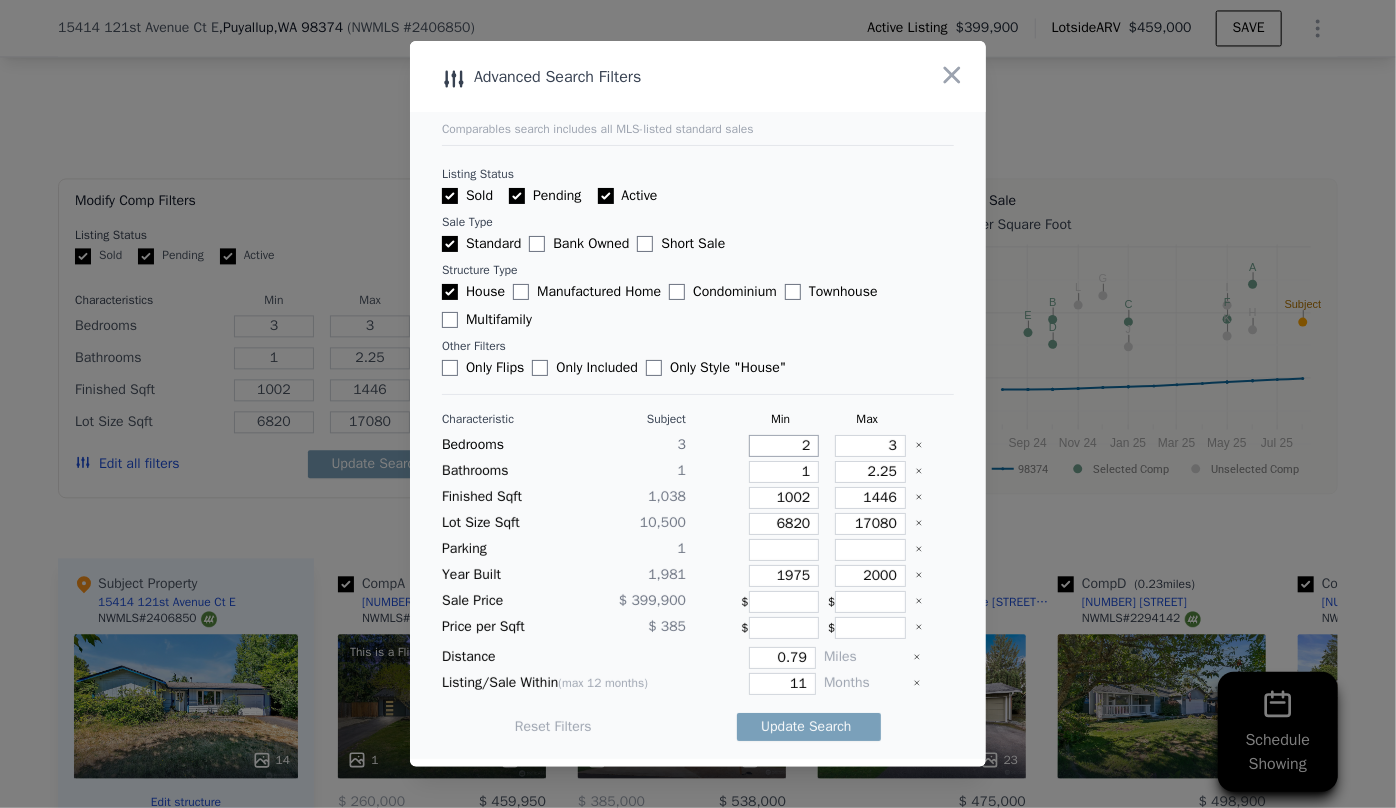 type on "2" 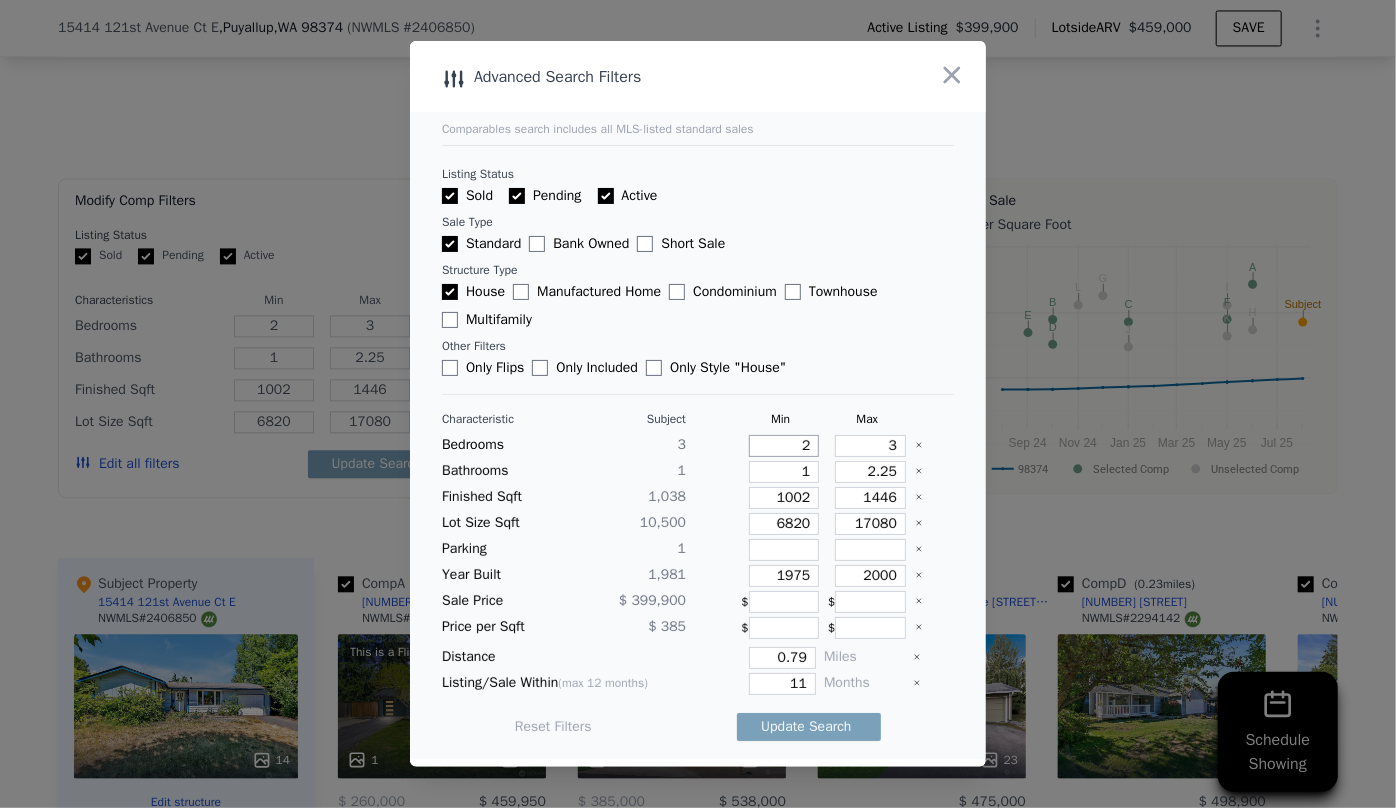 type on "2" 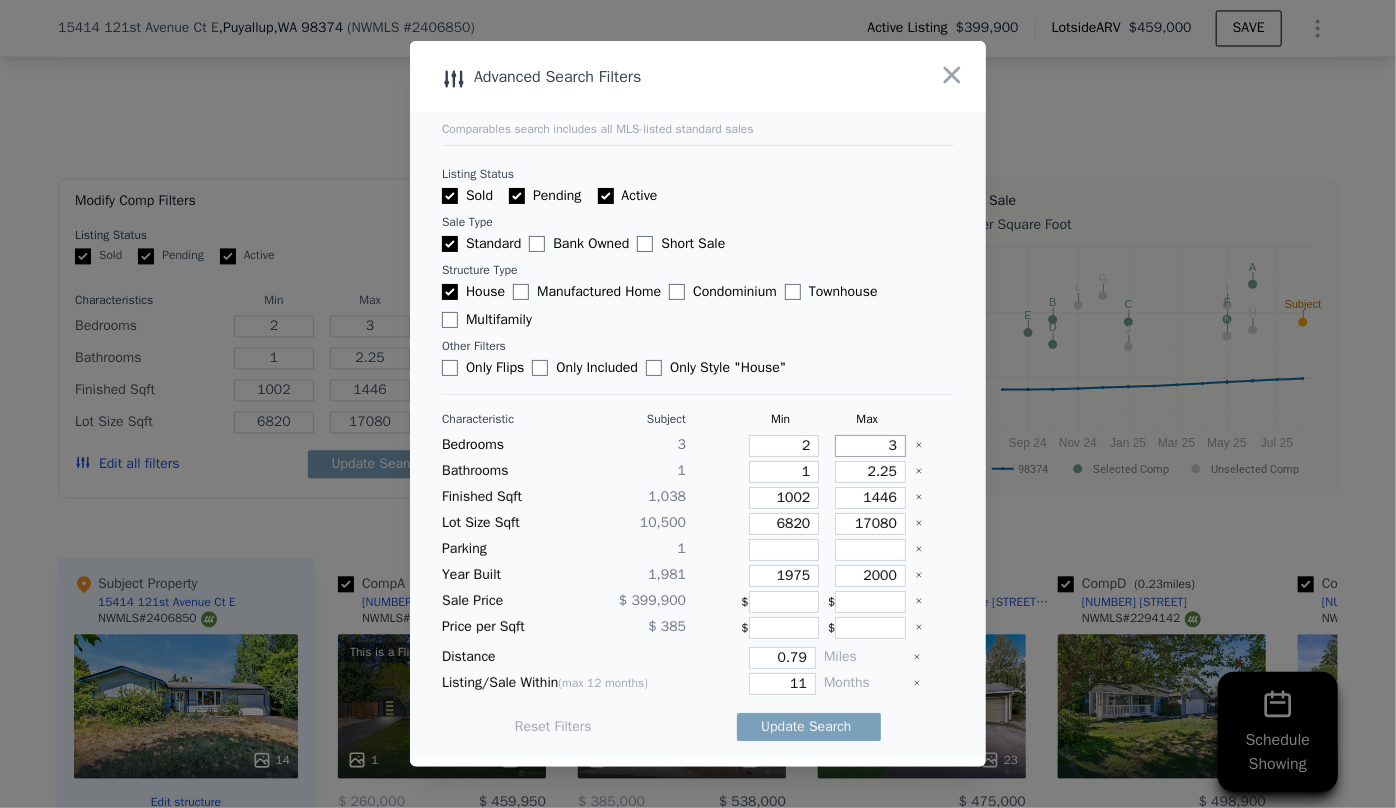 click on "3" at bounding box center [870, 446] 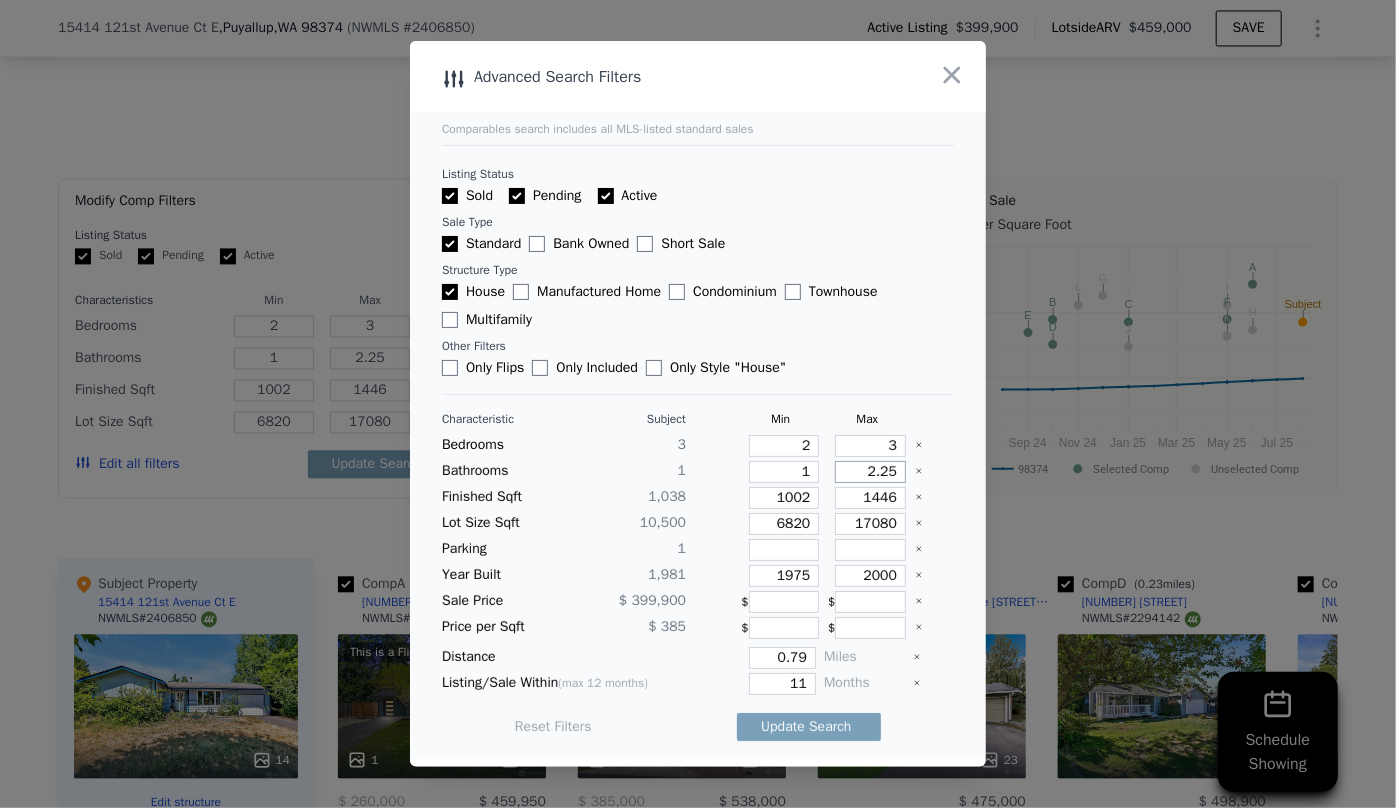 drag, startPoint x: 889, startPoint y: 466, endPoint x: 828, endPoint y: 483, distance: 63.324562 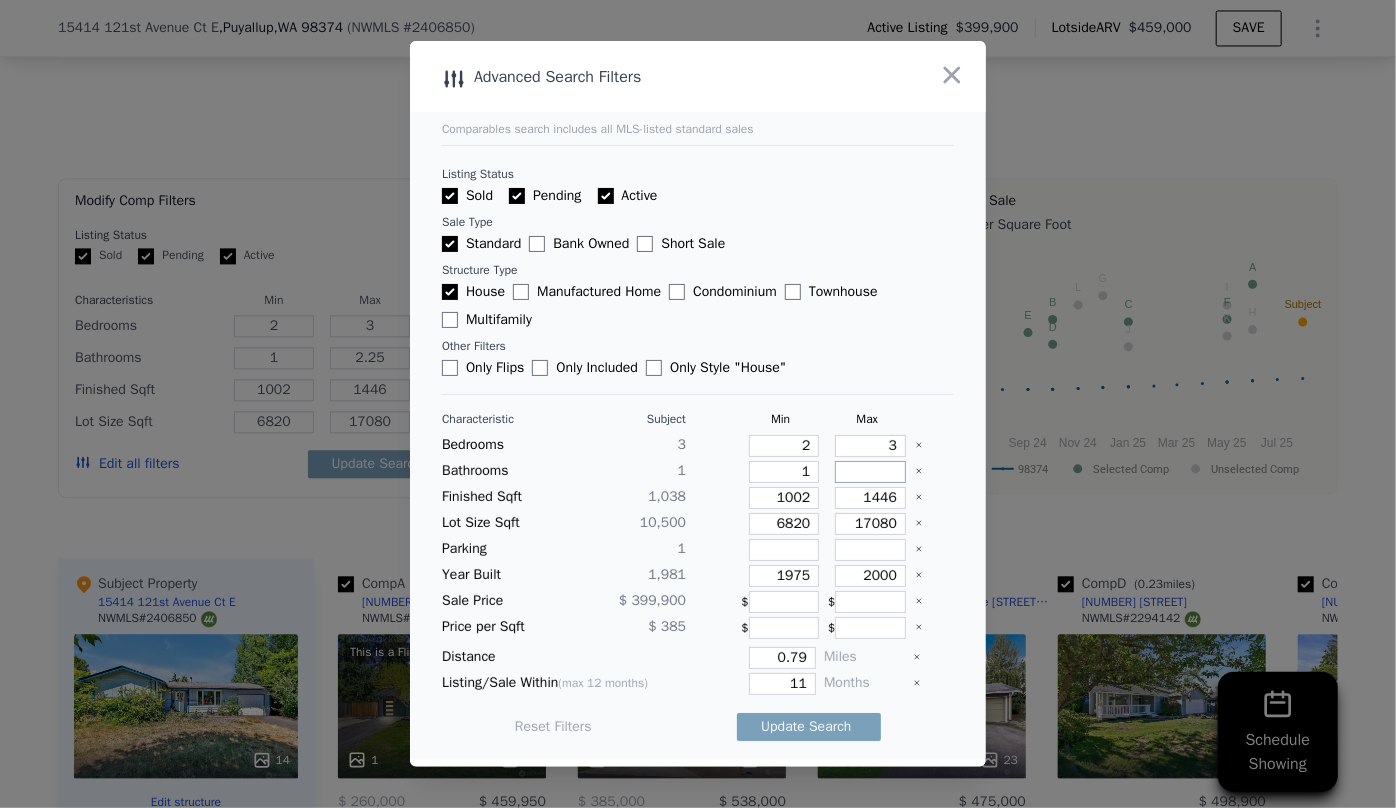 type 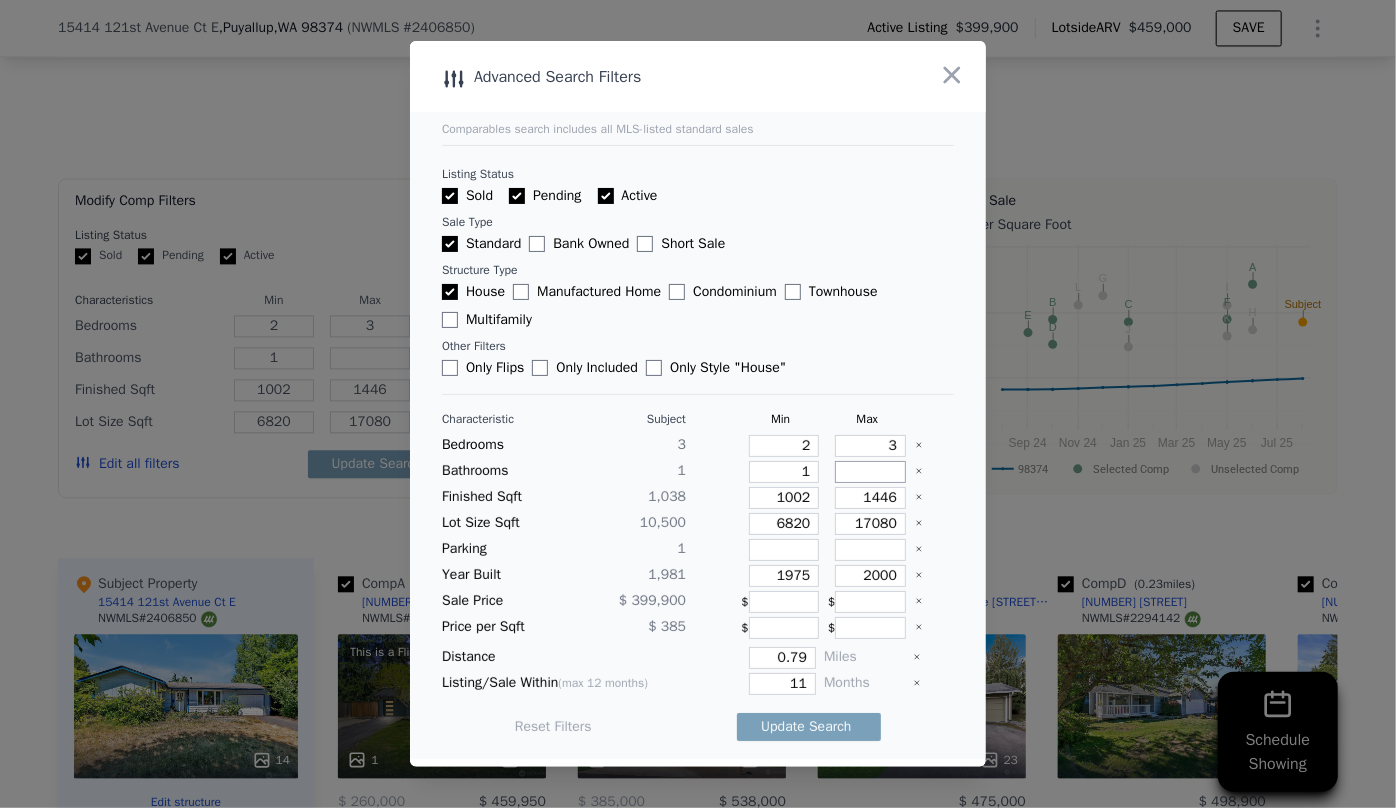 type 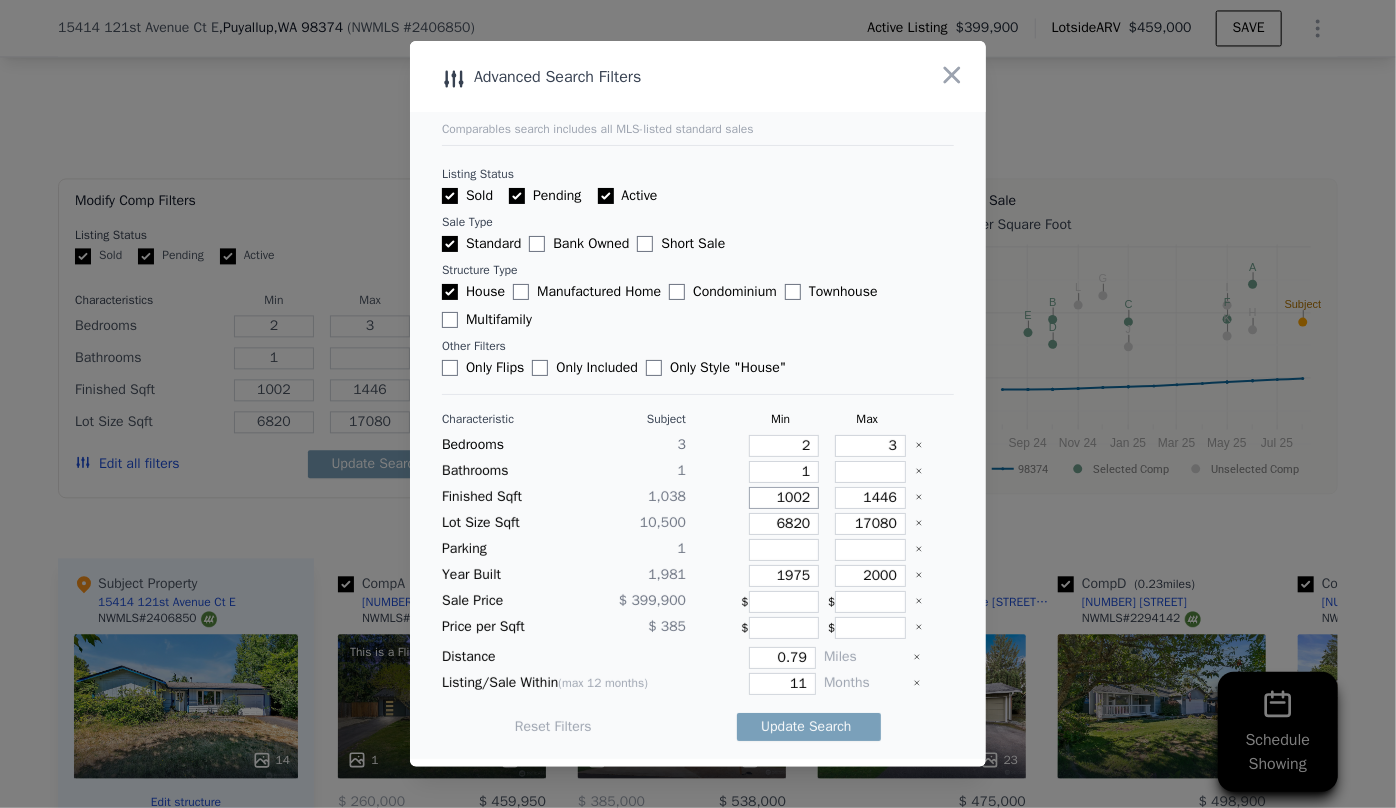 drag, startPoint x: 805, startPoint y: 501, endPoint x: 726, endPoint y: 495, distance: 79.22752 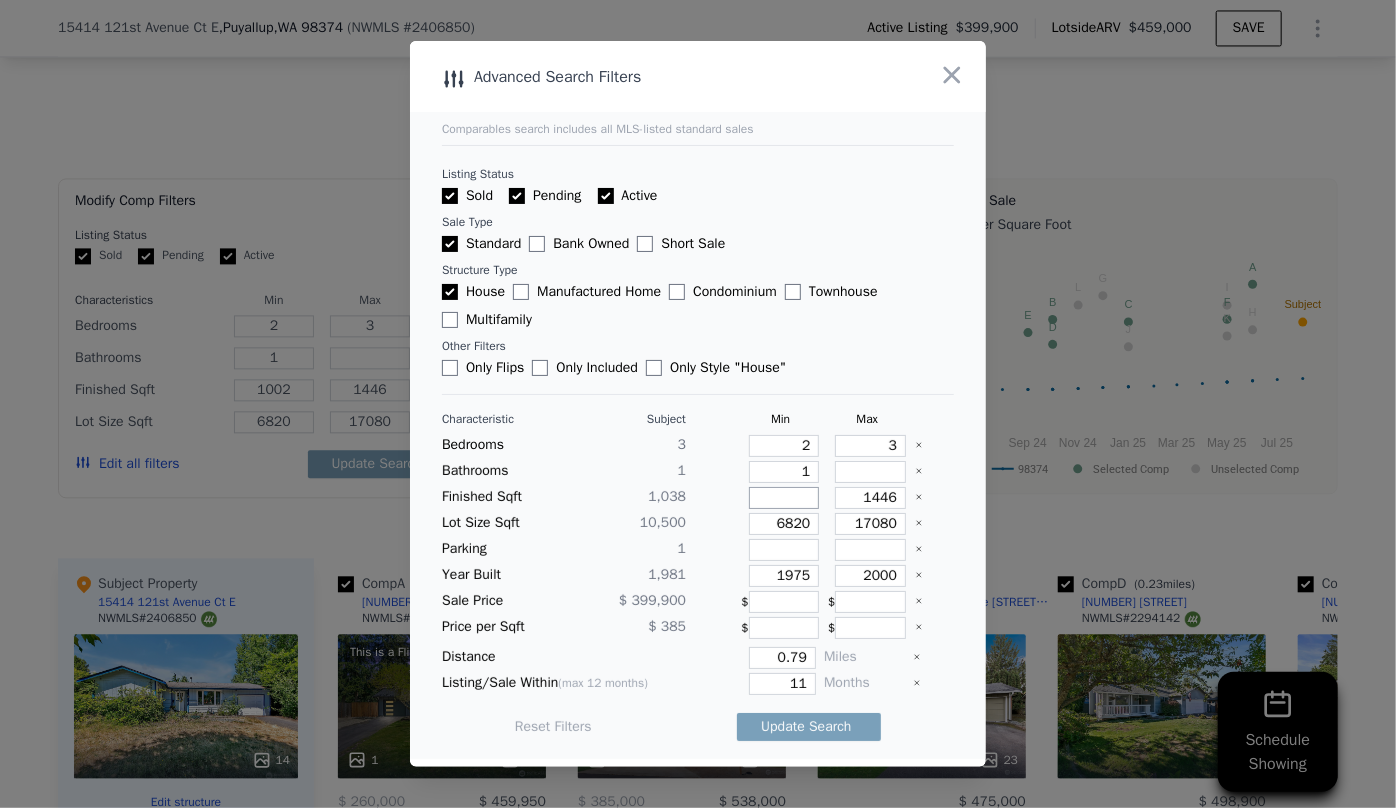 type 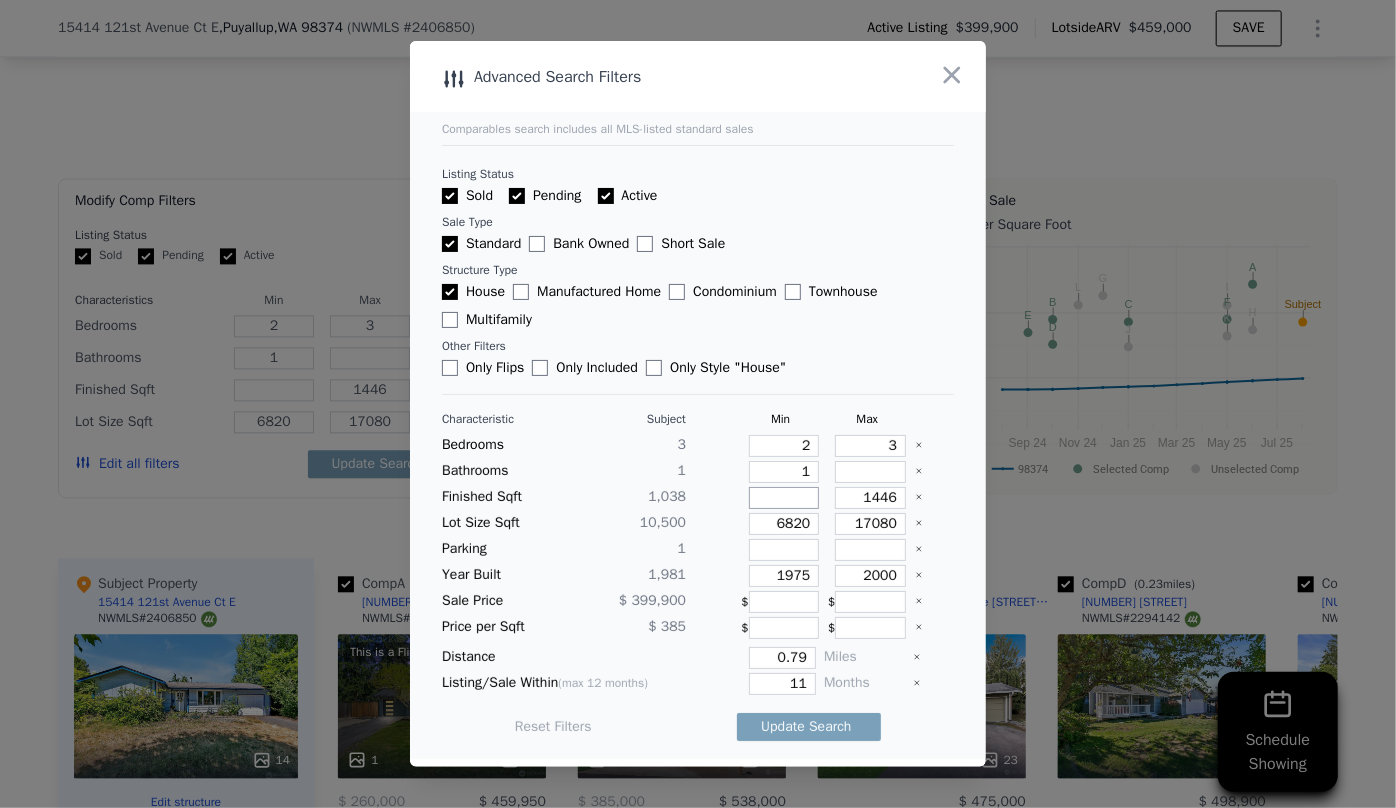 type 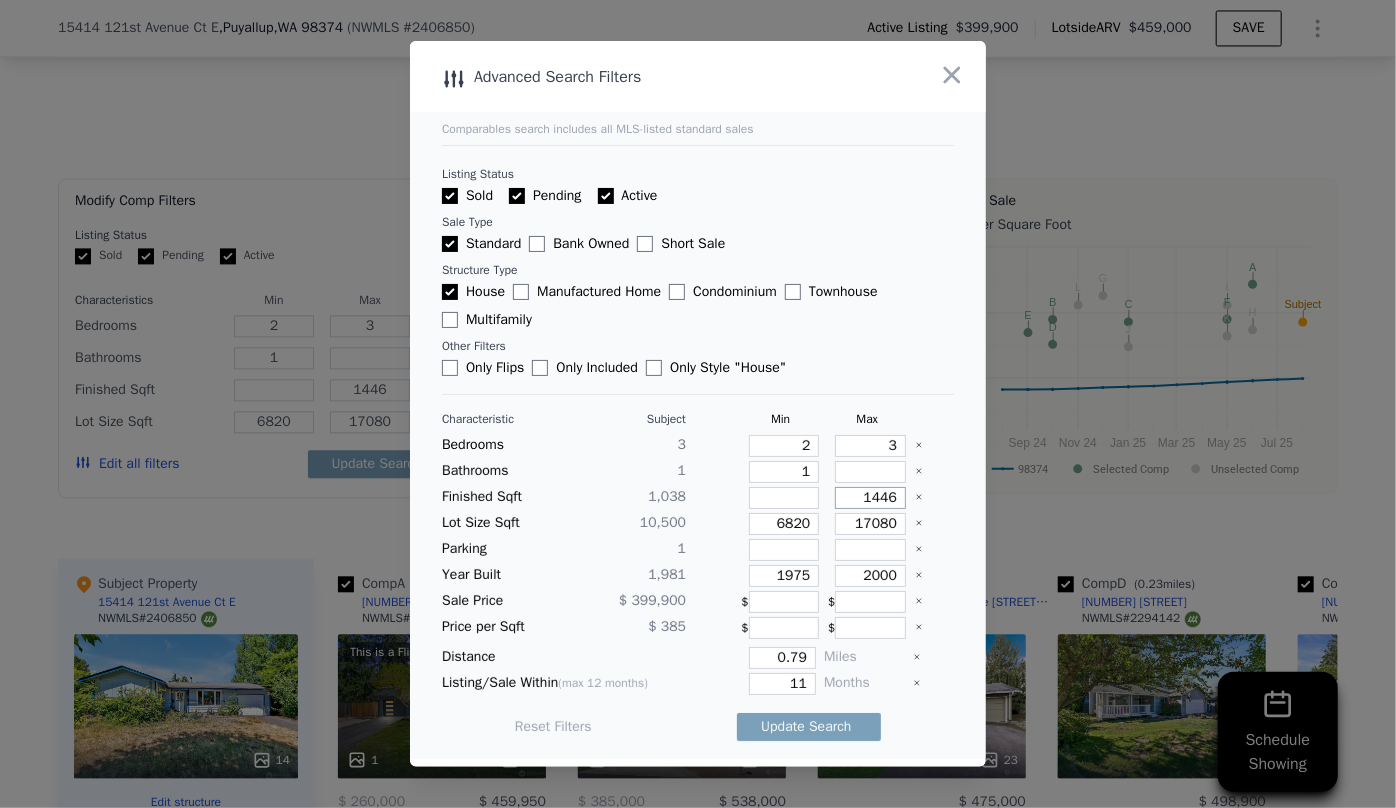 drag, startPoint x: 887, startPoint y: 497, endPoint x: 863, endPoint y: 496, distance: 24.020824 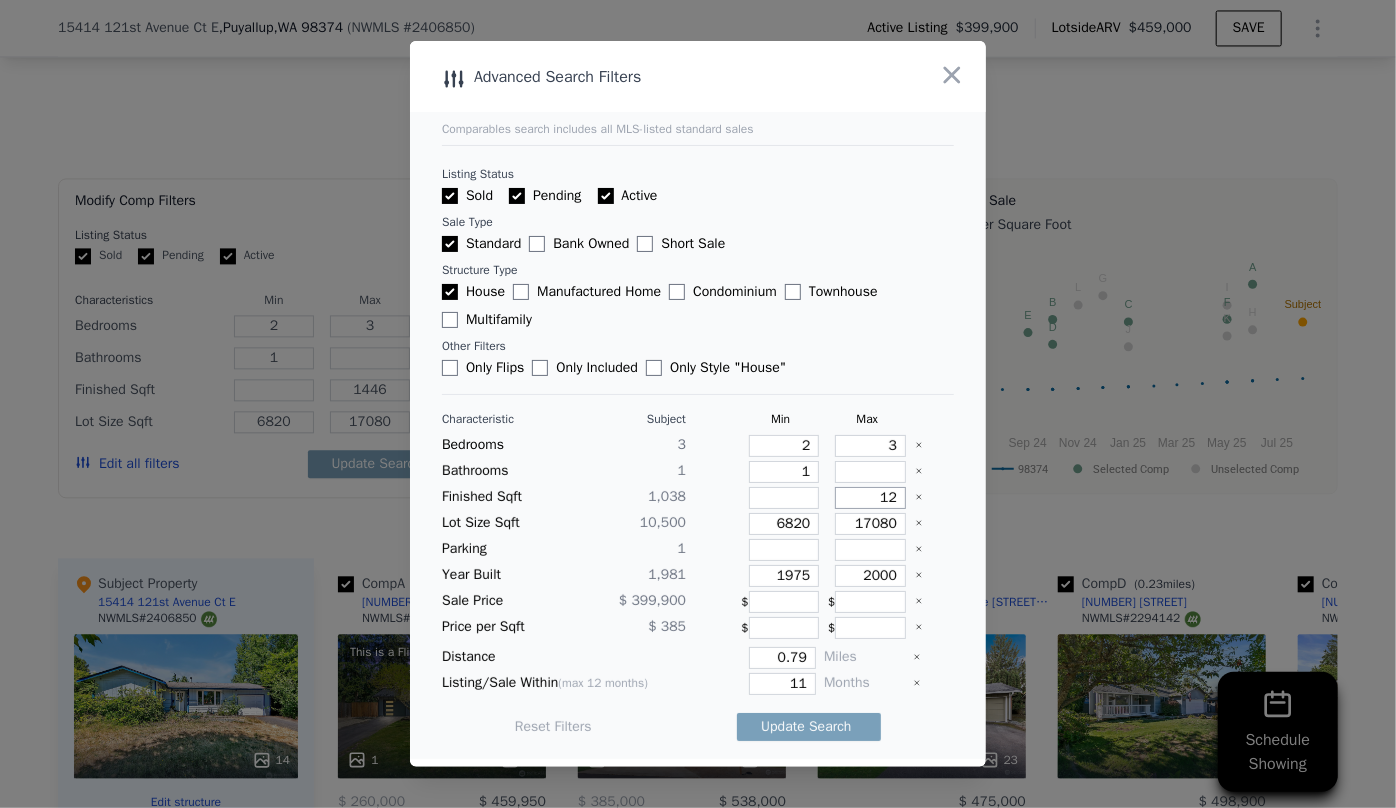 type on "12" 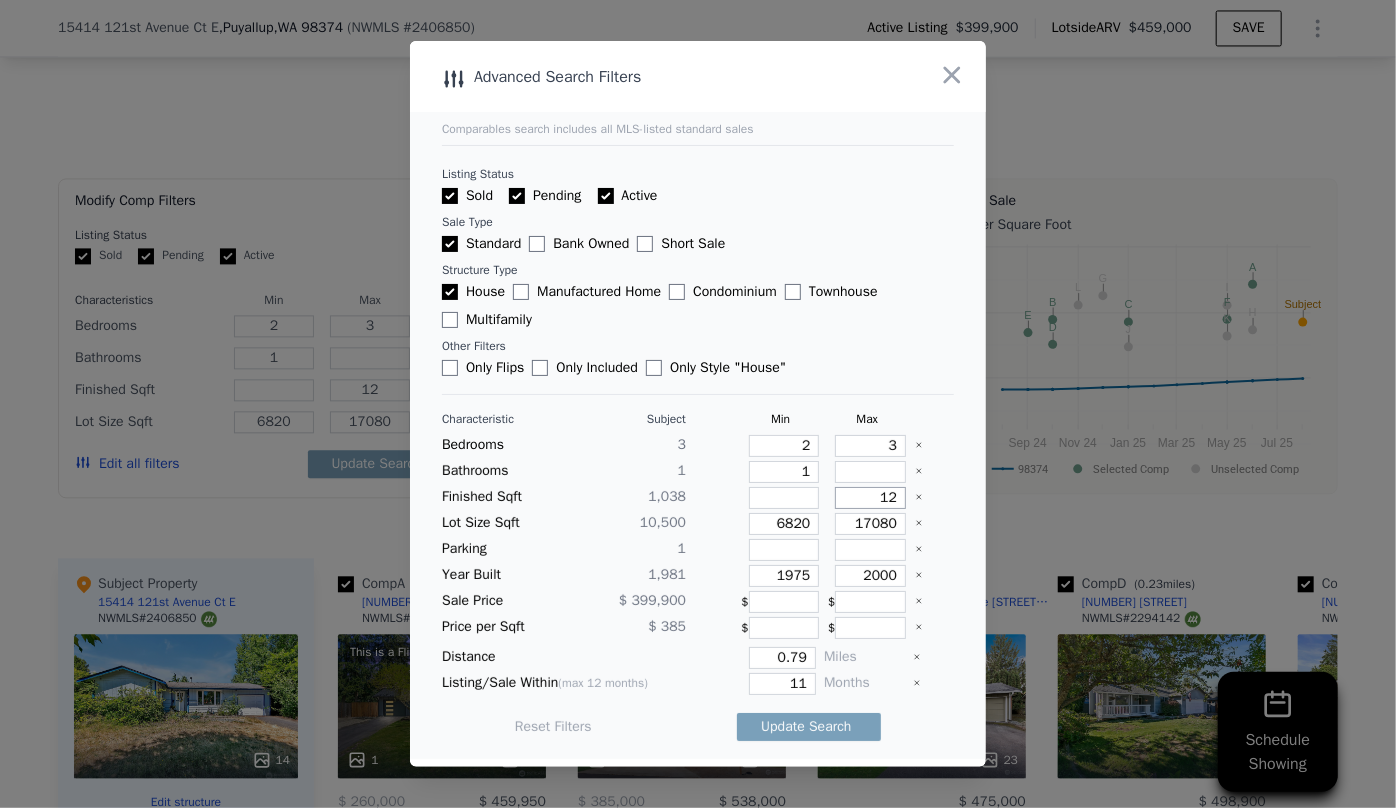 type on "120" 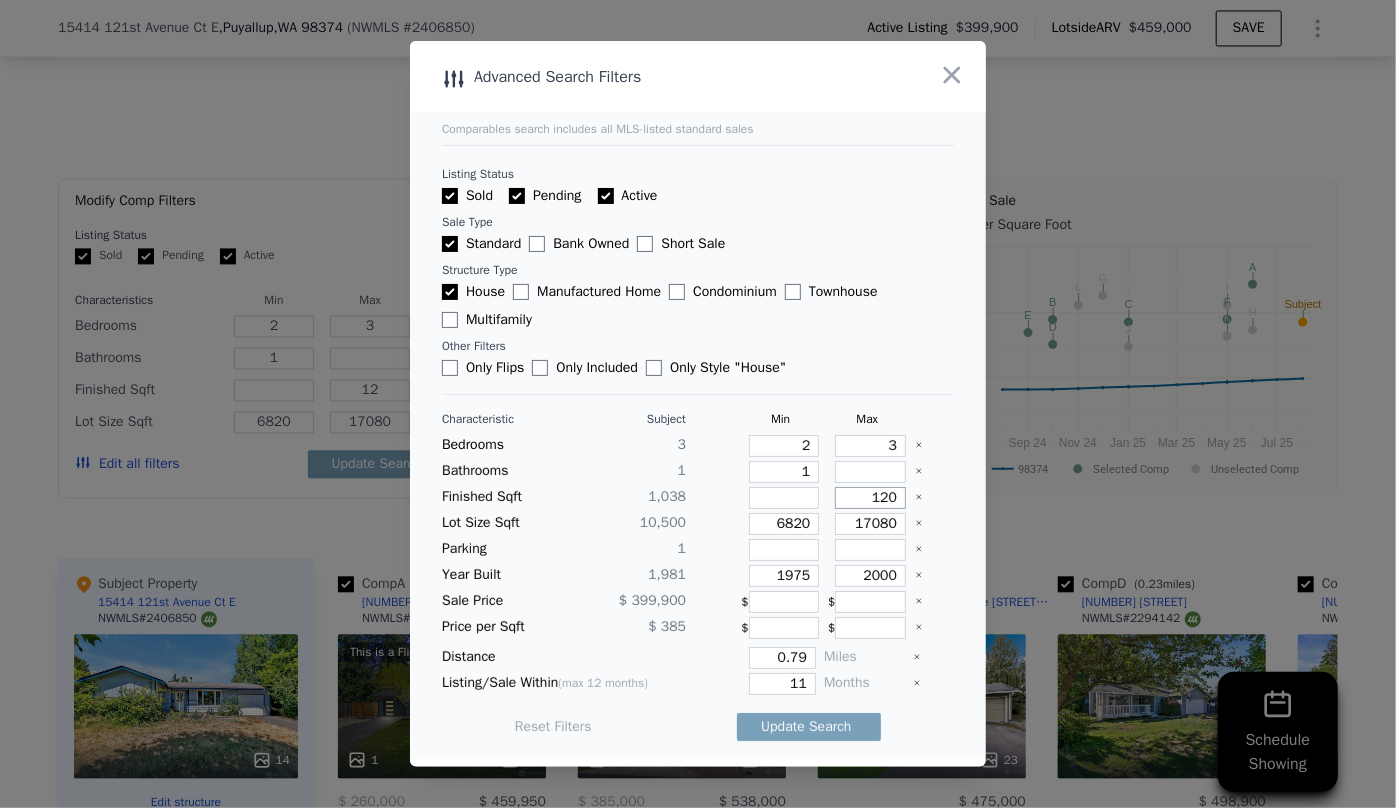 type on "120" 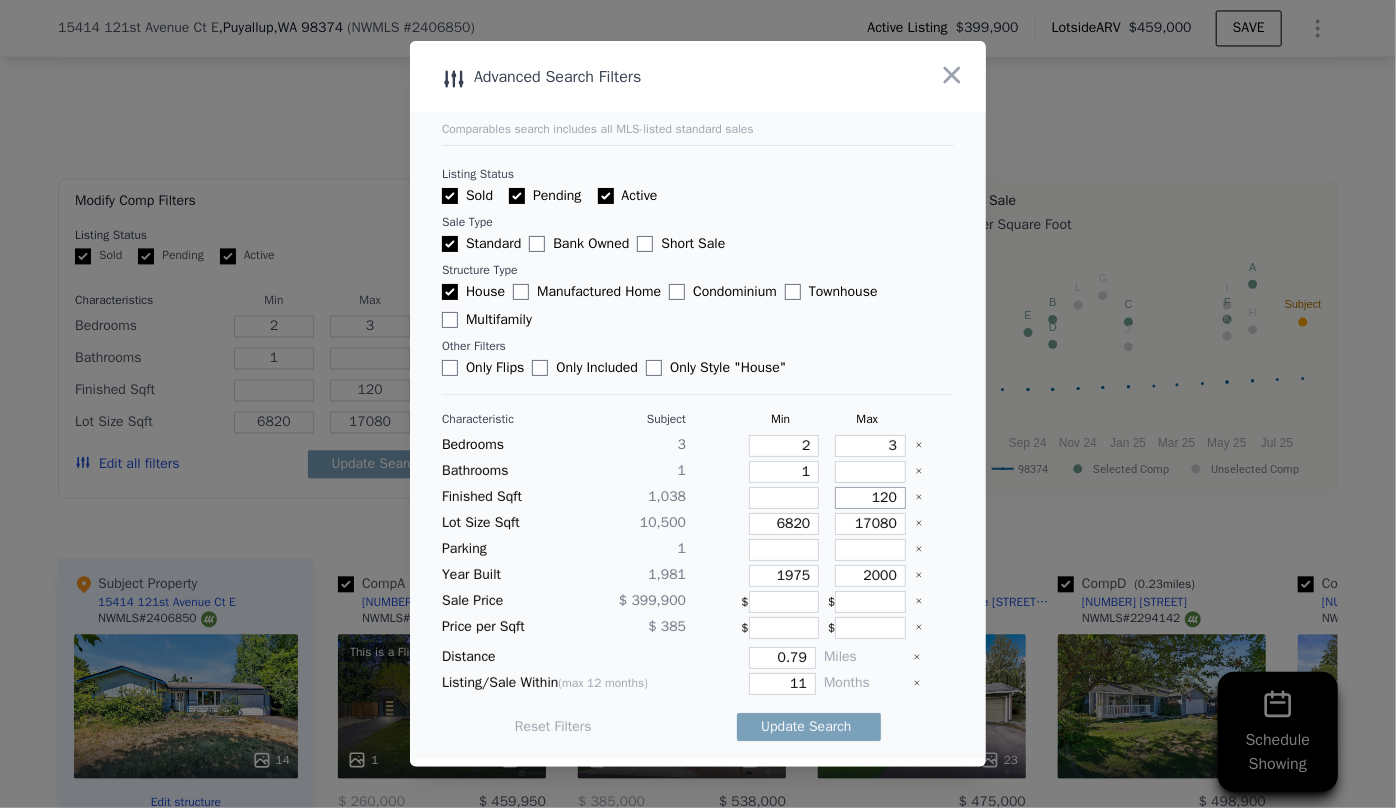 type on "1200" 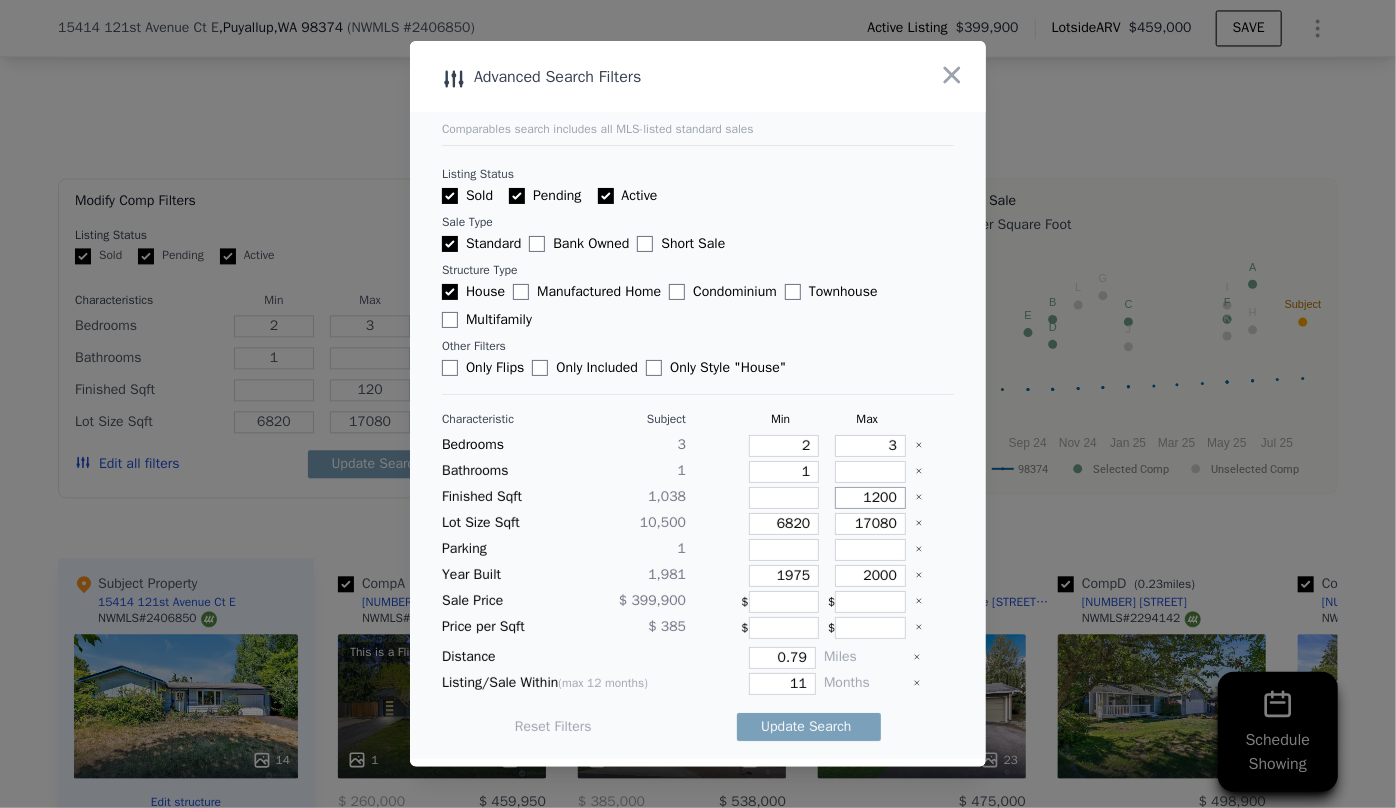 type on "1200" 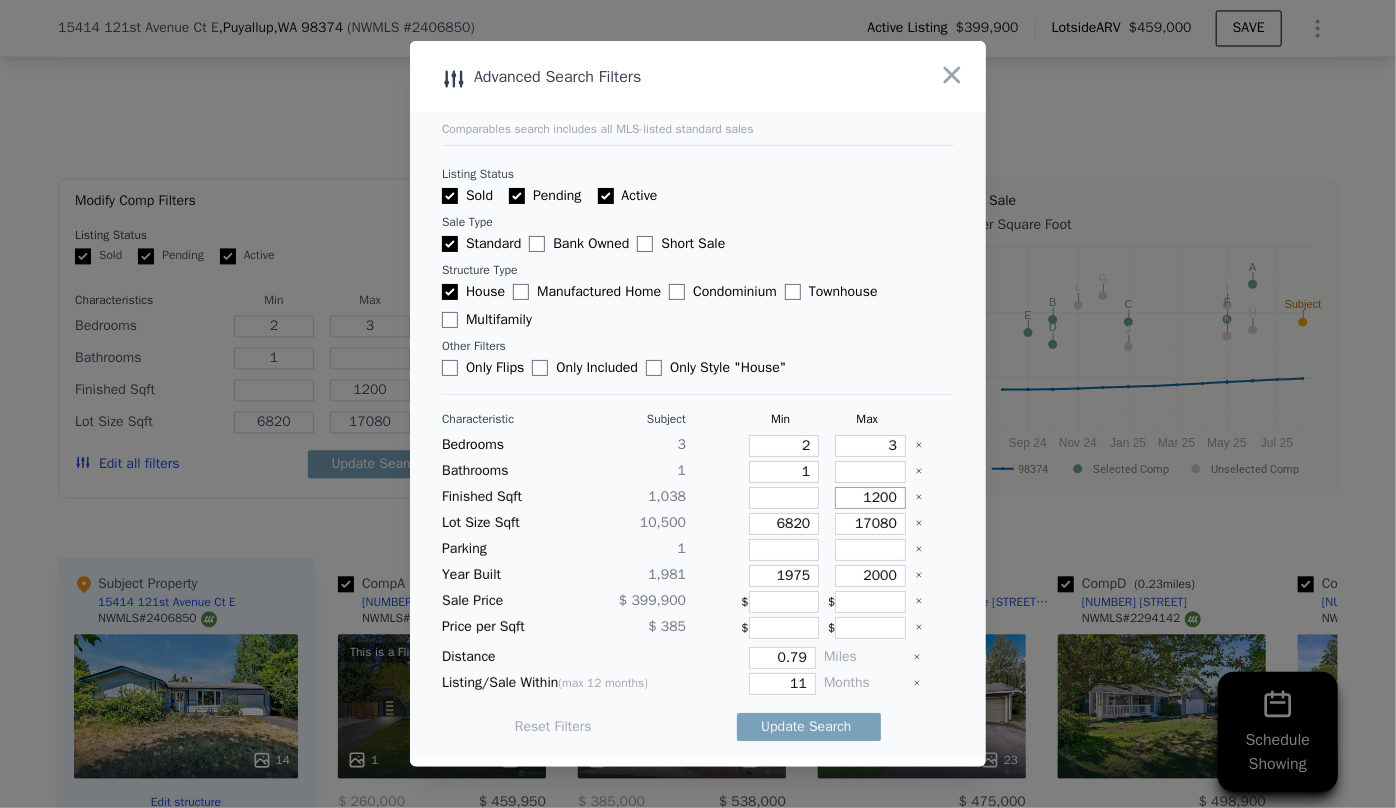 type on "1200" 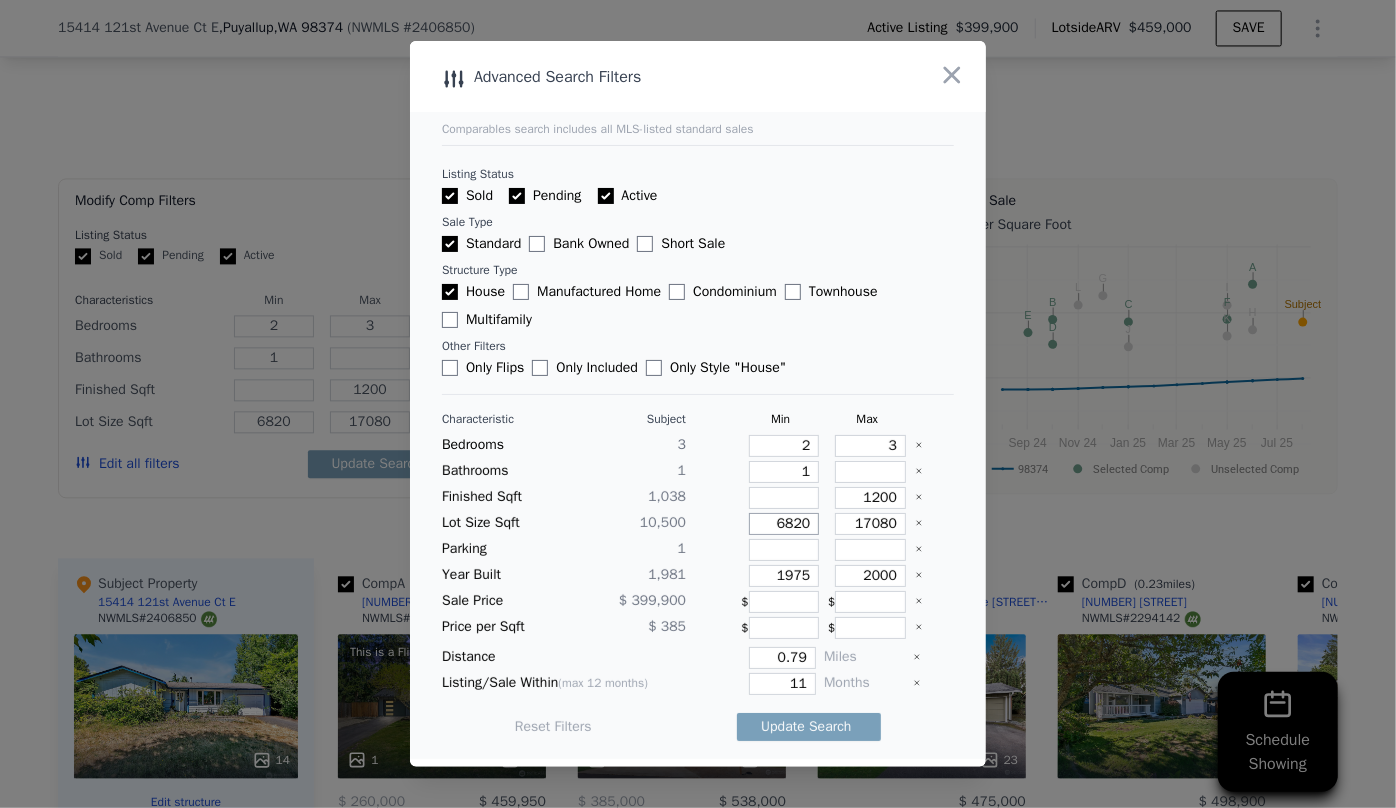 drag, startPoint x: 799, startPoint y: 521, endPoint x: 780, endPoint y: 523, distance: 19.104973 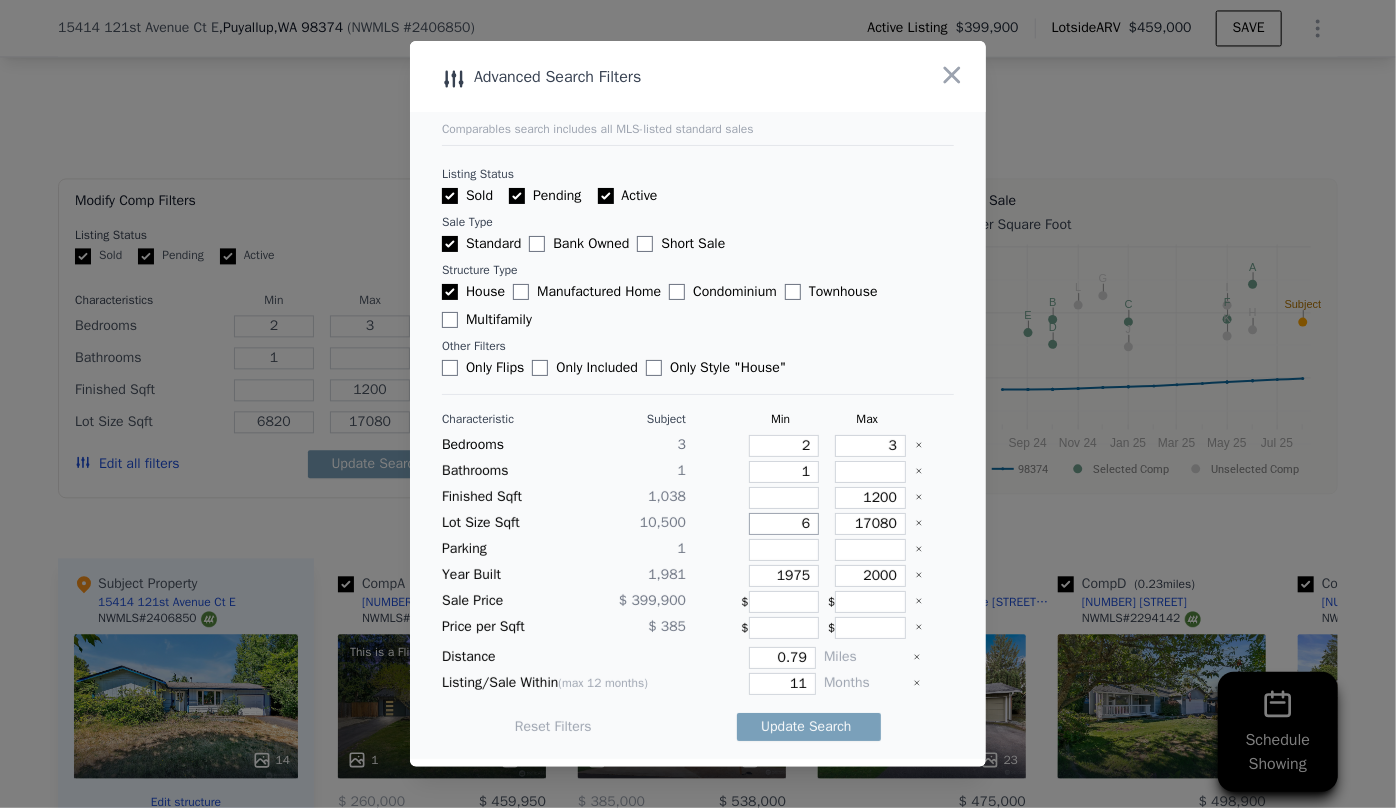 type on "6" 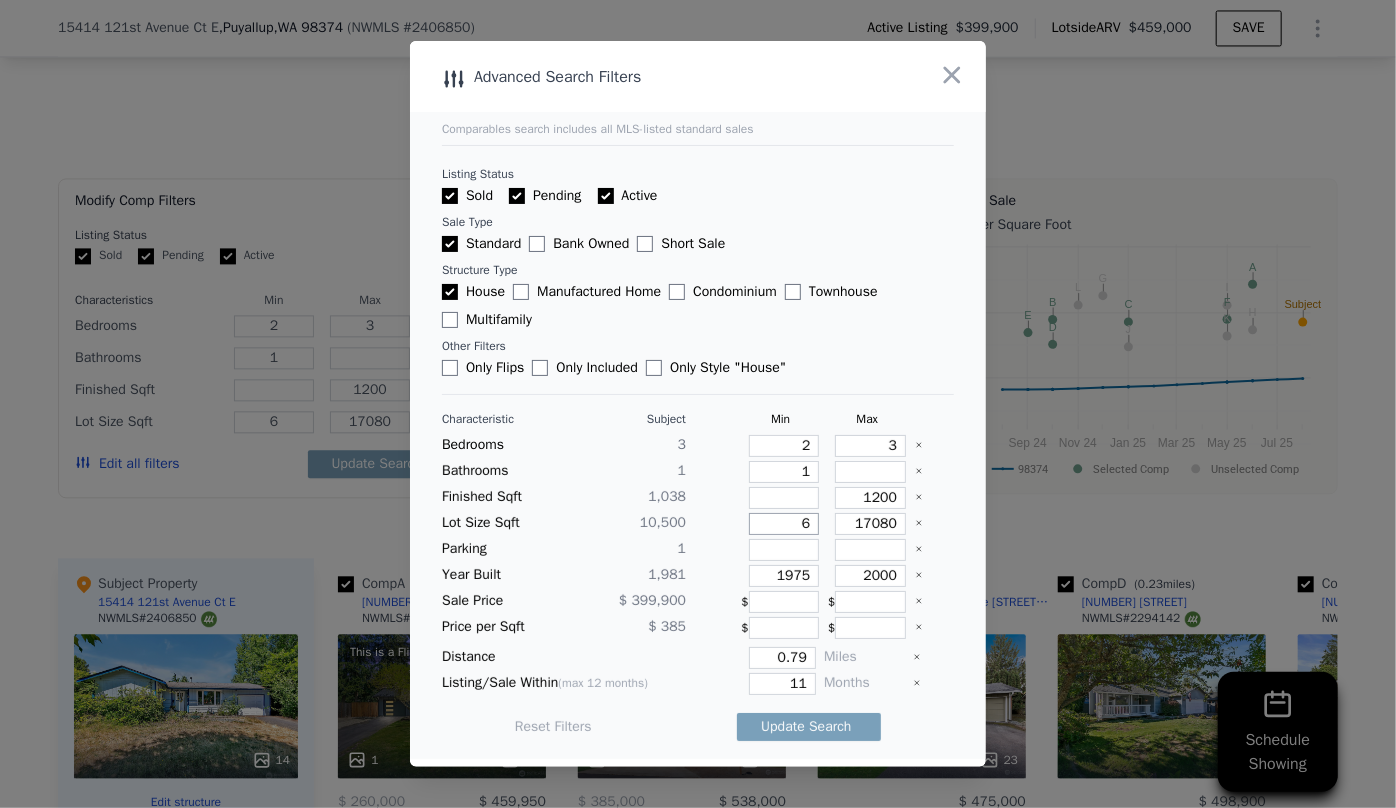 type 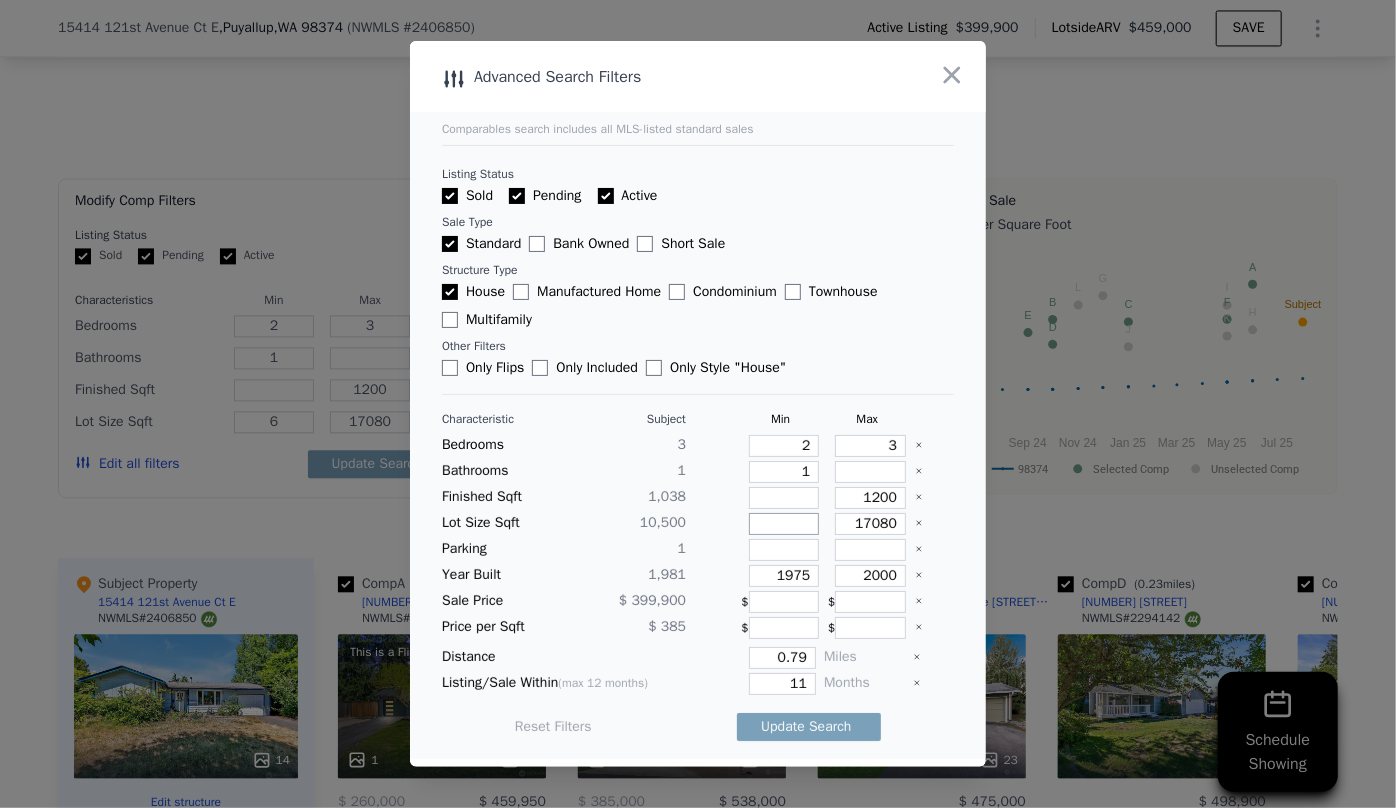 type 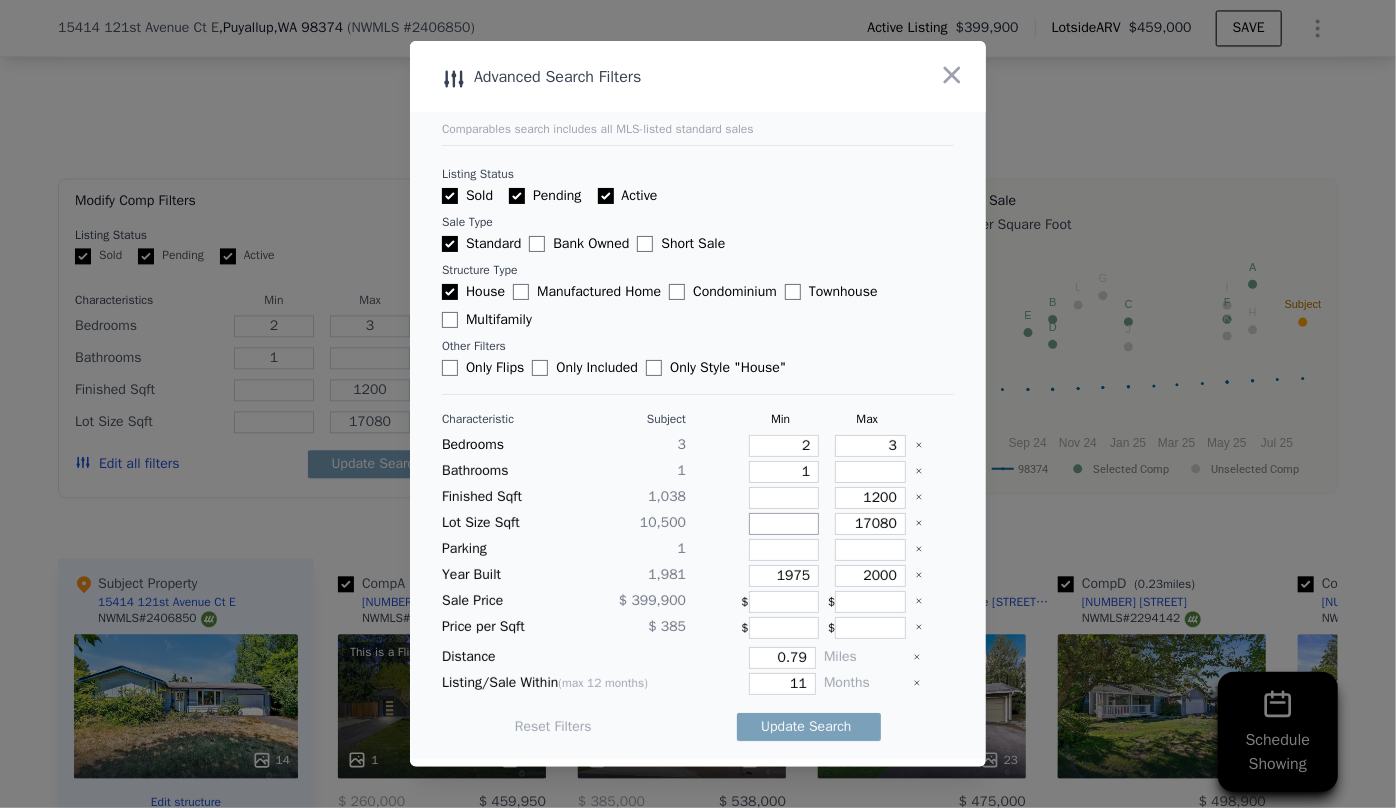 type 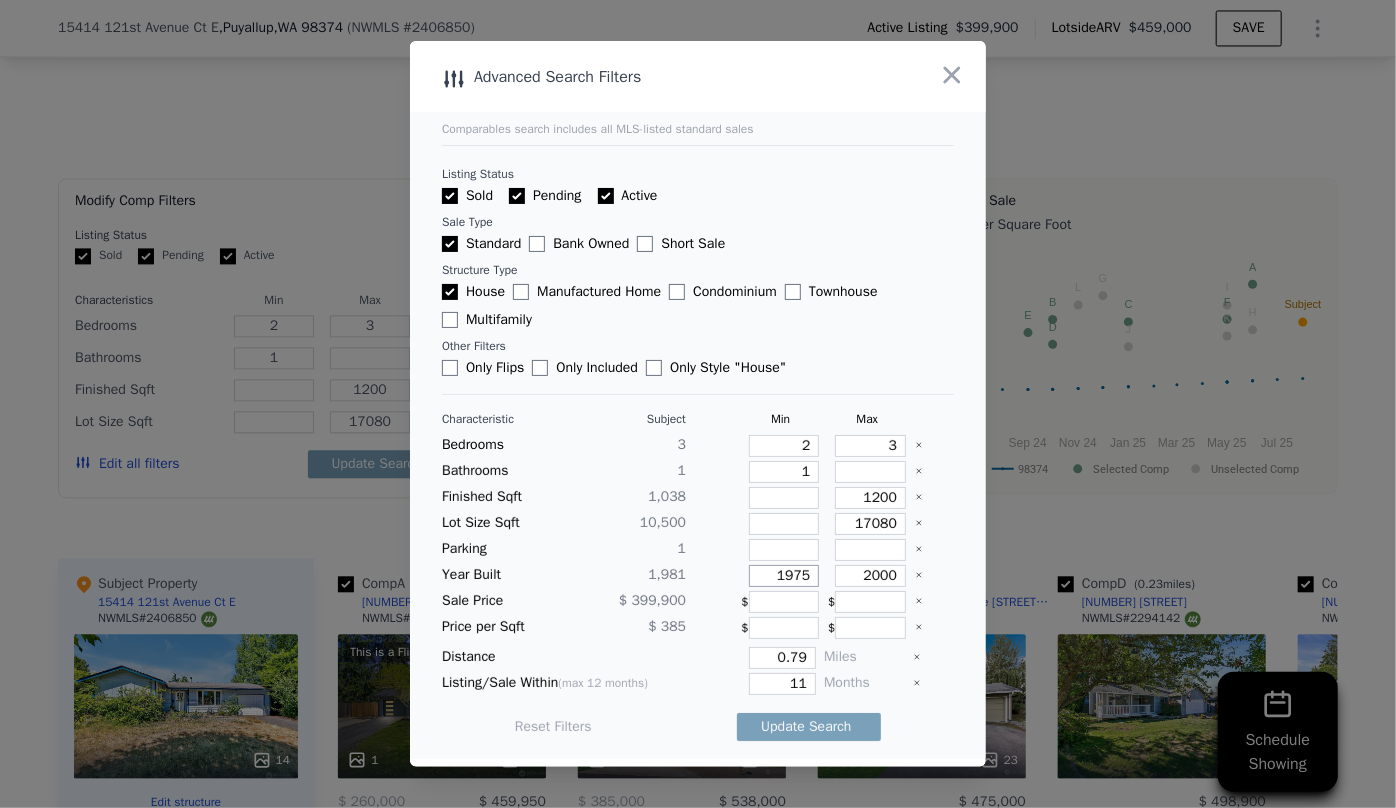 drag, startPoint x: 808, startPoint y: 578, endPoint x: 726, endPoint y: 578, distance: 82 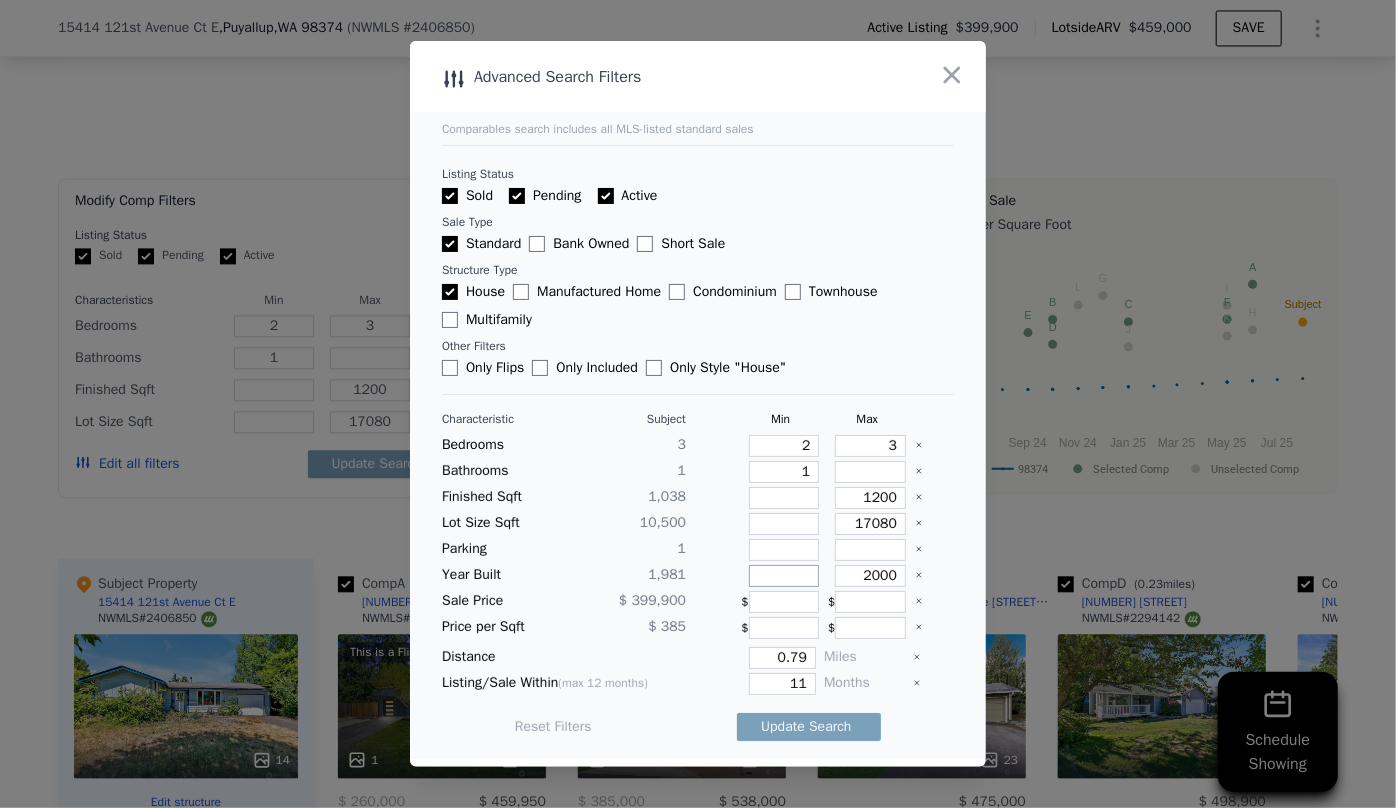 type 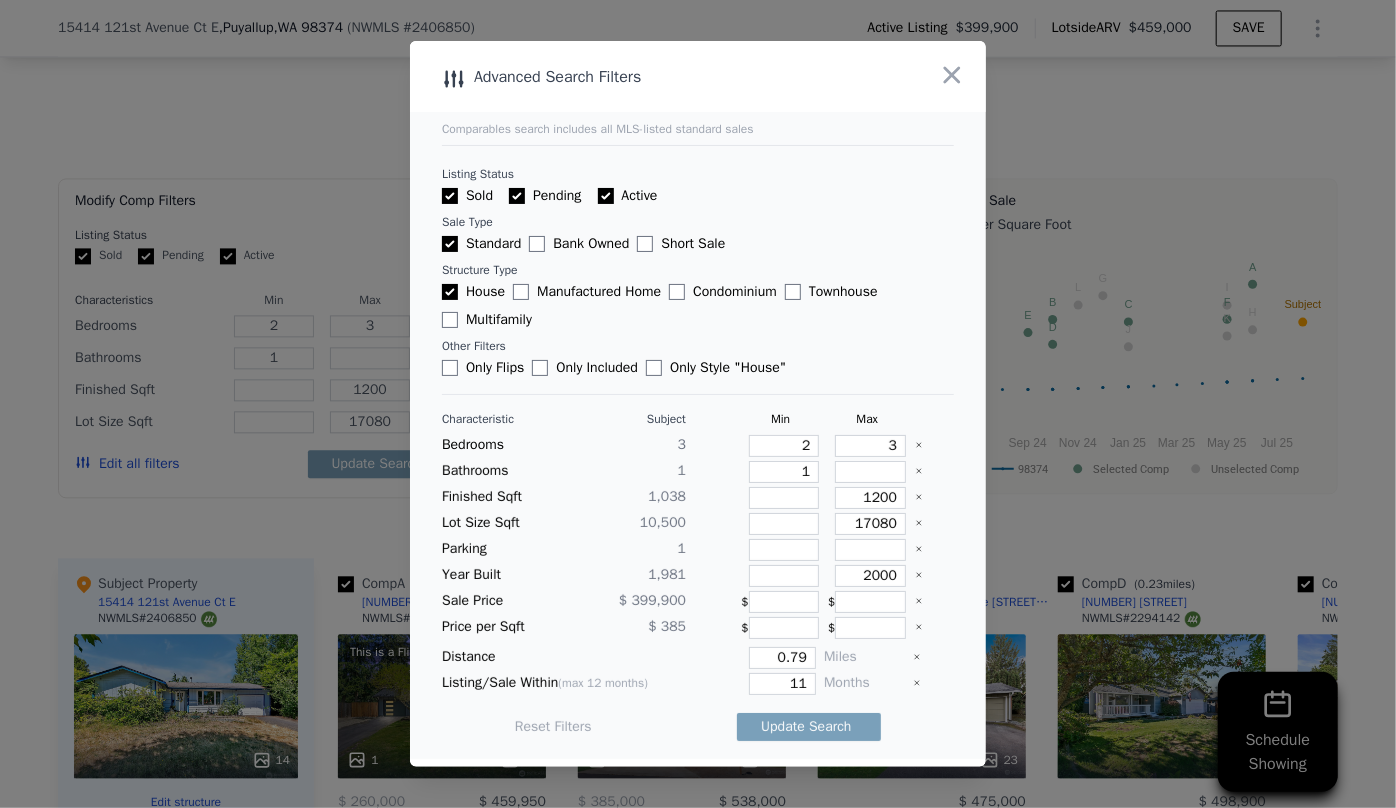 drag, startPoint x: 806, startPoint y: 677, endPoint x: 767, endPoint y: 686, distance: 40.024994 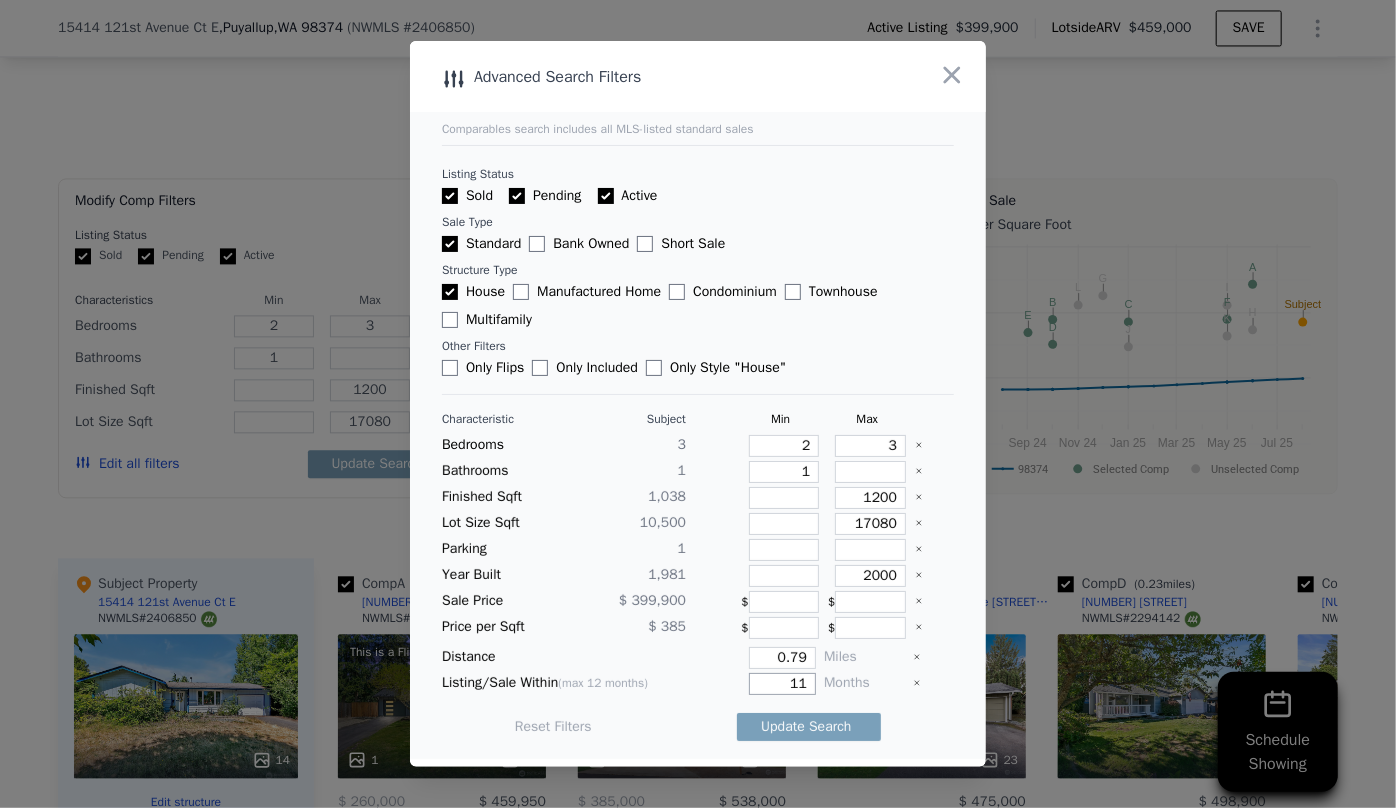 click on "11" at bounding box center [782, 684] 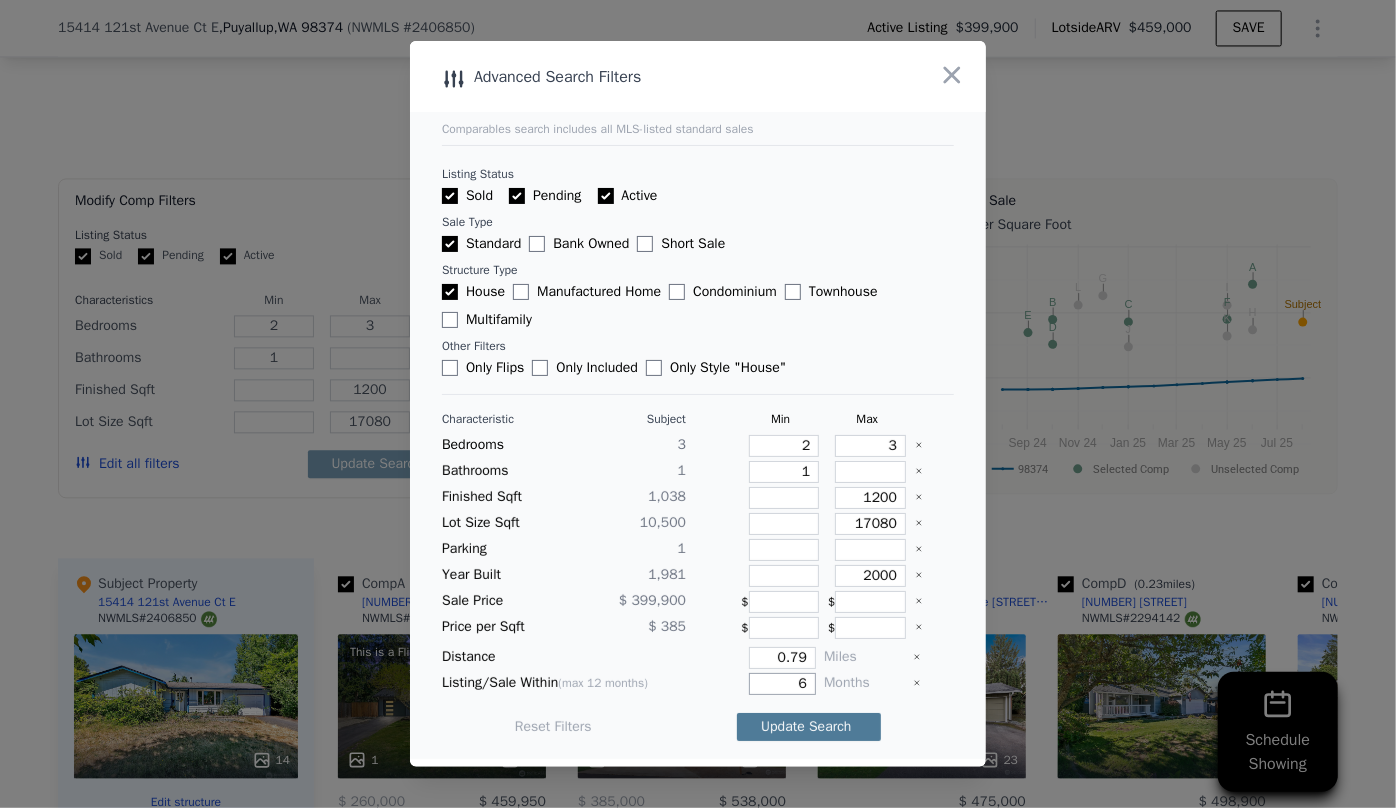 type on "6" 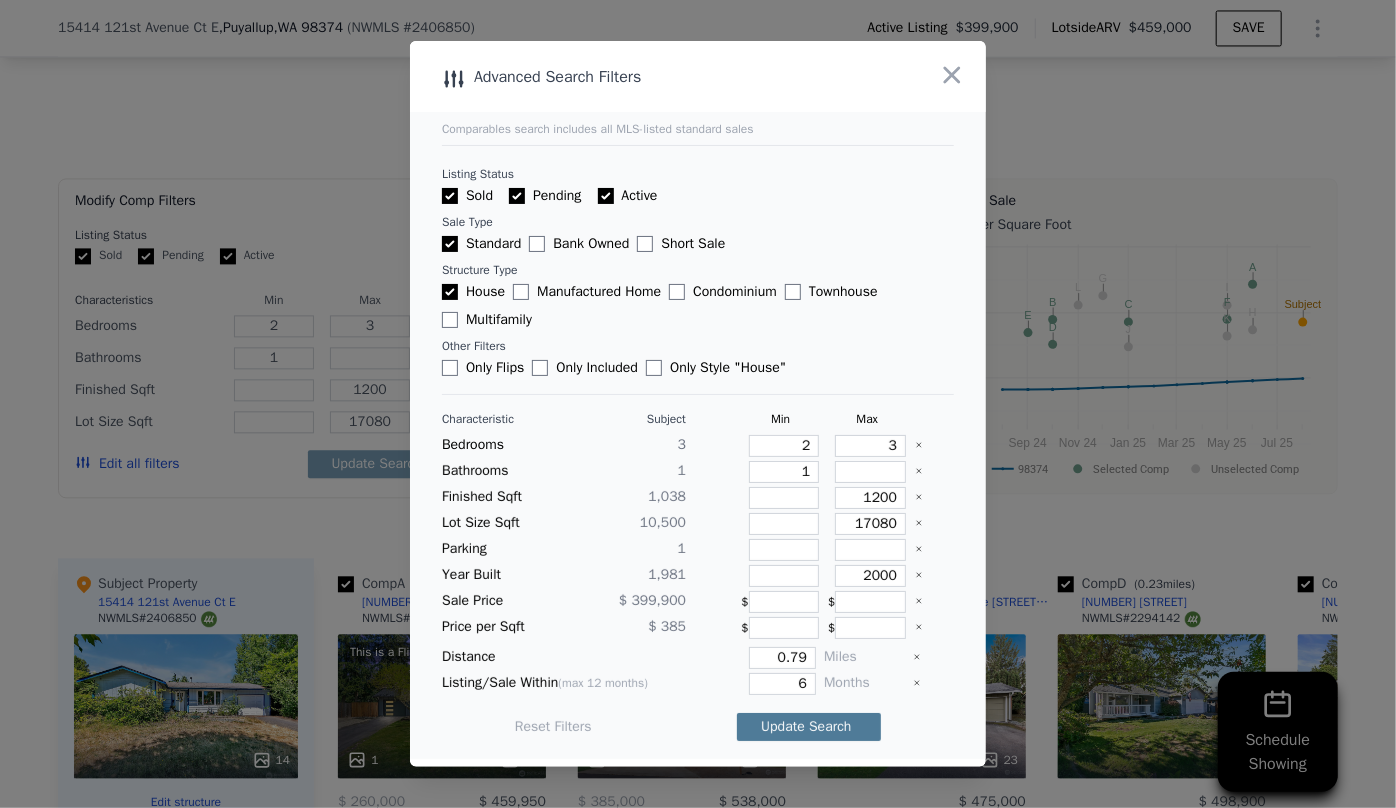 click on "Update Search" at bounding box center [809, 727] 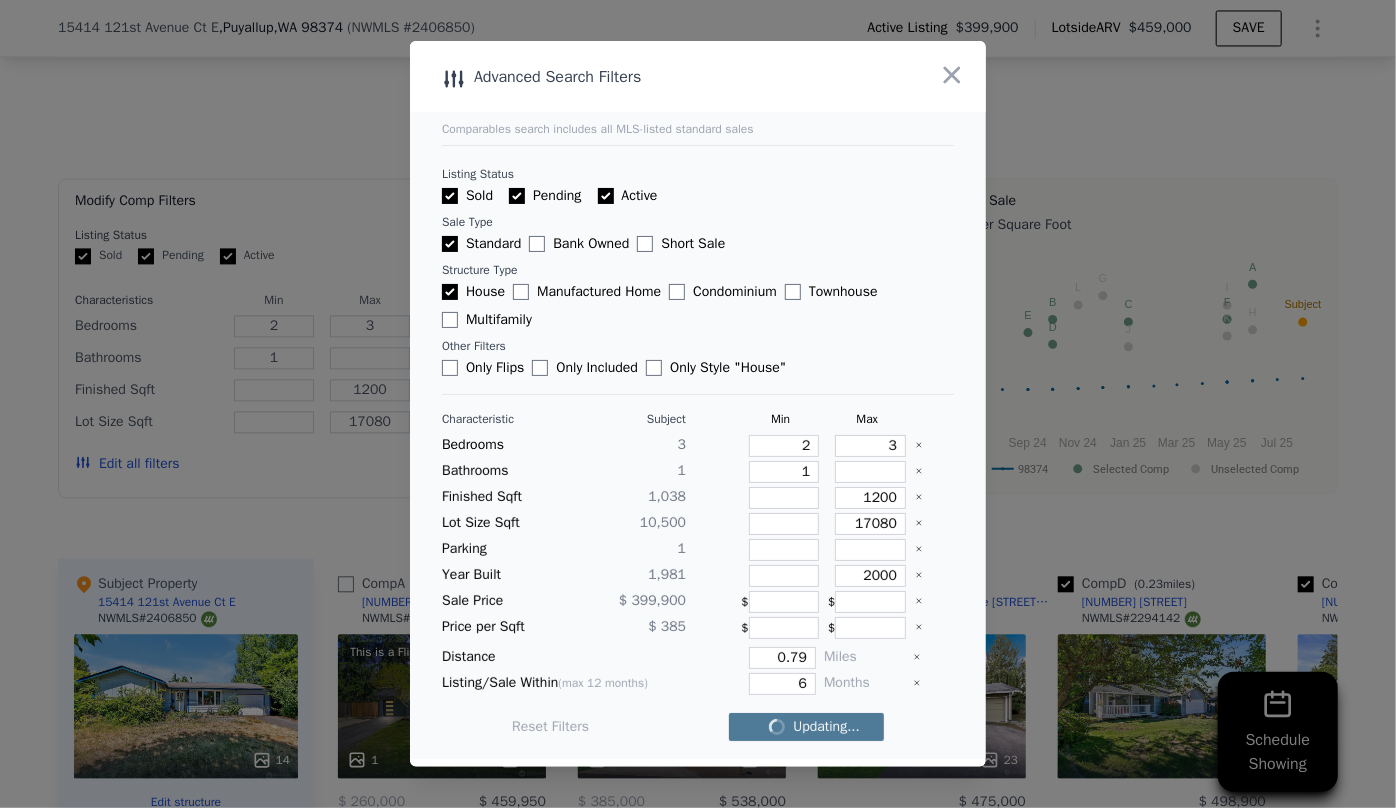 checkbox on "false" 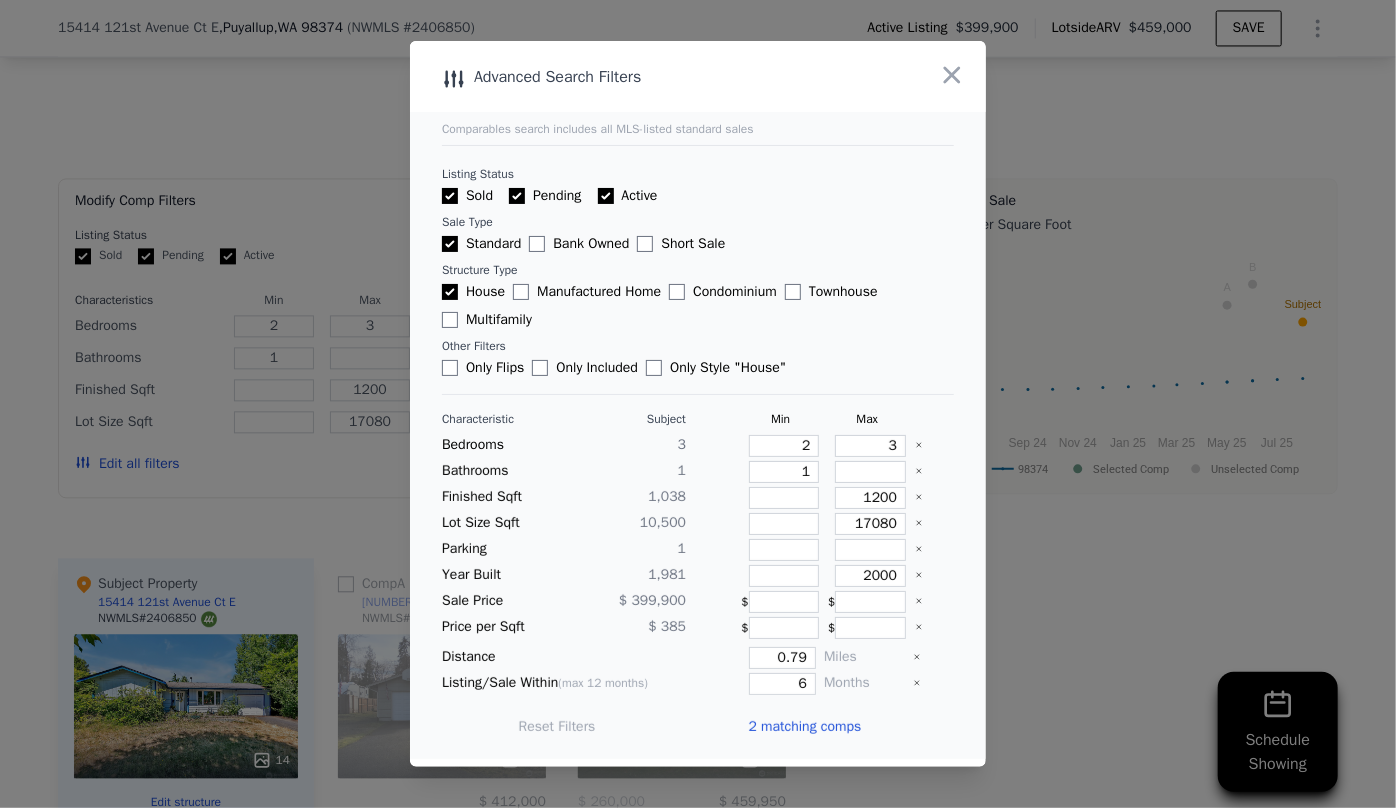 click on "2 matching comps" at bounding box center (804, 727) 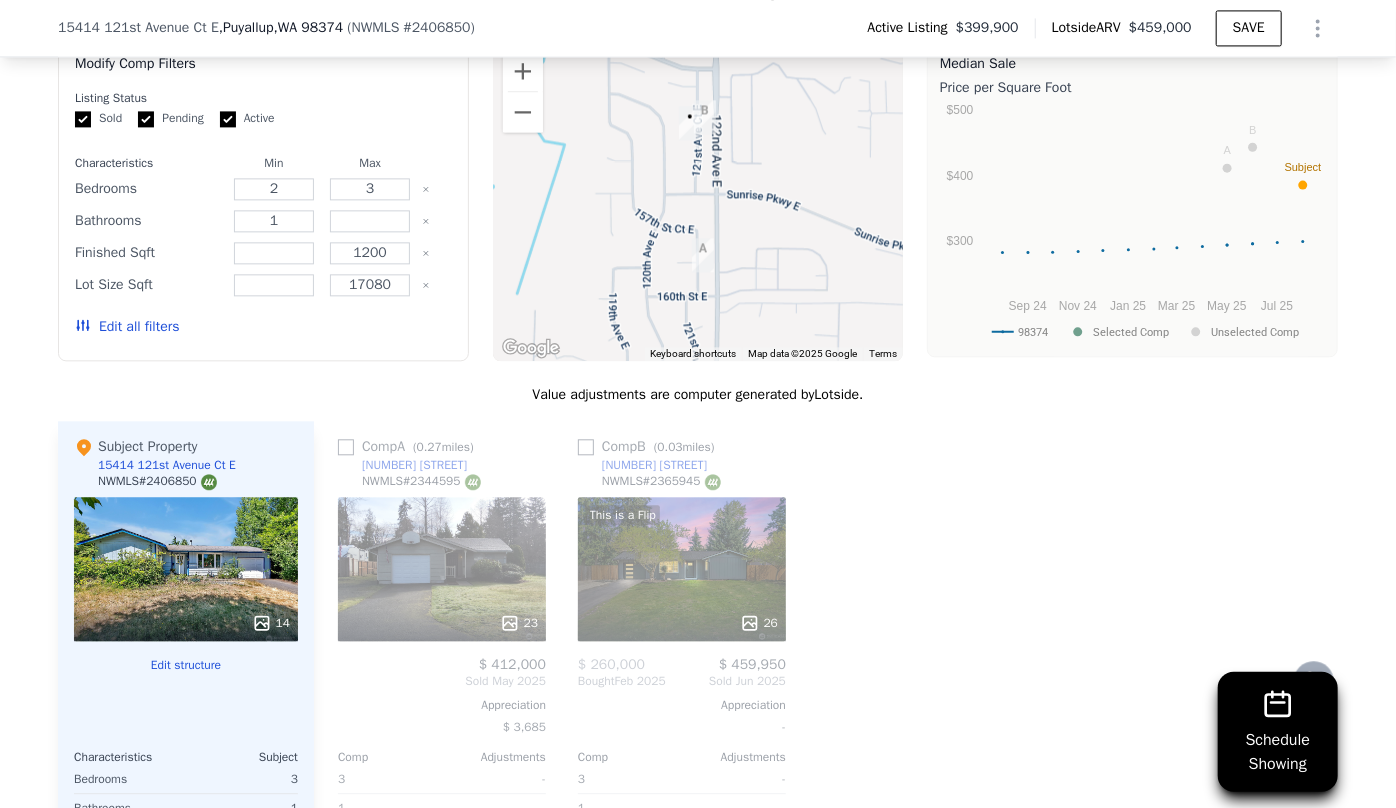 scroll, scrollTop: 2265, scrollLeft: 0, axis: vertical 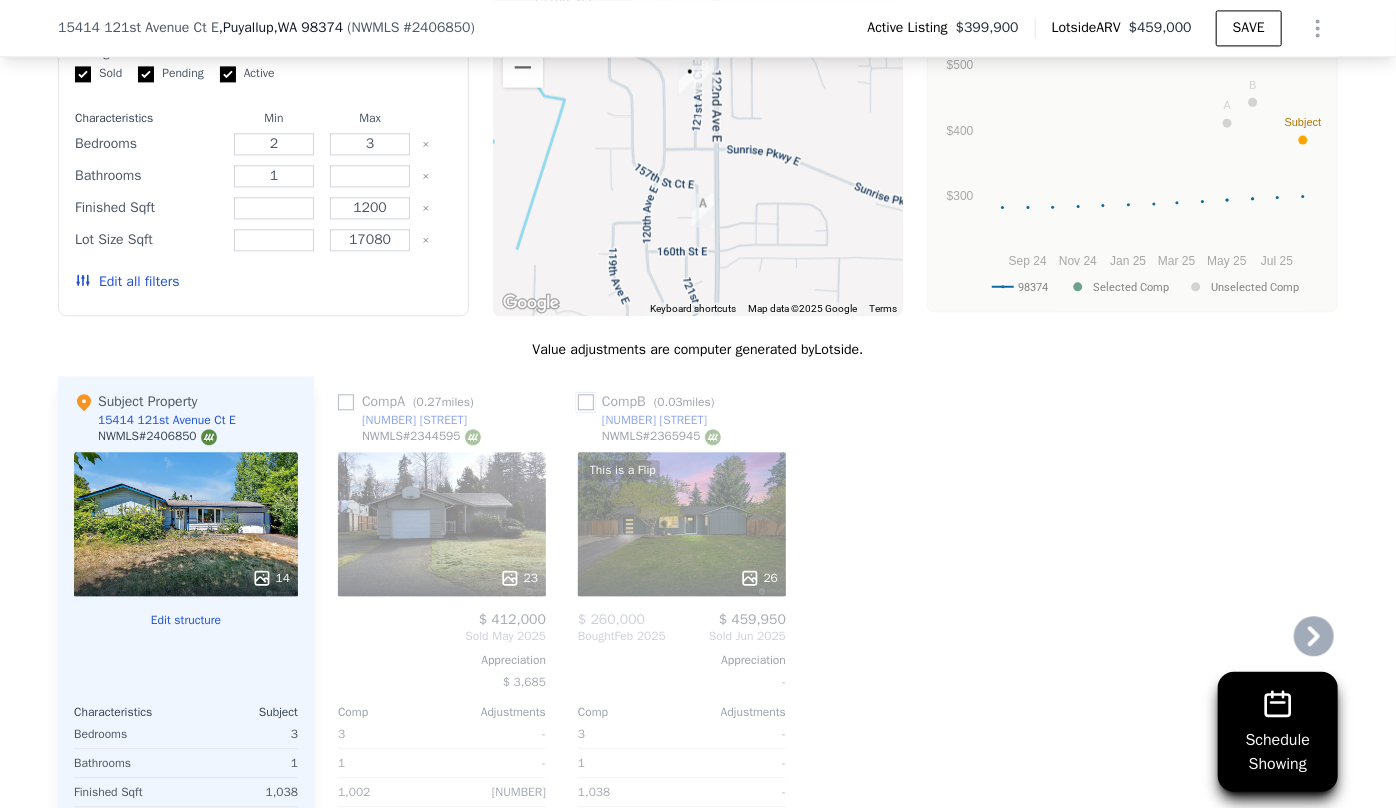 click at bounding box center [586, 402] 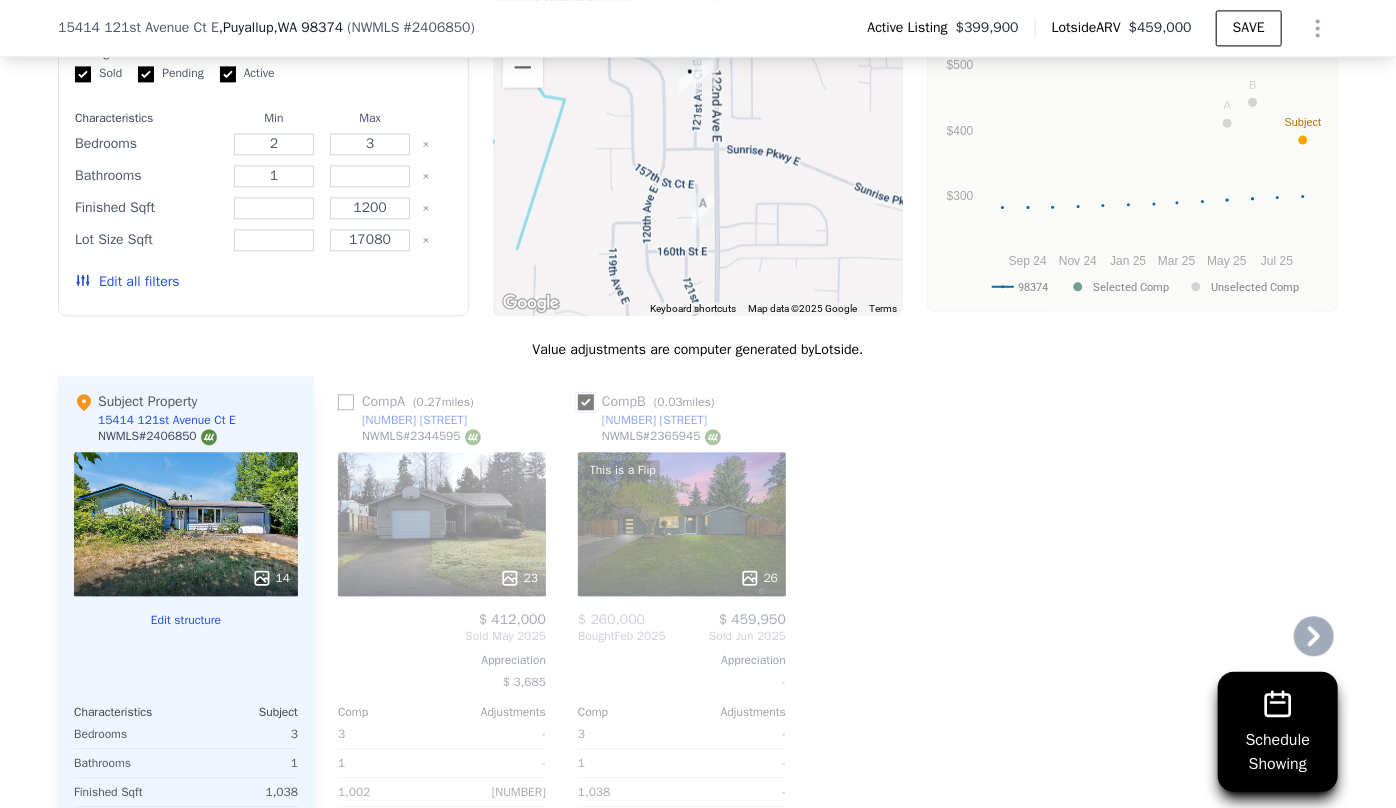 checkbox on "true" 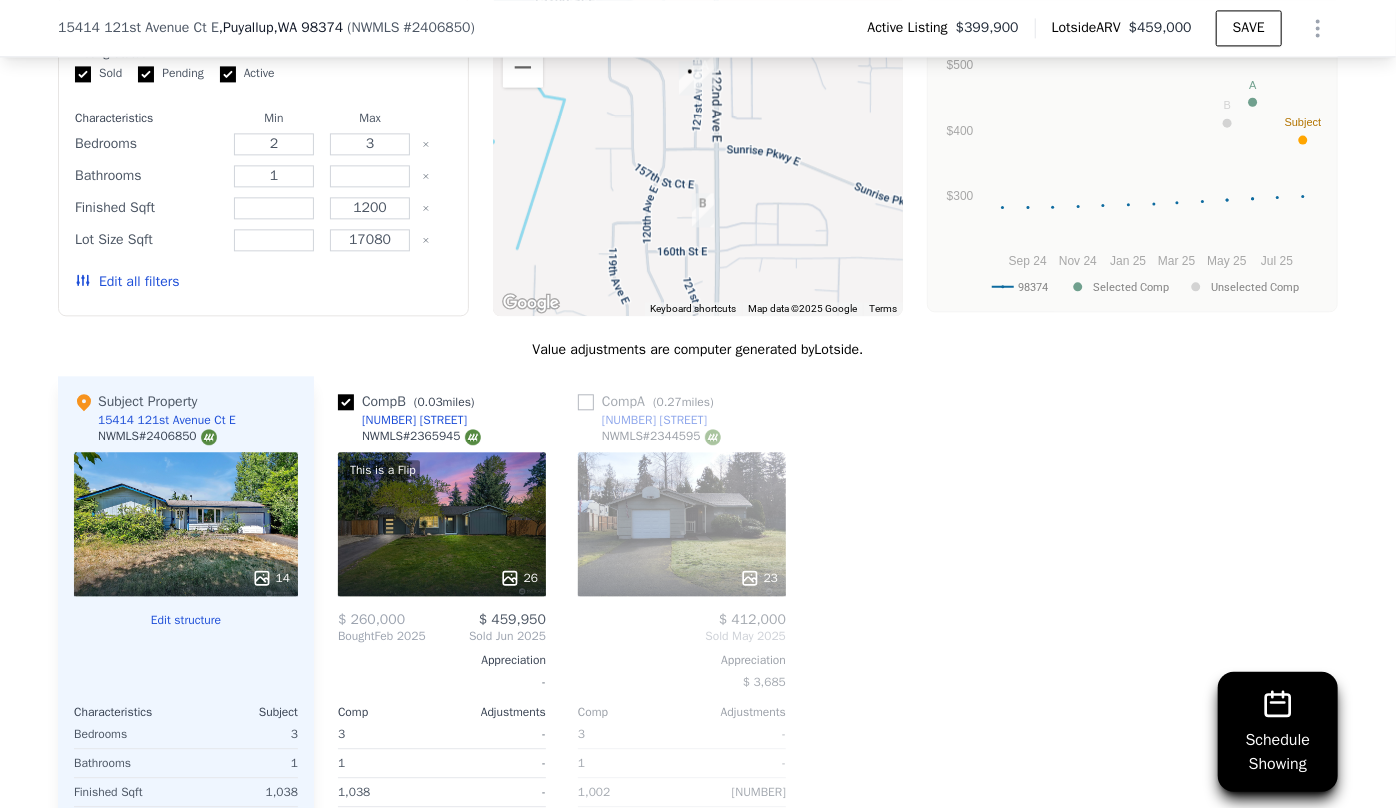 click at bounding box center [682, 578] 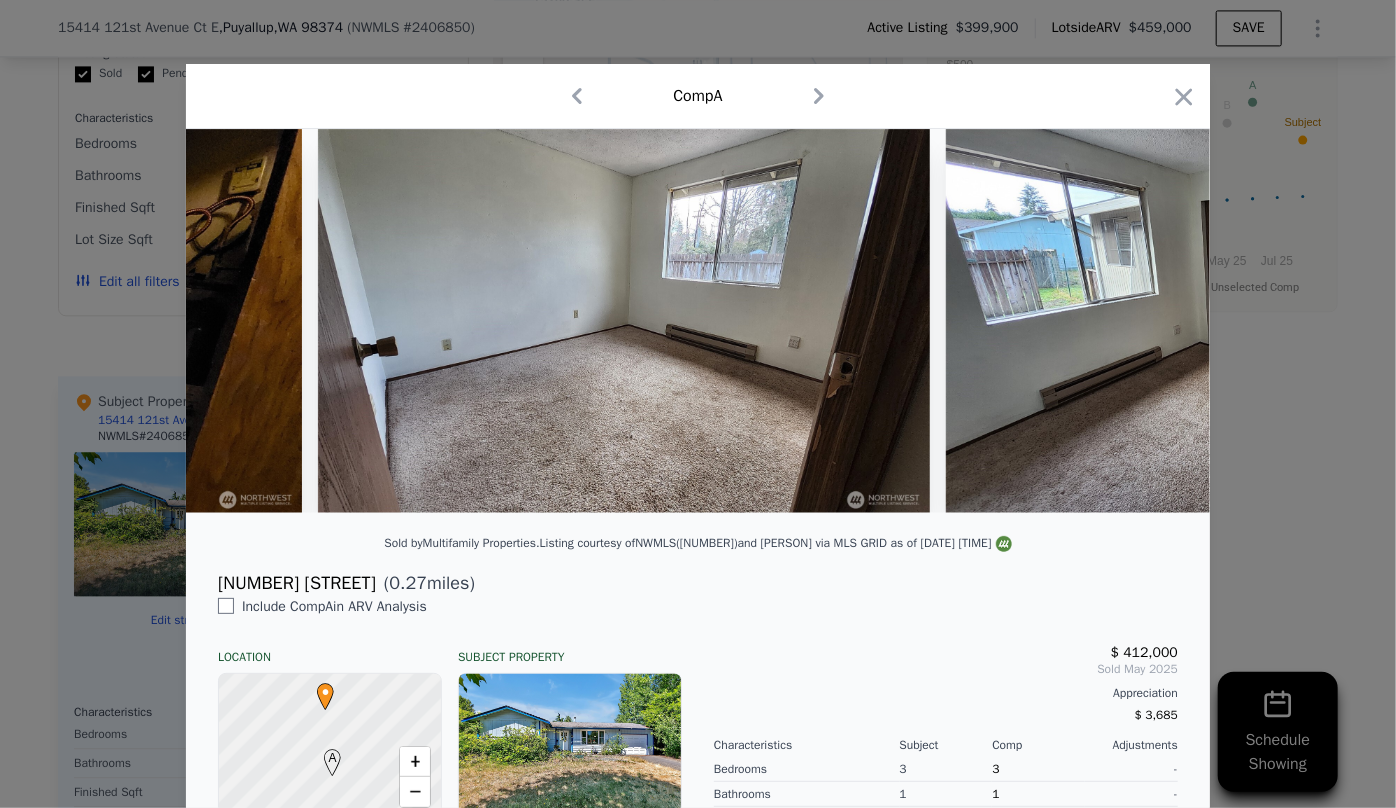 scroll, scrollTop: 0, scrollLeft: 7496, axis: horizontal 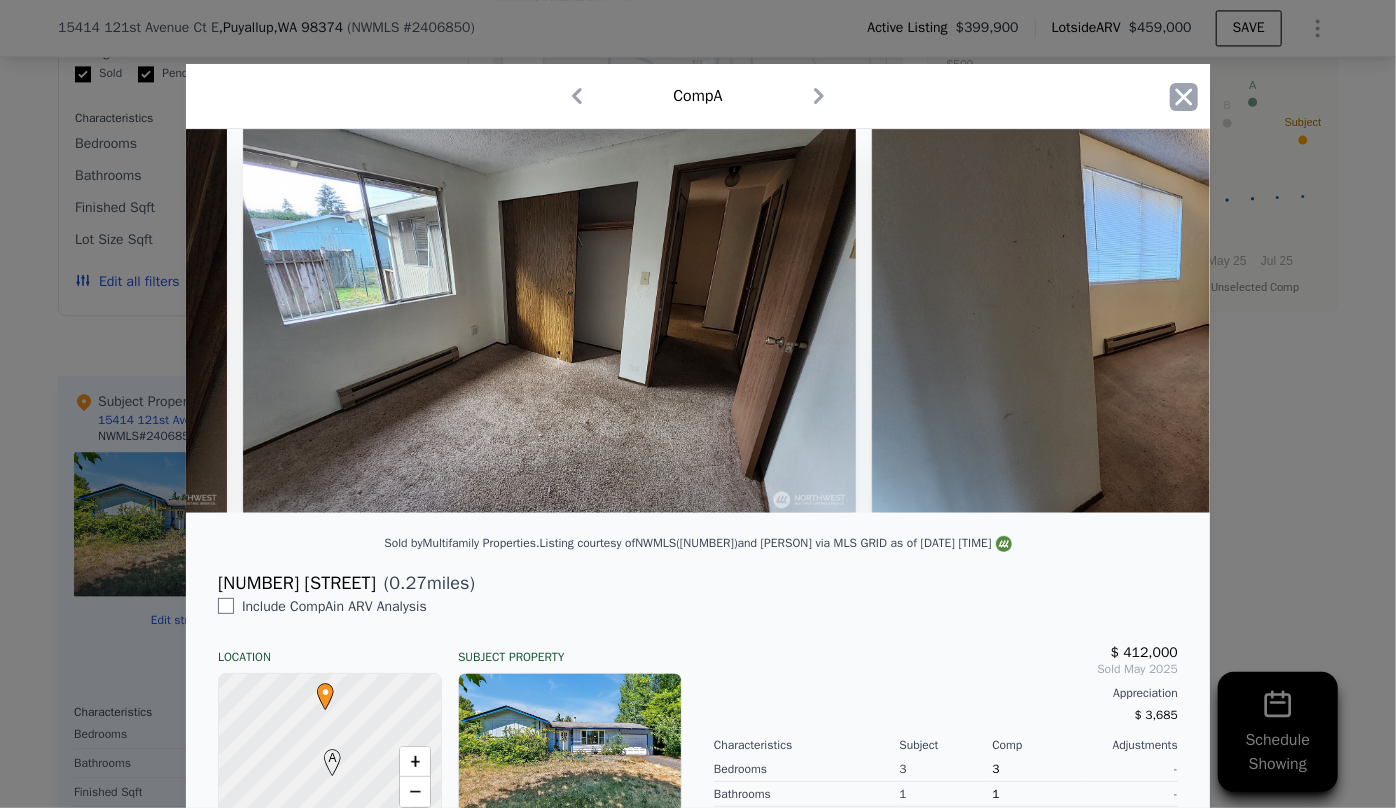 click 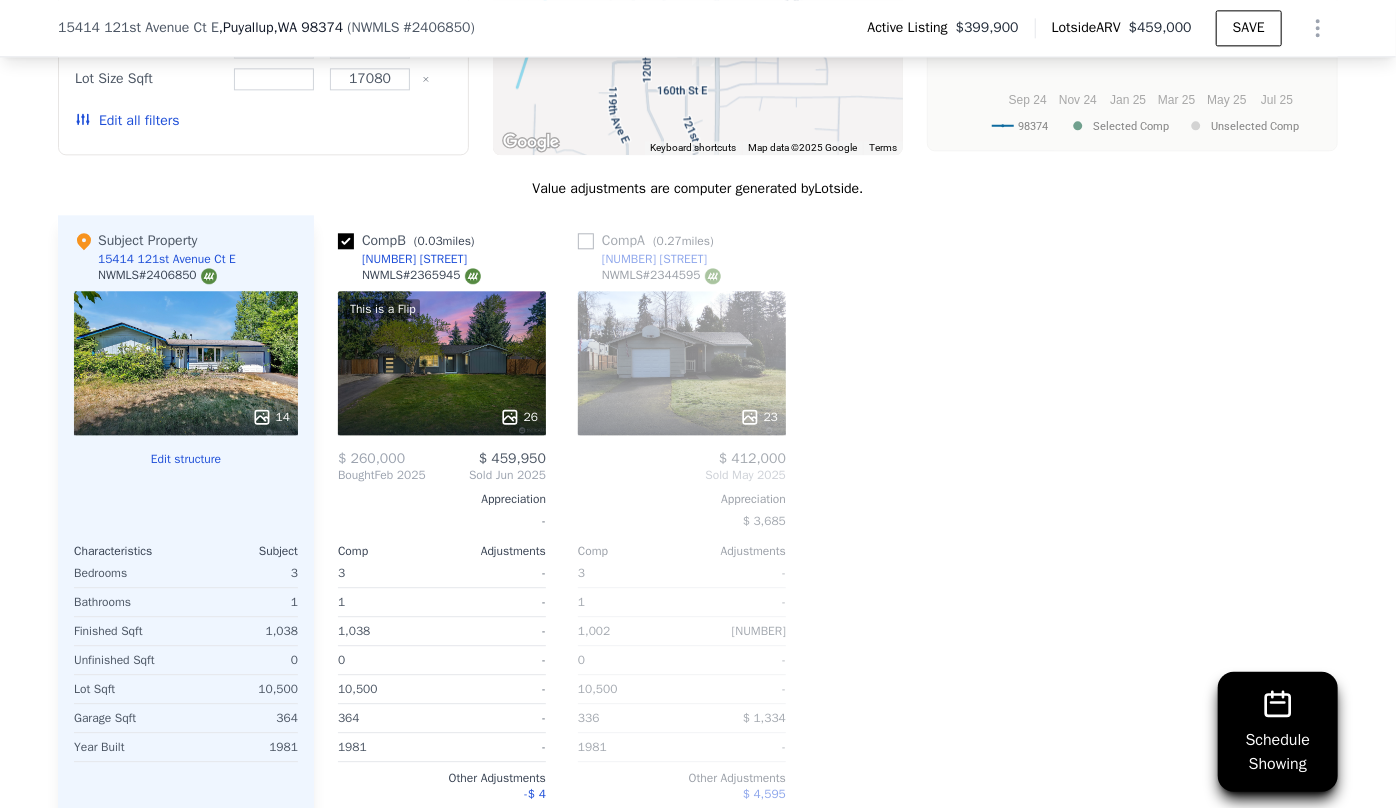 scroll, scrollTop: 2447, scrollLeft: 0, axis: vertical 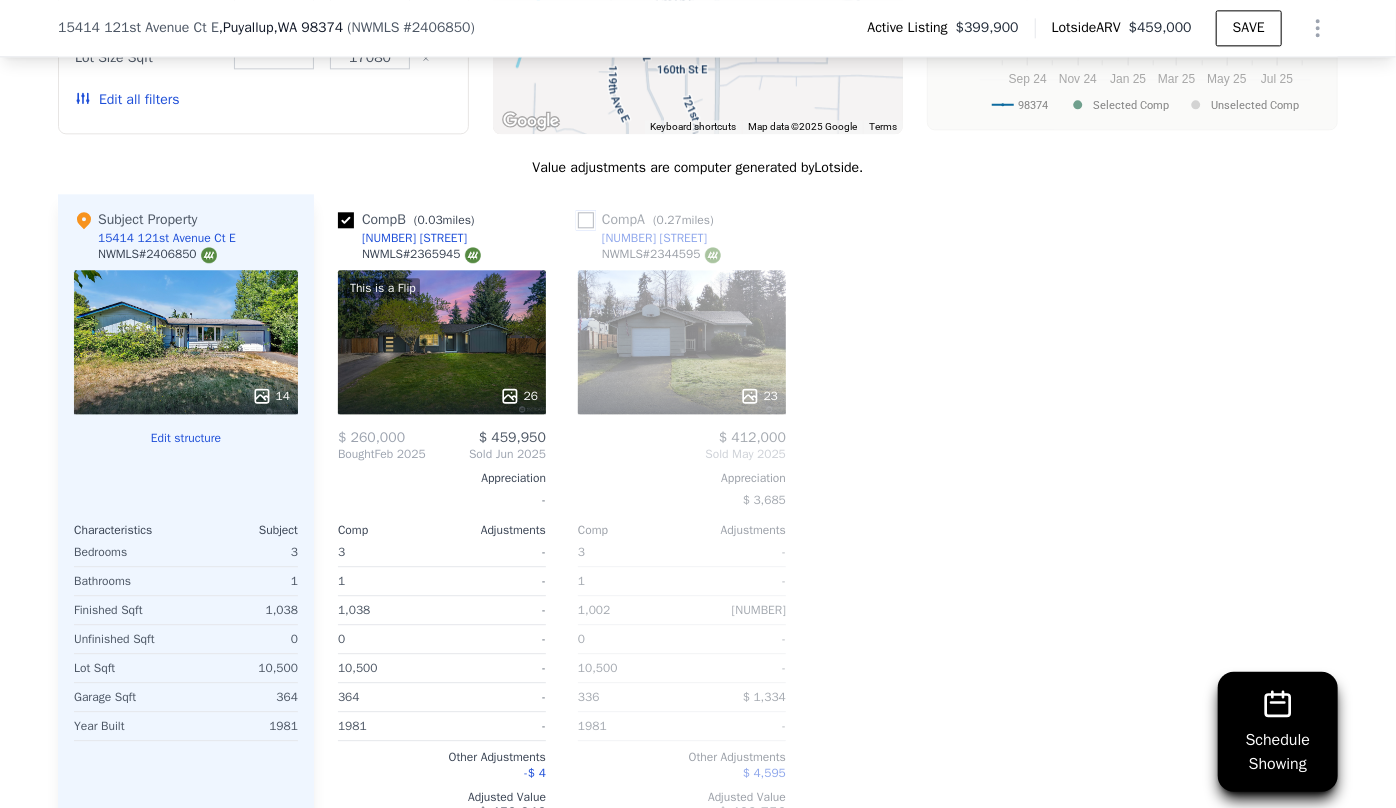 click at bounding box center [586, 220] 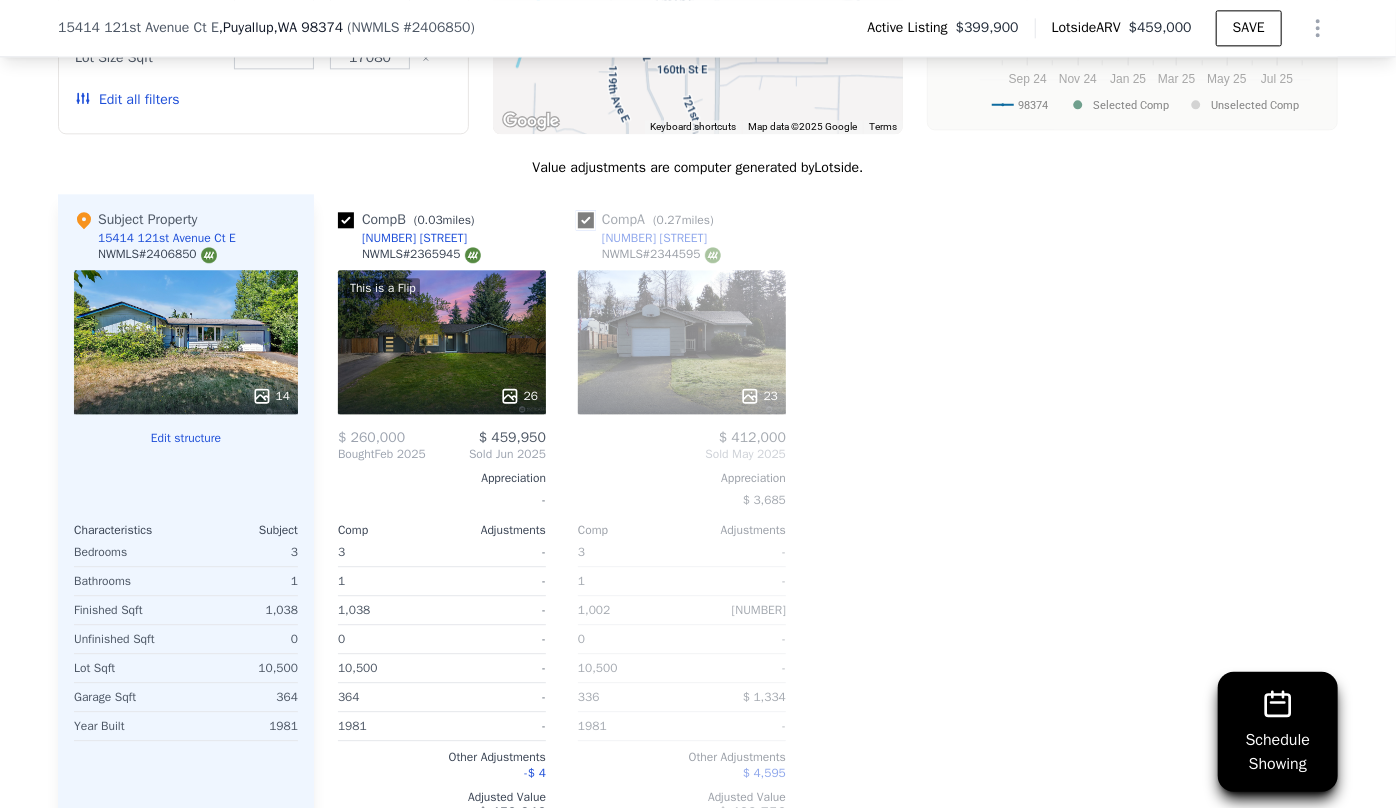 checkbox on "true" 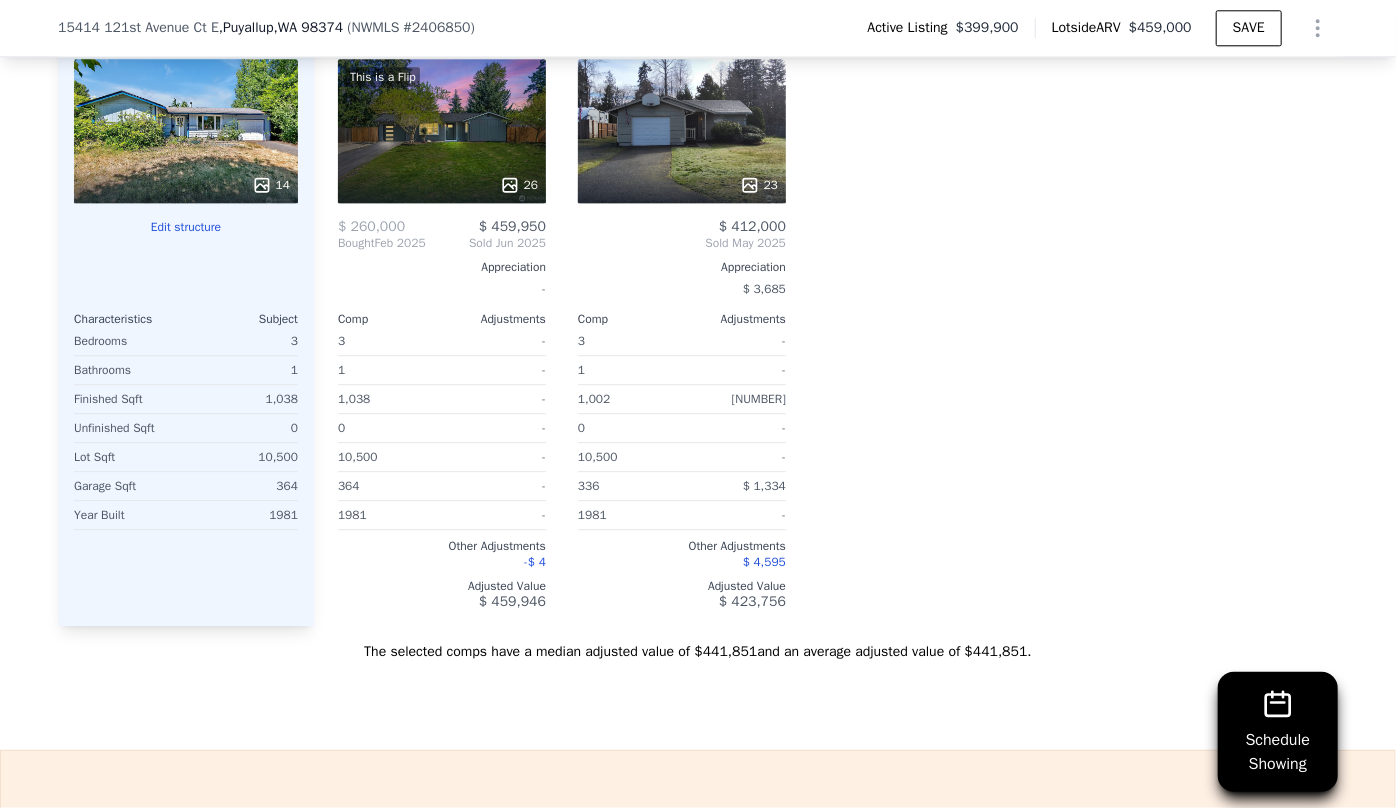 scroll, scrollTop: 2629, scrollLeft: 0, axis: vertical 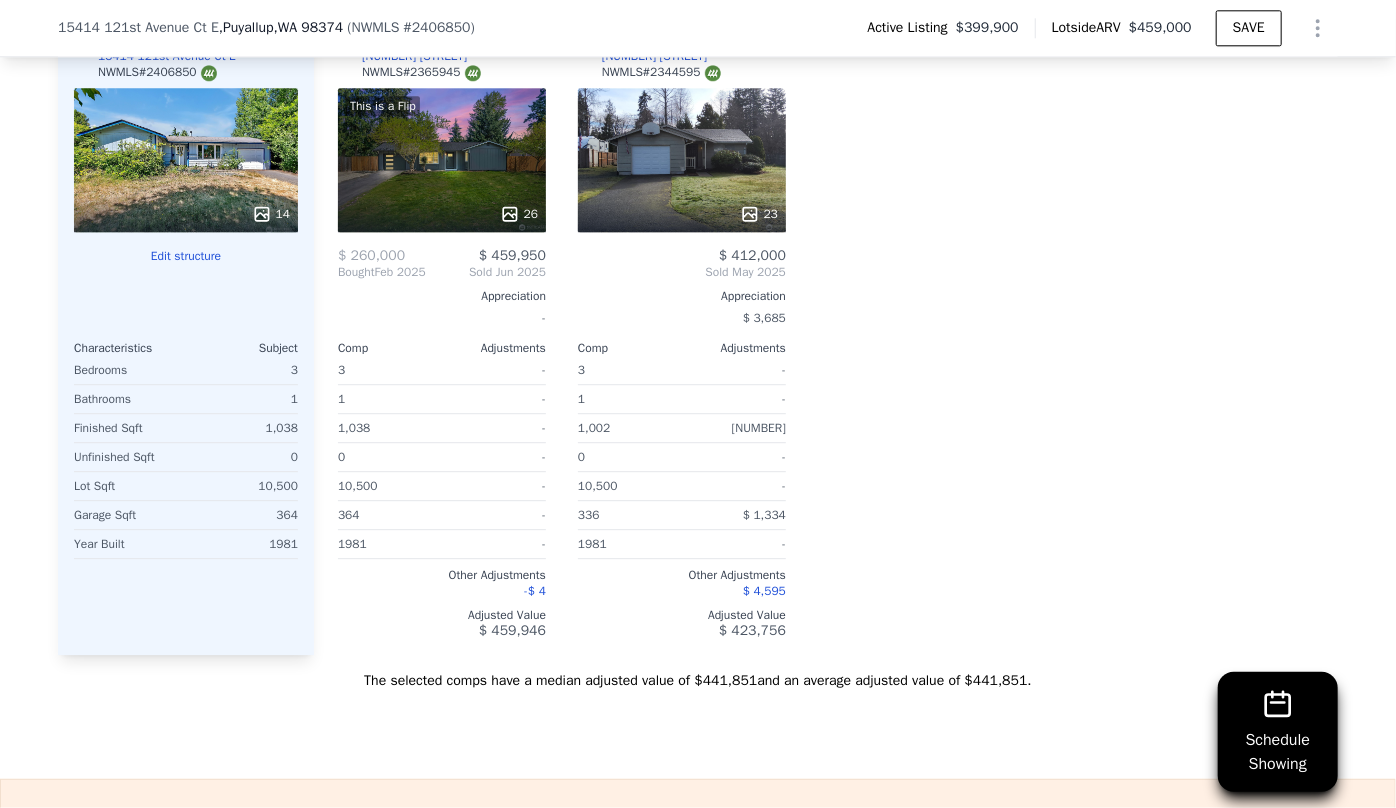 click on "This is a Flip 26" at bounding box center (442, 160) 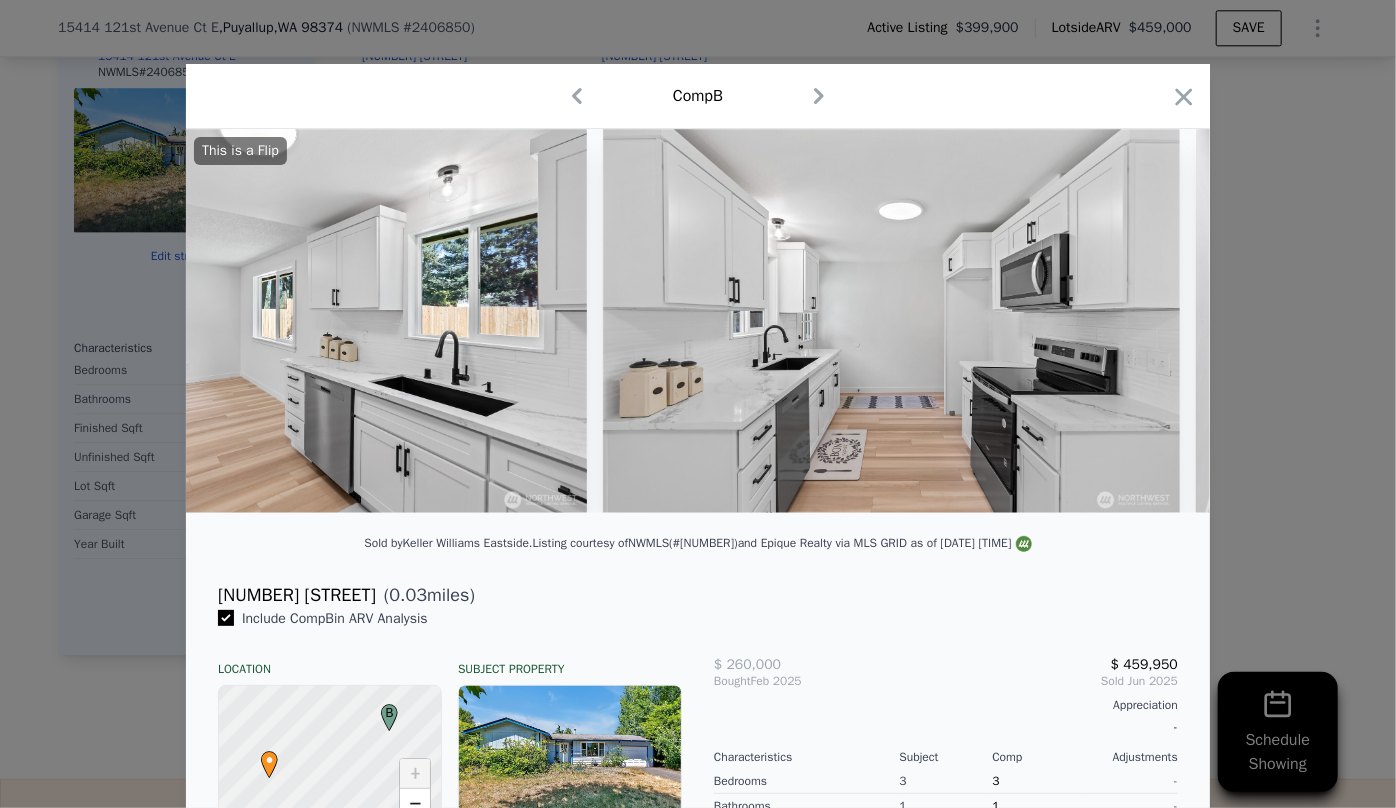 scroll, scrollTop: 0, scrollLeft: 5299, axis: horizontal 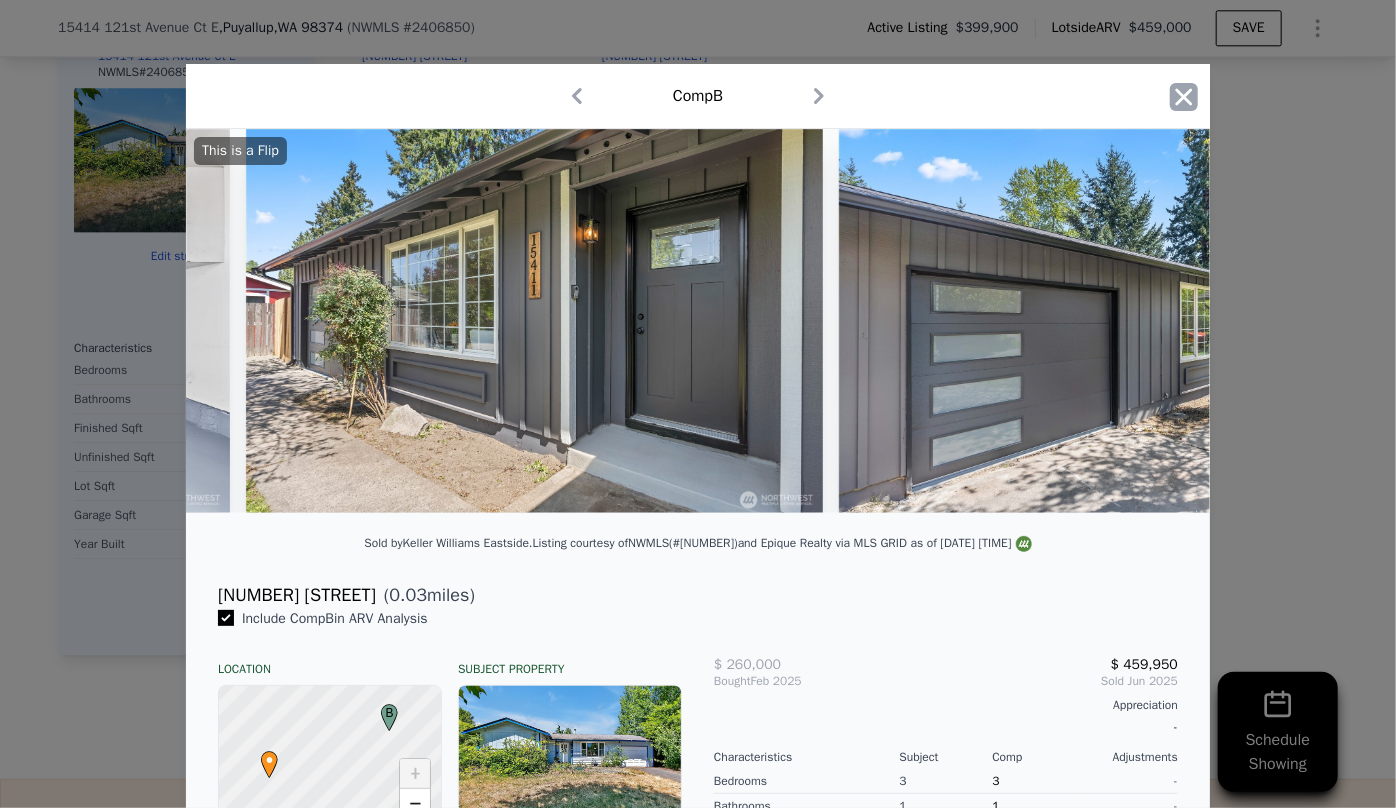 click 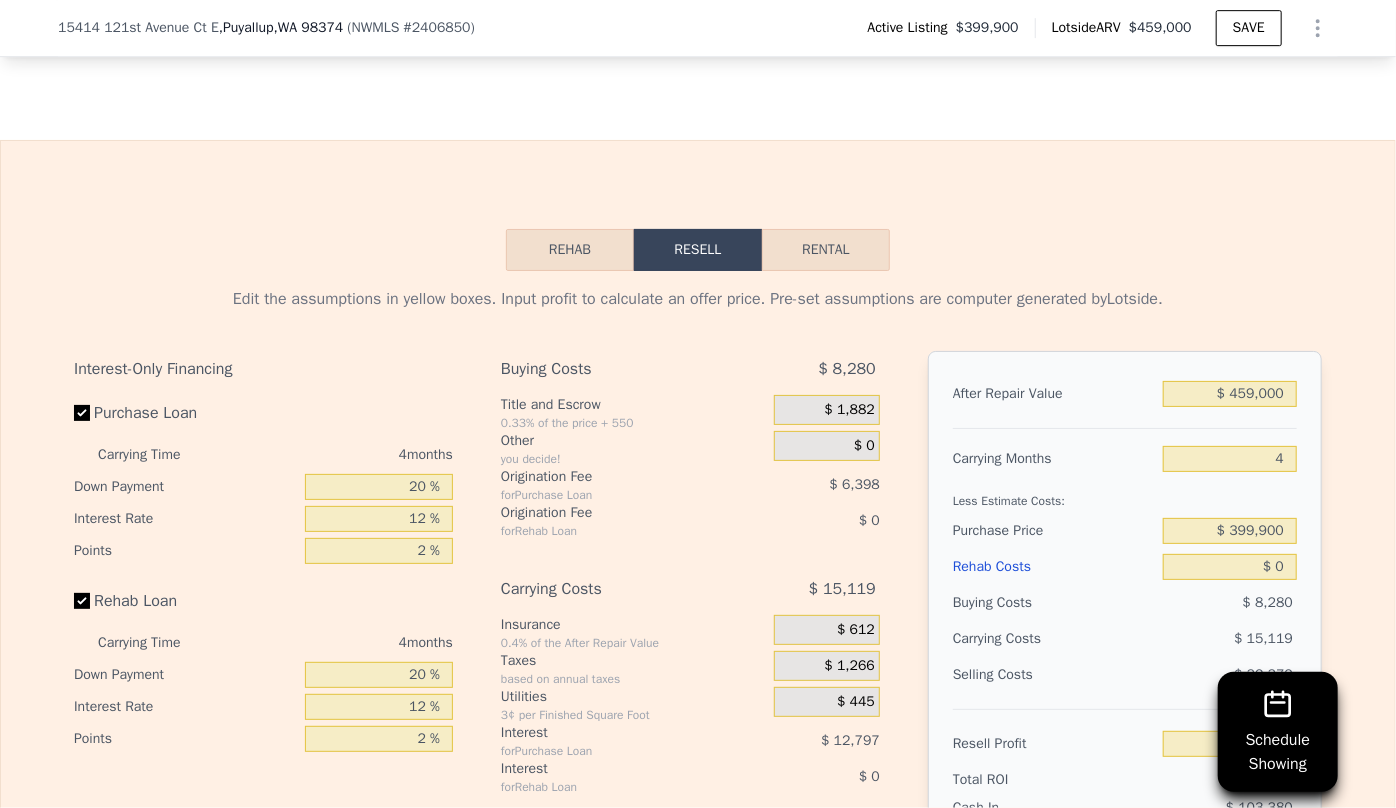 scroll, scrollTop: 3356, scrollLeft: 0, axis: vertical 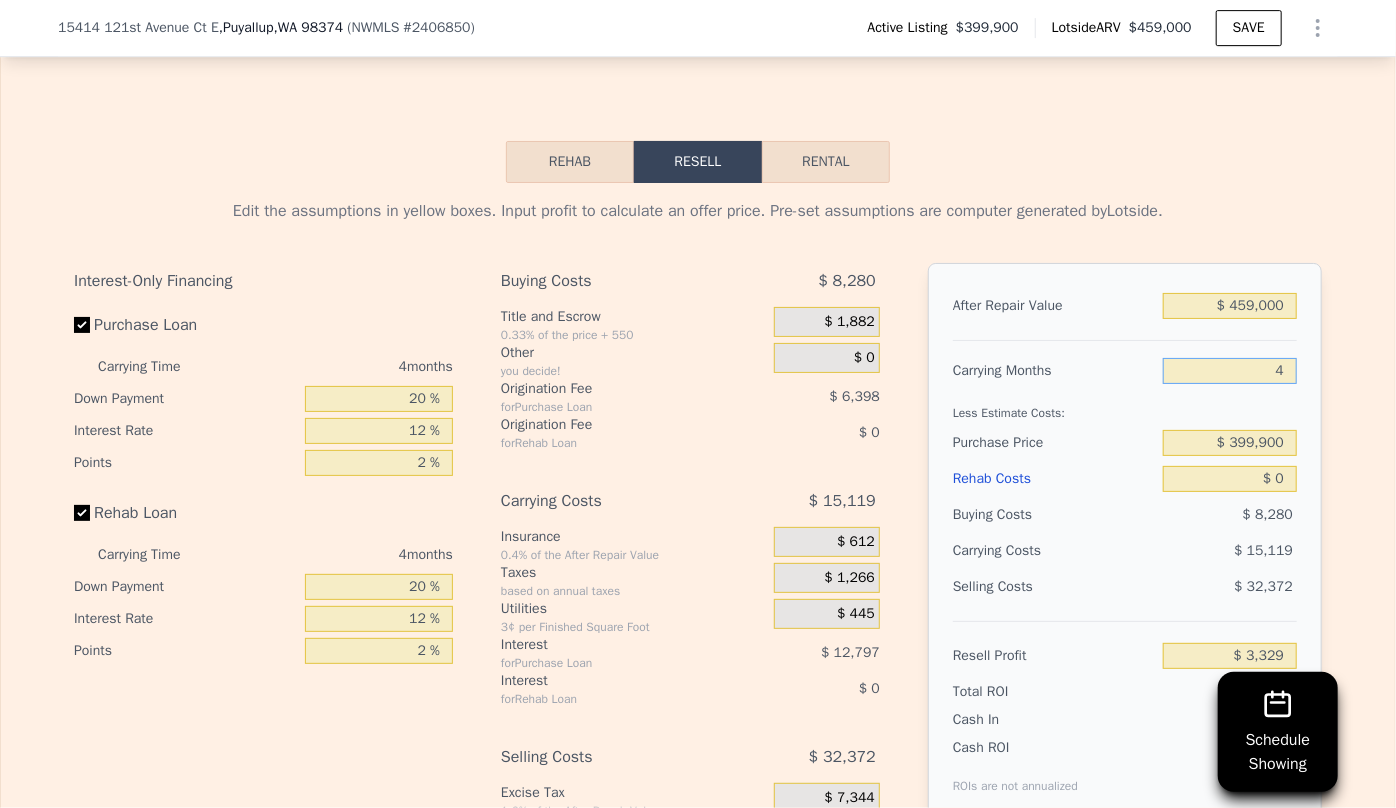 click on "4" at bounding box center (1230, 371) 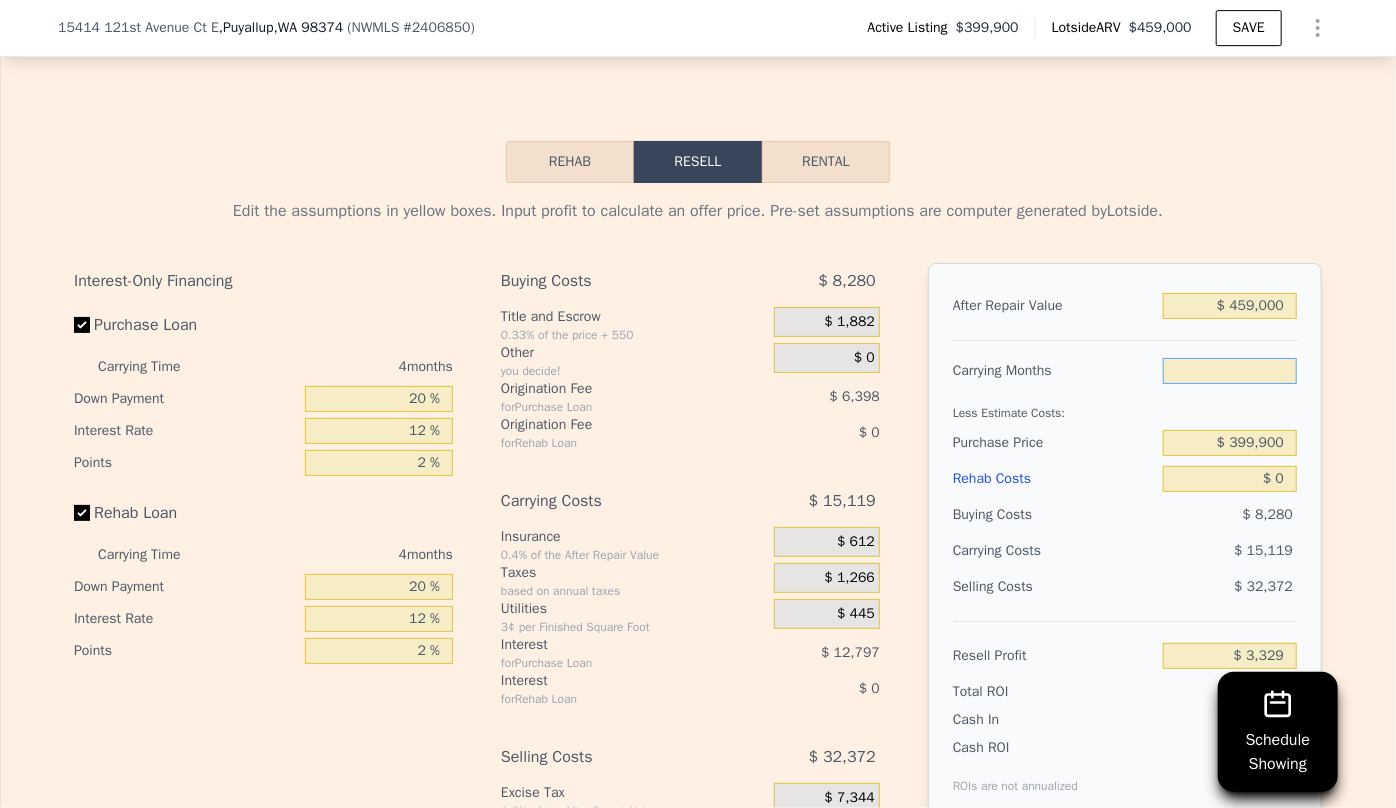 type on "6" 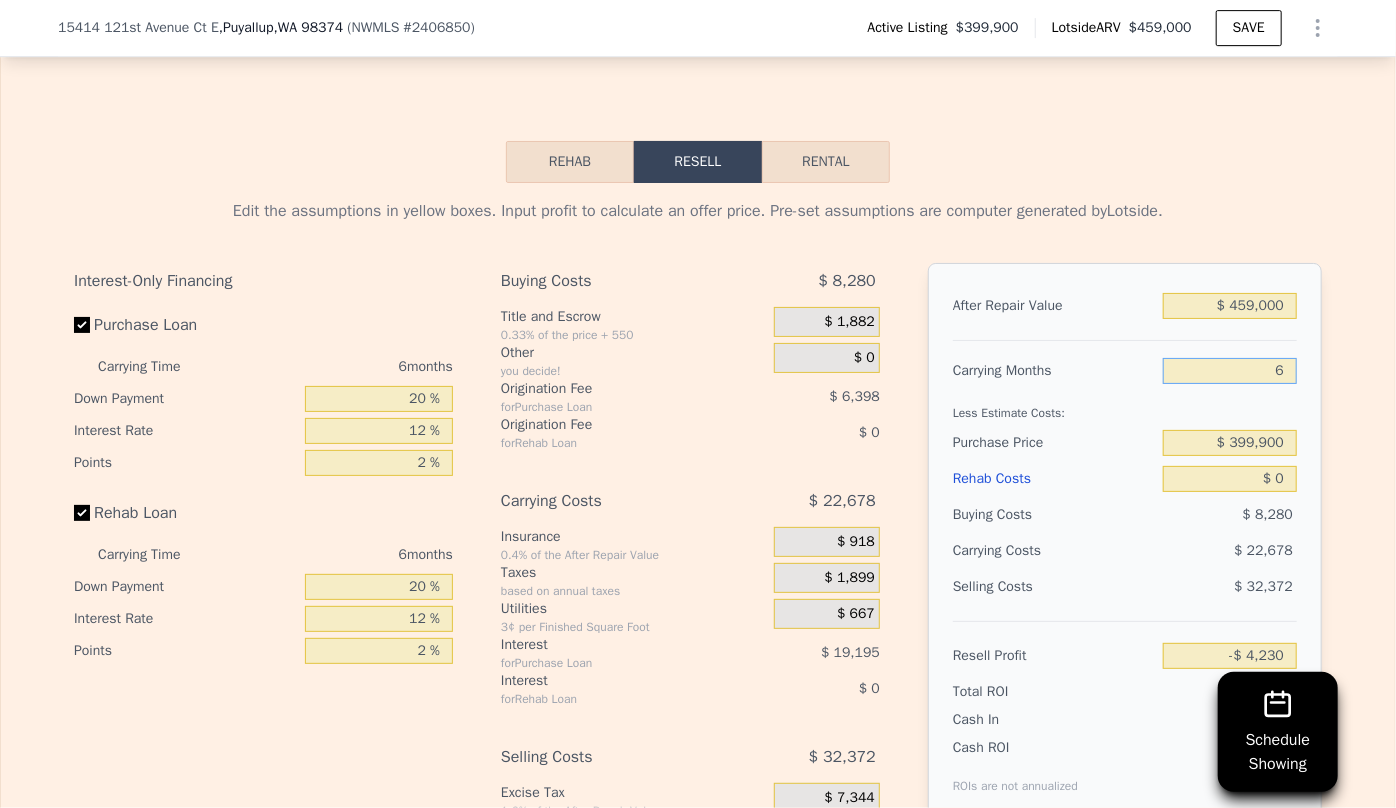 type on "-$ 4,230" 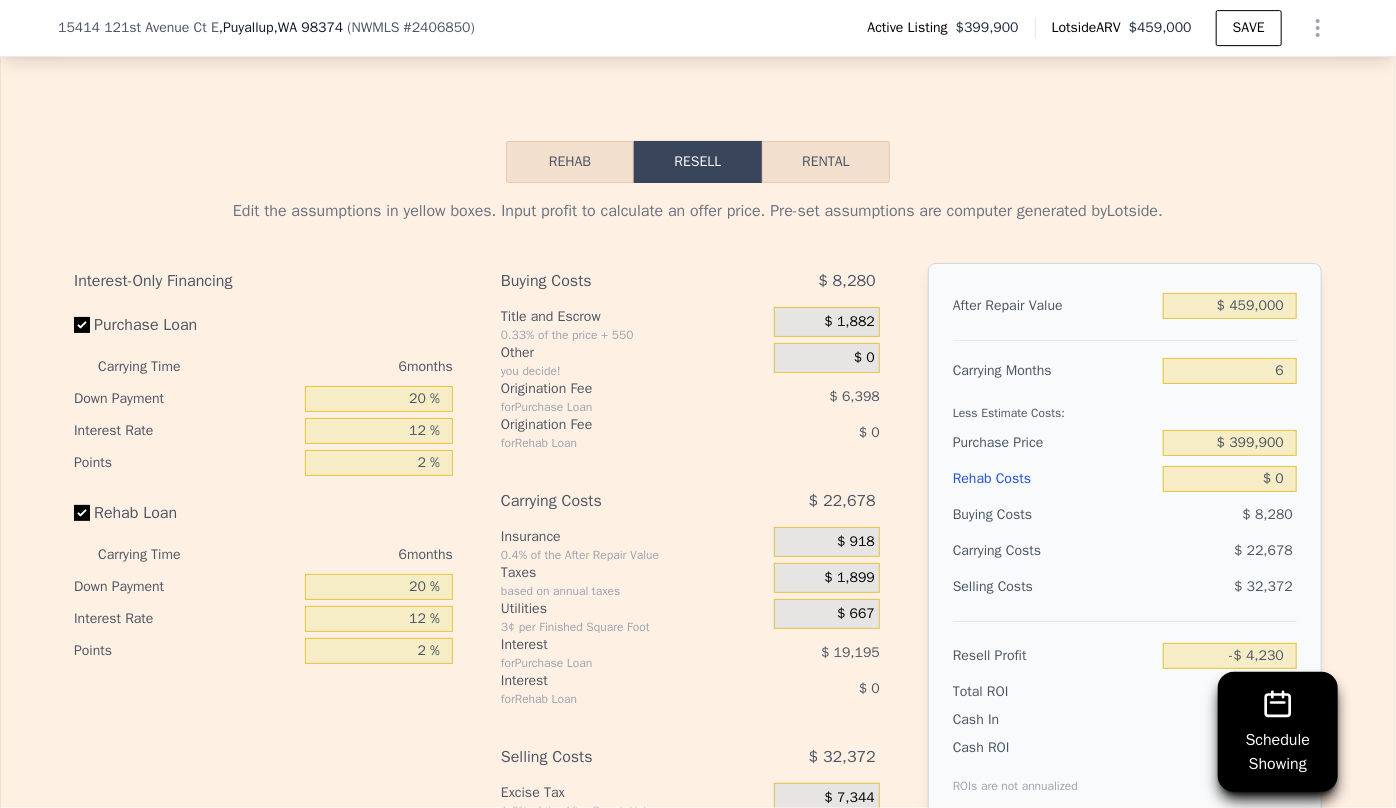 click on "Purchase Price $ 399,900" at bounding box center [1125, 443] 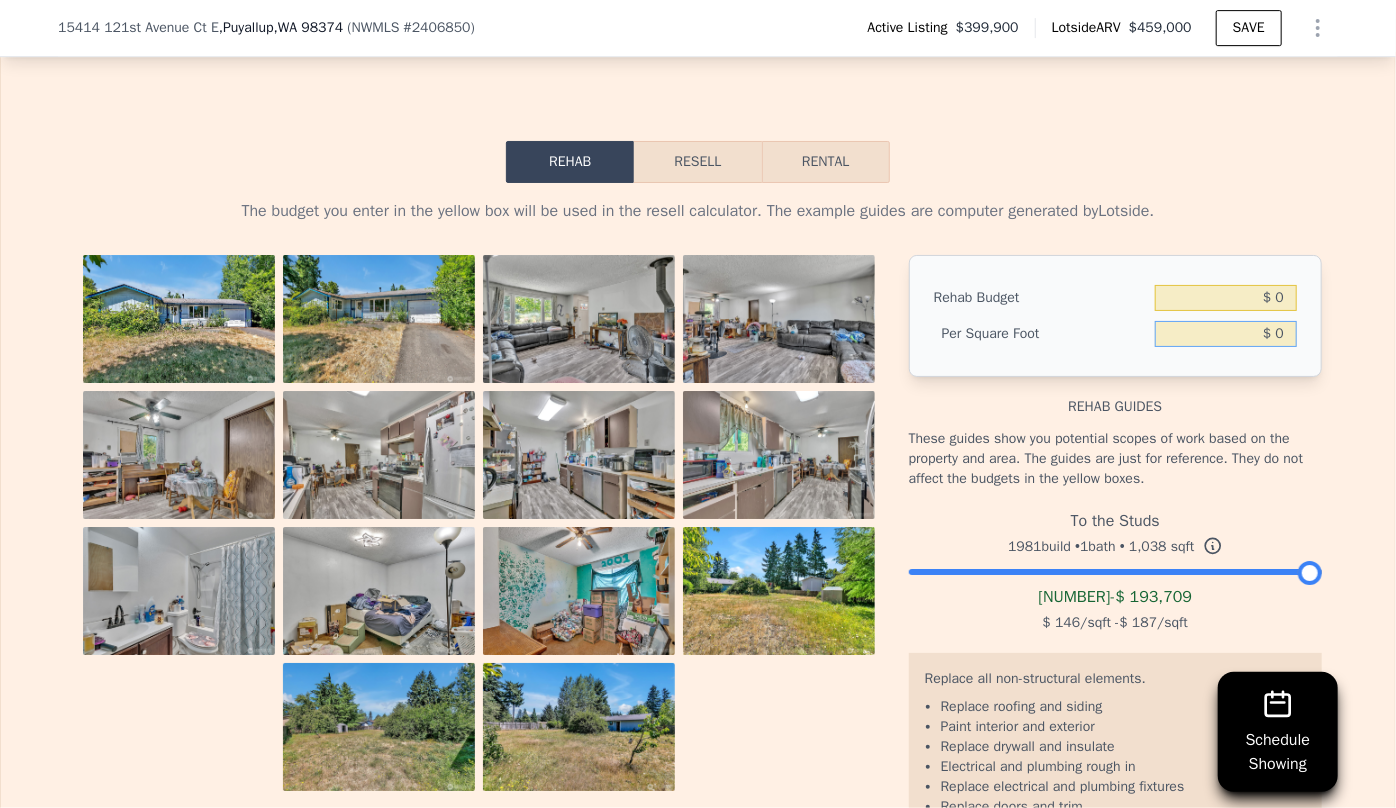 click on "$ 0" at bounding box center (1226, 334) 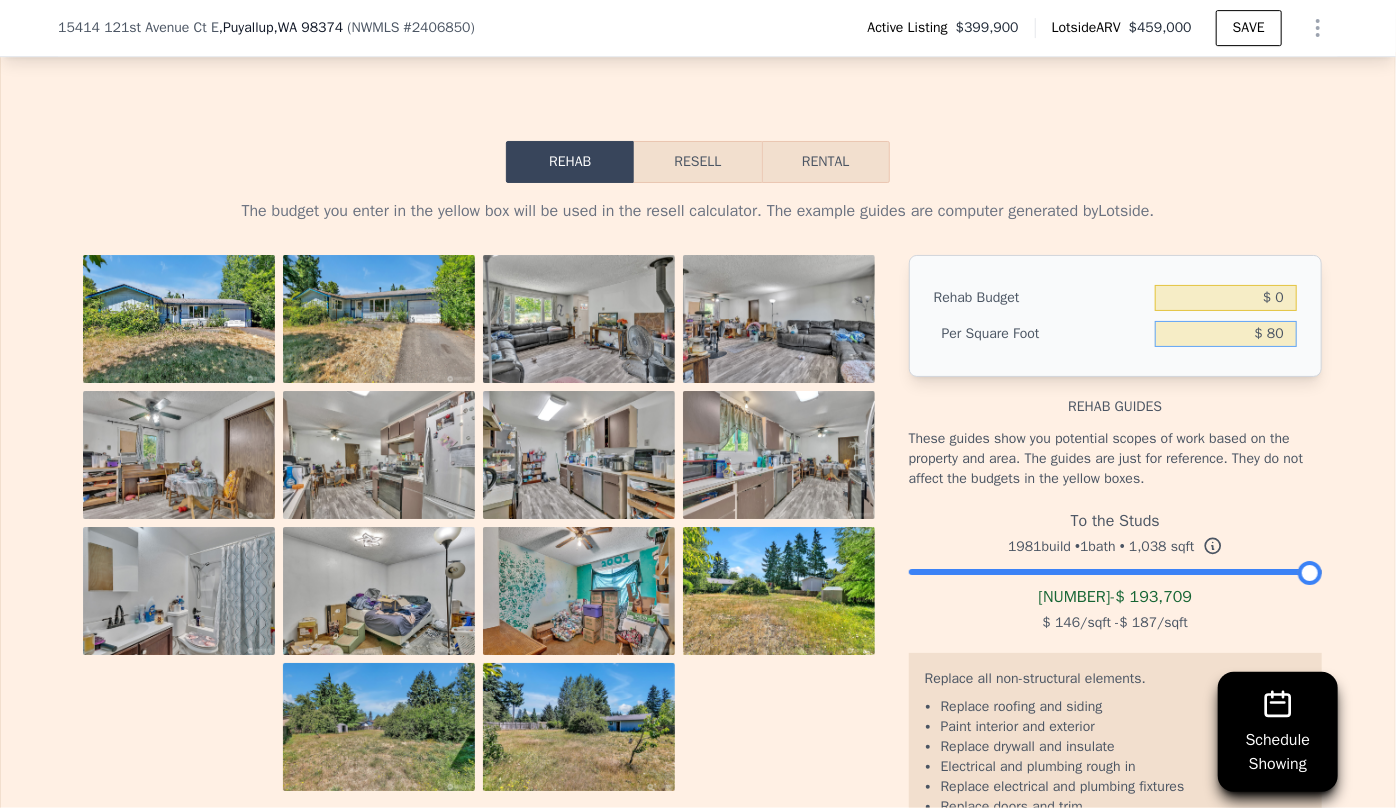 type on "$ 80" 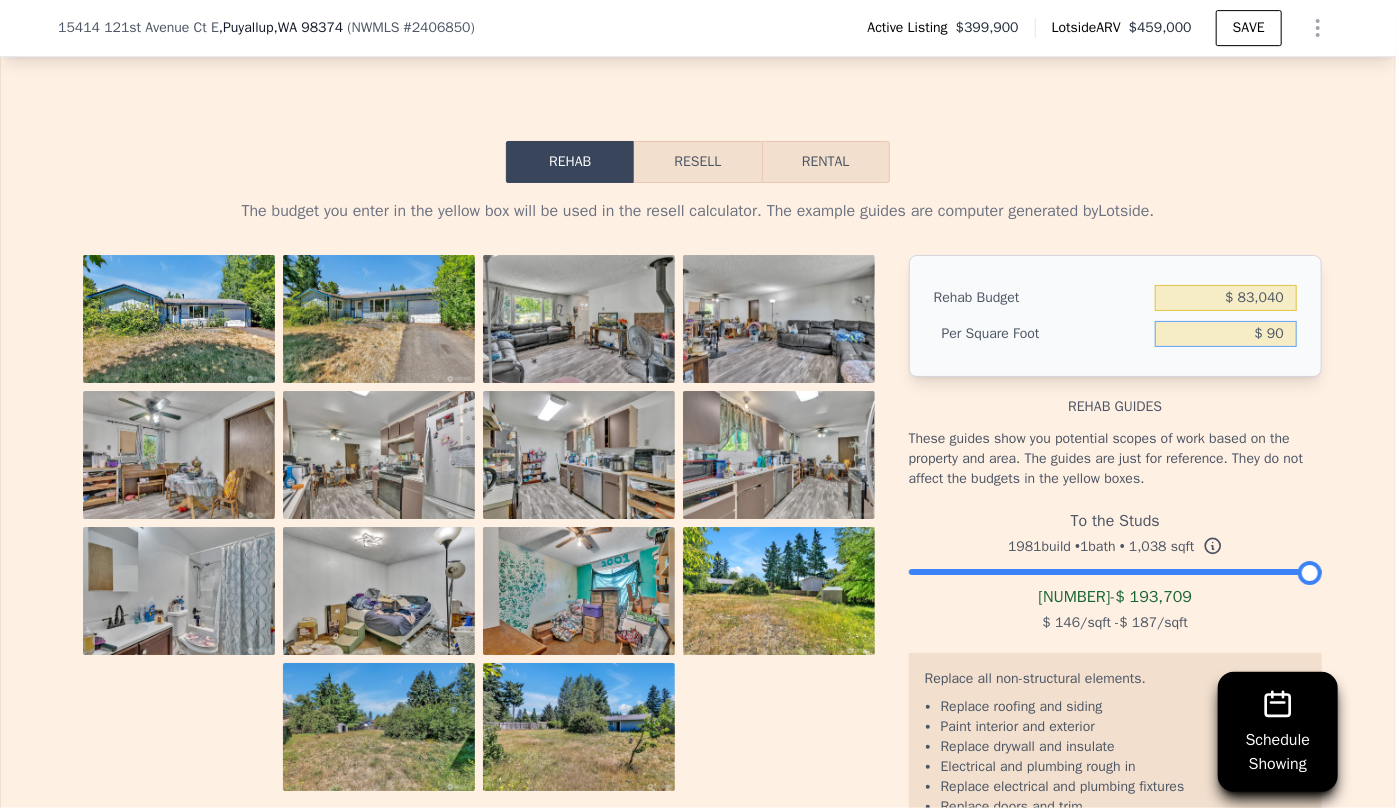 type on "$ 90" 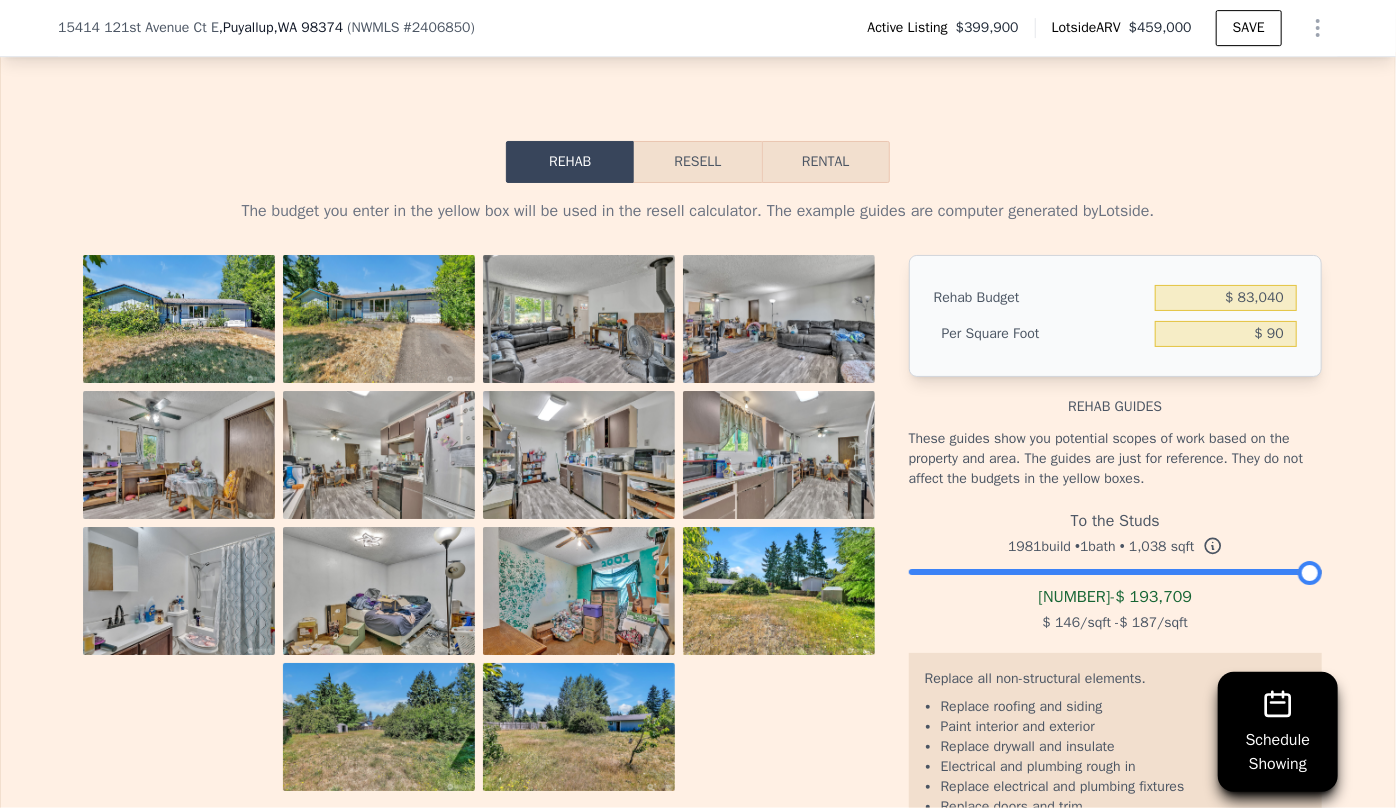click on "Rehab guides" at bounding box center (1115, 397) 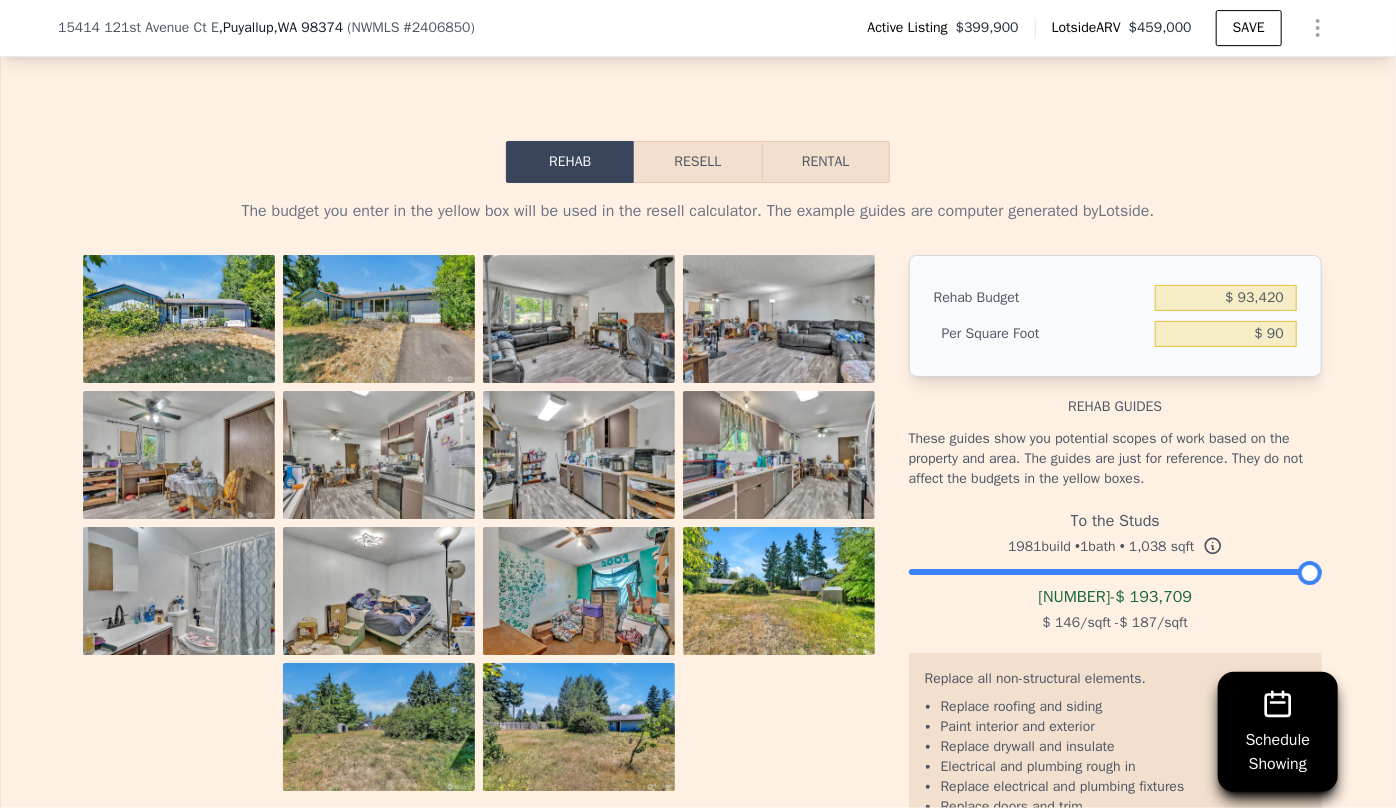 click on "Resell" at bounding box center (697, 162) 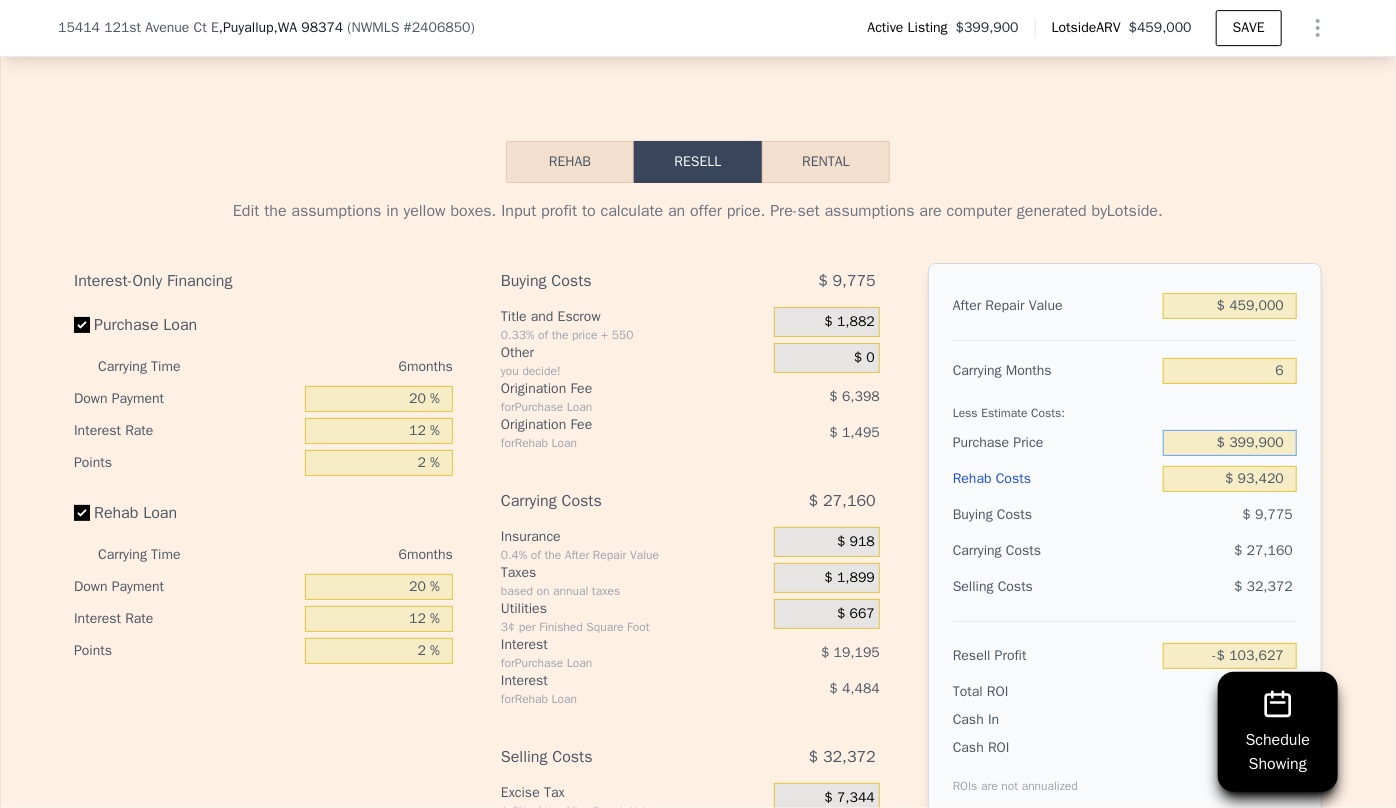 click on "$ 399,900" at bounding box center (1230, 443) 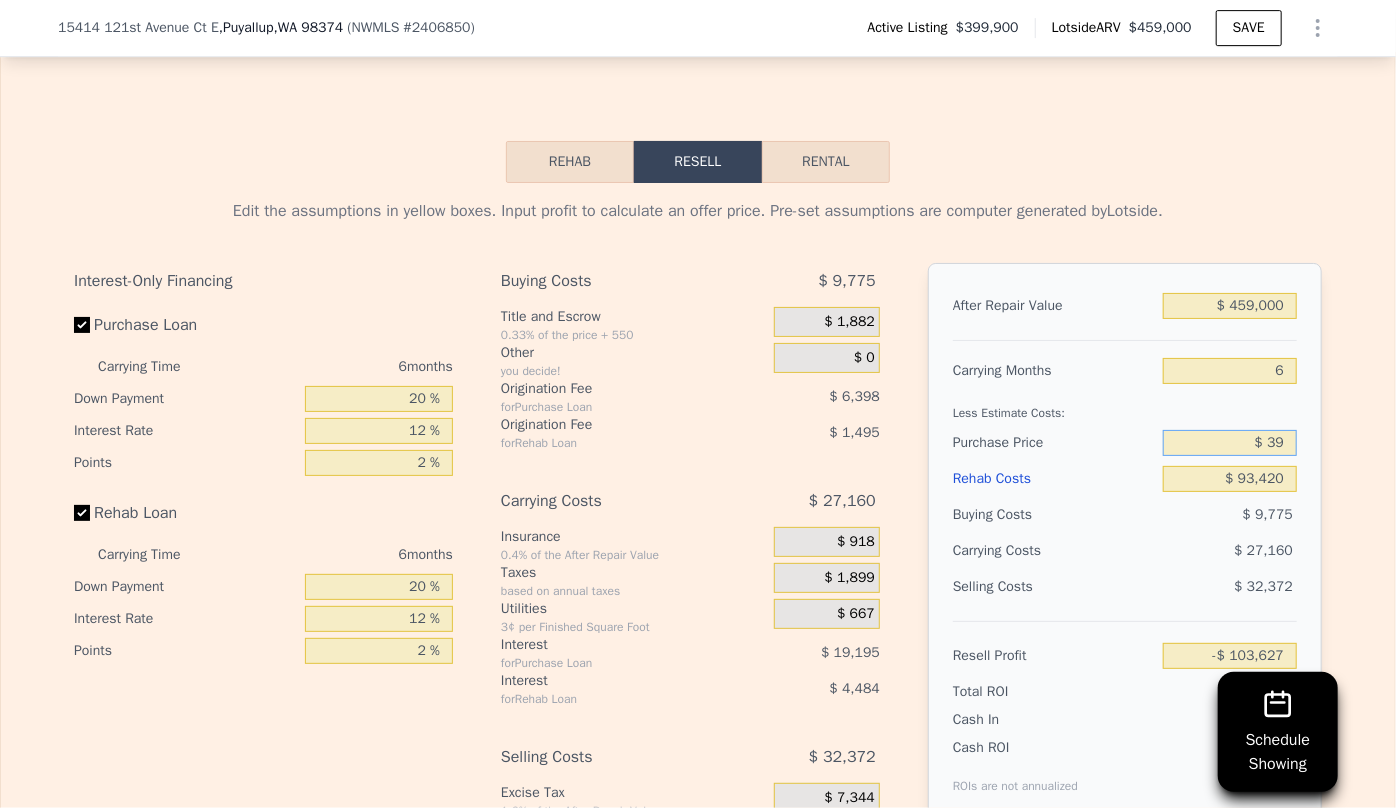 type on "$ 3" 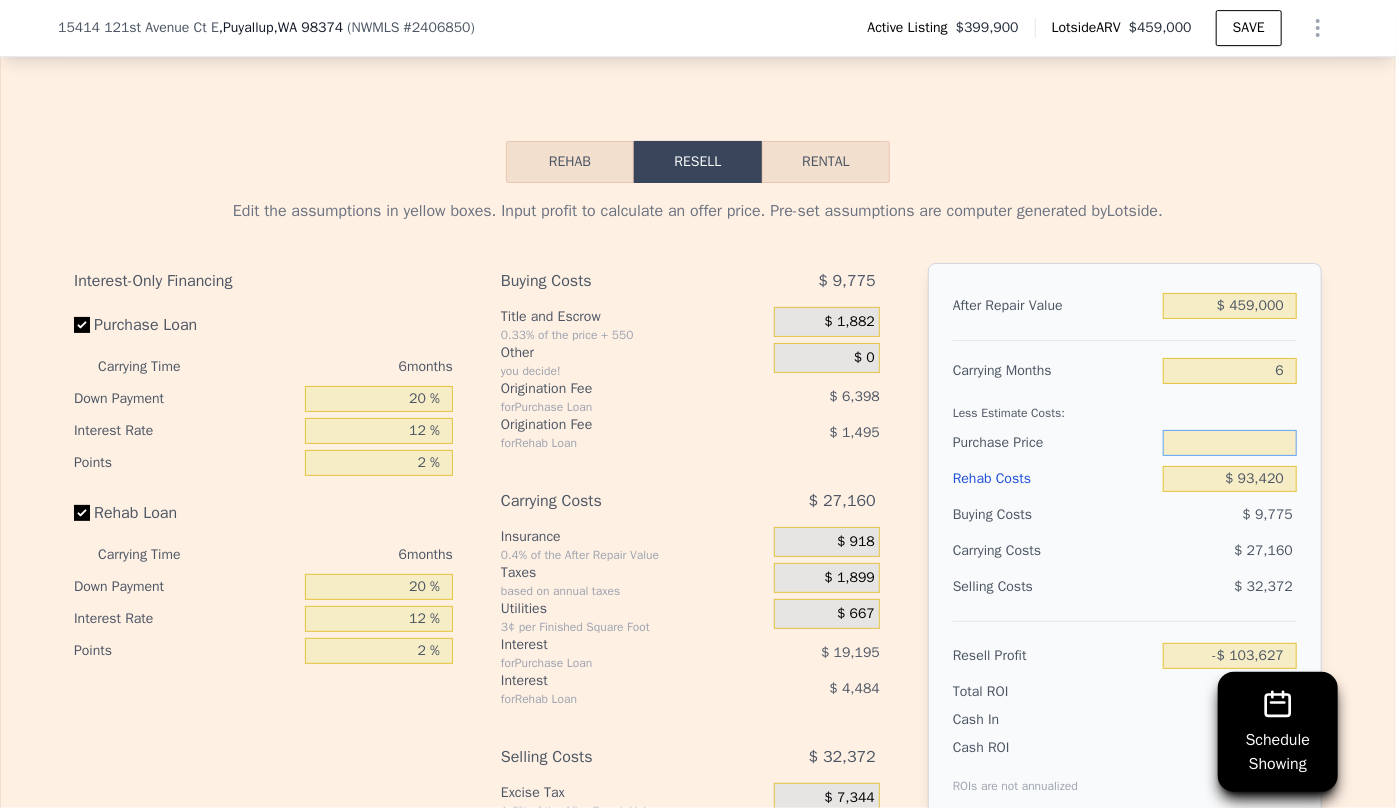 type on "$ 4" 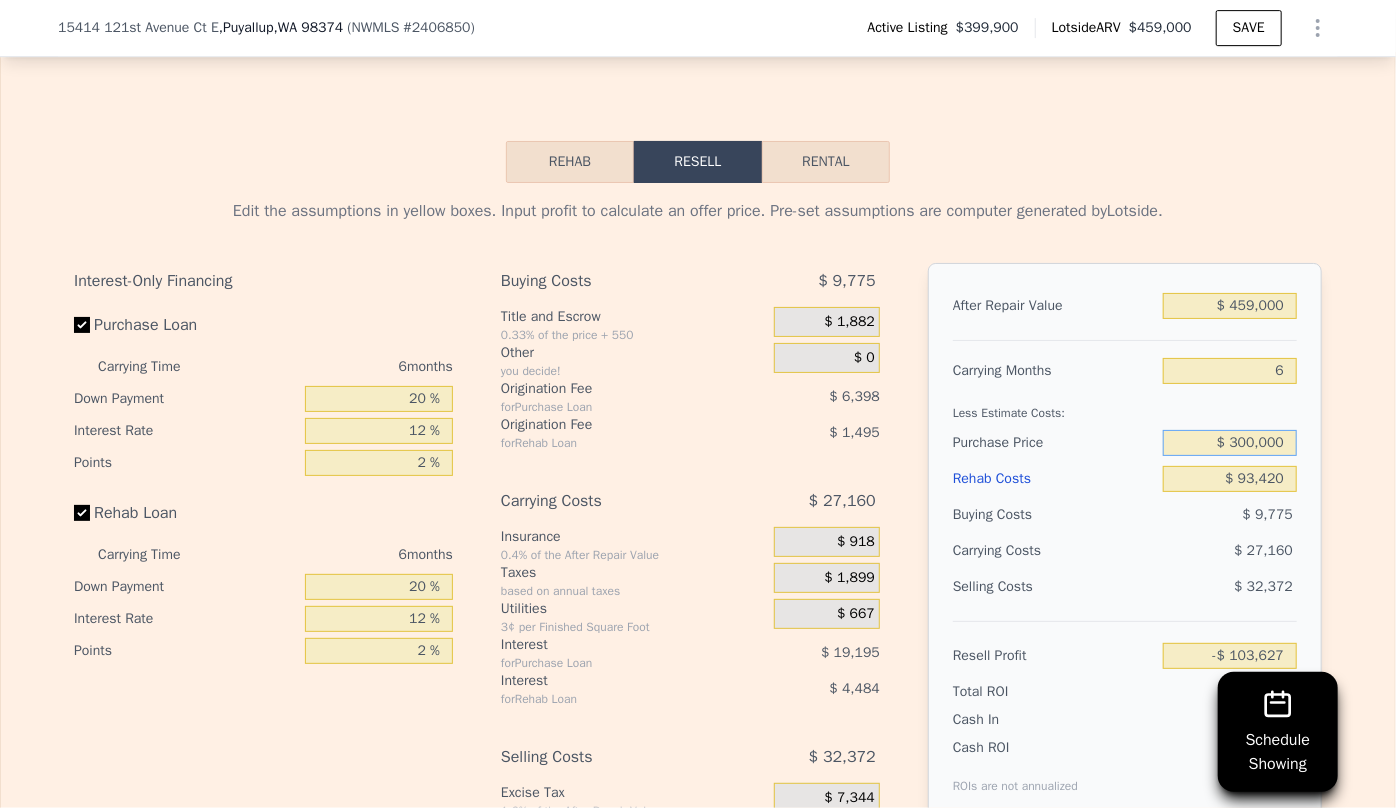 type on "$ 300,000" 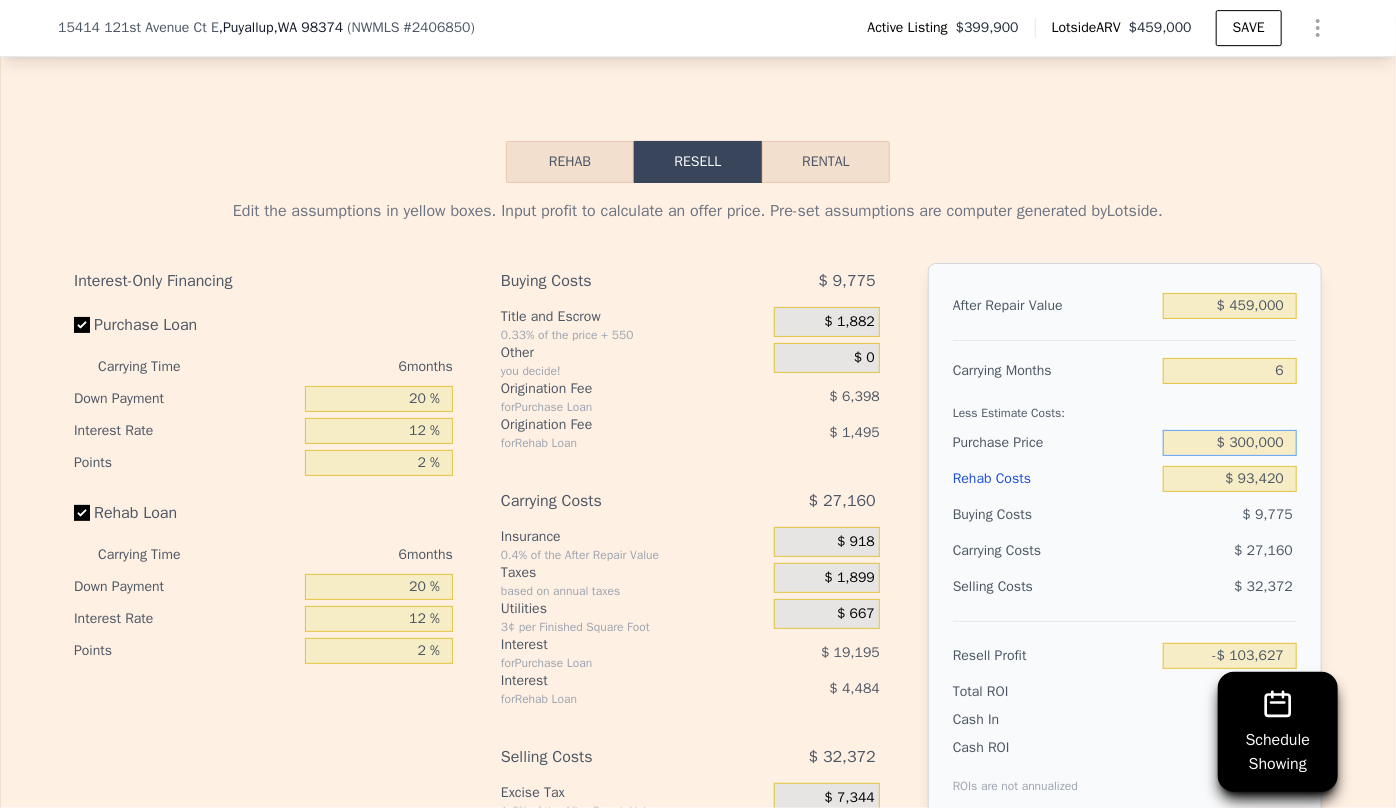type on "$ 2,998" 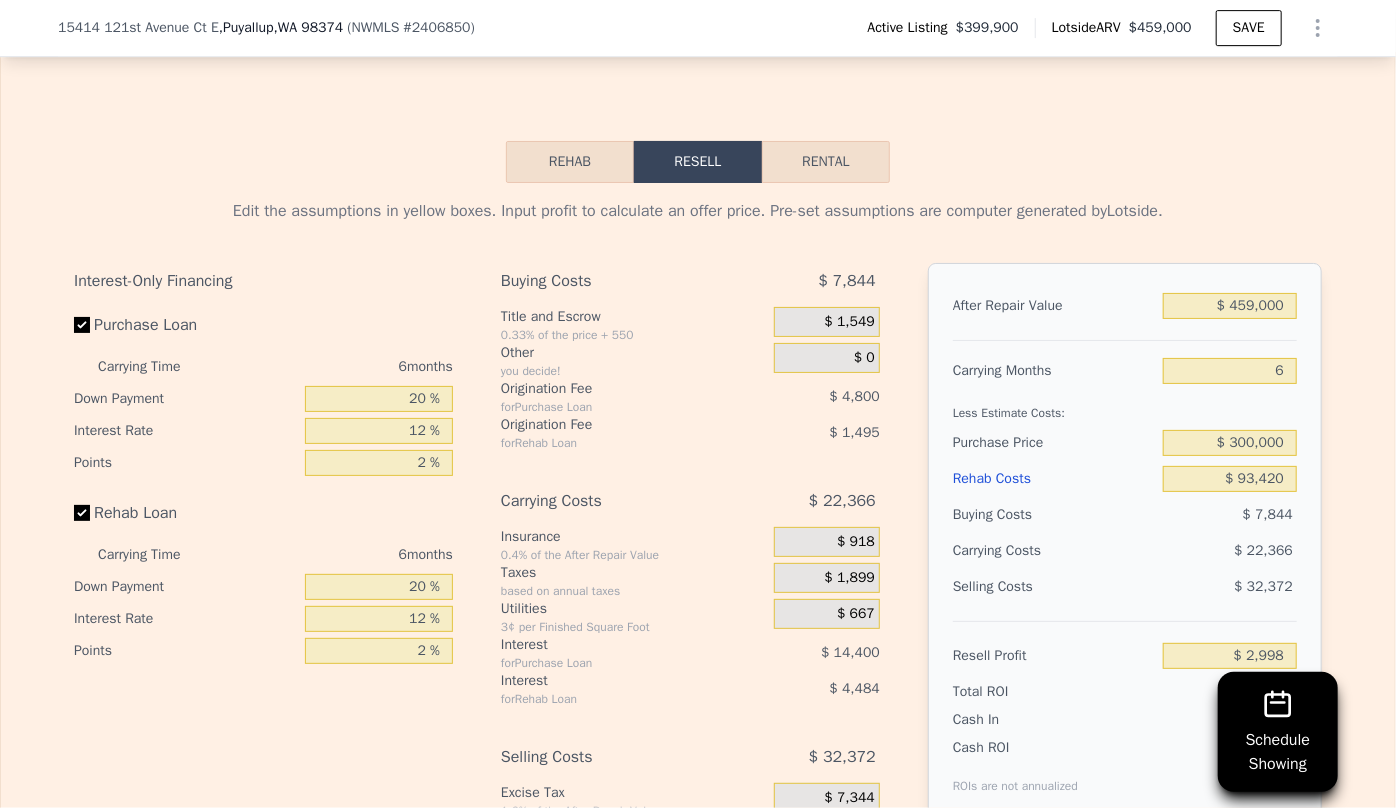 click on "$ 32,372" at bounding box center (1230, 587) 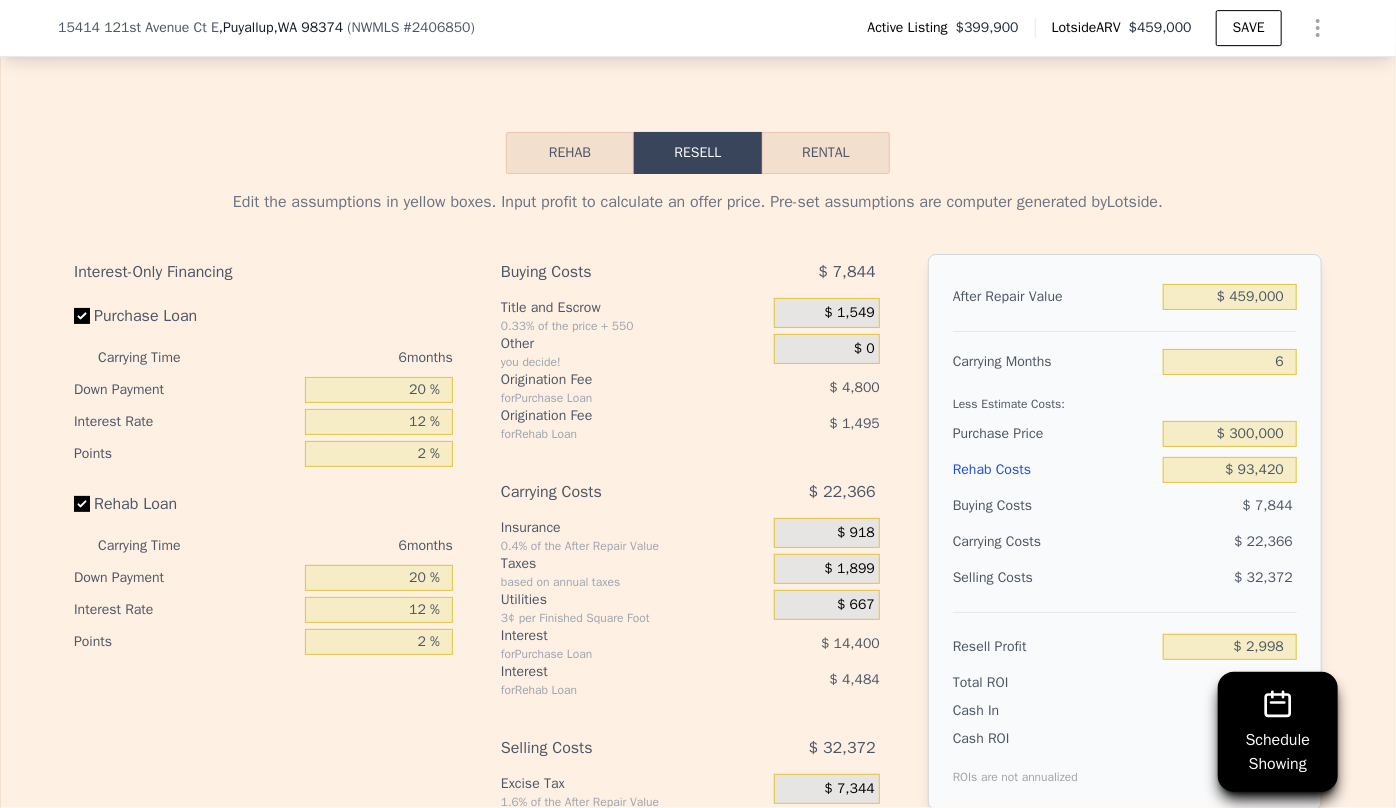 scroll, scrollTop: 3356, scrollLeft: 0, axis: vertical 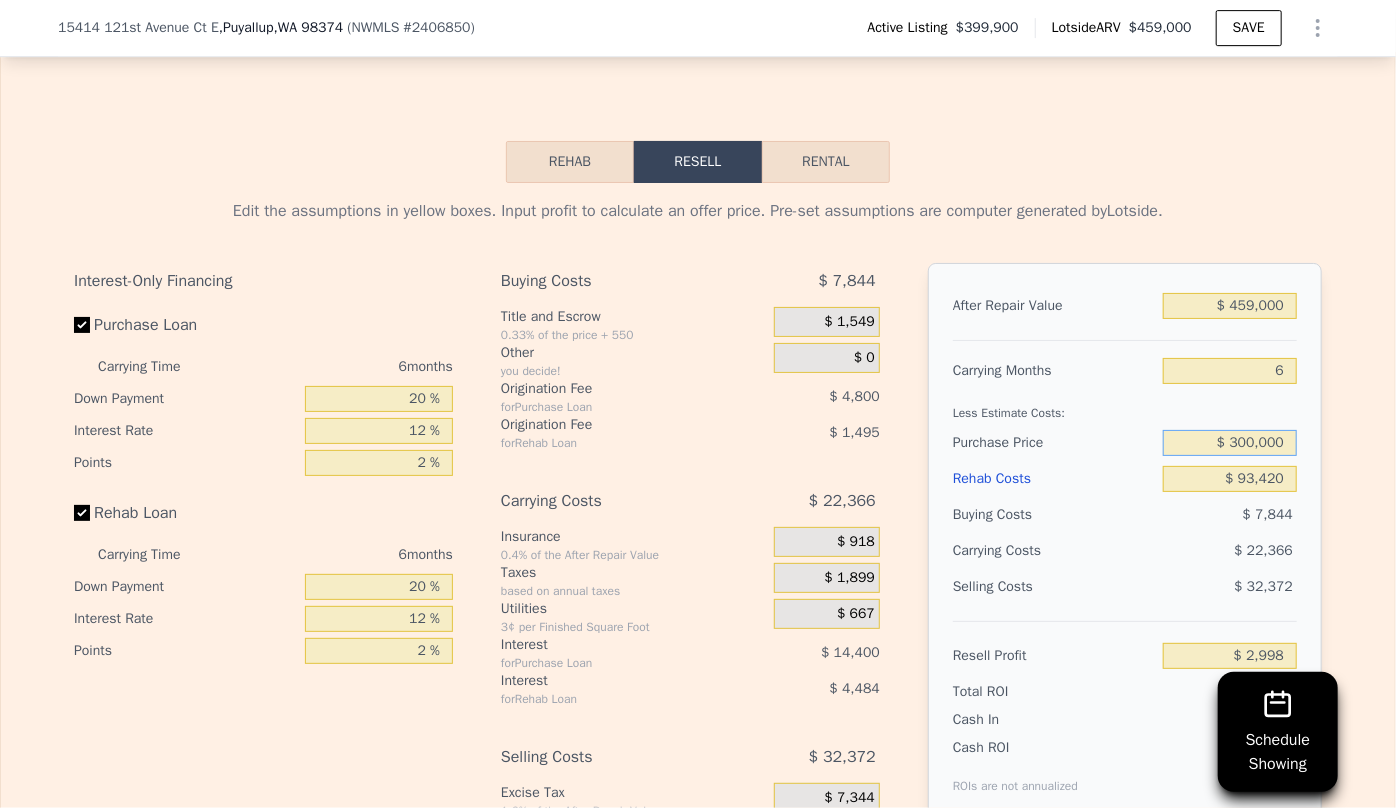 click on "$ 300,000" at bounding box center [1230, 443] 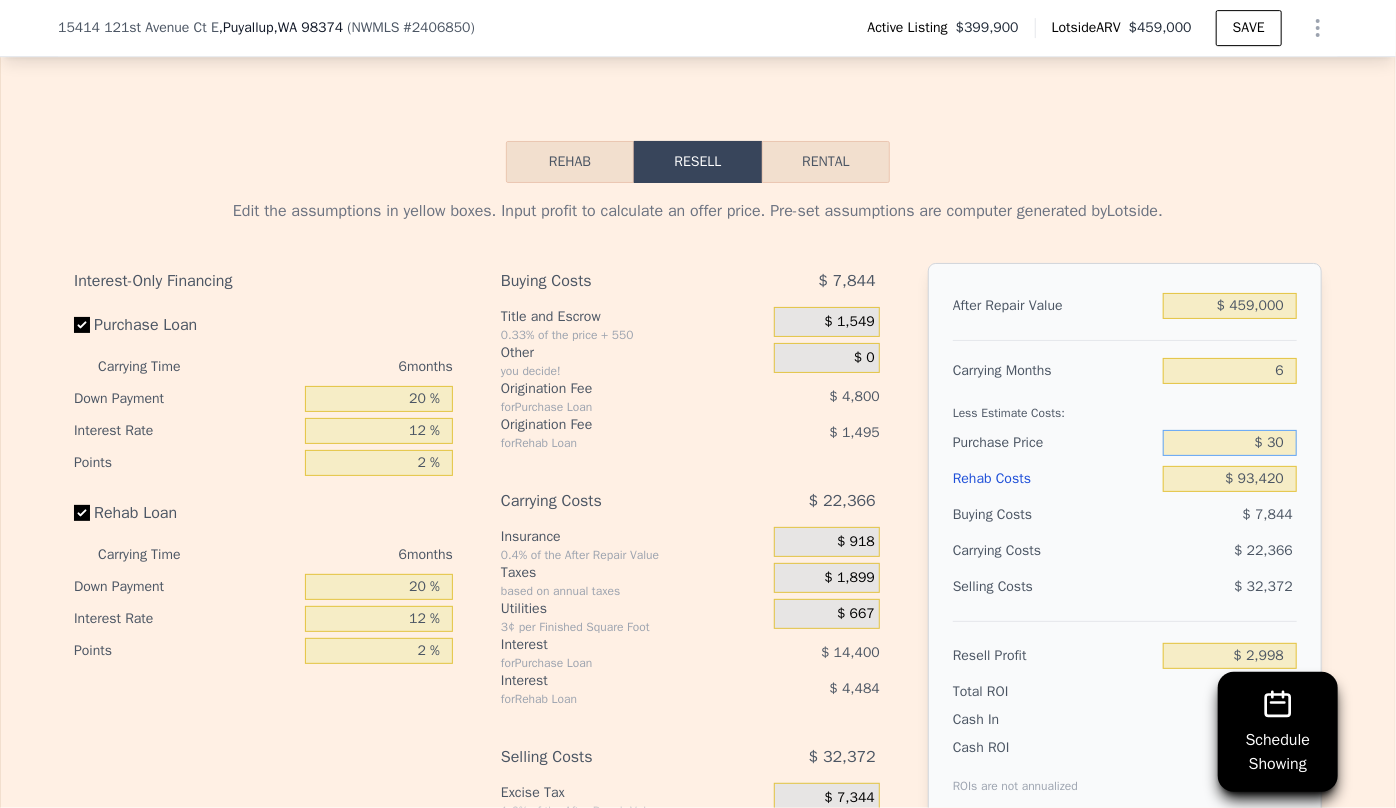 type on "$ 3" 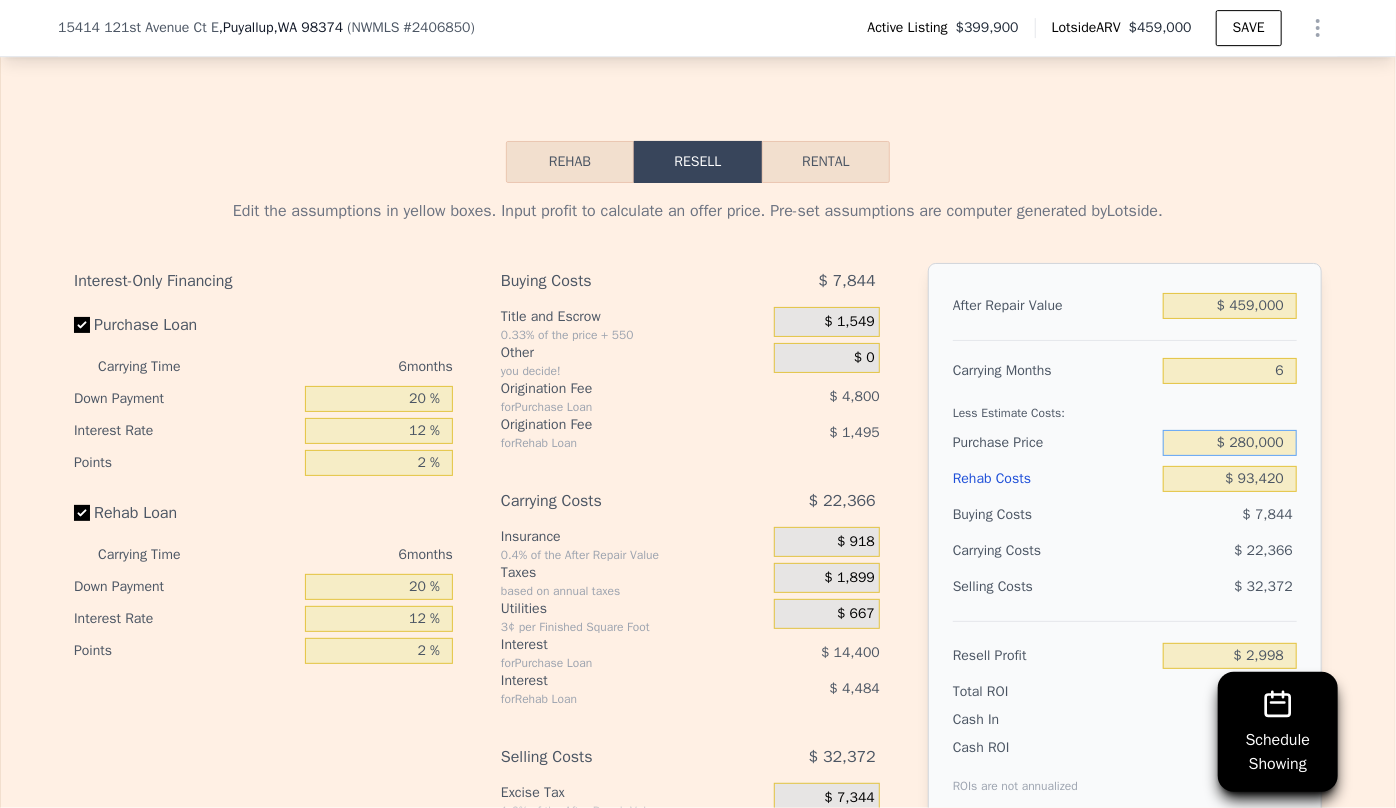 type on "$ 280,000" 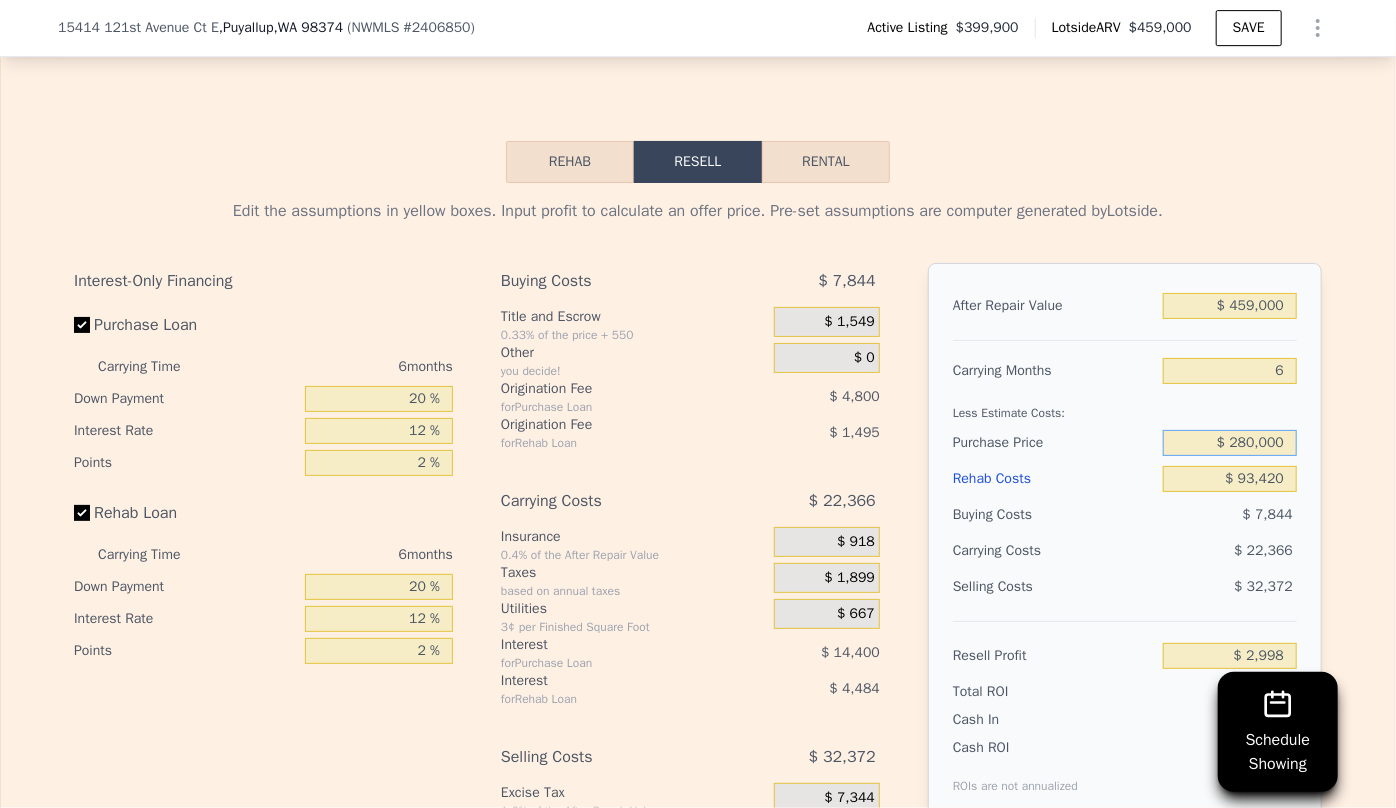 type on "$ 24,345" 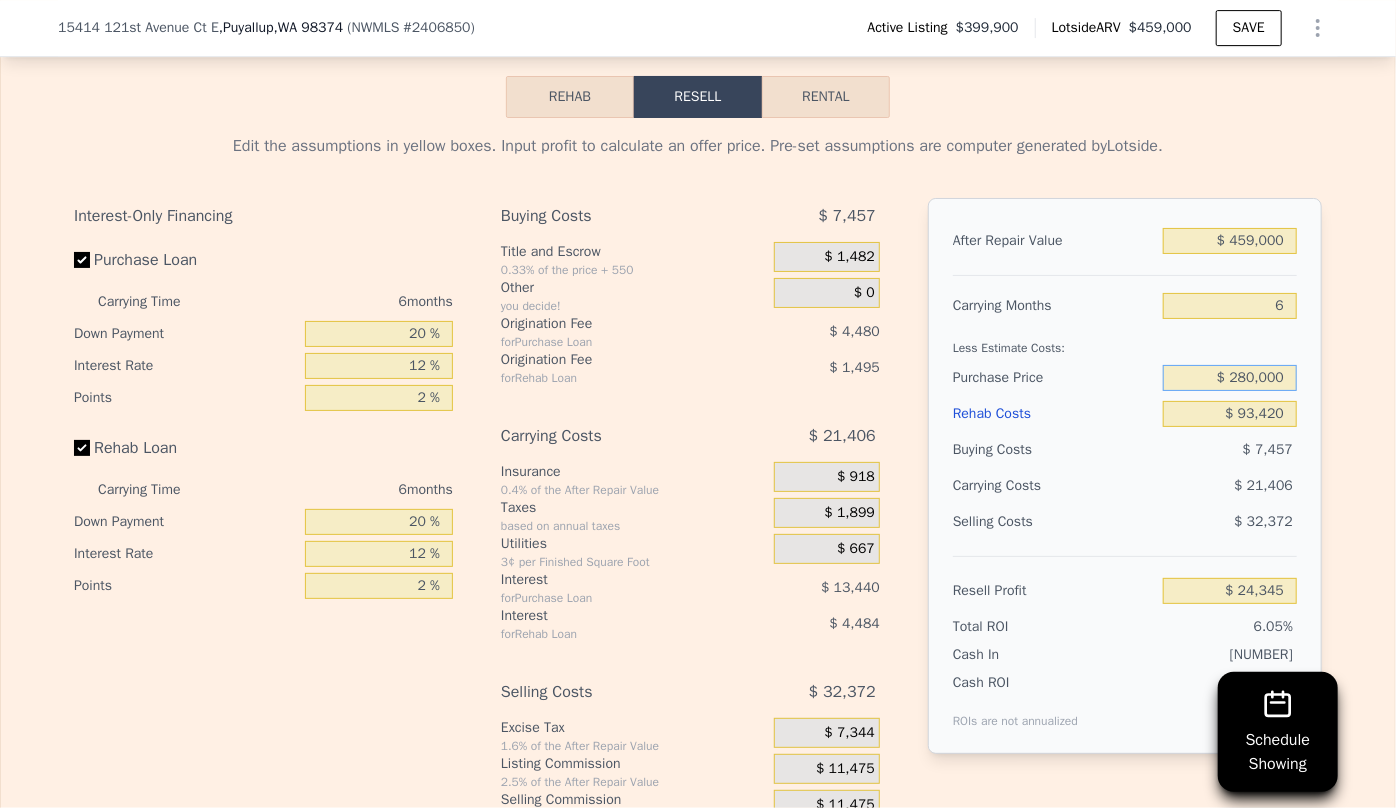 scroll, scrollTop: 3538, scrollLeft: 0, axis: vertical 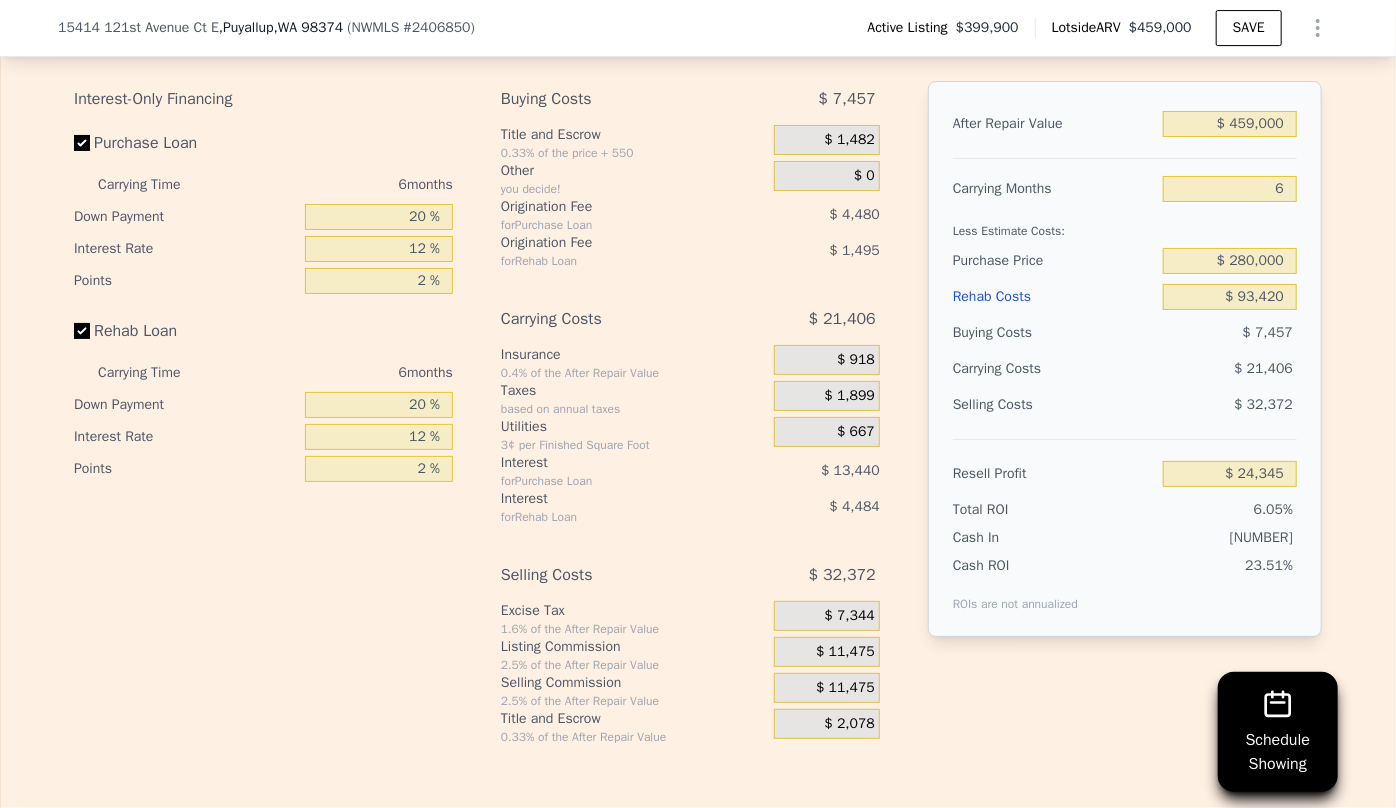 click on "$ 11,475" at bounding box center (827, 688) 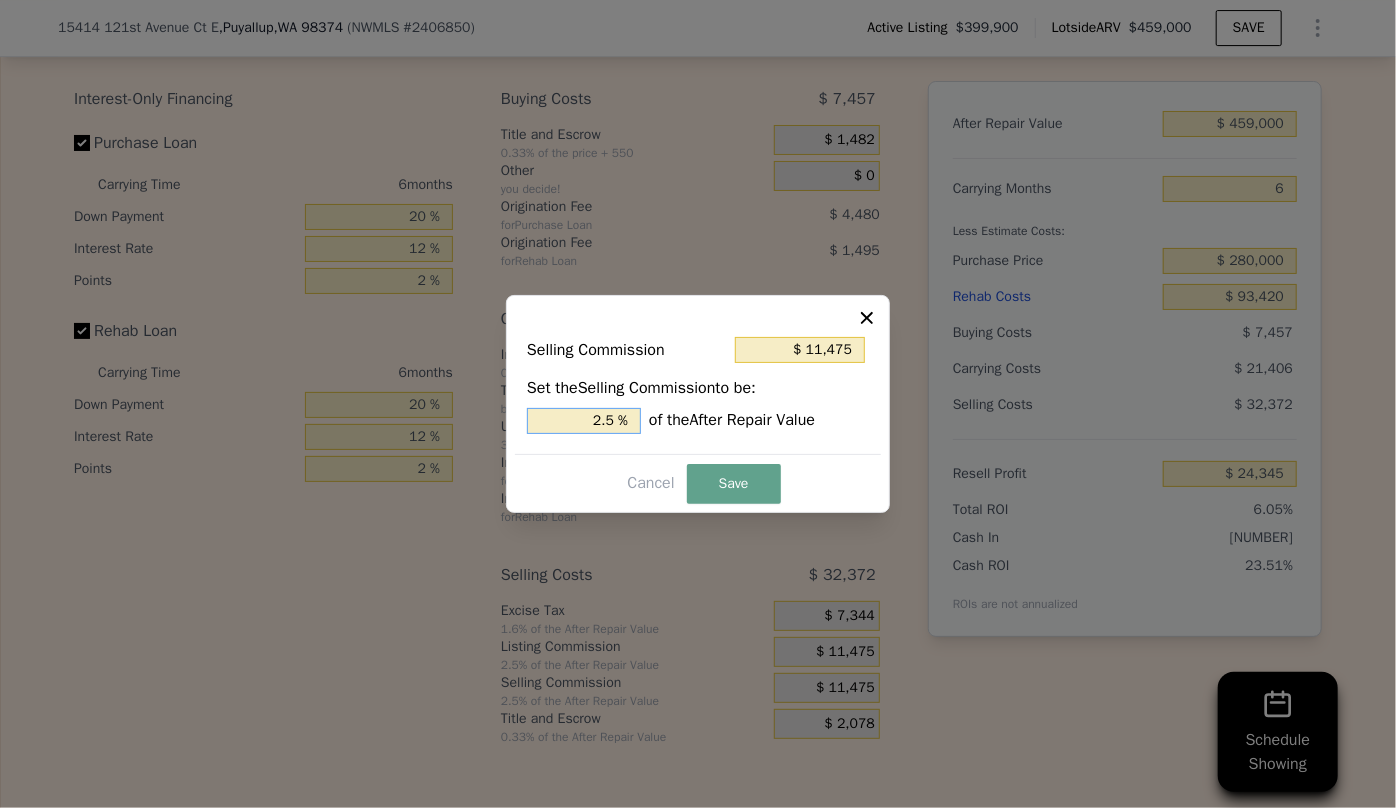 click on "2.5 %" at bounding box center (584, 421) 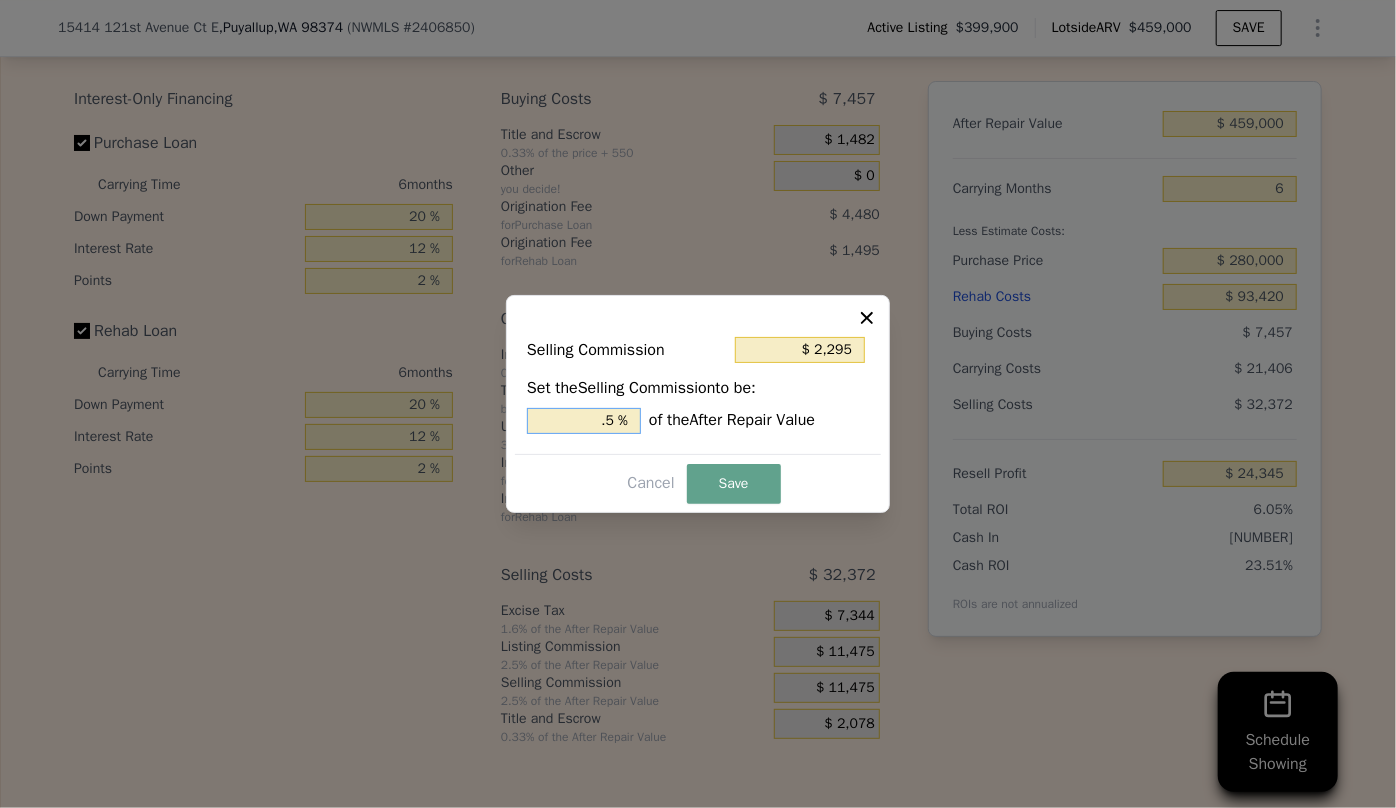 type on "$ 2,295" 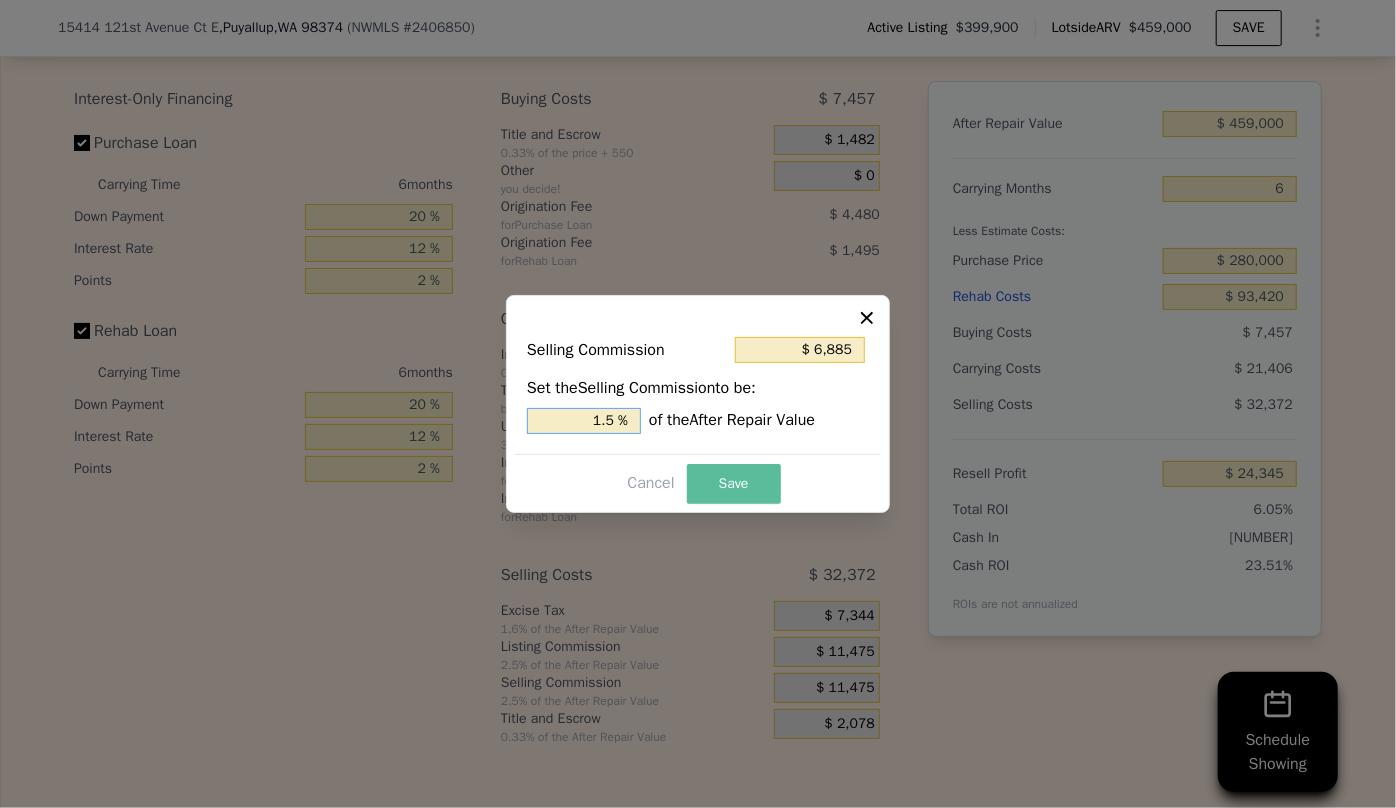 type on "1.5 %" 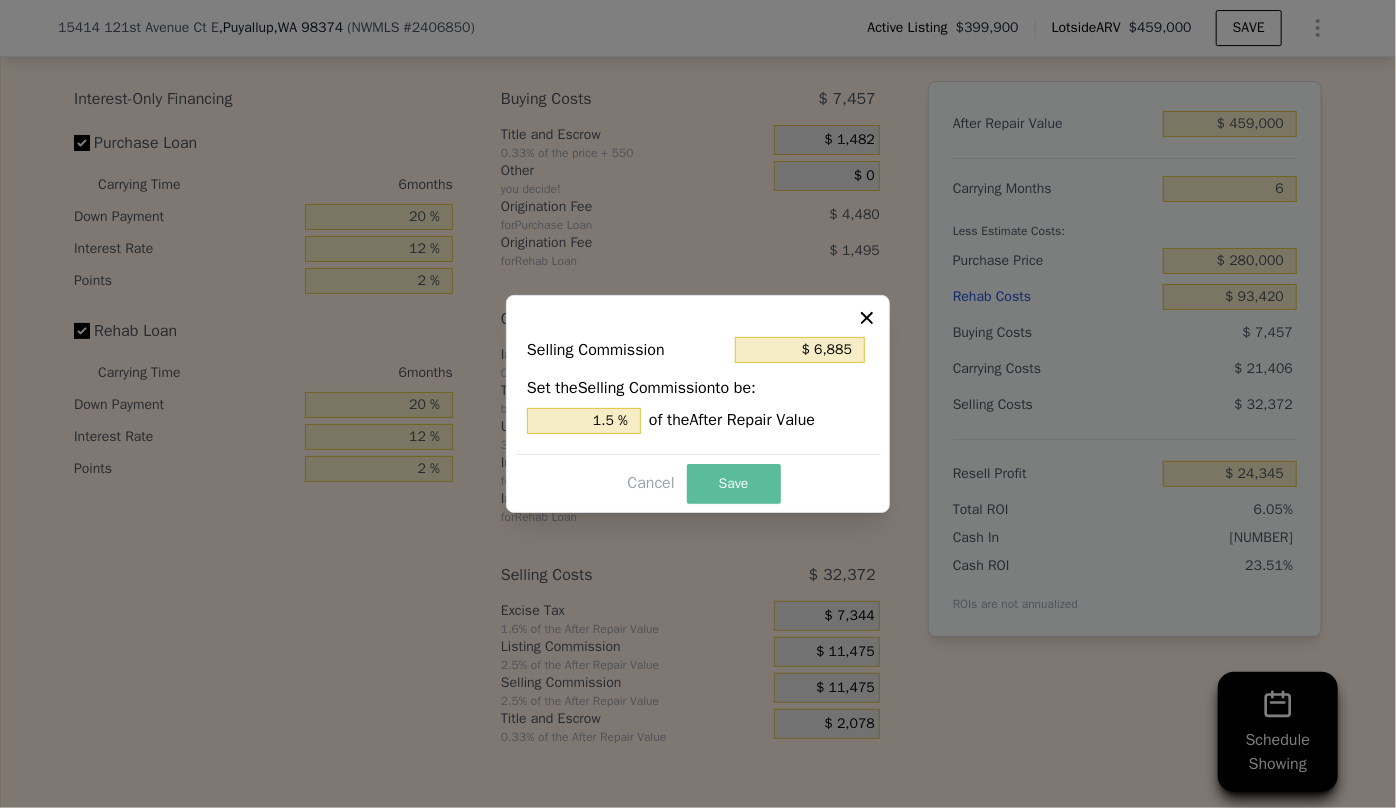 click on "Save" at bounding box center (734, 484) 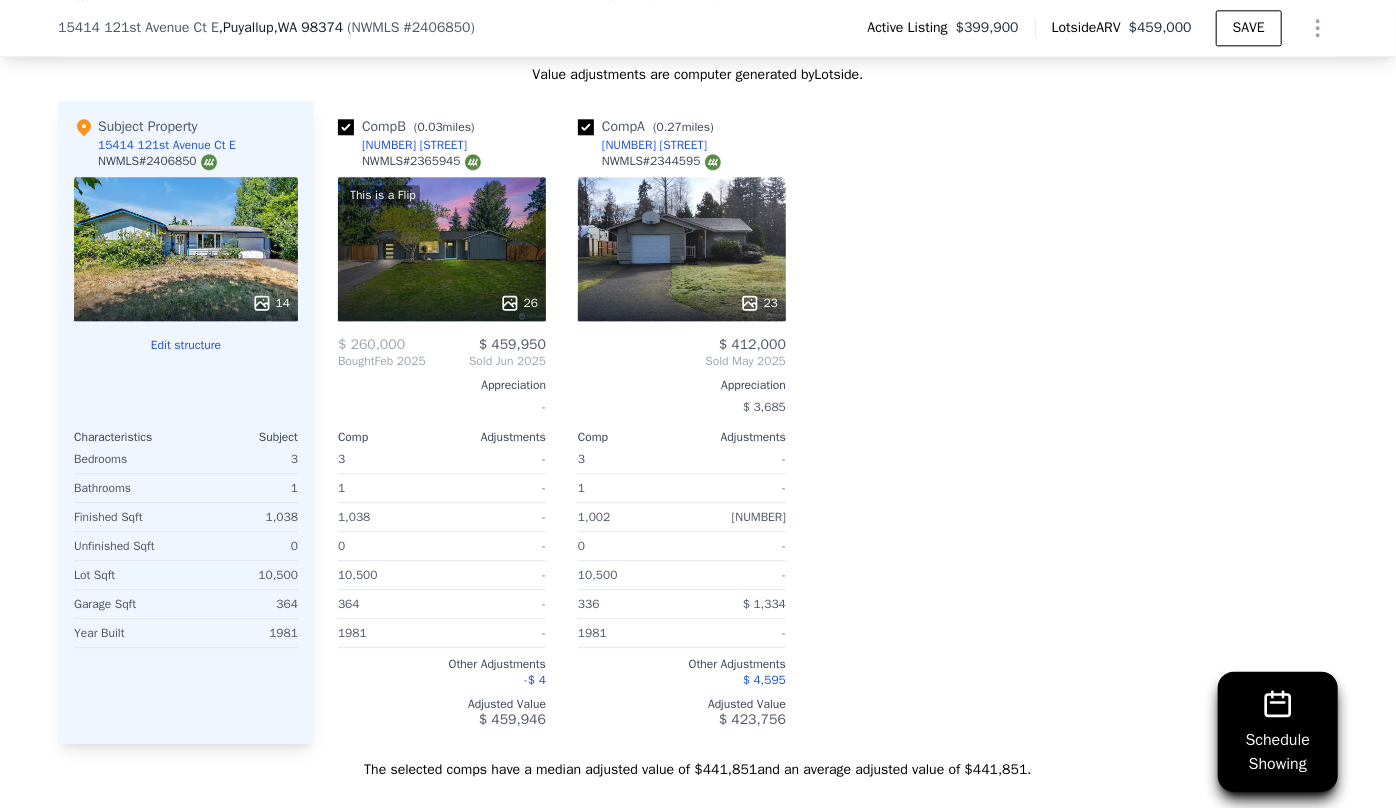 scroll, scrollTop: 2265, scrollLeft: 0, axis: vertical 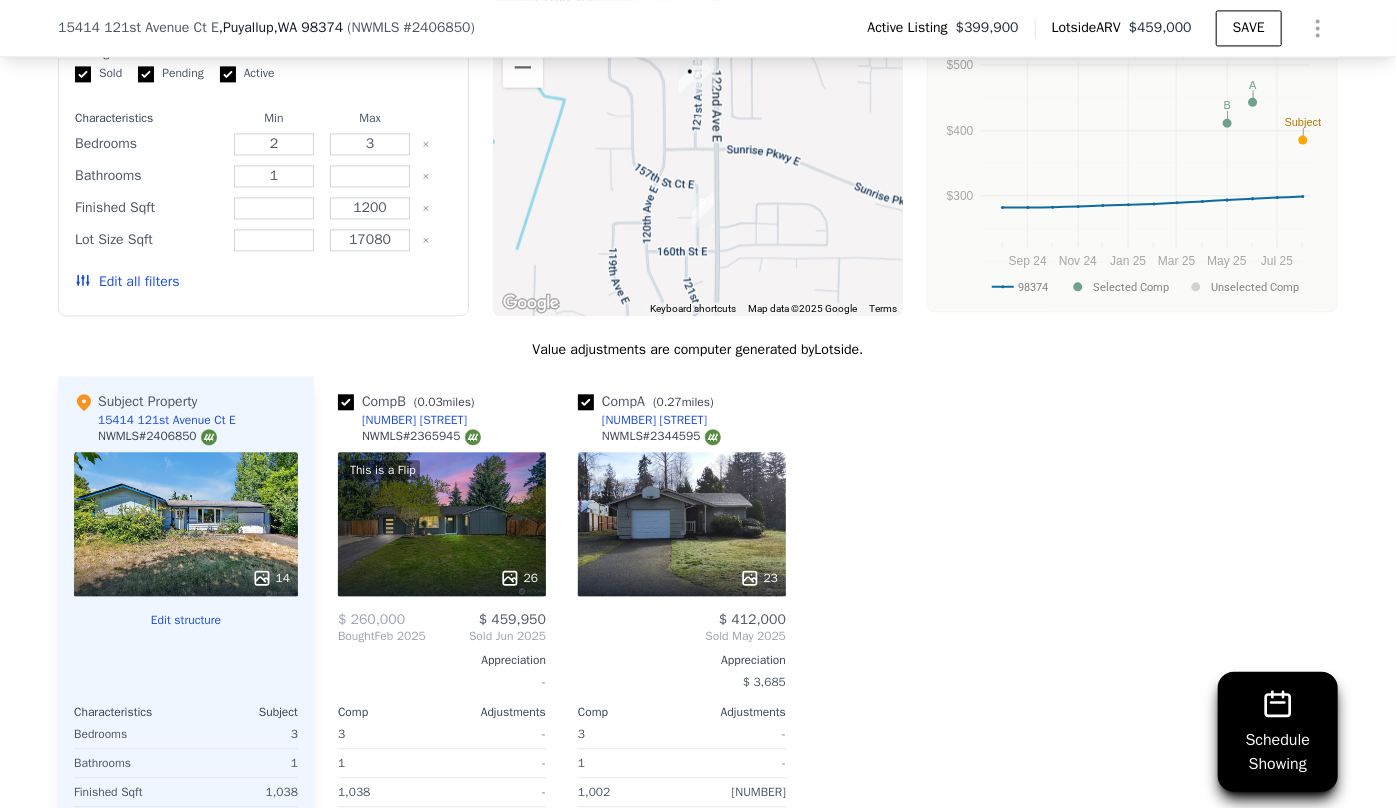 click on "Edit all filters" at bounding box center [127, 282] 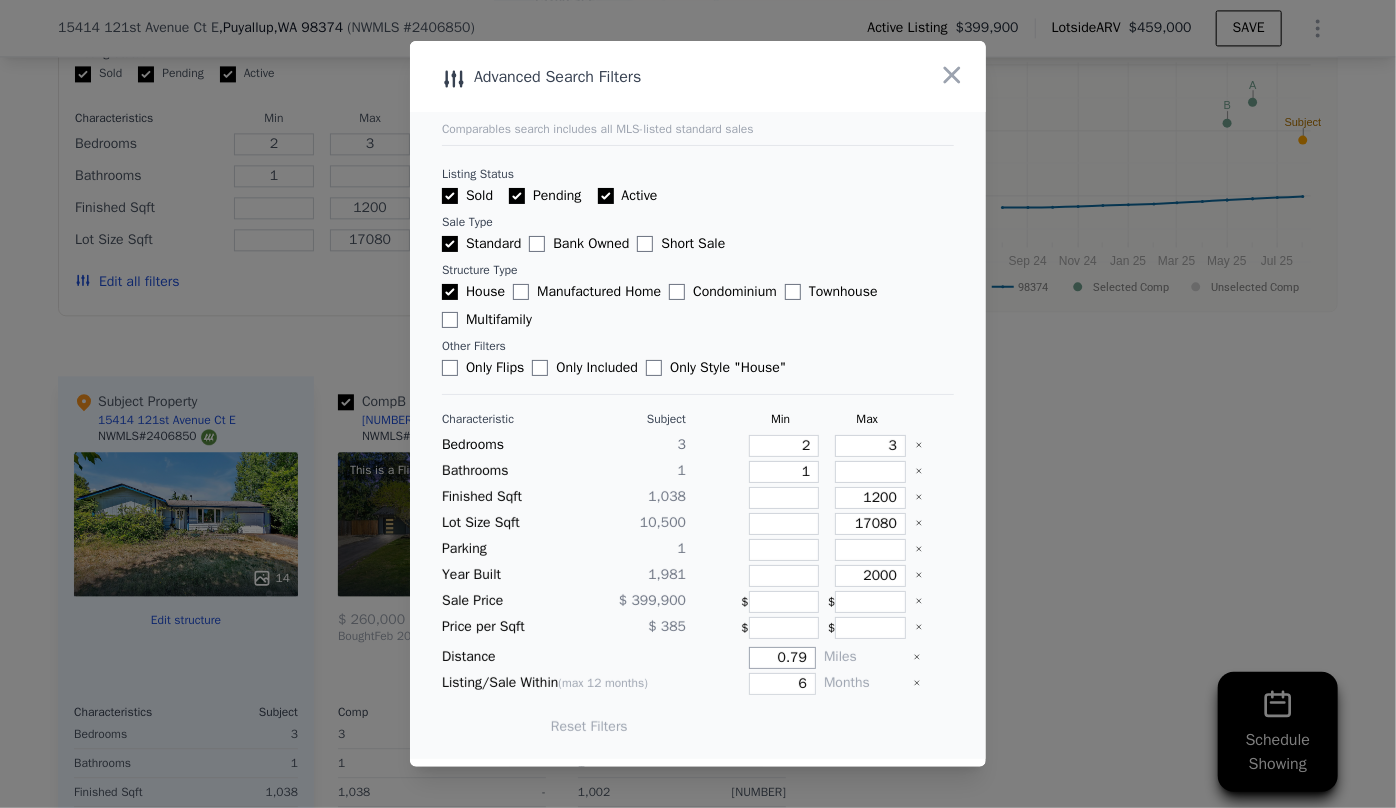 drag, startPoint x: 802, startPoint y: 653, endPoint x: 722, endPoint y: 647, distance: 80.224686 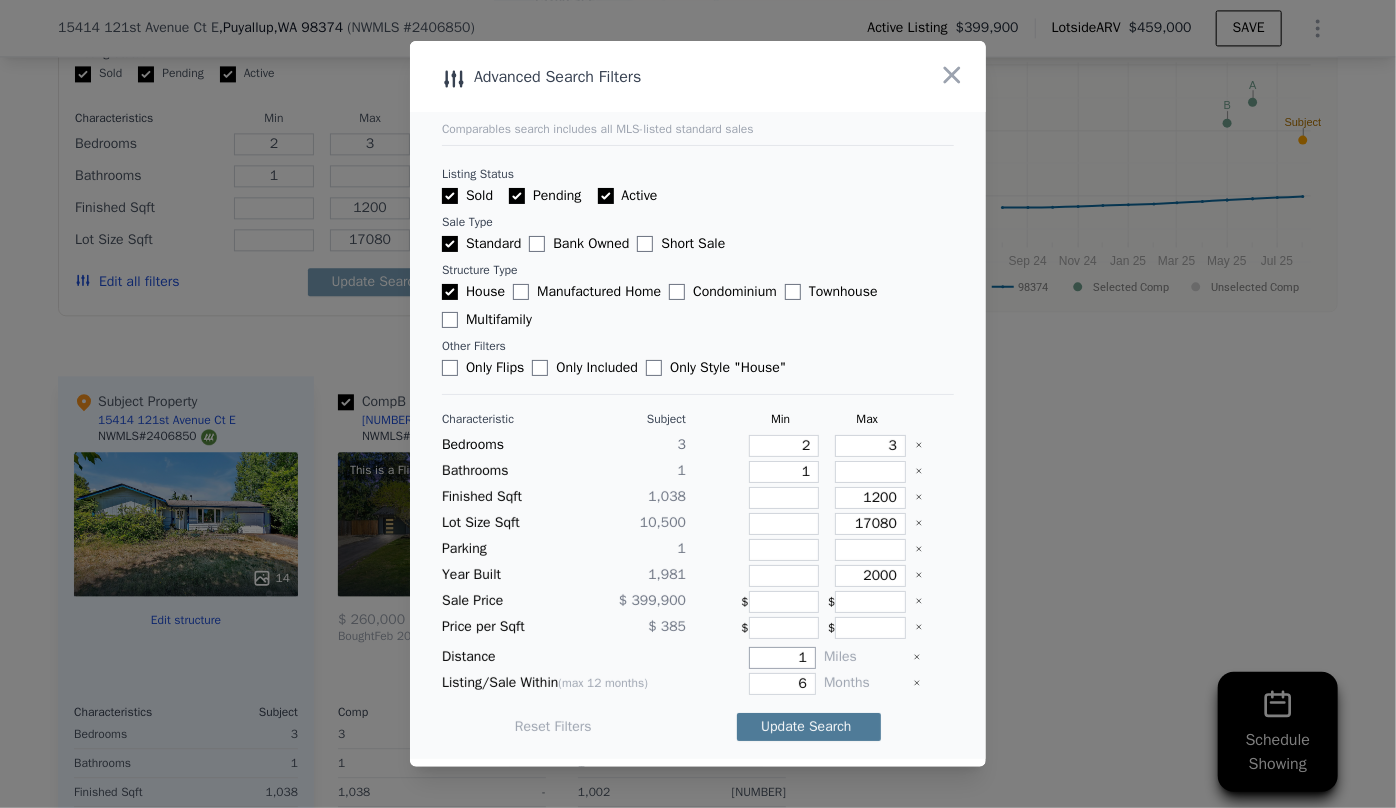 type on "1" 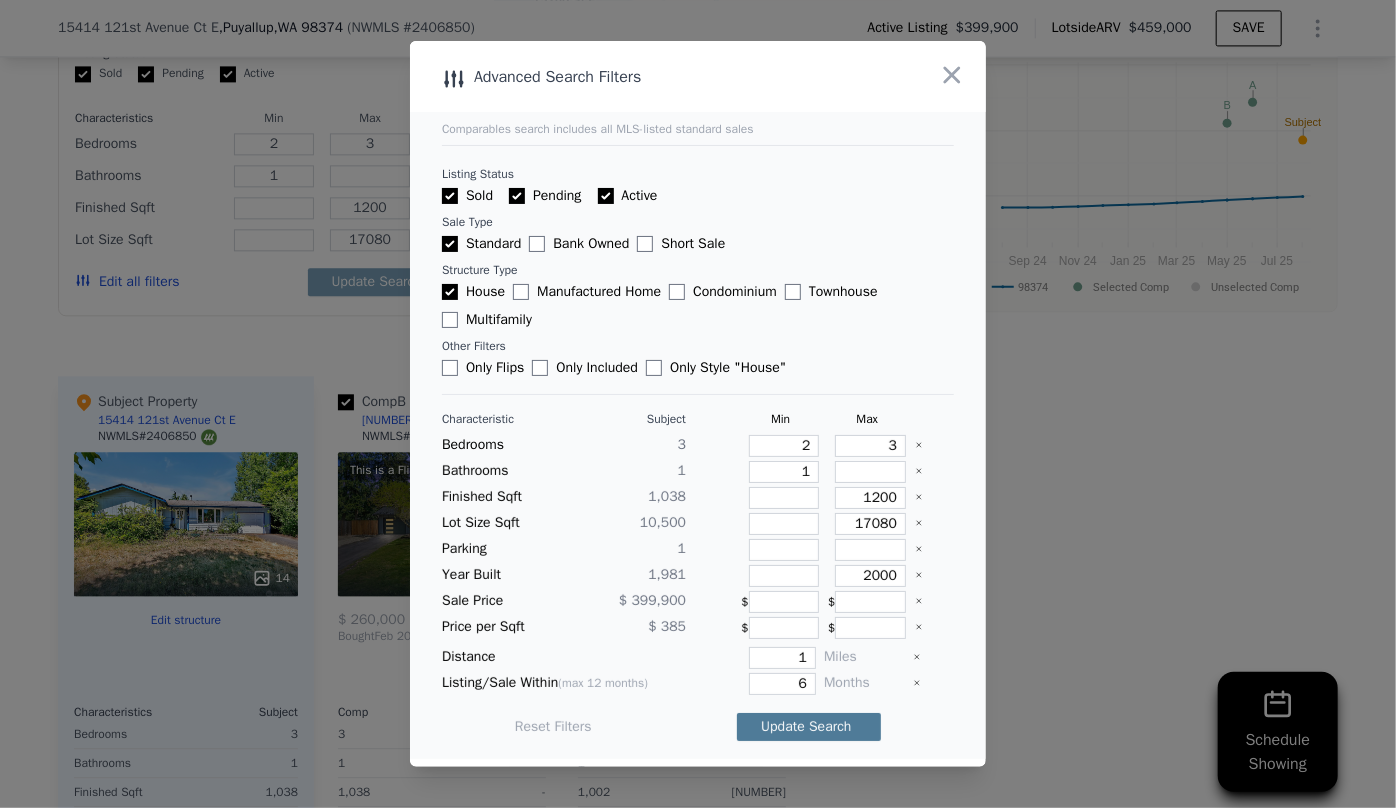 click on "Update Search" at bounding box center [809, 727] 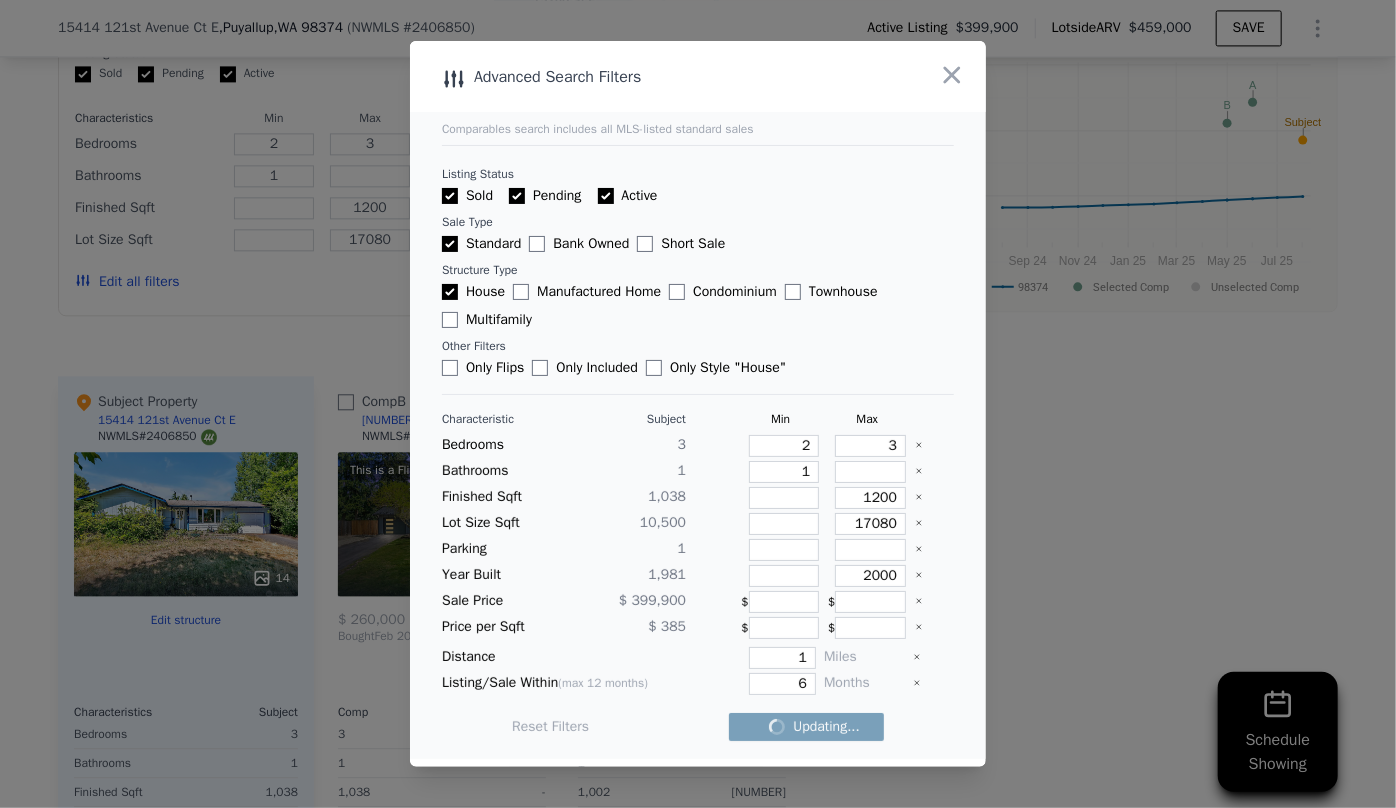 checkbox on "false" 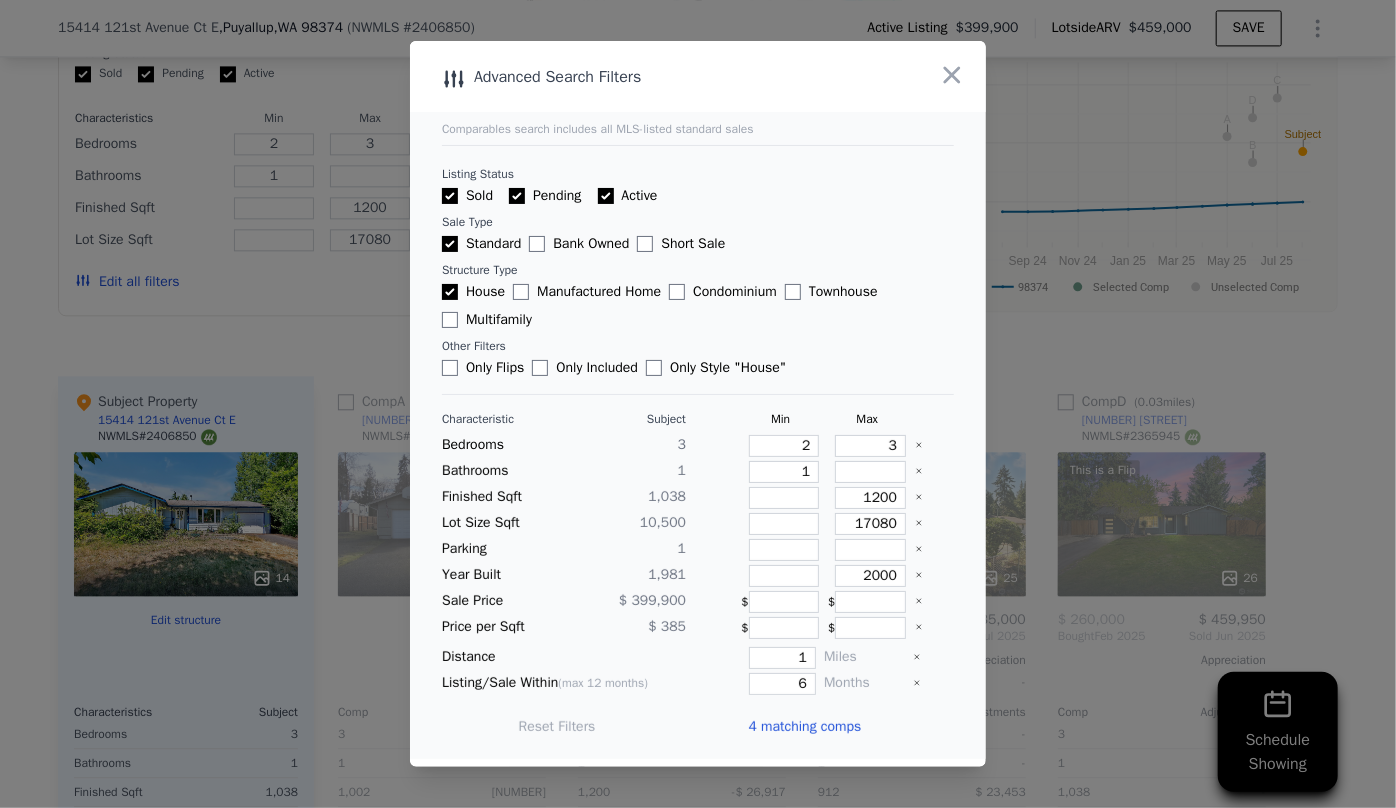 click on "4 matching comps" at bounding box center [804, 727] 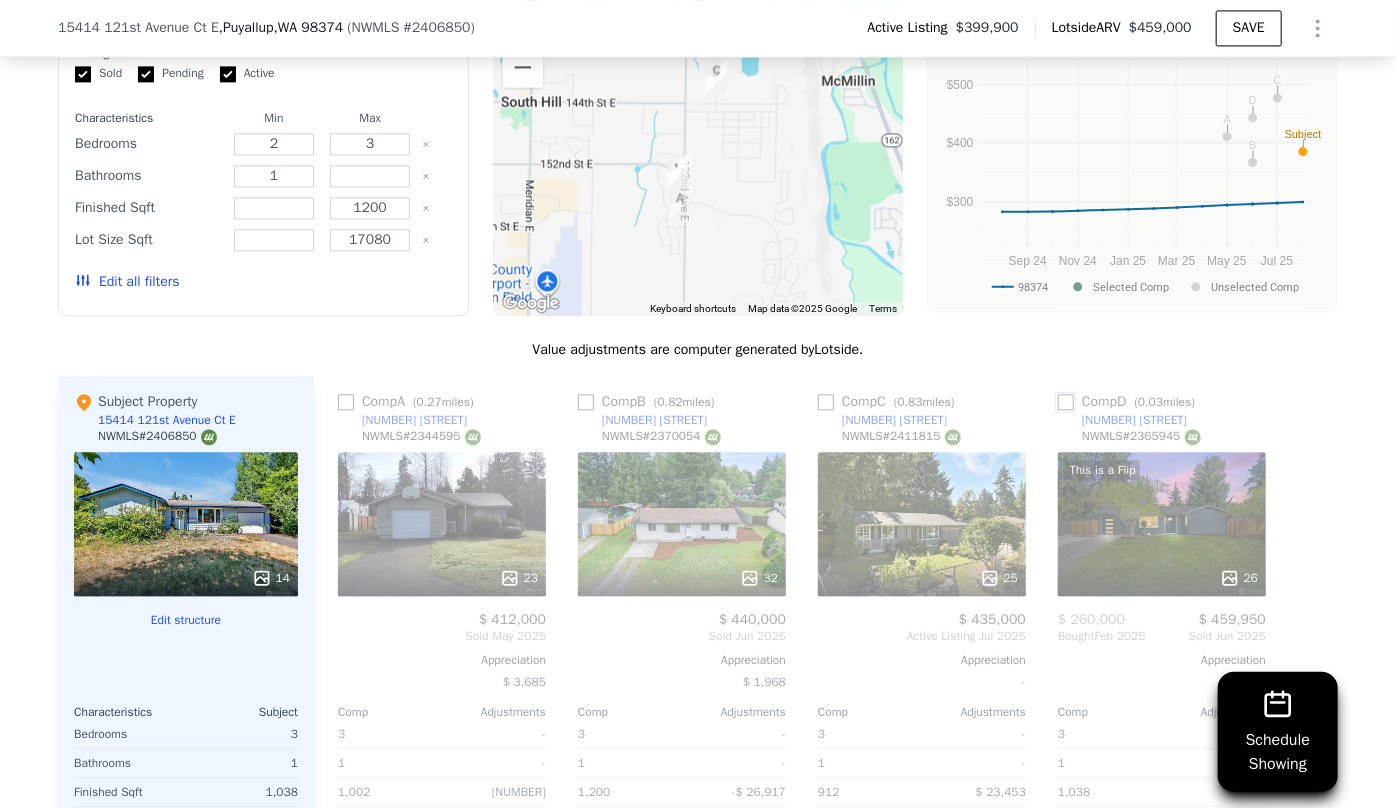 click at bounding box center [1066, 402] 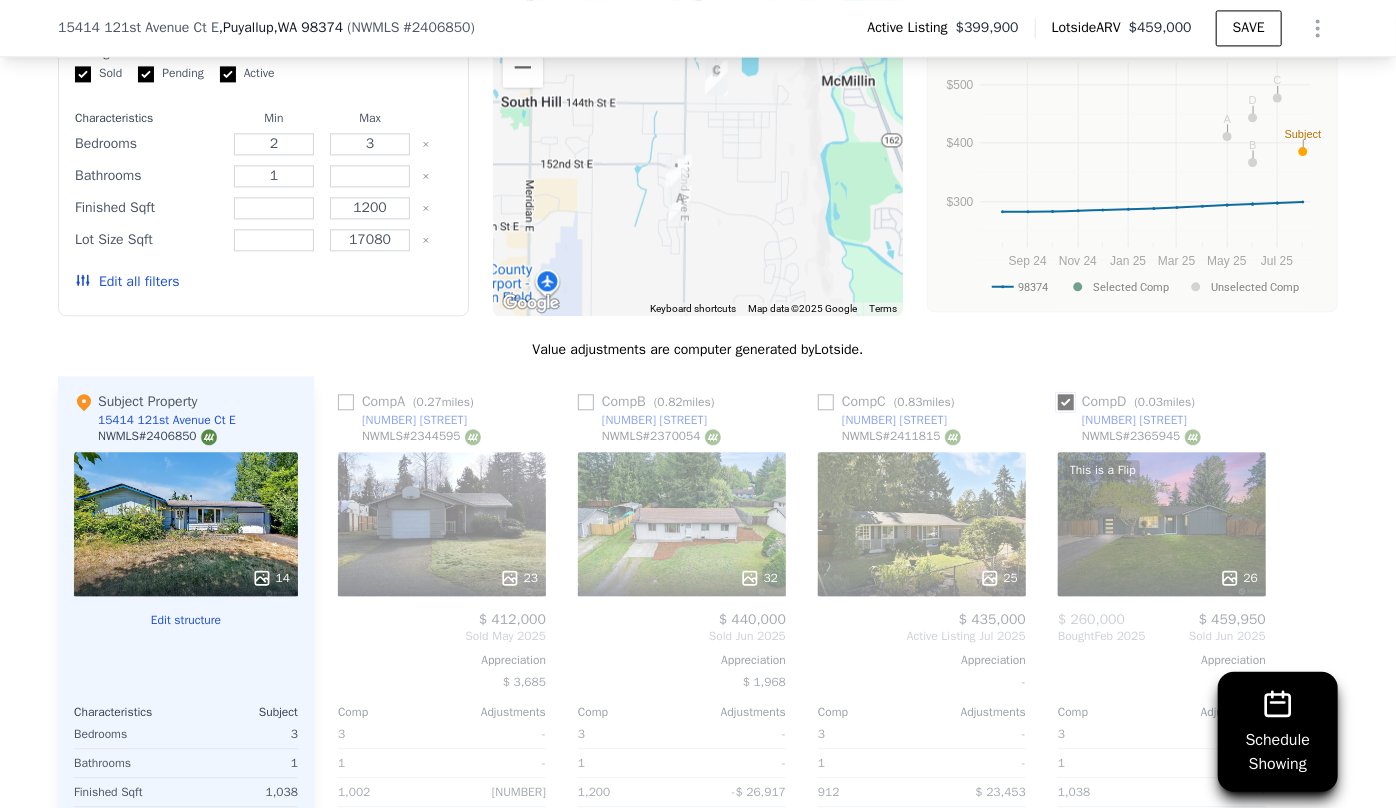 checkbox on "true" 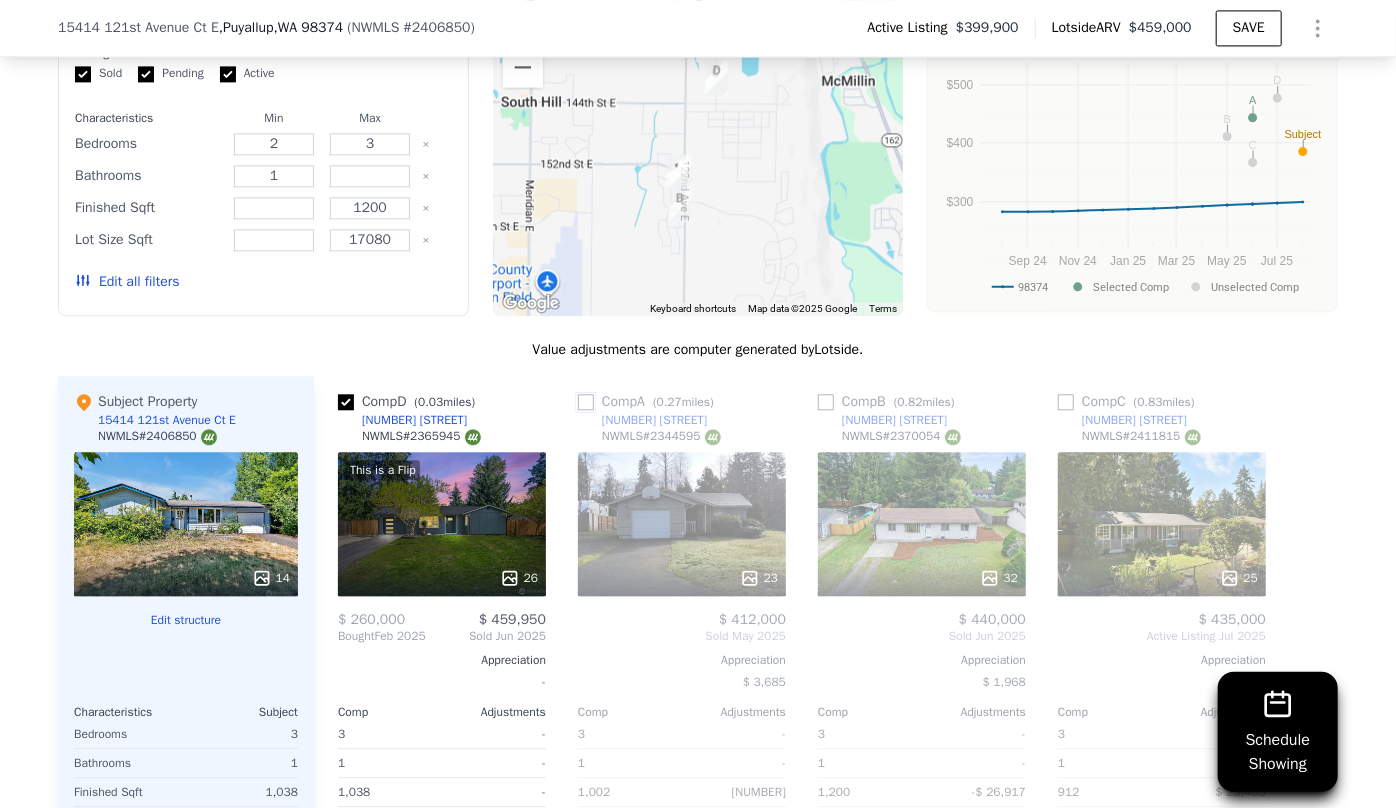 click at bounding box center [586, 402] 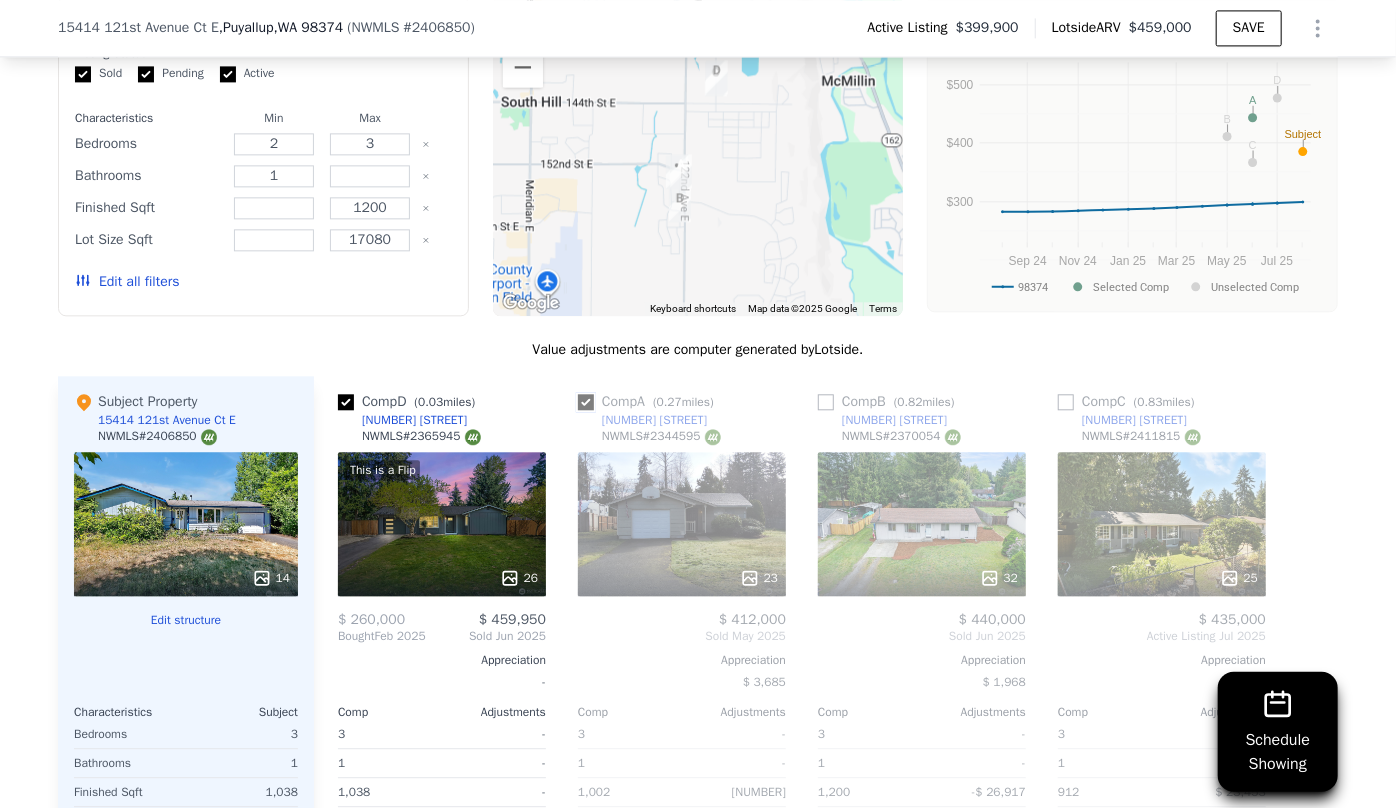 checkbox on "true" 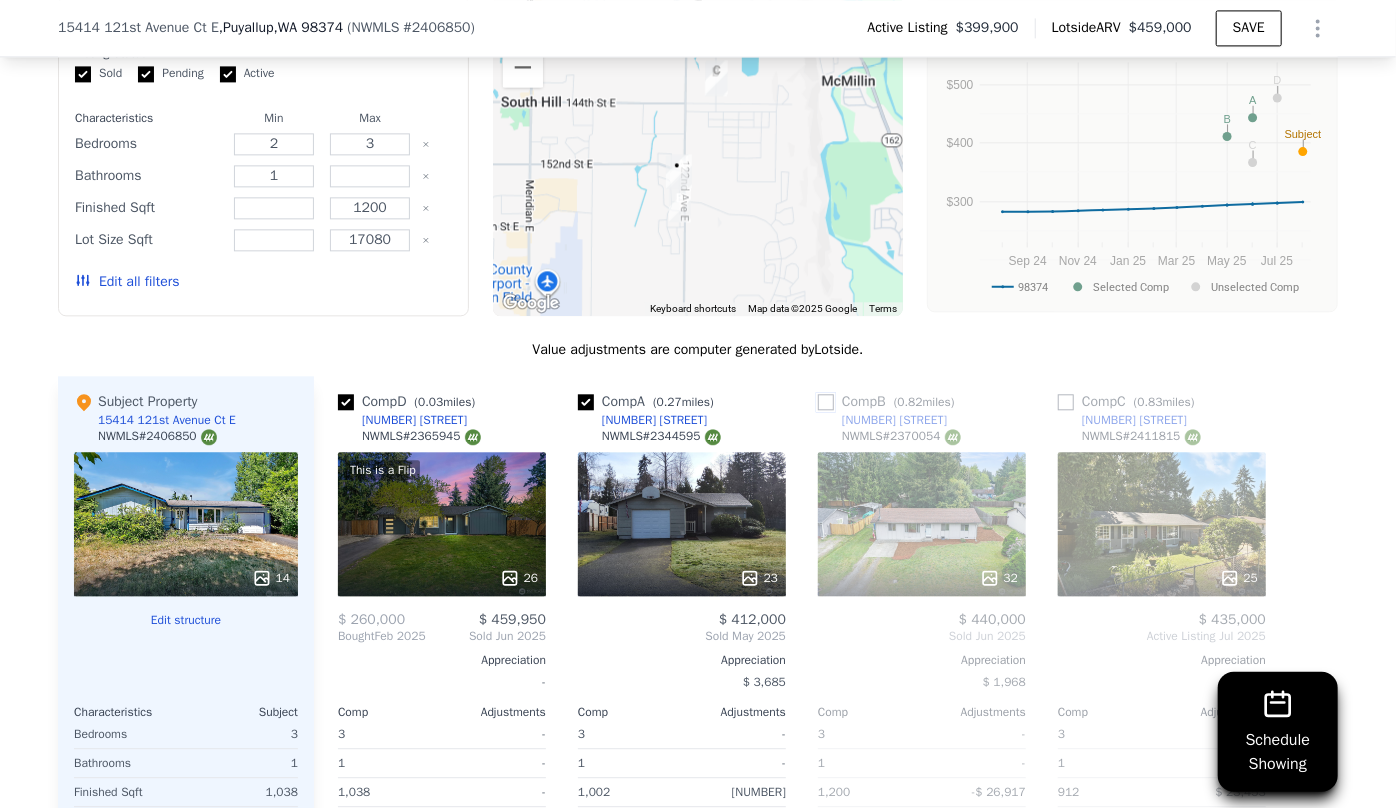 click at bounding box center (826, 402) 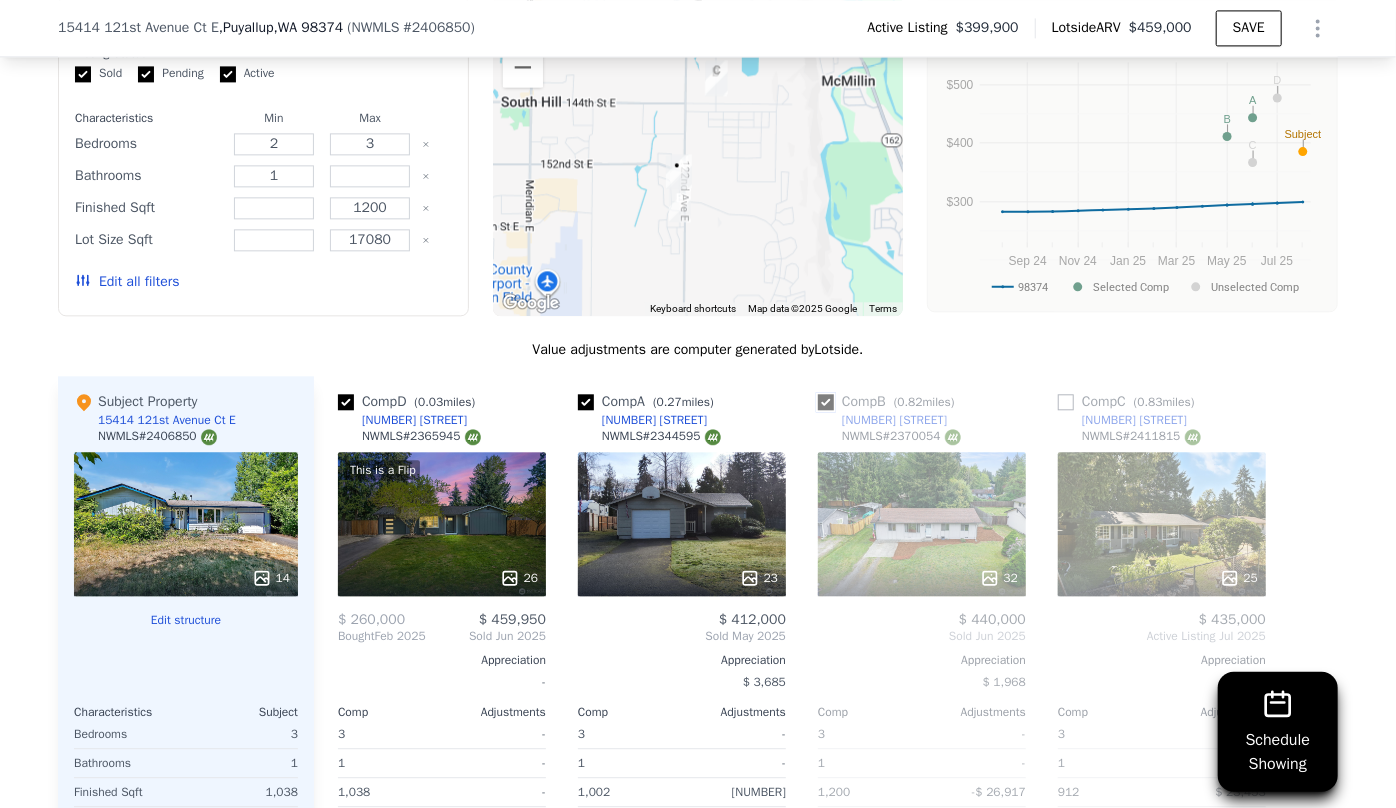 checkbox on "true" 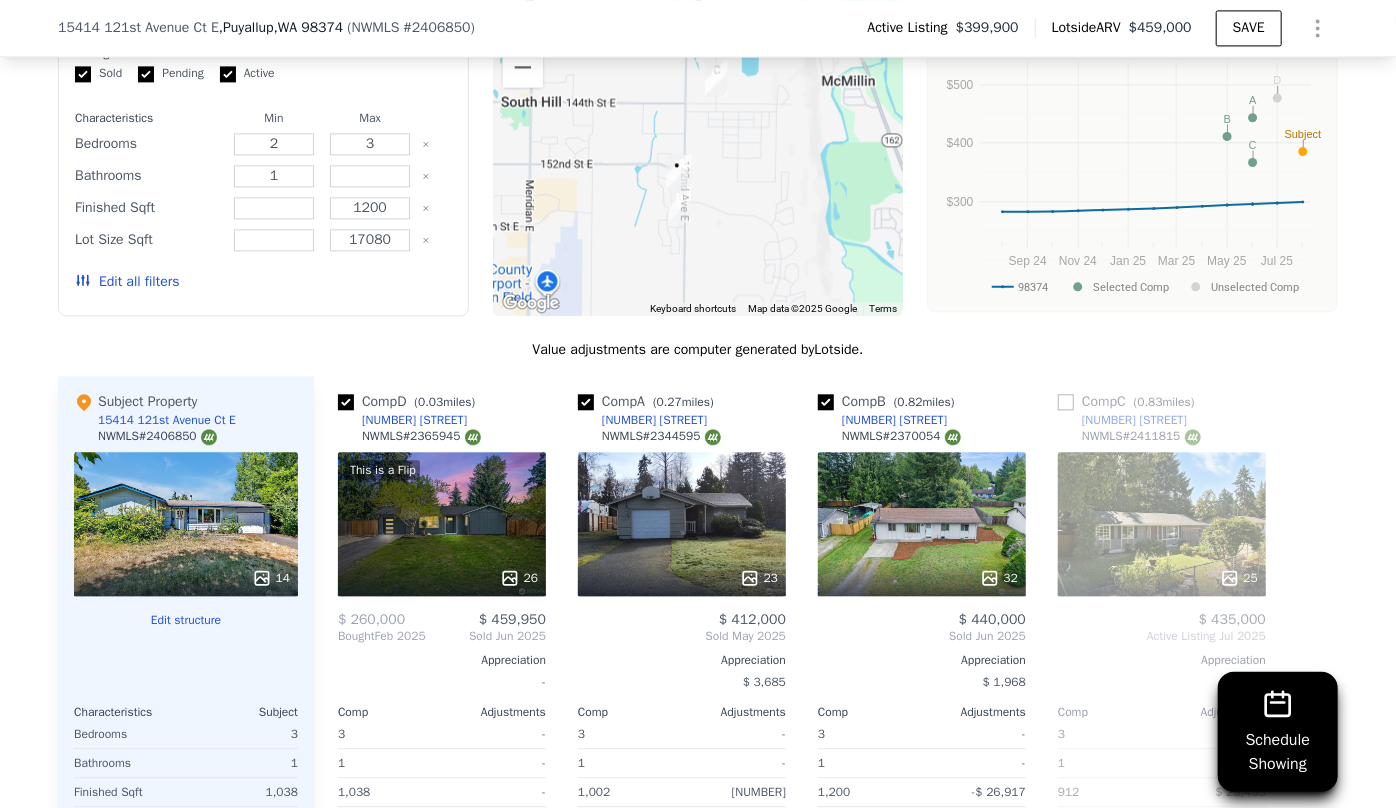 click on "25" at bounding box center (1162, 524) 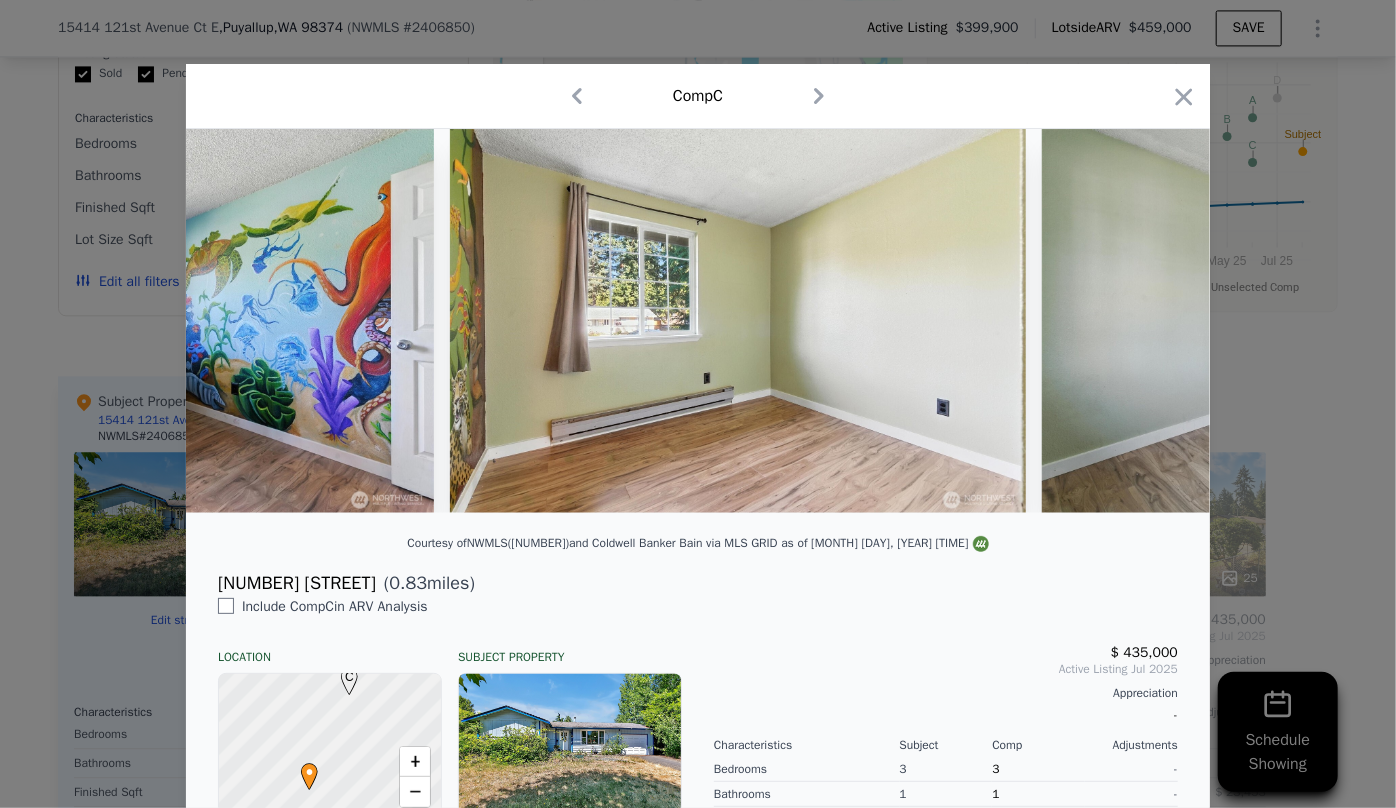 scroll, scrollTop: 0, scrollLeft: 6319, axis: horizontal 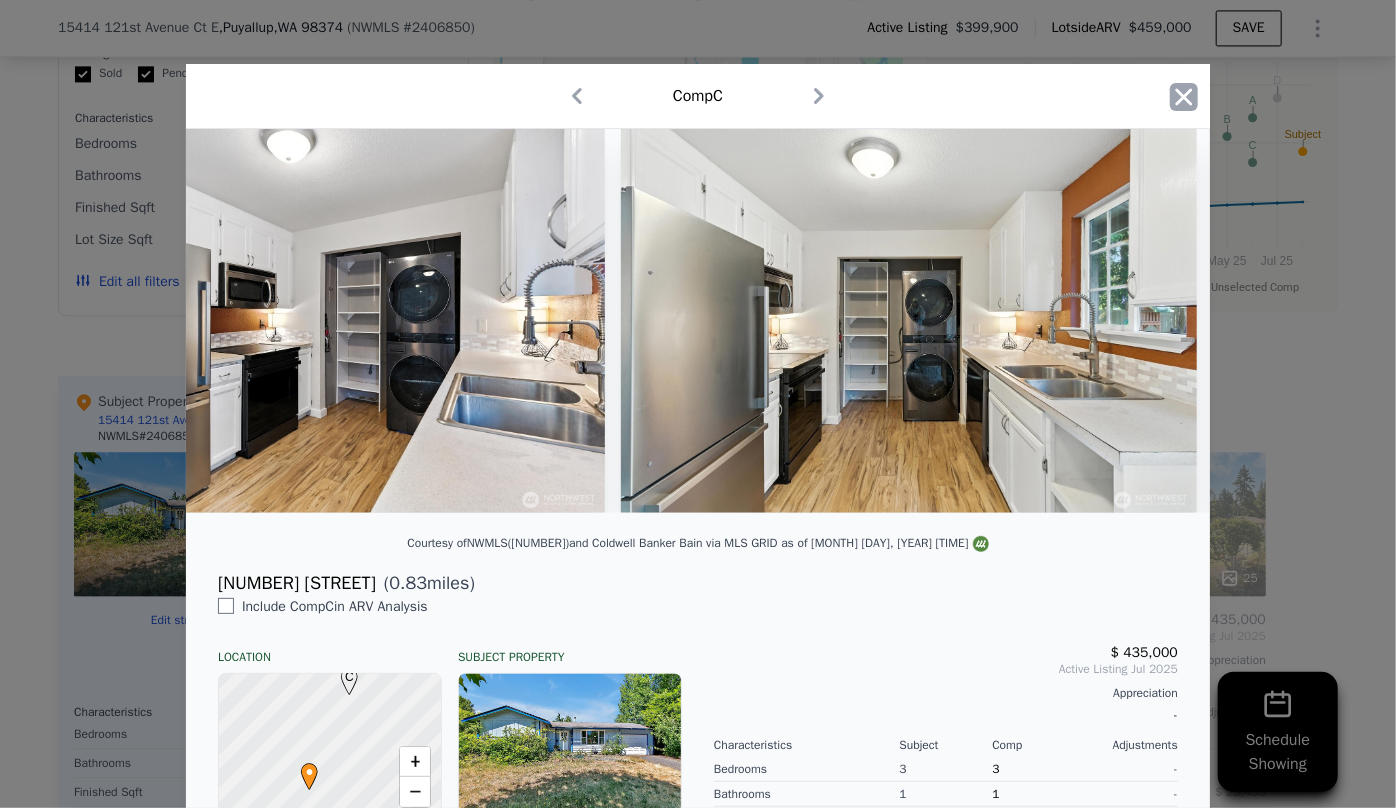 click 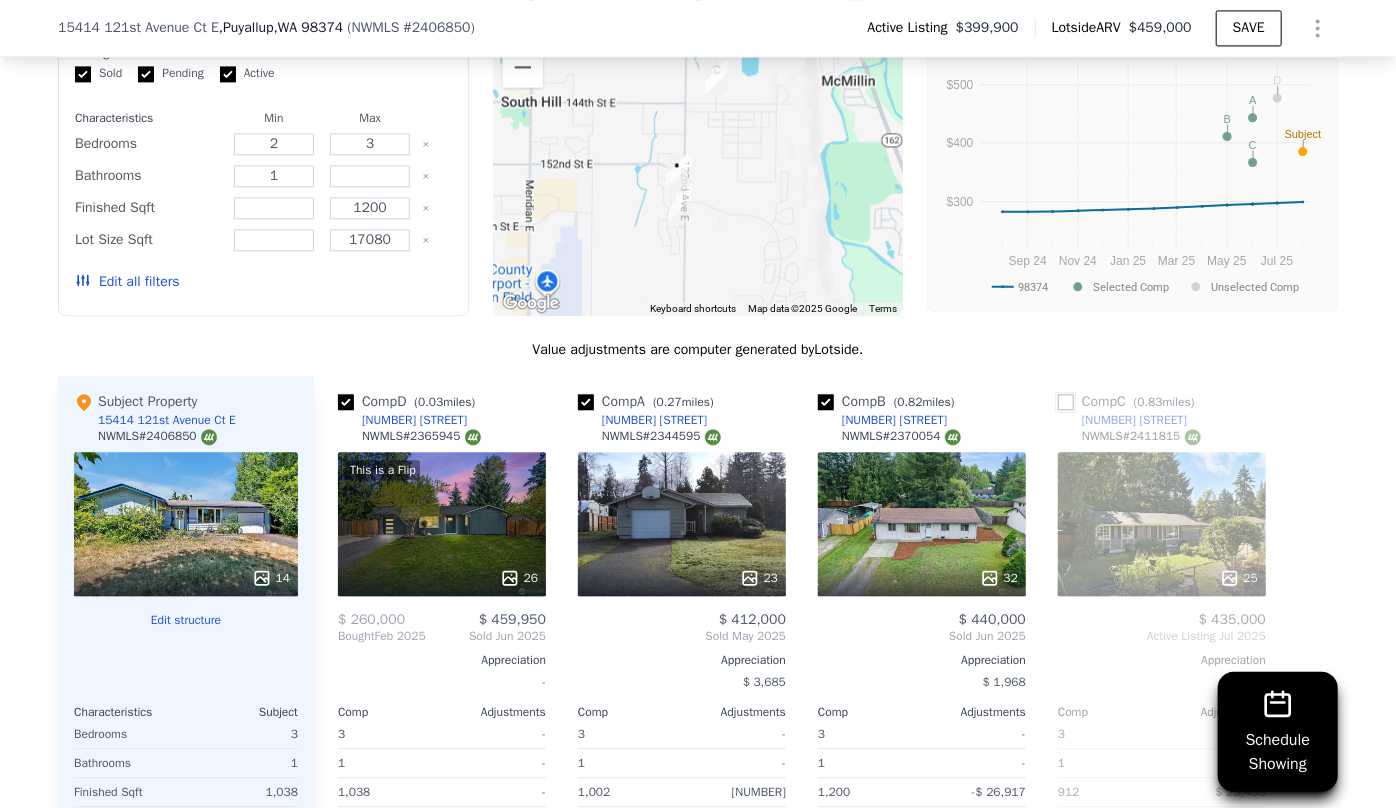 click at bounding box center (1066, 402) 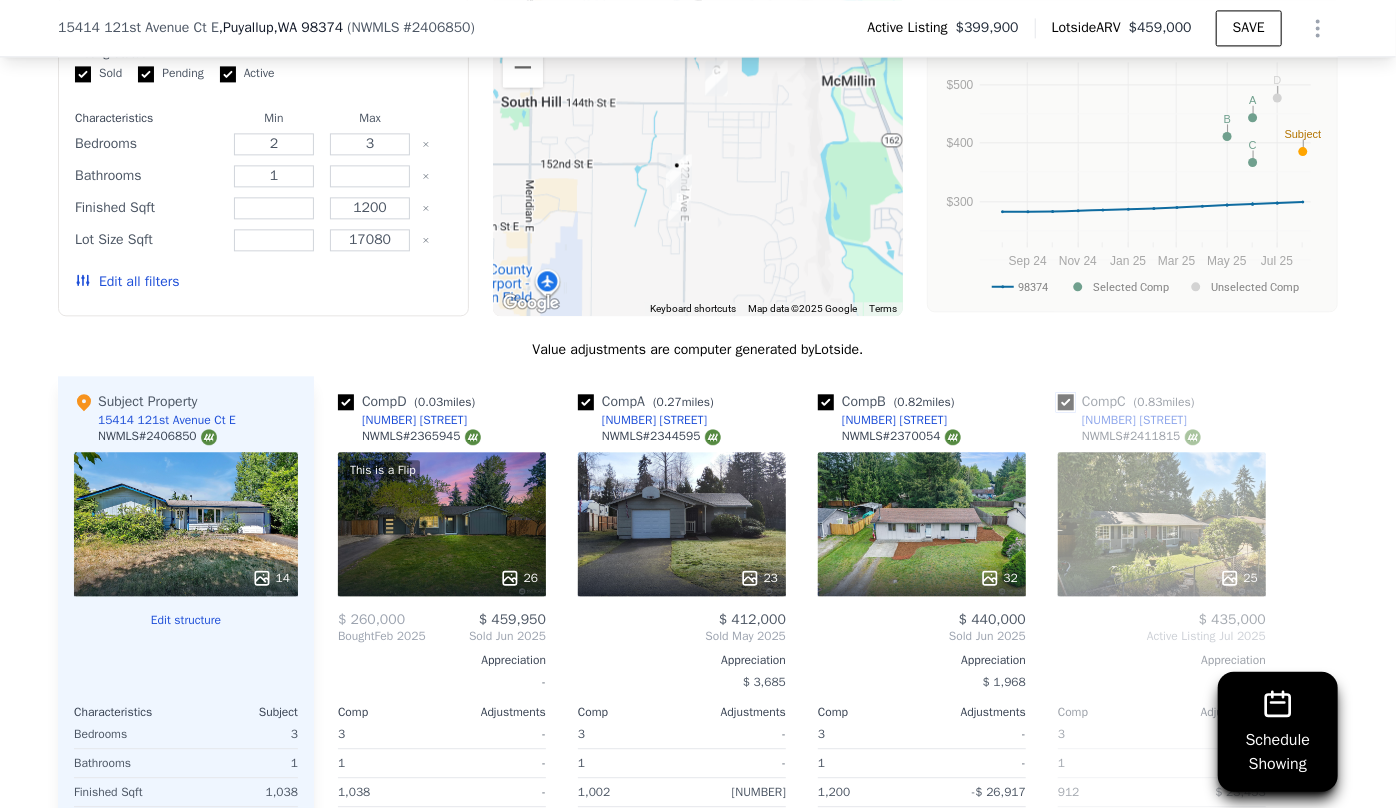 checkbox on "true" 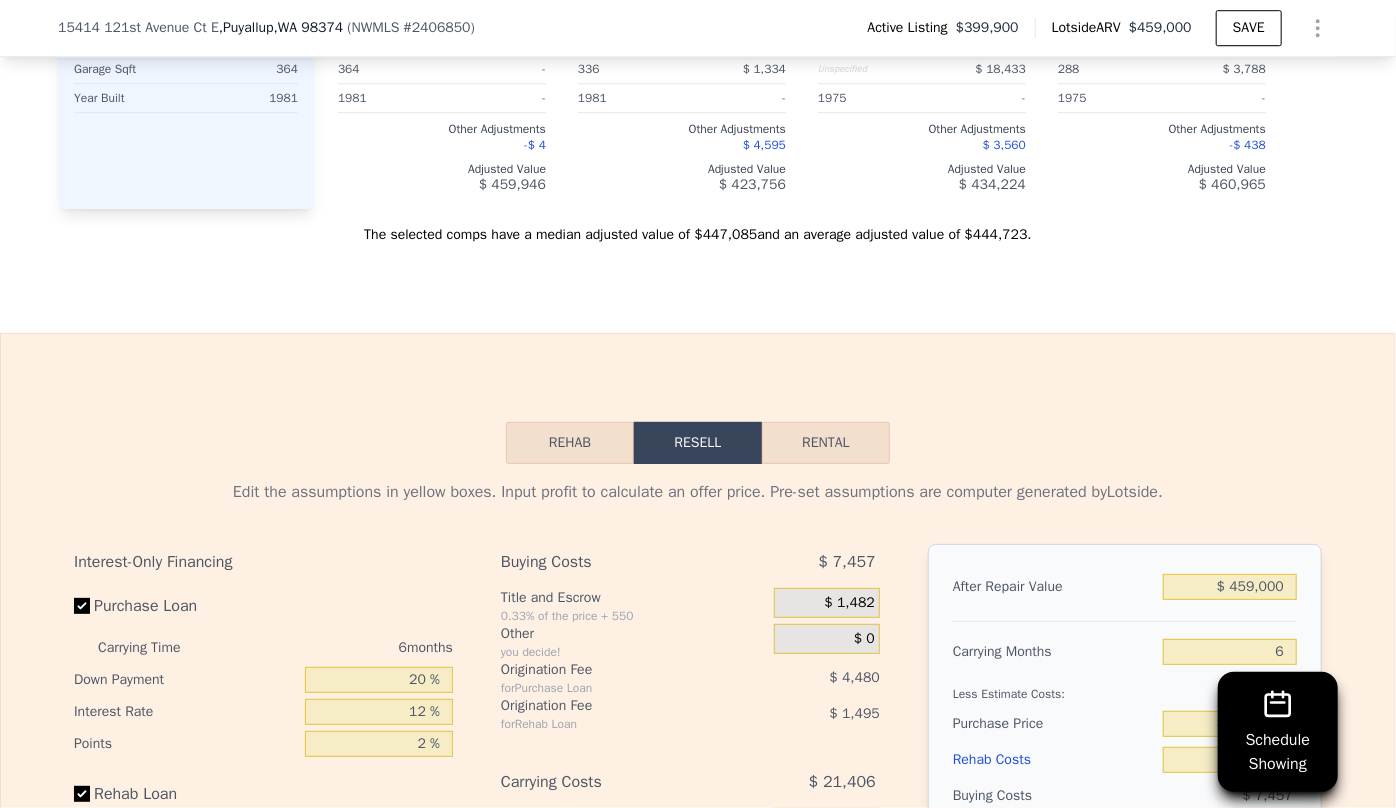 scroll, scrollTop: 3174, scrollLeft: 0, axis: vertical 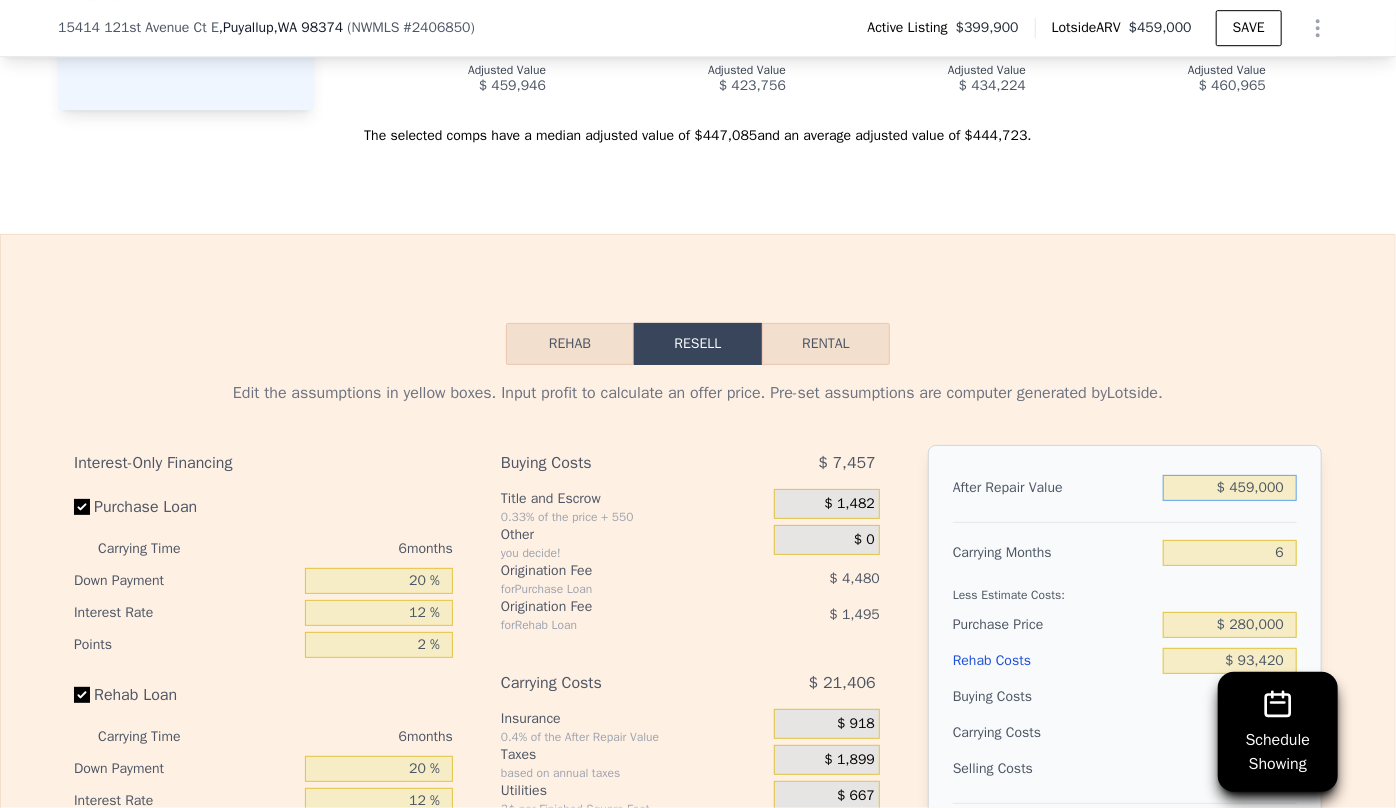 click on "$ 459,000" at bounding box center (1230, 488) 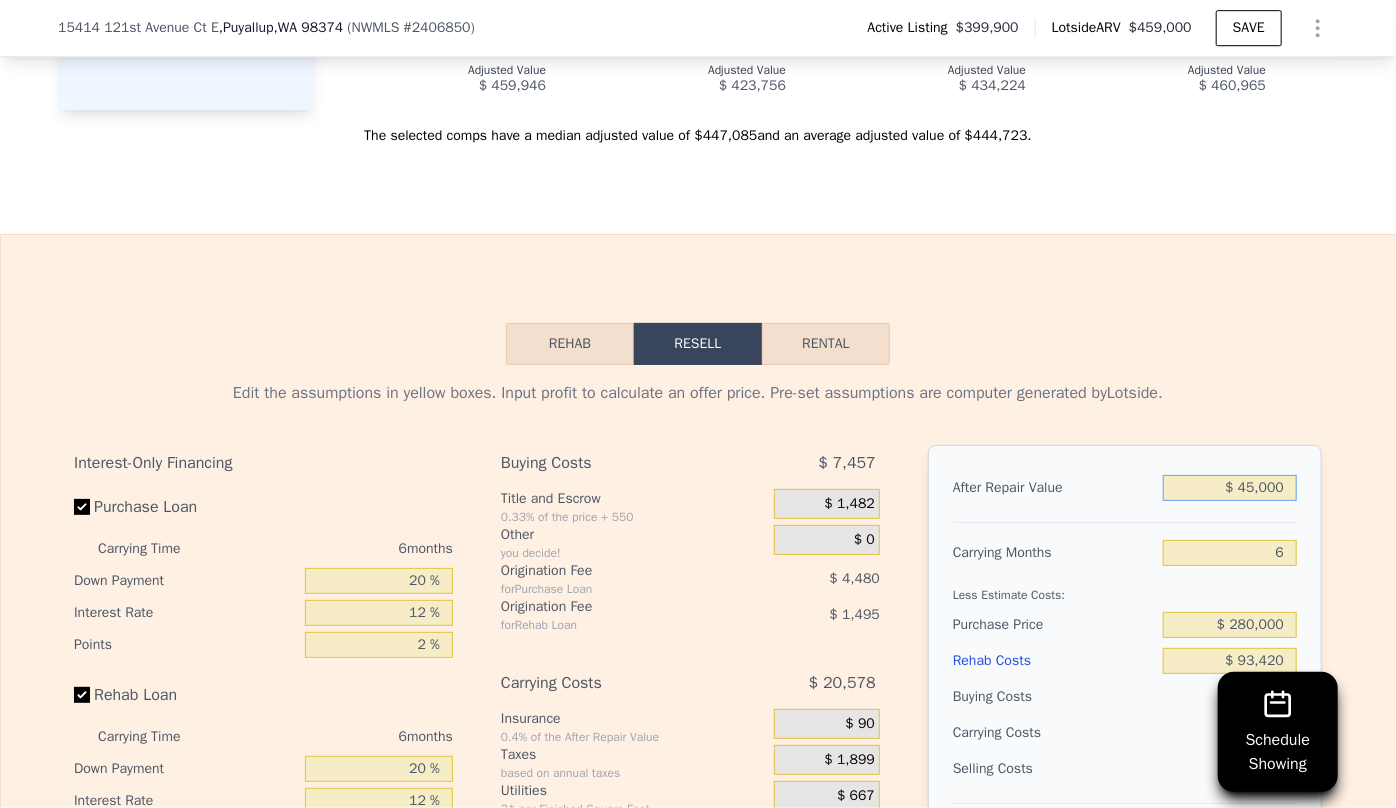 type on "-$ 359,675" 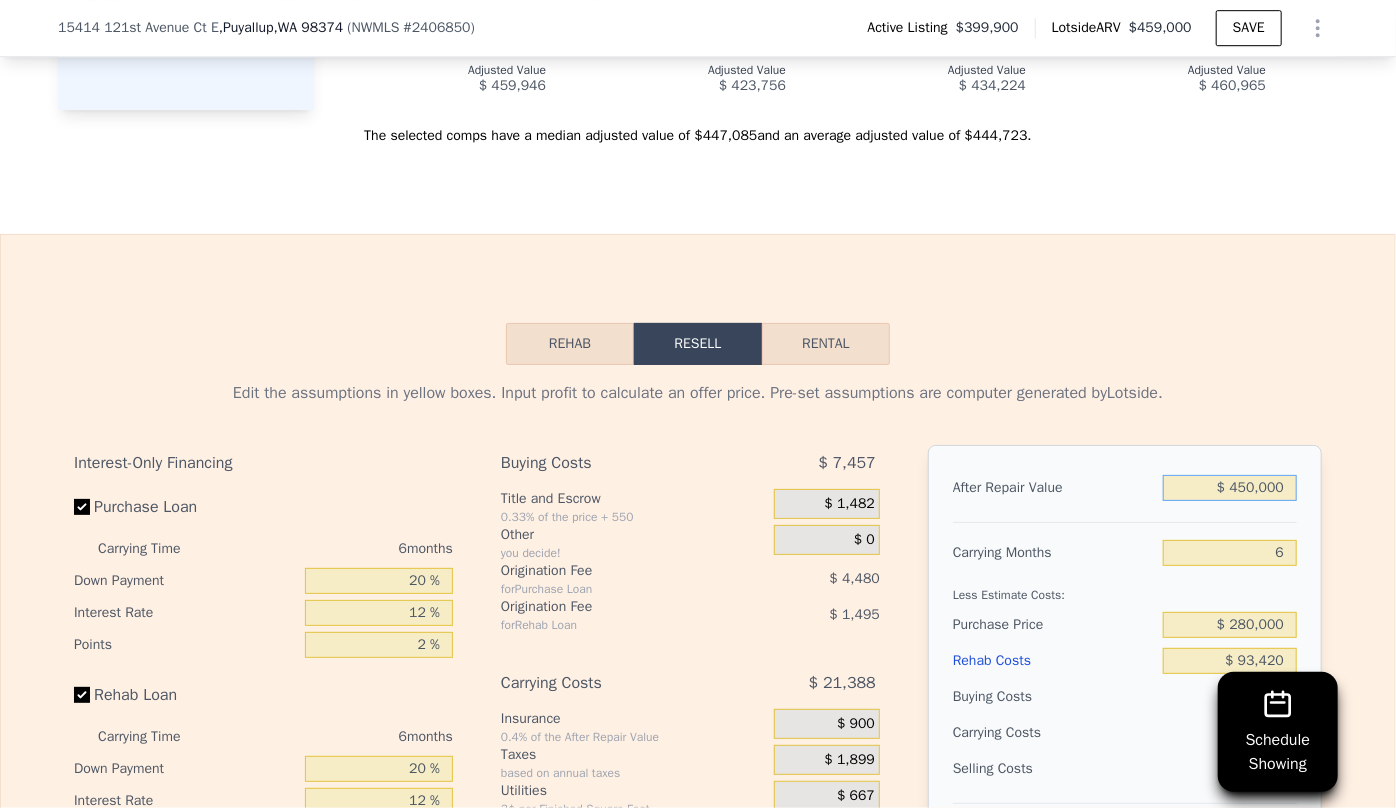 type on "$ 20,486" 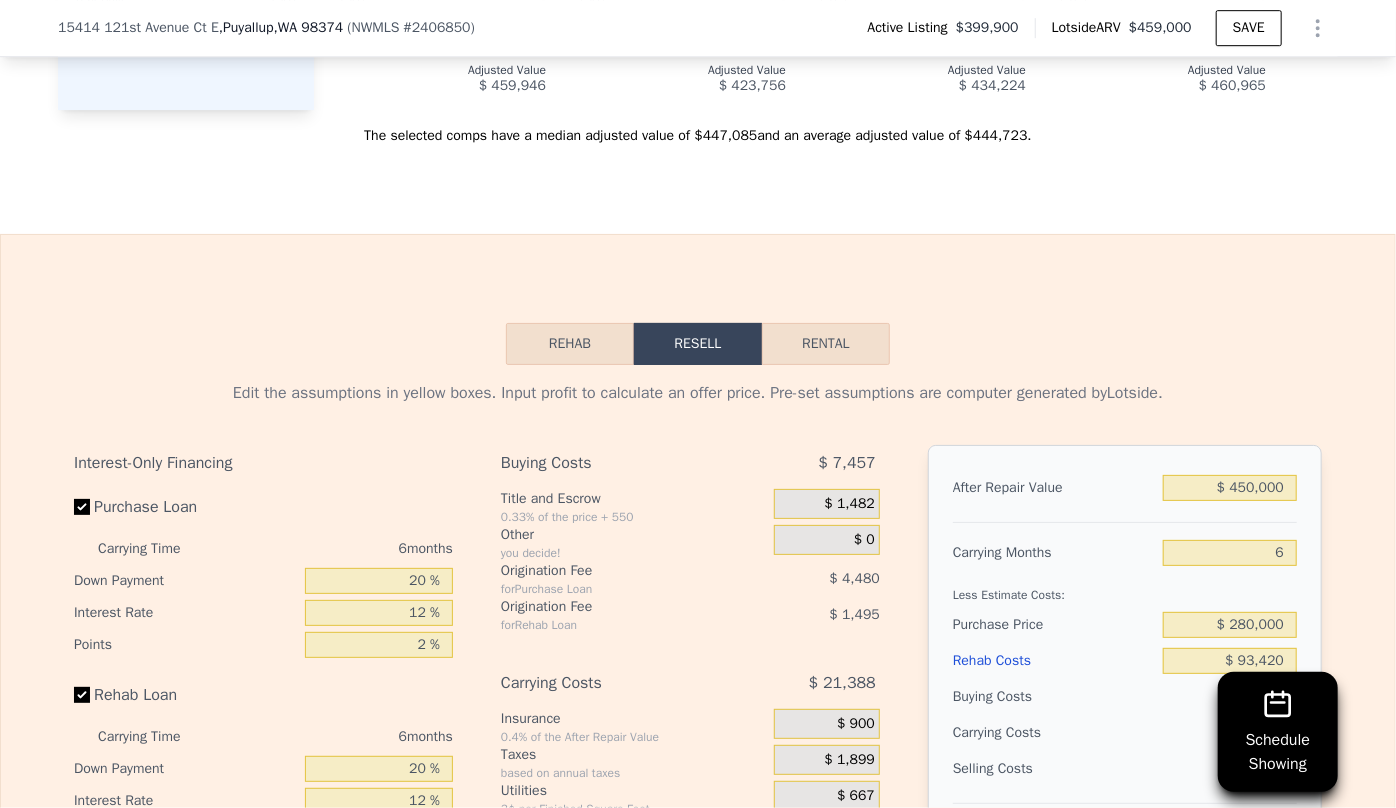 click on "Rehab   Resell   Rental Edit the assumptions in yellow boxes. Input profit to calculate an offer price. Pre-set assumptions are computer generated by  Lotside . Interest-Only Financing Purchase Loan Carrying Time 6  months Down Payment 20 % Interest Rate 12 % Points 2 % Rehab Loan Carrying Time 6  months Down Payment 20 % Interest Rate 12 % Points 2 % Buying Costs $ 7,457 Title and Escrow 0.33% of the price + 550 $ 1,482 Other you decide! $ 0 Origination Fee for  Purchase Loan $ 4,480 Origination Fee for  Rehab Loan $ 1,495 Carrying Costs $ 21,388 Insurance 0.4% of the After Repair Value $ 900 Taxes based on annual taxes $ 1,899 Utilities 3¢ per Finished Square Foot $ 667 Interest for  Purchase Loan $ 13,440 Interest for  Rehab Loan $ 4,484 Selling Costs $ 27,249 Excise Tax 1.6% of the After Repair Value $ 7,200 Listing Commission 2.5% of the After Repair Value $ 11,250 Selling Commission 1.5% of the After Repair Value $ 6,750 Title and Escrow 0.33% of the After Repair Value $ 2,049 After Repair Value 6" at bounding box center (698, 716) 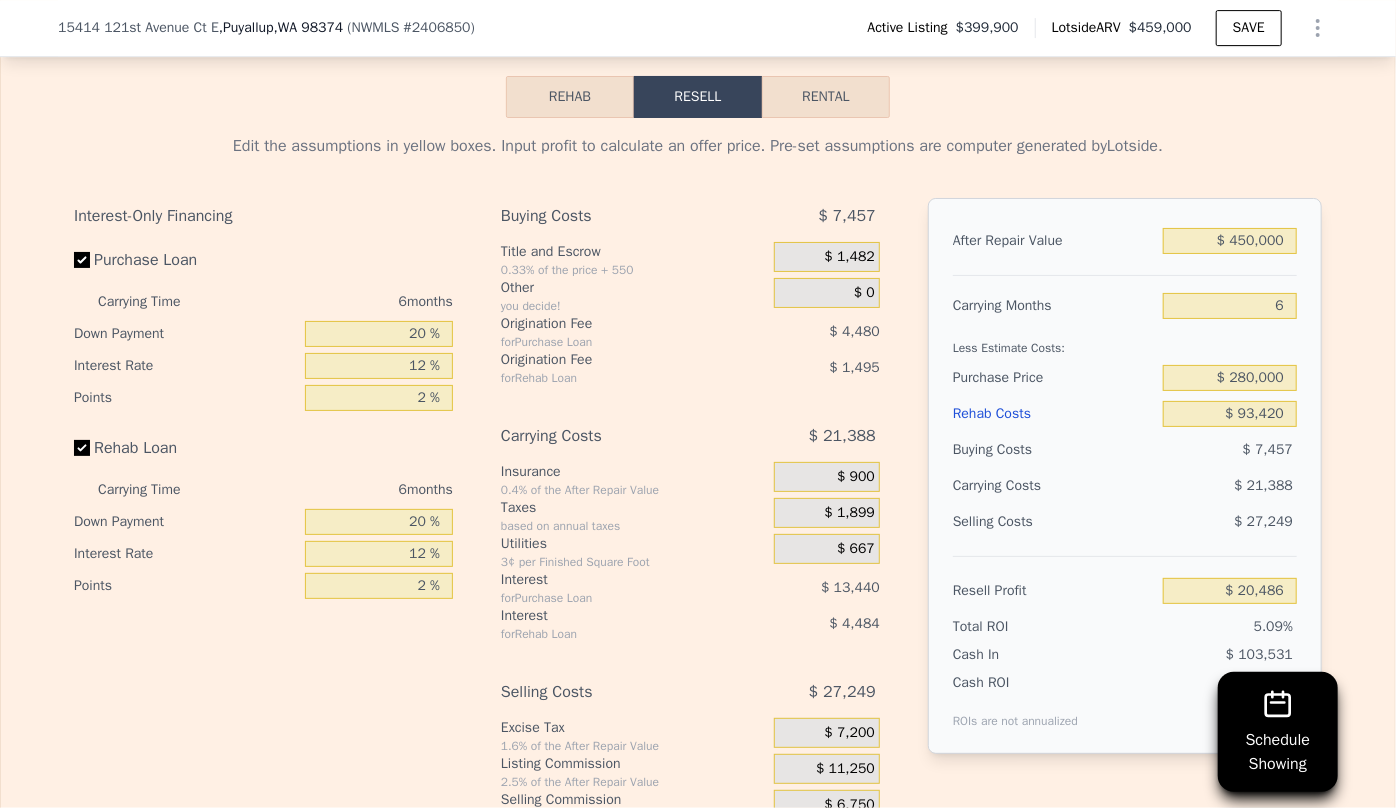 scroll, scrollTop: 3447, scrollLeft: 0, axis: vertical 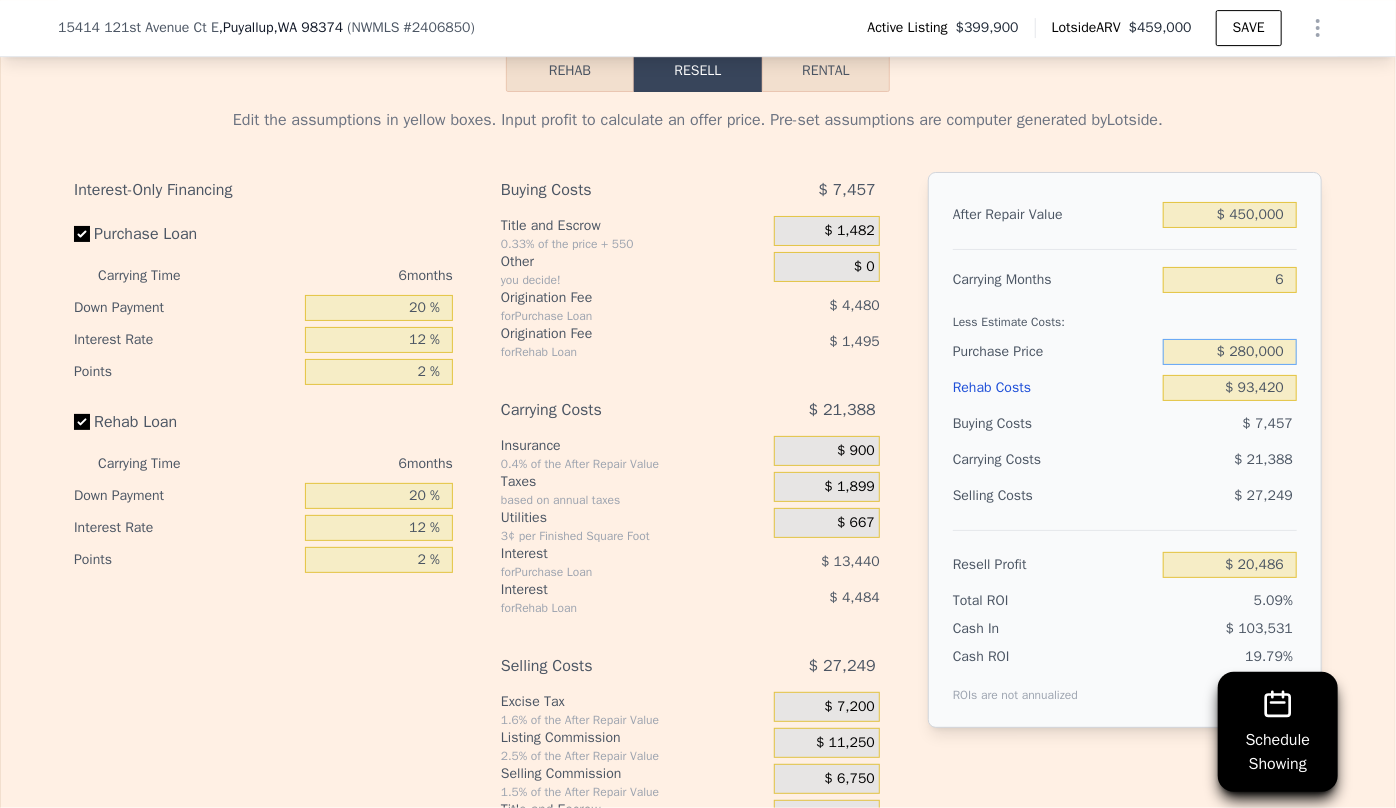 click on "$ 280,000" at bounding box center (1230, 352) 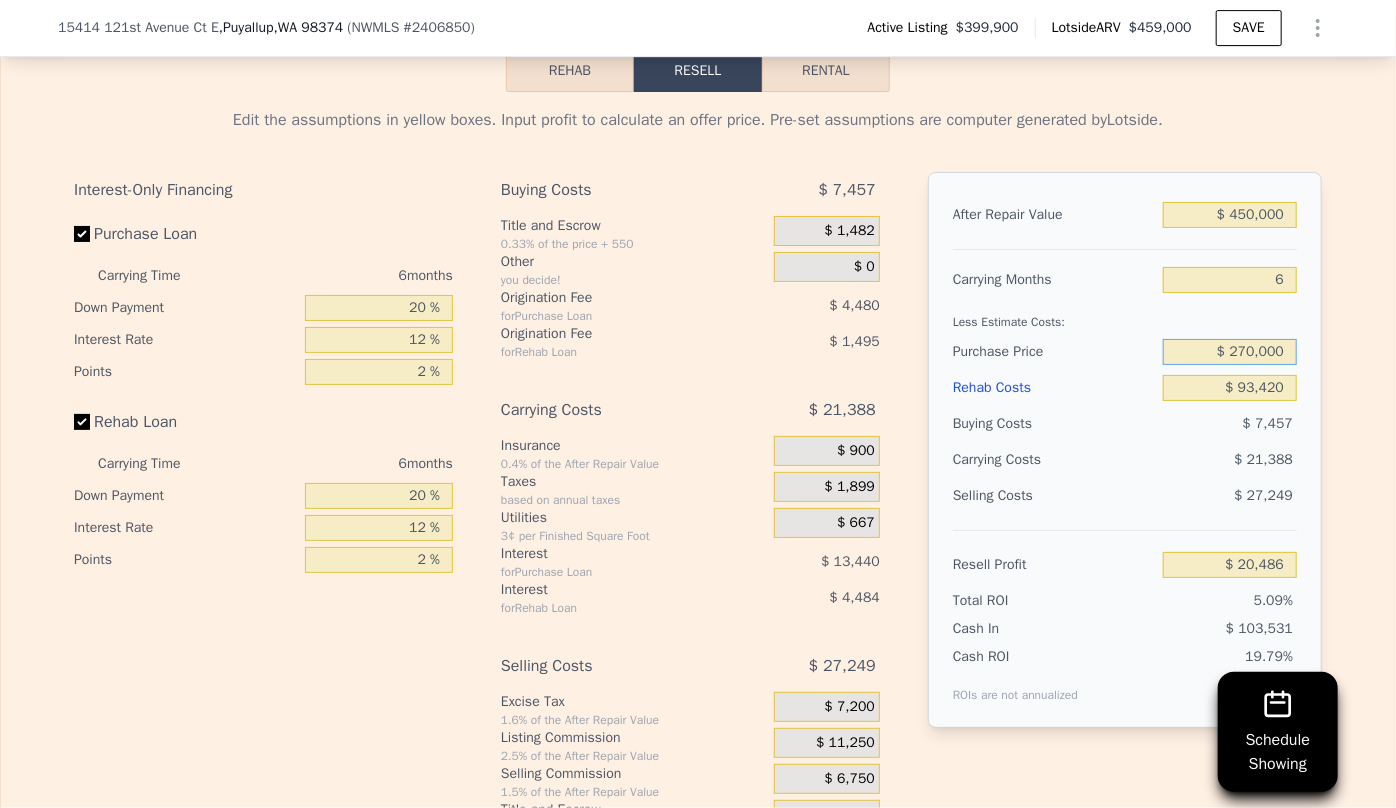 type on "$ 270,000" 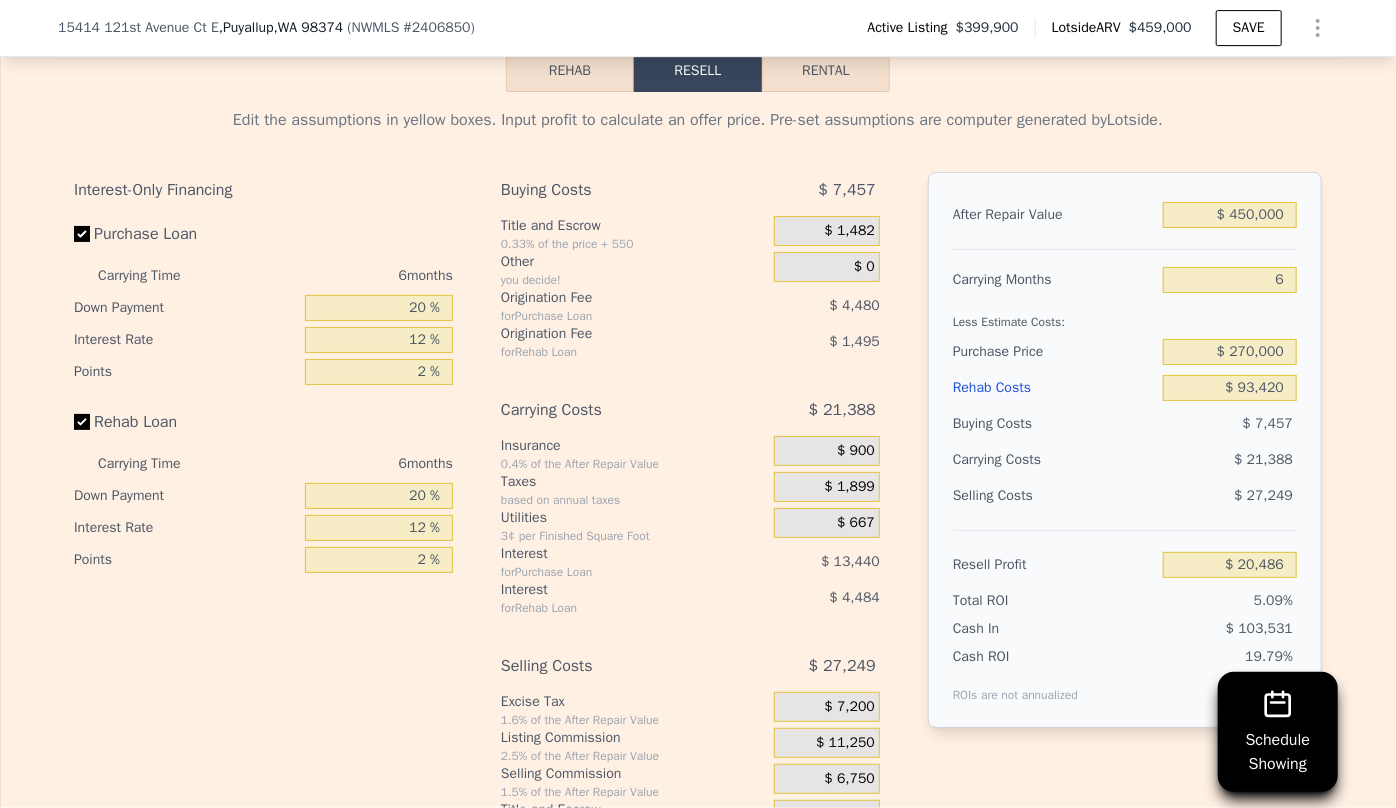 click on "Buying Costs" at bounding box center (1054, 424) 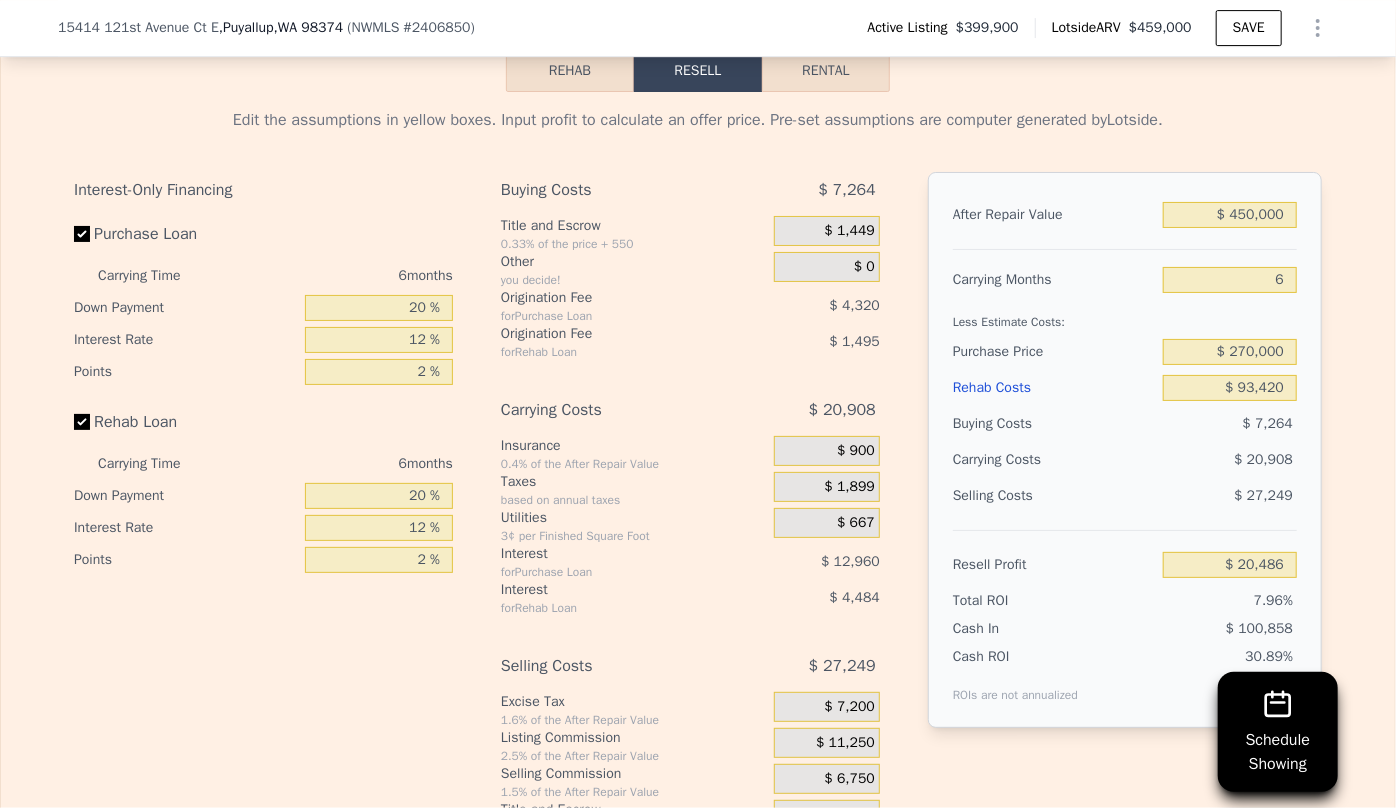 type on "$ 31,159" 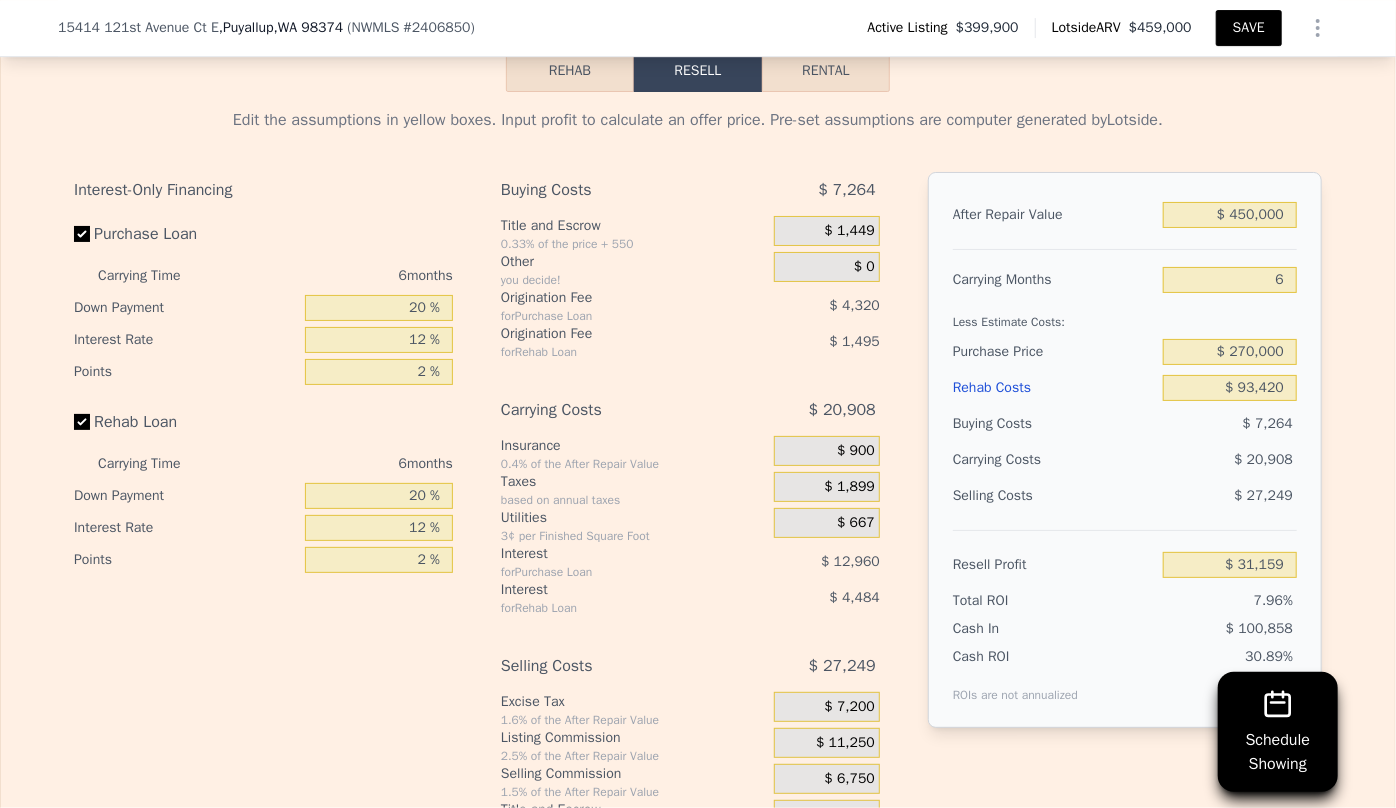 click on "SAVE" at bounding box center [1249, 28] 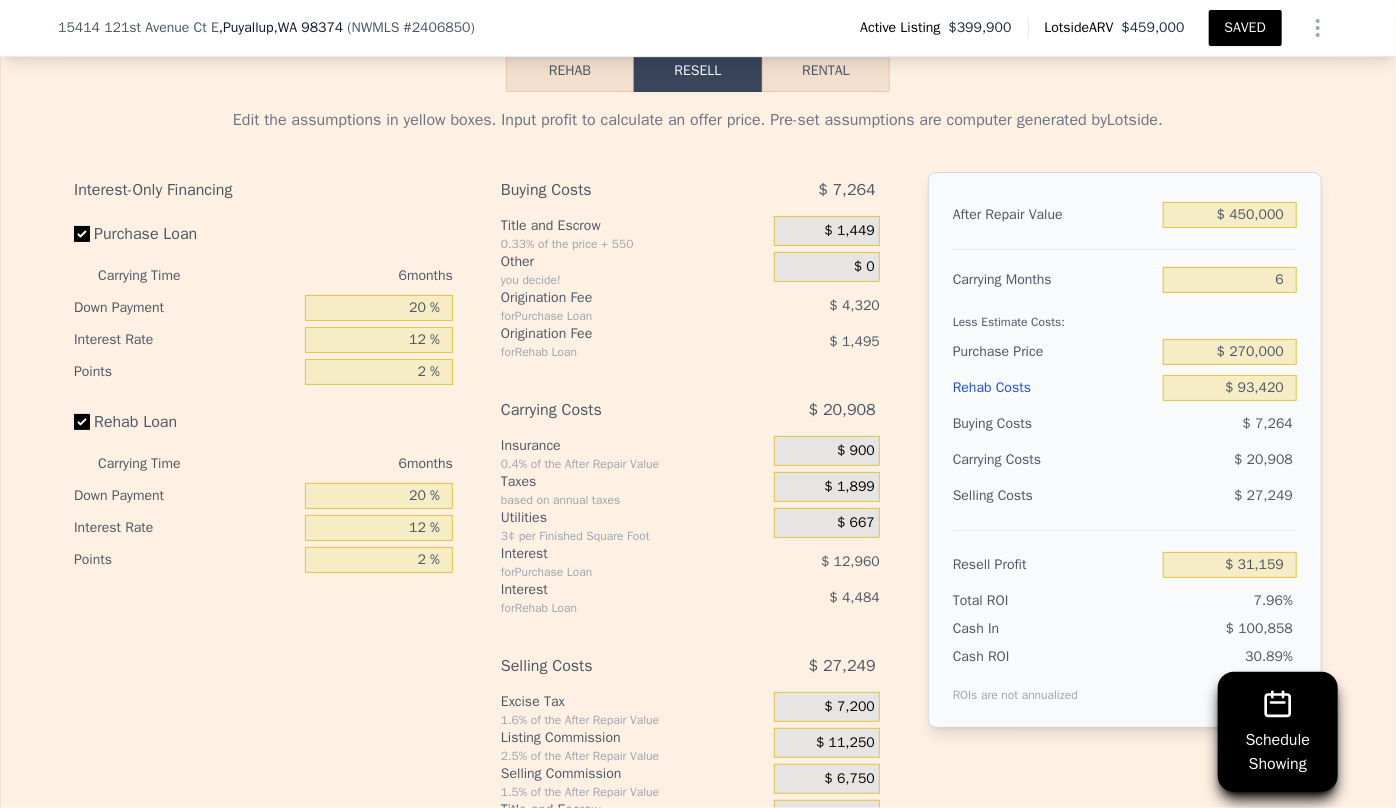 click on "SAVED" at bounding box center [1245, 28] 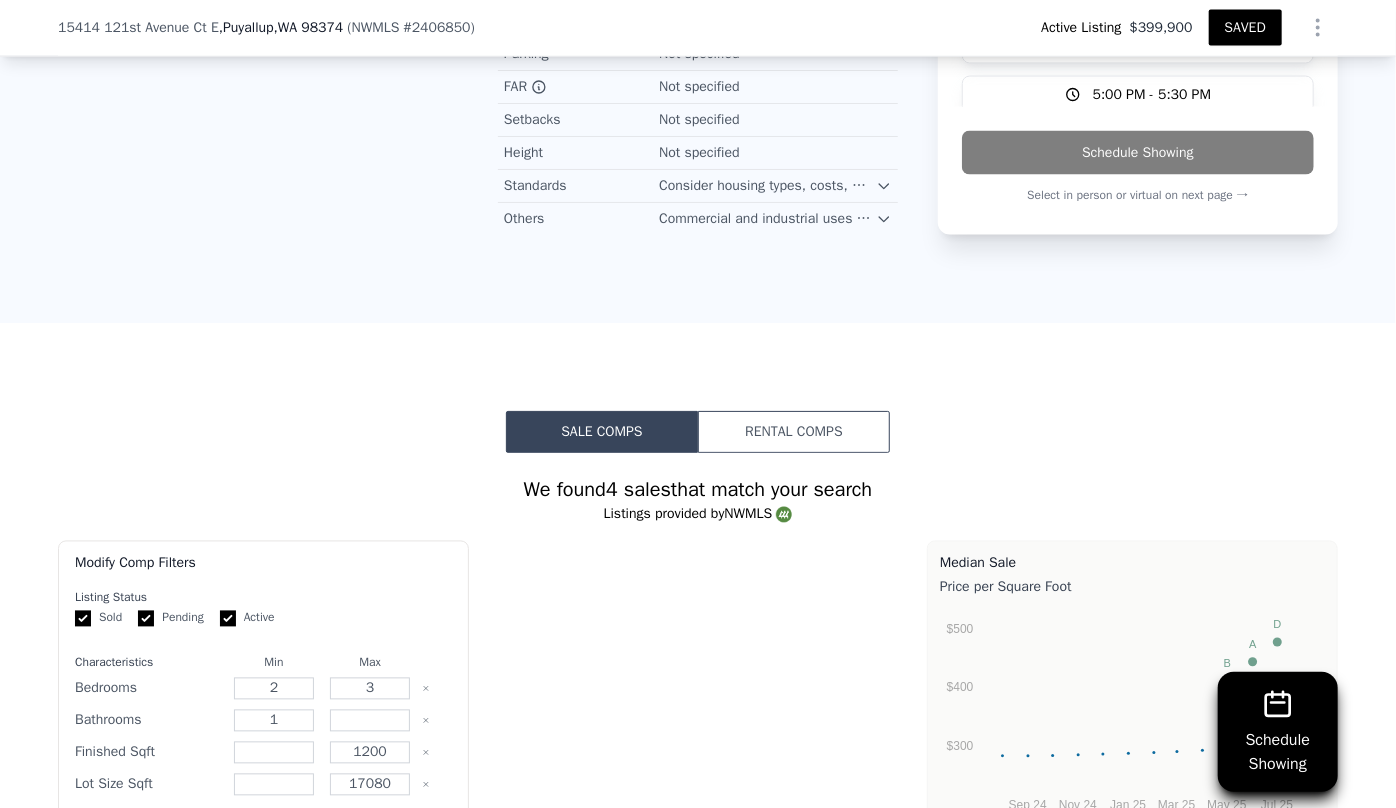 type on "3" 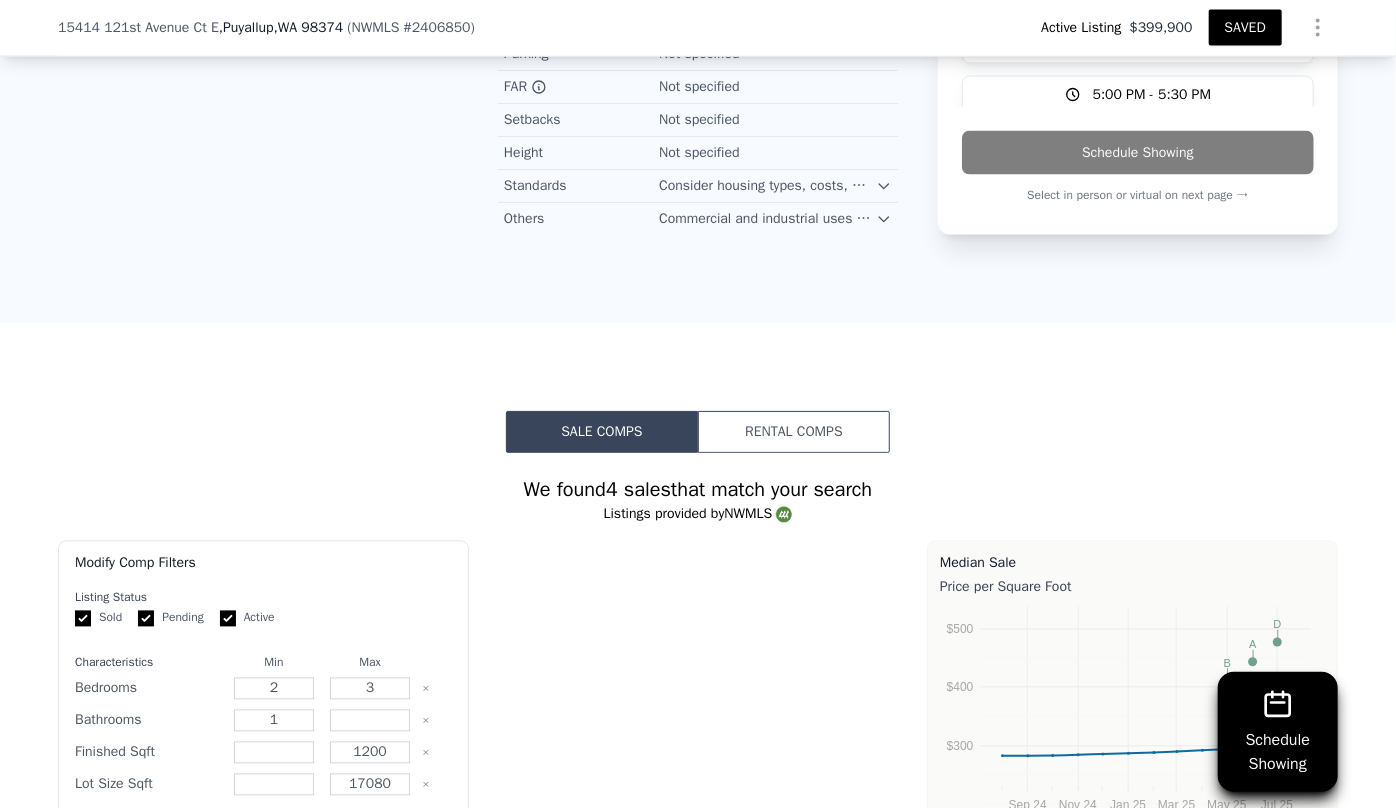 type on "1" 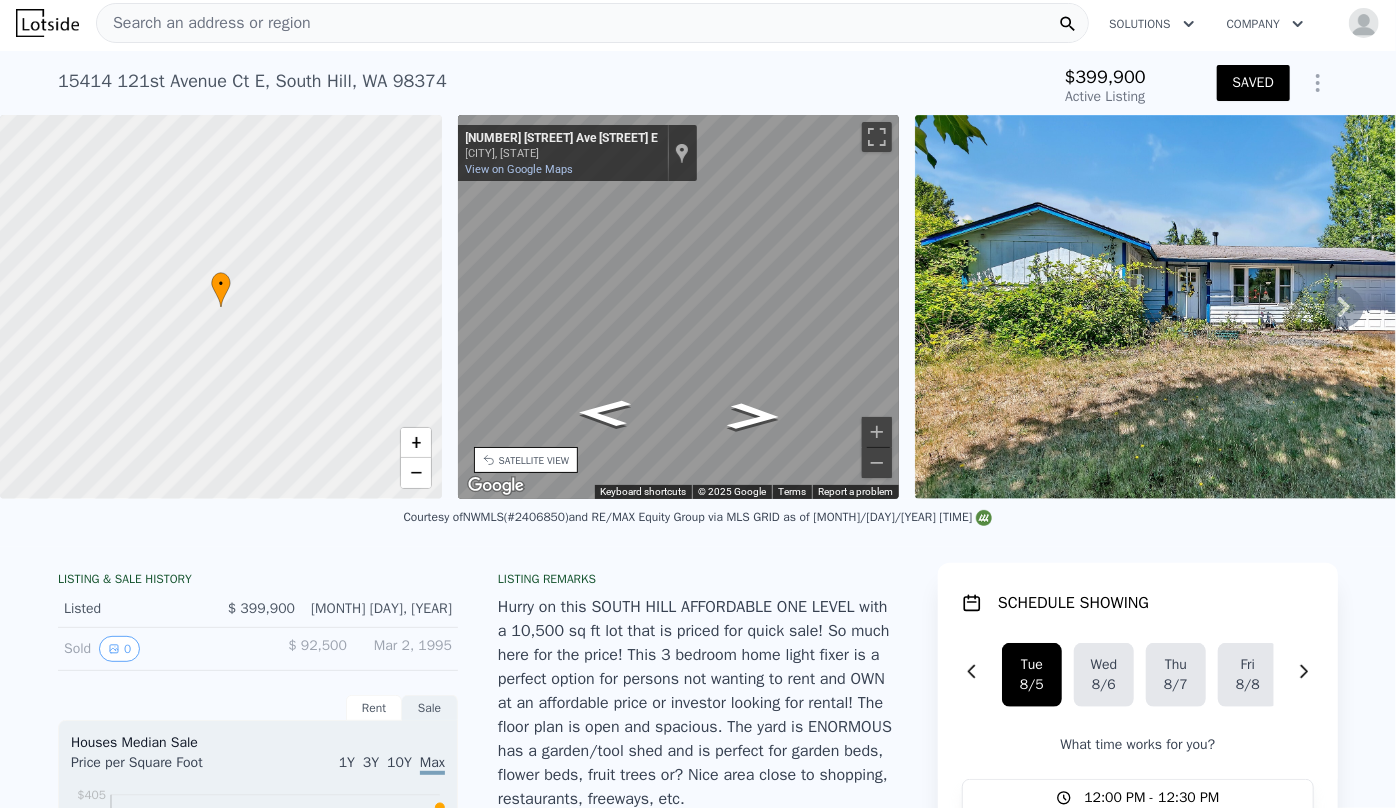 scroll, scrollTop: 0, scrollLeft: 0, axis: both 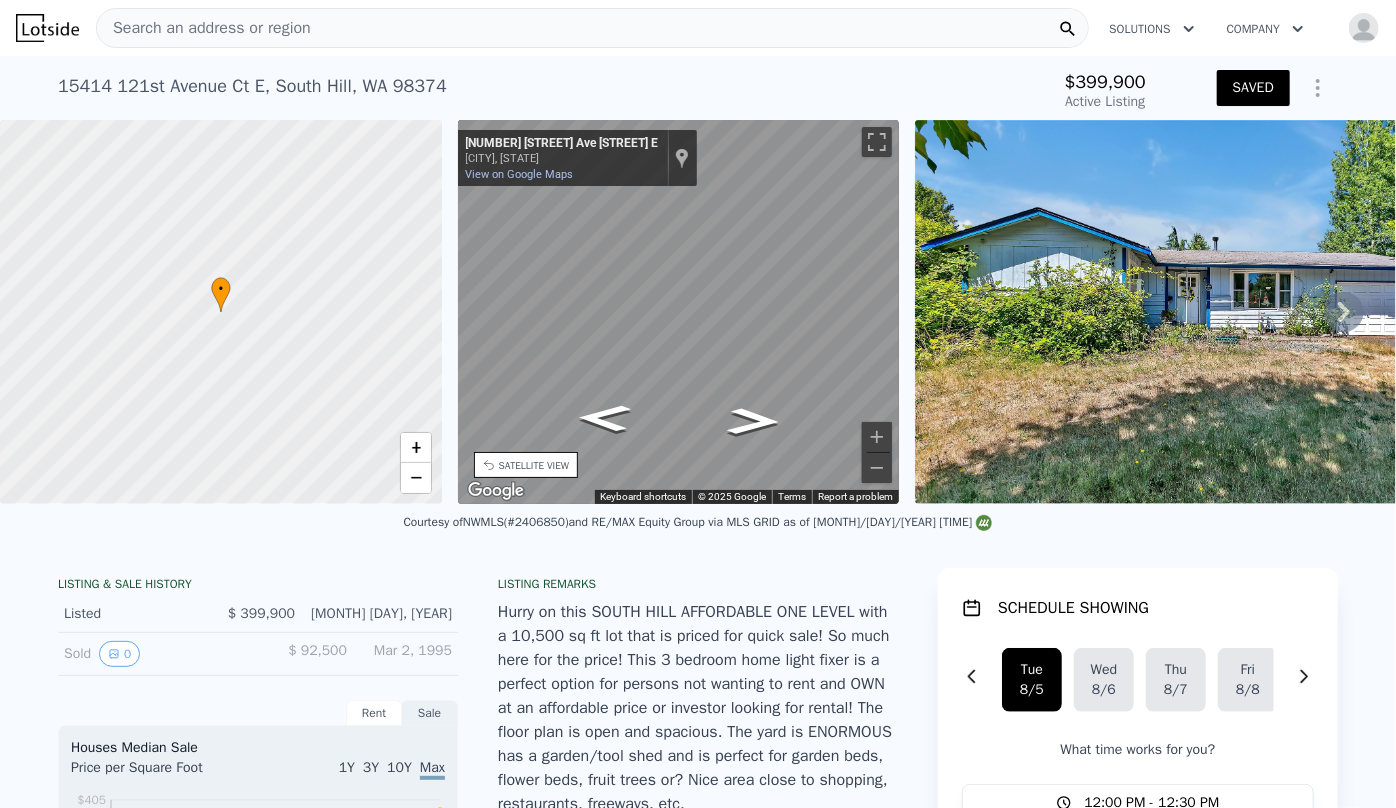 click on "Search an address or region" at bounding box center (204, 28) 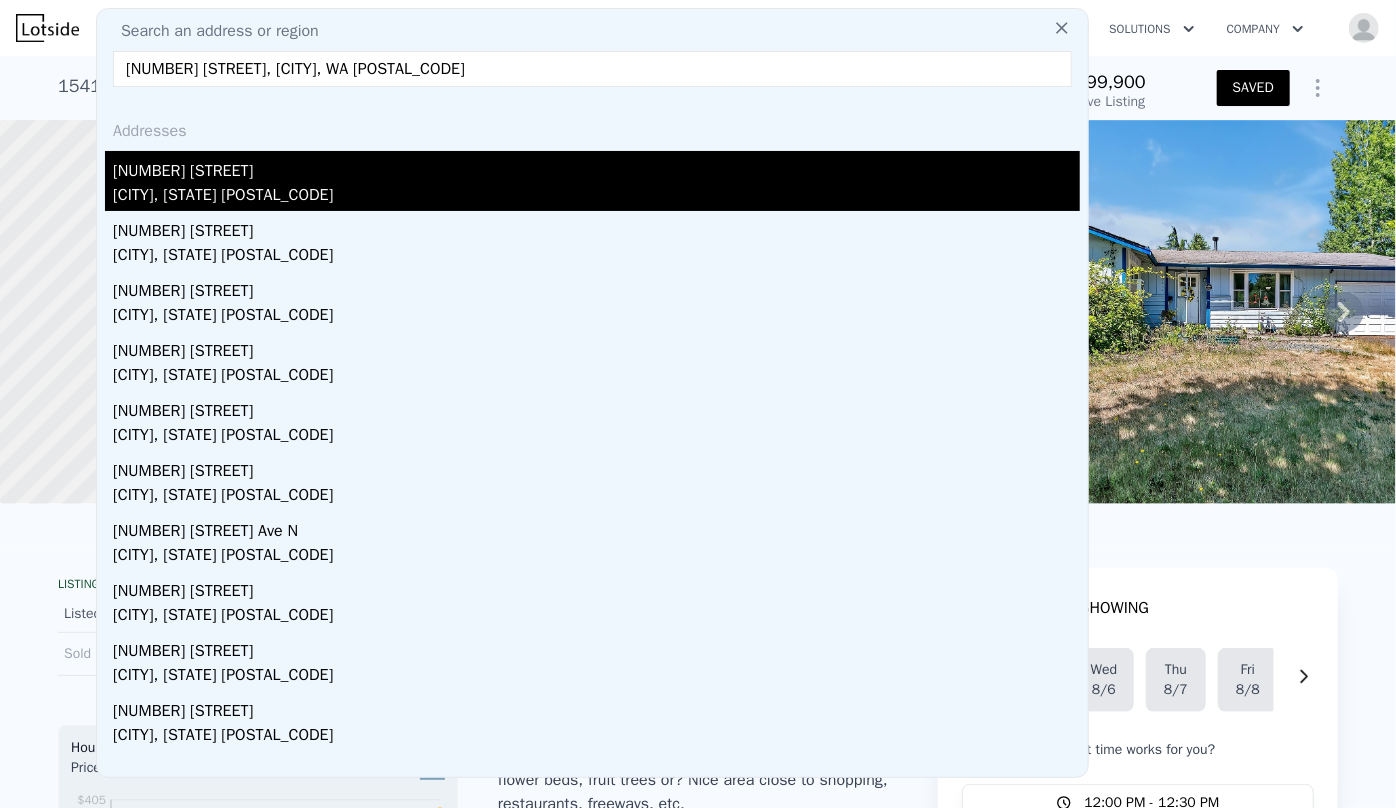 type on "[NUMBER] [STREET], [CITY], WA [POSTAL_CODE]" 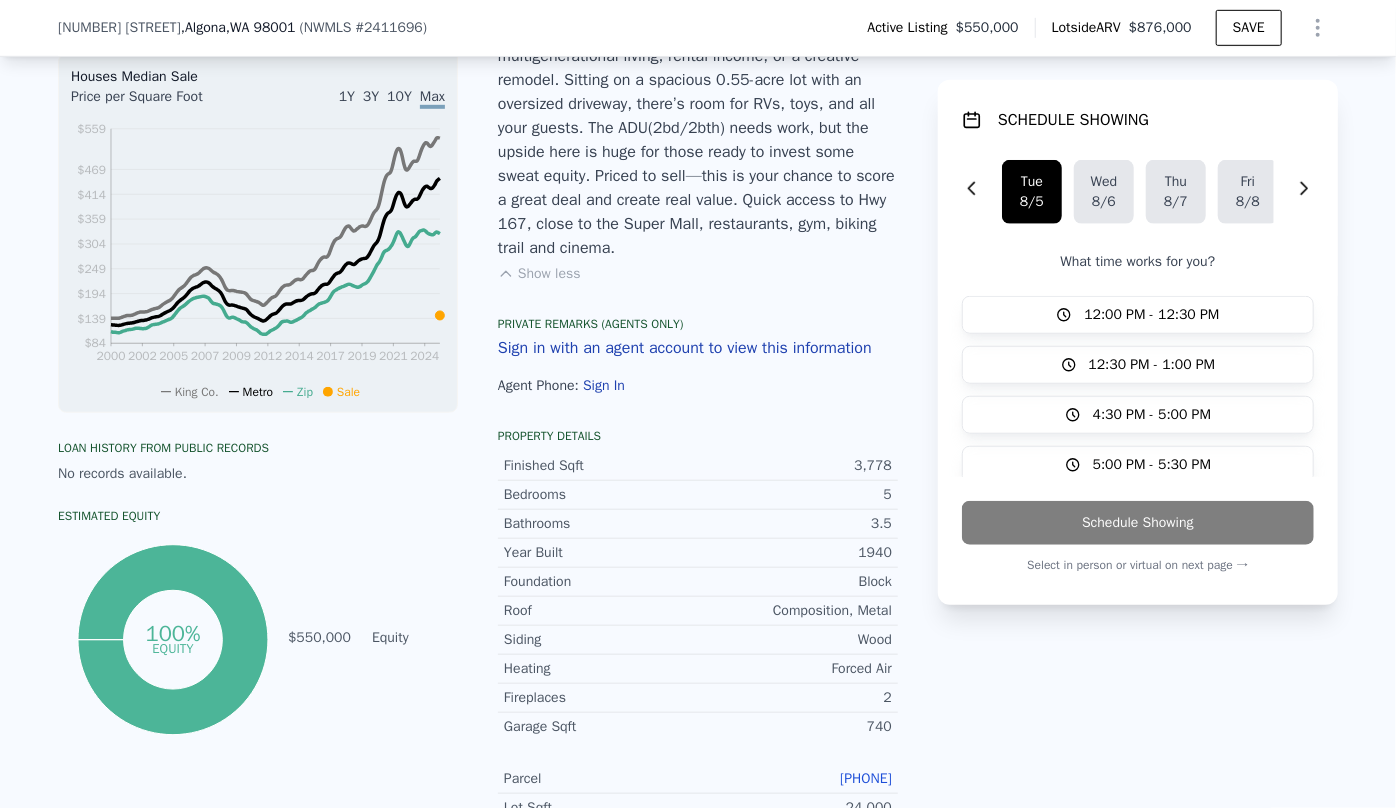 scroll, scrollTop: 629, scrollLeft: 0, axis: vertical 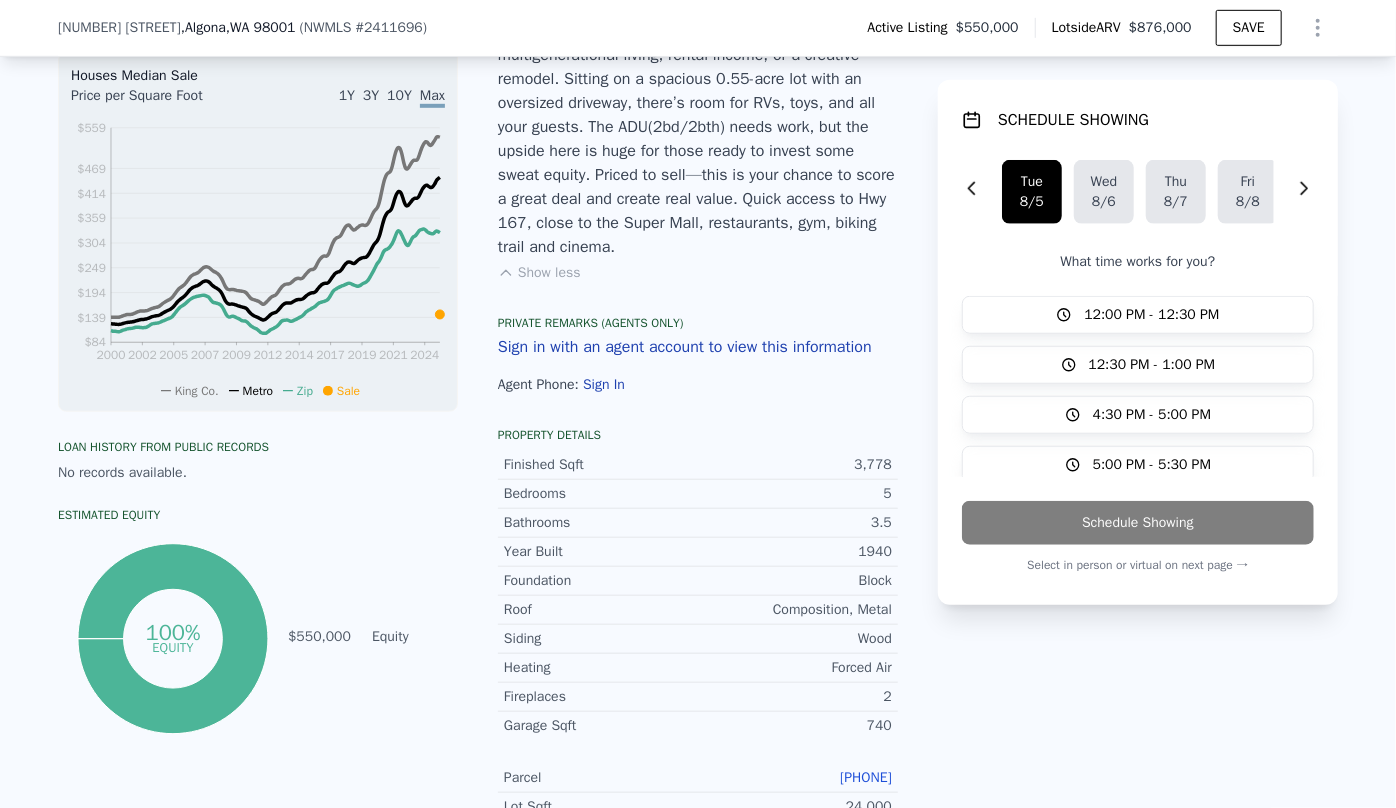 click on "Show less" at bounding box center [539, 273] 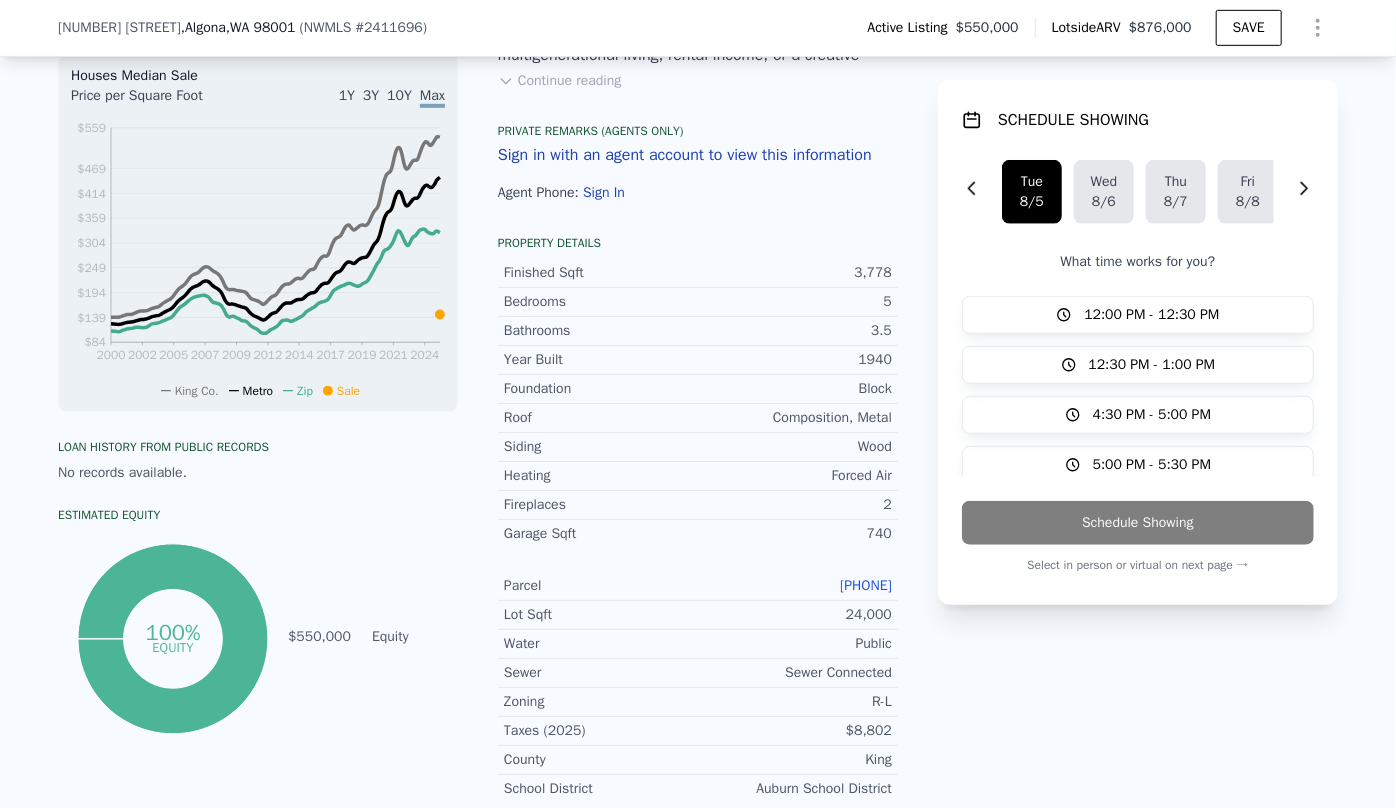 scroll, scrollTop: 174, scrollLeft: 0, axis: vertical 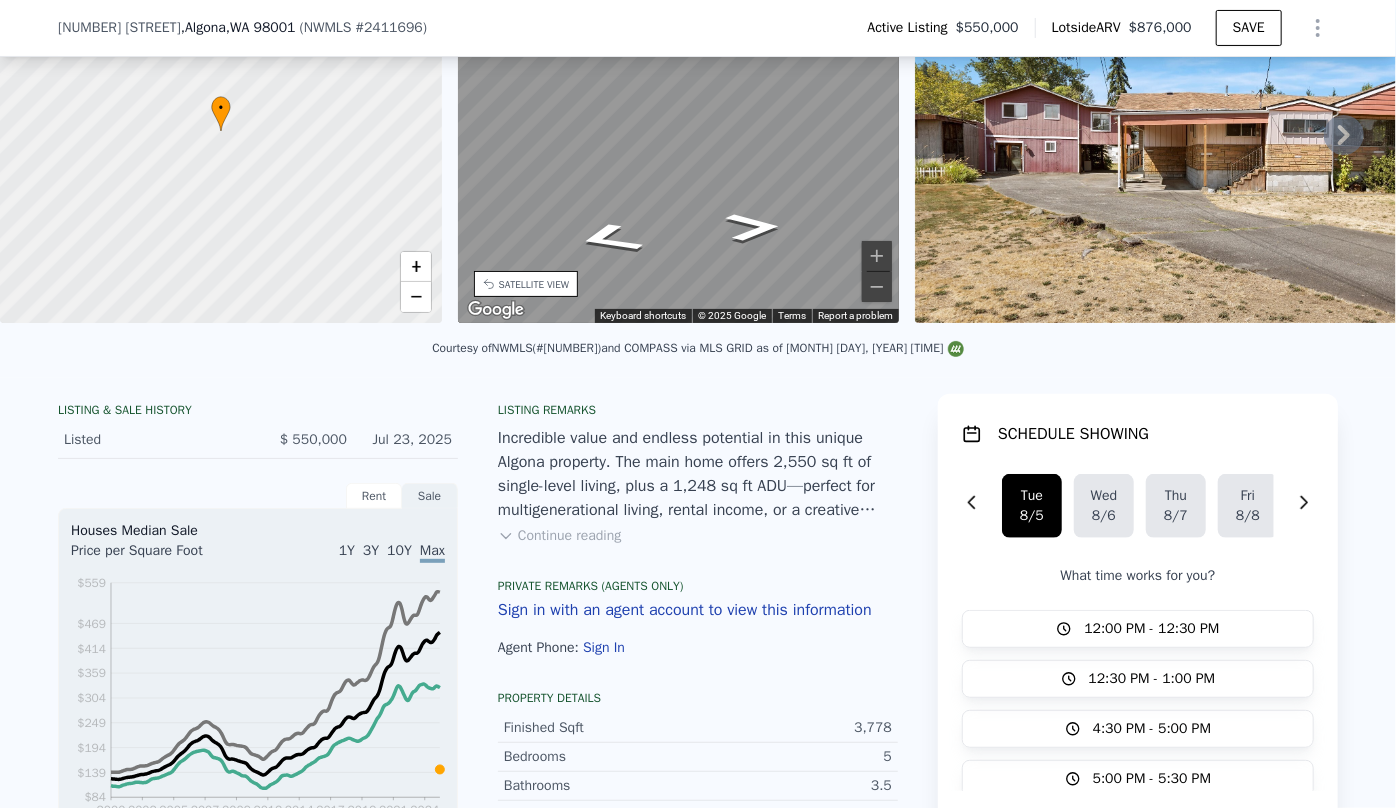 click on "Continue reading" at bounding box center (559, 536) 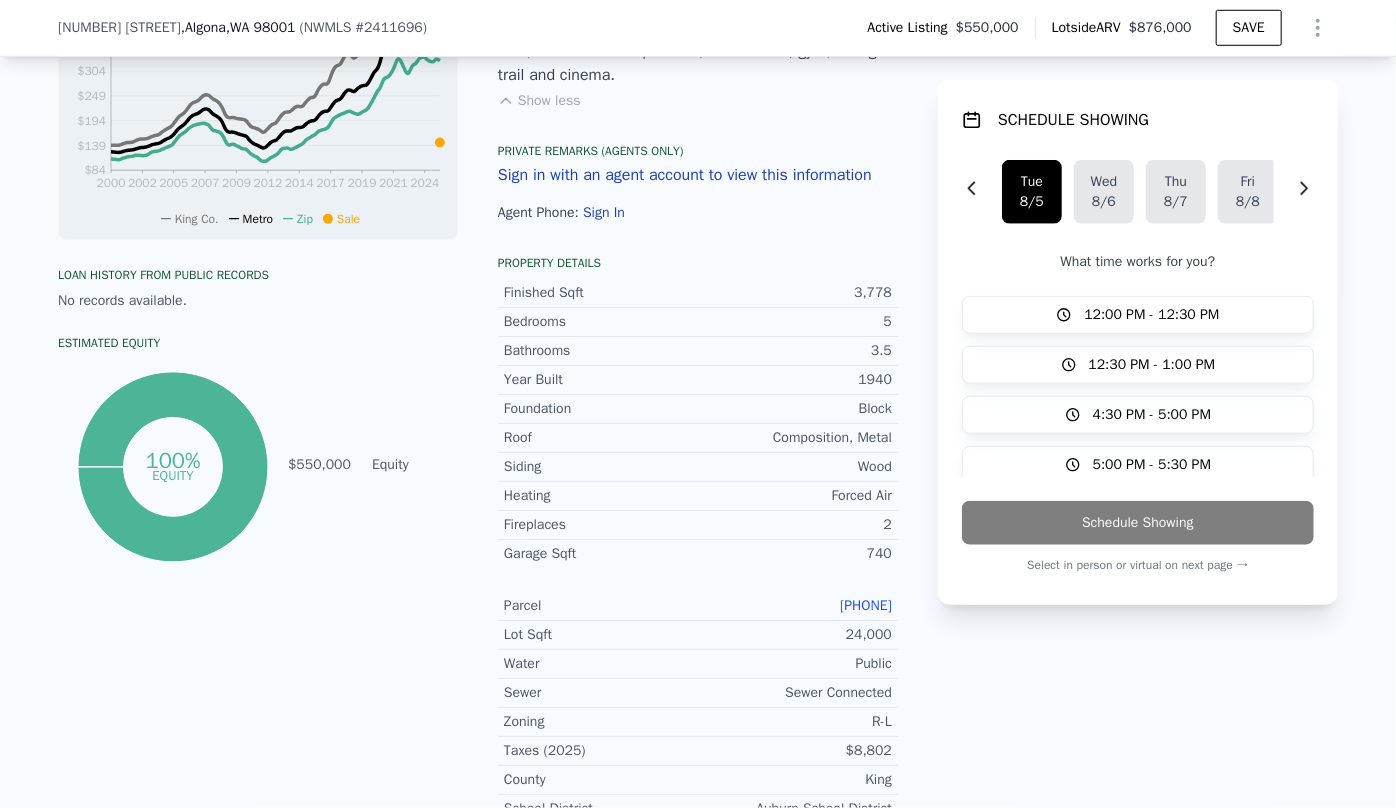 scroll, scrollTop: 901, scrollLeft: 0, axis: vertical 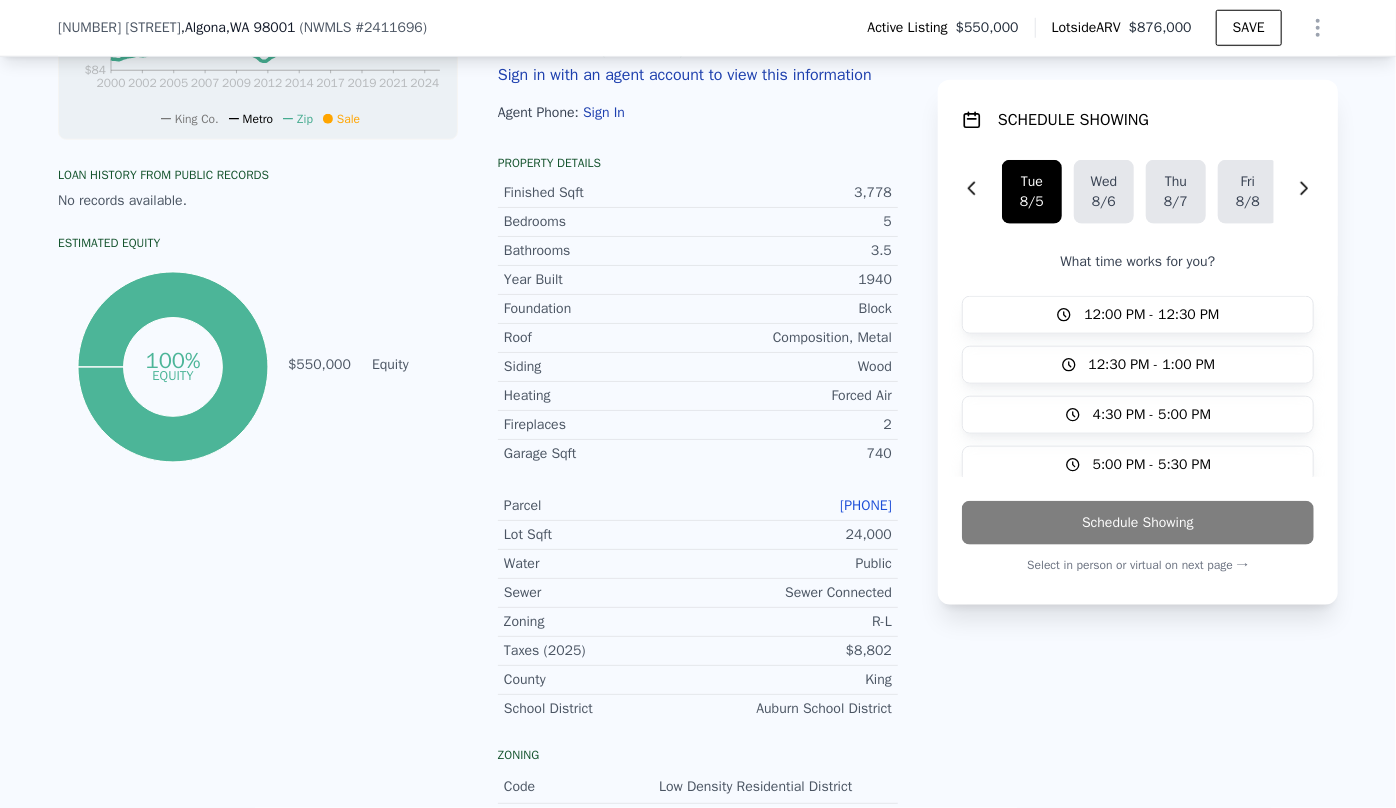 click on "[PHONE]" at bounding box center (866, 505) 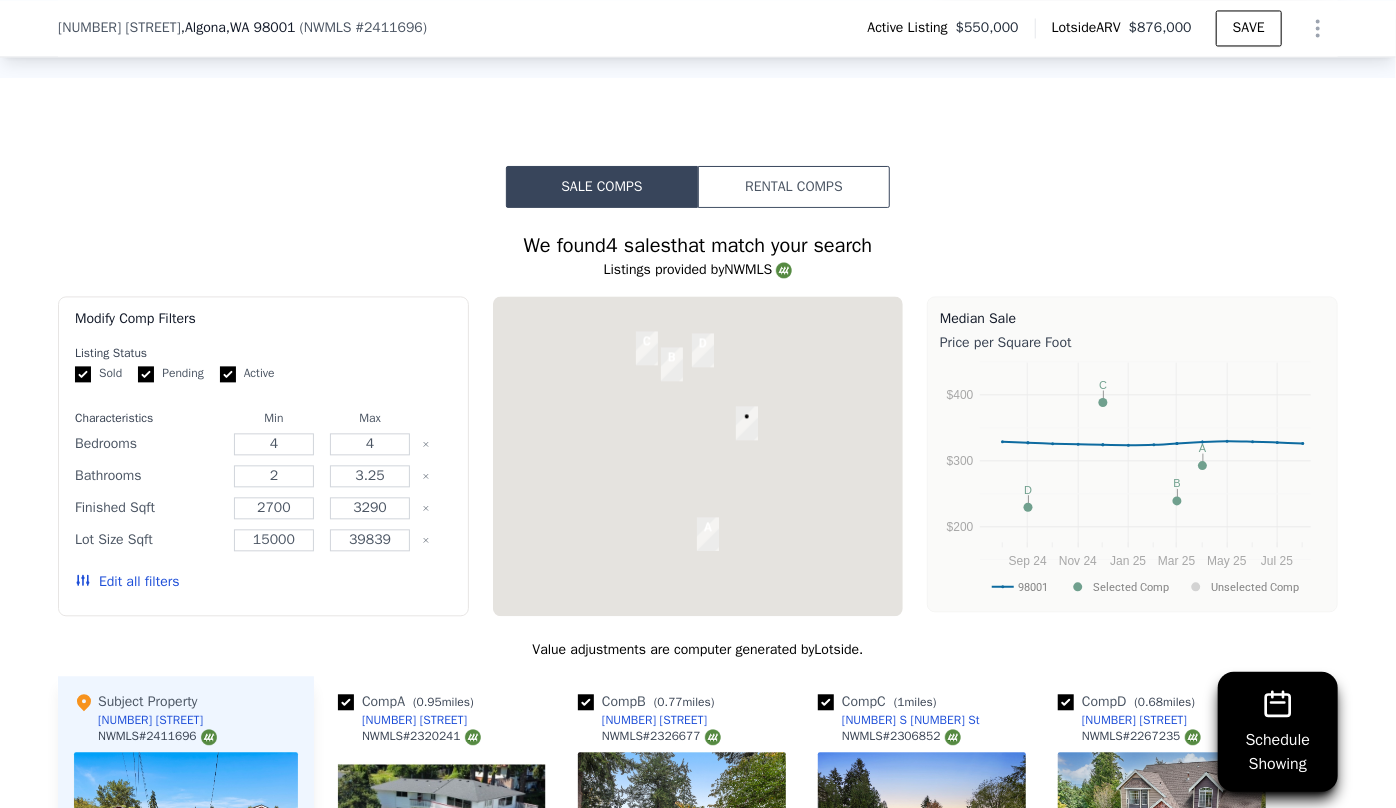 scroll, scrollTop: 2083, scrollLeft: 0, axis: vertical 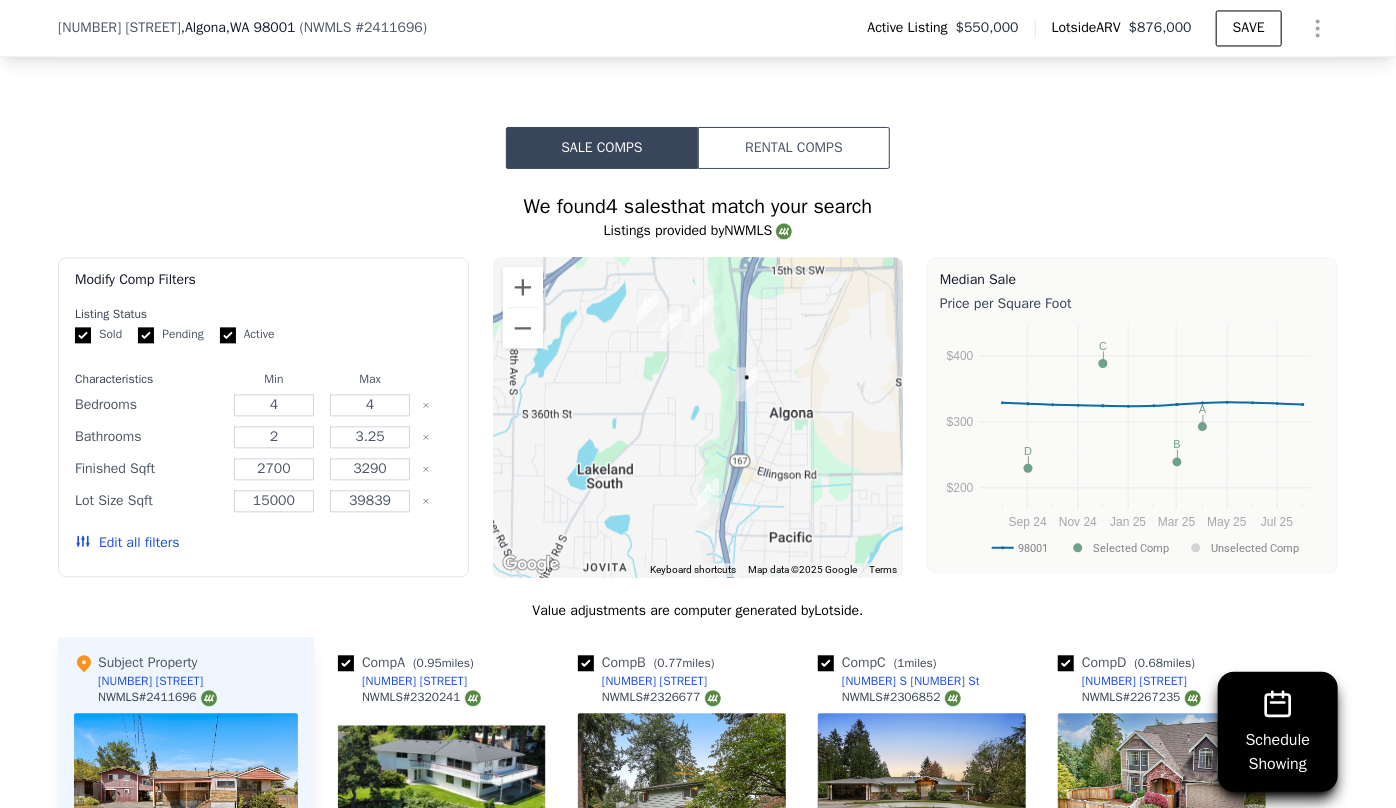 click on "Edit all filters" at bounding box center [127, 543] 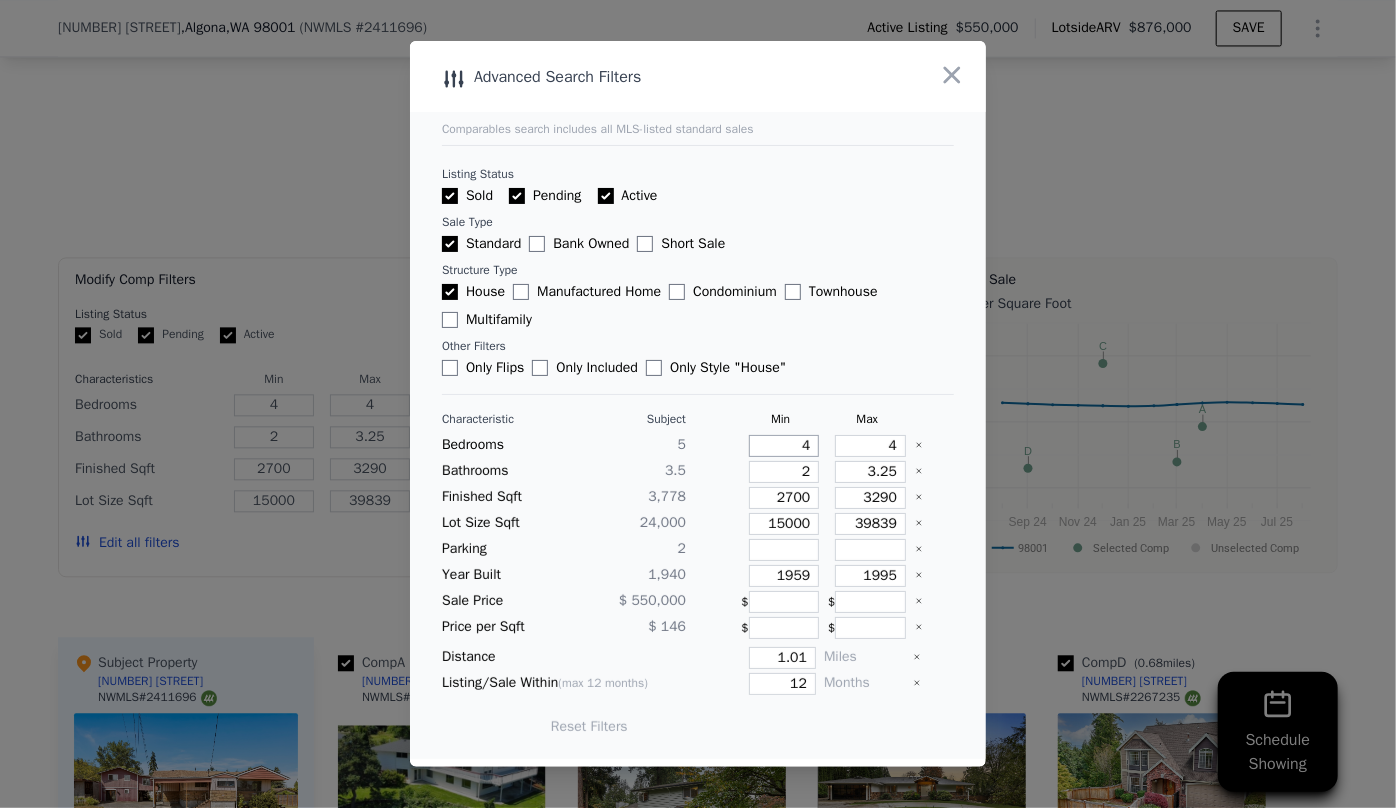 drag, startPoint x: 803, startPoint y: 454, endPoint x: 782, endPoint y: 454, distance: 21 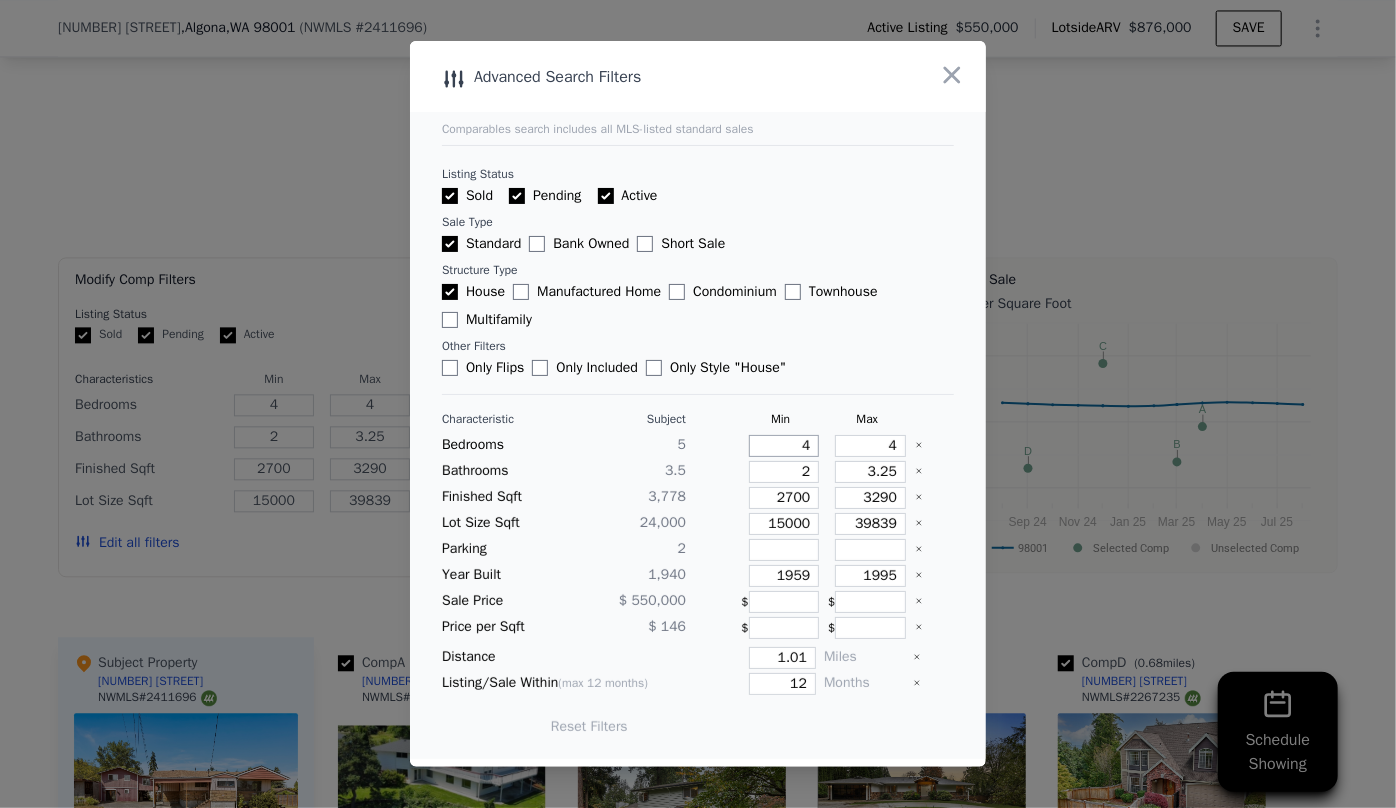 click on "4" at bounding box center (784, 446) 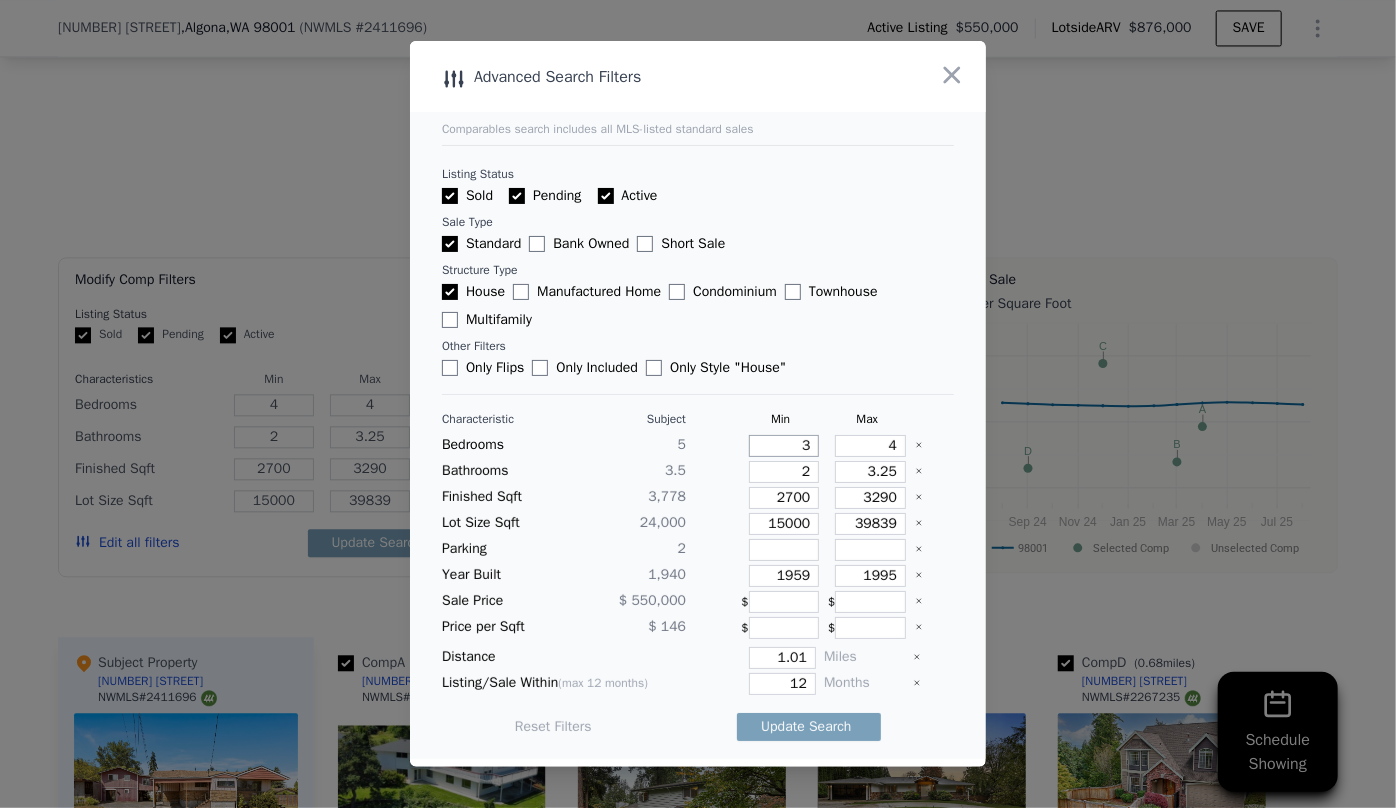 type on "3" 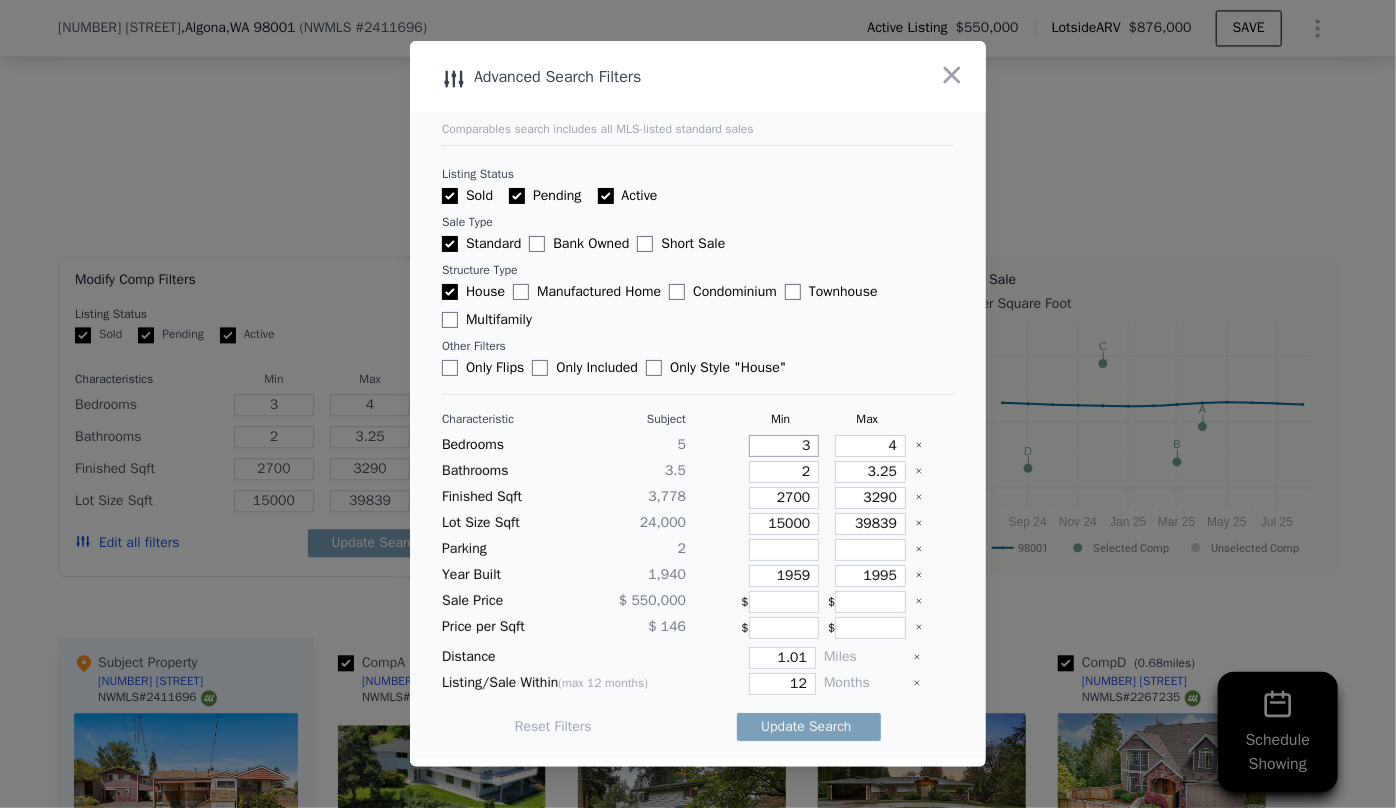 type on "3" 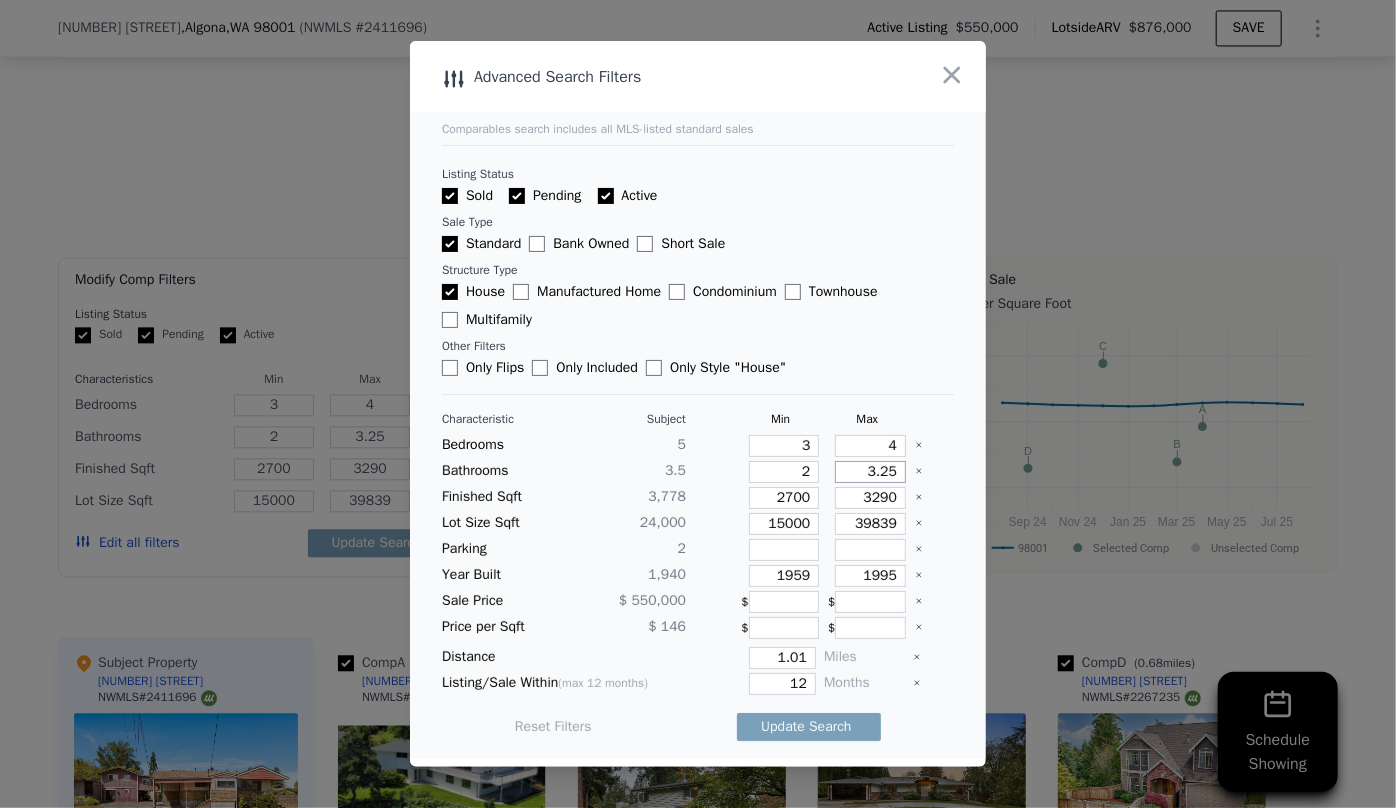 drag, startPoint x: 889, startPoint y: 471, endPoint x: 844, endPoint y: 473, distance: 45.044422 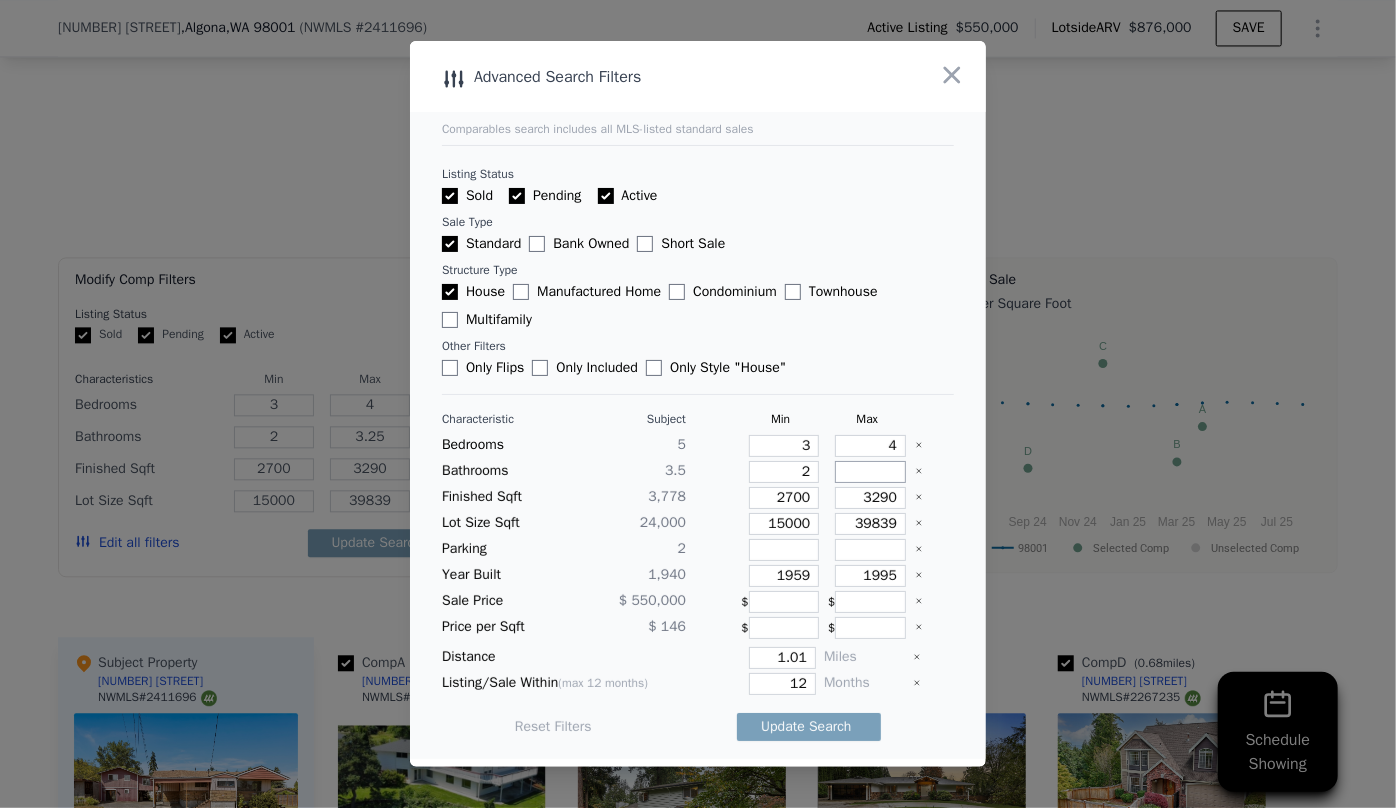 type 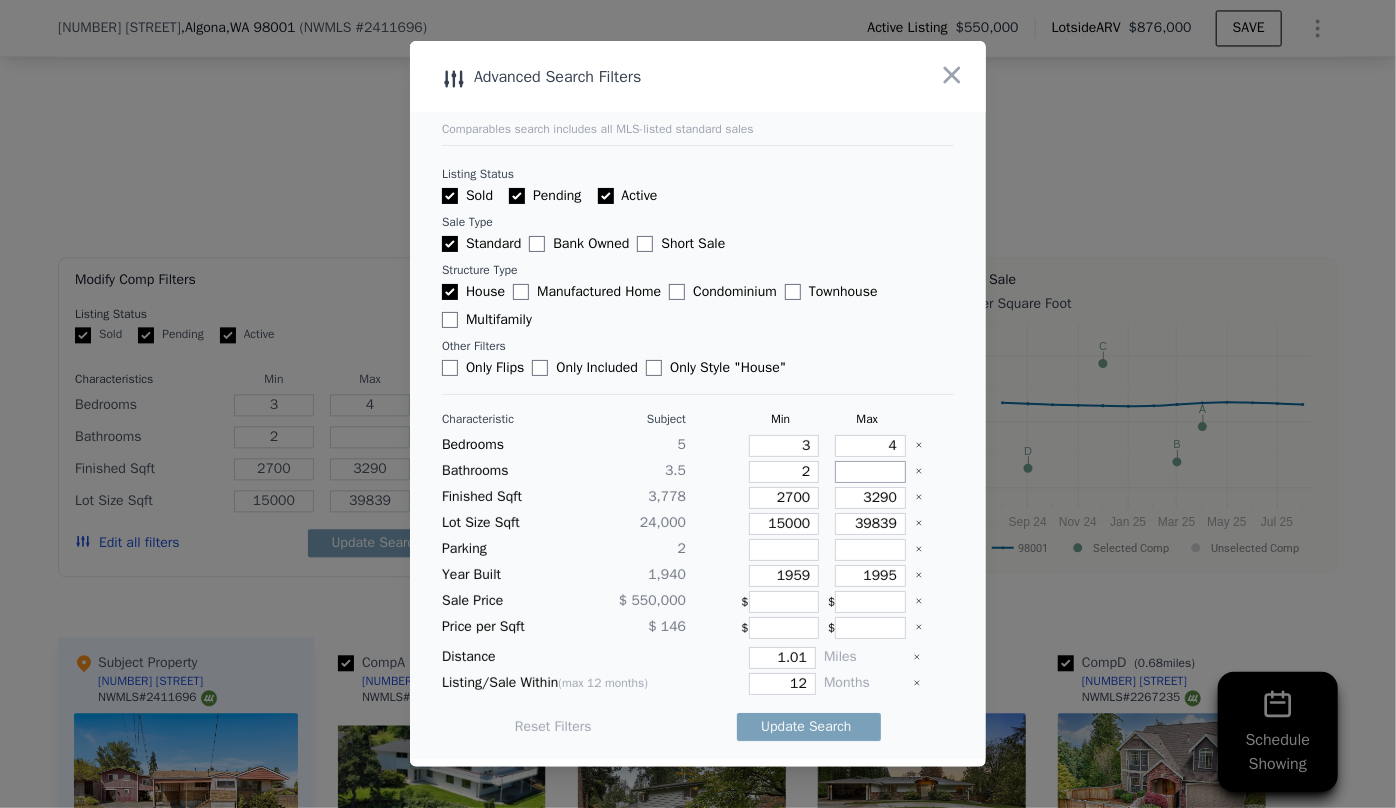 type 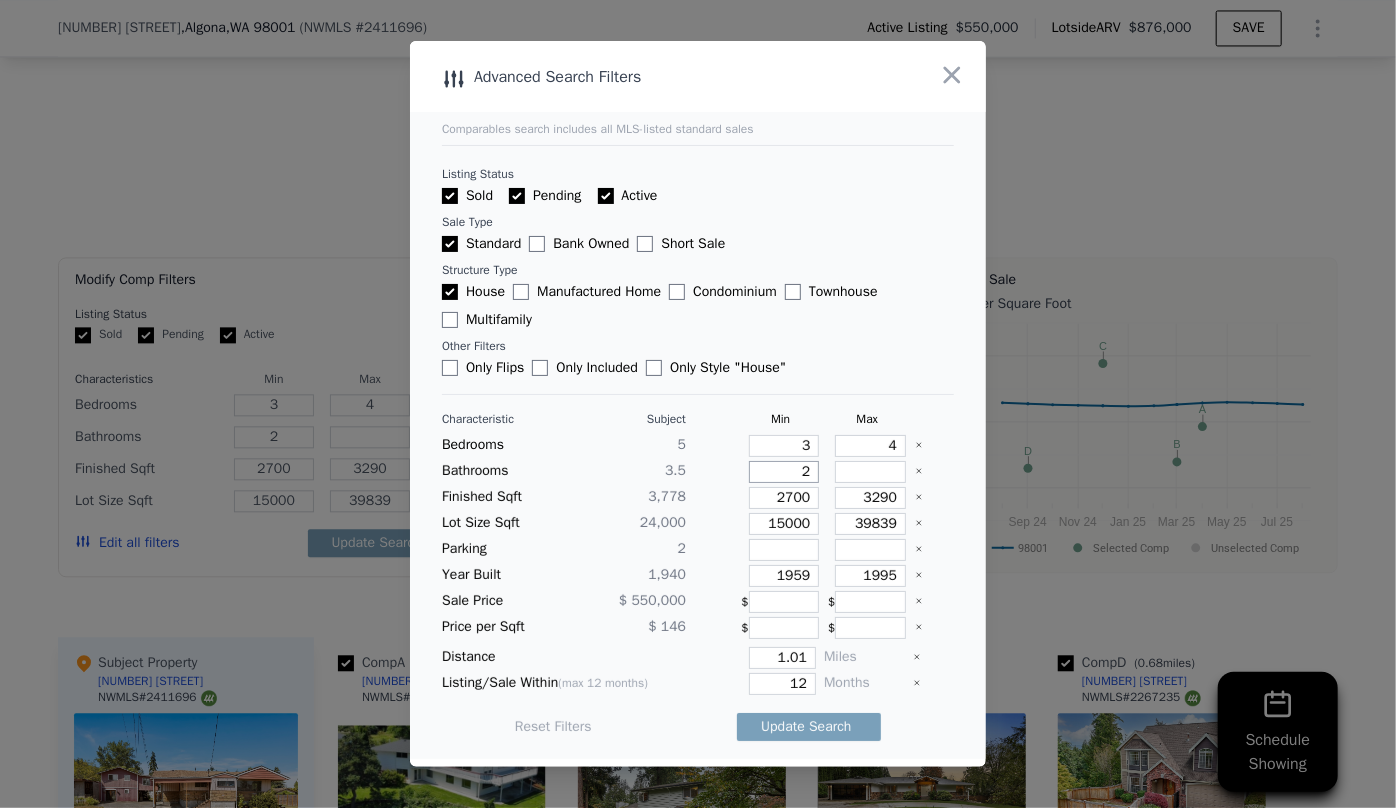 click on "2" at bounding box center [784, 472] 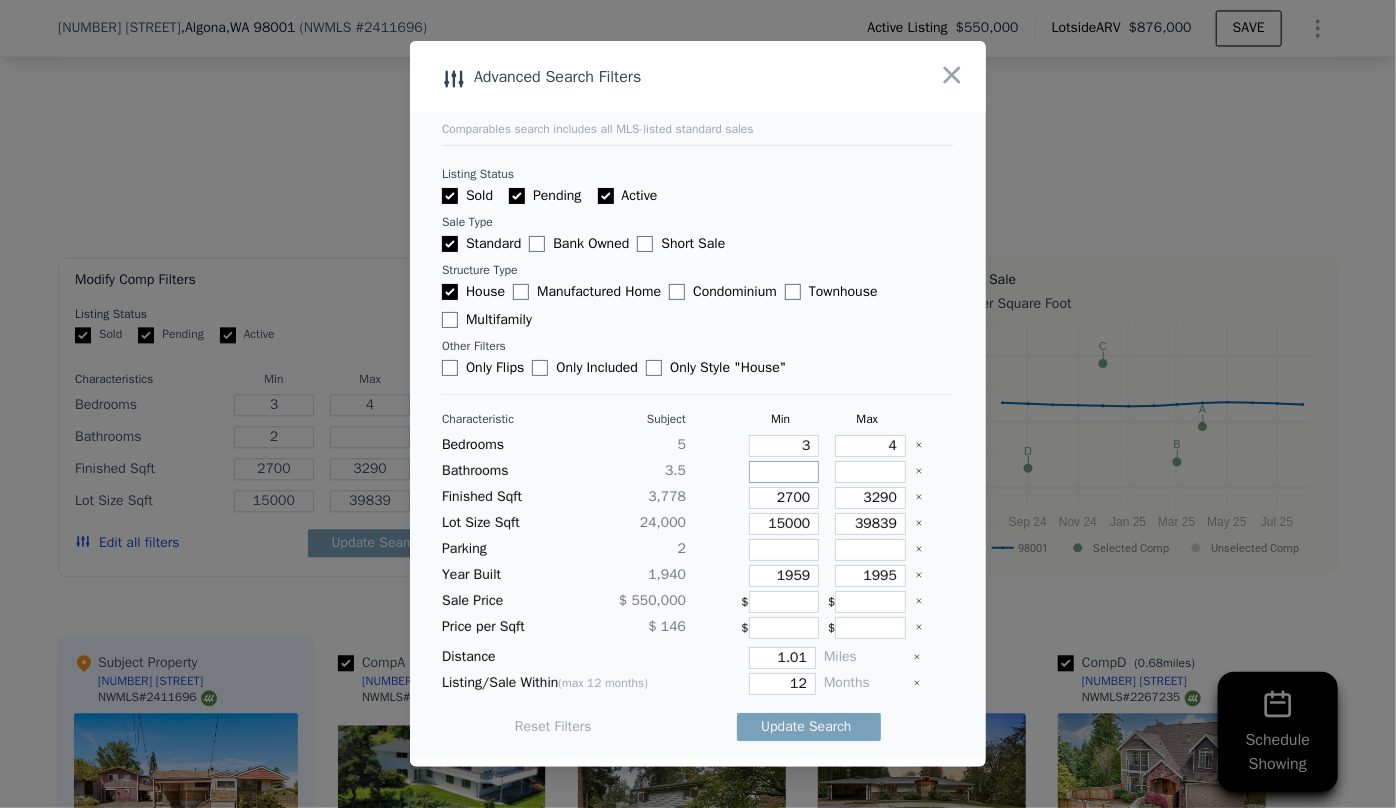 type 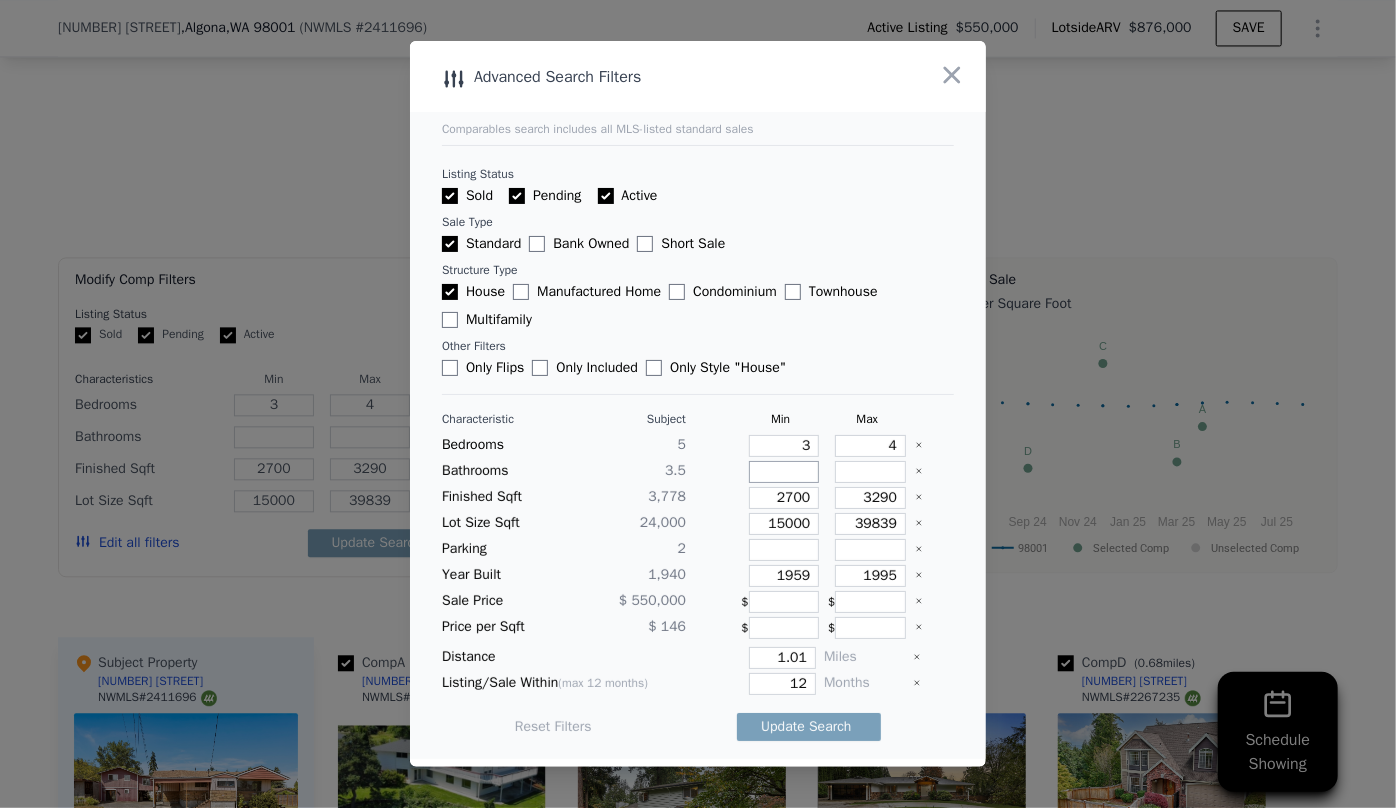 type on "1" 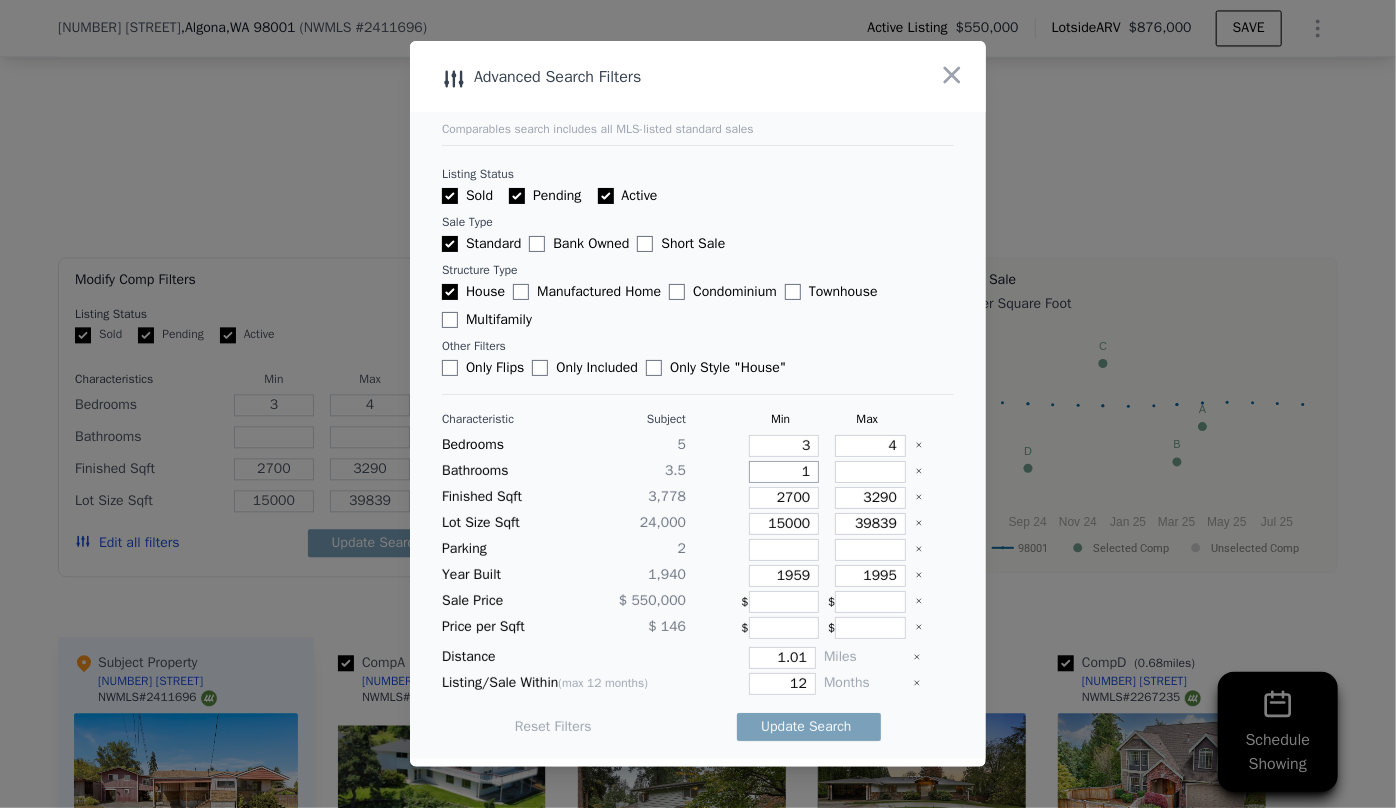 type on "1" 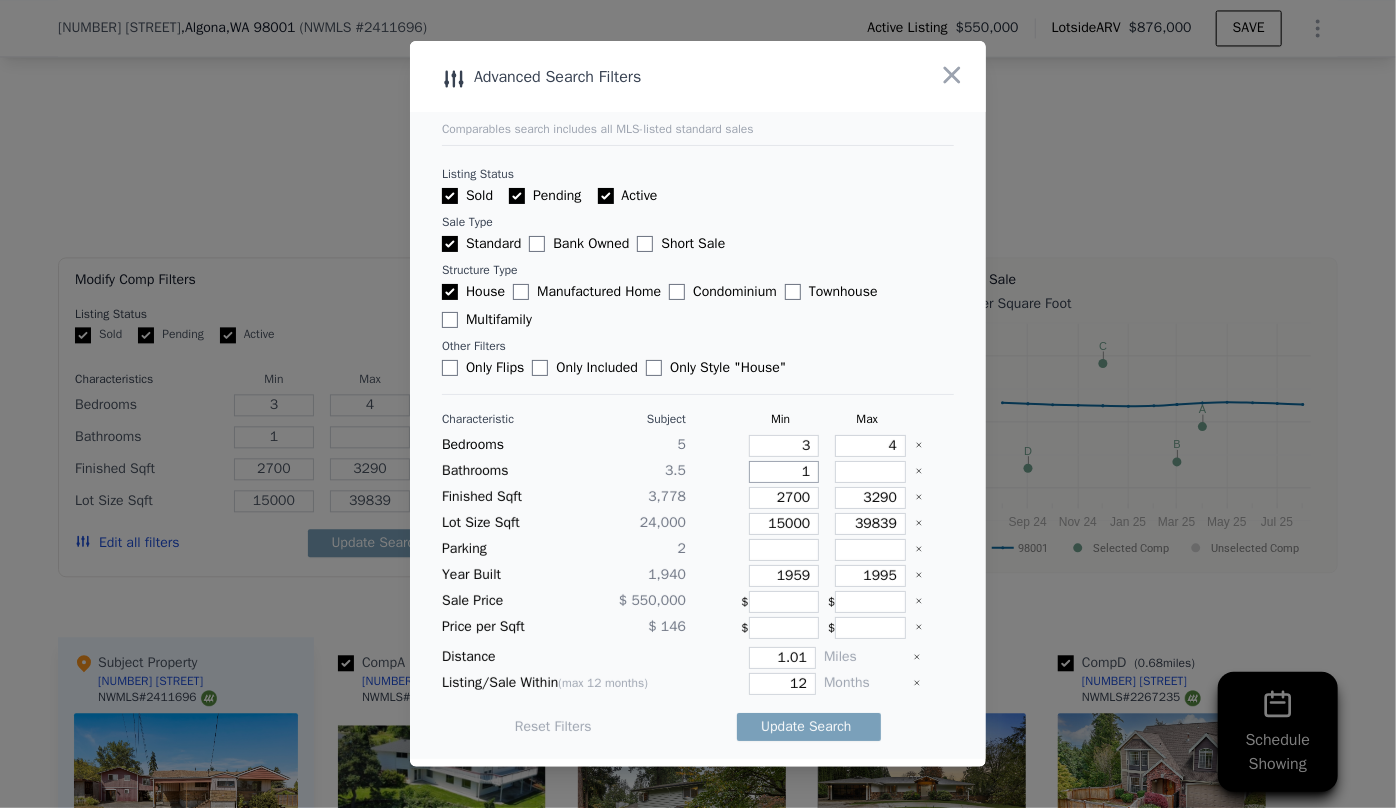 type on "1" 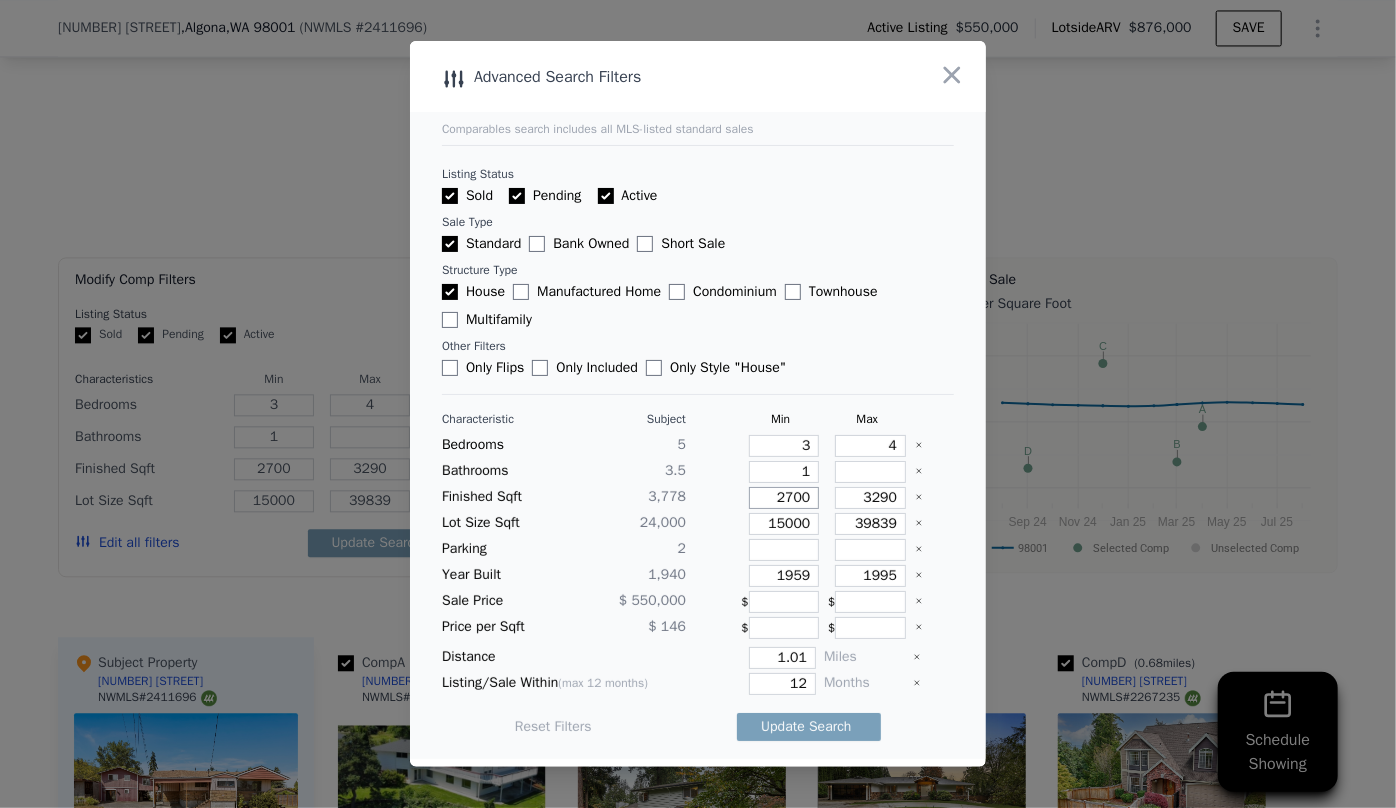drag, startPoint x: 805, startPoint y: 501, endPoint x: 726, endPoint y: 493, distance: 79.40403 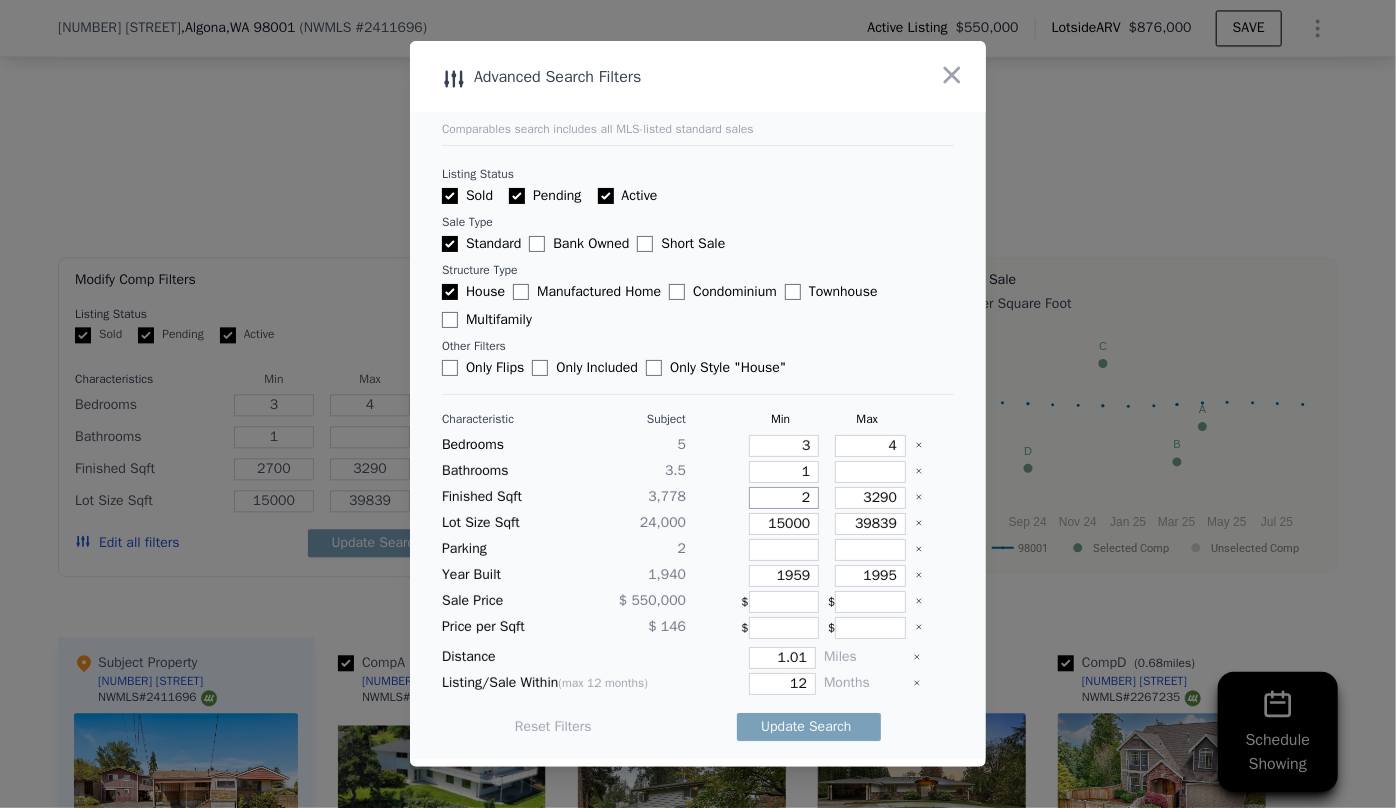 type on "2" 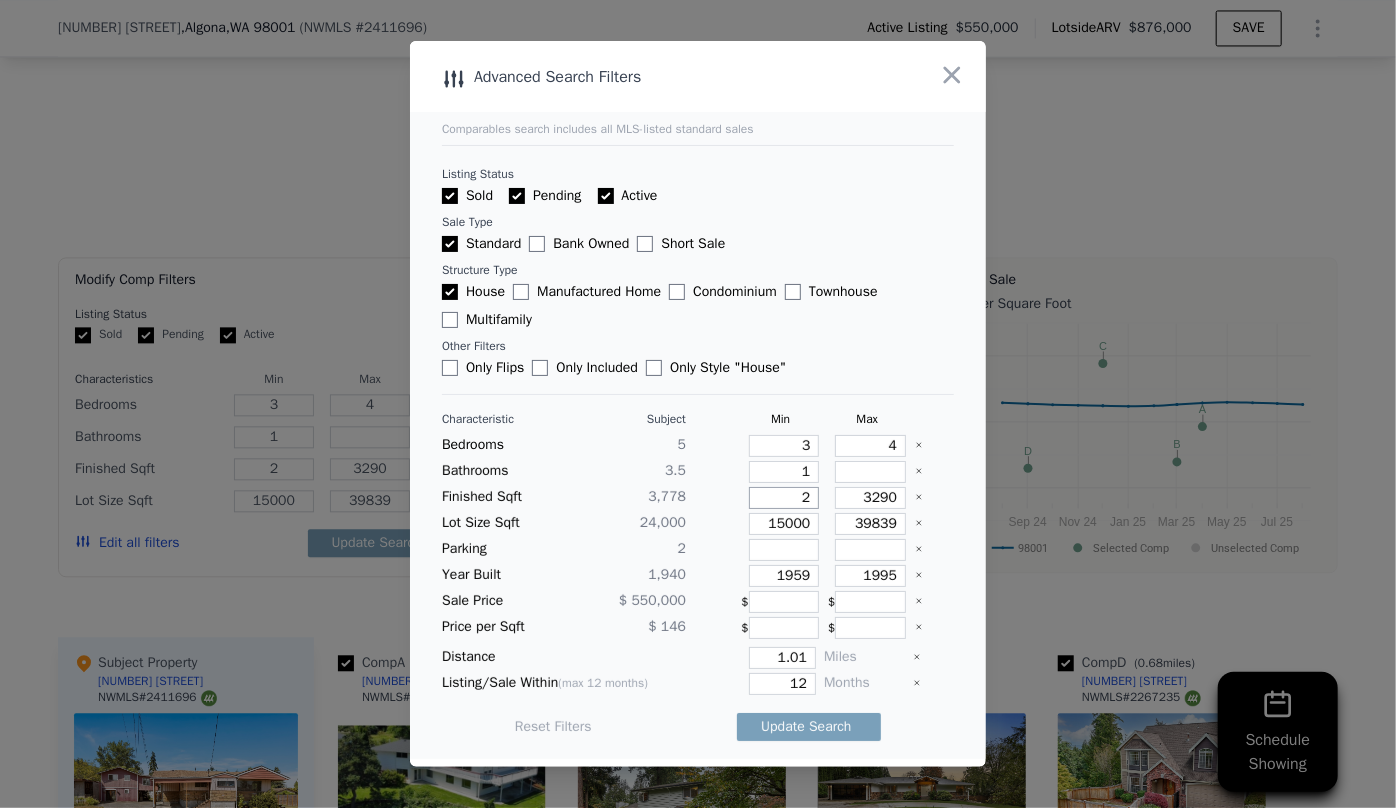 type on "24" 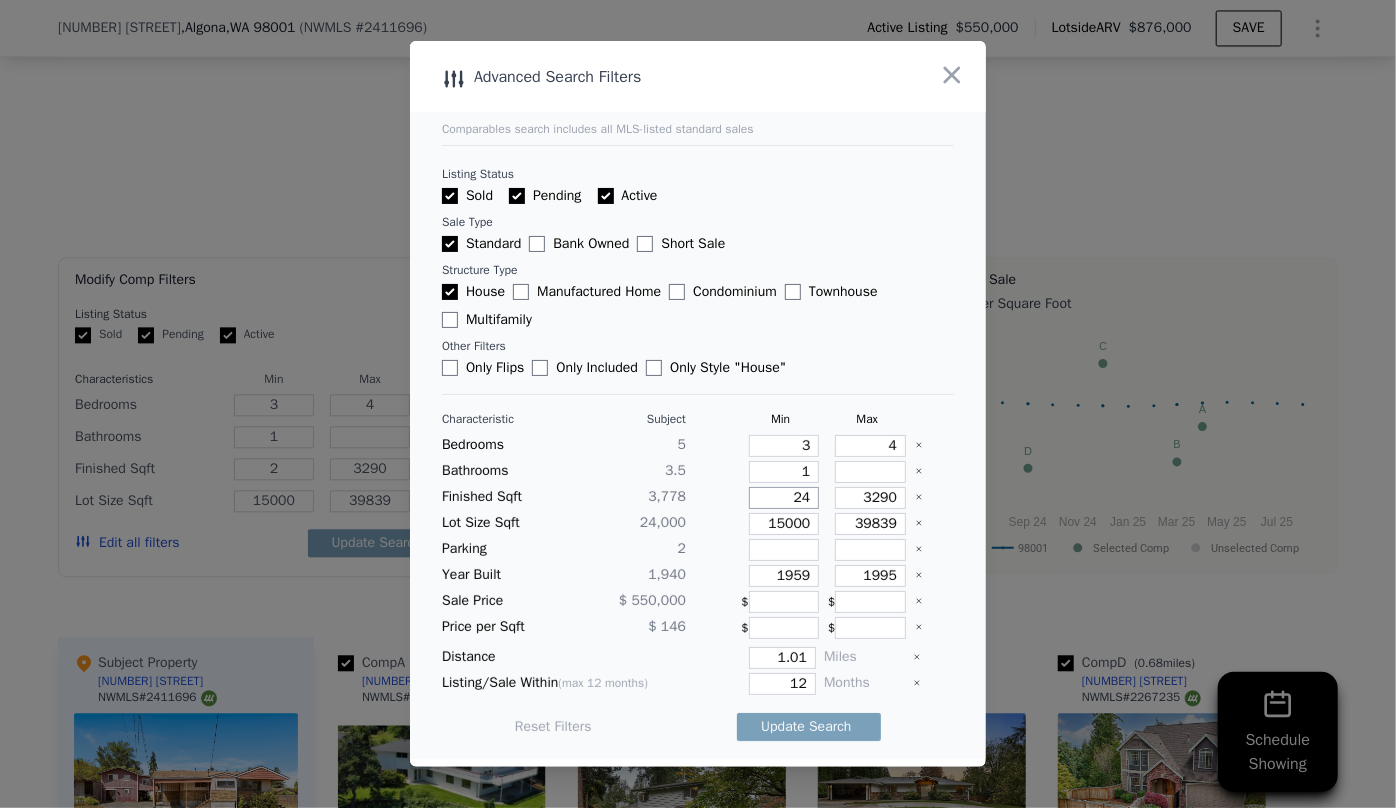 type on "24" 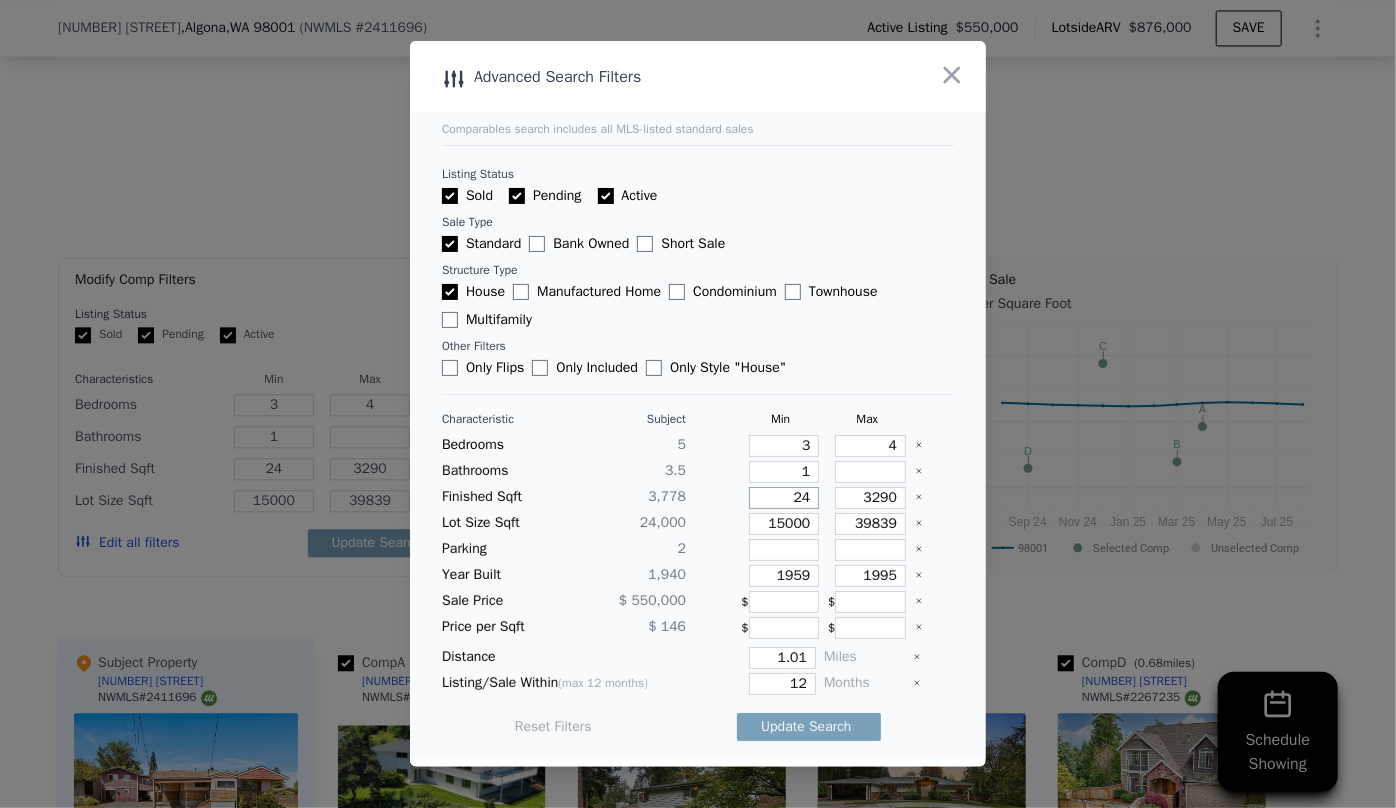 type on "240" 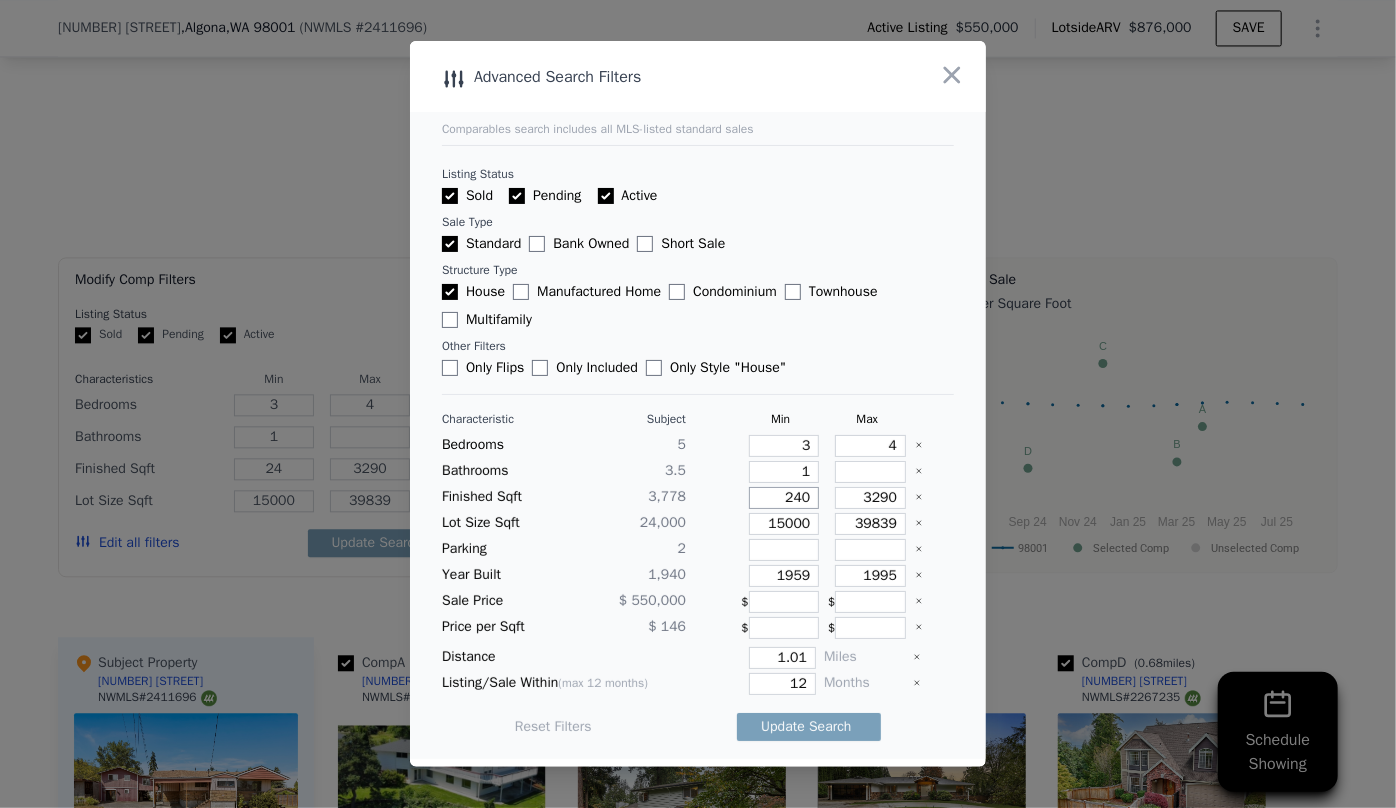 type on "240" 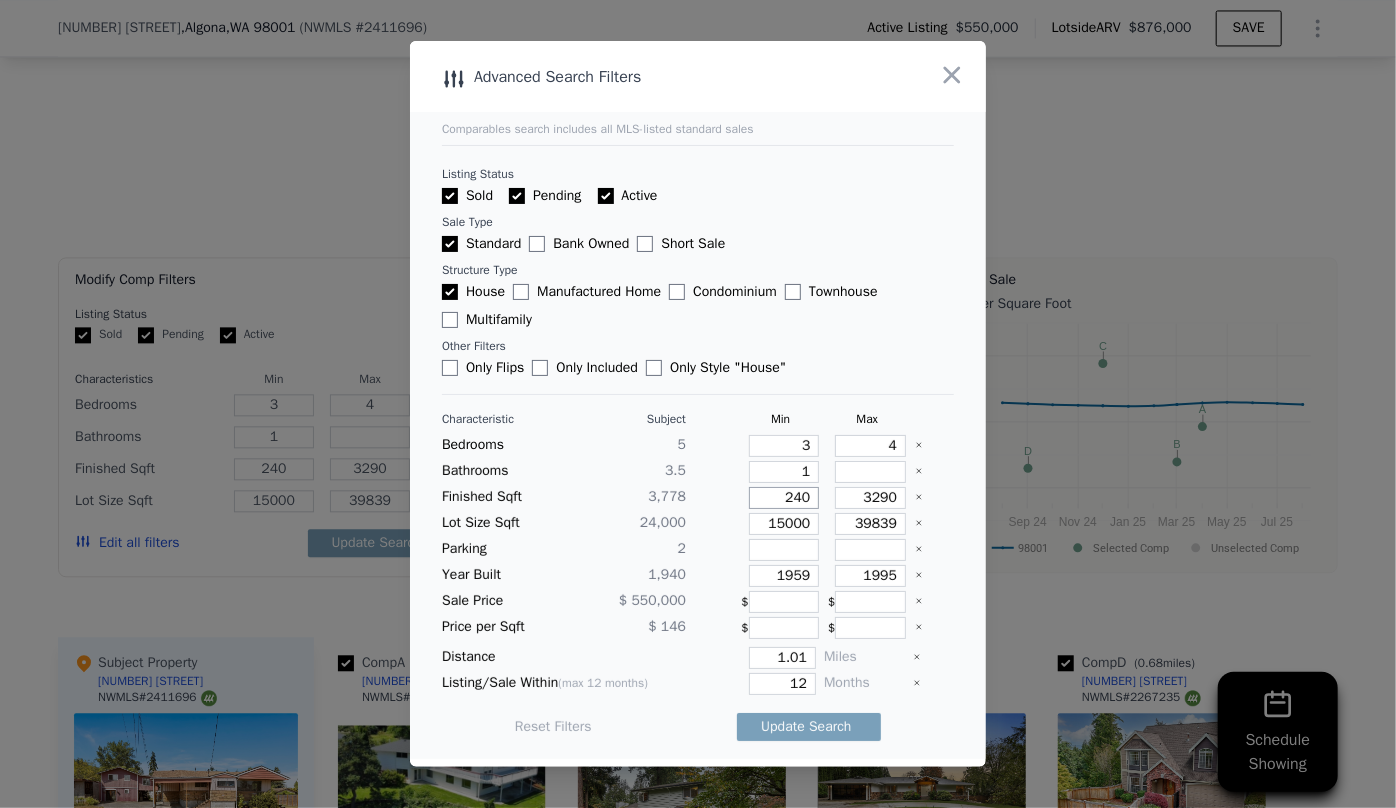 type on "2400" 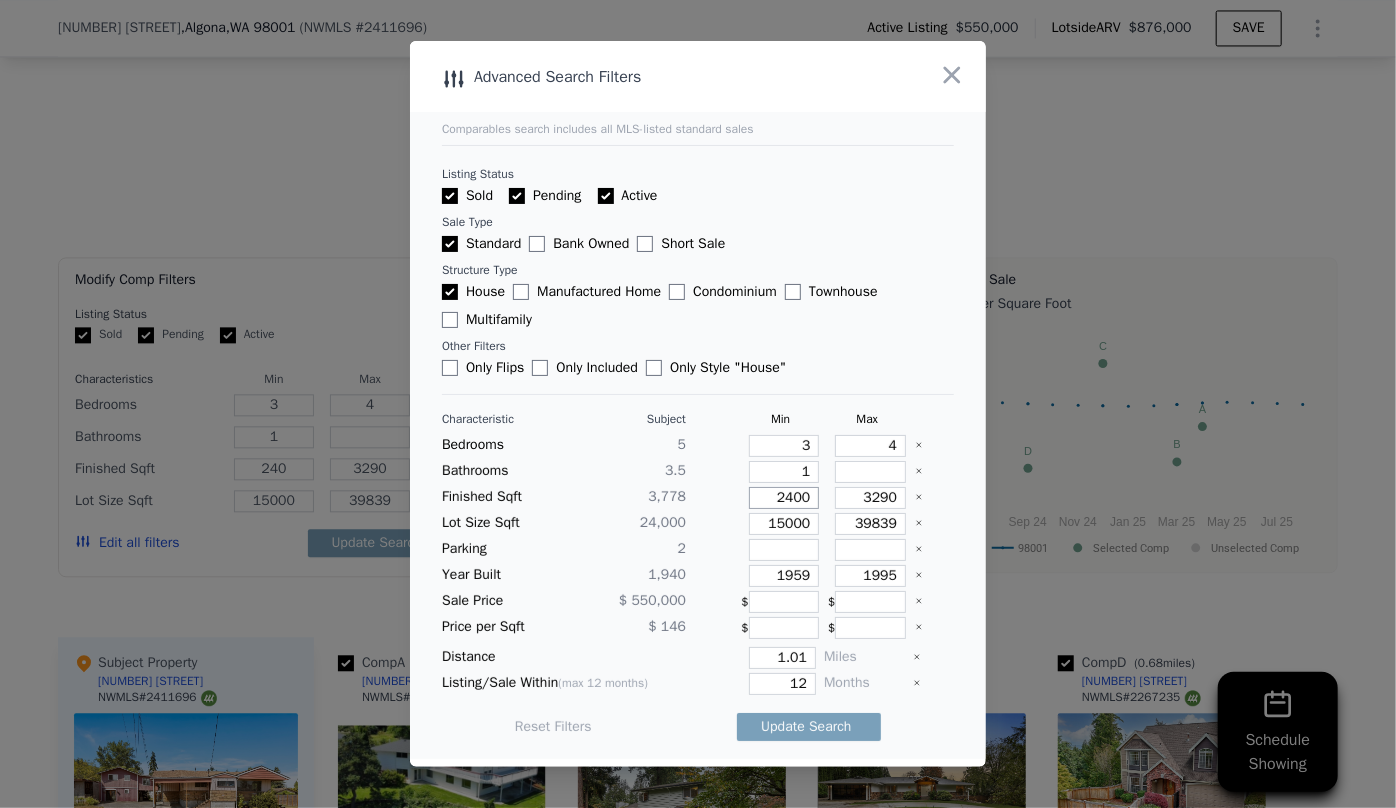 type on "2400" 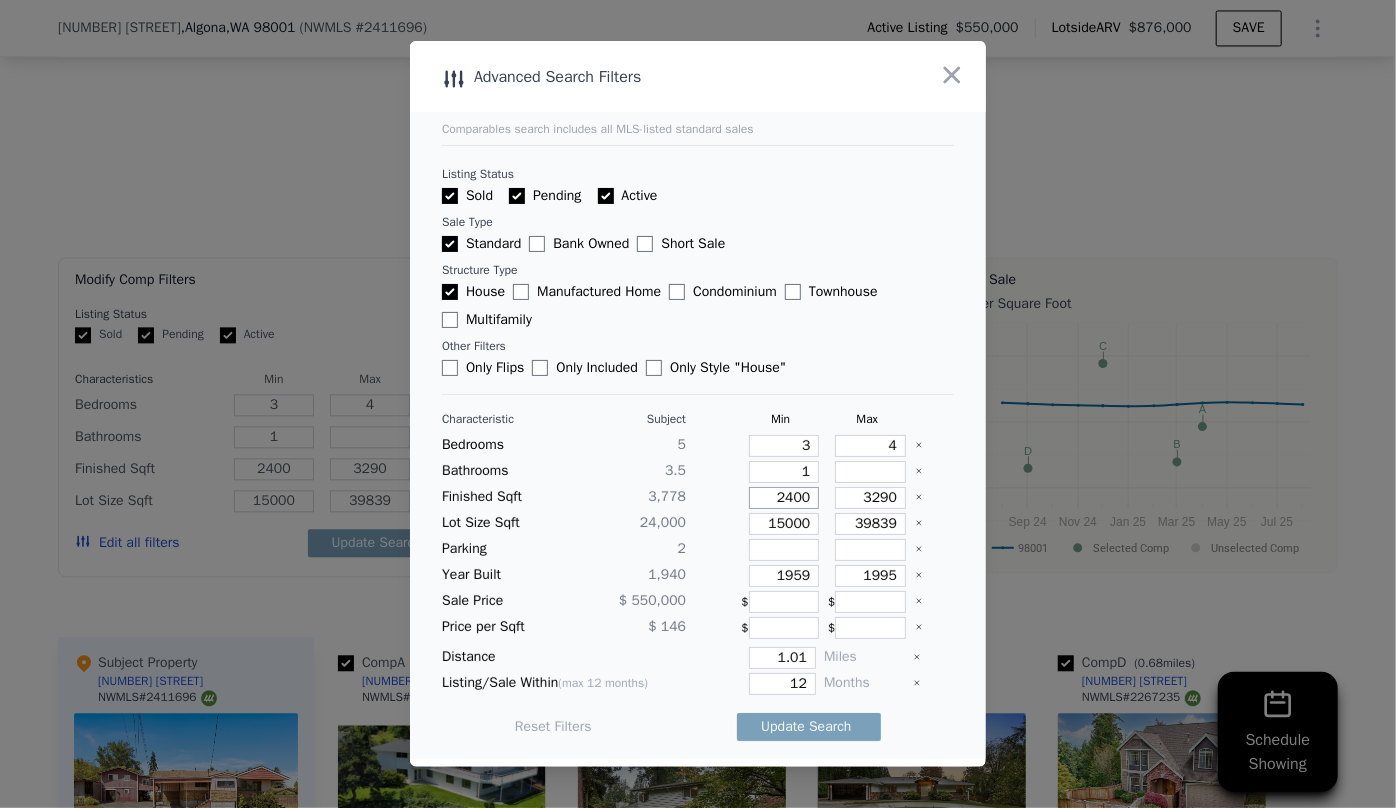 type on "2400" 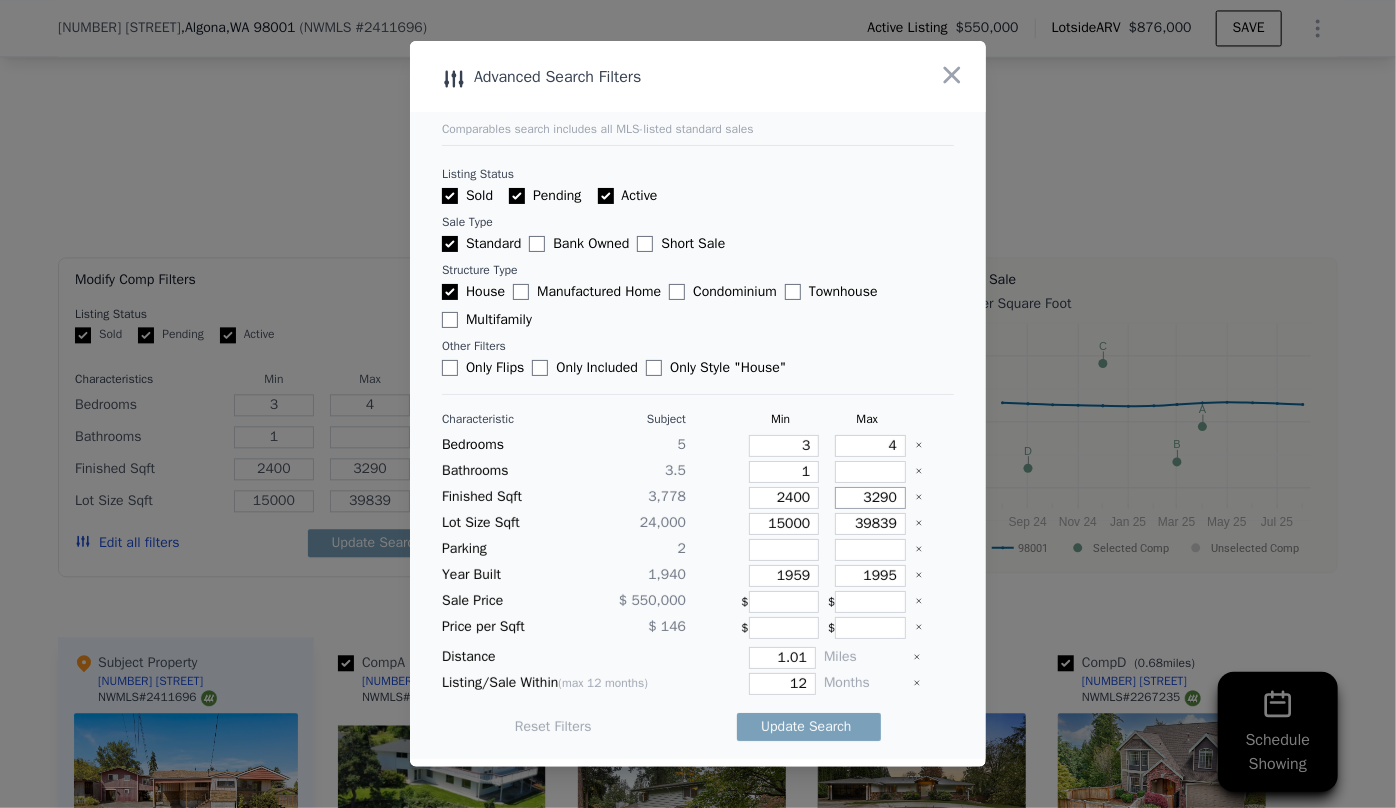 drag, startPoint x: 889, startPoint y: 504, endPoint x: 831, endPoint y: 499, distance: 58.21512 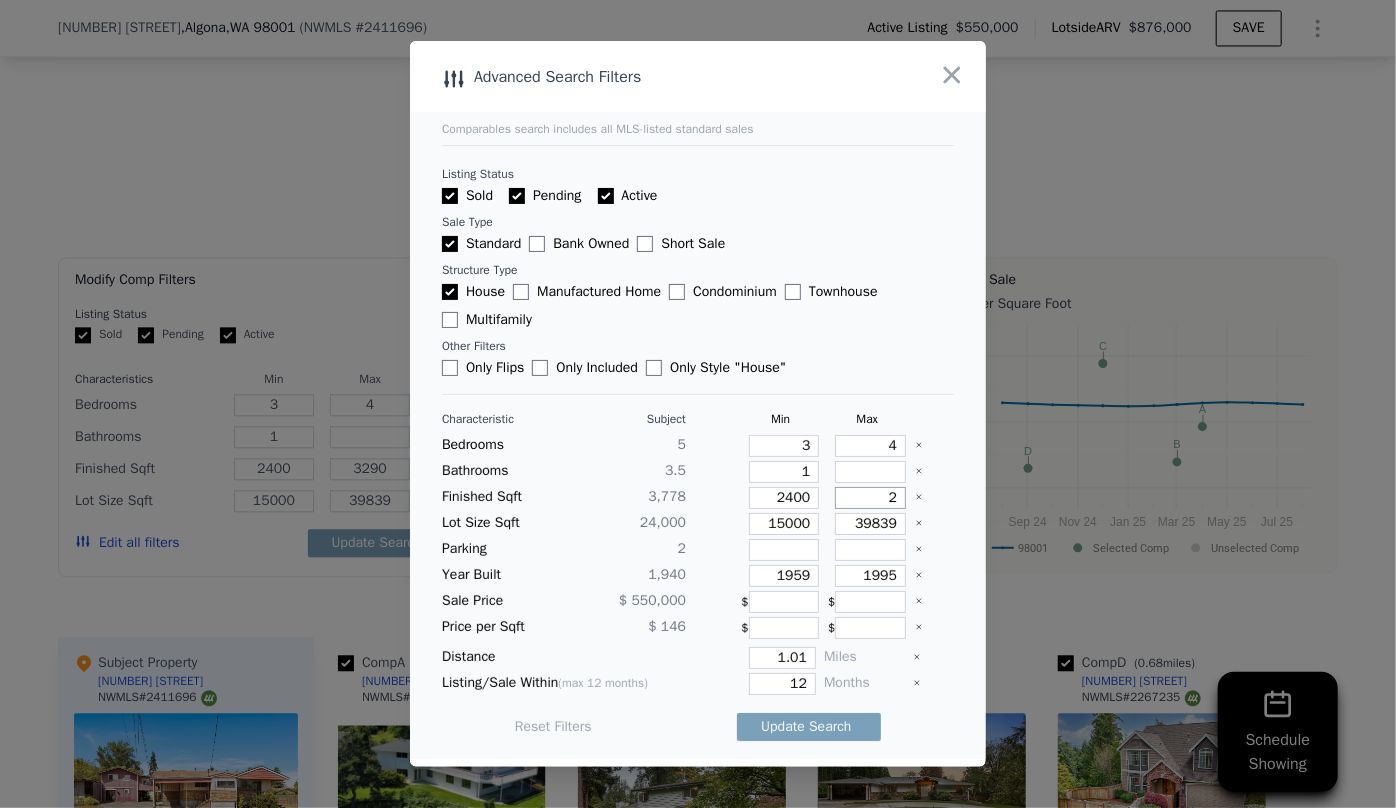 type on "2" 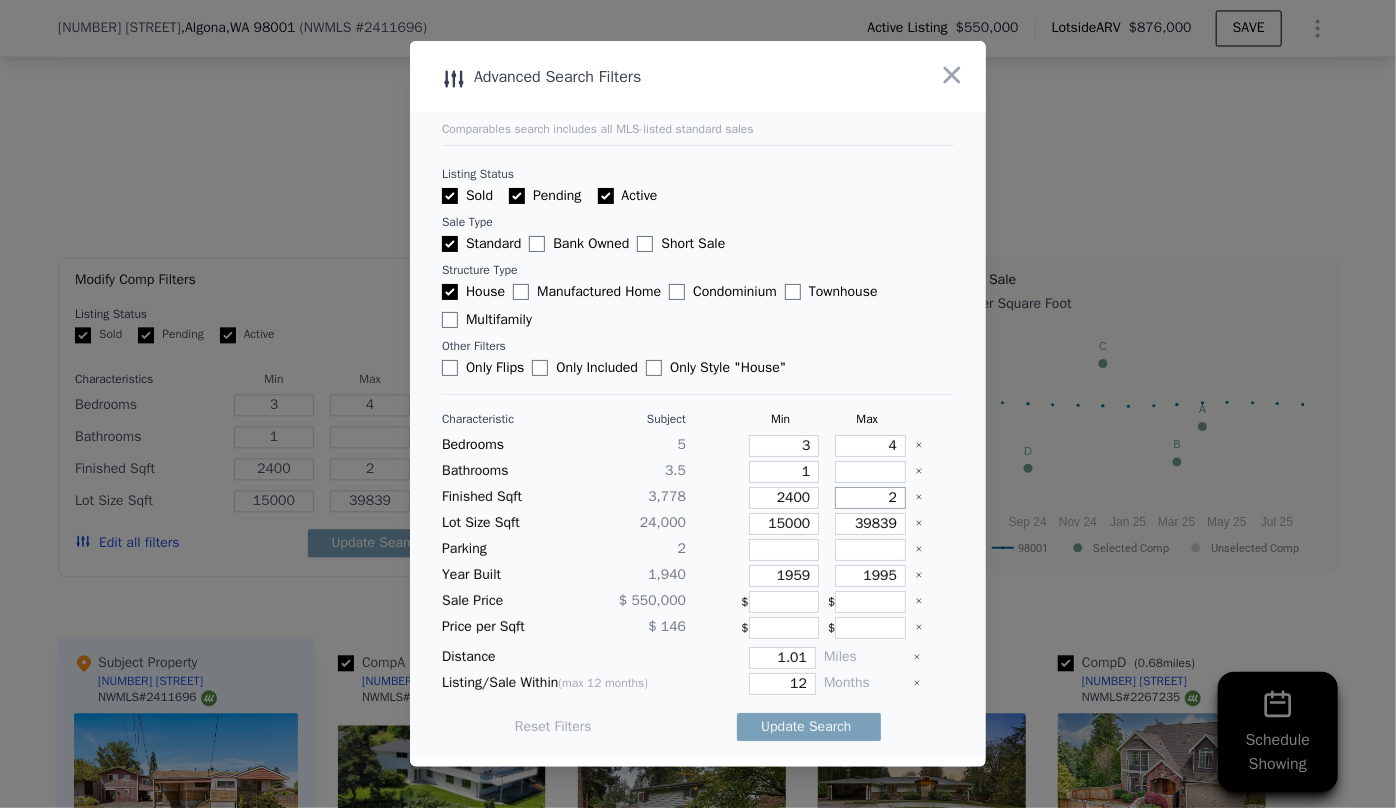 type on "27" 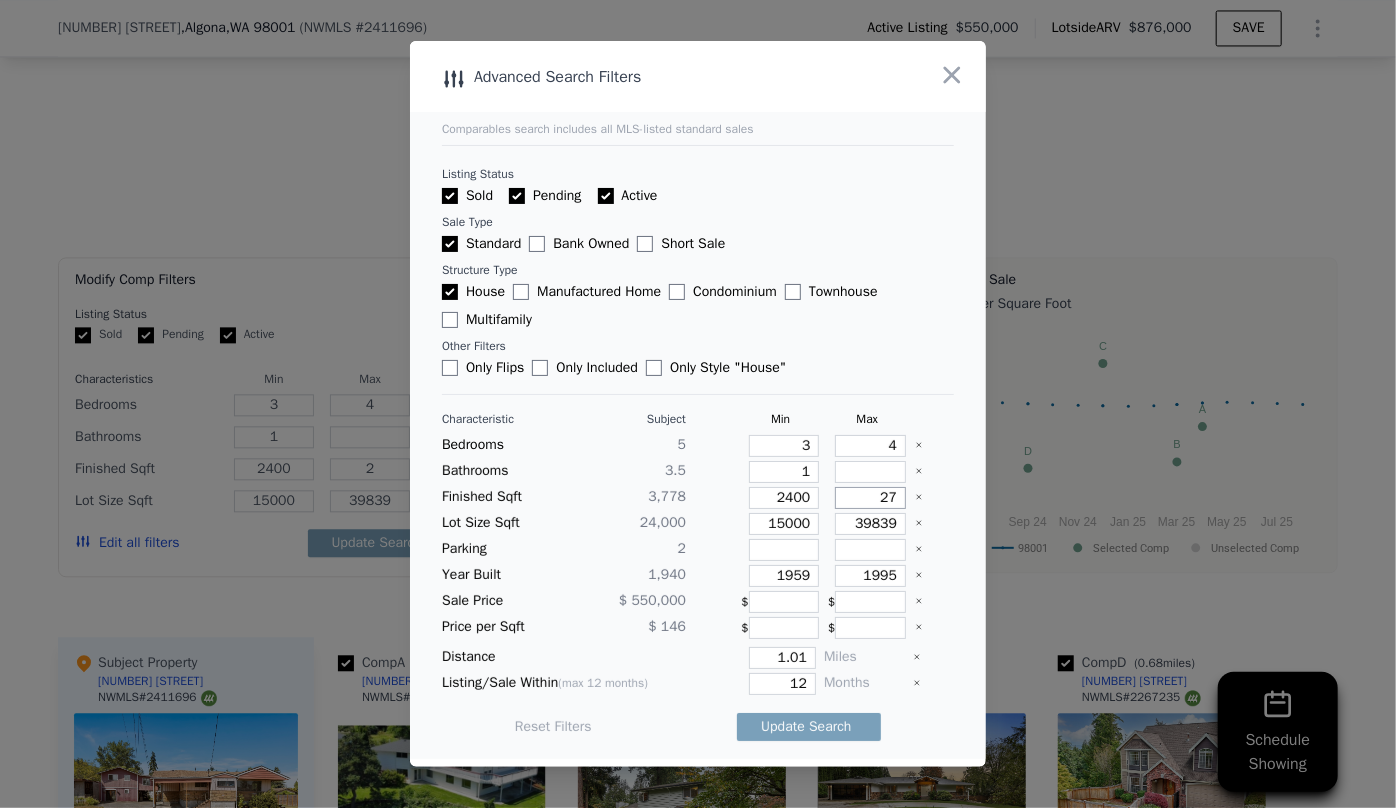 type on "27" 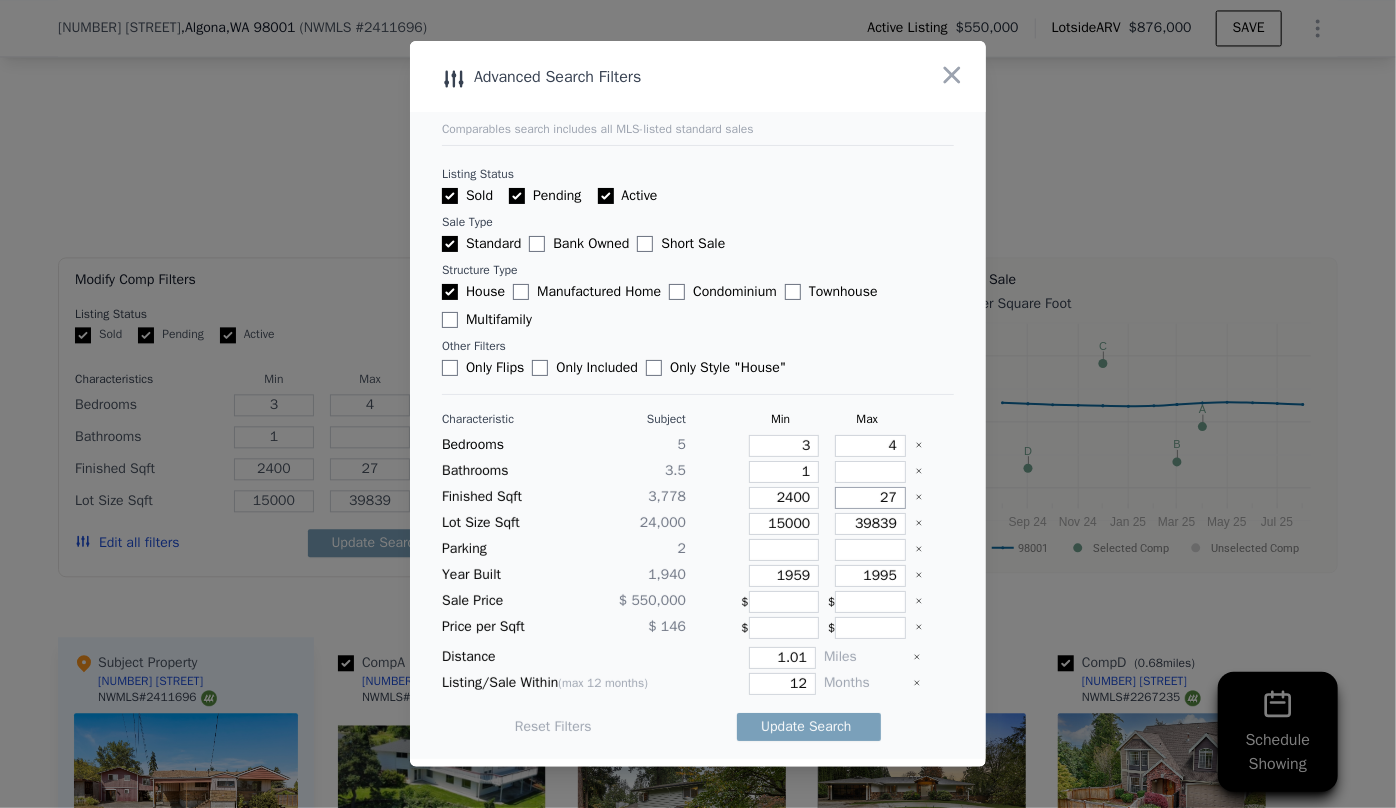 type on "270" 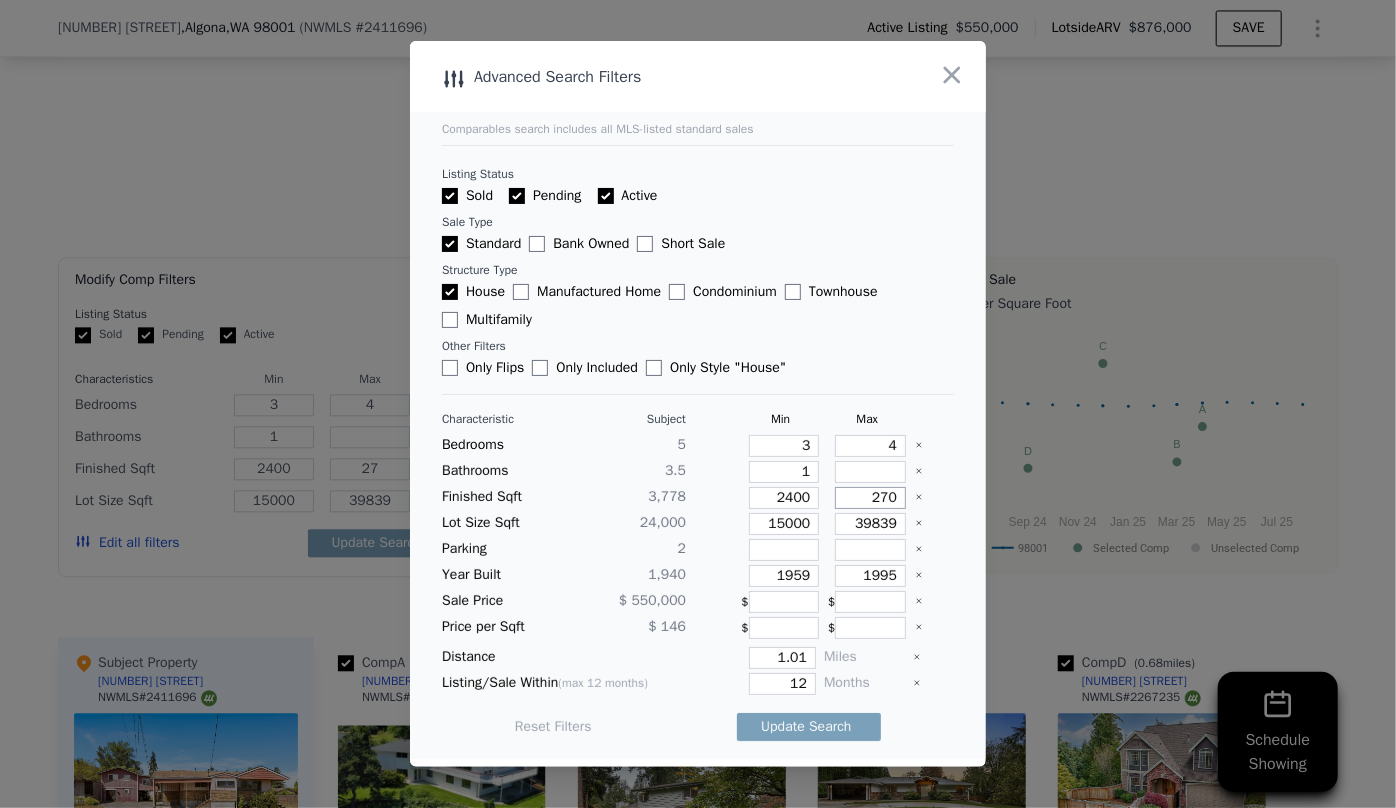 type on "270" 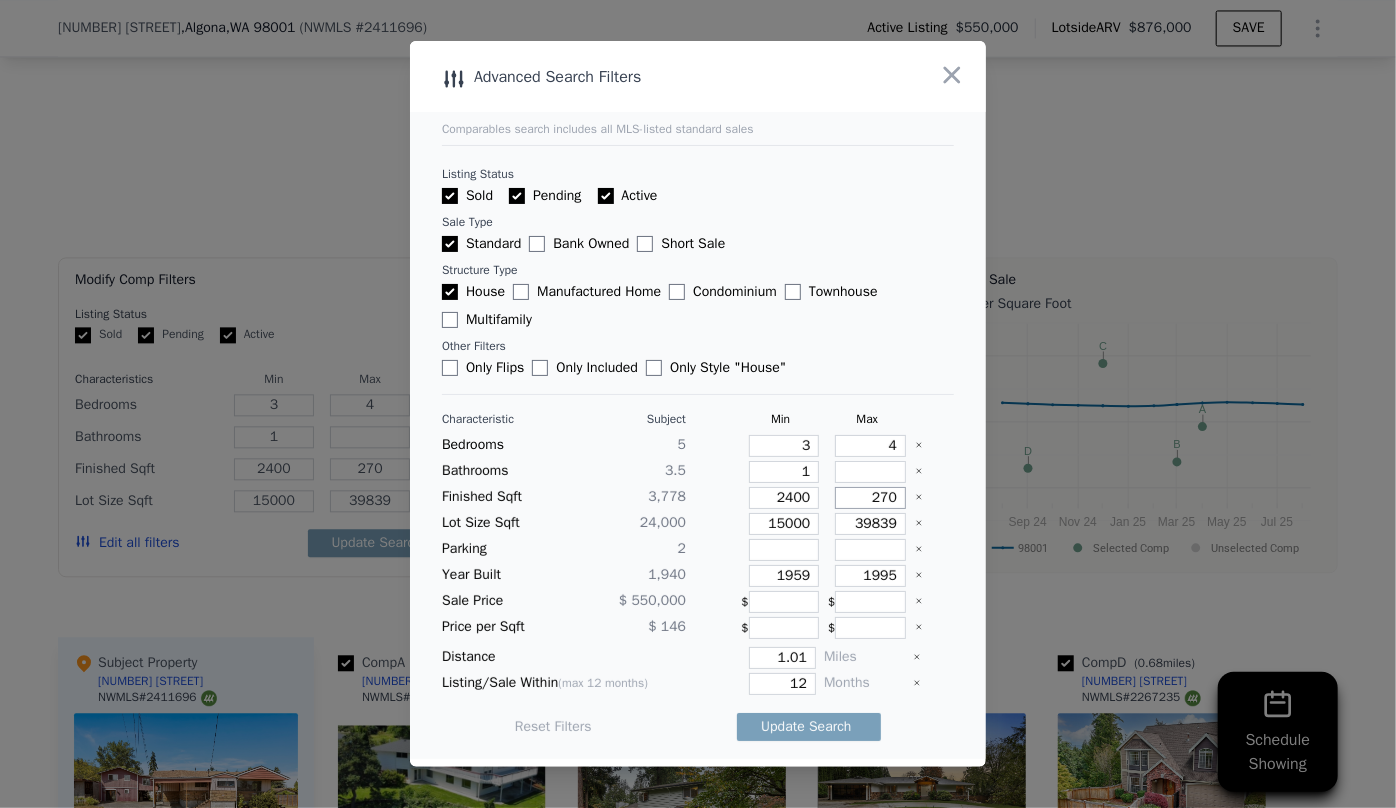type on "2700" 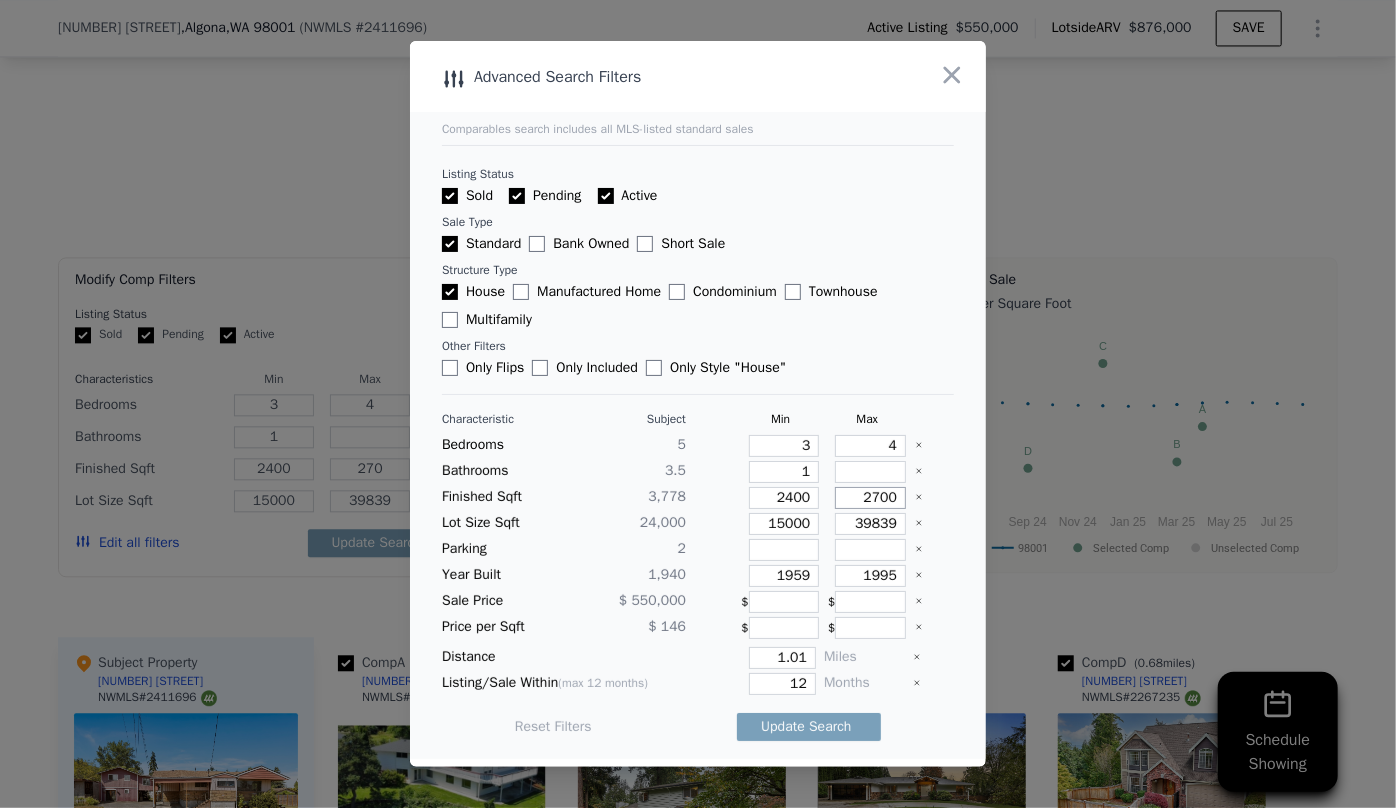 type on "2700" 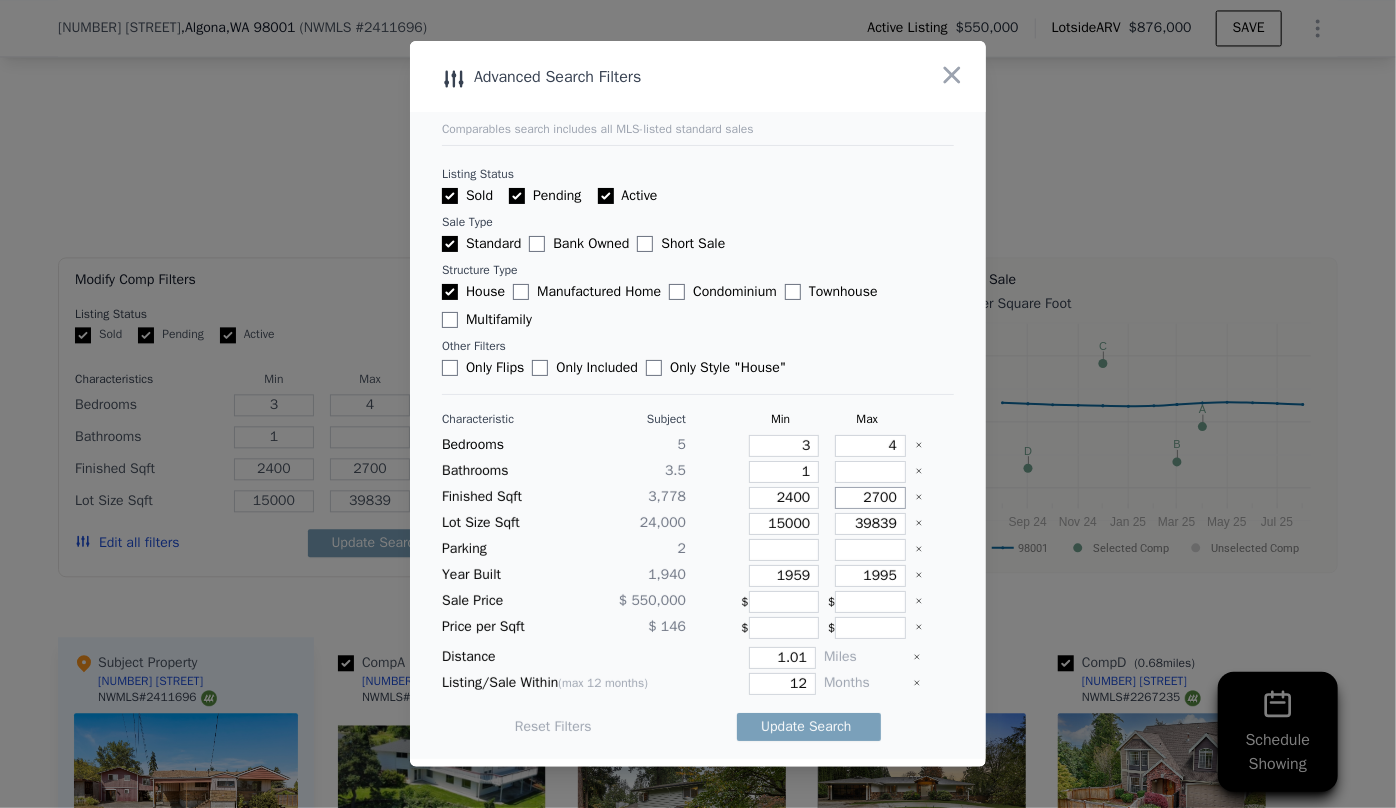 type on "2700" 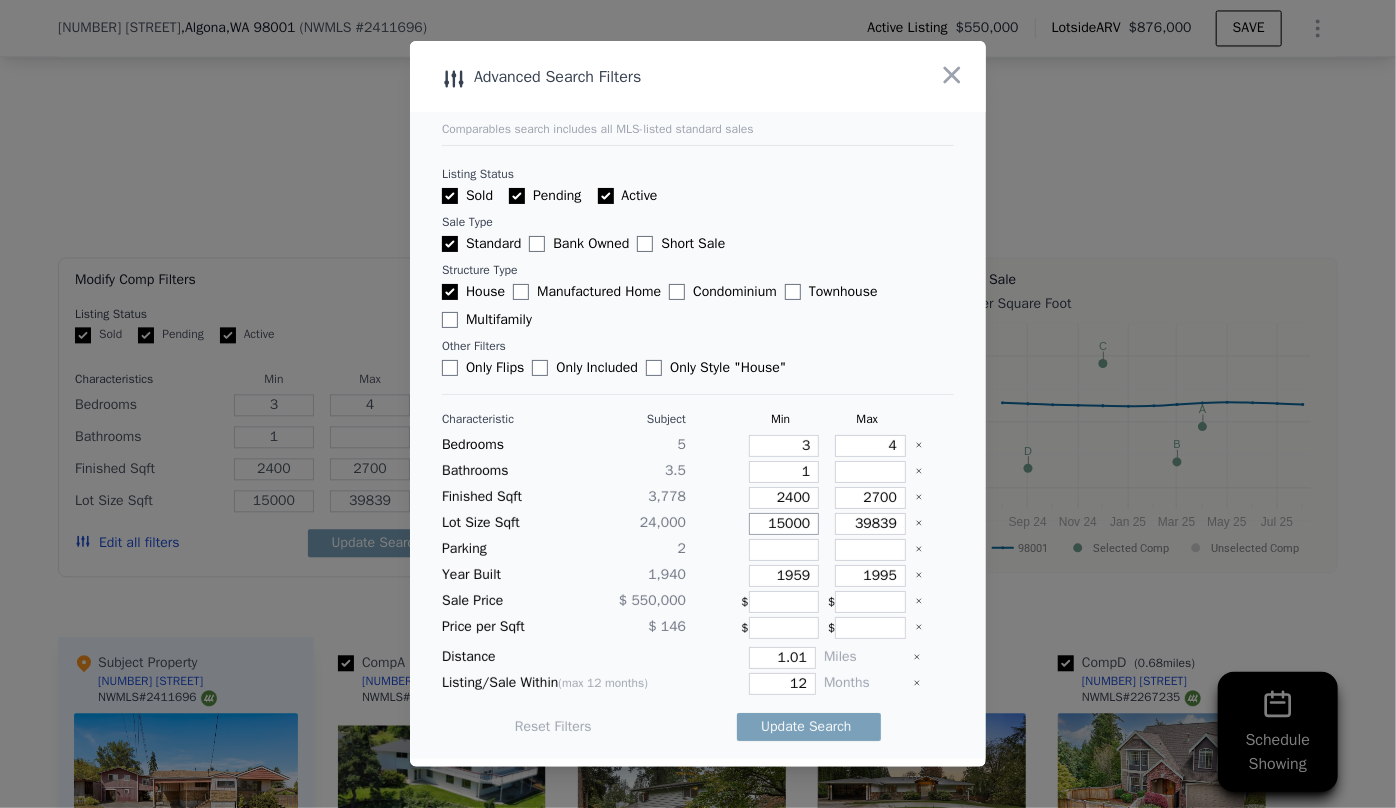 drag, startPoint x: 797, startPoint y: 526, endPoint x: 705, endPoint y: 526, distance: 92 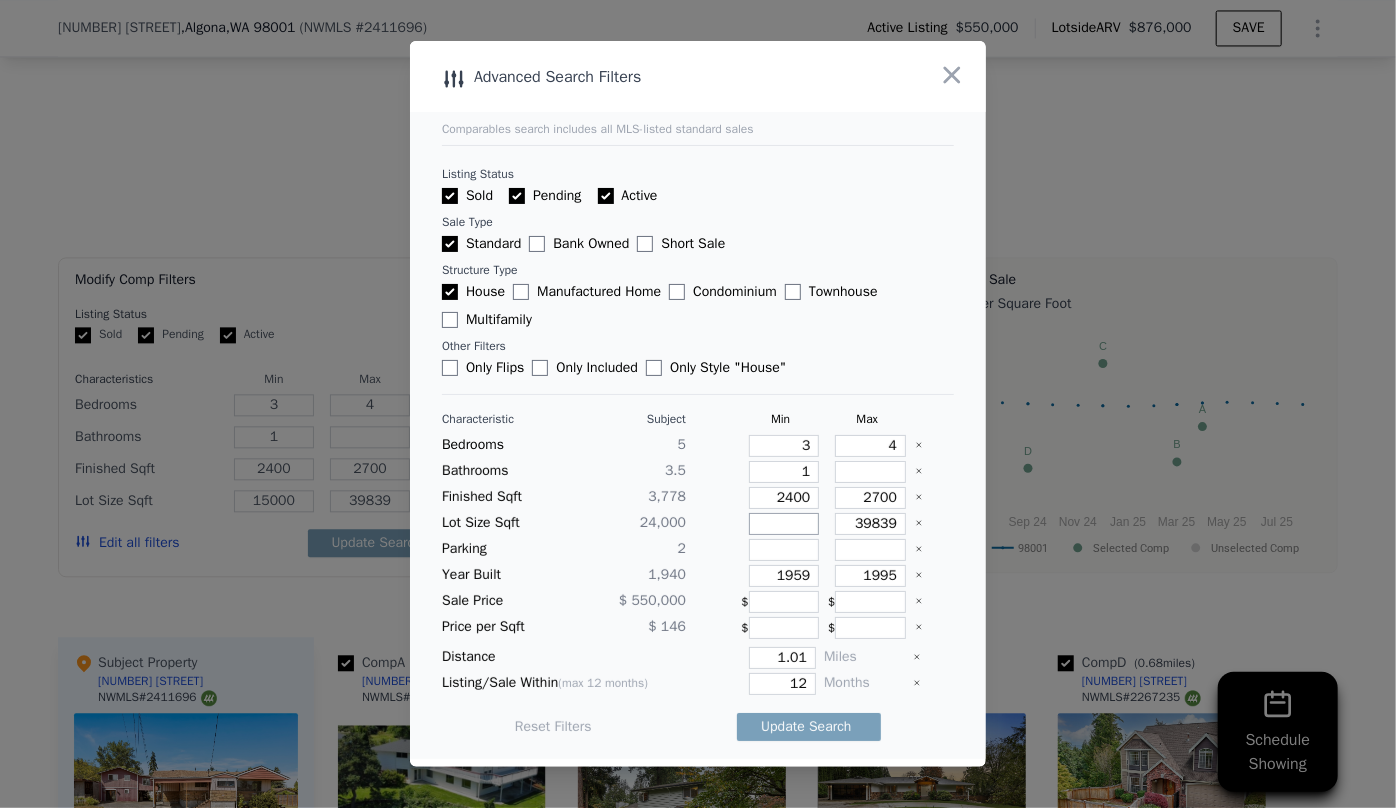 type 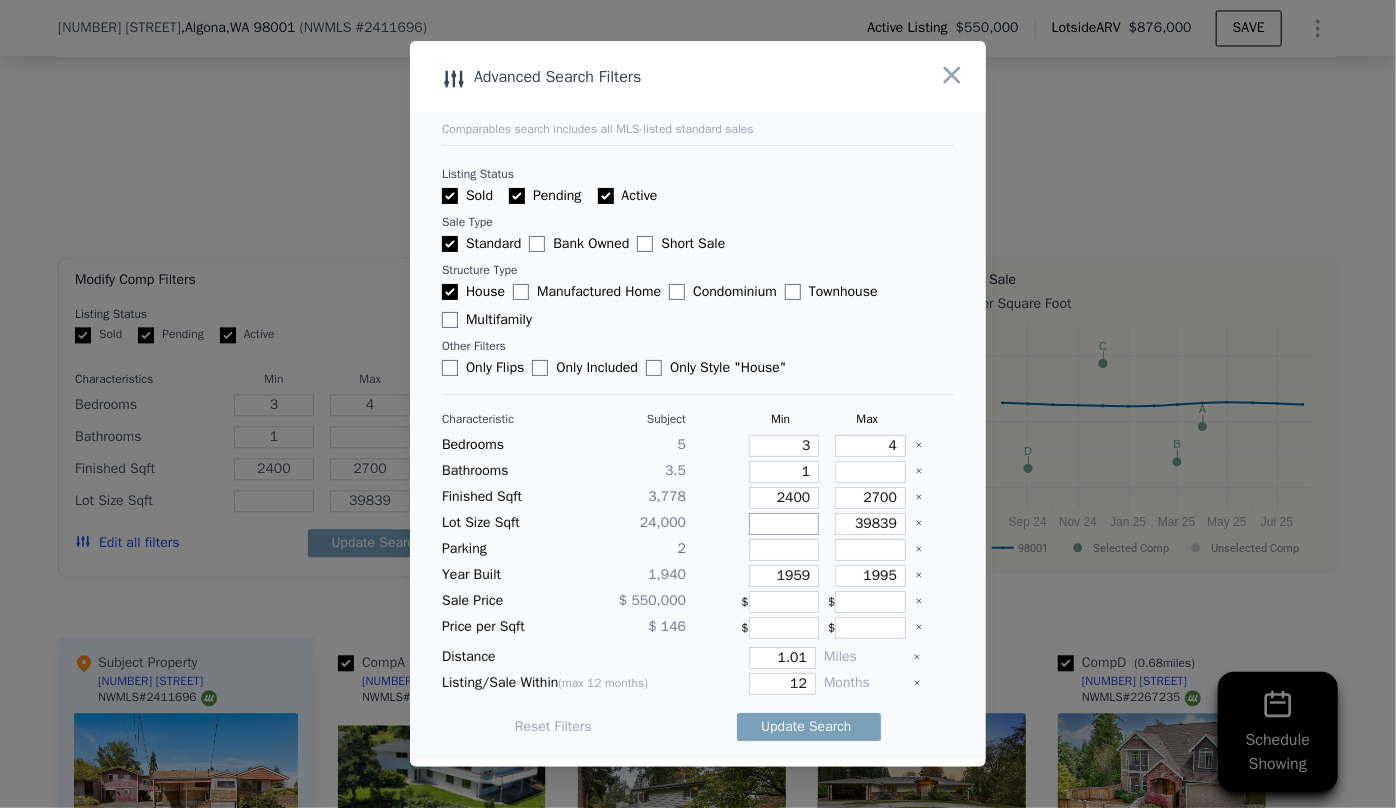 type 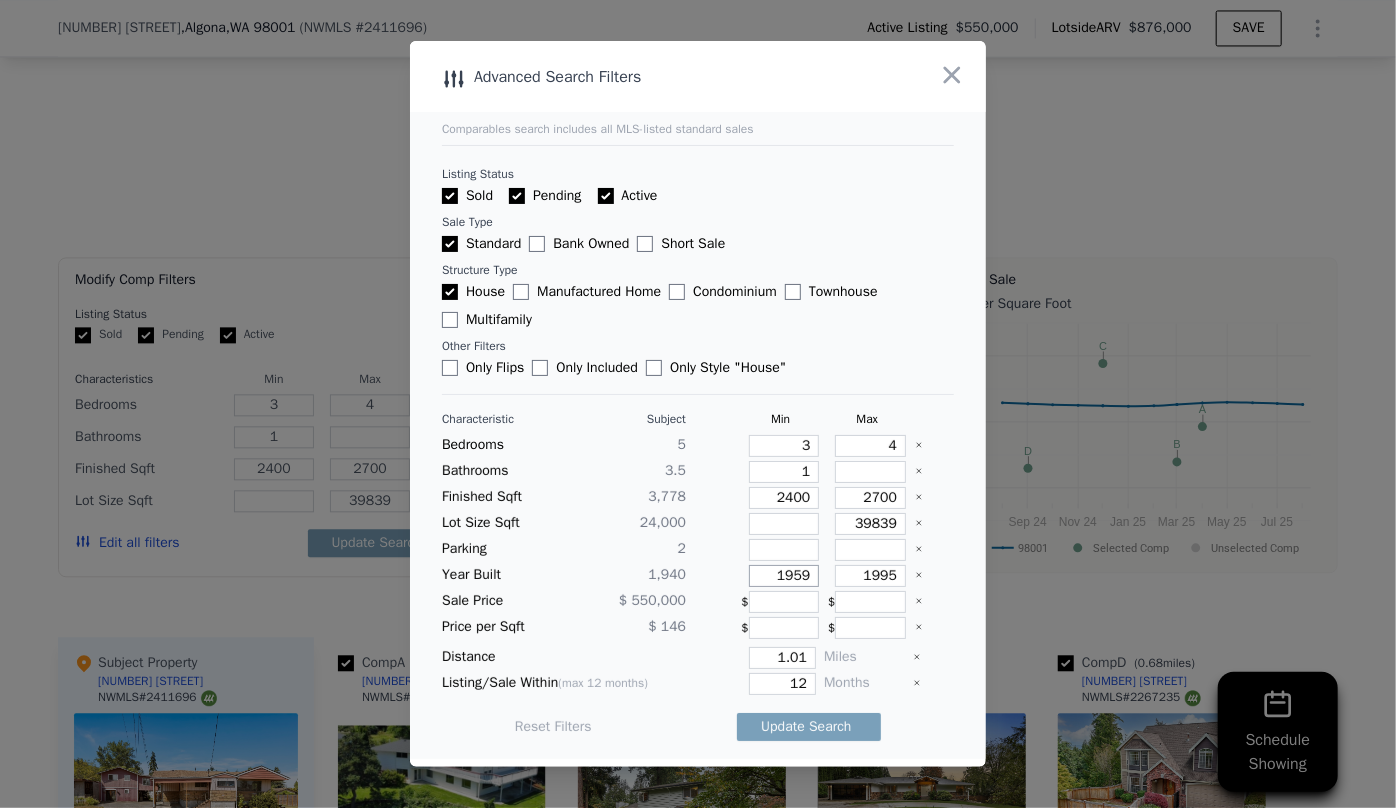 drag, startPoint x: 808, startPoint y: 570, endPoint x: 780, endPoint y: 569, distance: 28.01785 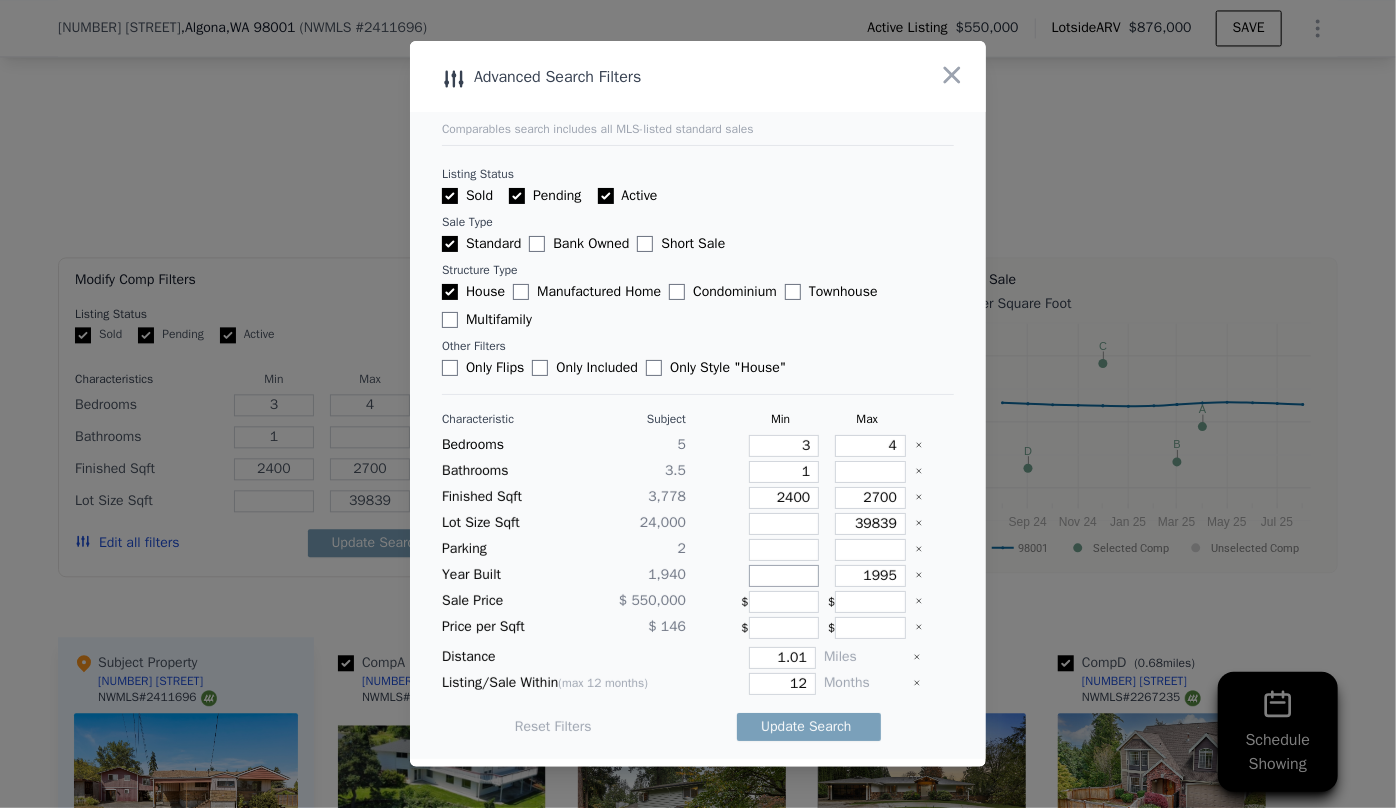 type 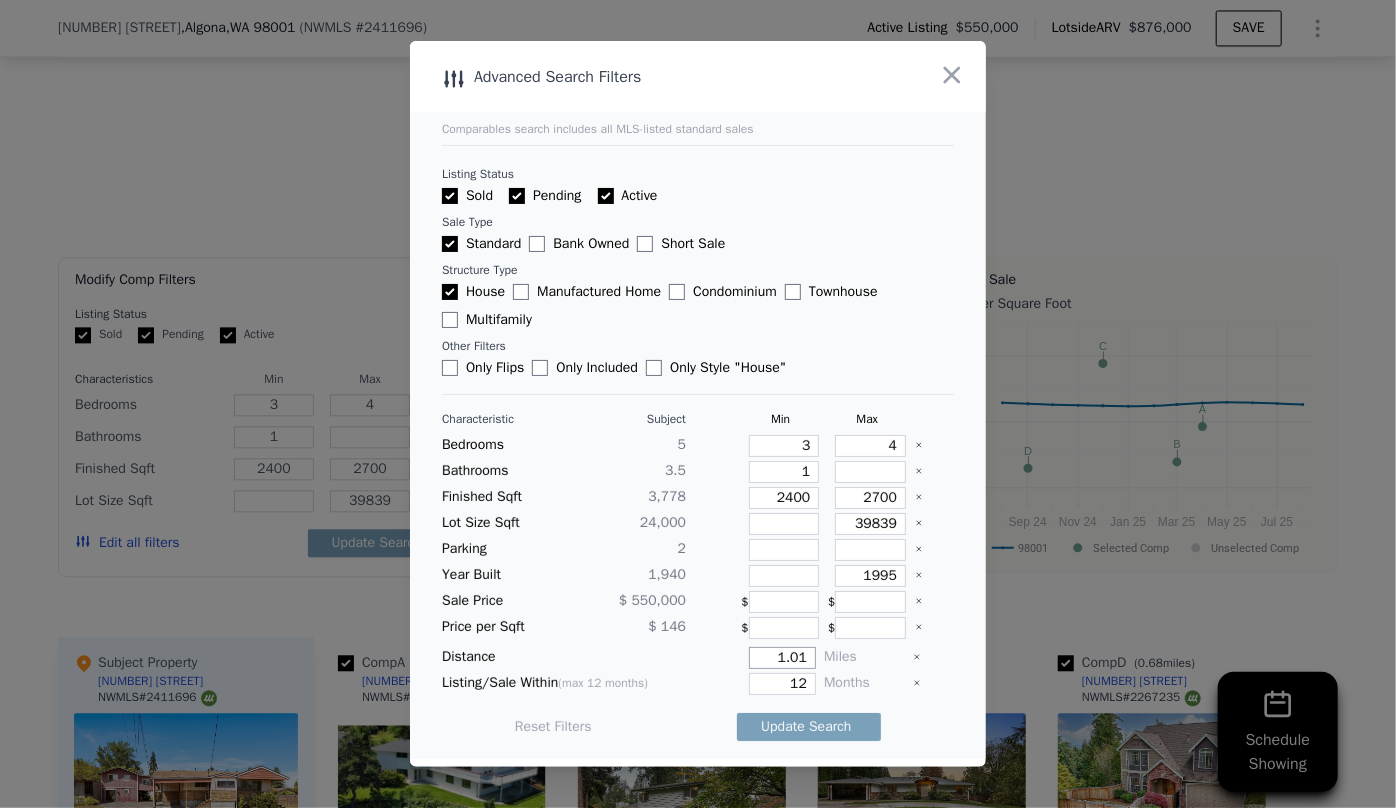 drag, startPoint x: 802, startPoint y: 656, endPoint x: 712, endPoint y: 646, distance: 90.55385 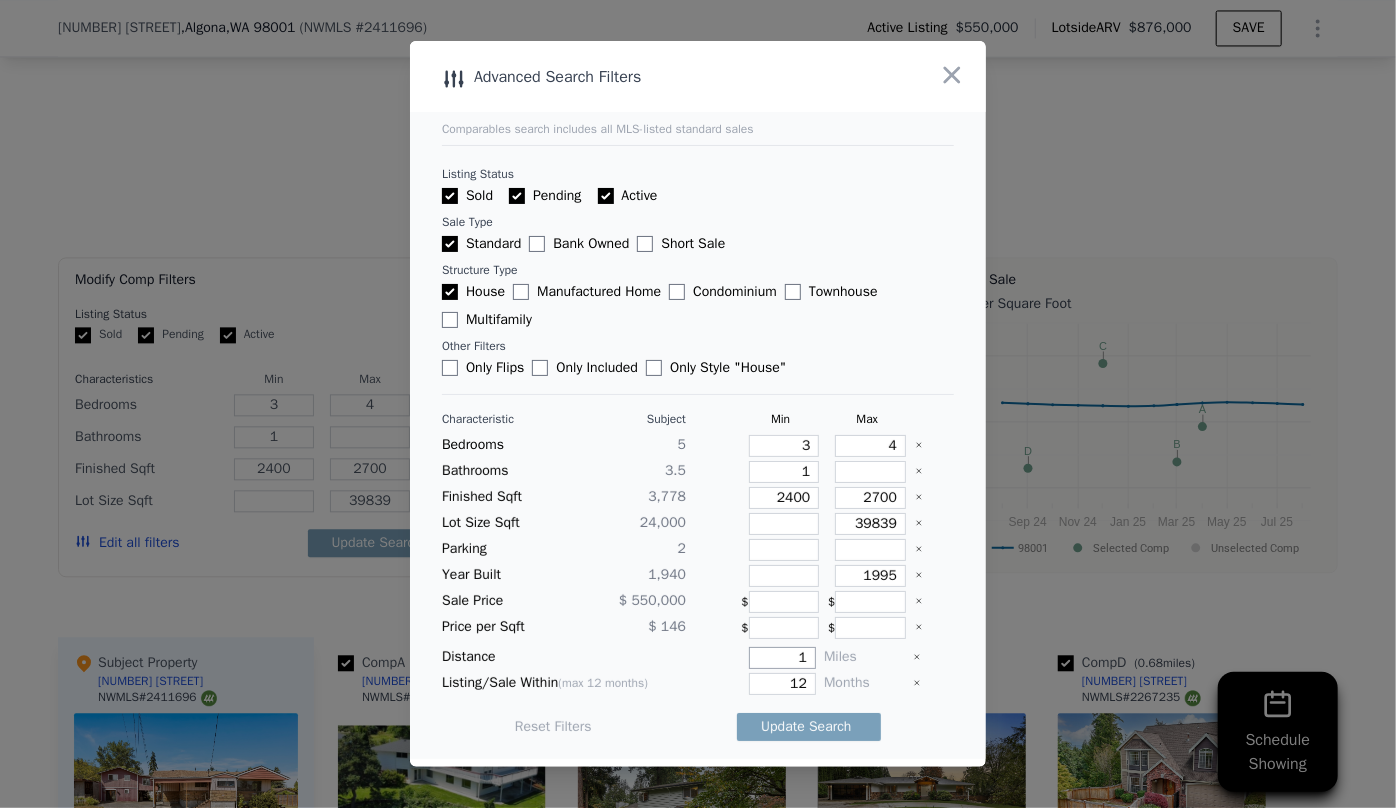 type on "1" 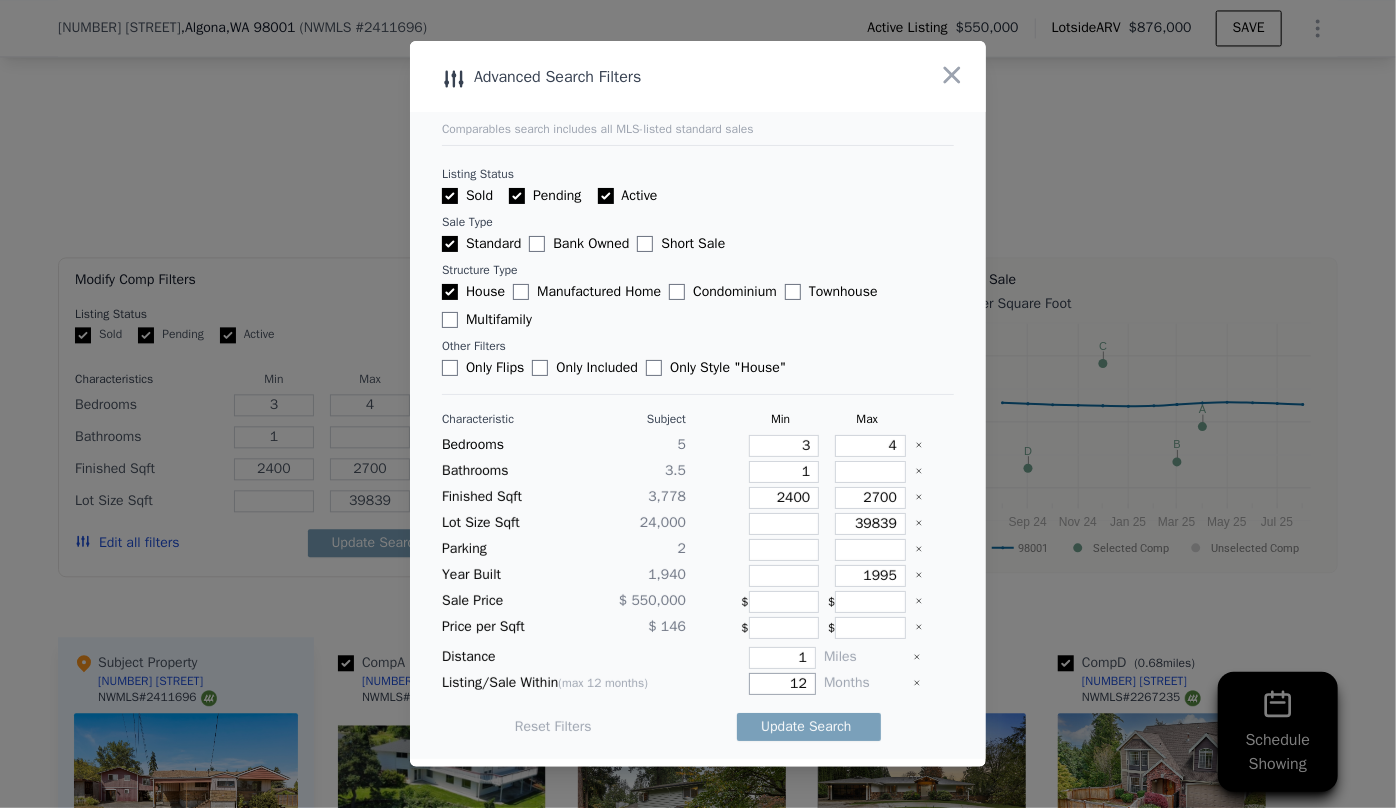 drag, startPoint x: 798, startPoint y: 683, endPoint x: 750, endPoint y: 675, distance: 48.6621 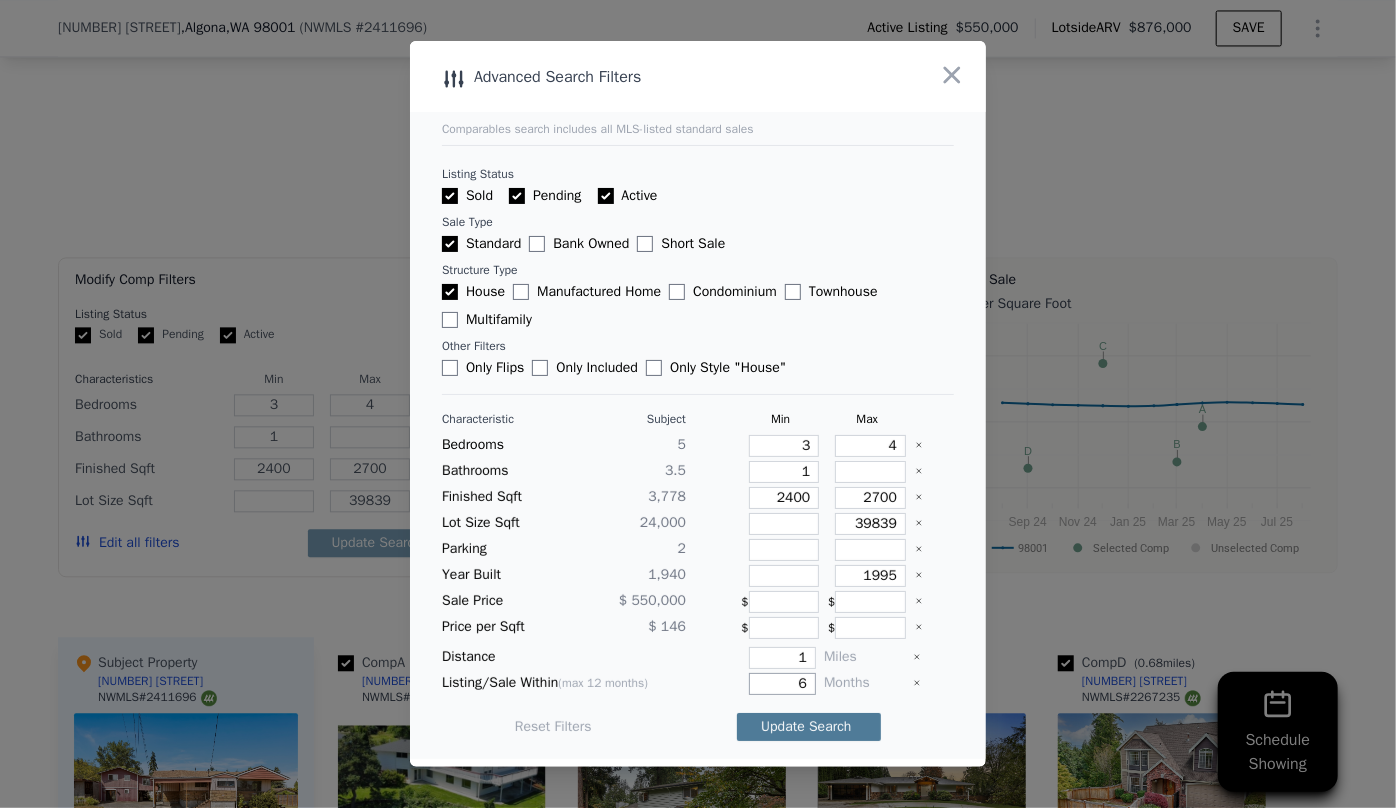 type on "6" 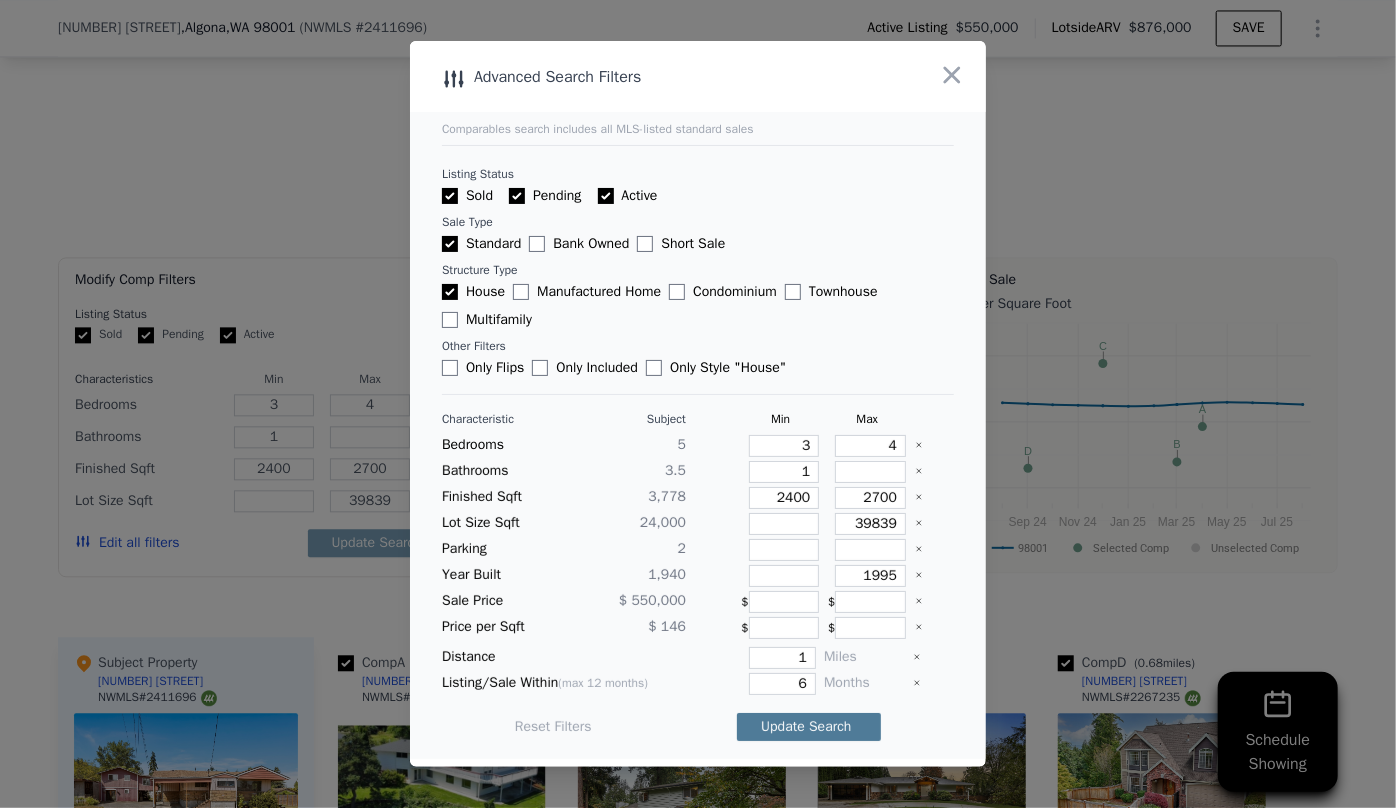 click on "Update Search" at bounding box center (809, 727) 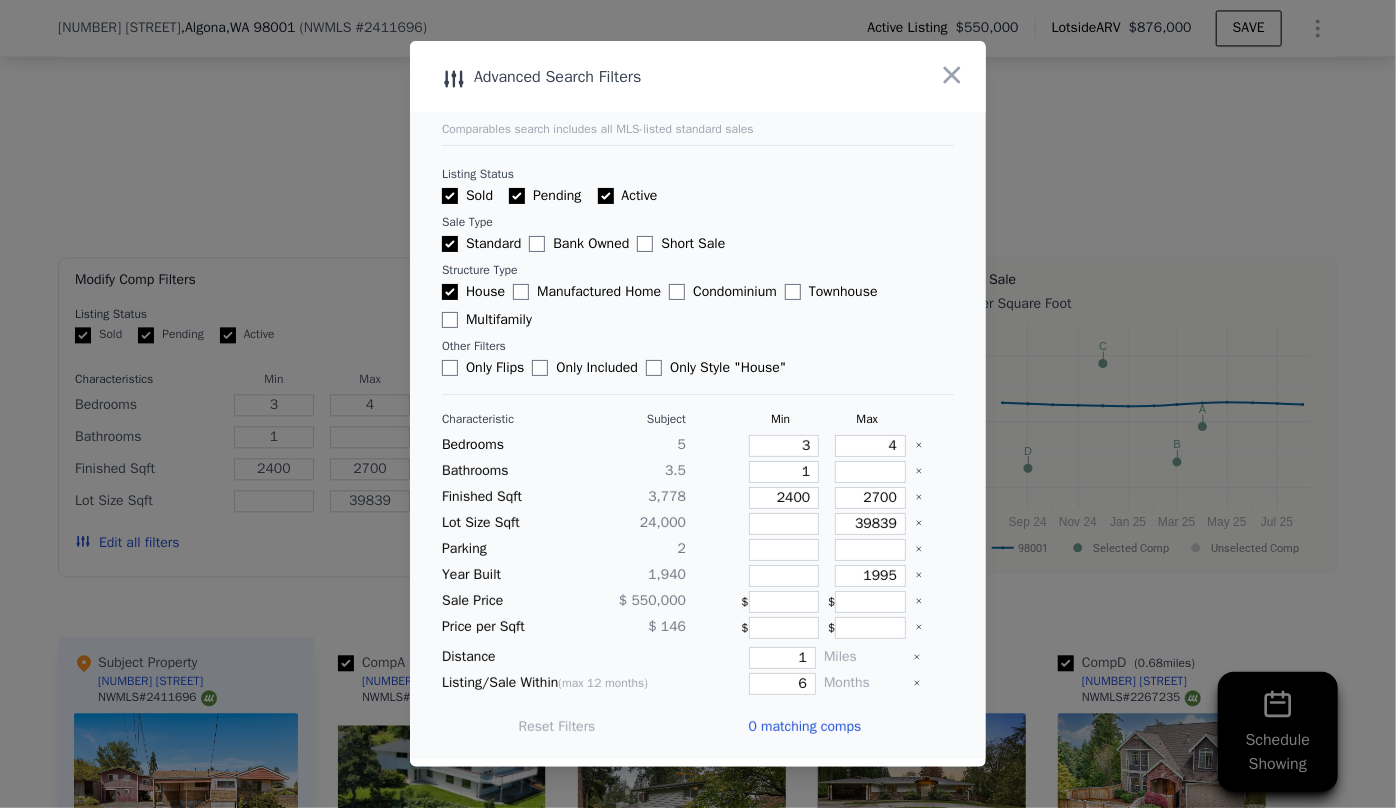 click on "0 matching comps" at bounding box center (804, 727) 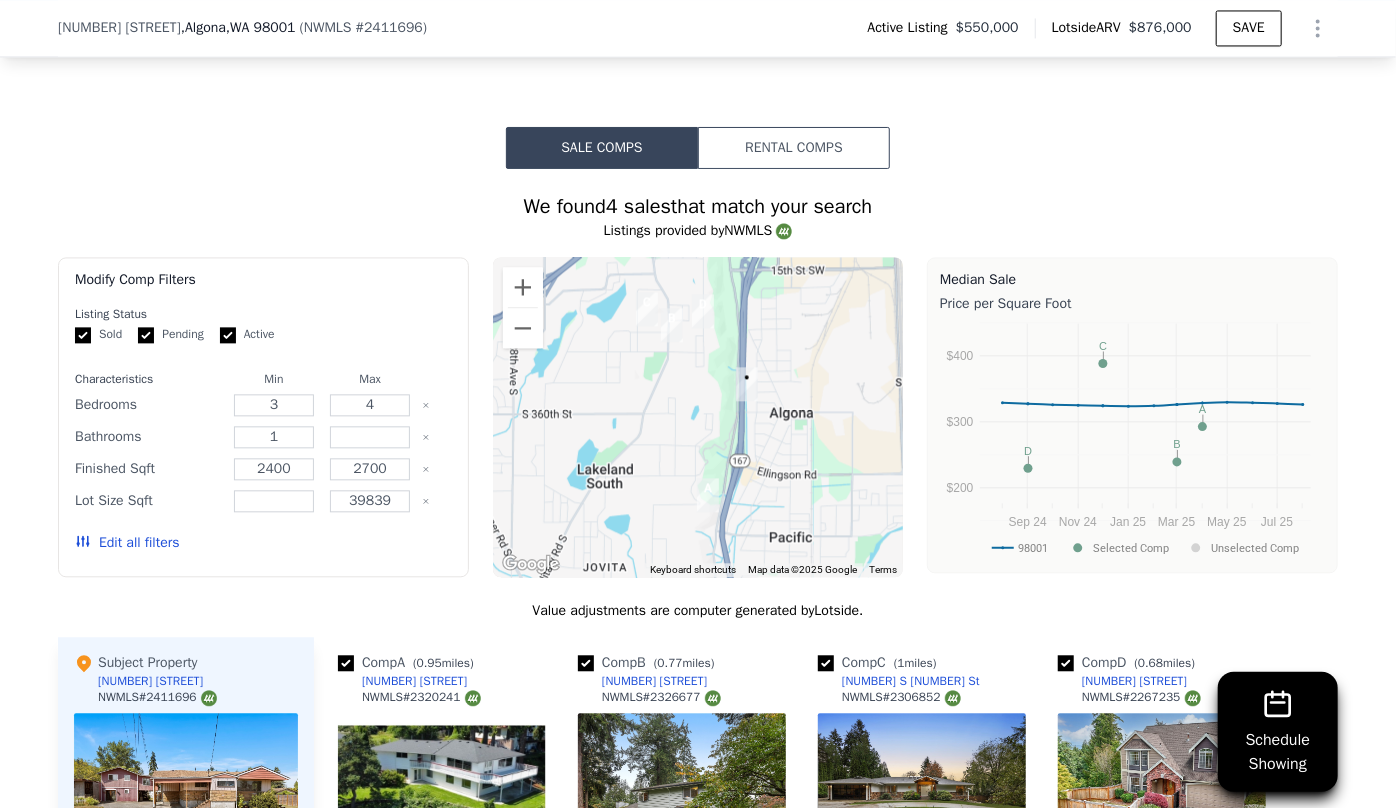 scroll, scrollTop: 2174, scrollLeft: 0, axis: vertical 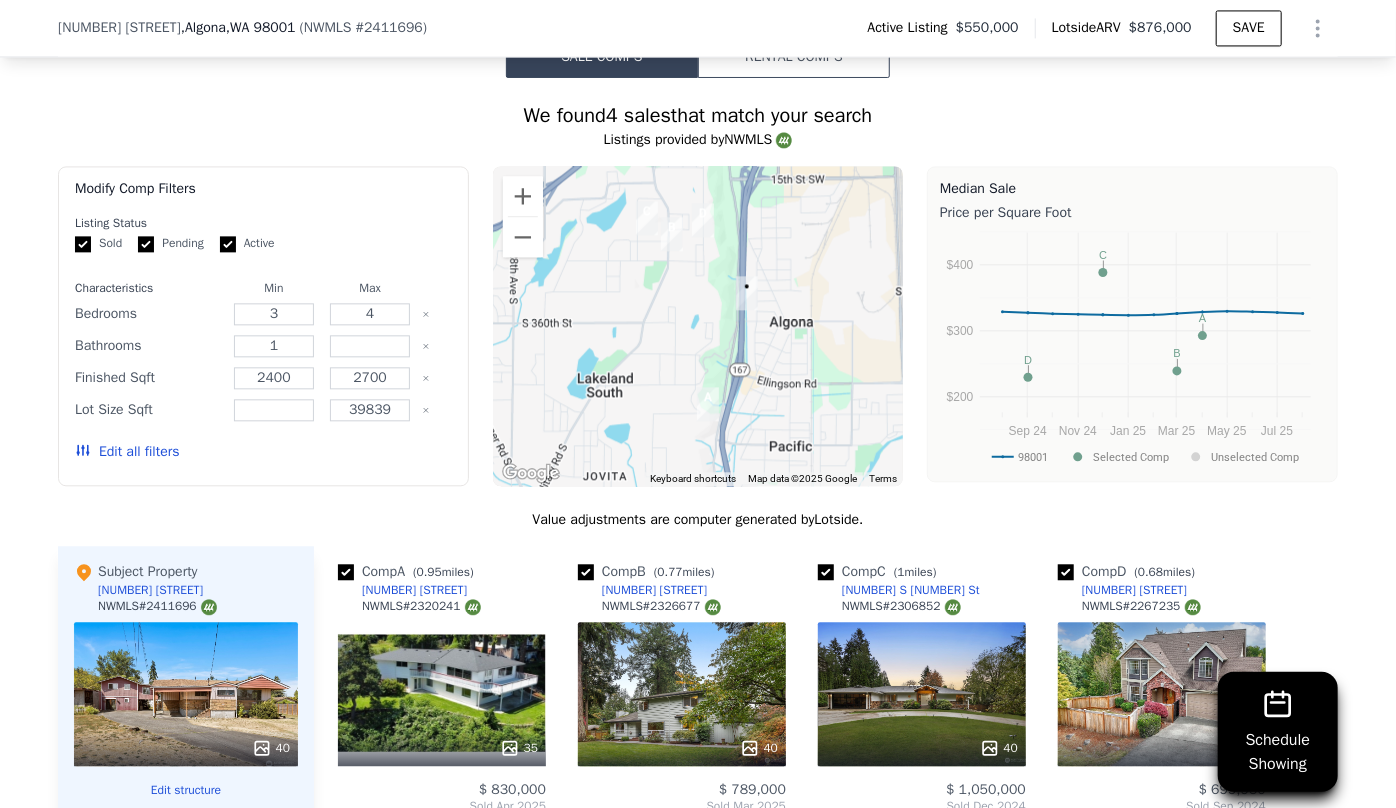click on "Edit all filters" at bounding box center [127, 452] 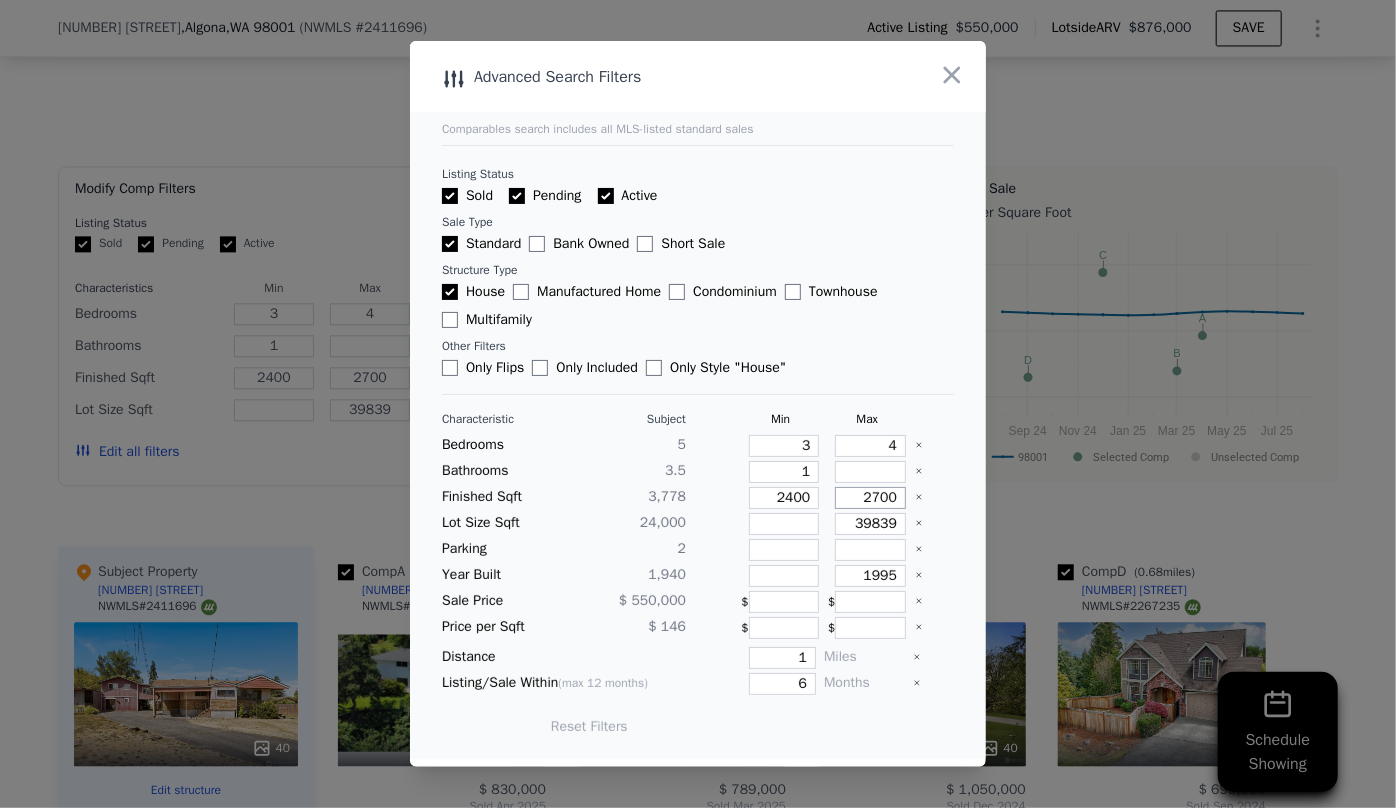 drag, startPoint x: 881, startPoint y: 504, endPoint x: 775, endPoint y: 489, distance: 107.05606 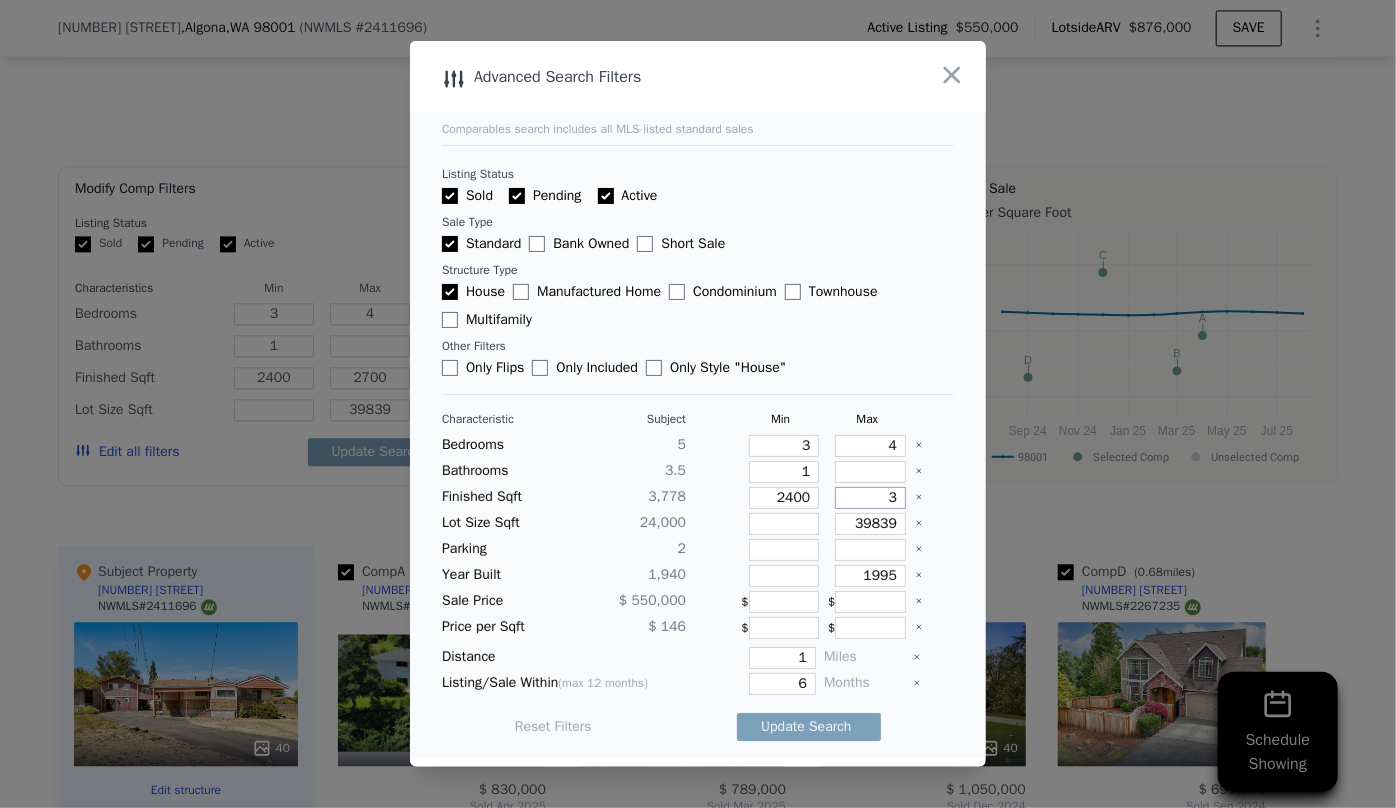 type on "3" 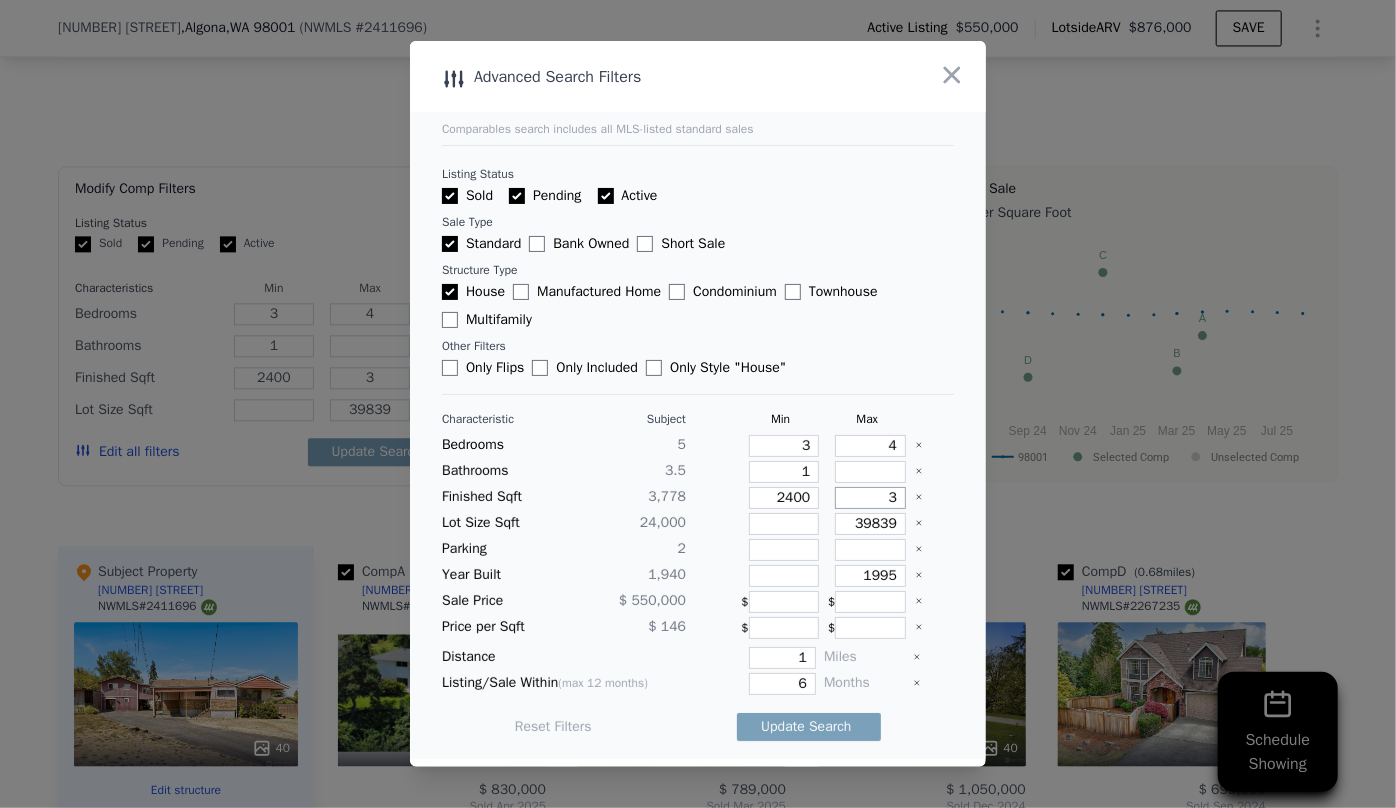 type on "30" 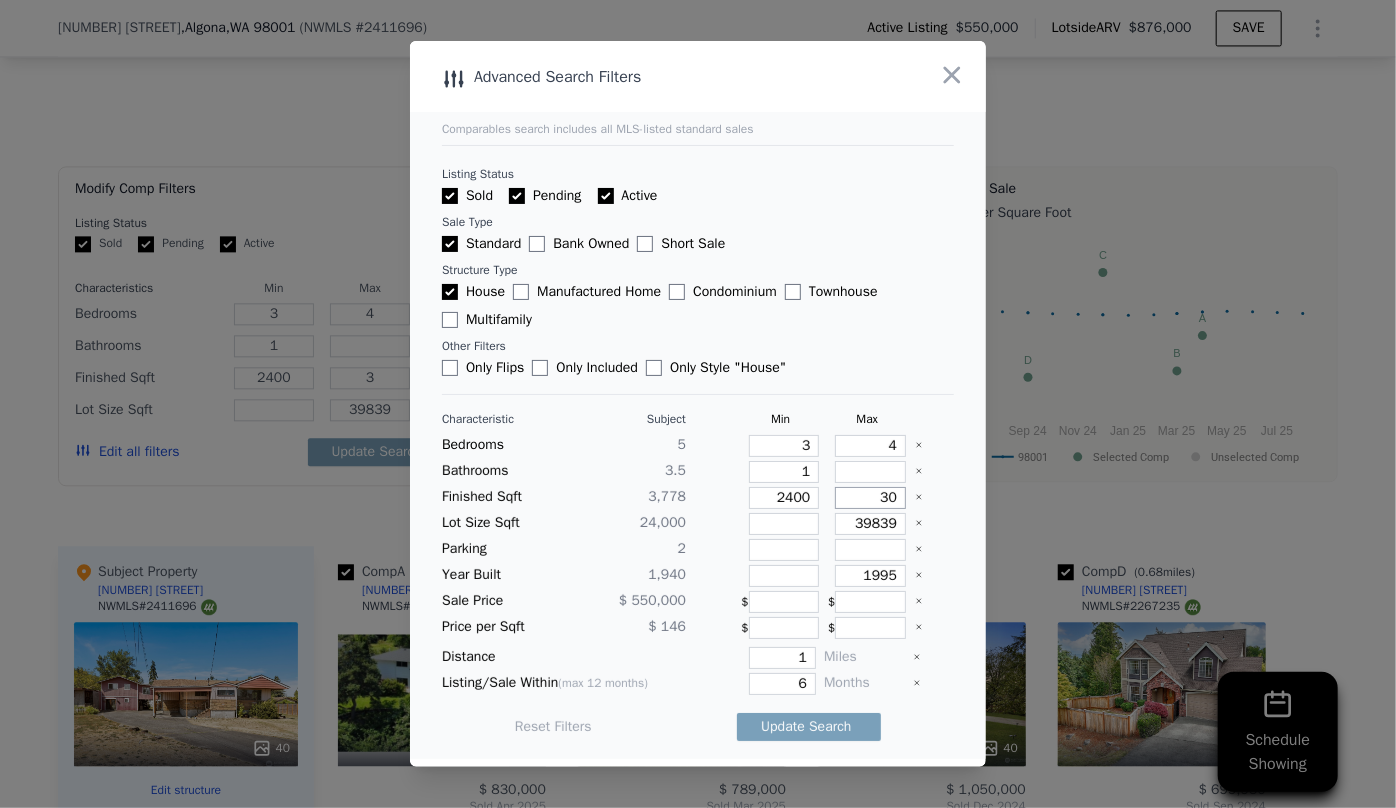 type on "30" 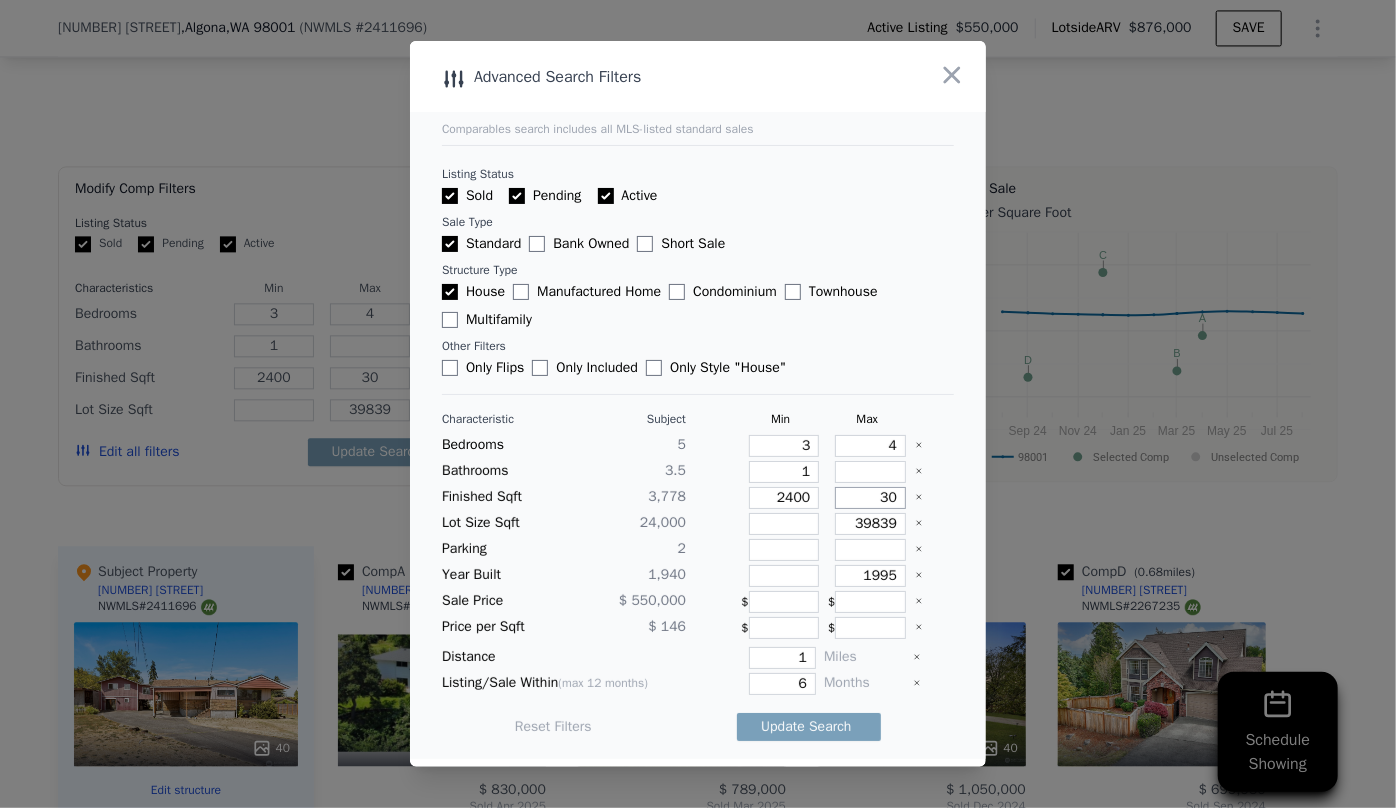 type on "300" 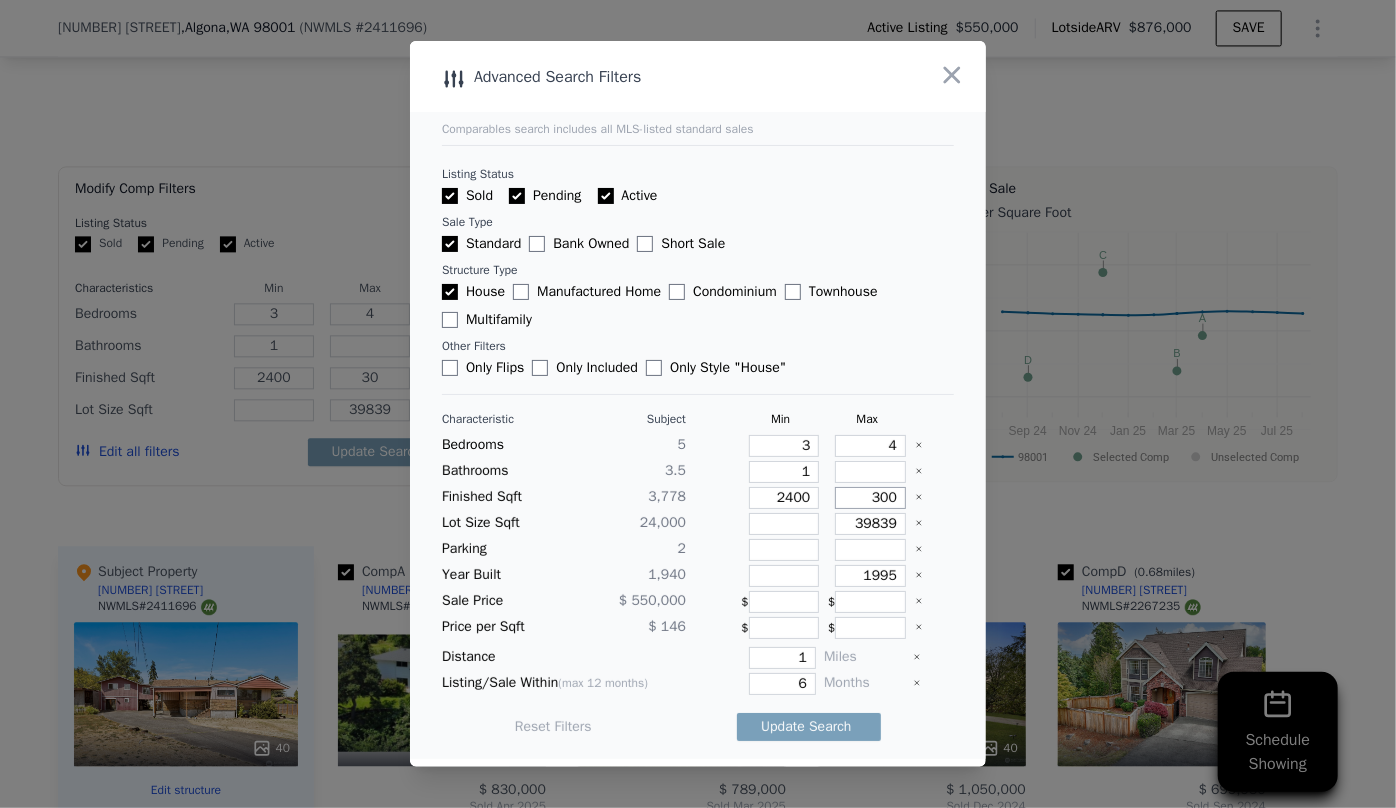 type on "300" 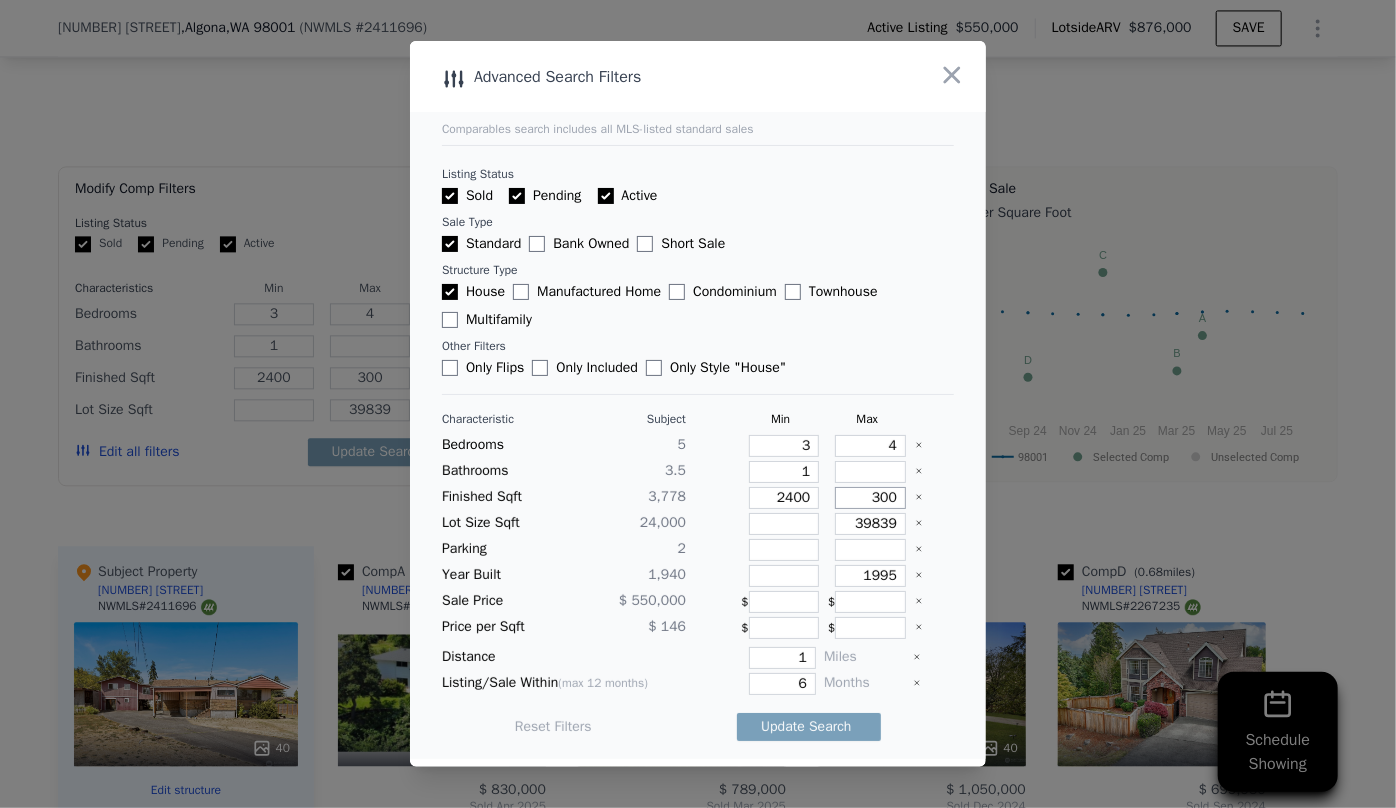 type on "3000" 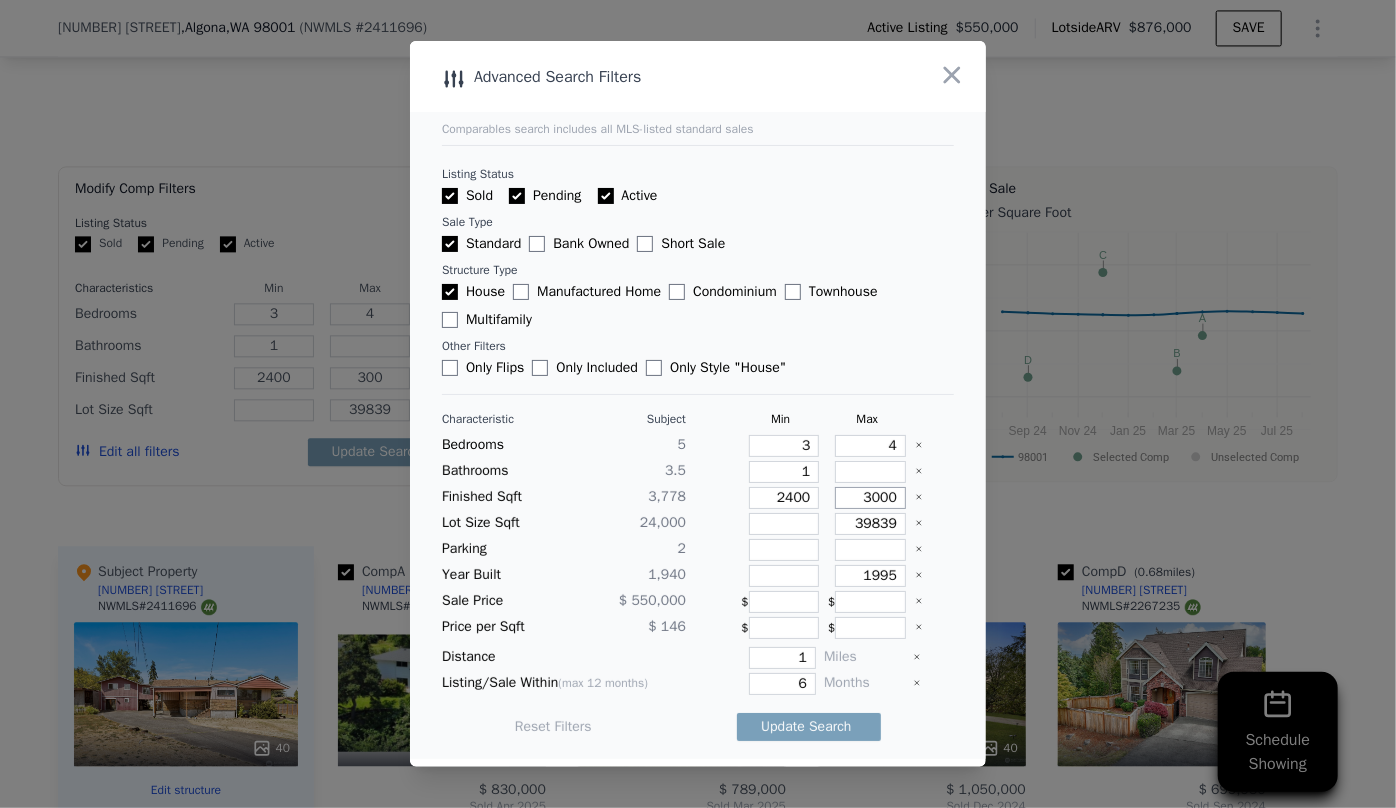 type on "3000" 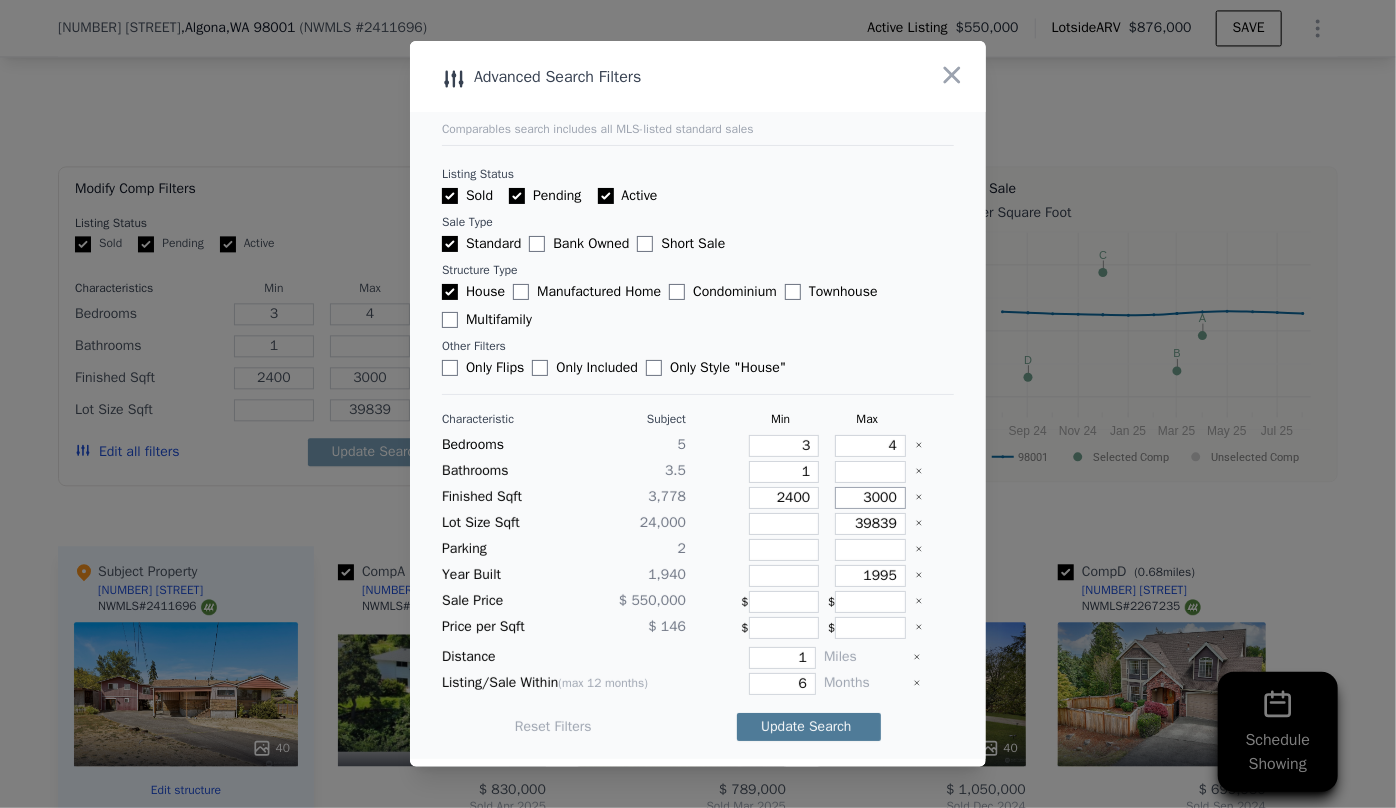 type on "3000" 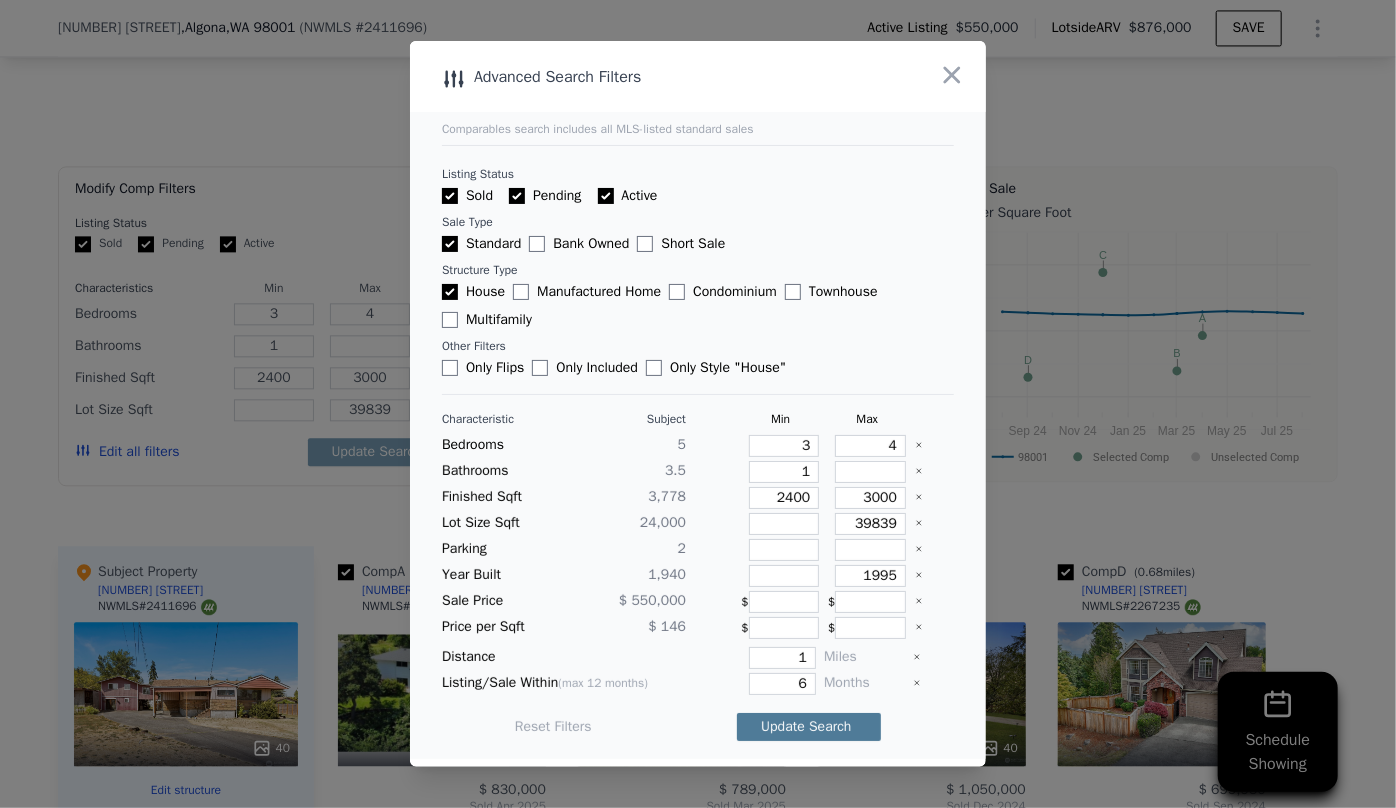 click on "Update Search" at bounding box center [809, 727] 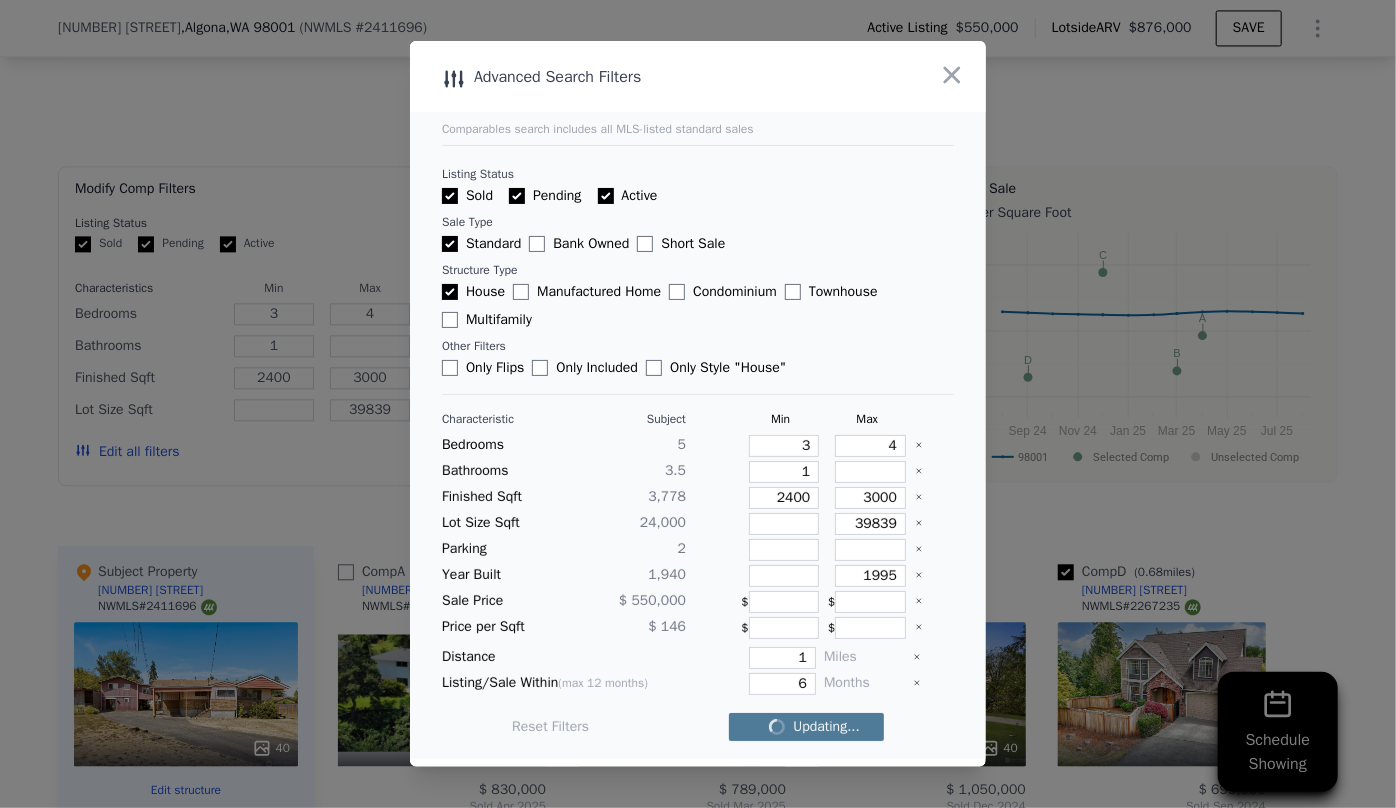 checkbox on "false" 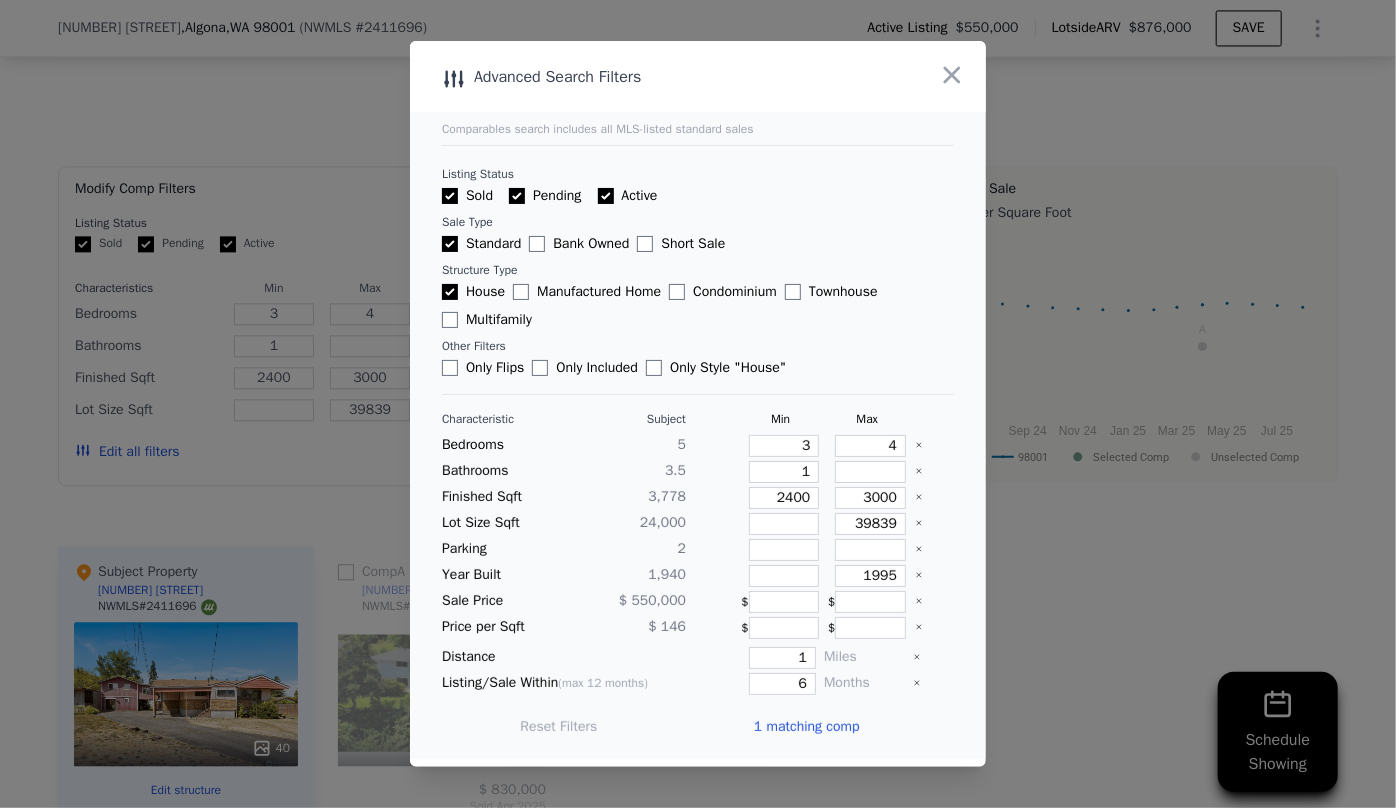 click on "1 matching comp" at bounding box center (807, 727) 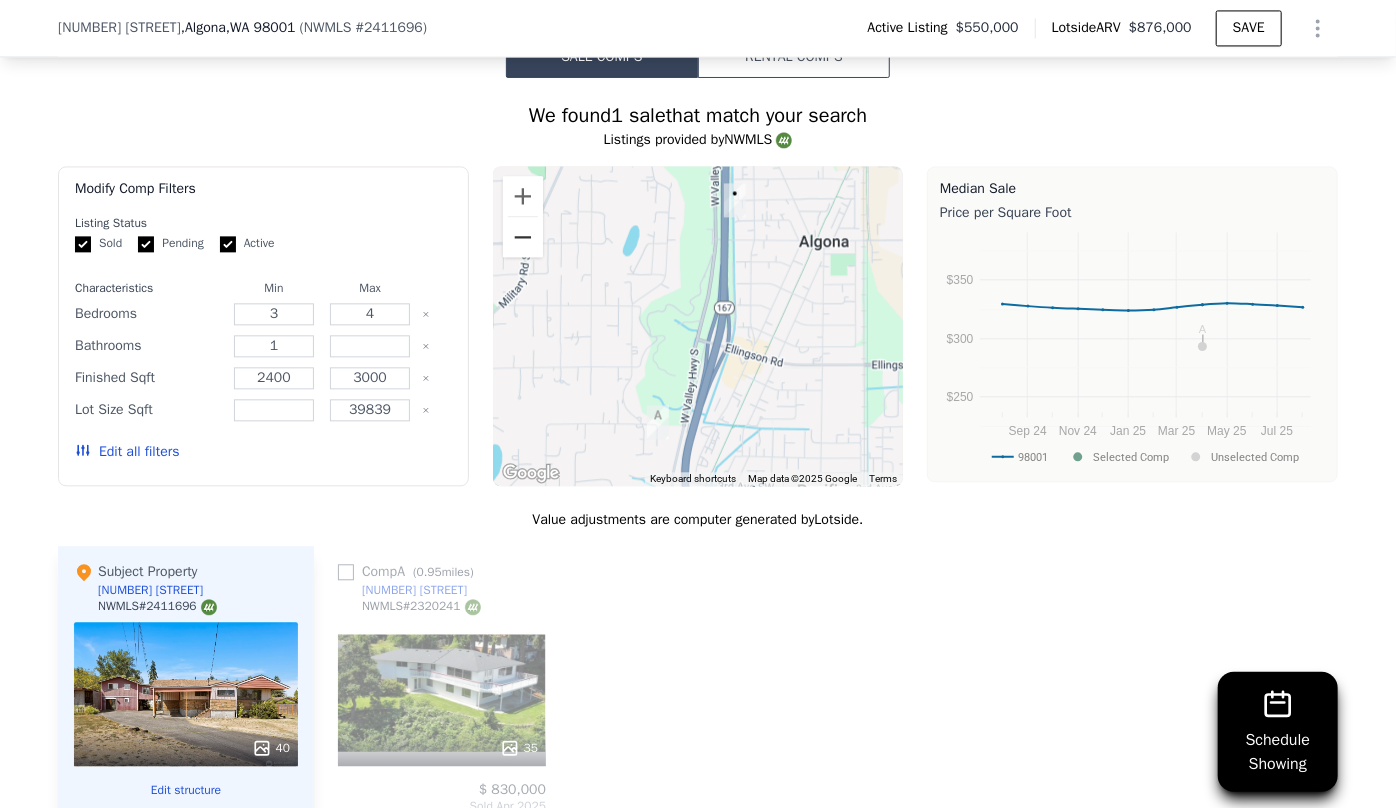 click at bounding box center (523, 237) 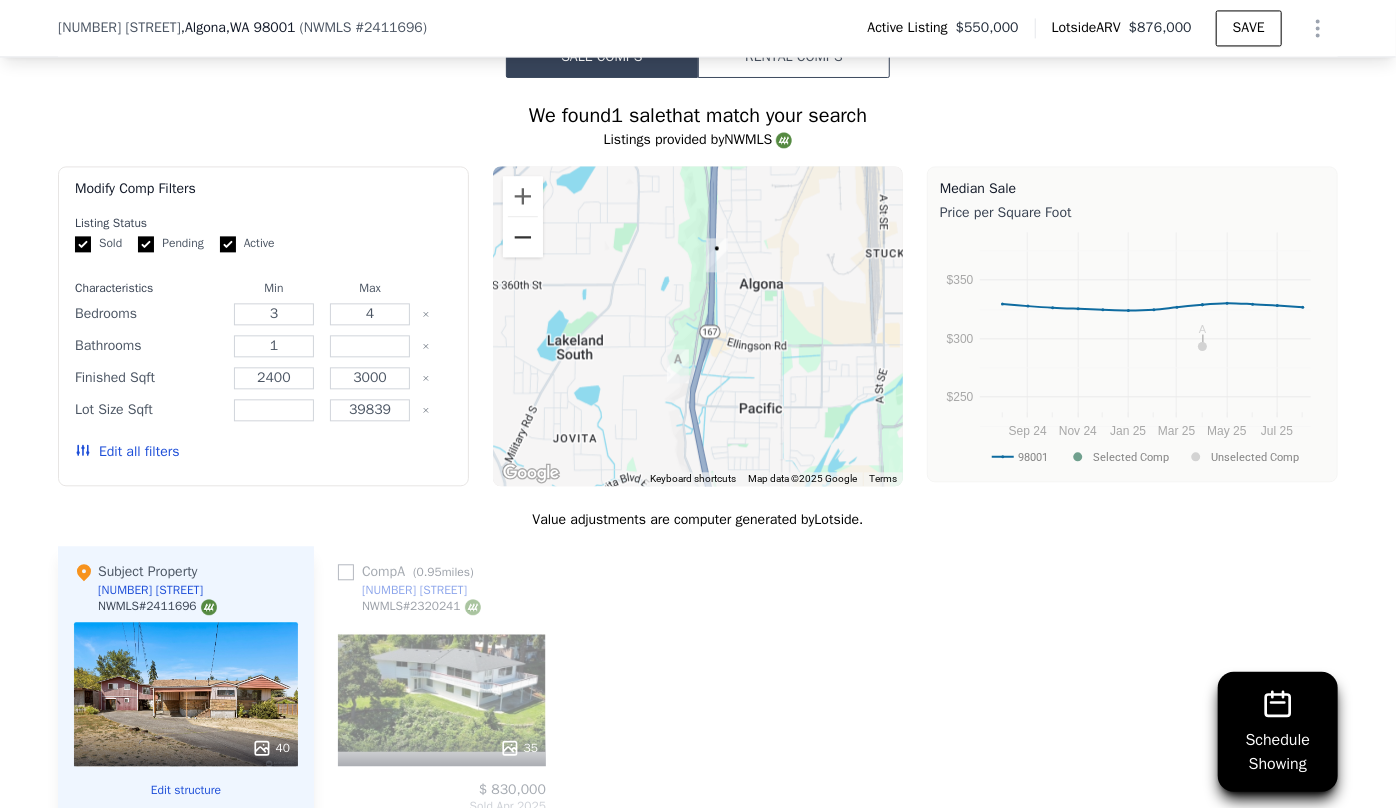 click at bounding box center [523, 237] 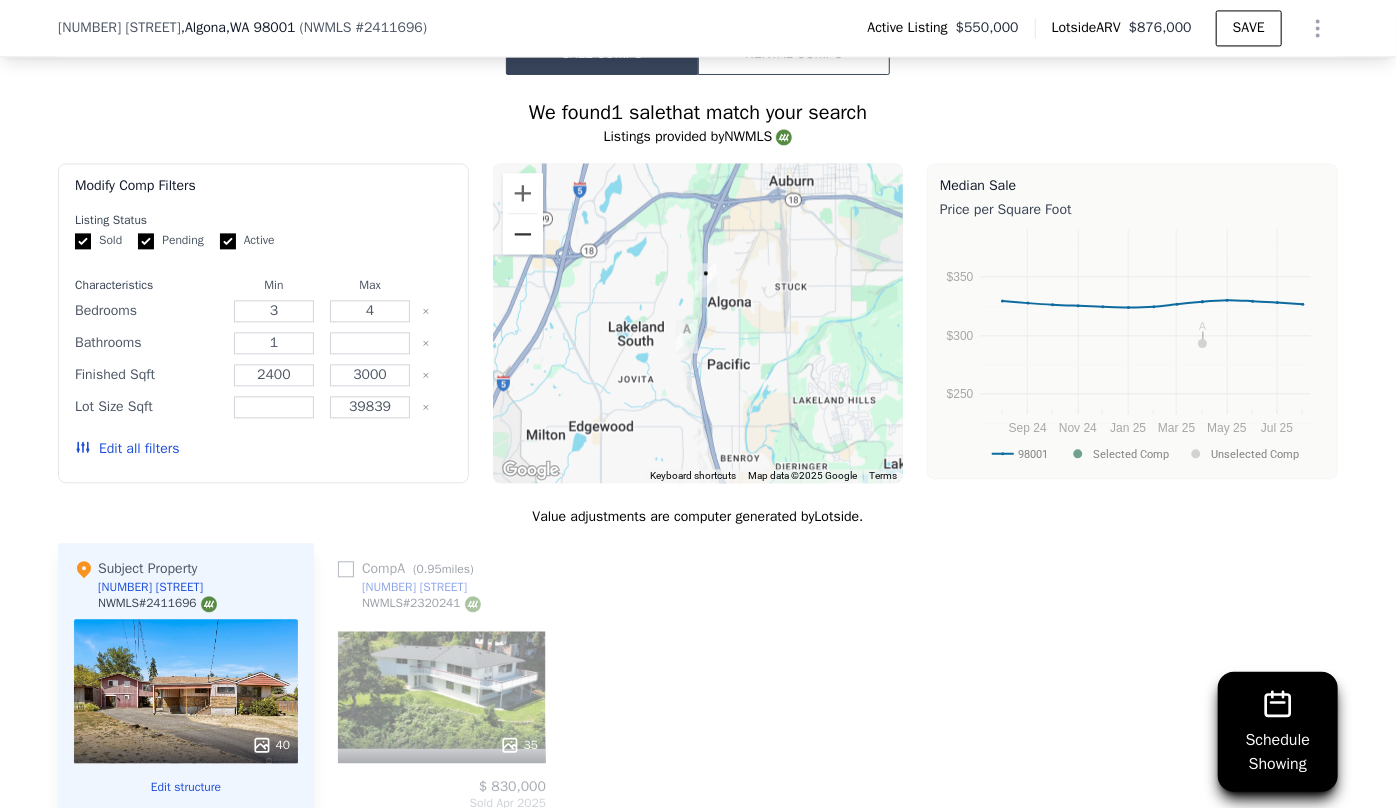 scroll, scrollTop: 2174, scrollLeft: 0, axis: vertical 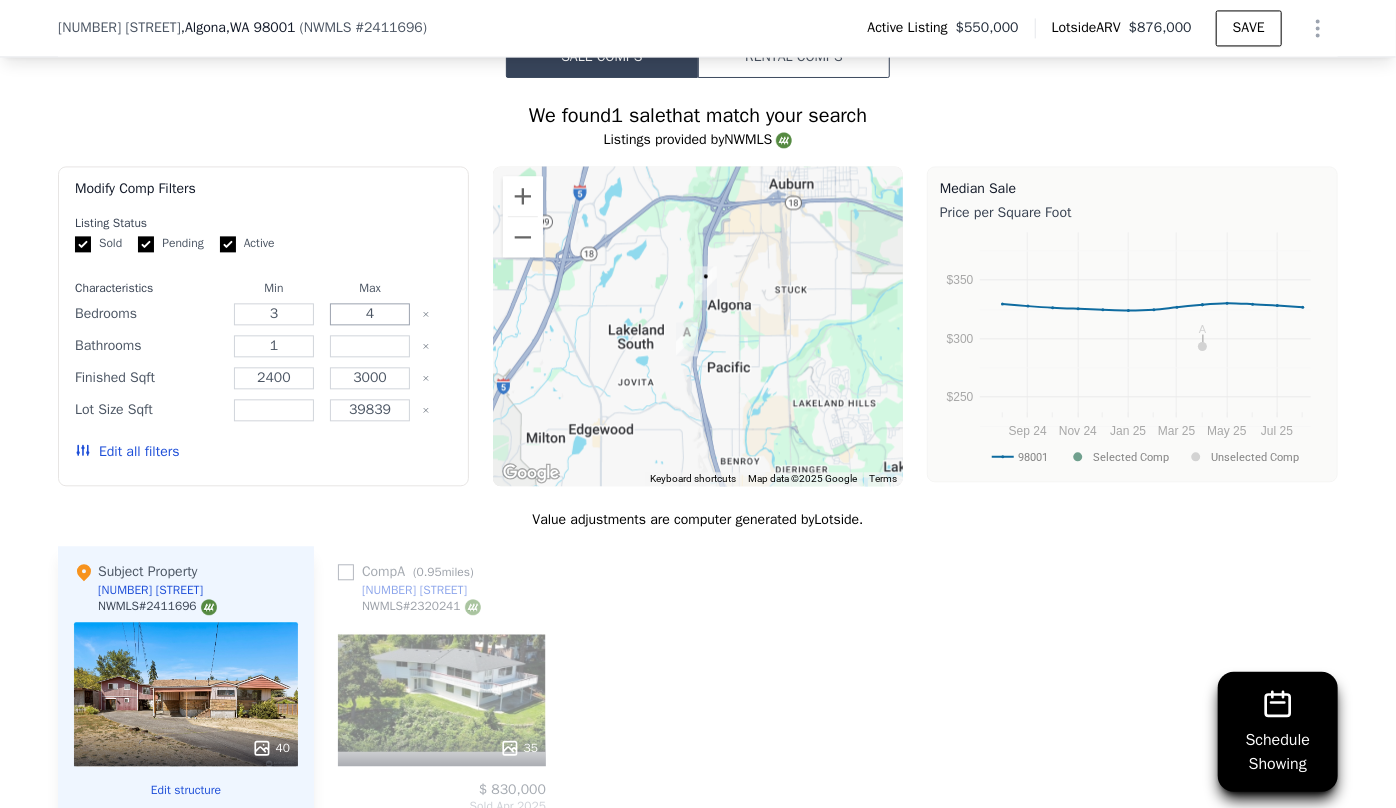 click on "4" at bounding box center (369, 314) 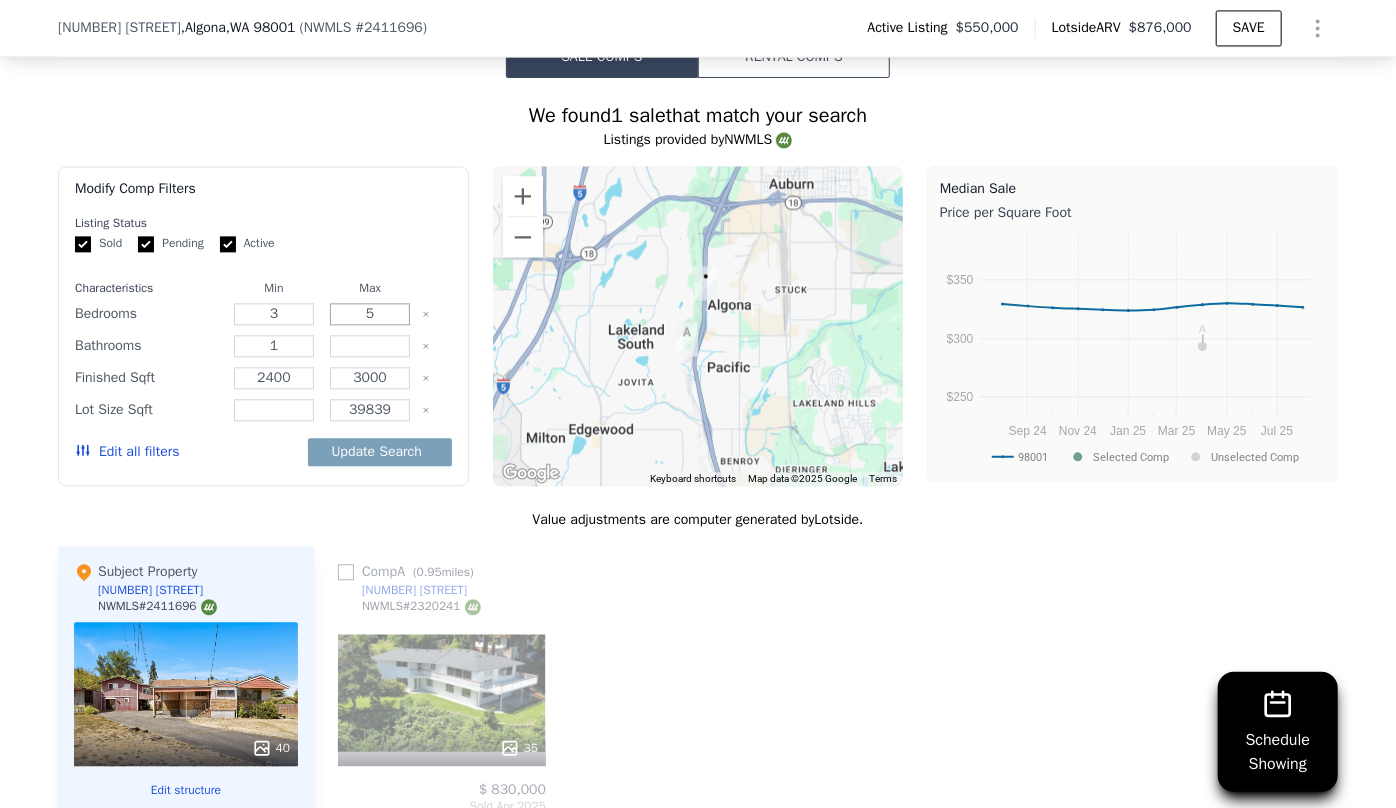 type on "5" 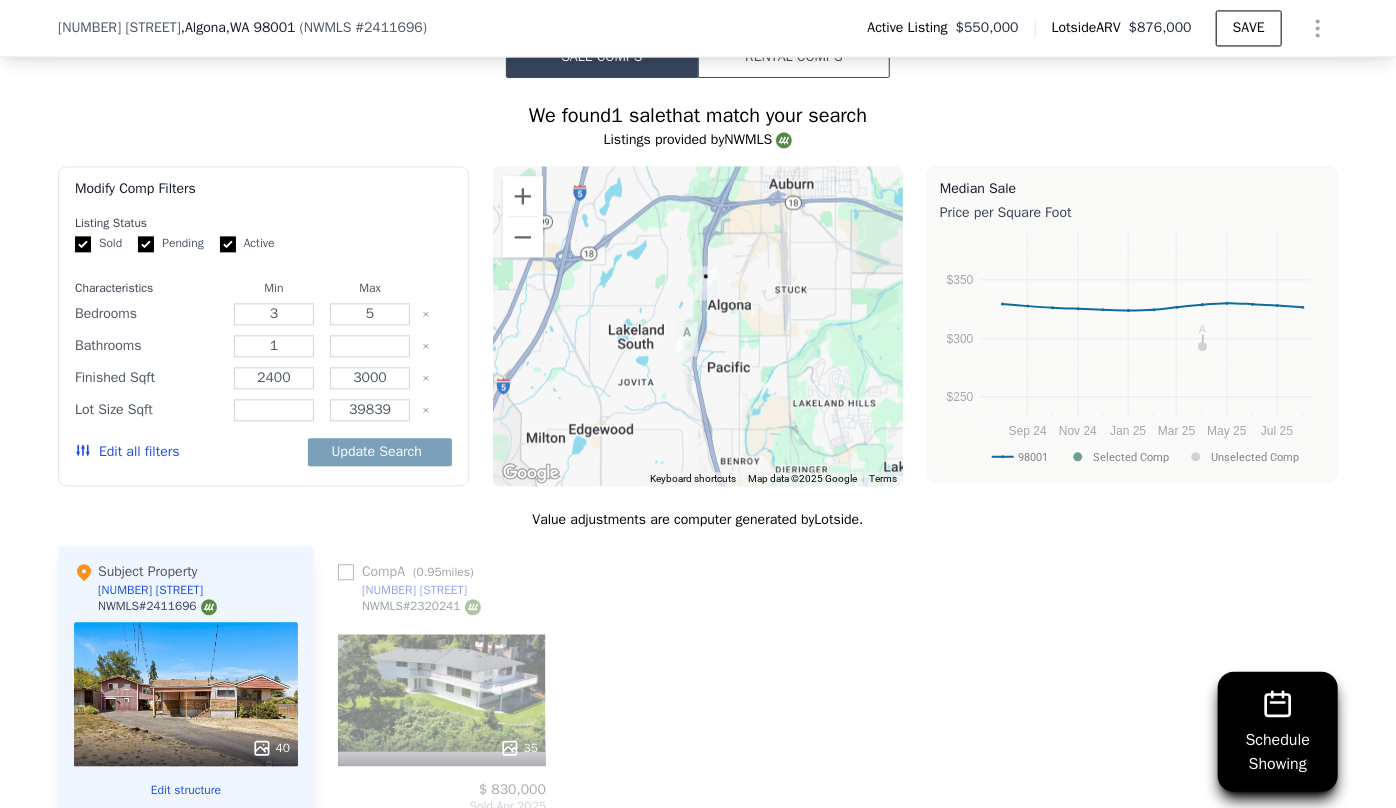 click on "Edit all filters" at bounding box center [127, 452] 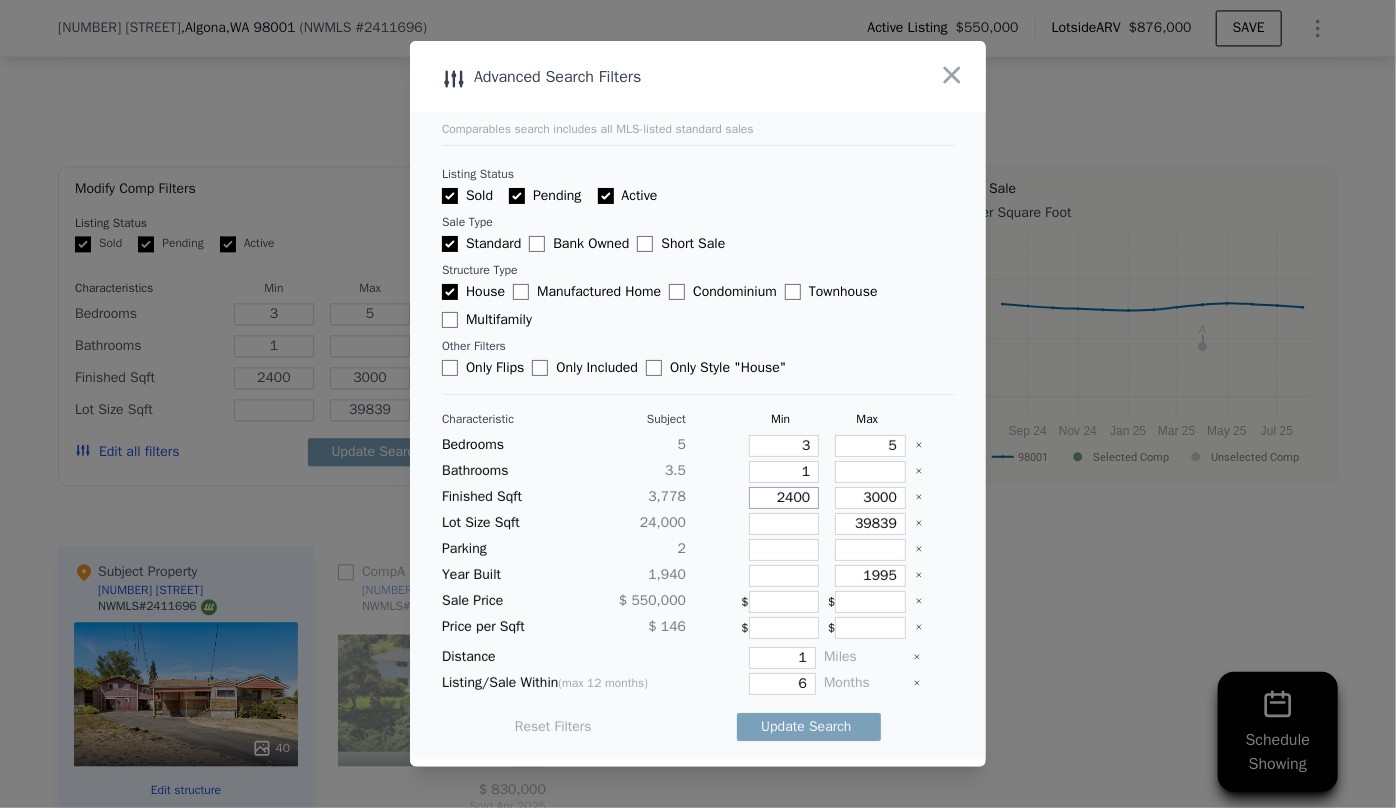 click on "2400" at bounding box center (784, 498) 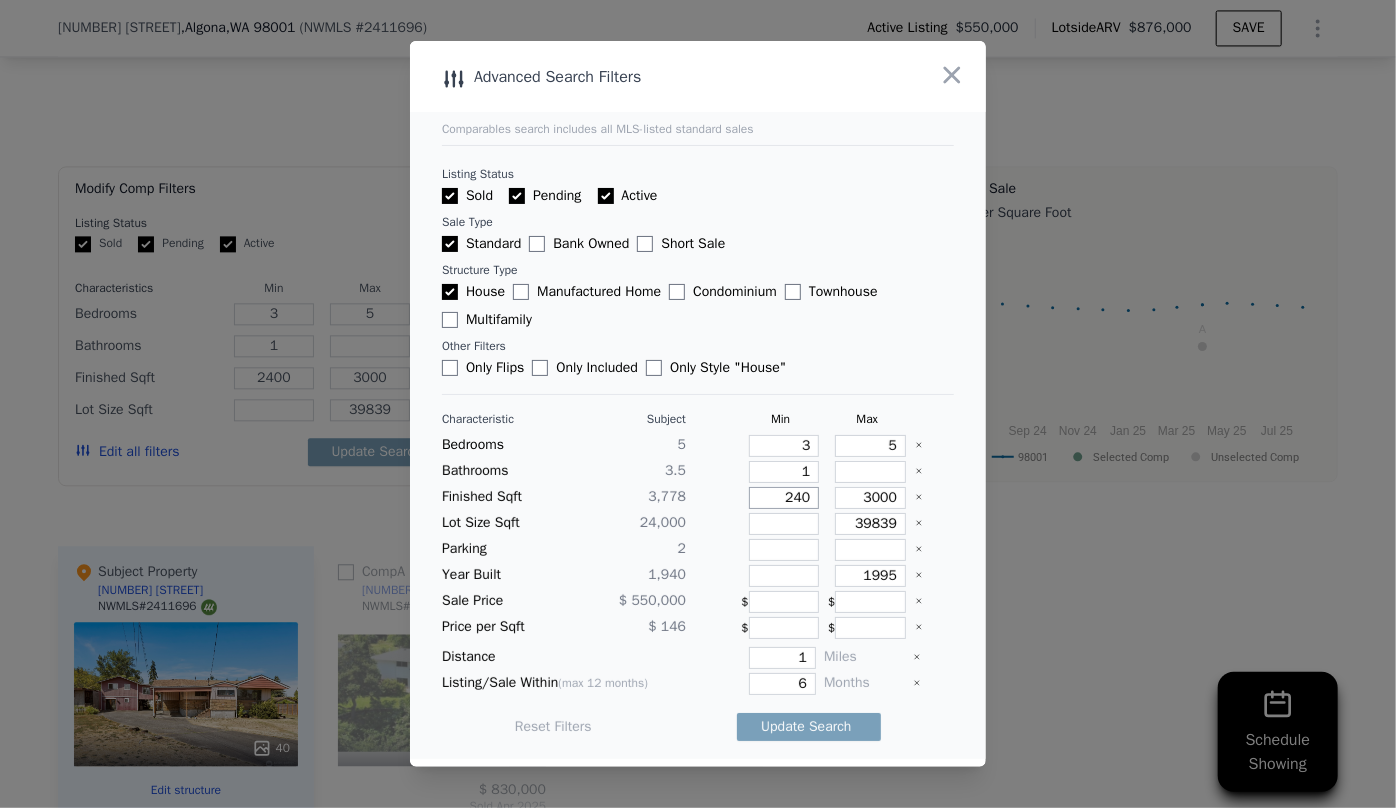 type on "240" 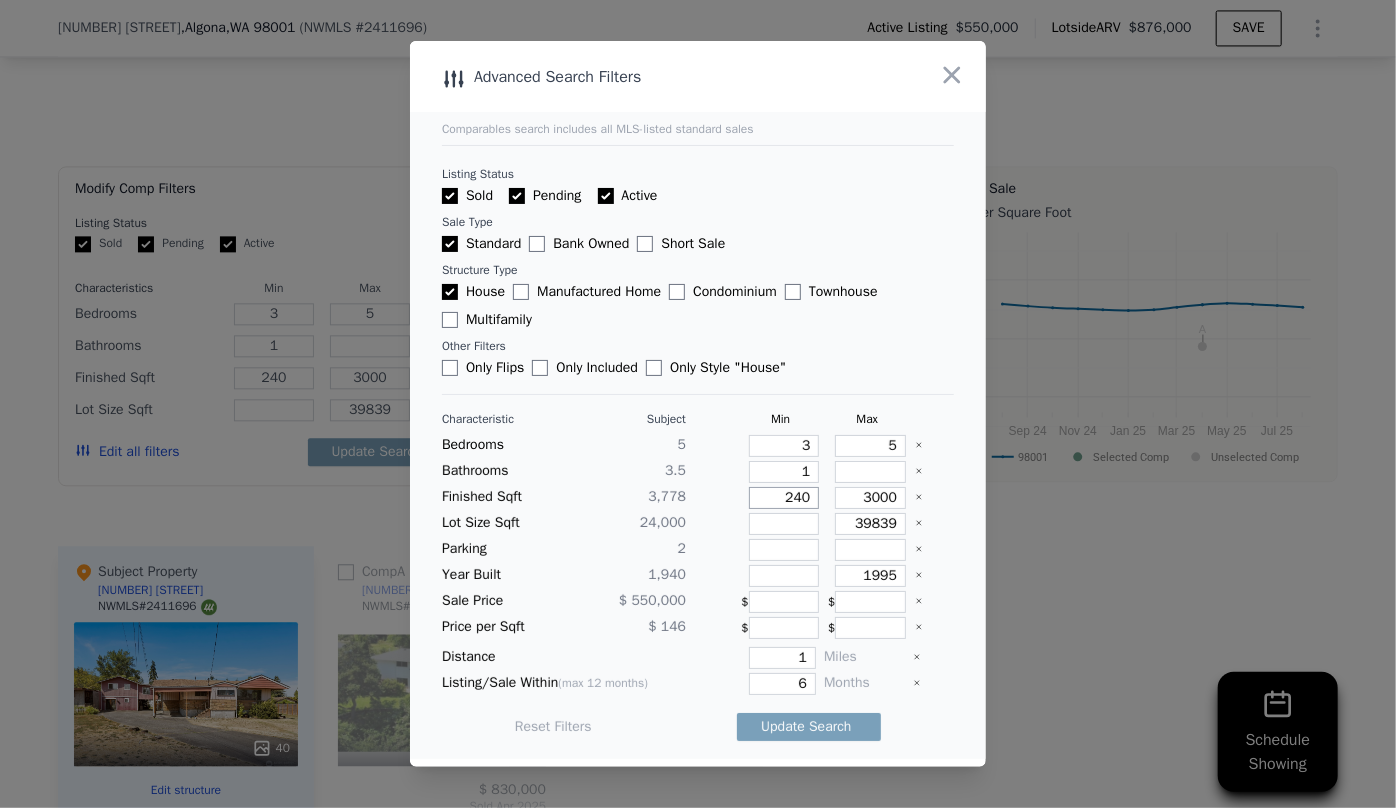 type on "24" 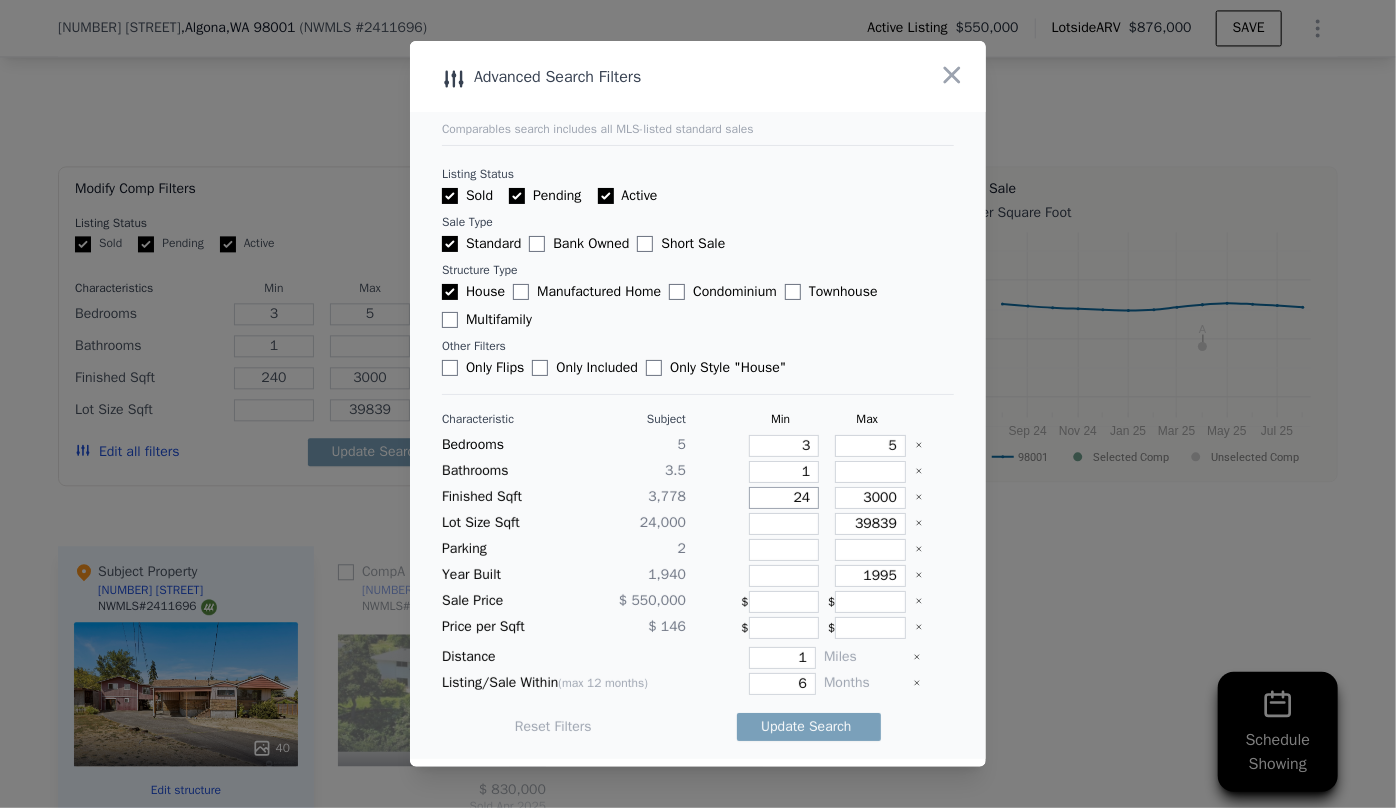 type on "24" 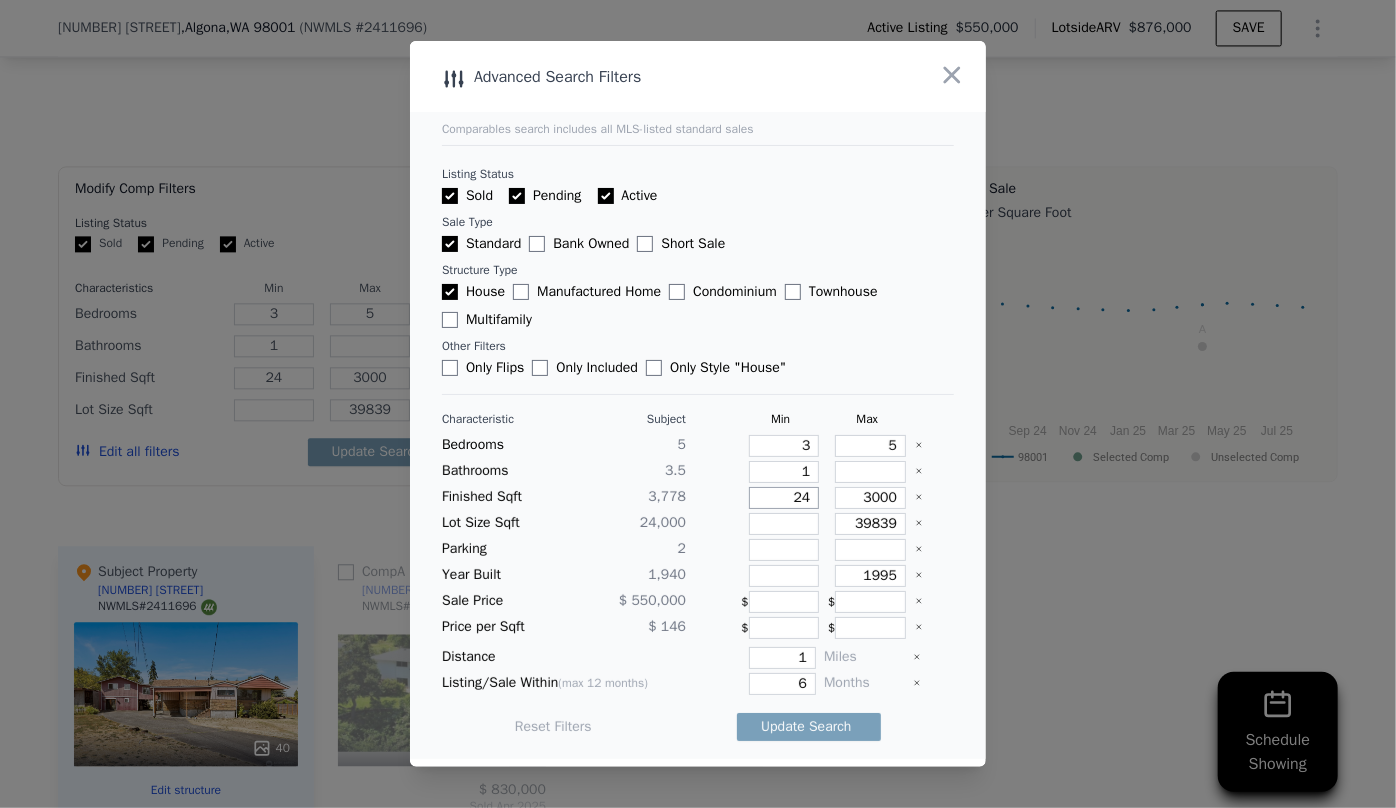 type on "2" 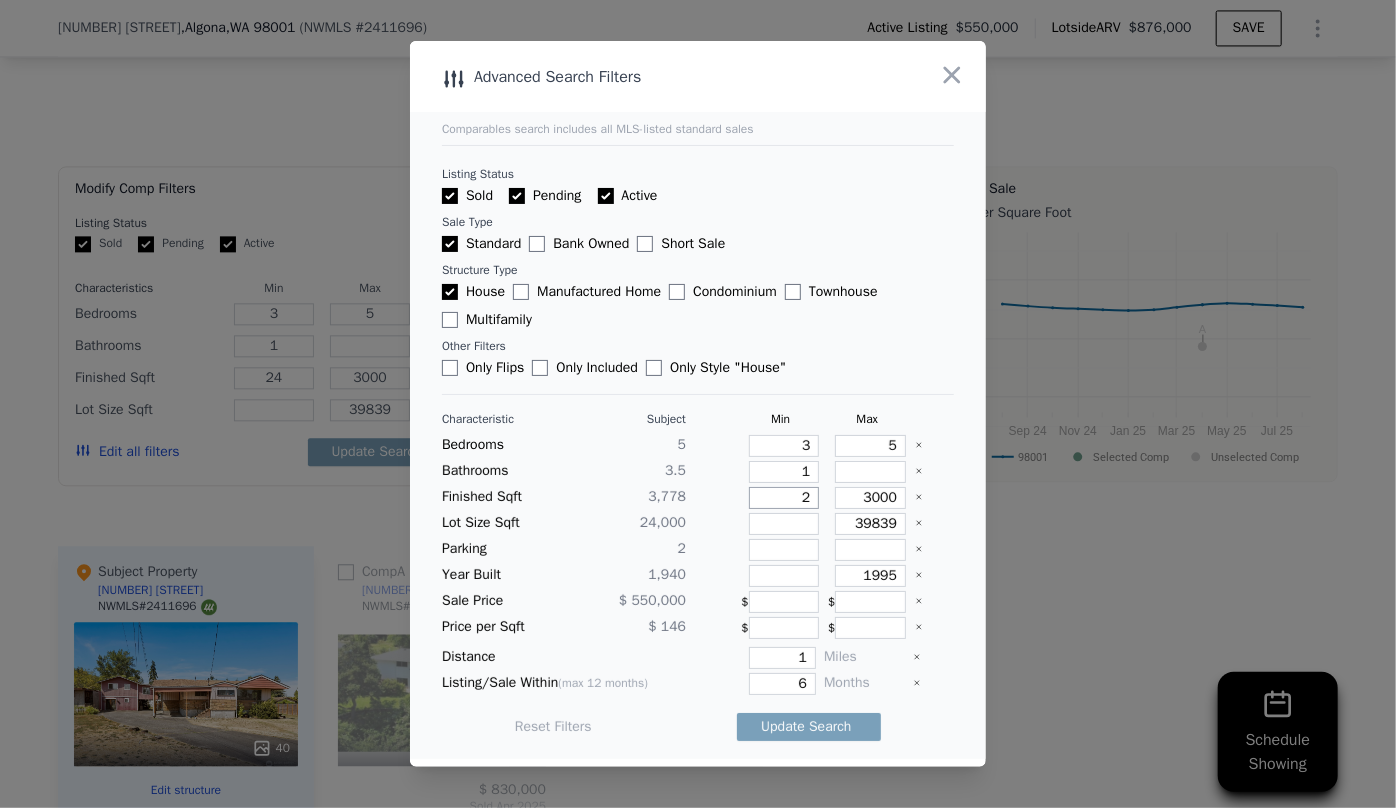 type 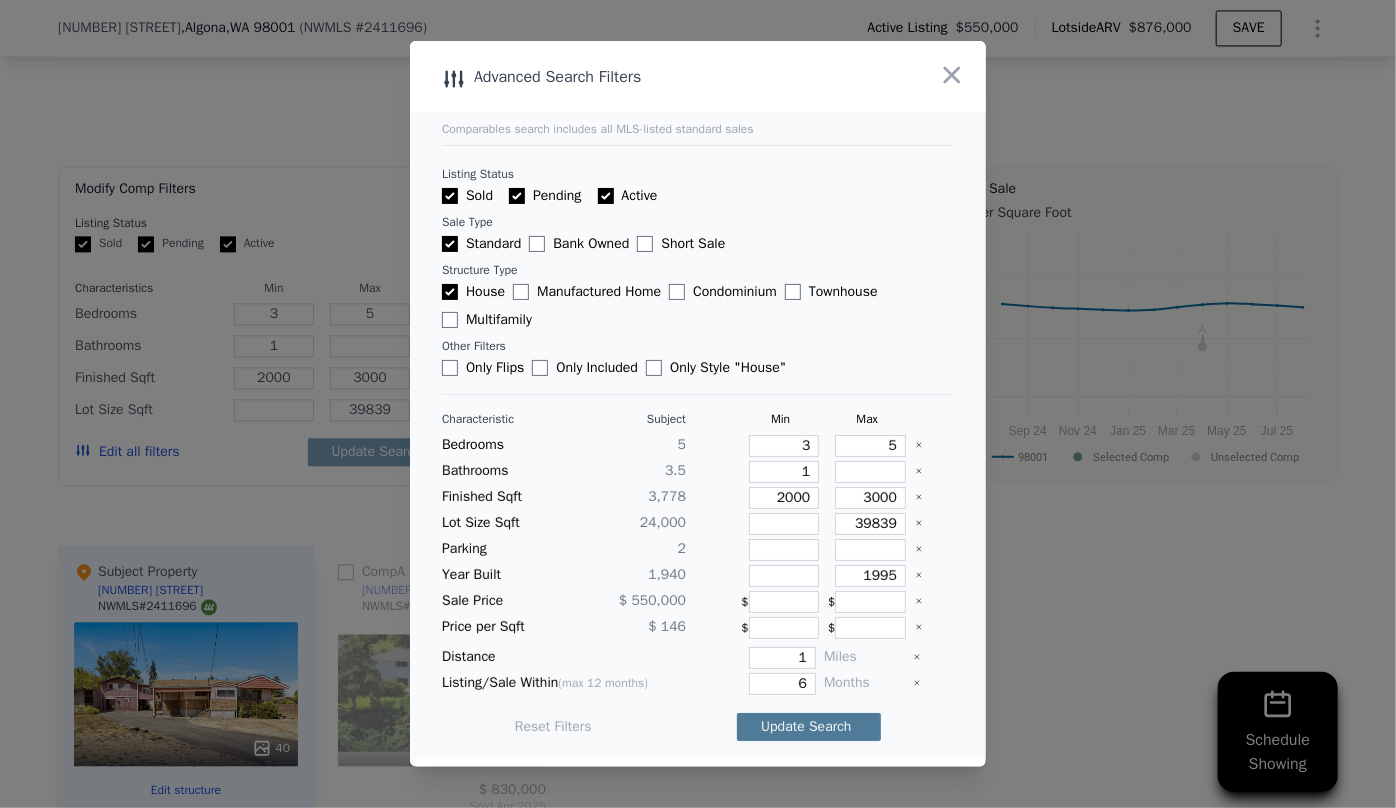 click on "Update Search" at bounding box center [809, 727] 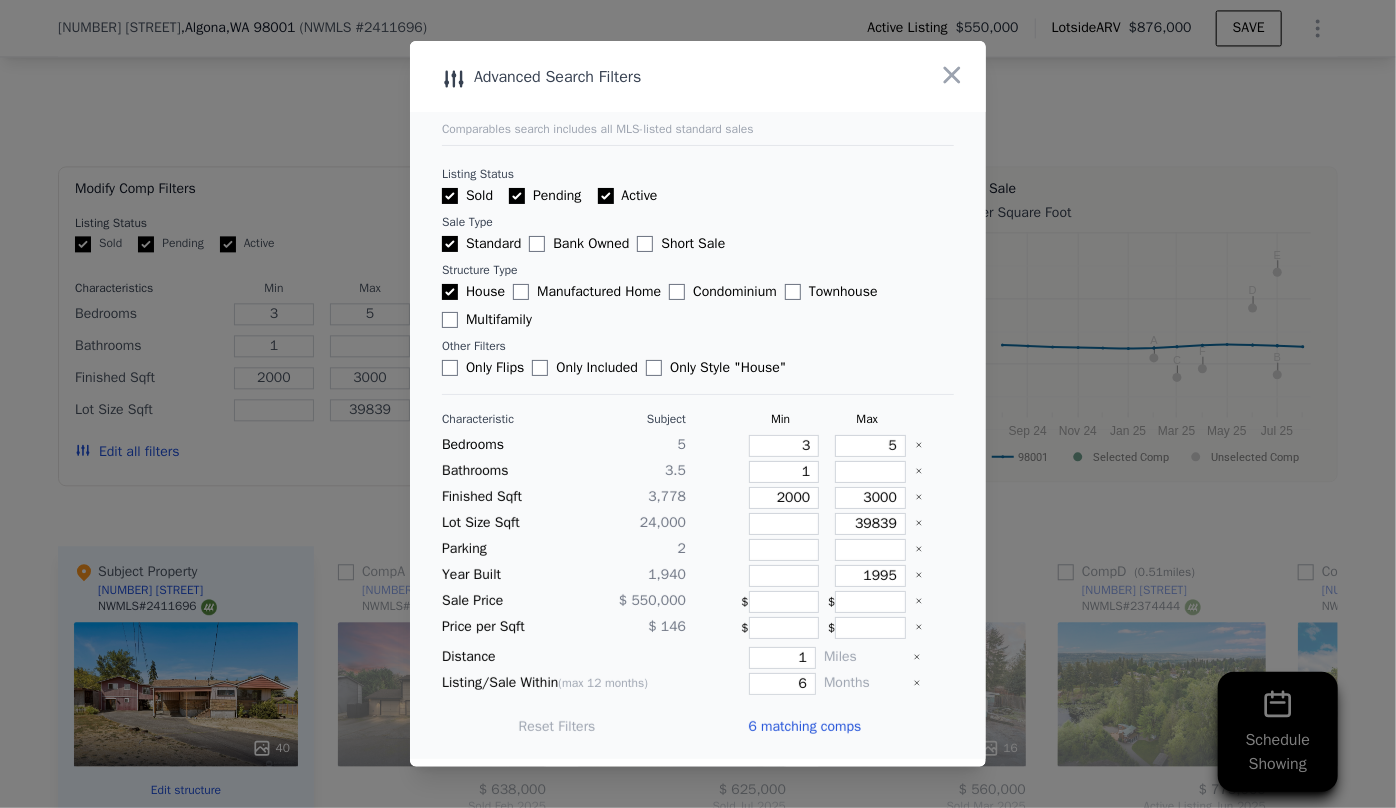 click on "6 matching comps" at bounding box center [804, 727] 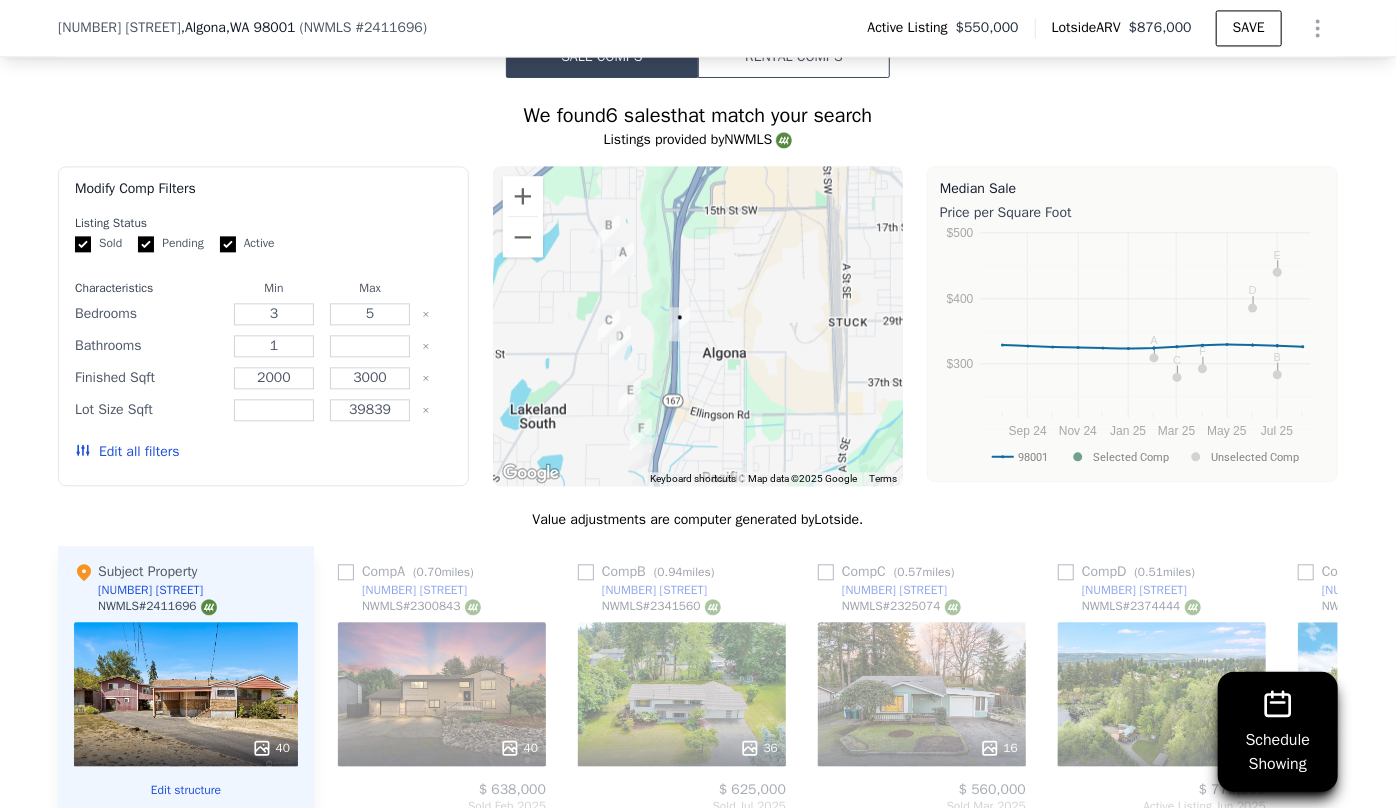 drag, startPoint x: 743, startPoint y: 319, endPoint x: 683, endPoint y: 305, distance: 61.611687 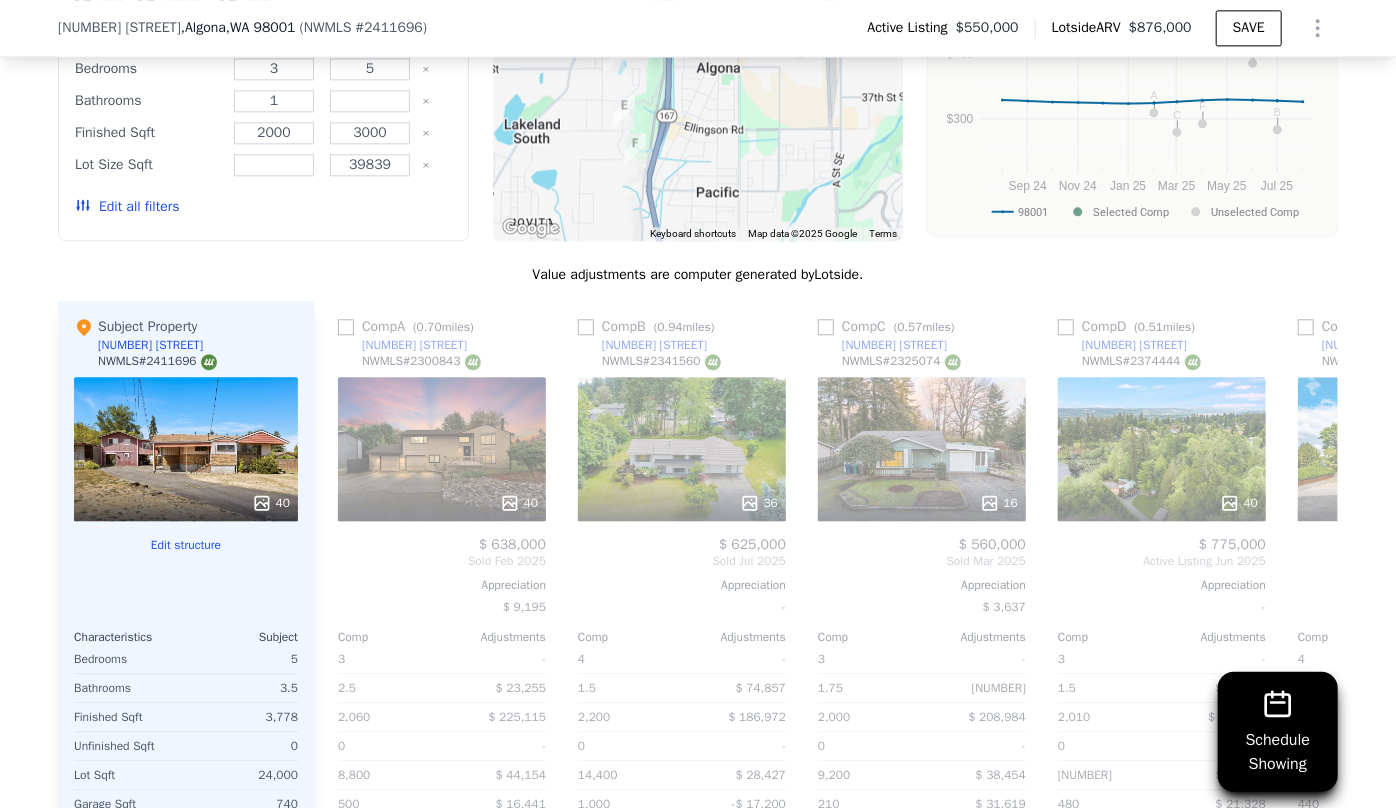 scroll, scrollTop: 2447, scrollLeft: 0, axis: vertical 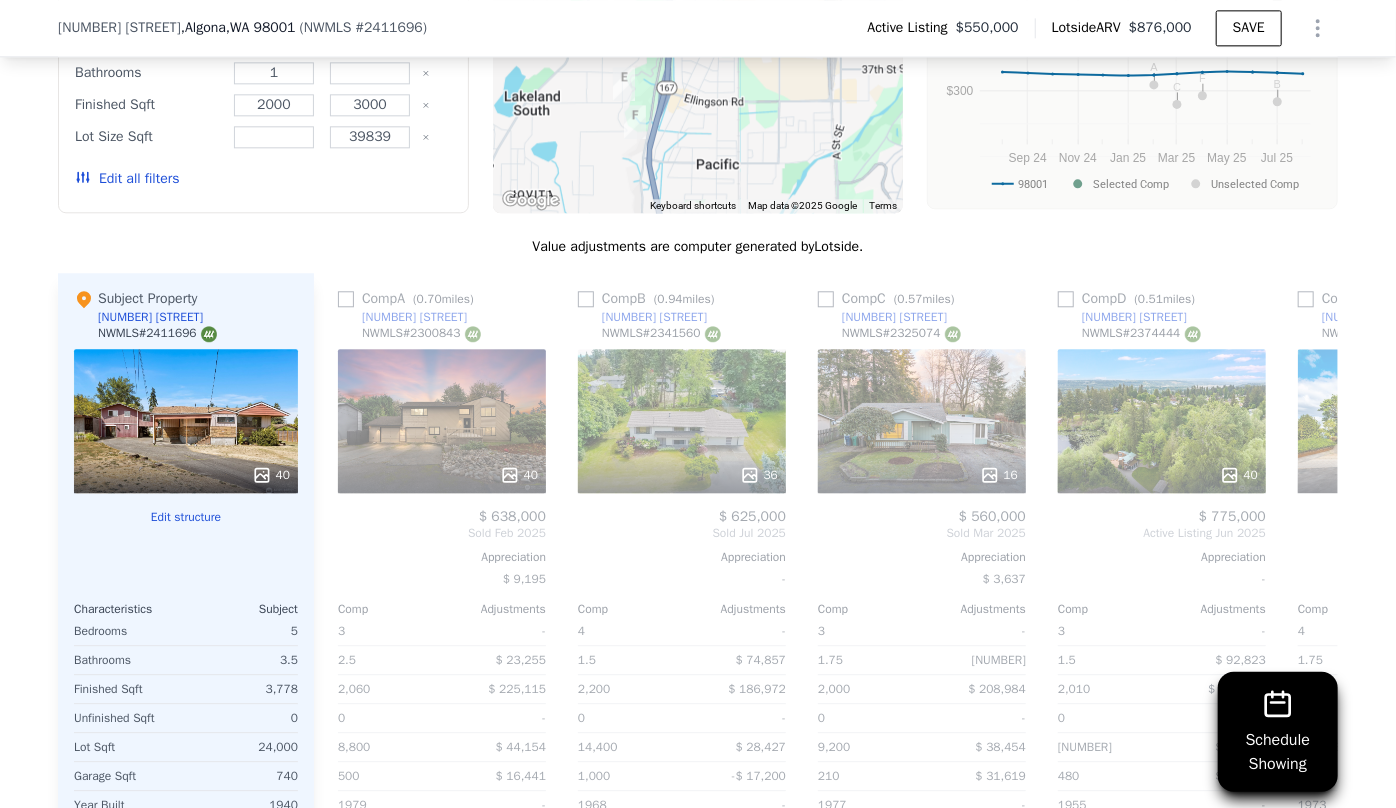 click on "Edit all filters" at bounding box center [127, 179] 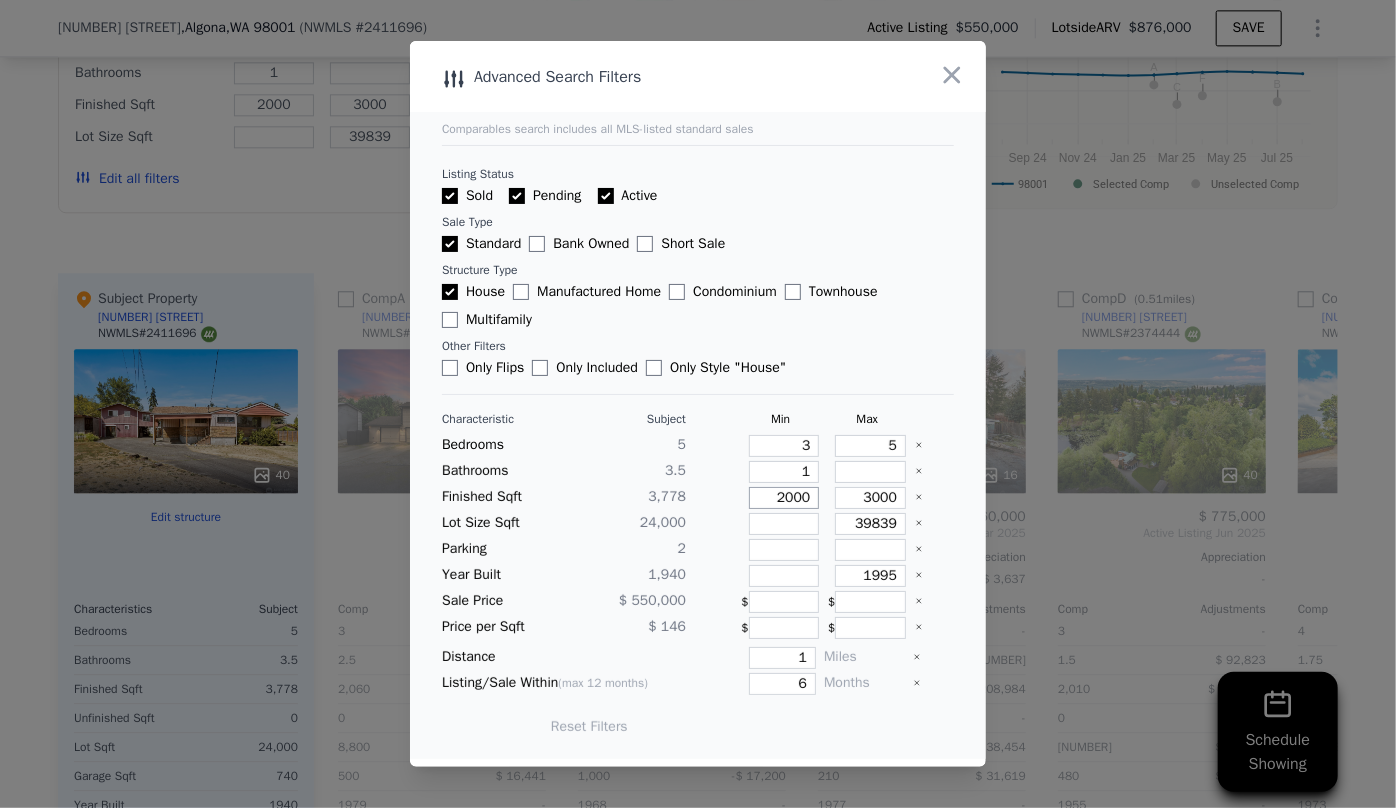 drag, startPoint x: 800, startPoint y: 501, endPoint x: 735, endPoint y: 495, distance: 65.27634 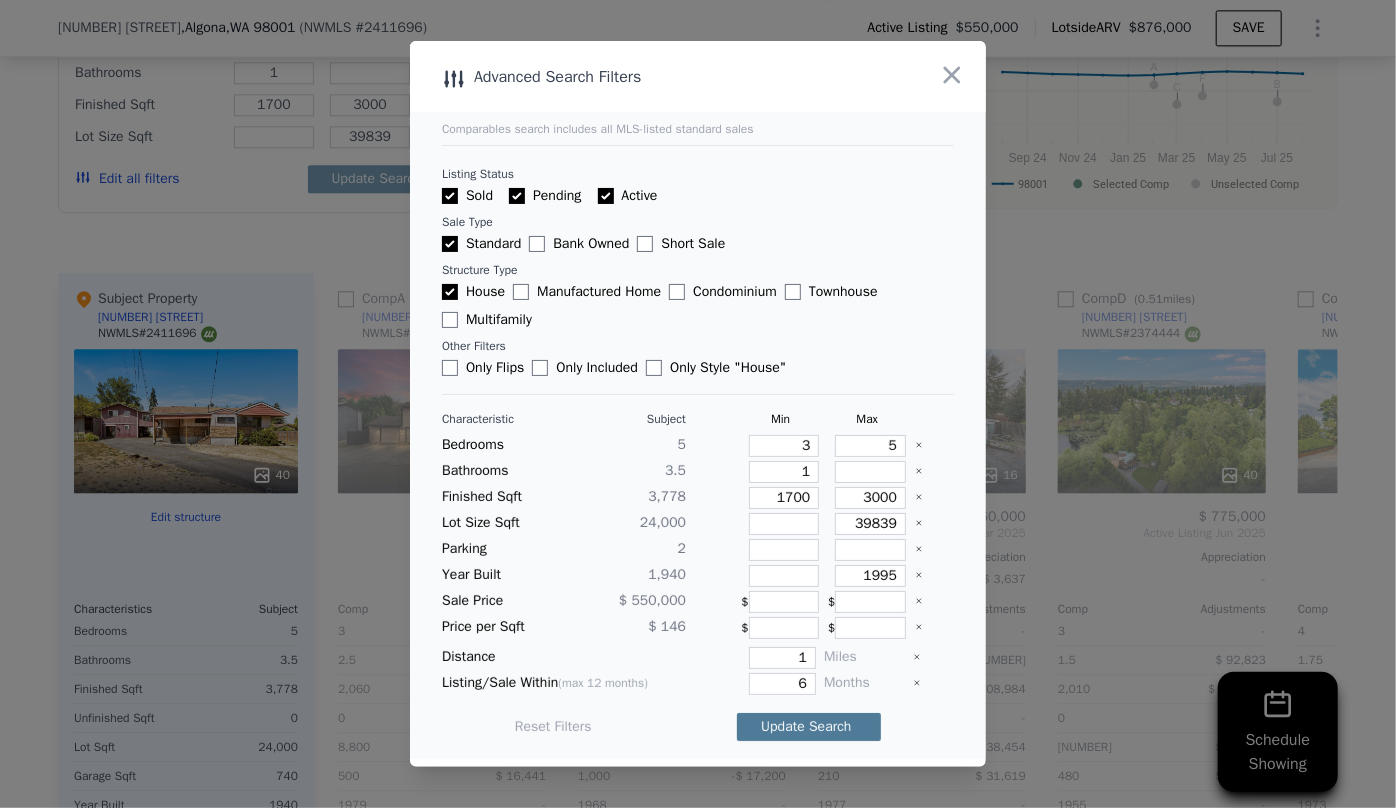 click on "Update Search" at bounding box center [809, 727] 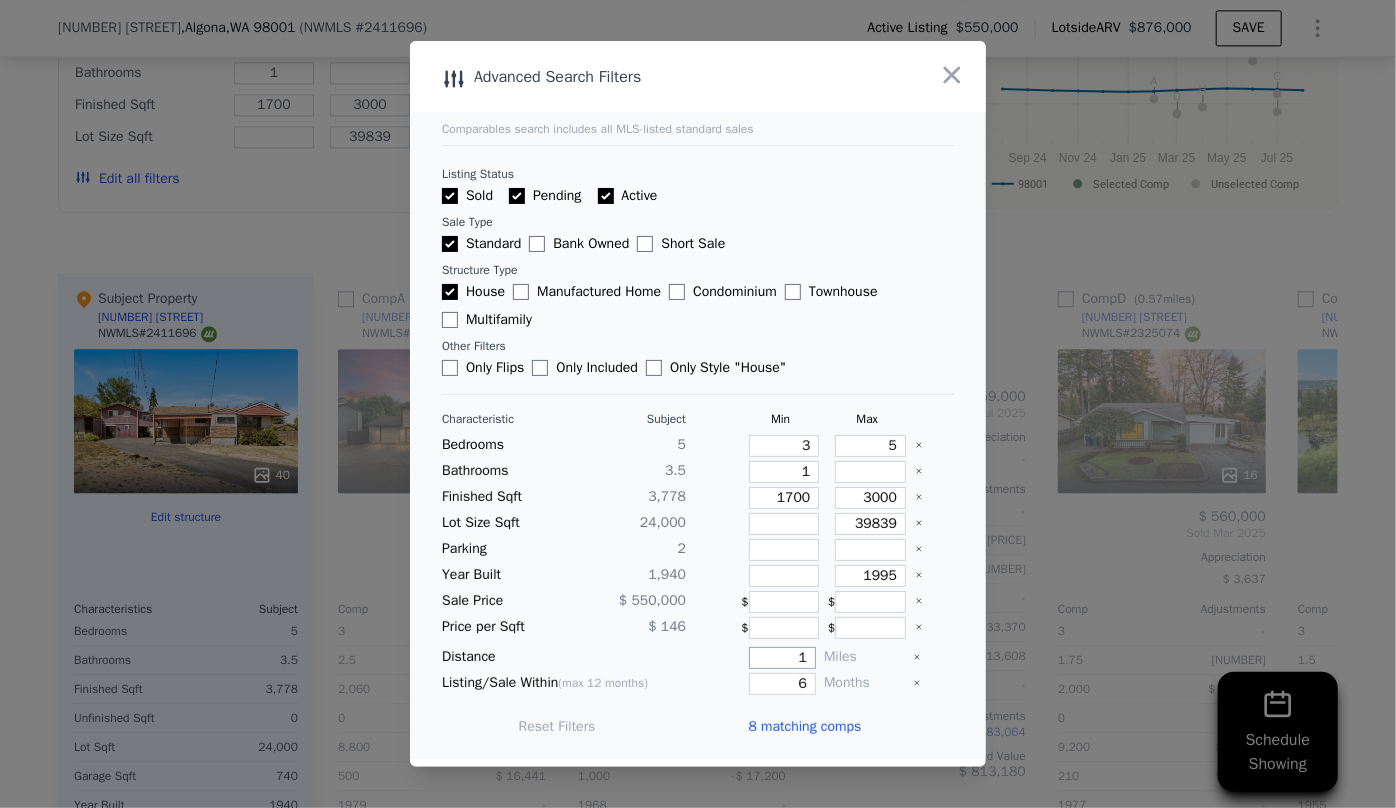 click on "1" at bounding box center [782, 658] 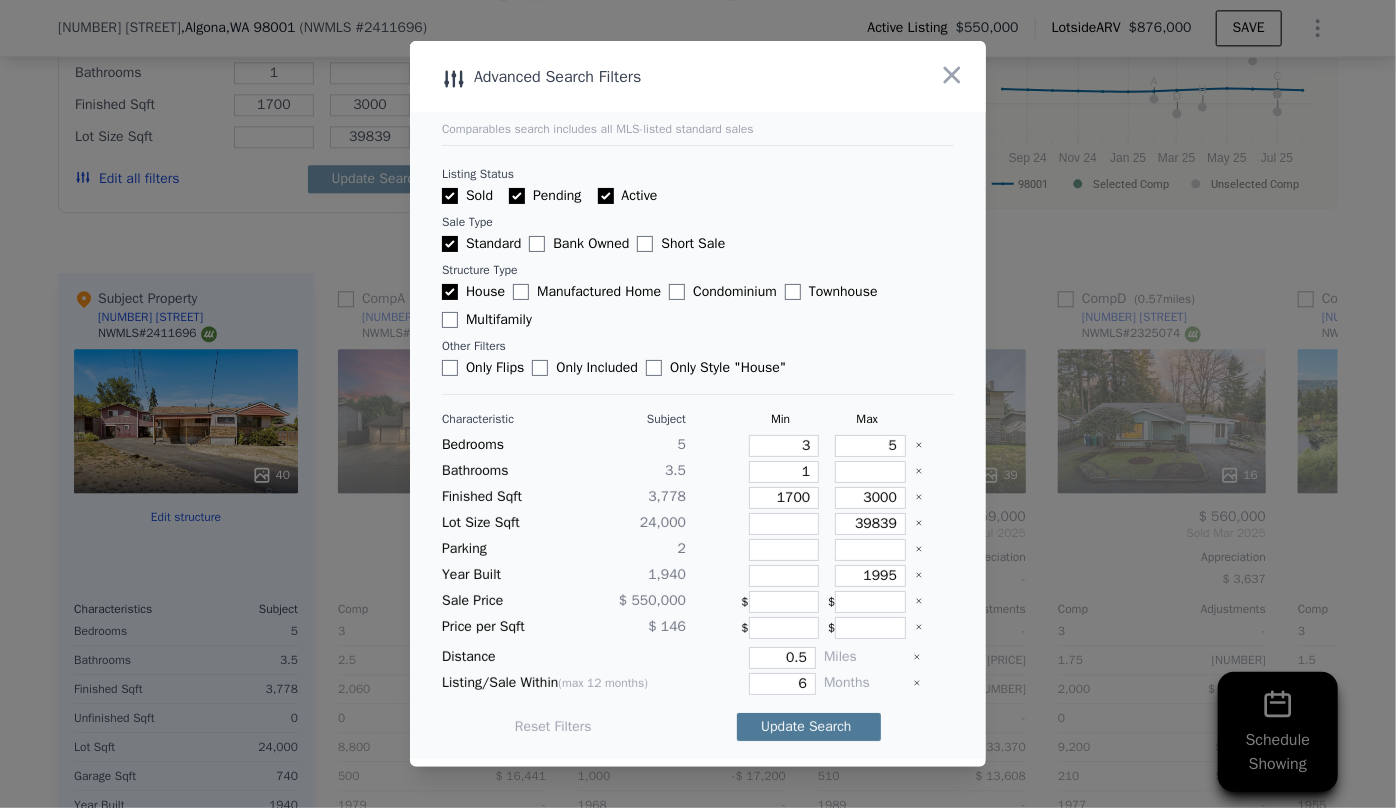 click on "Update Search" at bounding box center [809, 727] 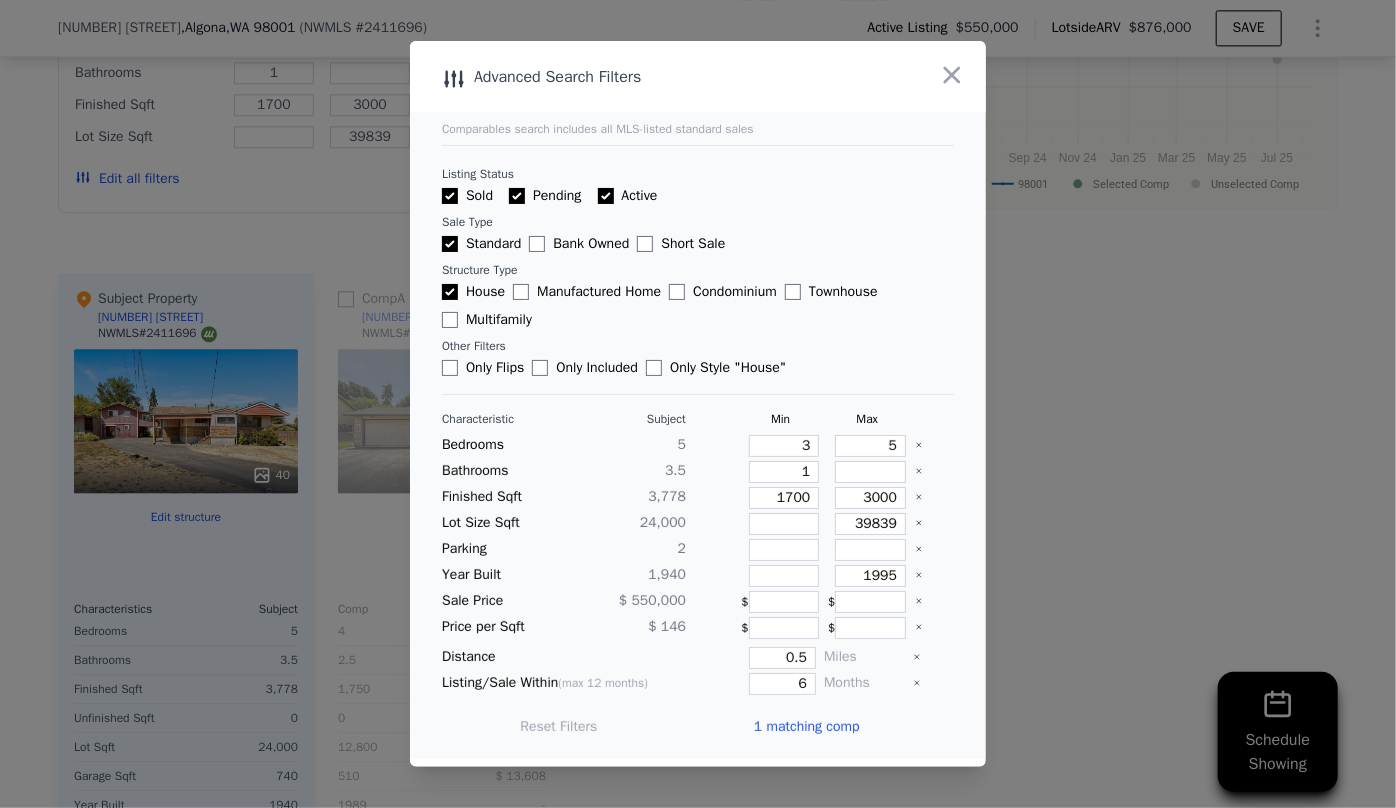 click on "1 matching comp" at bounding box center [807, 727] 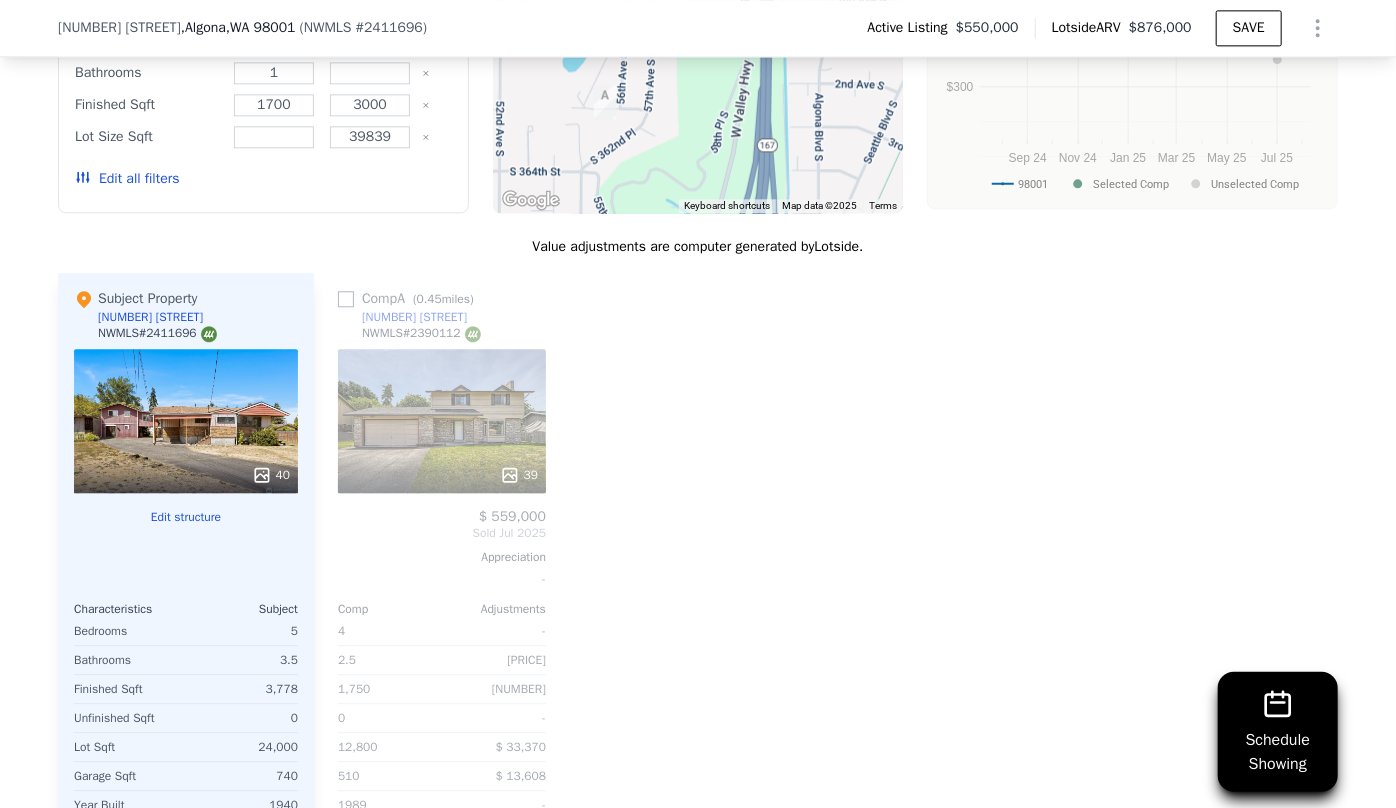 click on "Edit all filters" at bounding box center [127, 179] 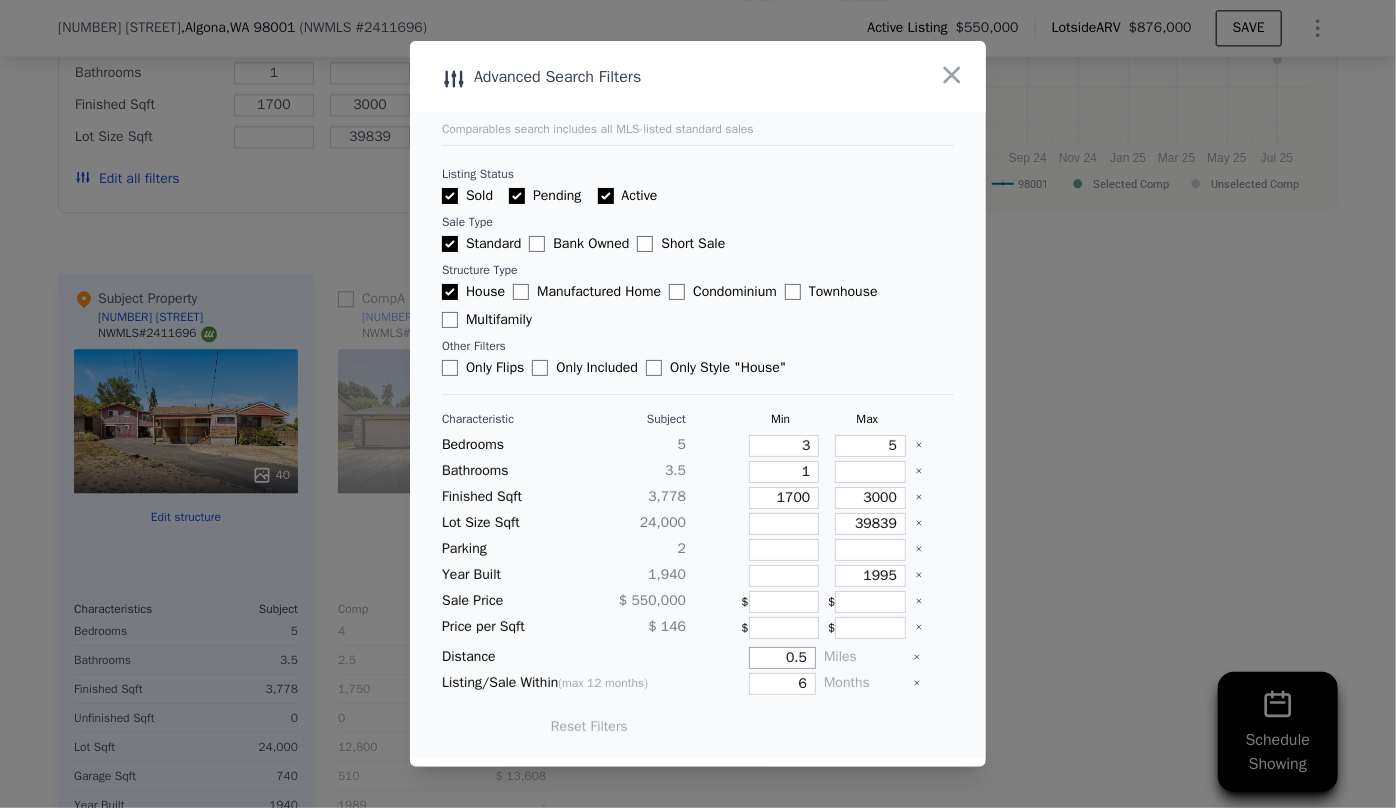 drag, startPoint x: 805, startPoint y: 652, endPoint x: 719, endPoint y: 646, distance: 86.209045 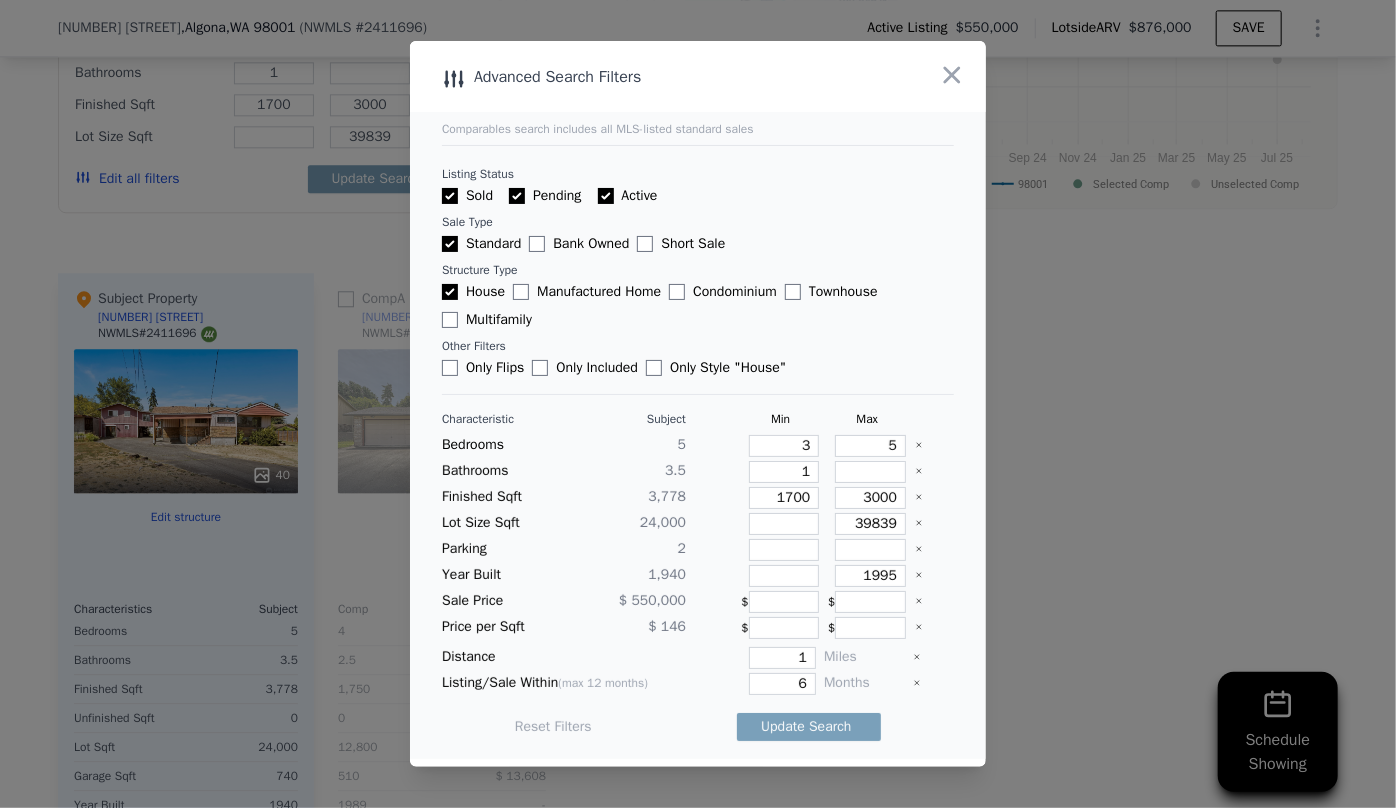 click on "Update Search" at bounding box center (809, 727) 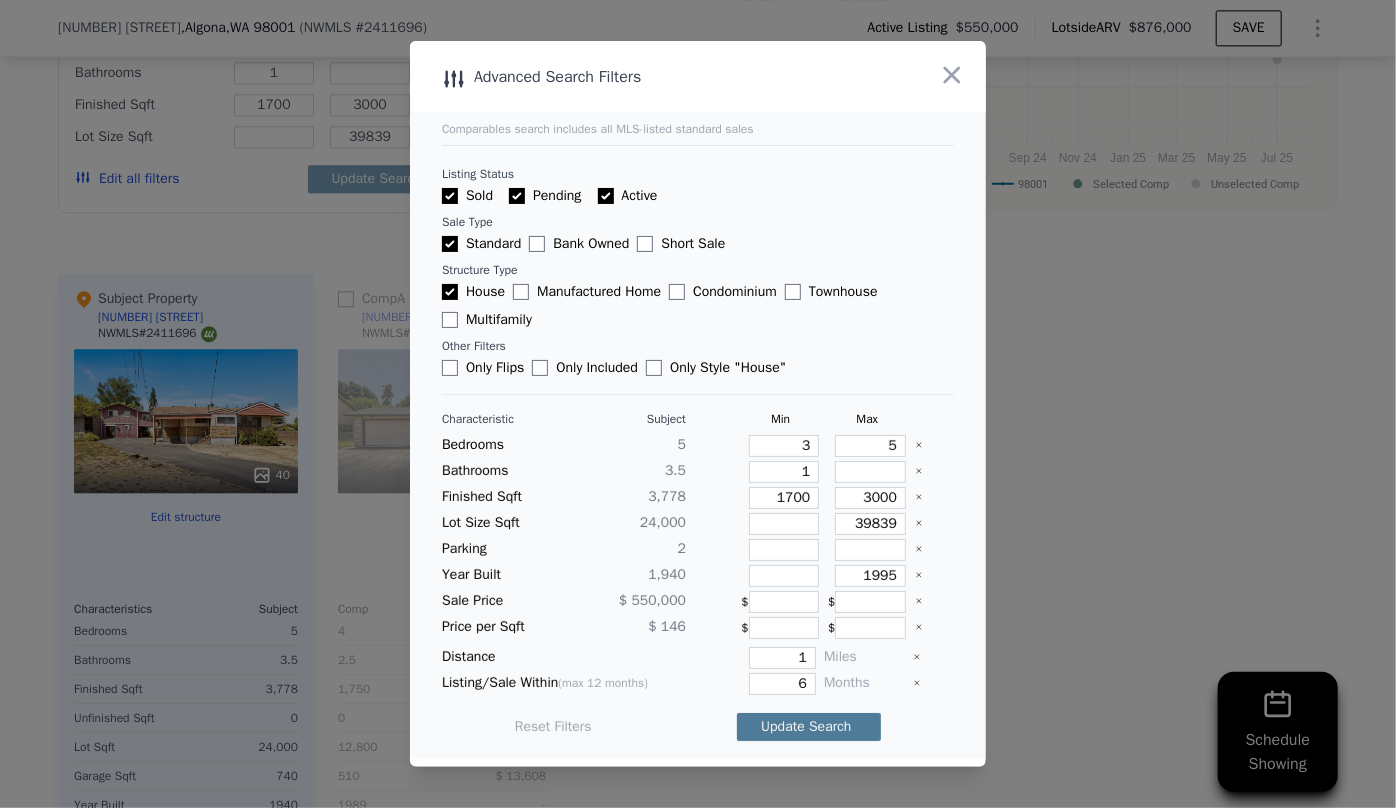 click on "Update Search" at bounding box center (809, 727) 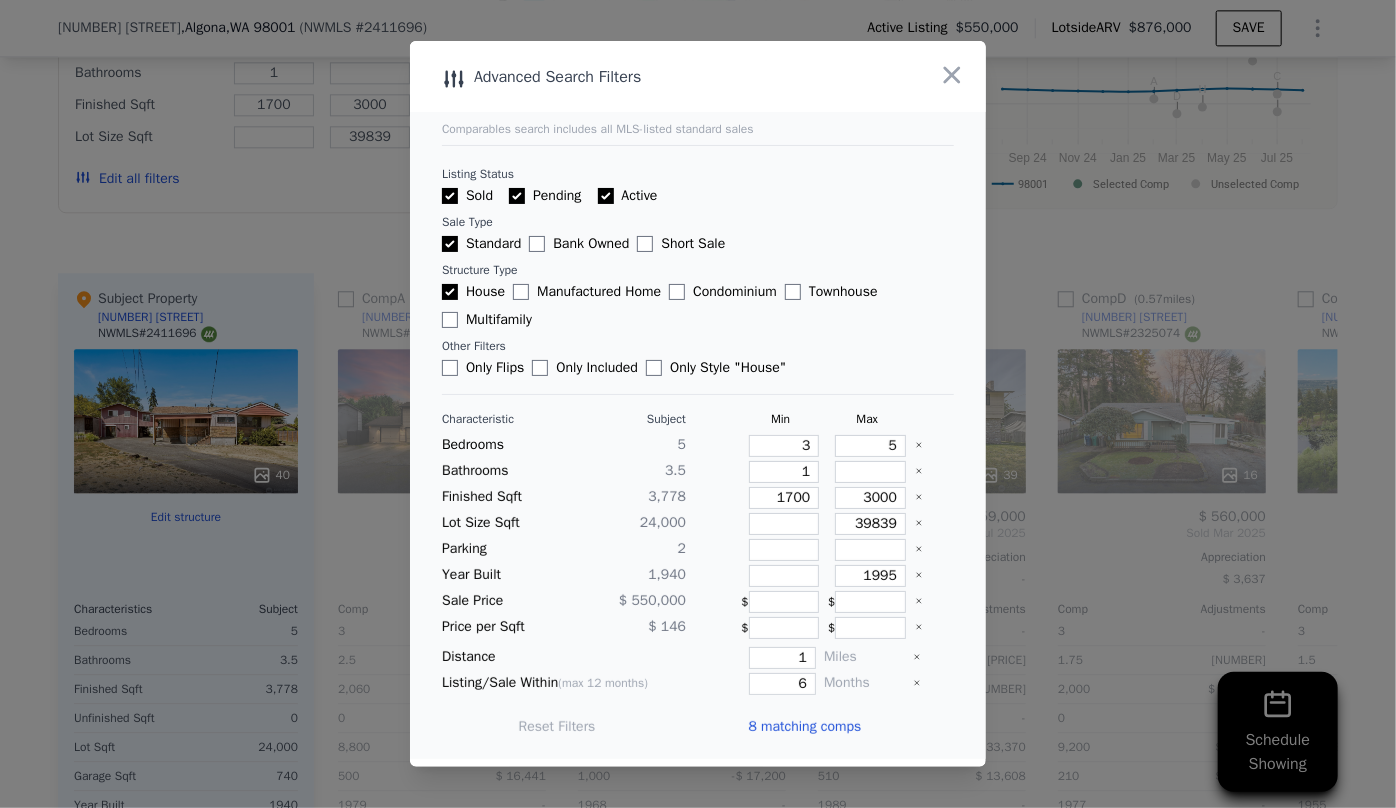 click on "8 matching comps" at bounding box center (804, 727) 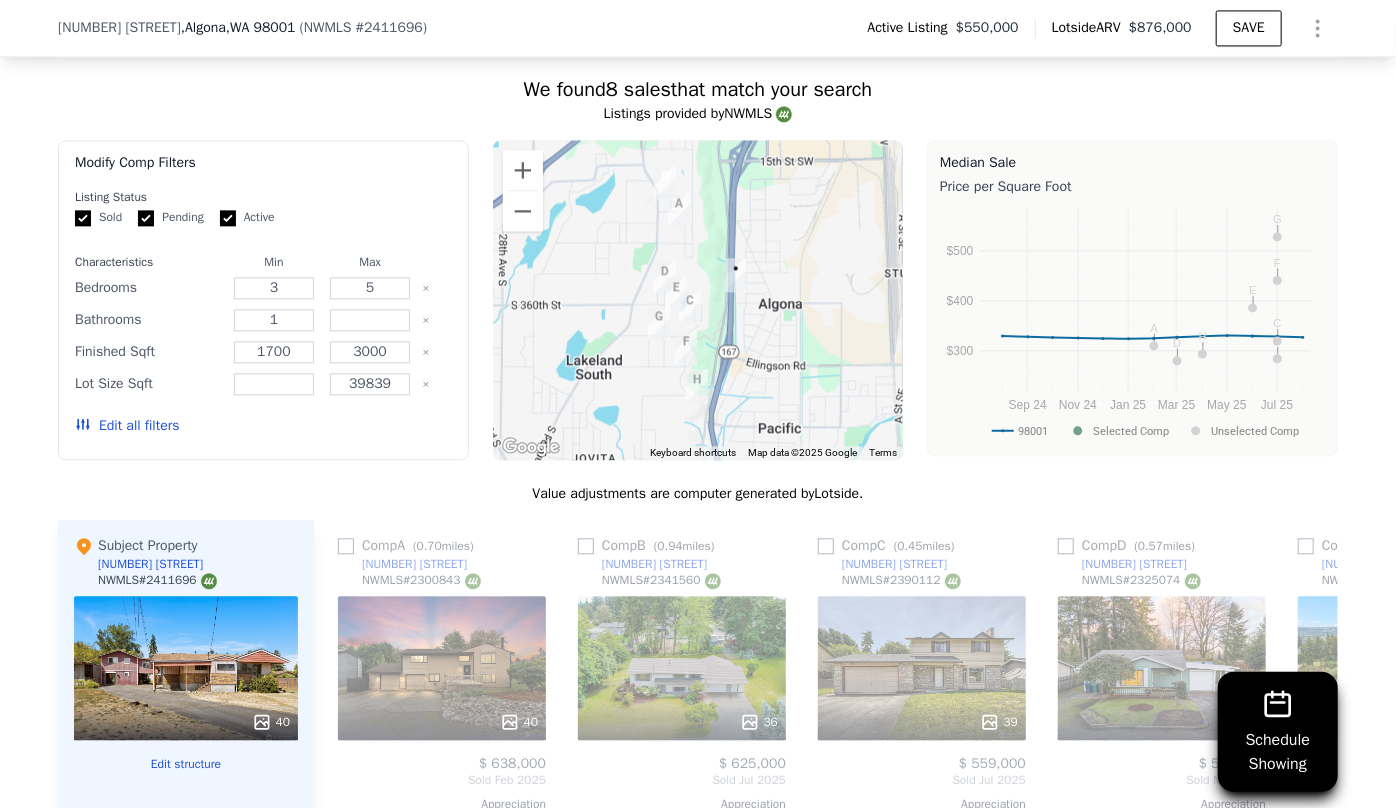 scroll, scrollTop: 2174, scrollLeft: 0, axis: vertical 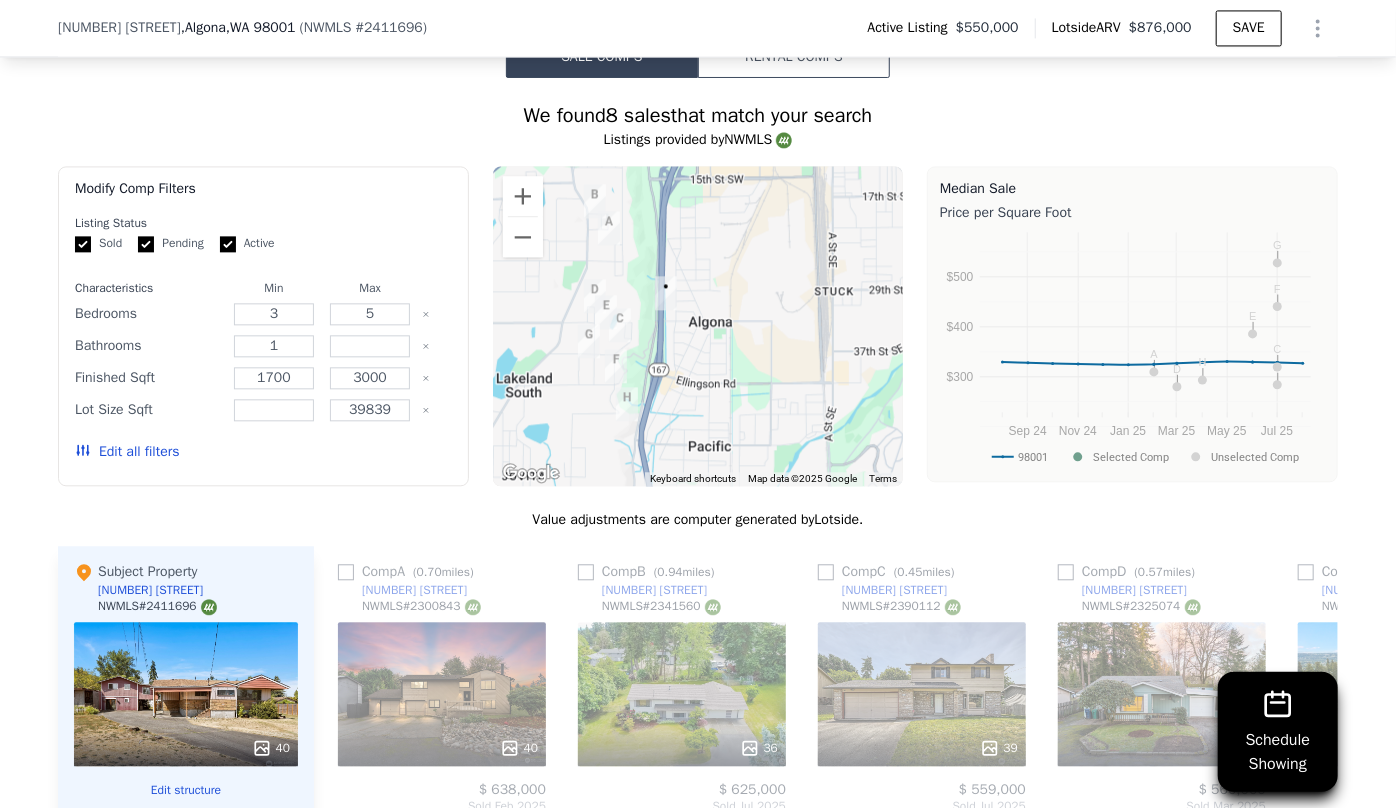 drag, startPoint x: 724, startPoint y: 382, endPoint x: 650, endPoint y: 372, distance: 74.672615 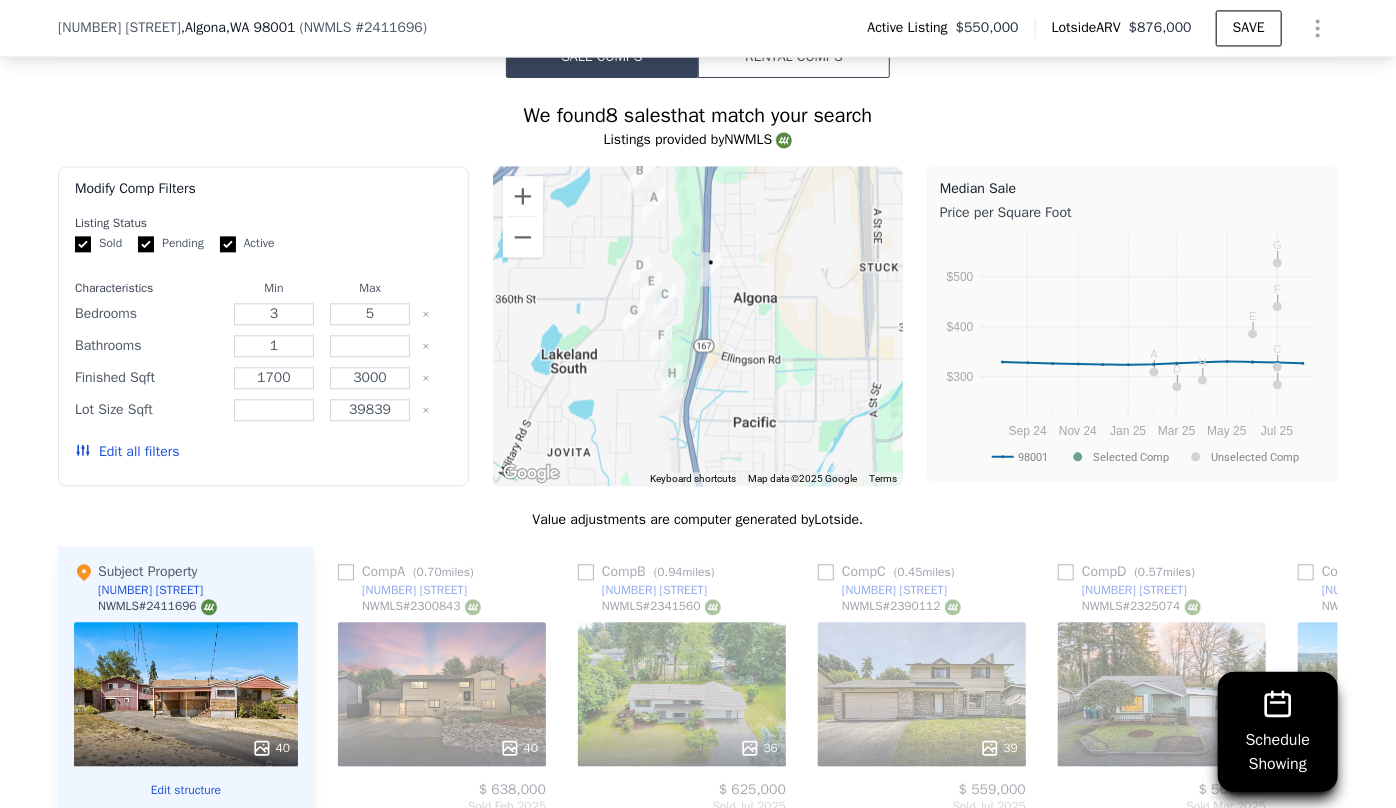 drag, startPoint x: 706, startPoint y: 357, endPoint x: 757, endPoint y: 330, distance: 57.706154 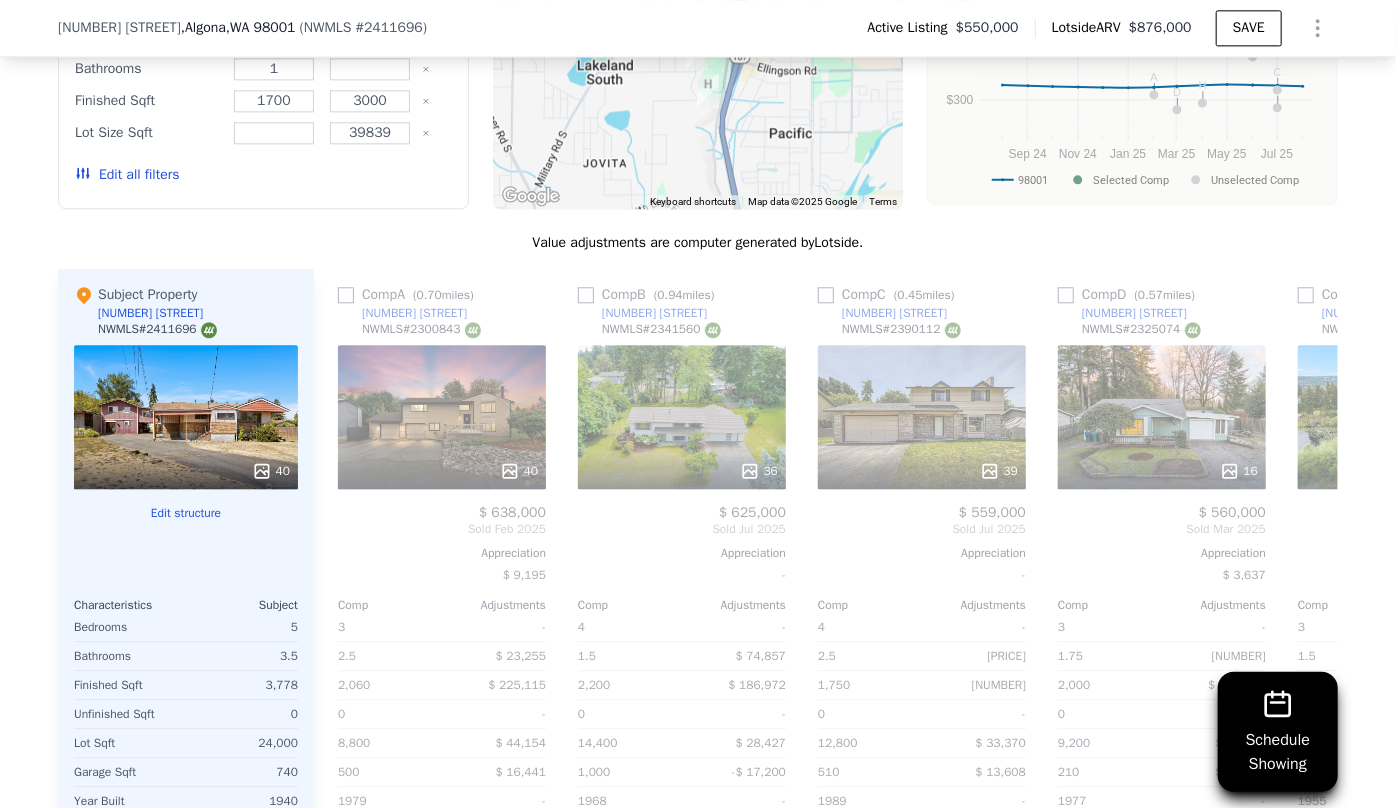scroll, scrollTop: 2538, scrollLeft: 0, axis: vertical 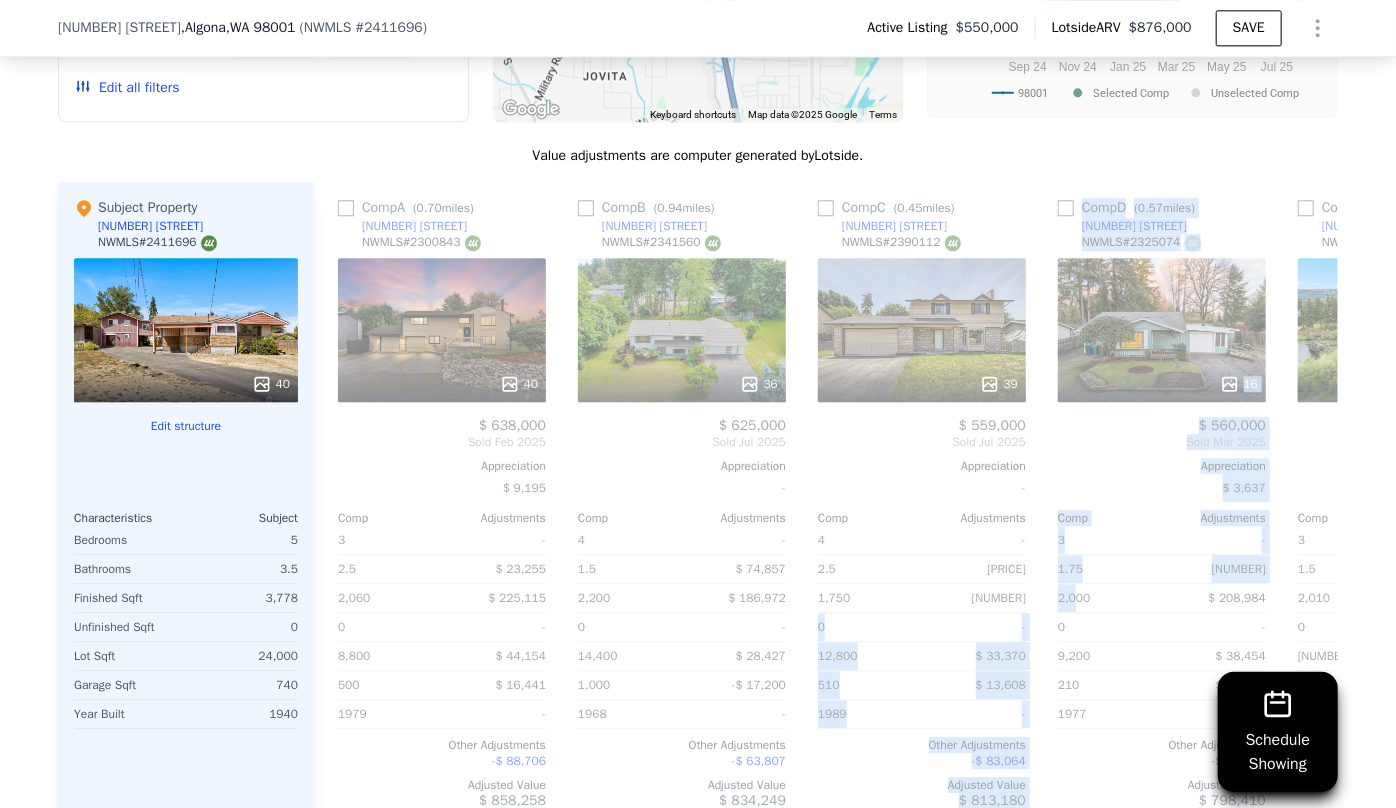 drag, startPoint x: 1063, startPoint y: 595, endPoint x: 800, endPoint y: 603, distance: 263.12164 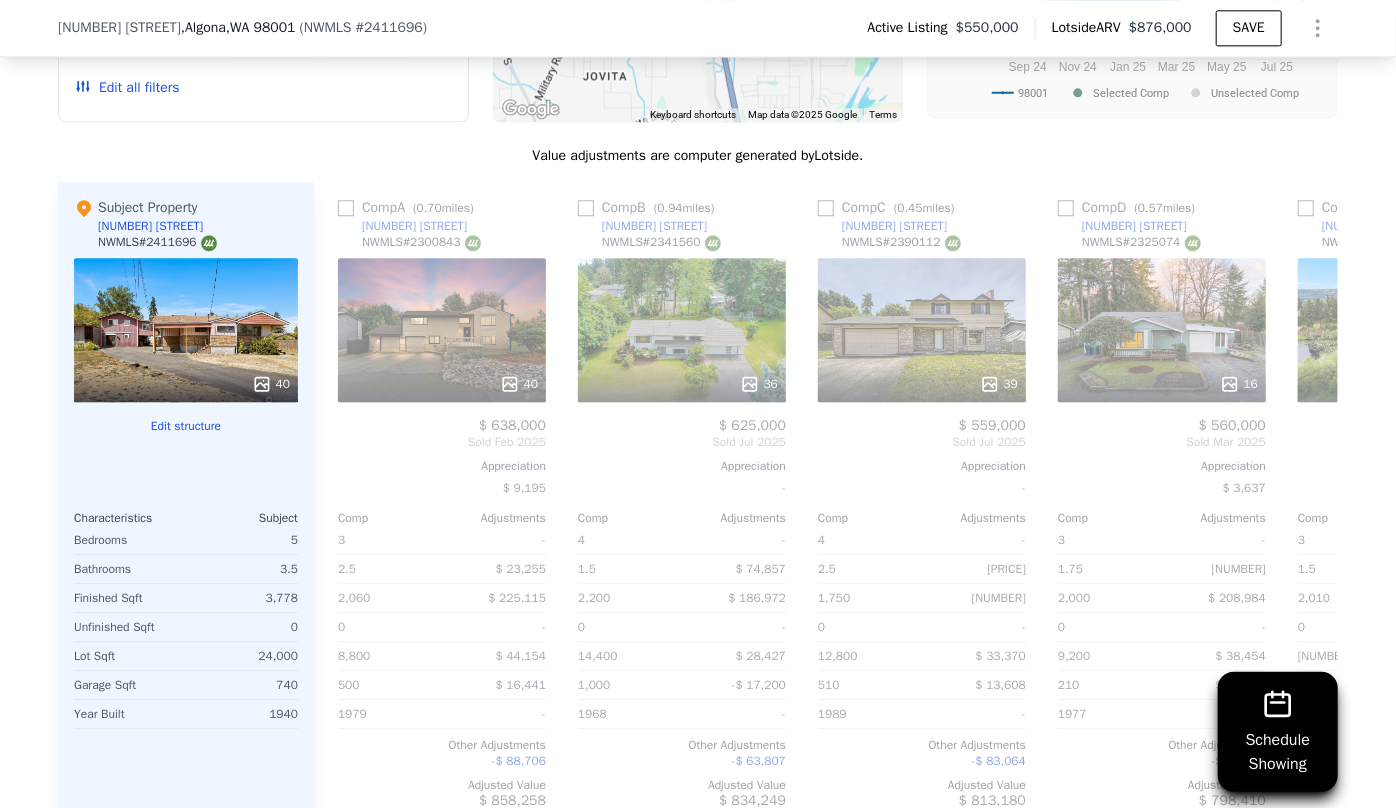 click on "We found [NUMBER] sales that match your search Listings provided by NWMLS Filters Map Prices Modify Comp Filters Listing Status Sold Pending Active Characteristics Min Max Bedrooms [NUMBER] [NUMBER] Bathrooms [NUMBER] Finished Sqft [SQFT] [SQFT] Lot Size Sqft [SQFT] Edit all filters To navigate the map with touch gestures double-tap and hold your finger on the map, then drag the map. ← Move left → Move right ↑ Move up ↓ Move down + Zoom in - Zoom out Home Jump left by [PERCENT]% End Jump right by [PERCENT]% Page Up Jump up by [PERCENT]% Page Down Jump down by [PERCENT]% A B C D E F G H • Keyboard shortcuts Map Data Map data ©[YEAR]Google Map data ©[YEAR]Google [NUMBER] km Click to toggle between metric and imperial units Terms Report a map error Median Sale Price per Square Foot [POSTAL_CODE] Selected Comp Unselected Comp [MONTH] [YEAR] [MONTH] [YEAR] [MONTH] [YEAR] [MONTH] [YEAR] [MONTH] [YEAR] [MONTH] [YEAR] $ [NUMBER] $ [NUMBER] $ [NUMBER] A D H E B C F G Month [POSTAL_CODE] Selected Comp Unselected Comp [MONTH] [YEAR] [NUMBER].[NUMBER] [MONTH] [YEAR] [NUMBER].[NUMBER] [MONTH] [YEAR] [NUMBER].[NUMBER] [MONTH] [YEAR] [NUMBER].[NUMBER] [MONTH] [YEAR] [NUMBER].[NUMBER] [MONTH] [YEAR]" at bounding box center (698, 299) 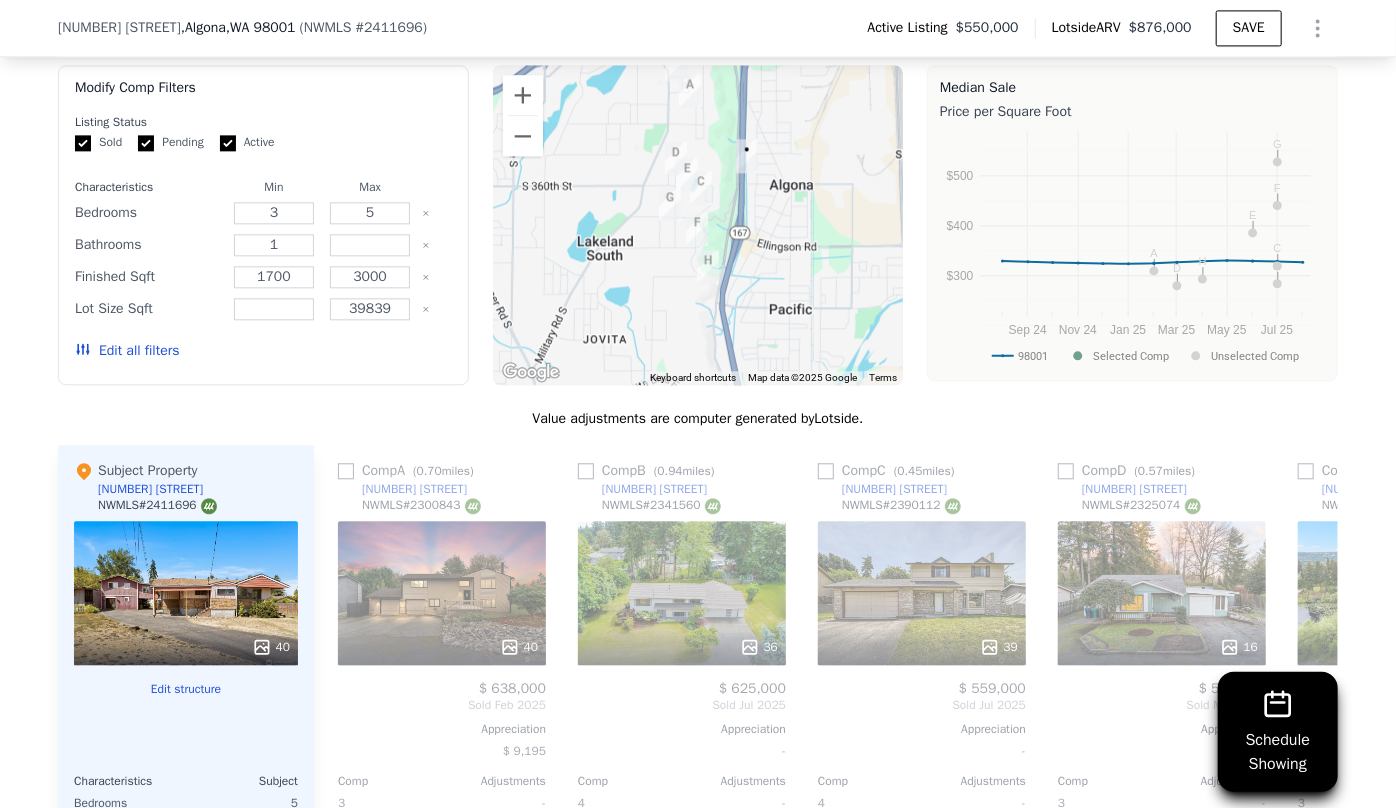 scroll, scrollTop: 2265, scrollLeft: 0, axis: vertical 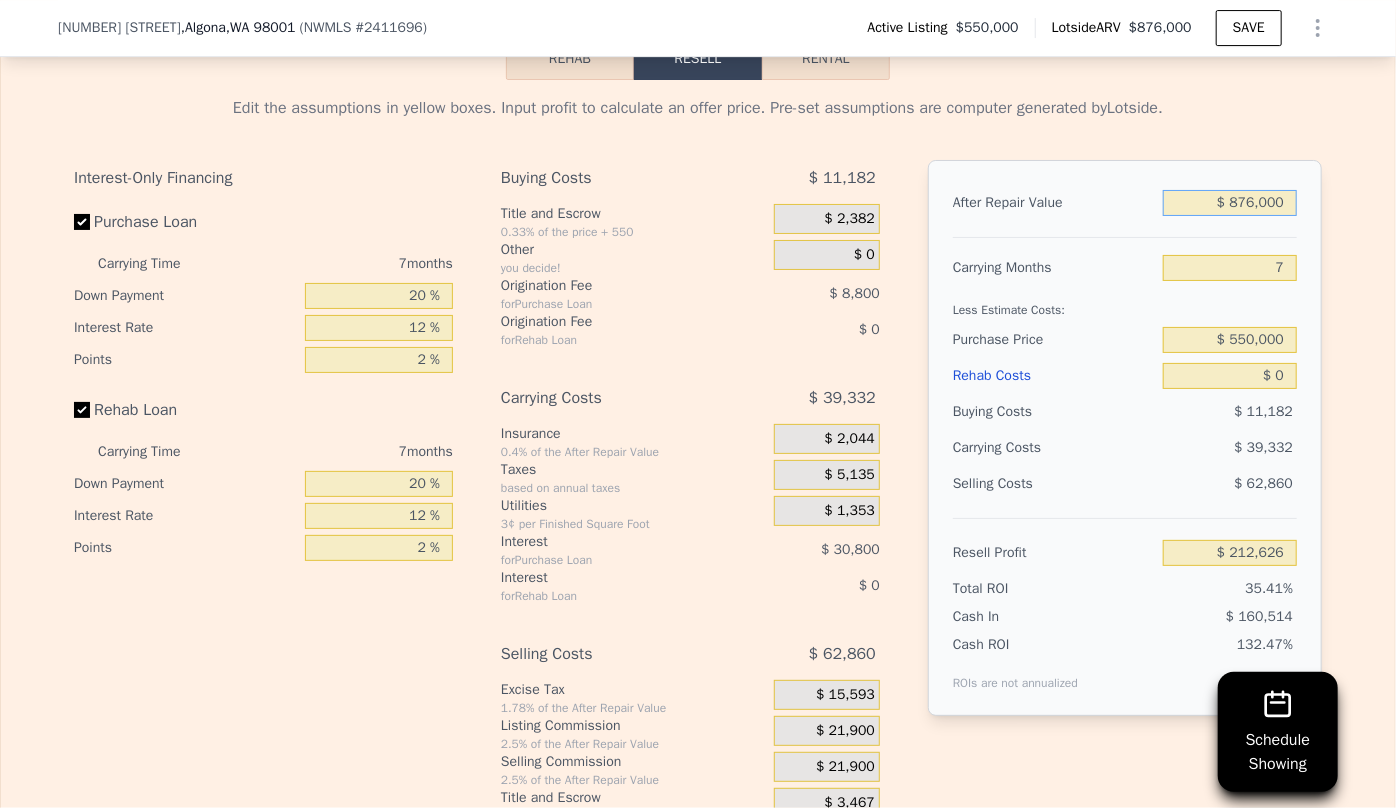 click on "$ 876,000" at bounding box center [1230, 203] 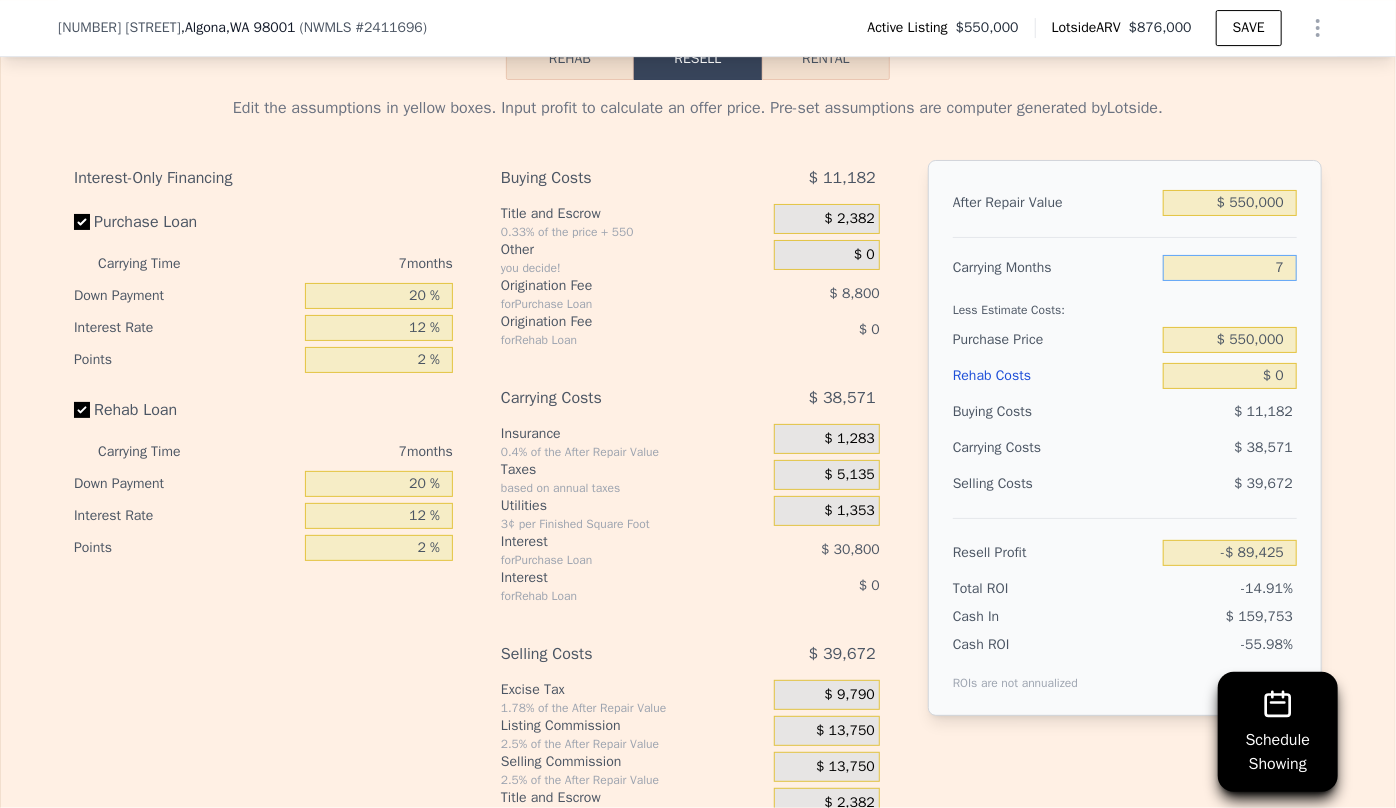 click on "7" at bounding box center (1230, 268) 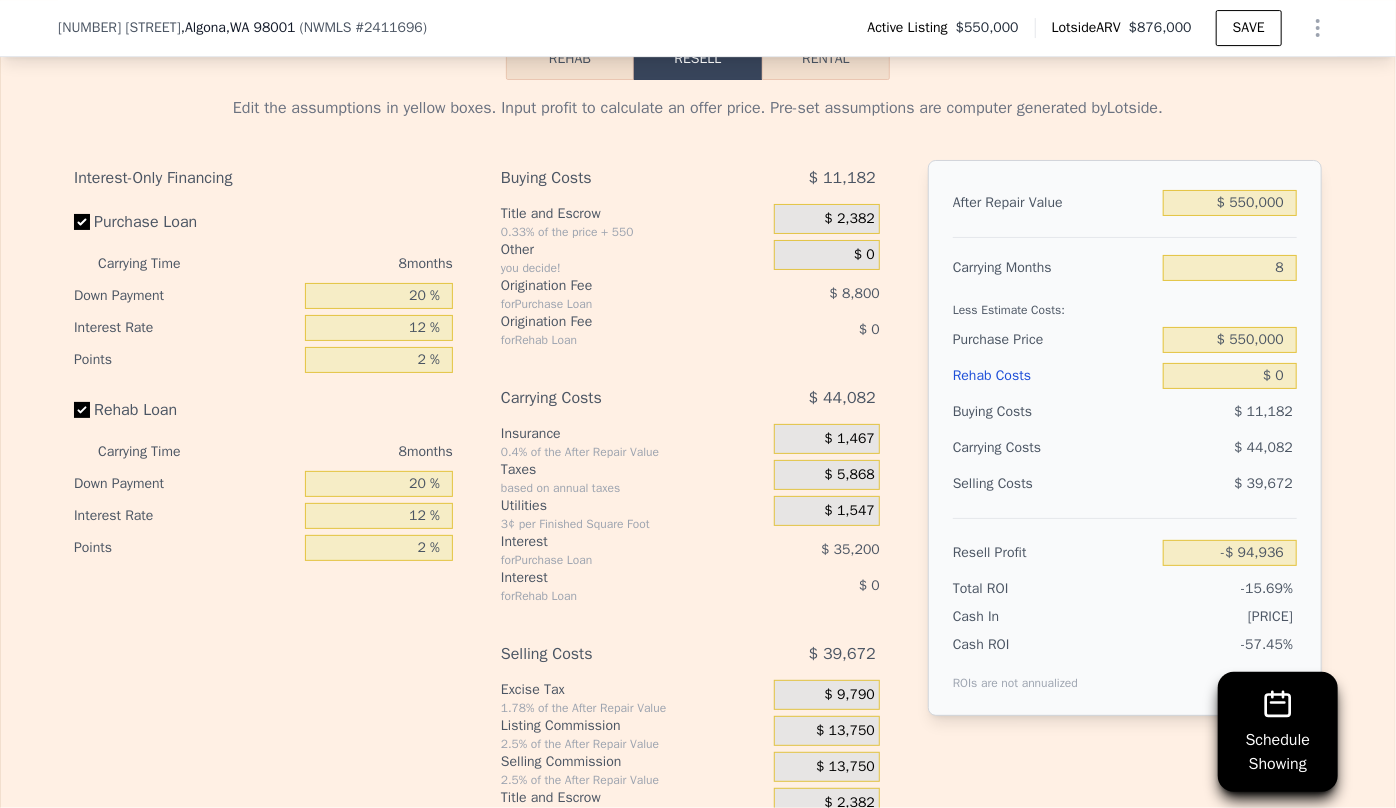 click on "Carrying Costs" at bounding box center (1015, 448) 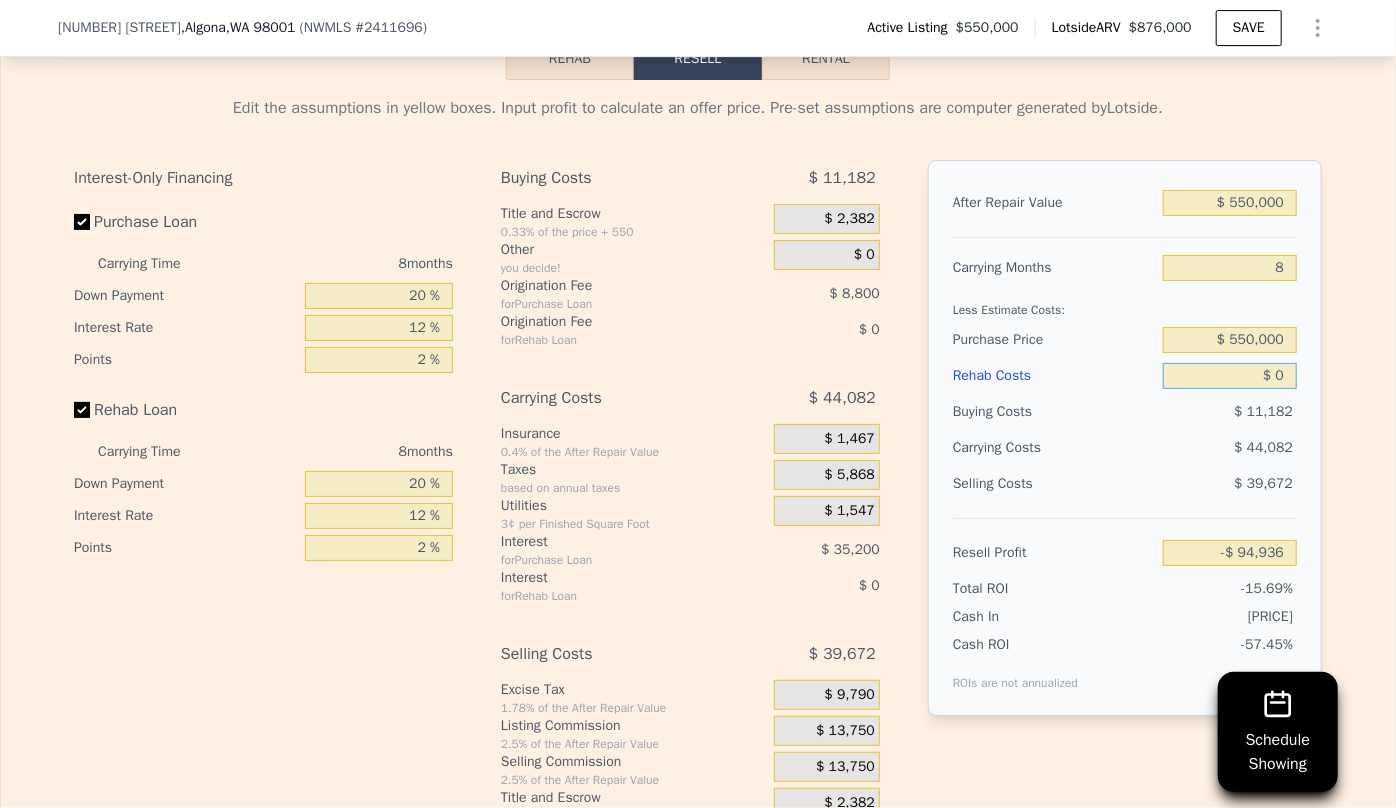 click on "$ 0" at bounding box center [1230, 376] 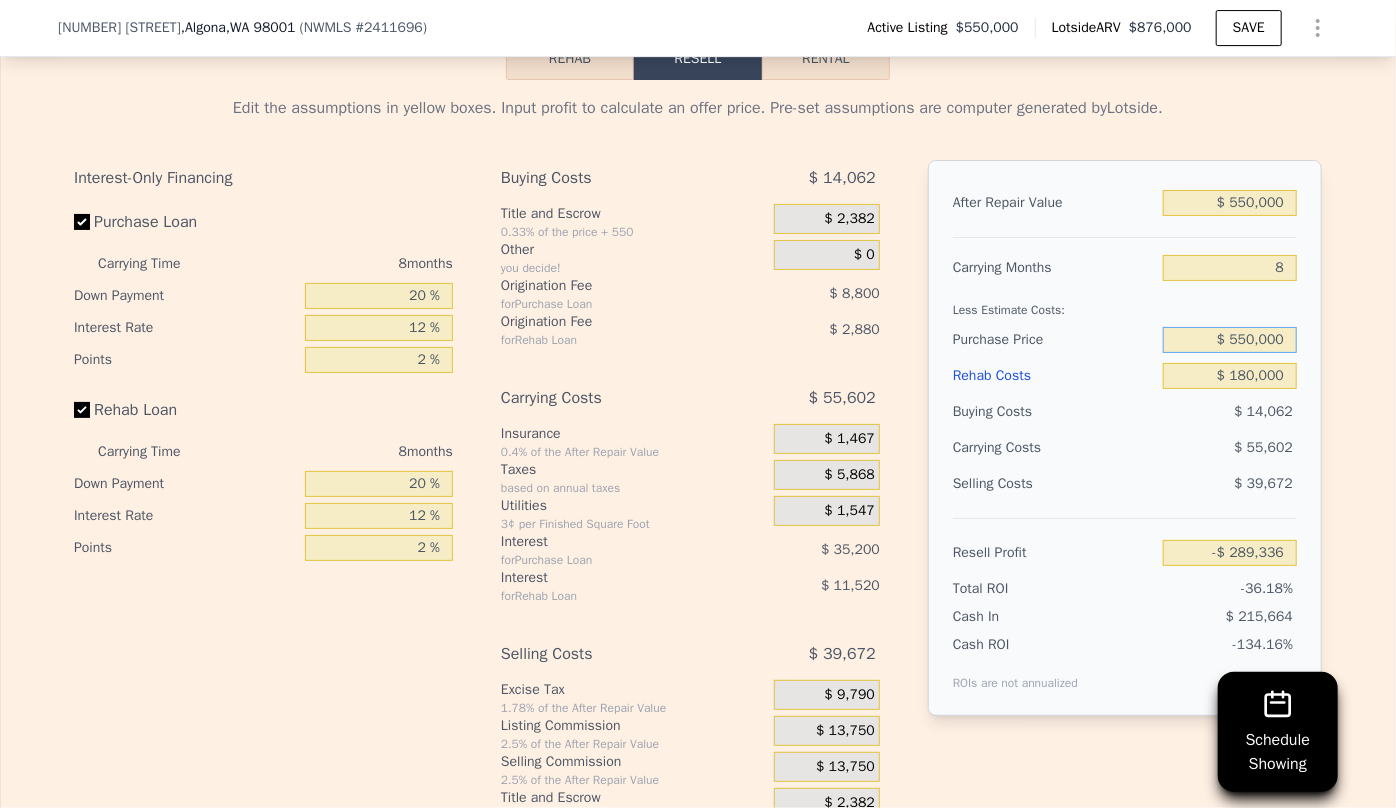 click on "$ 550,000" at bounding box center [1230, 340] 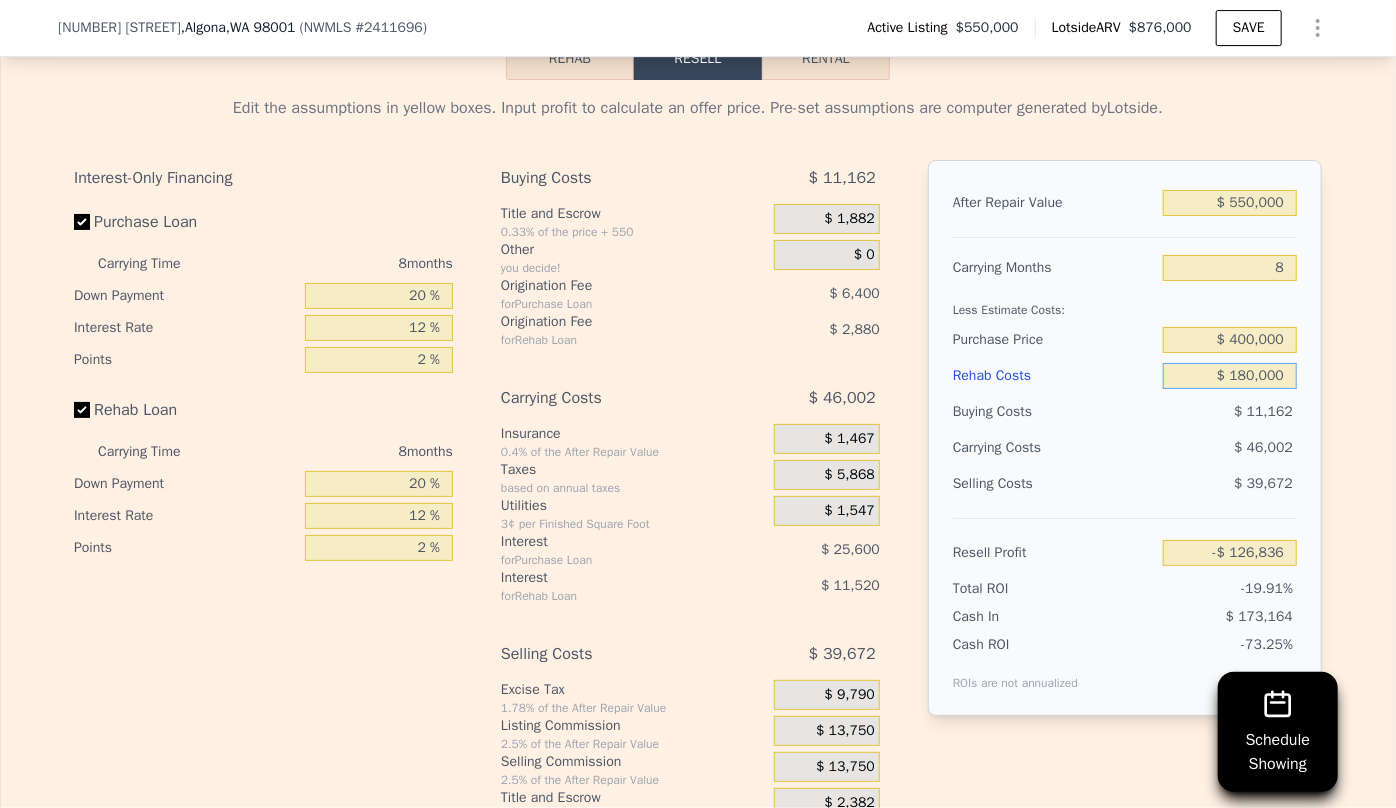 click on "$ 180,000" at bounding box center (1230, 376) 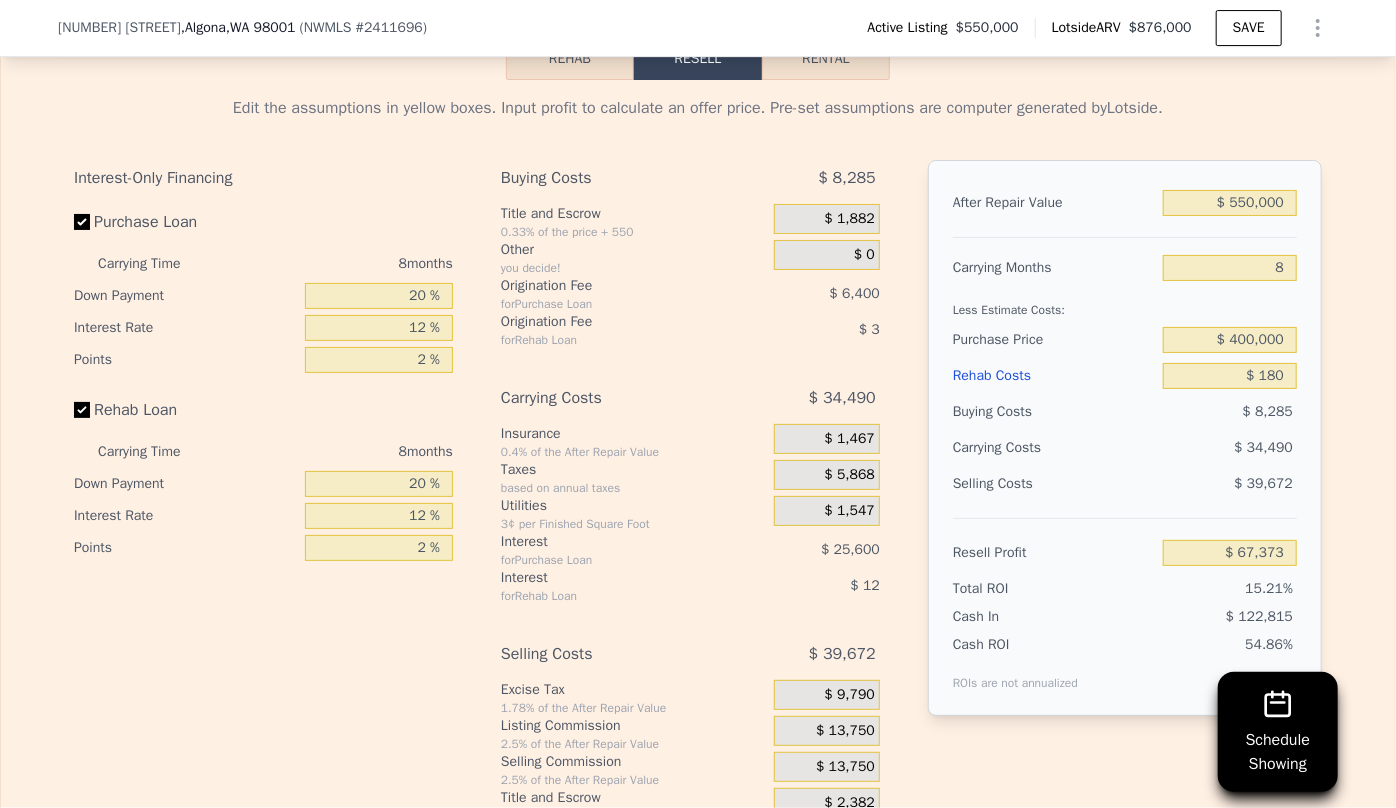 click on "Rehab Costs" at bounding box center [1054, 376] 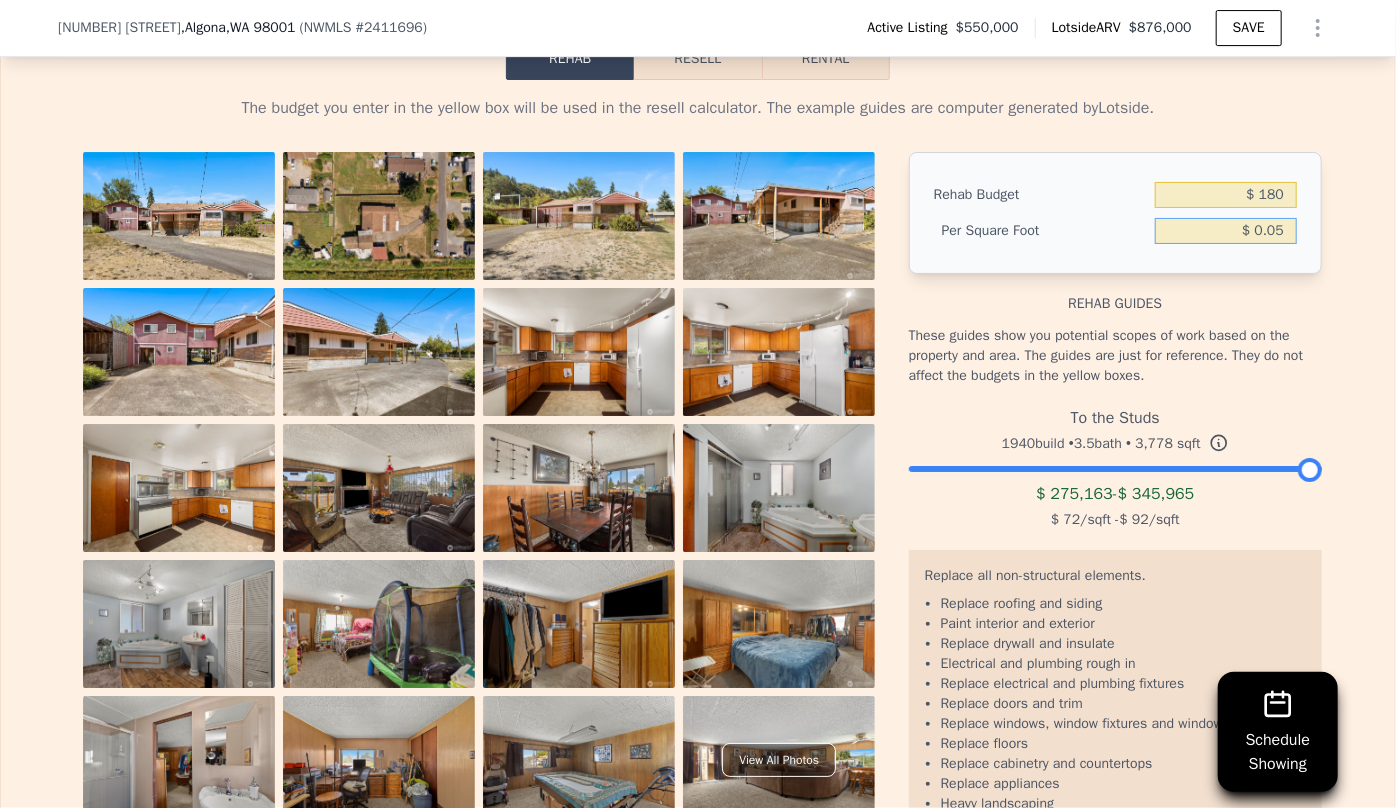 click on "$ 0.05" at bounding box center (1226, 231) 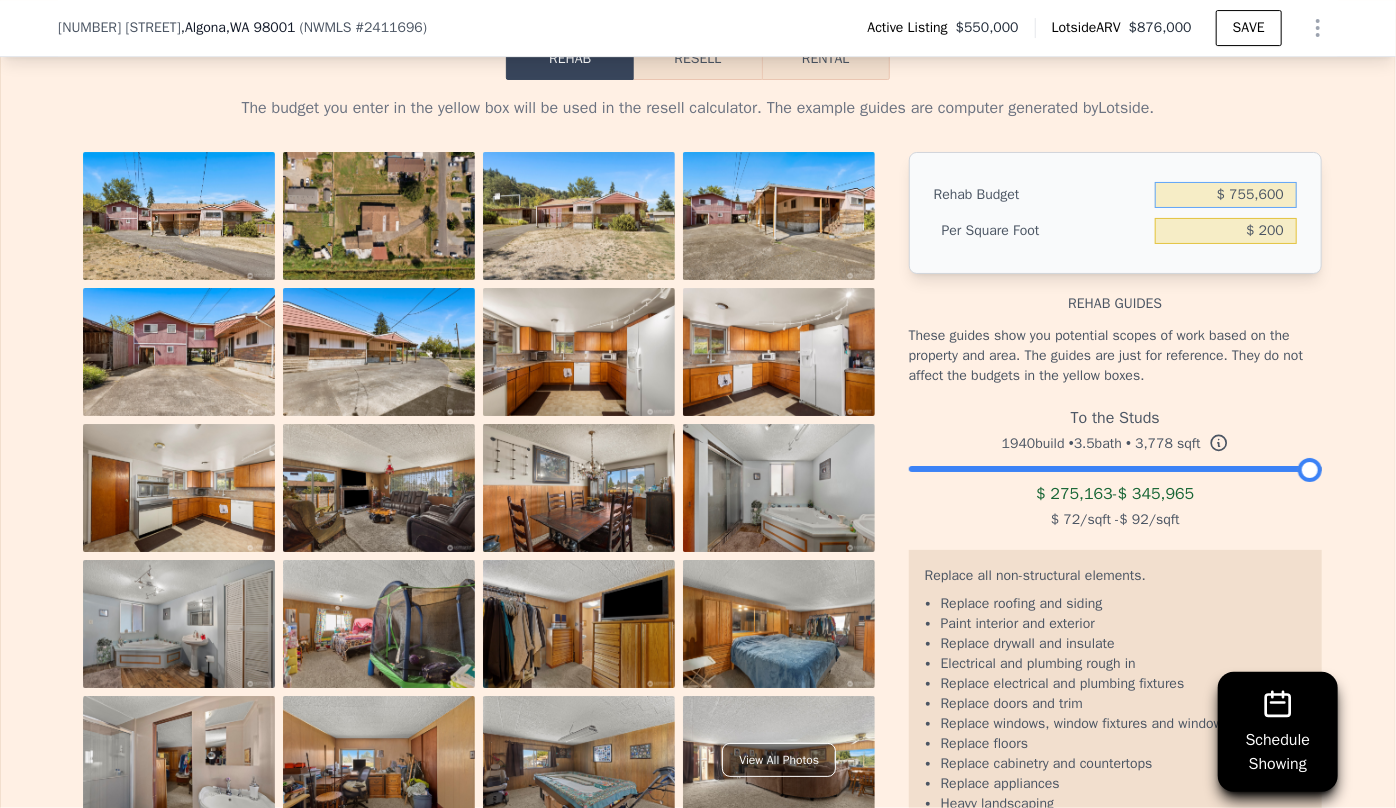 click on "$ 755,600" at bounding box center (1226, 195) 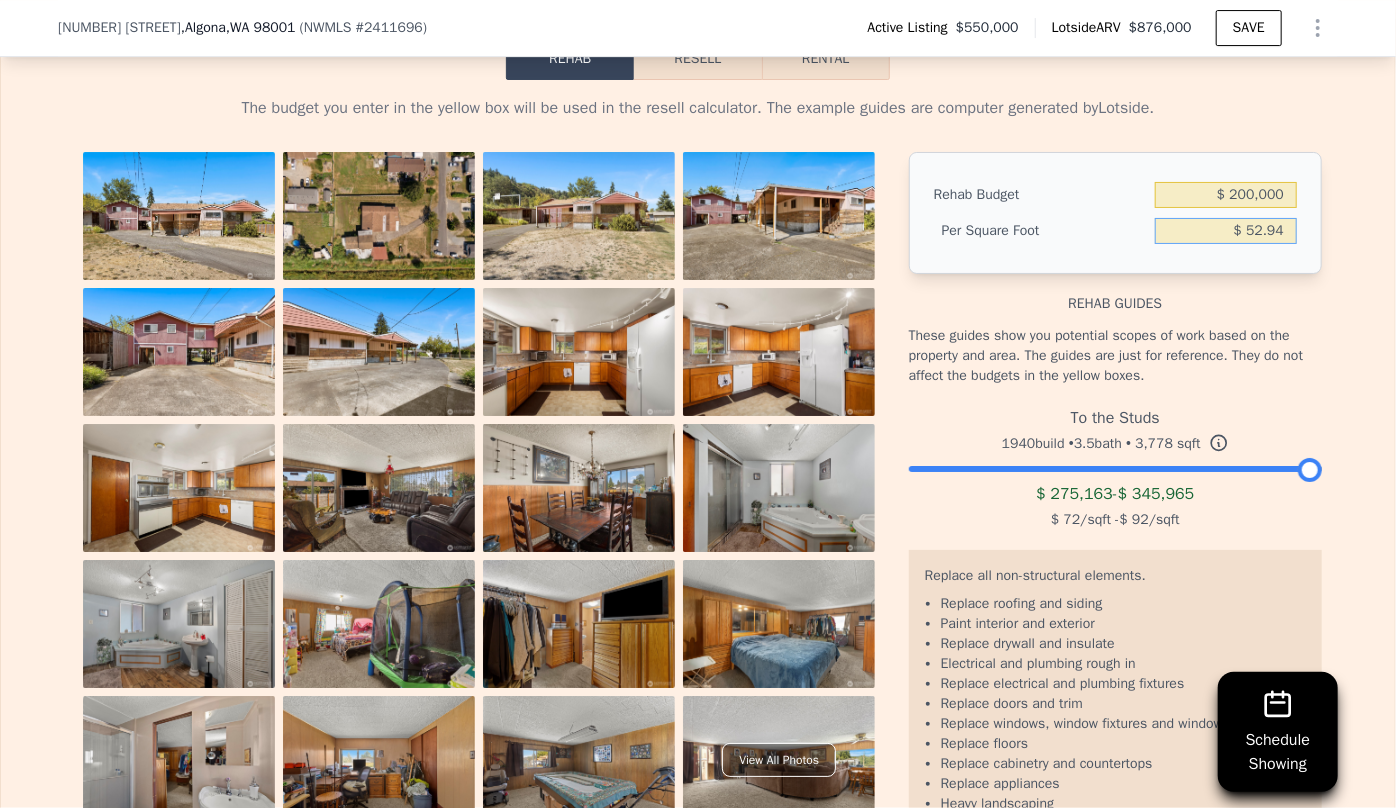 click on "$ 52.94" at bounding box center [1226, 231] 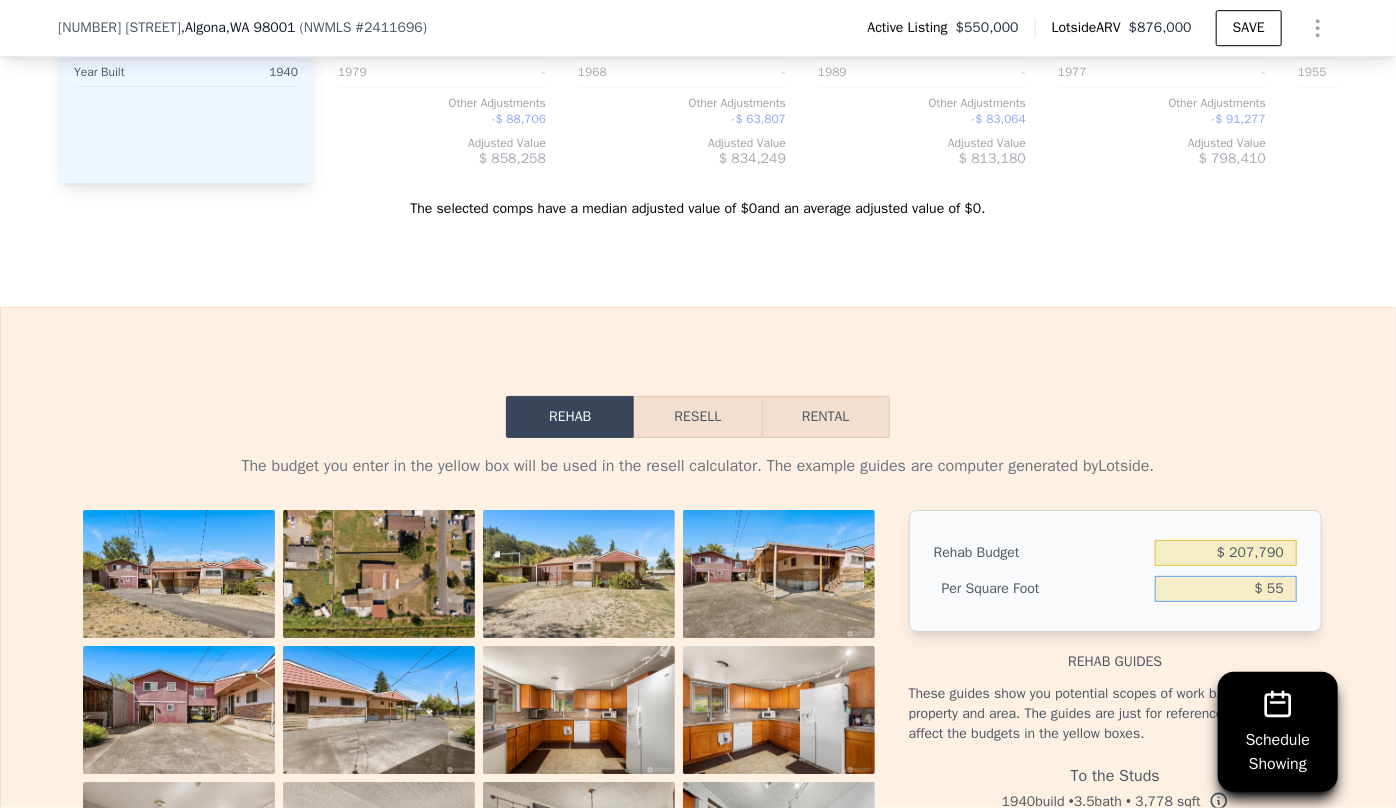 scroll, scrollTop: 3174, scrollLeft: 0, axis: vertical 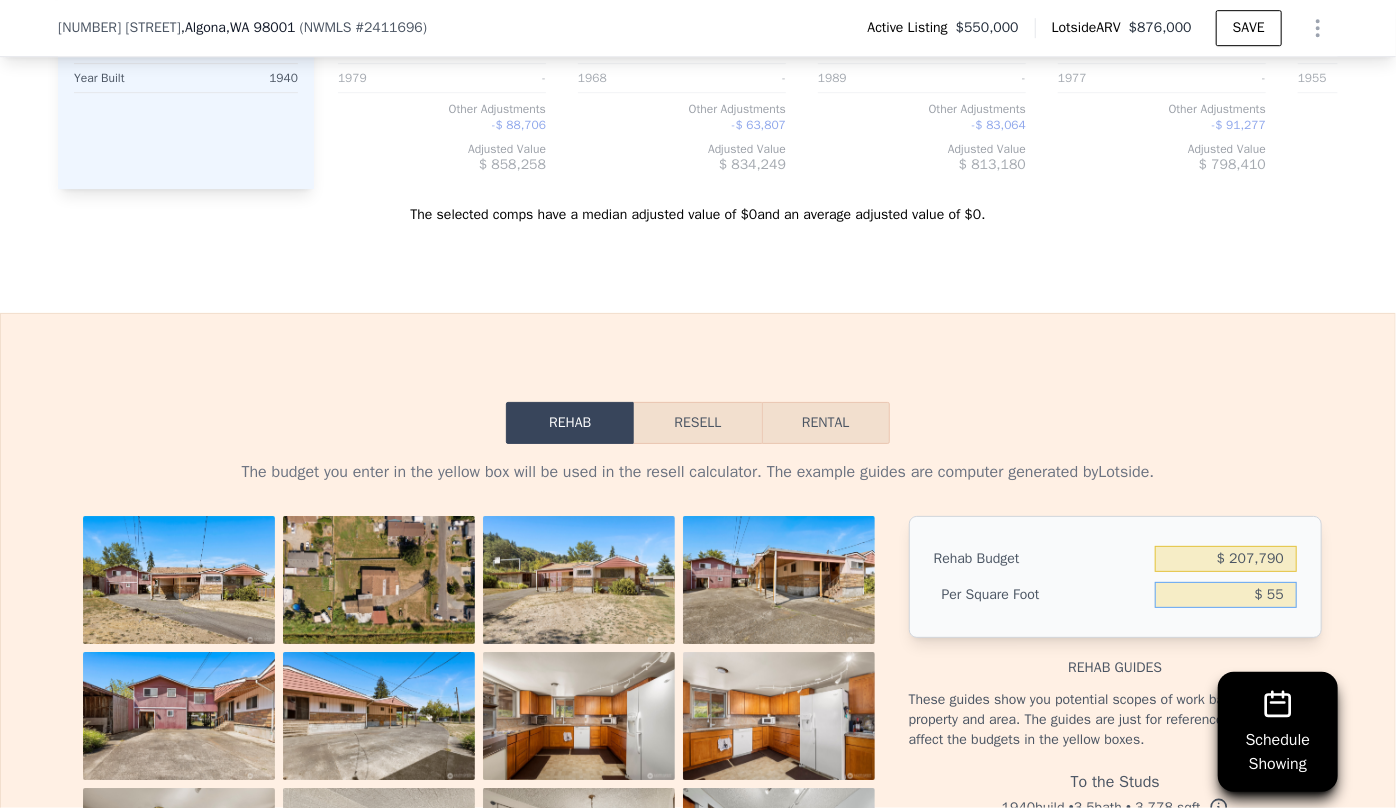 click on "Resell" at bounding box center [697, 423] 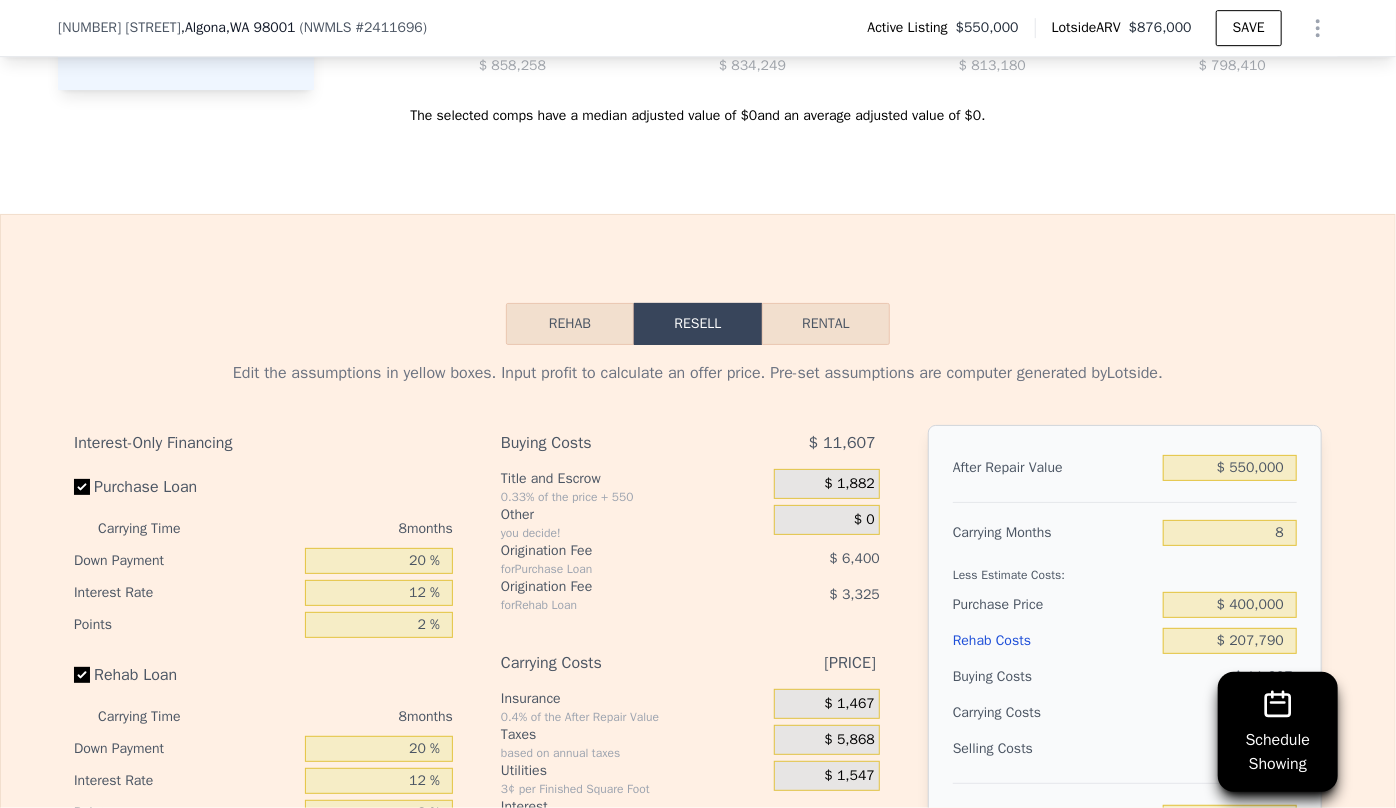 scroll, scrollTop: 3629, scrollLeft: 0, axis: vertical 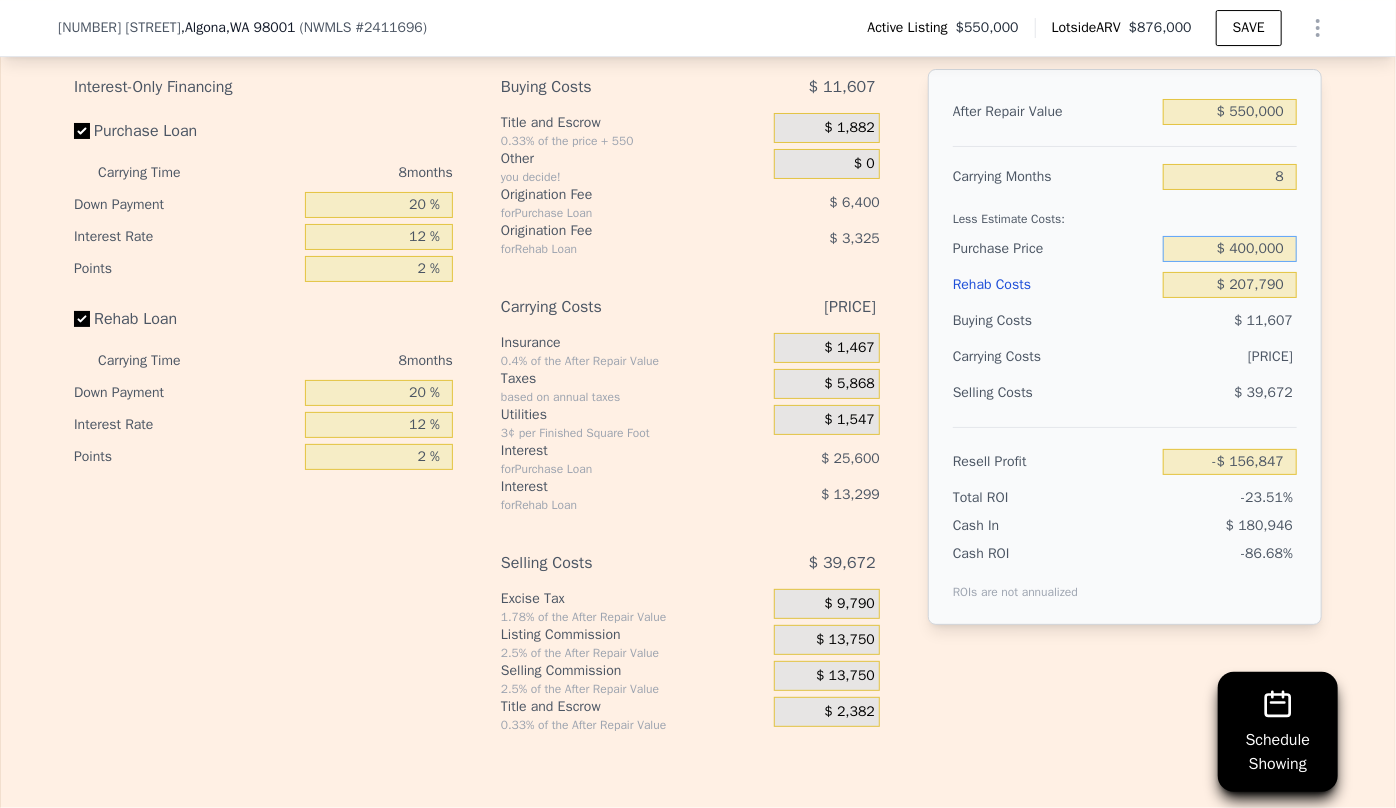 click on "$ 400,000" at bounding box center [1230, 249] 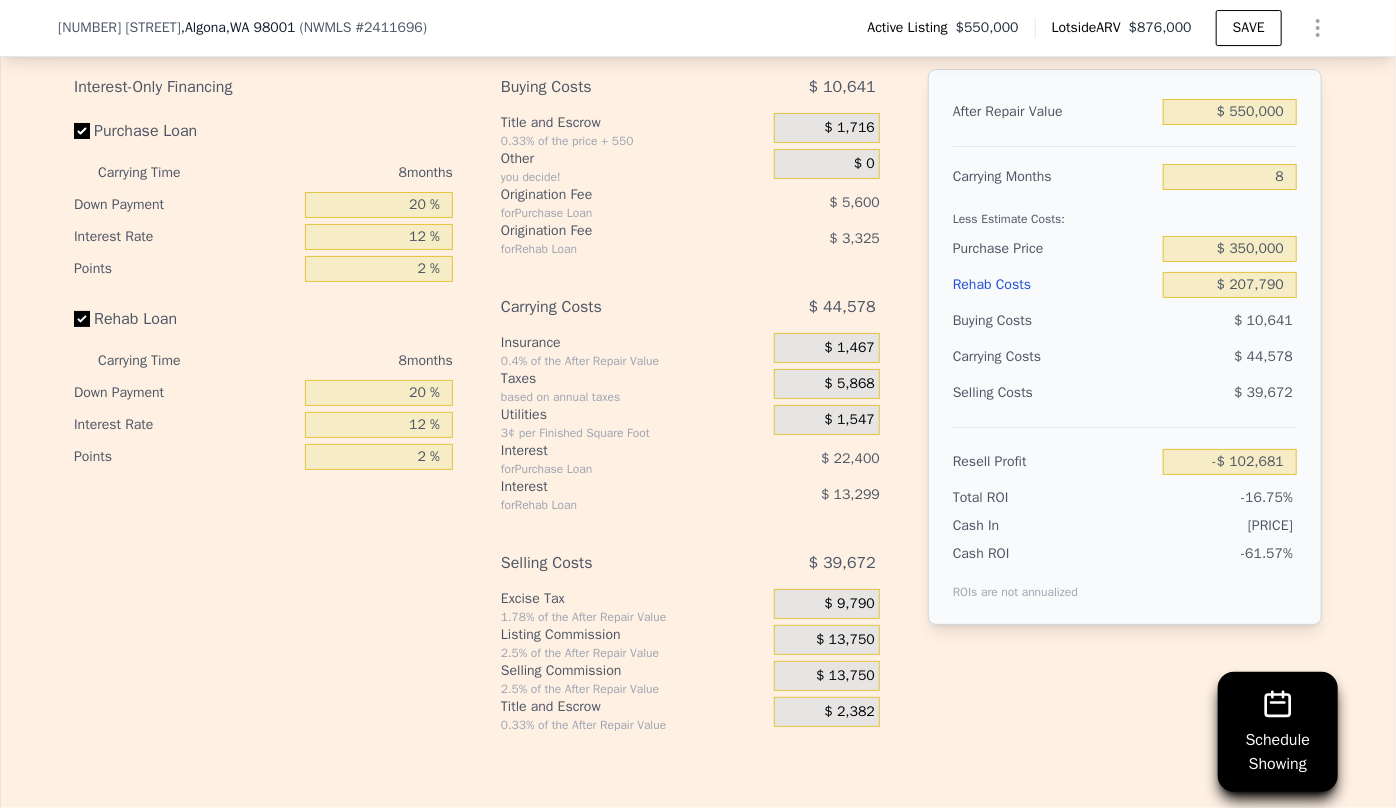 click on "$ 44,578" at bounding box center [1191, 357] 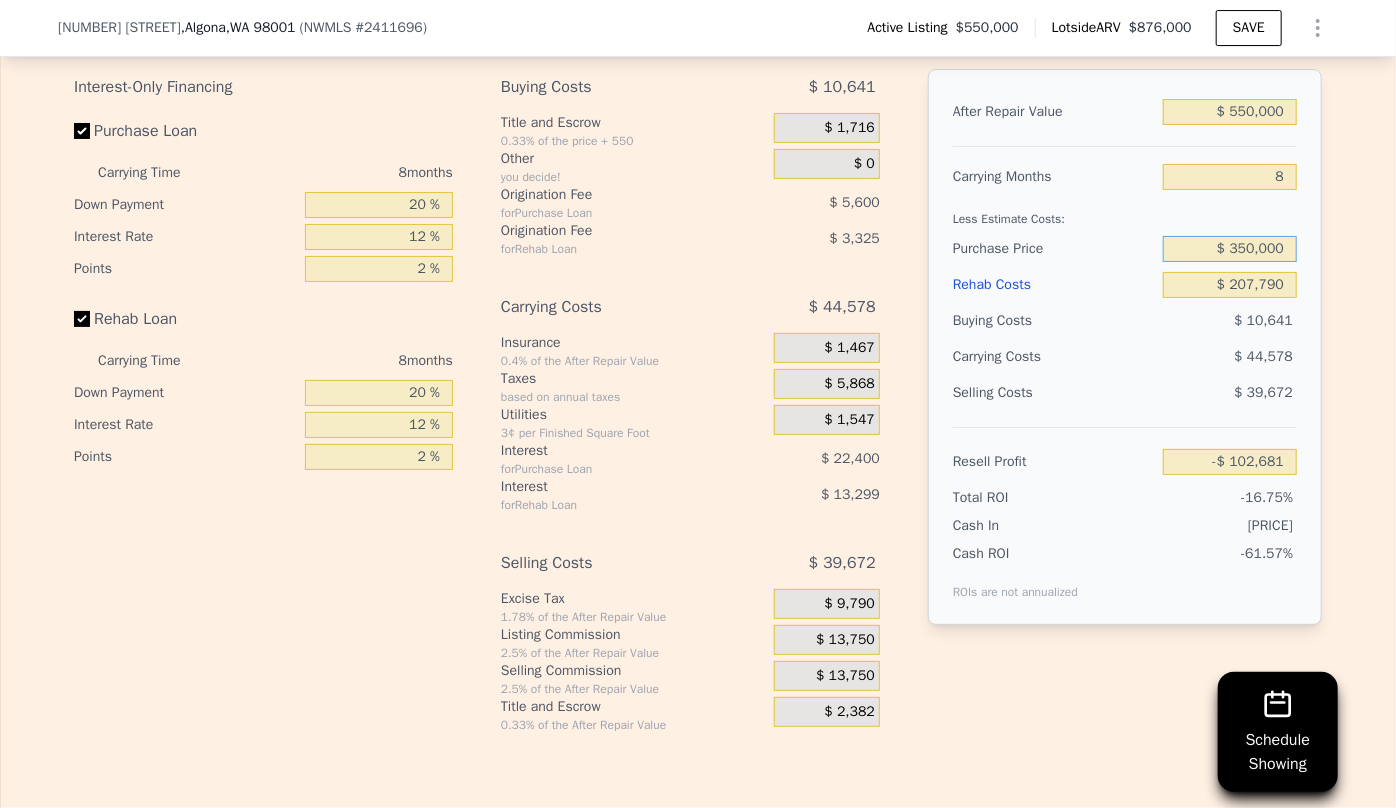 click on "$ 350,000" at bounding box center [1230, 249] 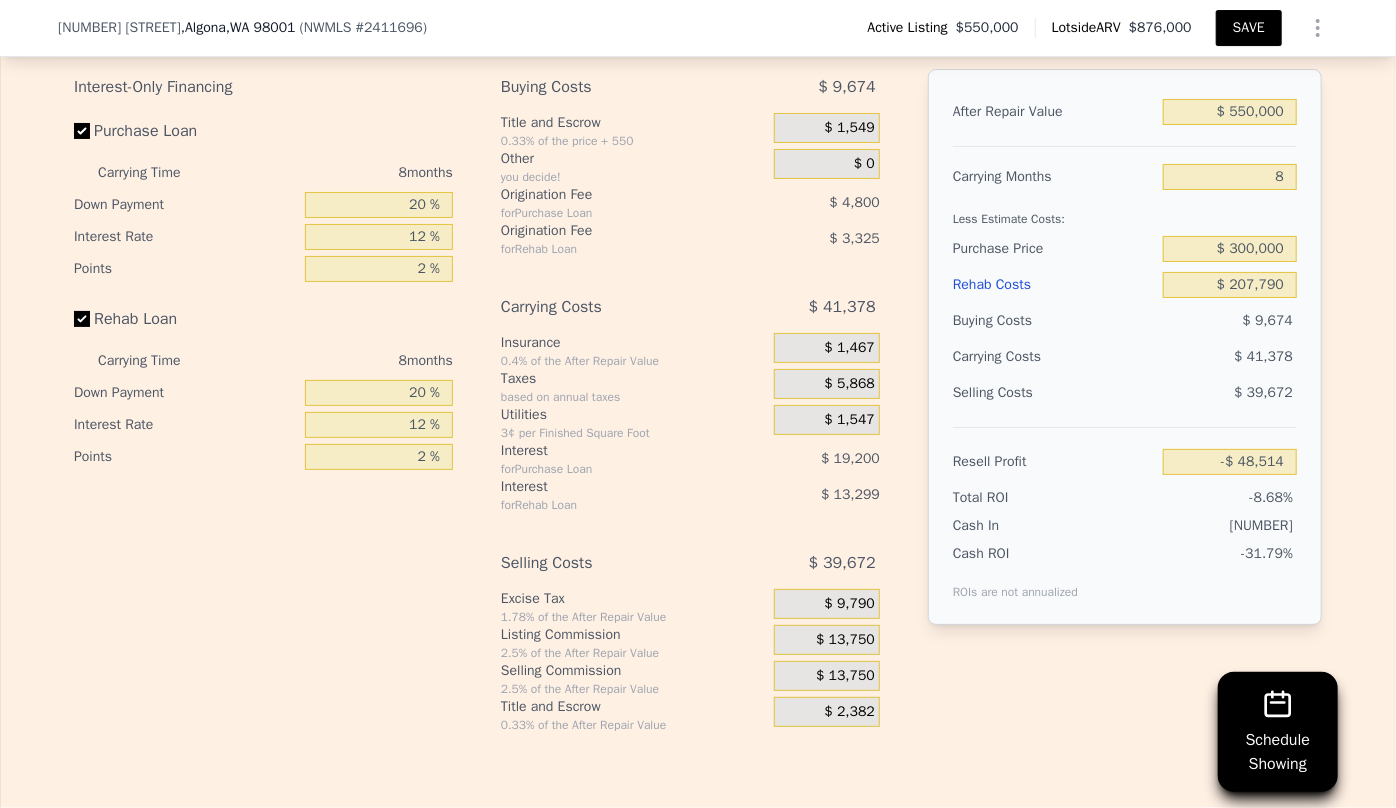 click on "SAVE" at bounding box center (1249, 28) 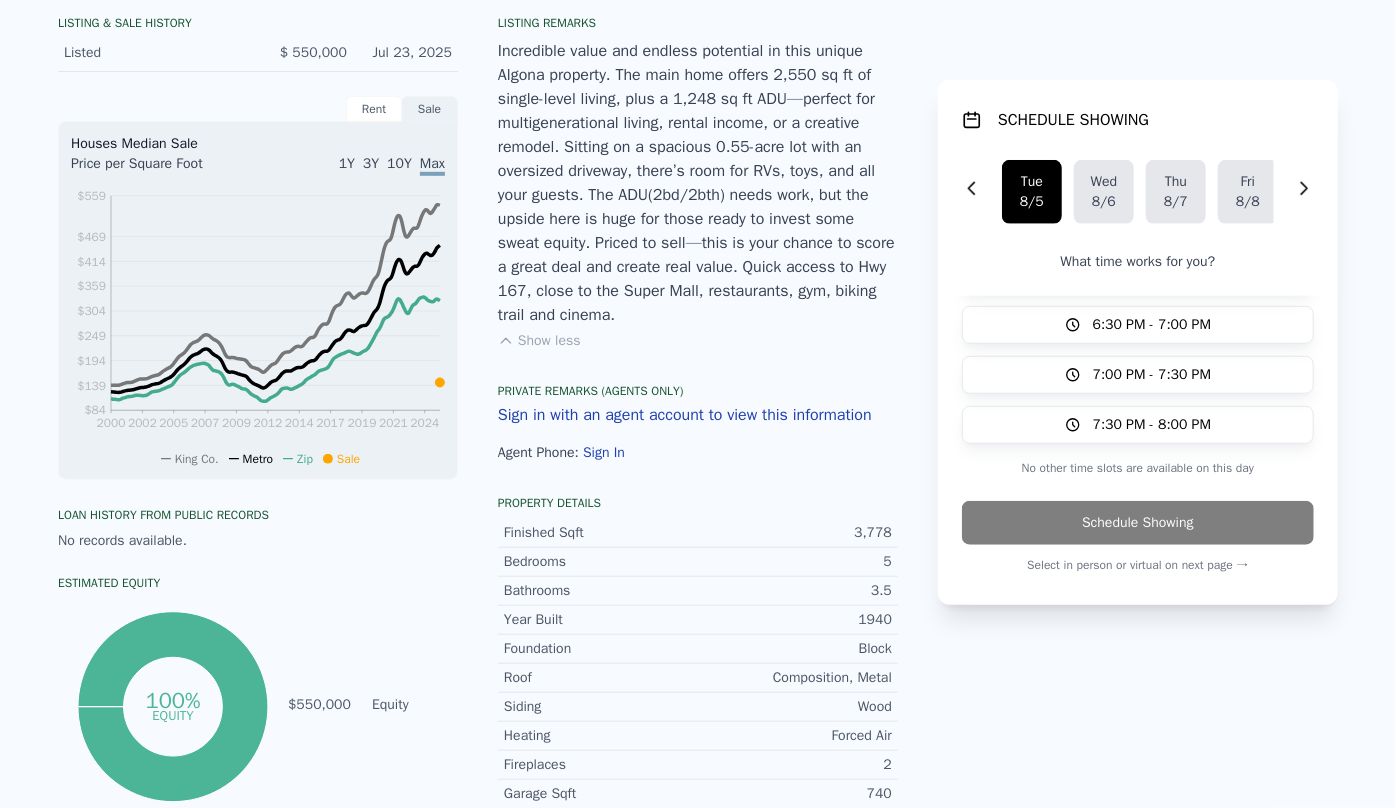 scroll, scrollTop: 0, scrollLeft: 0, axis: both 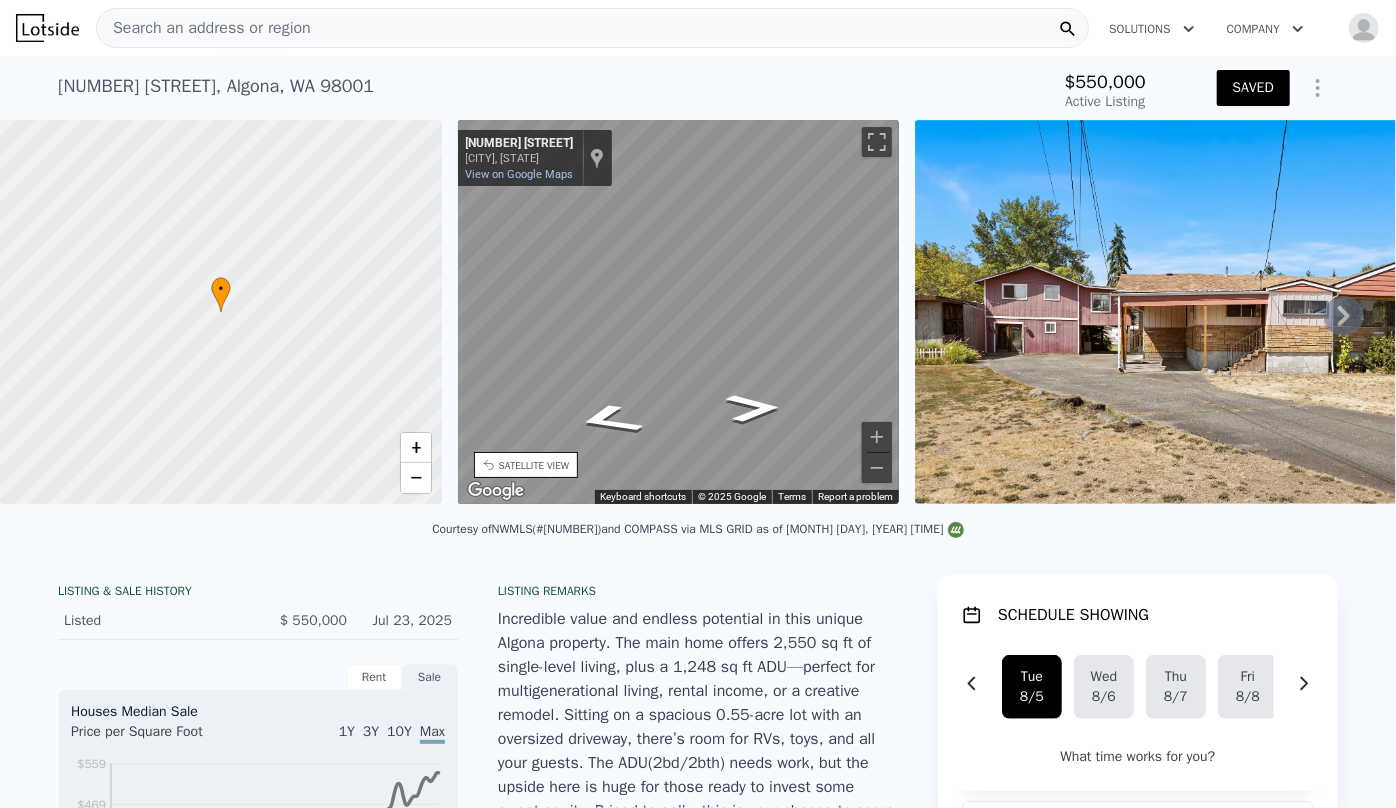 click on "Search an address or region" at bounding box center [204, 28] 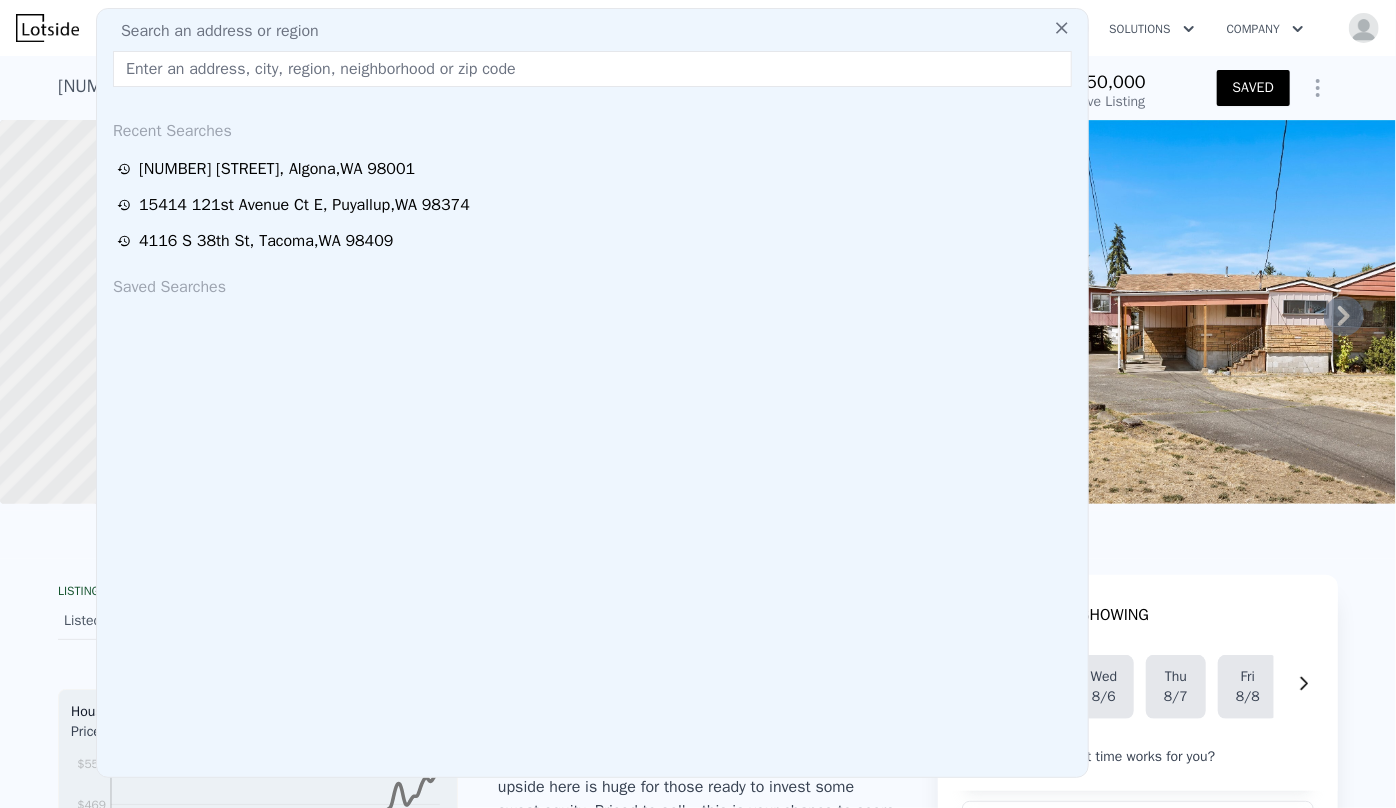 drag, startPoint x: 229, startPoint y: 32, endPoint x: 192, endPoint y: 72, distance: 54.48853 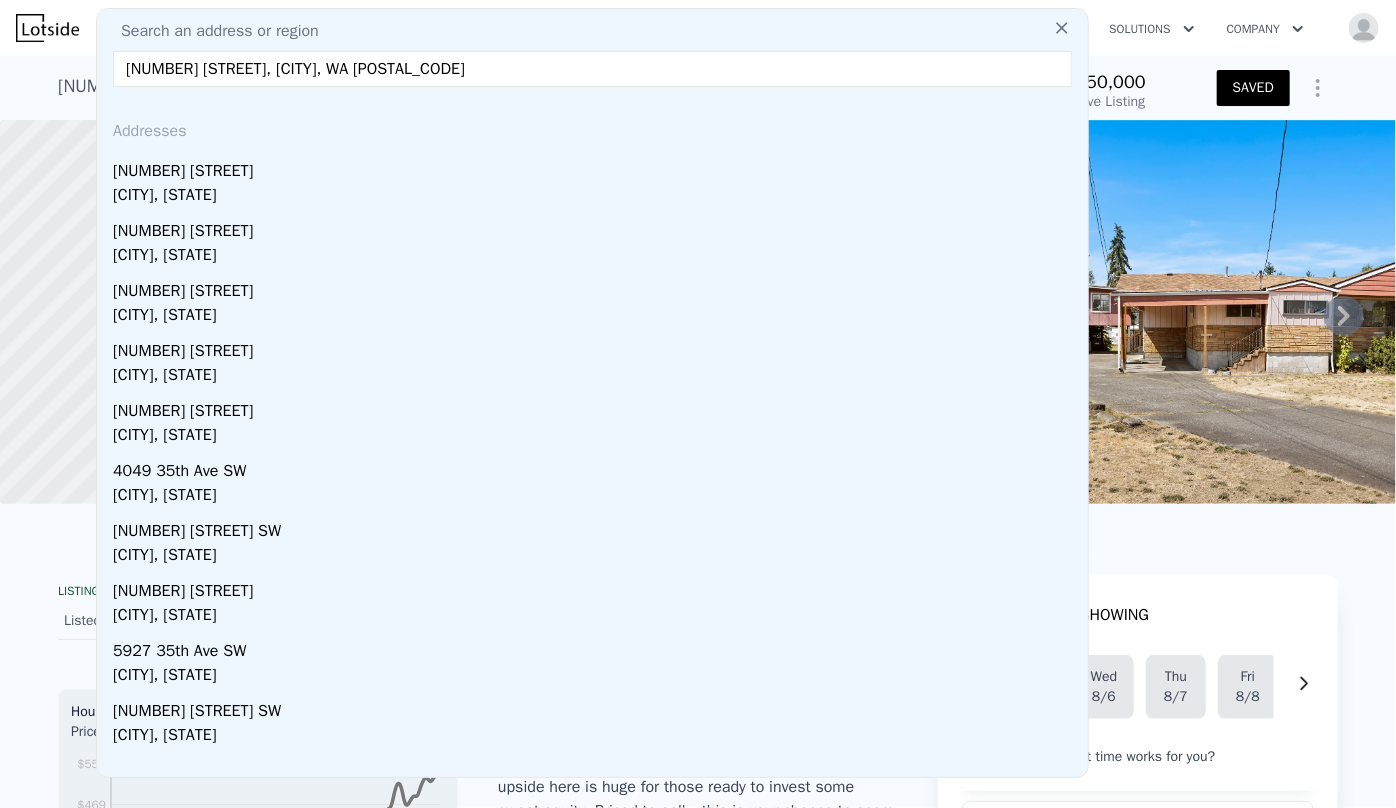 drag, startPoint x: 256, startPoint y: 166, endPoint x: 329, endPoint y: 141, distance: 77.16217 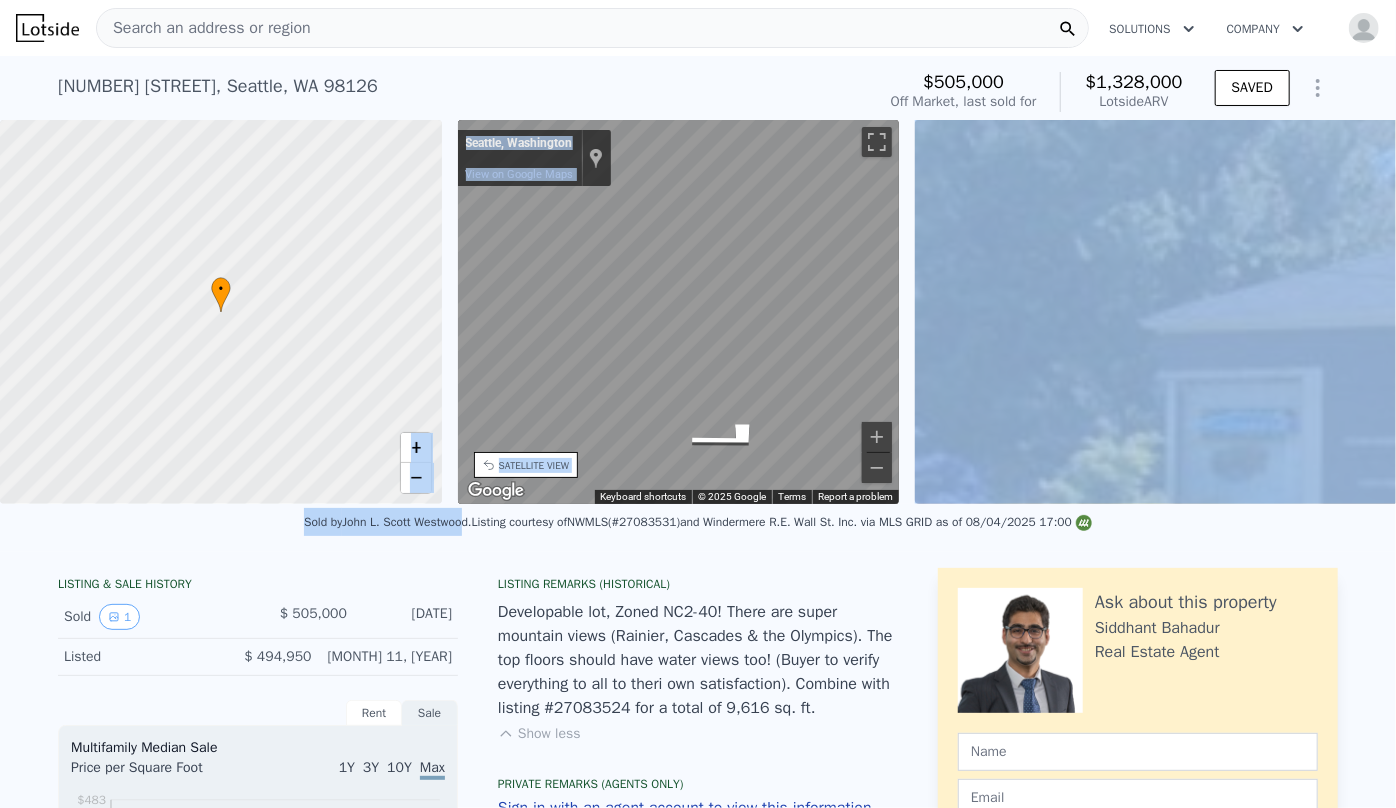 drag, startPoint x: 430, startPoint y: 517, endPoint x: 474, endPoint y: 518, distance: 44.011364 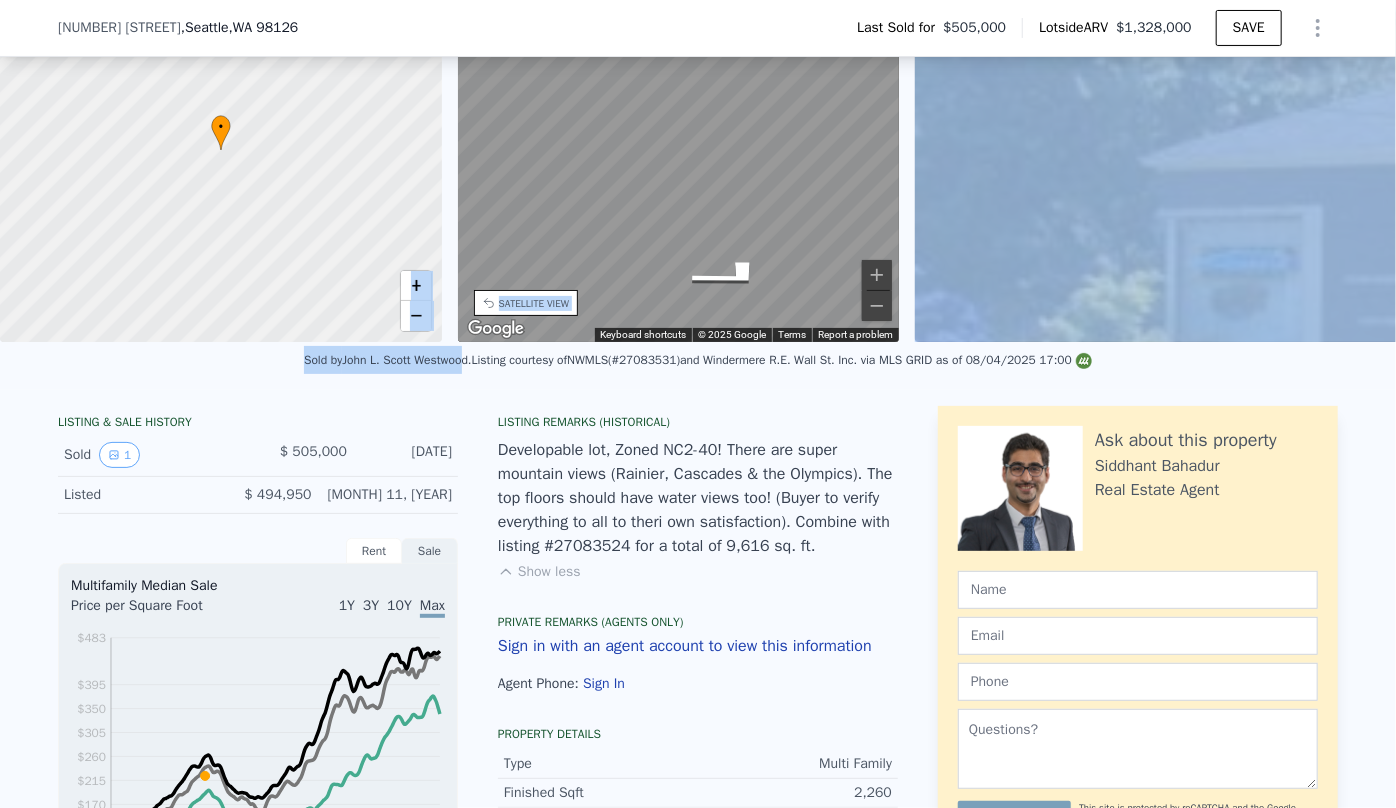 scroll, scrollTop: 447, scrollLeft: 0, axis: vertical 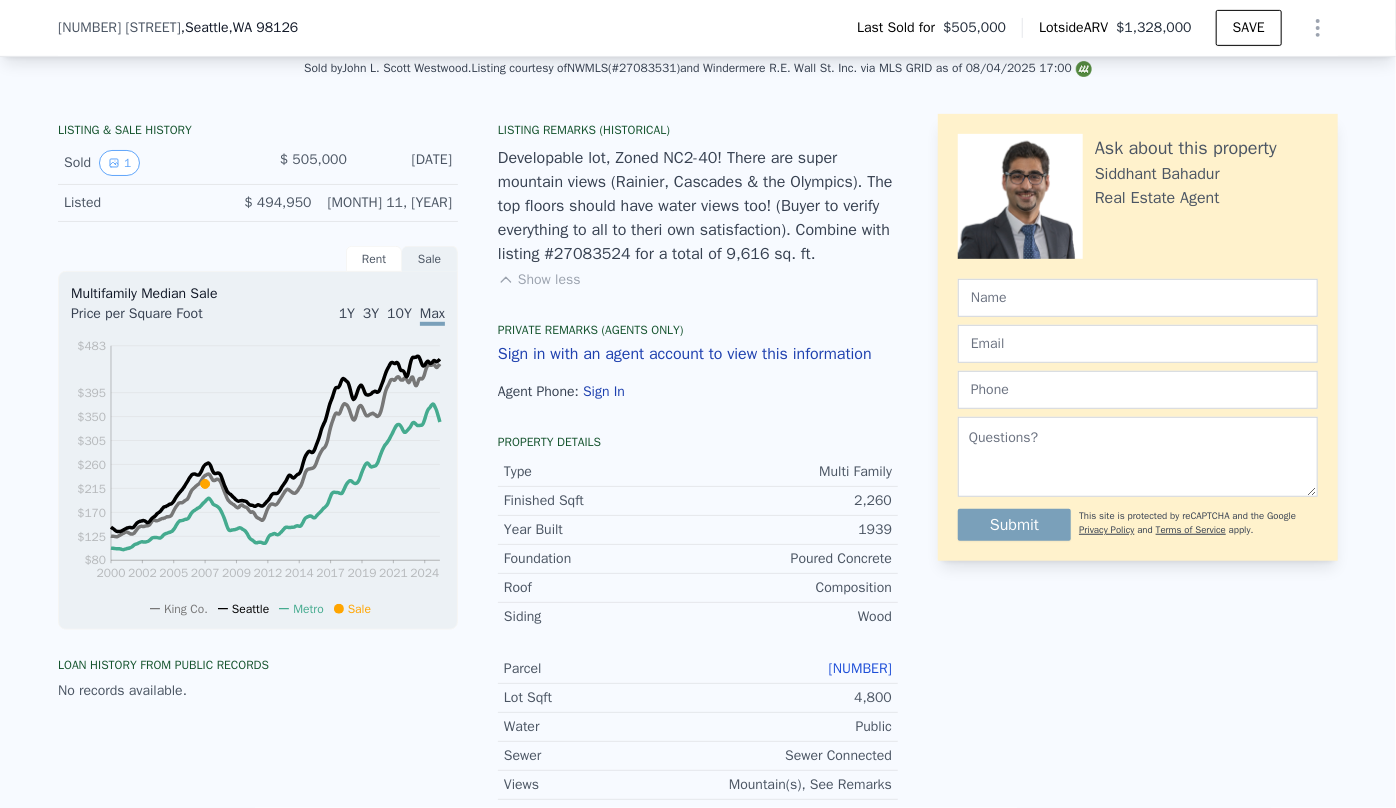 click on "Ask about this property Siddhant   Bahadur Real Estate Agent Submit This site is protected by reCAPTCHA and the Google   Privacy Policy   and   Terms of Service   apply." at bounding box center [1138, 493] 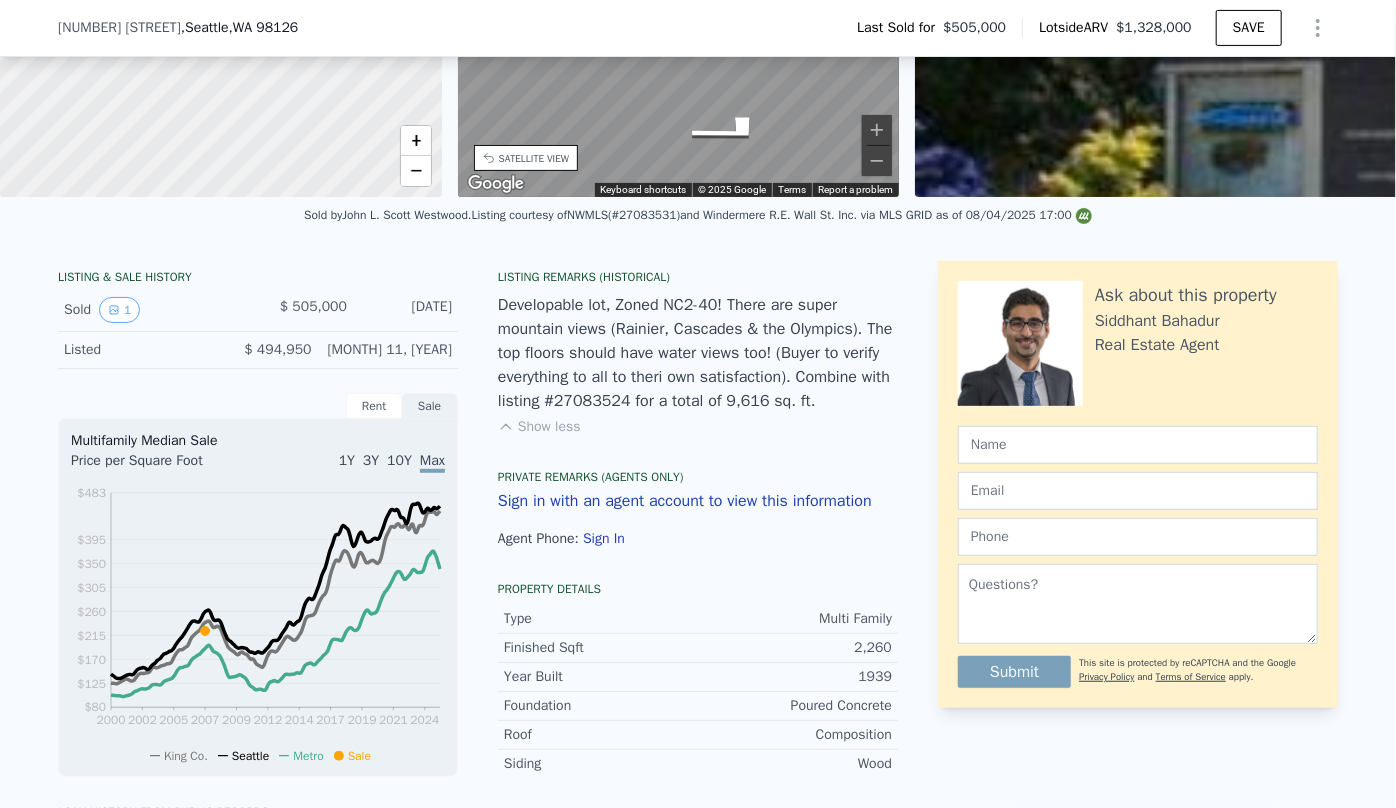 scroll, scrollTop: 759, scrollLeft: 0, axis: vertical 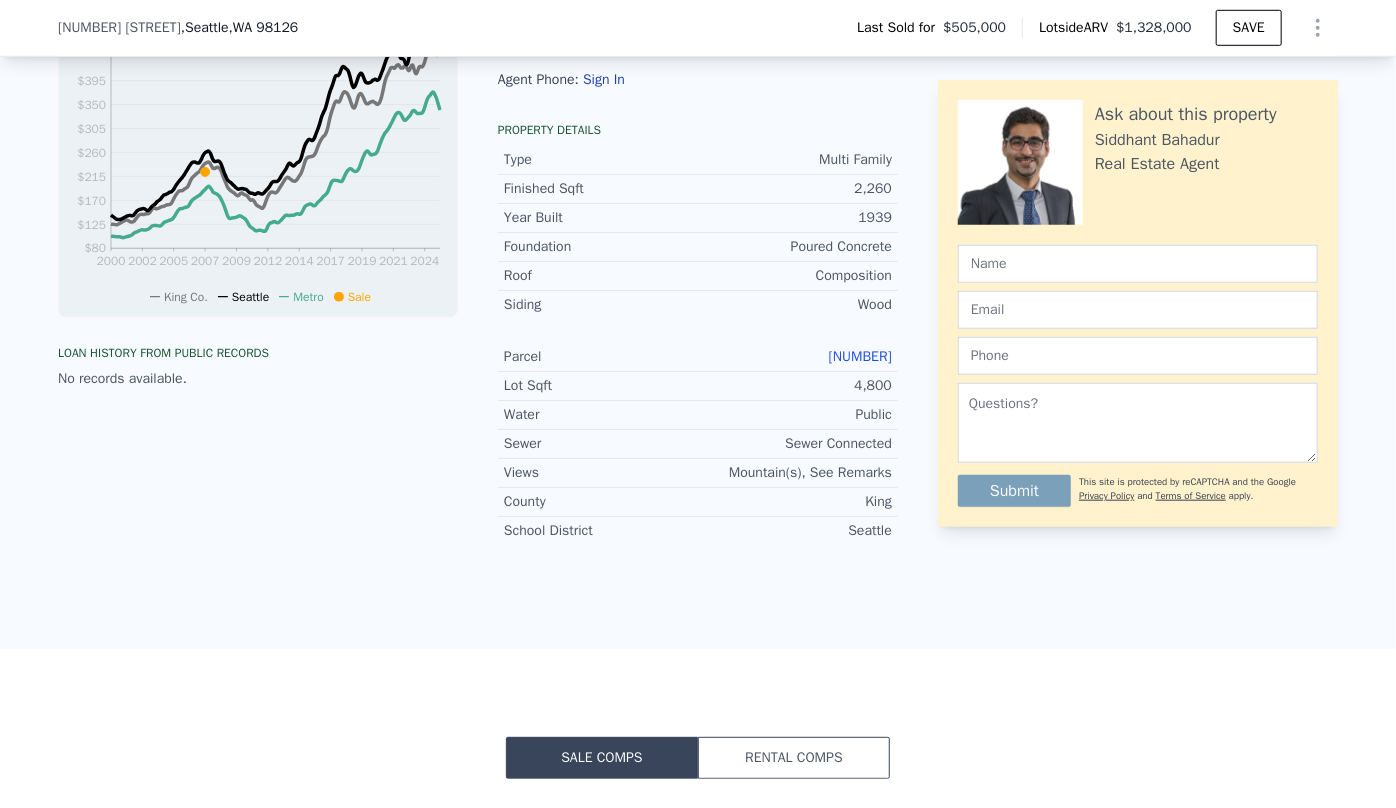 click on "[NUMBER]" at bounding box center (860, 356) 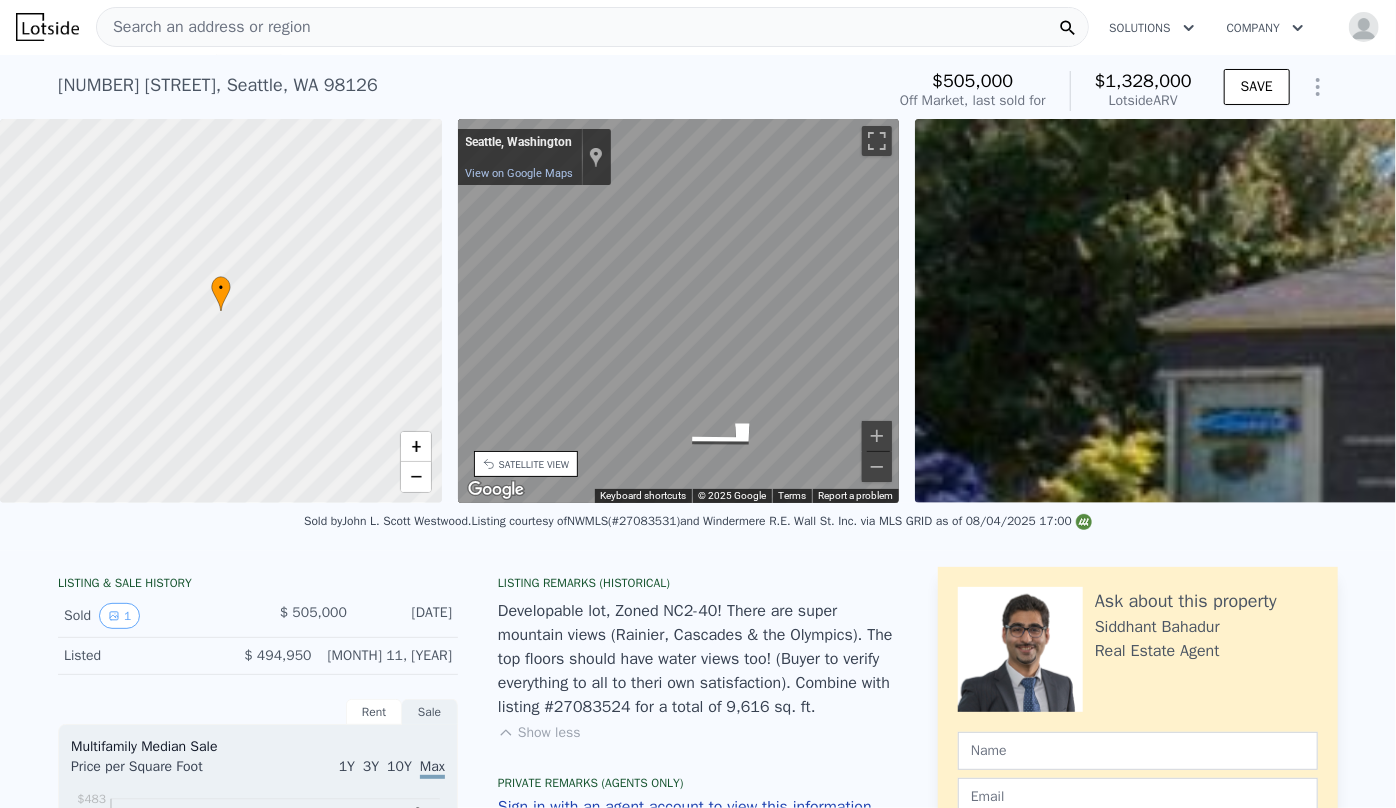 scroll, scrollTop: 0, scrollLeft: 0, axis: both 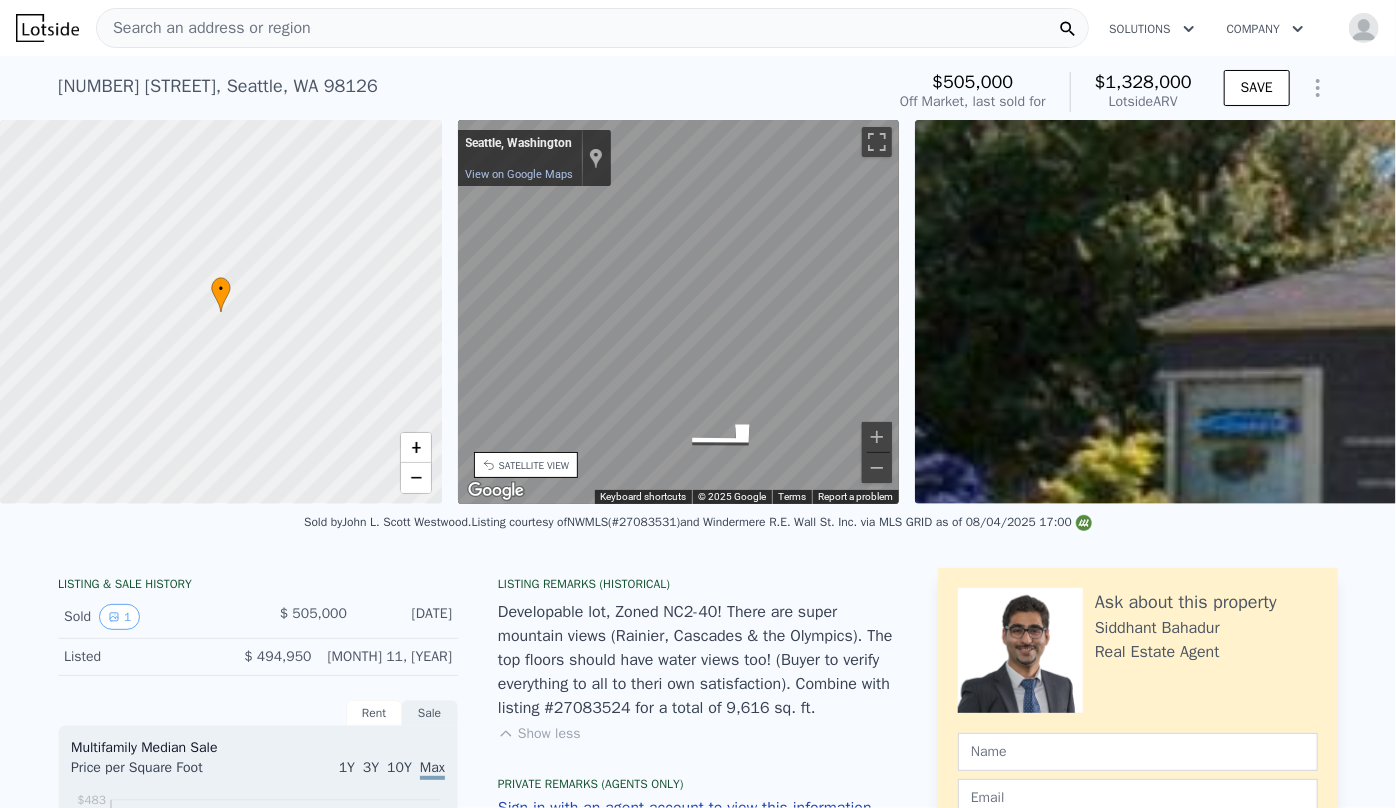 click on "Search an address or region" at bounding box center [204, 28] 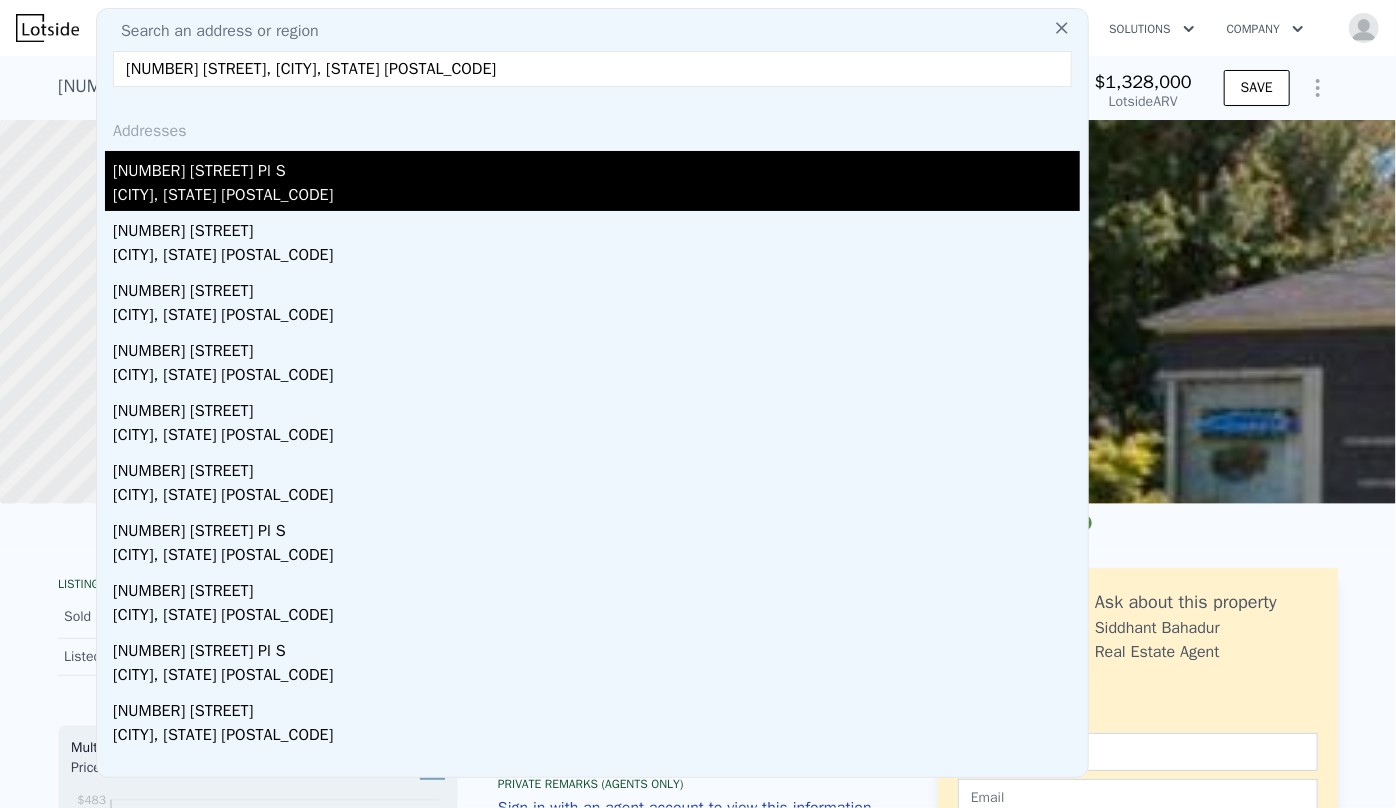 click on "[NUMBER] [STREET] Pl S" at bounding box center (596, 167) 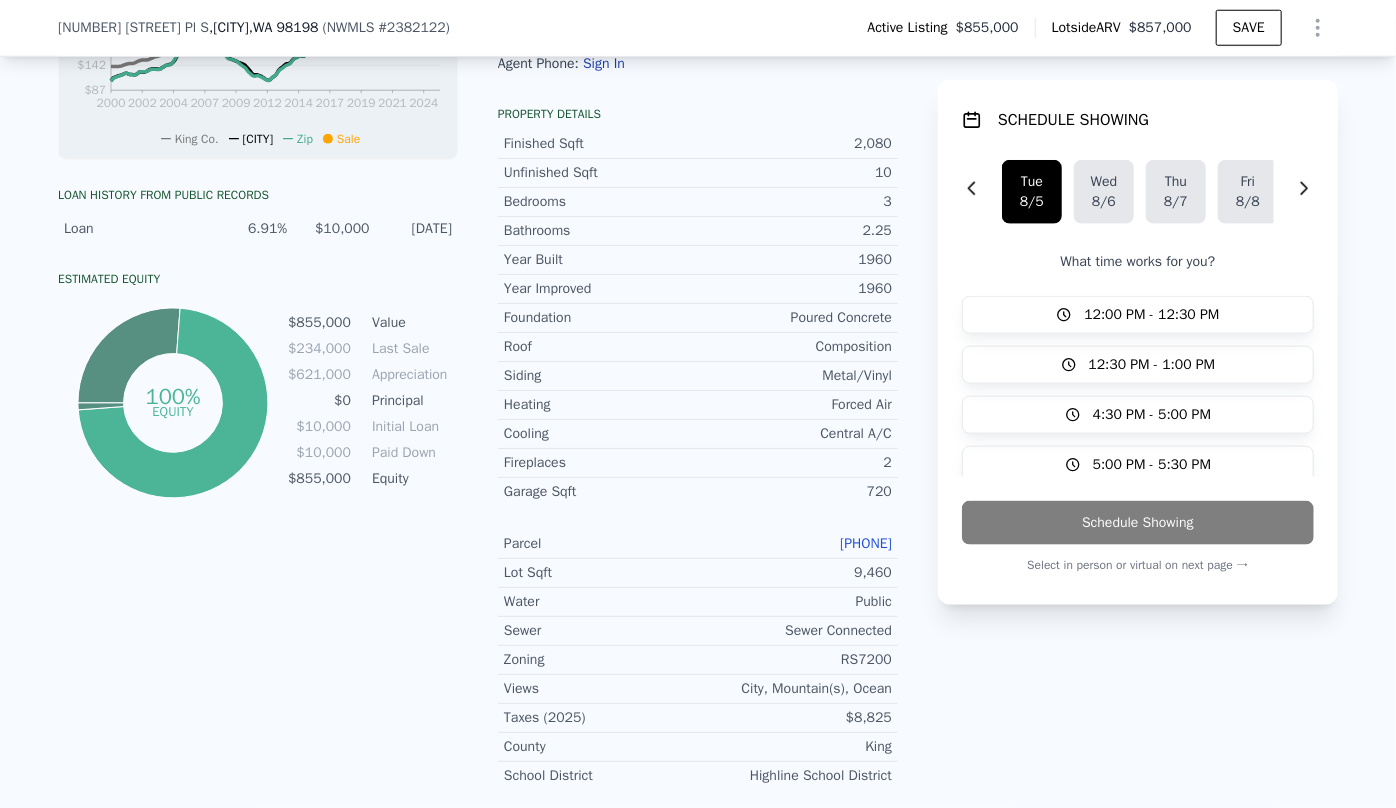 scroll, scrollTop: 1083, scrollLeft: 0, axis: vertical 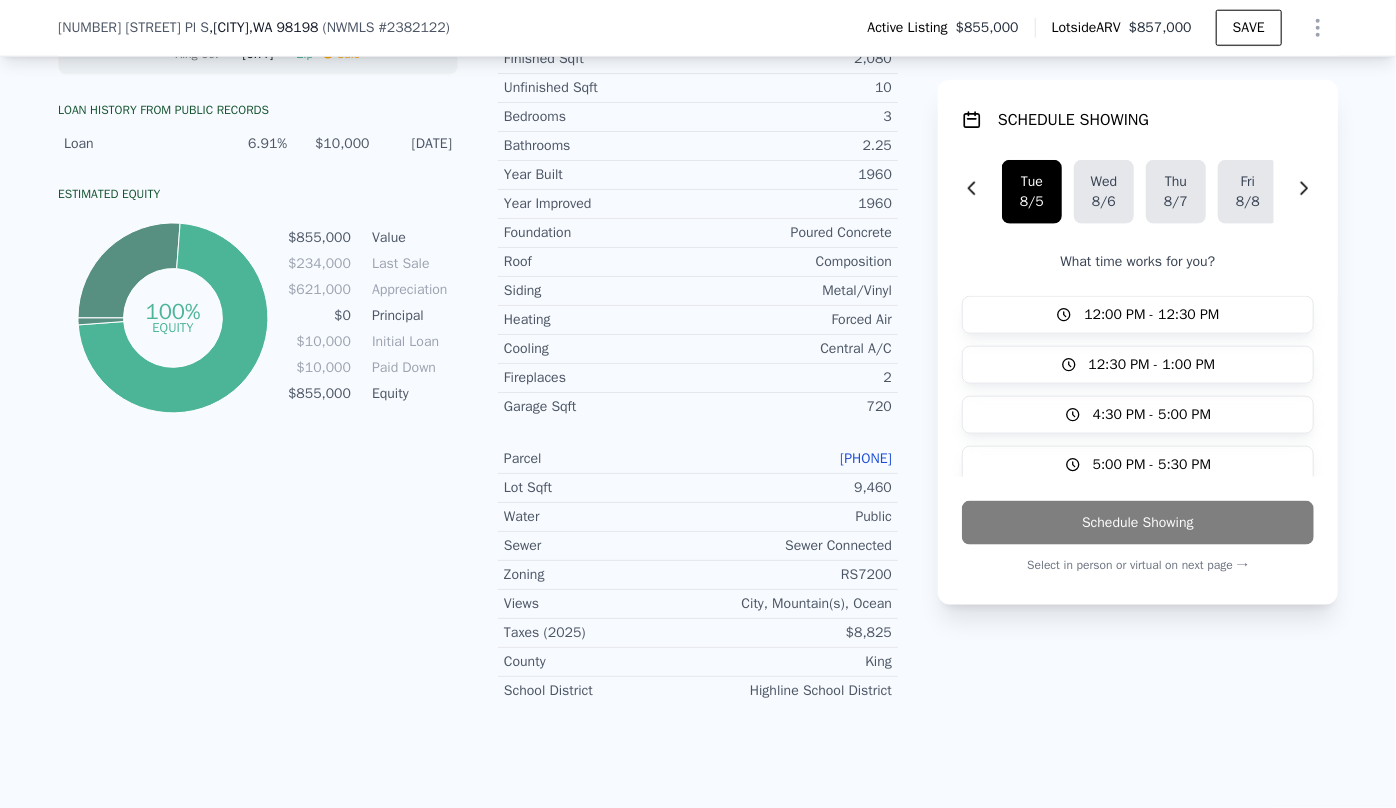 click on "[PHONE]" at bounding box center (866, 458) 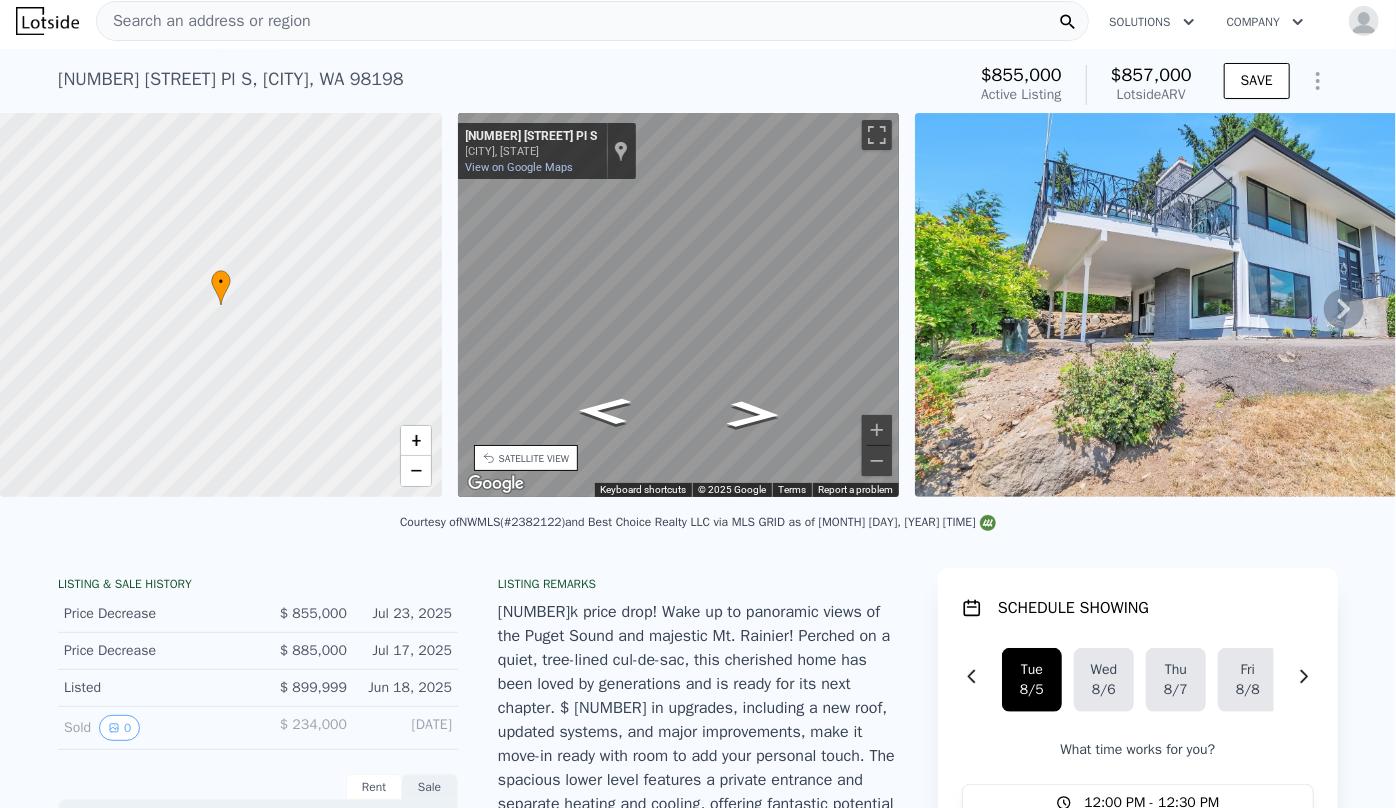scroll, scrollTop: 0, scrollLeft: 0, axis: both 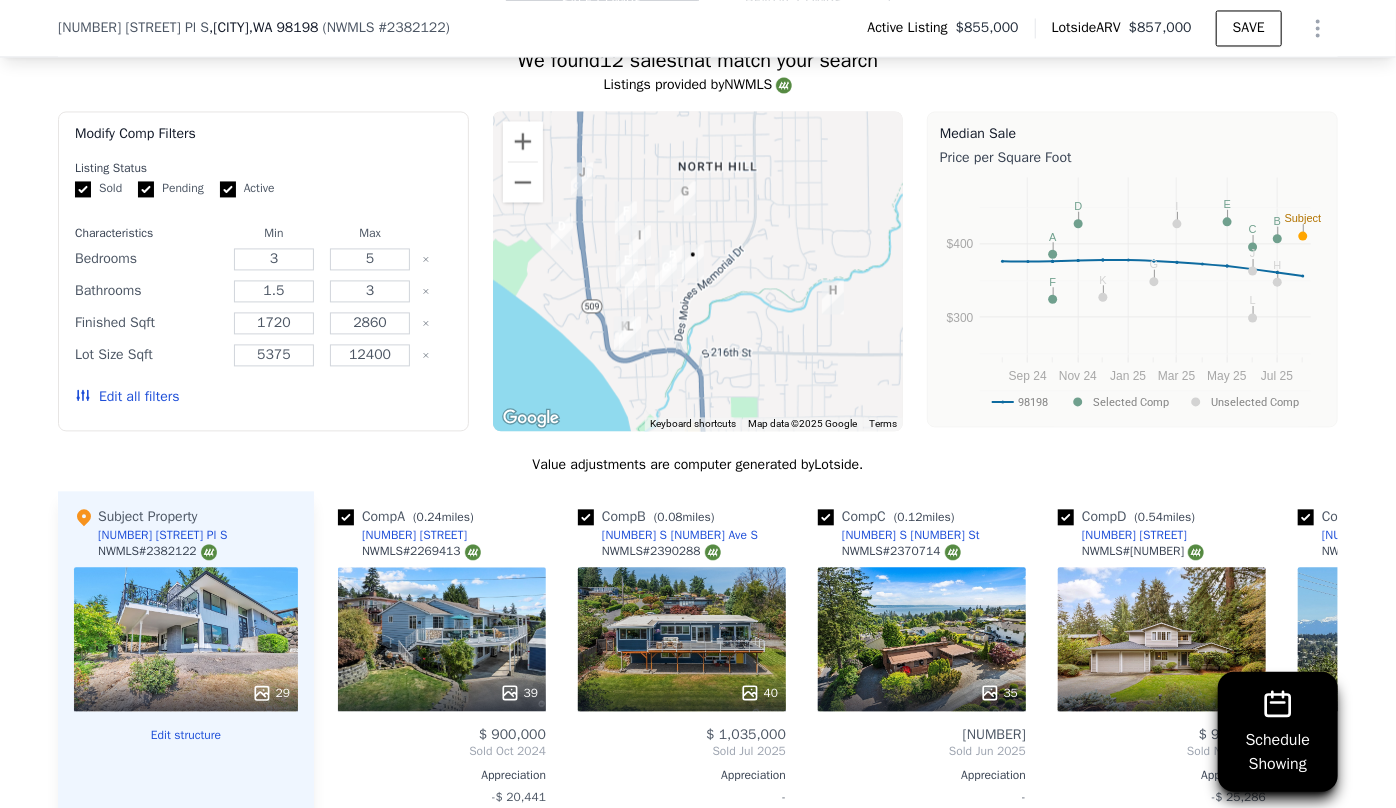 click on "Edit all filters" at bounding box center (127, 397) 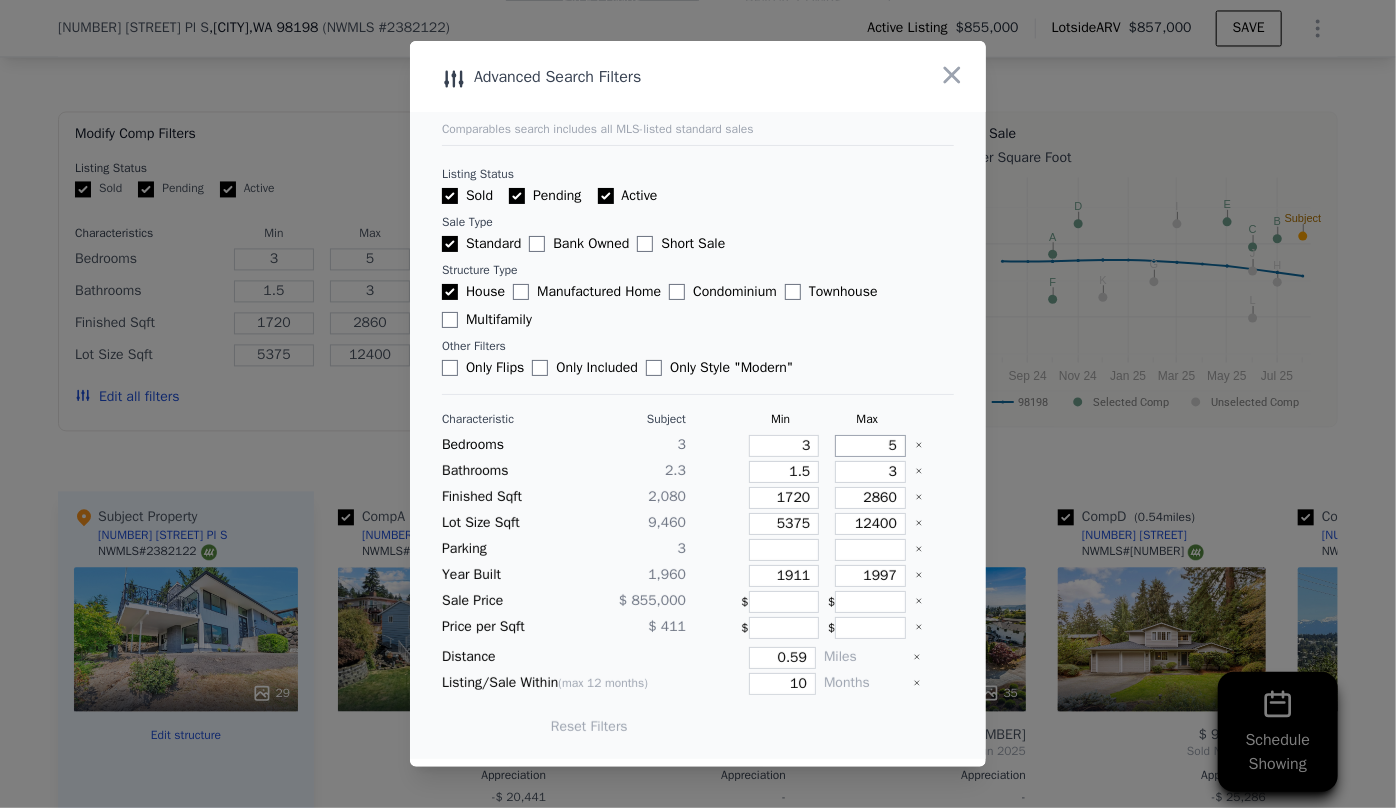 drag, startPoint x: 884, startPoint y: 445, endPoint x: 813, endPoint y: 447, distance: 71.02816 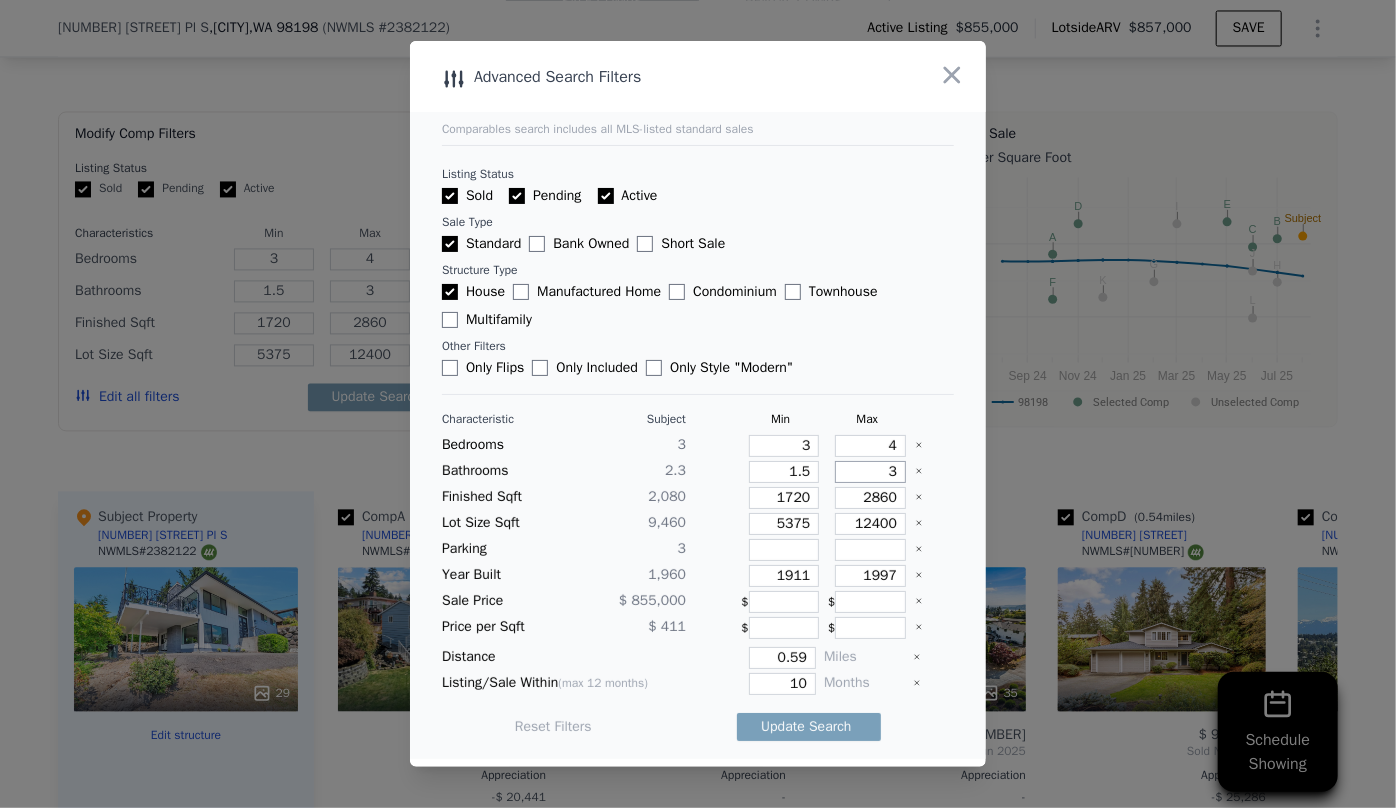 click on "3" at bounding box center (870, 472) 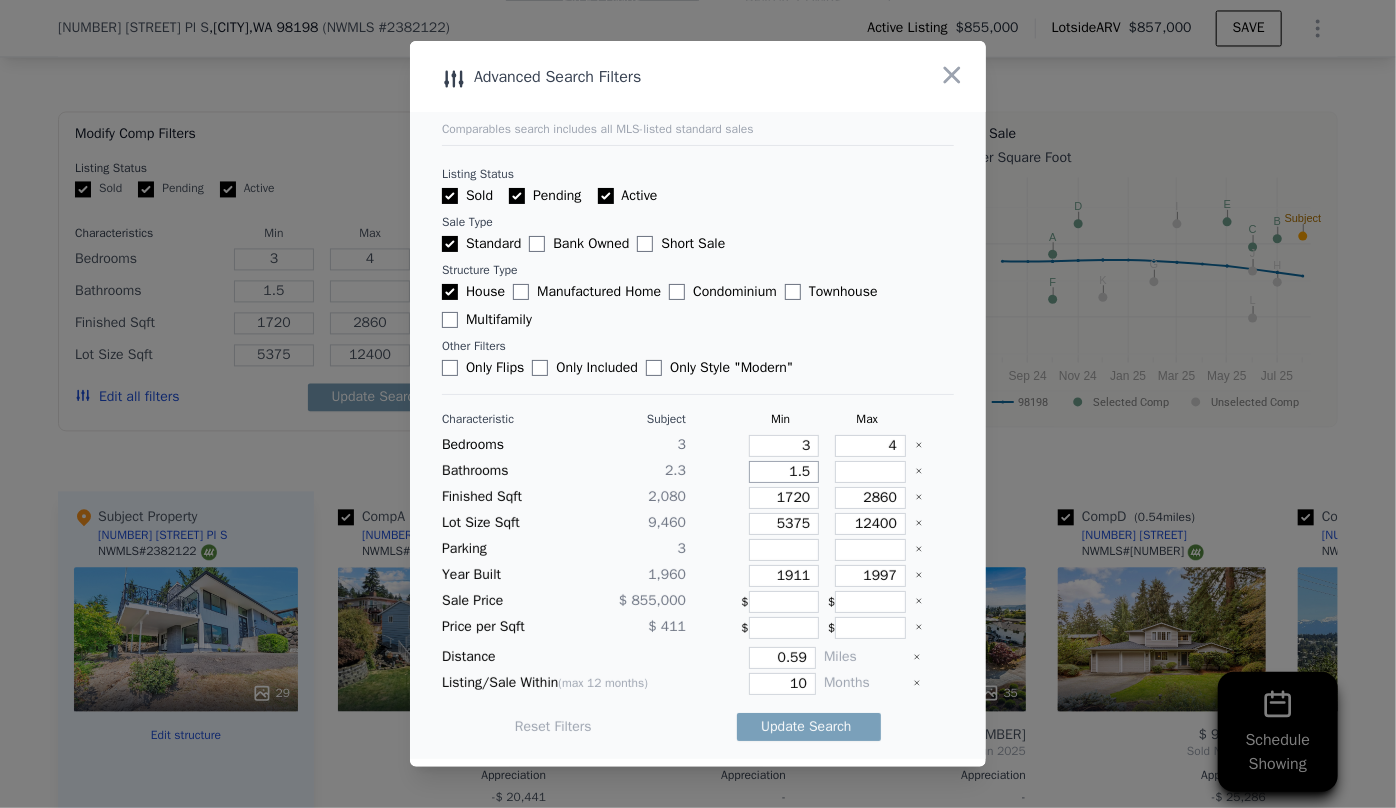 click on "1.5" at bounding box center (784, 472) 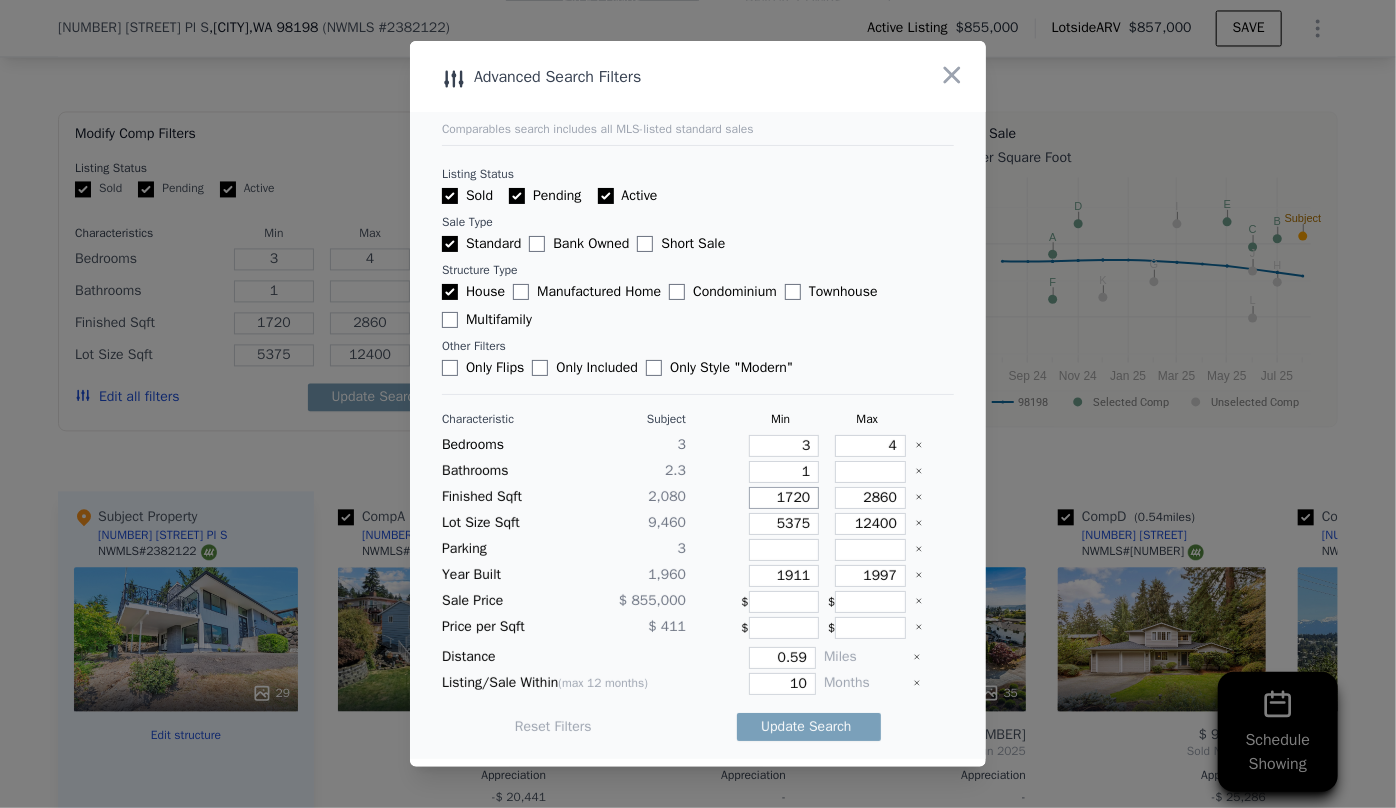 drag, startPoint x: 799, startPoint y: 497, endPoint x: 740, endPoint y: 498, distance: 59.008472 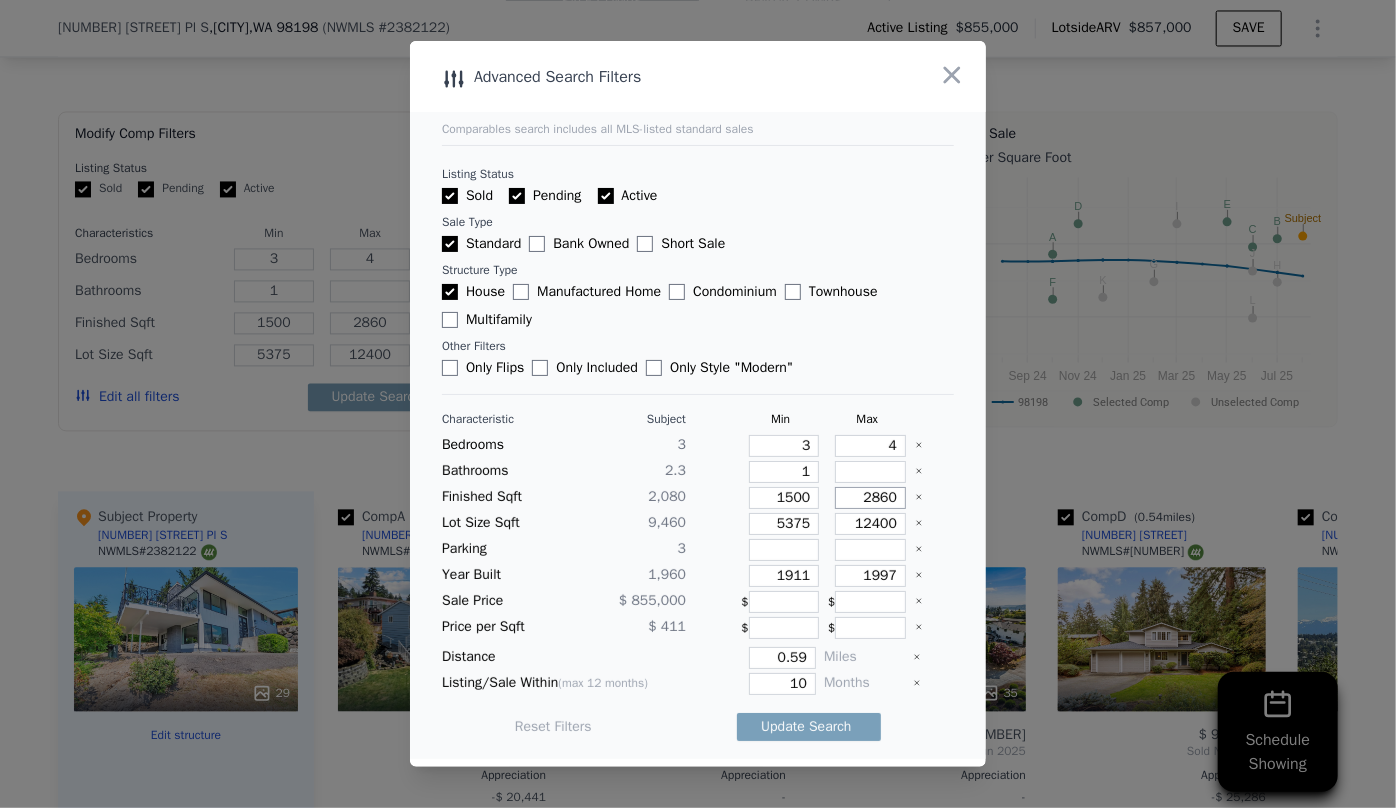 drag, startPoint x: 888, startPoint y: 499, endPoint x: 763, endPoint y: 523, distance: 127.28315 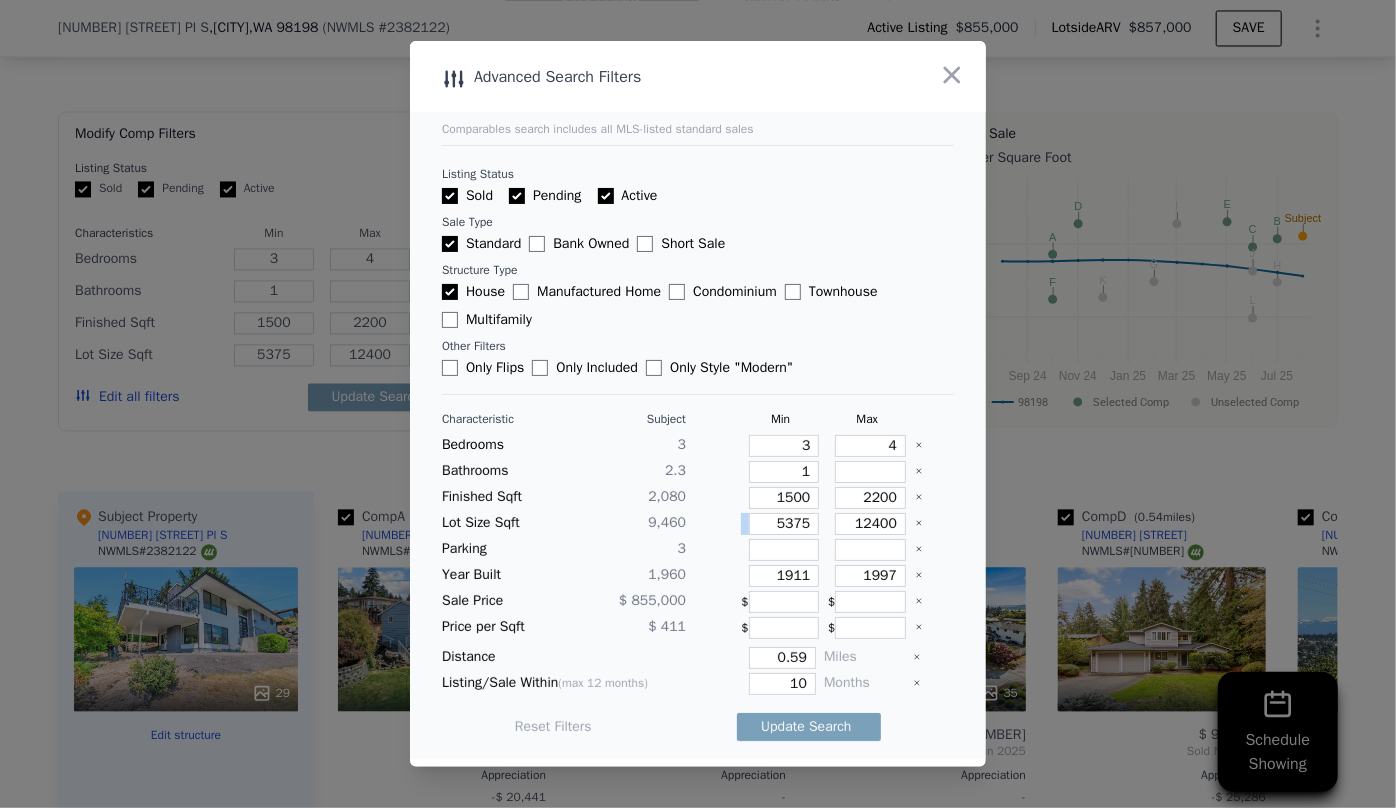 drag, startPoint x: 811, startPoint y: 527, endPoint x: 744, endPoint y: 534, distance: 67.36468 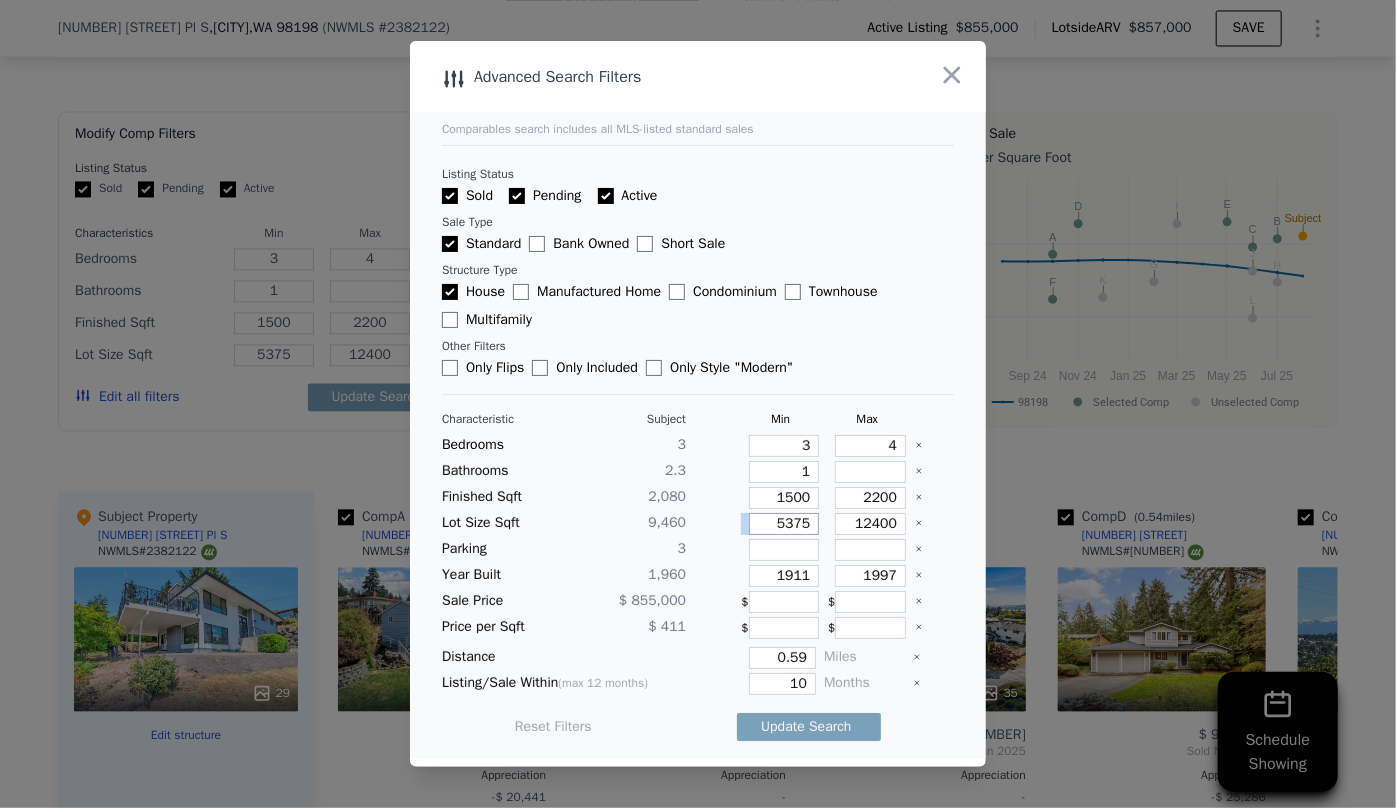 click on "5375" at bounding box center (784, 524) 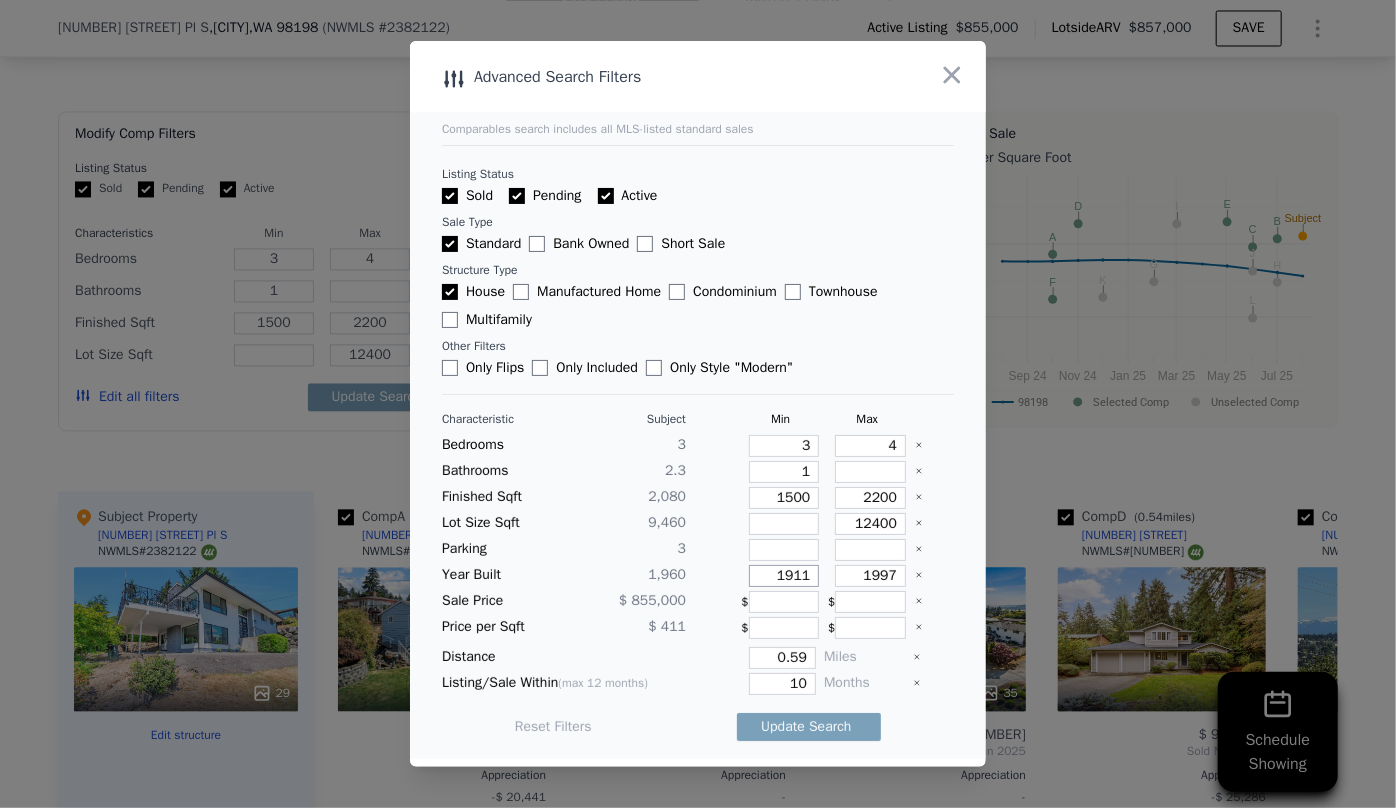 drag, startPoint x: 797, startPoint y: 572, endPoint x: 720, endPoint y: 576, distance: 77.10383 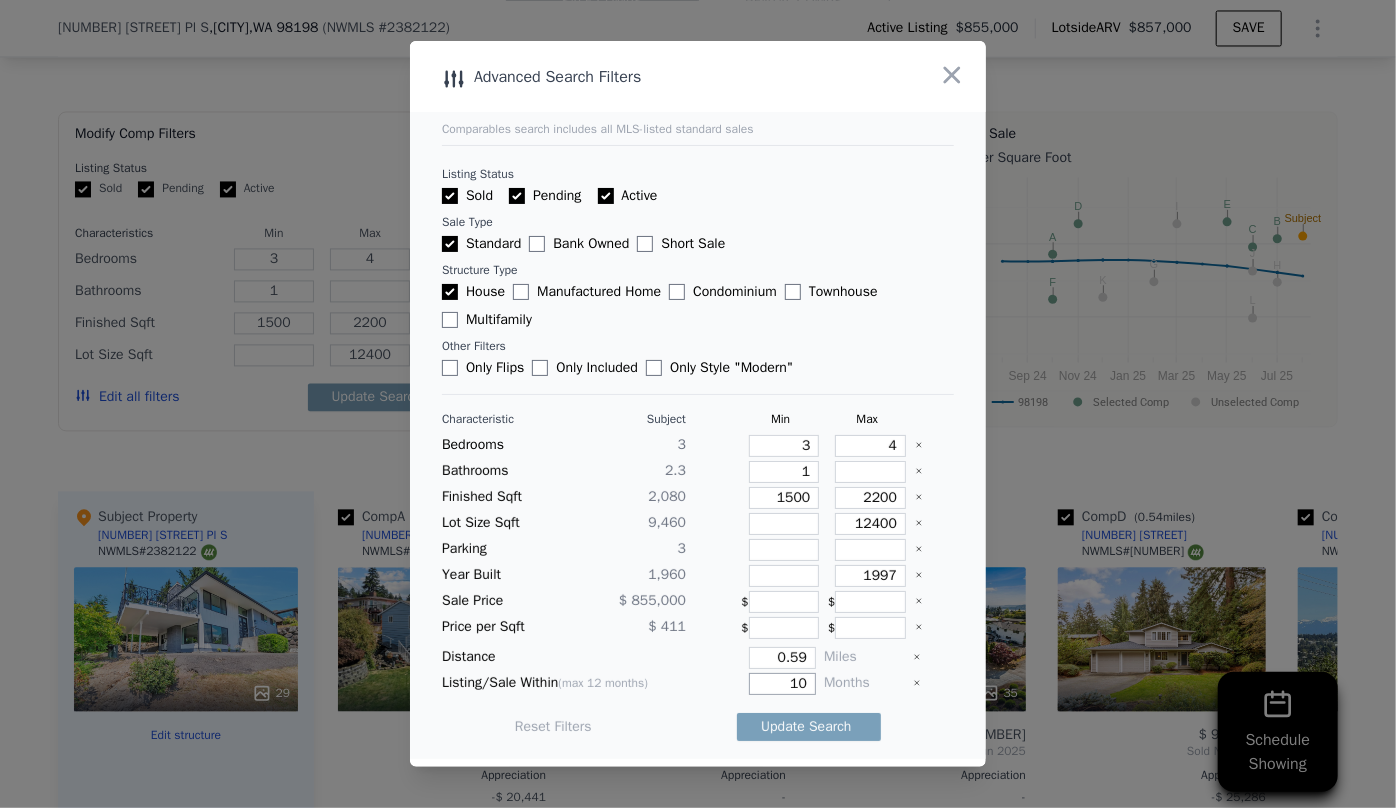 drag, startPoint x: 799, startPoint y: 681, endPoint x: 768, endPoint y: 687, distance: 31.575306 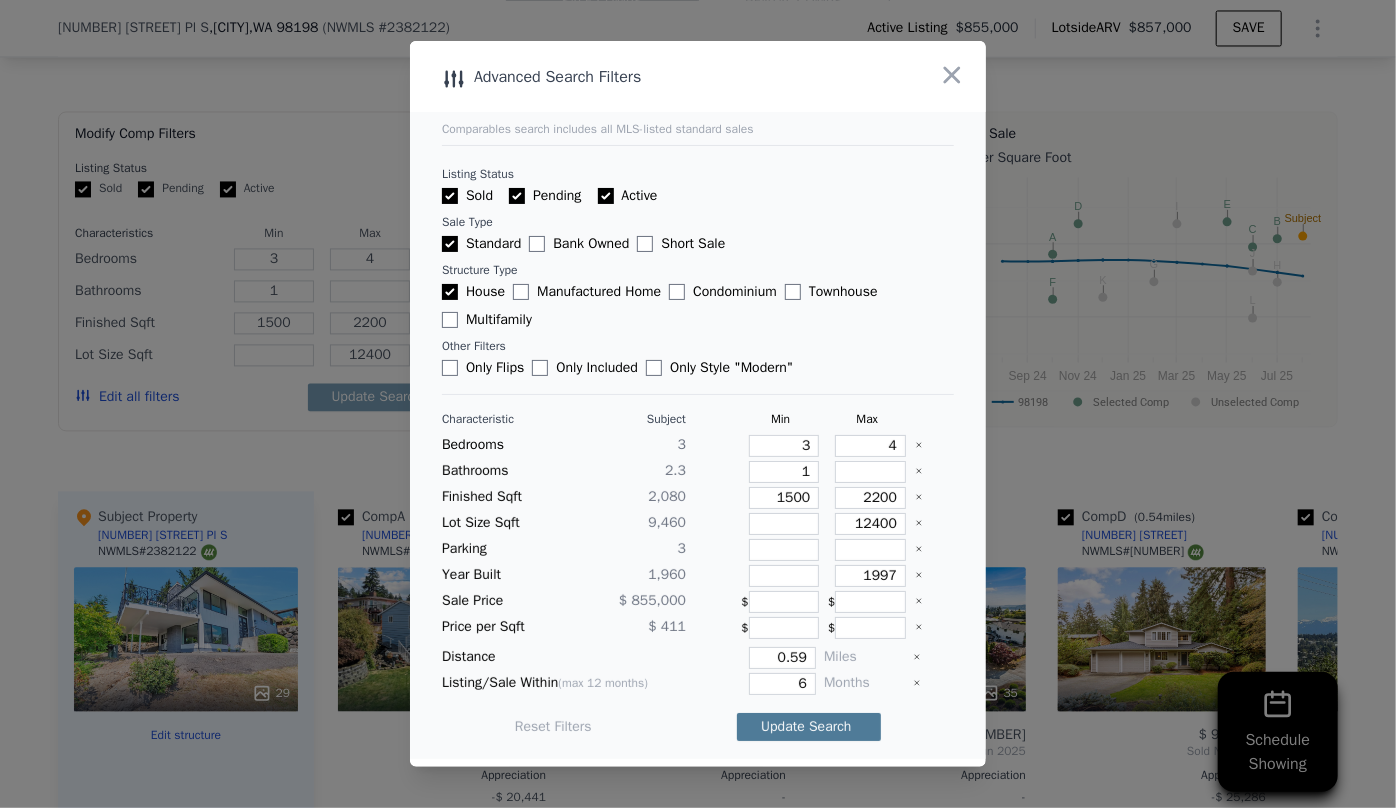 click on "Update Search" at bounding box center [809, 727] 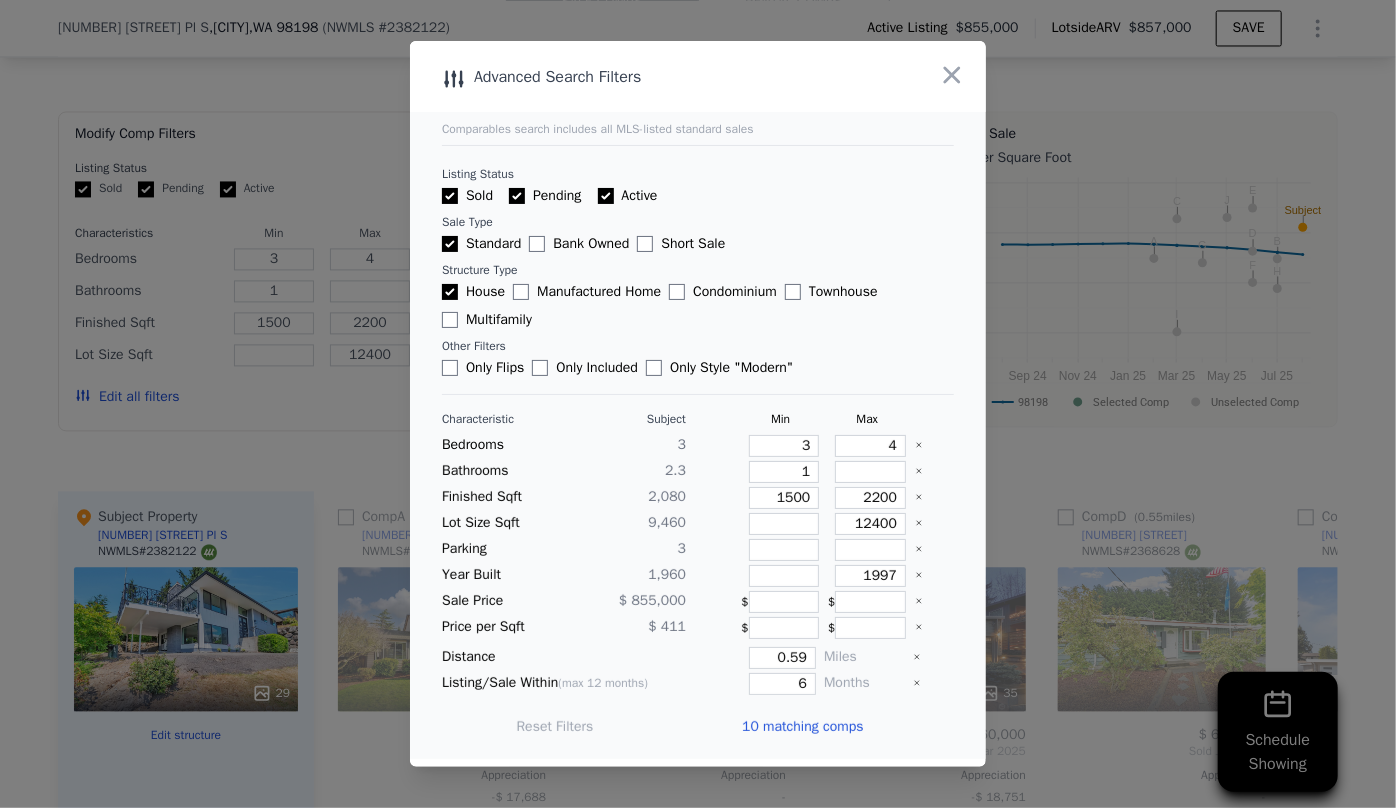 click on "10 matching comps" at bounding box center (802, 727) 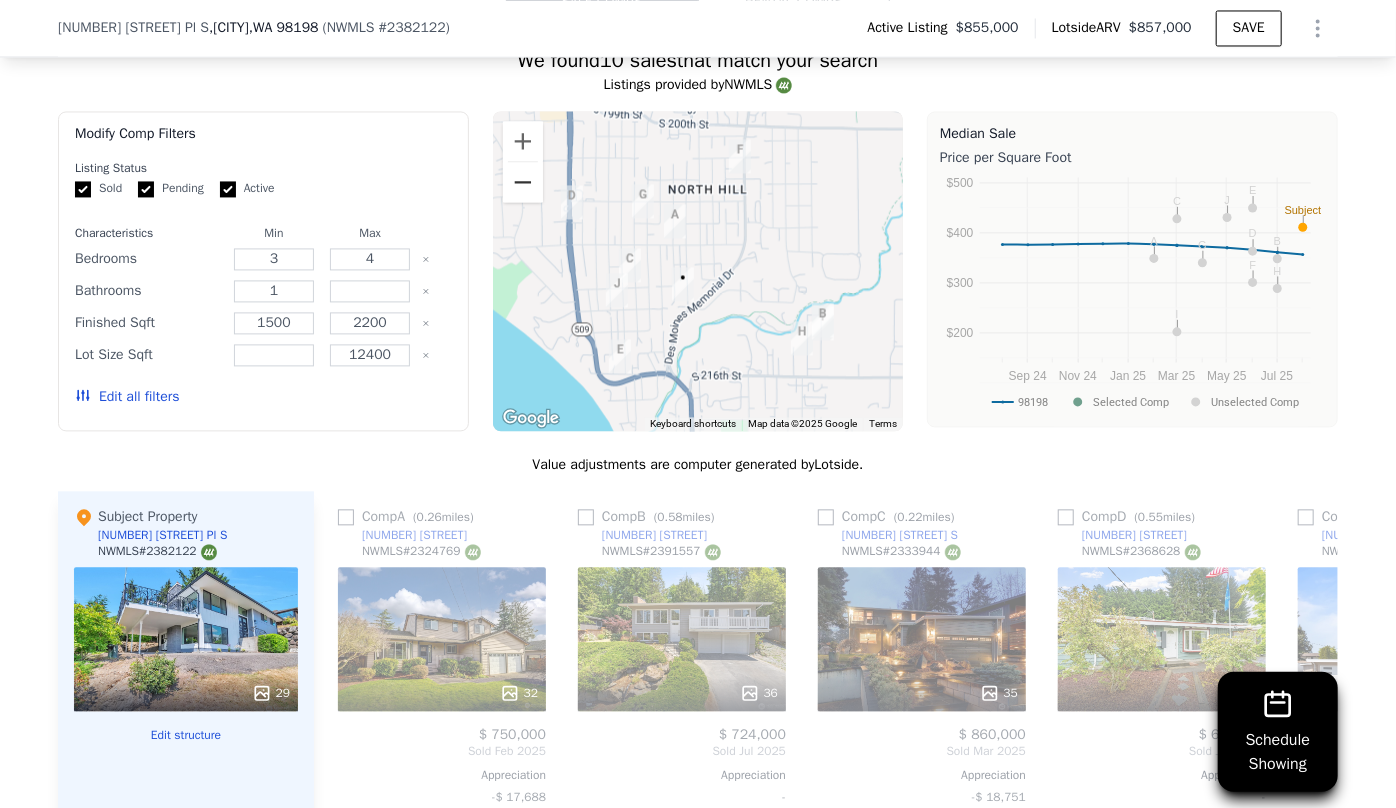 click at bounding box center (523, 182) 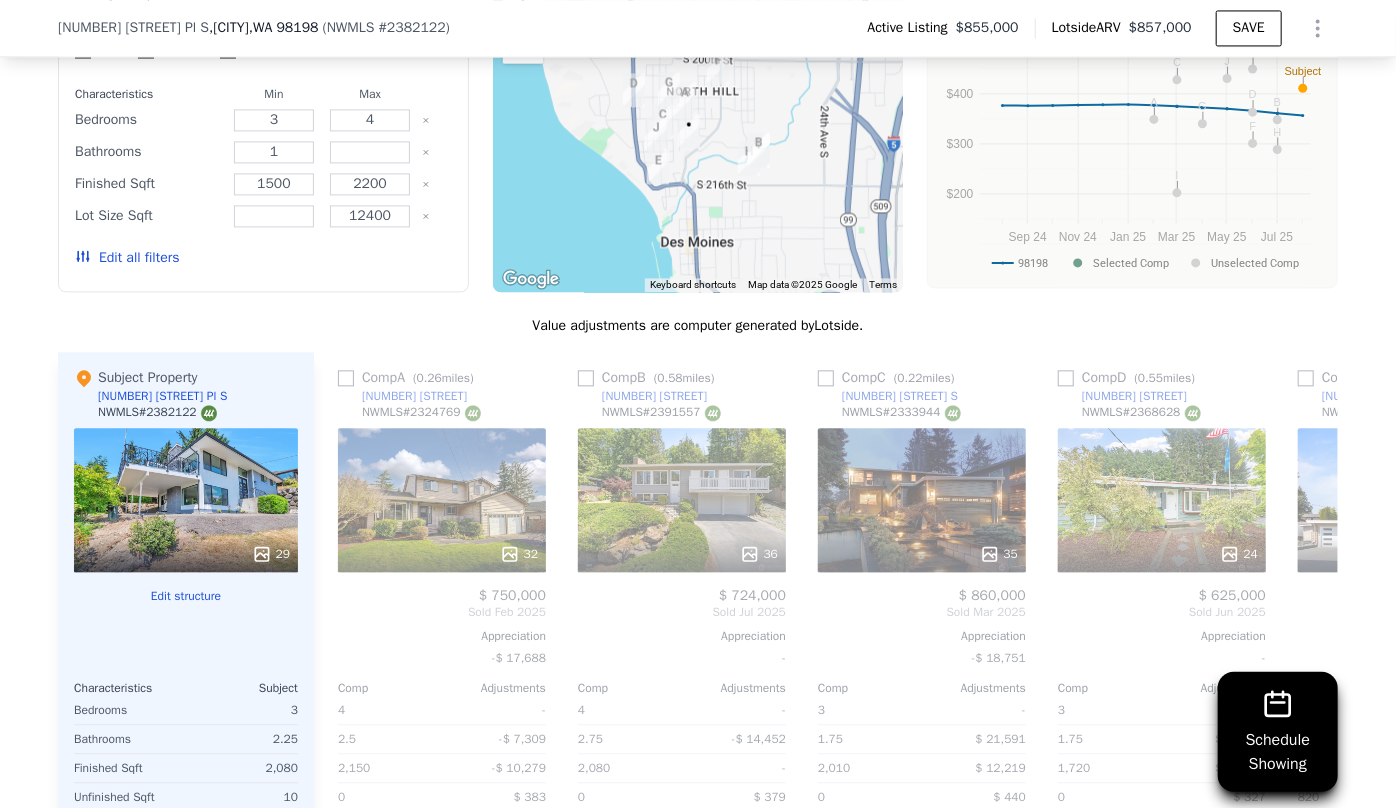 scroll, scrollTop: 2174, scrollLeft: 0, axis: vertical 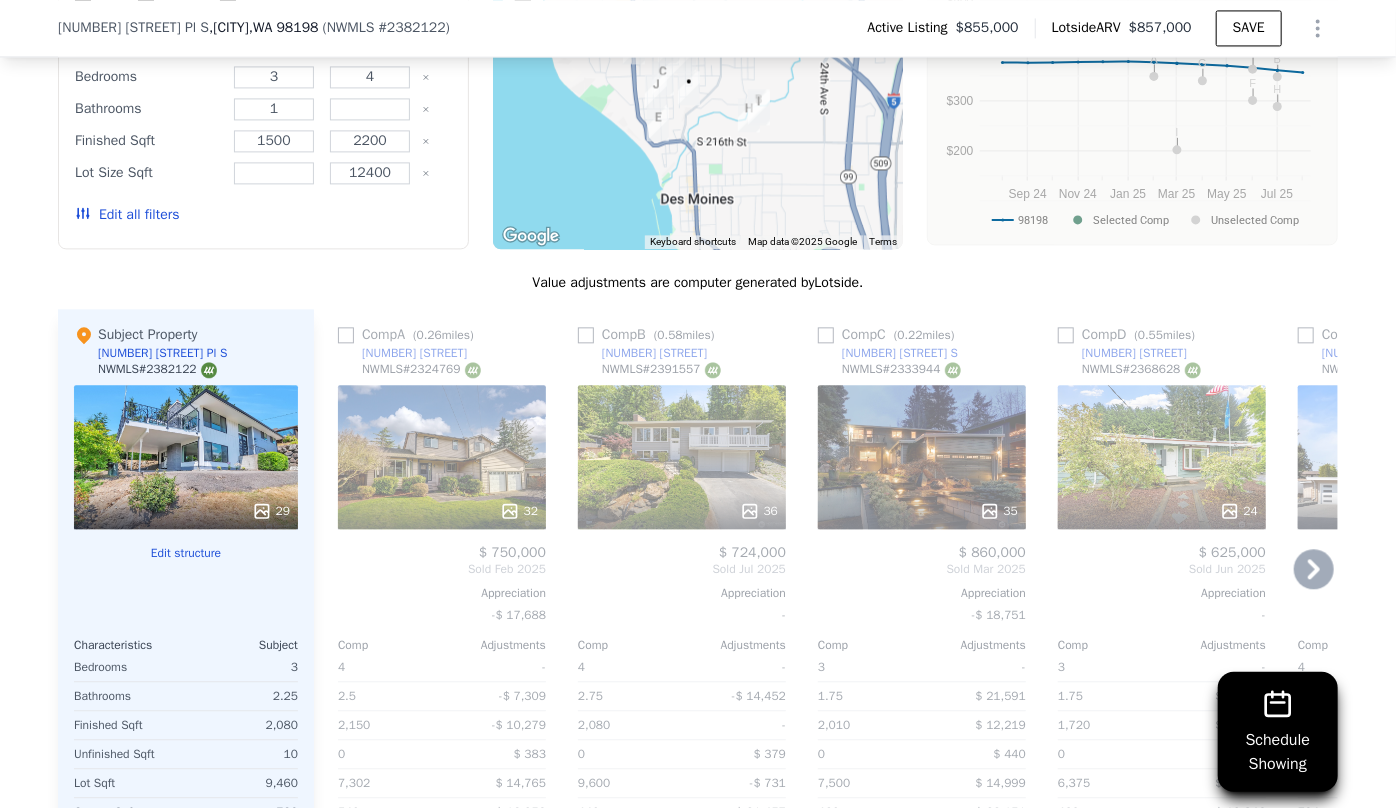 click 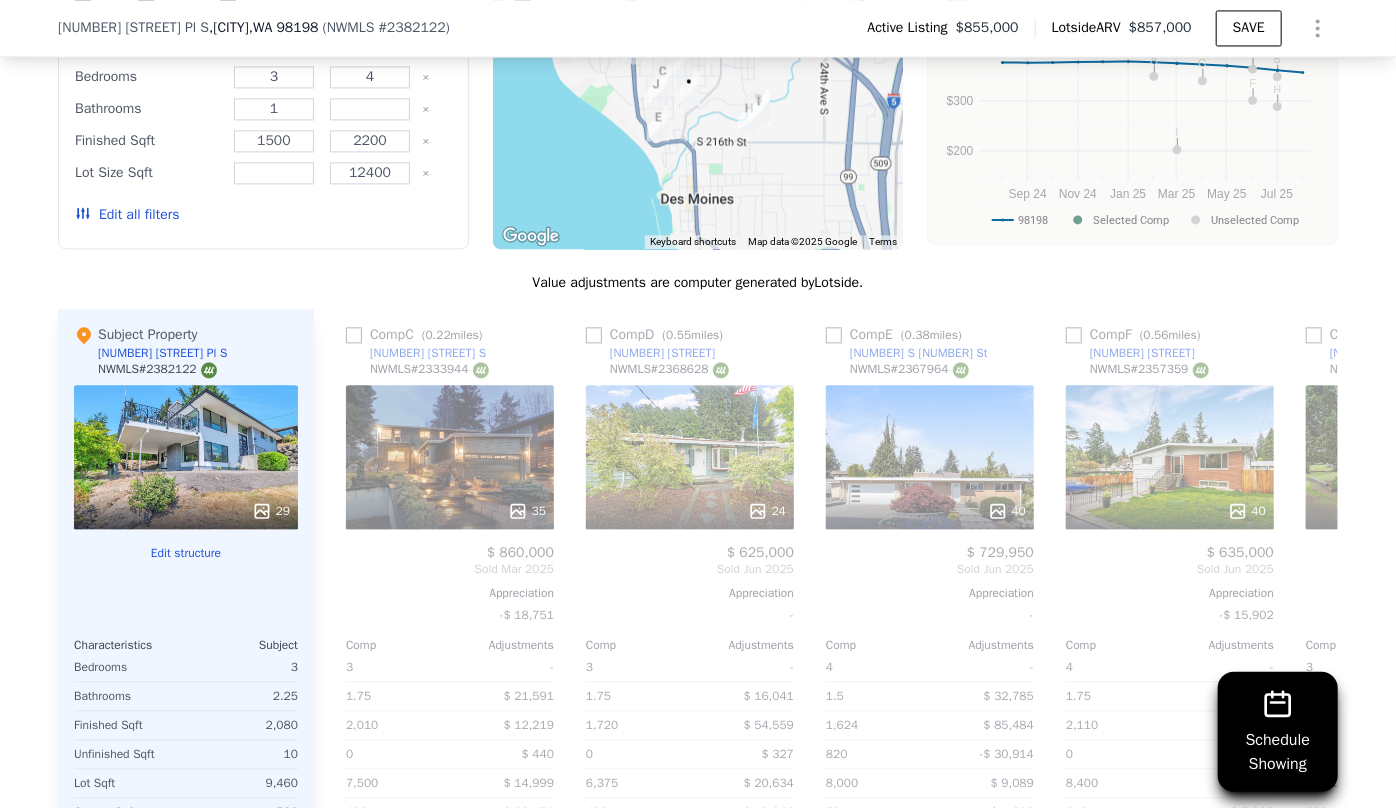 scroll, scrollTop: 0, scrollLeft: 480, axis: horizontal 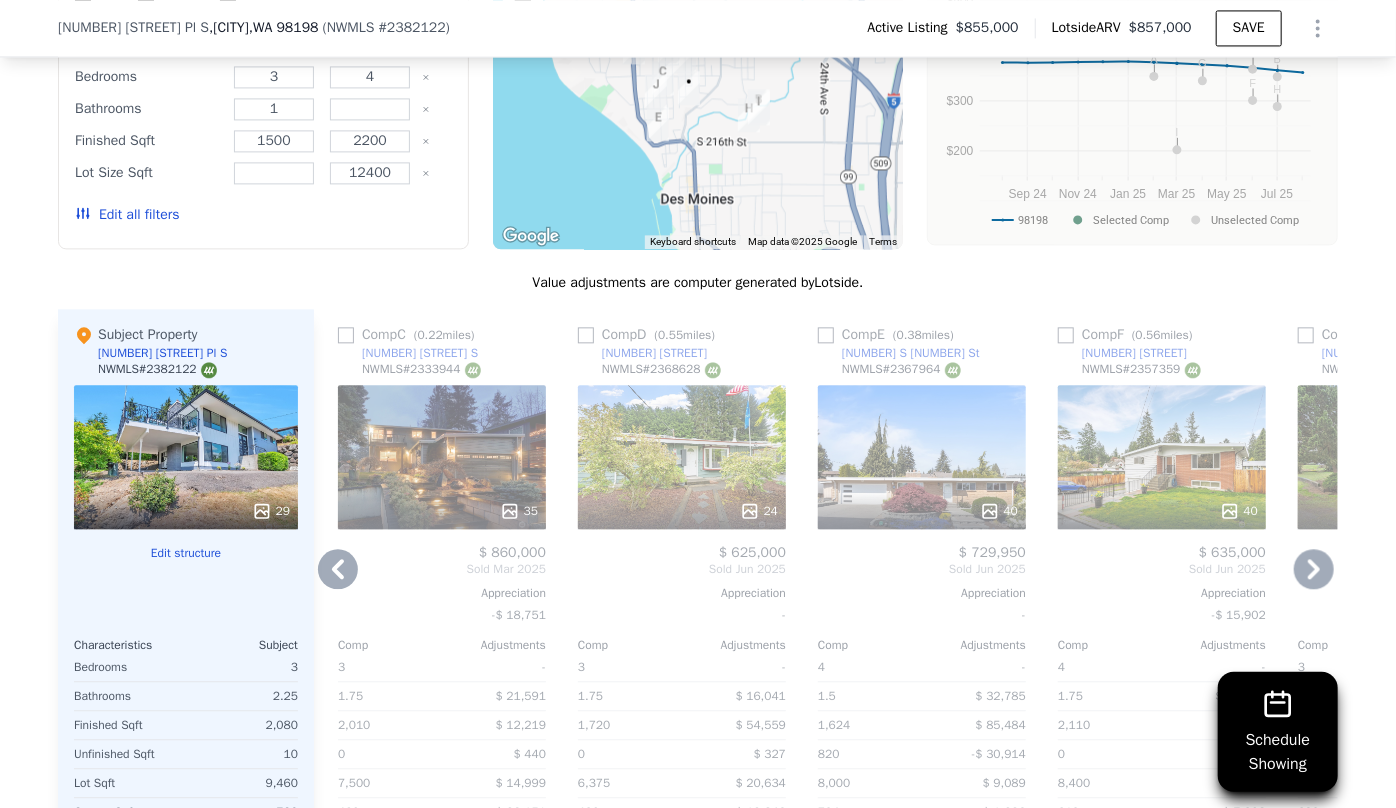click 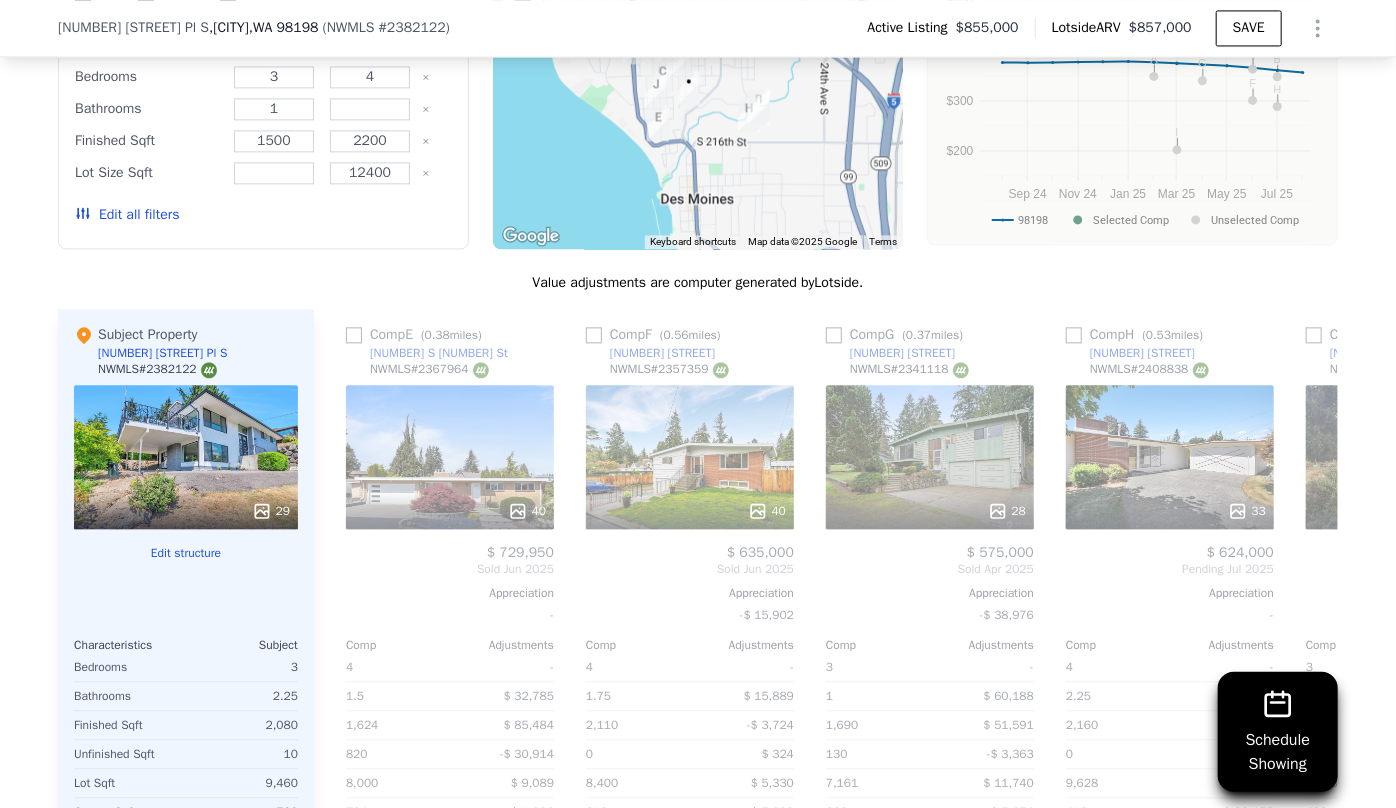 scroll, scrollTop: 0, scrollLeft: 960, axis: horizontal 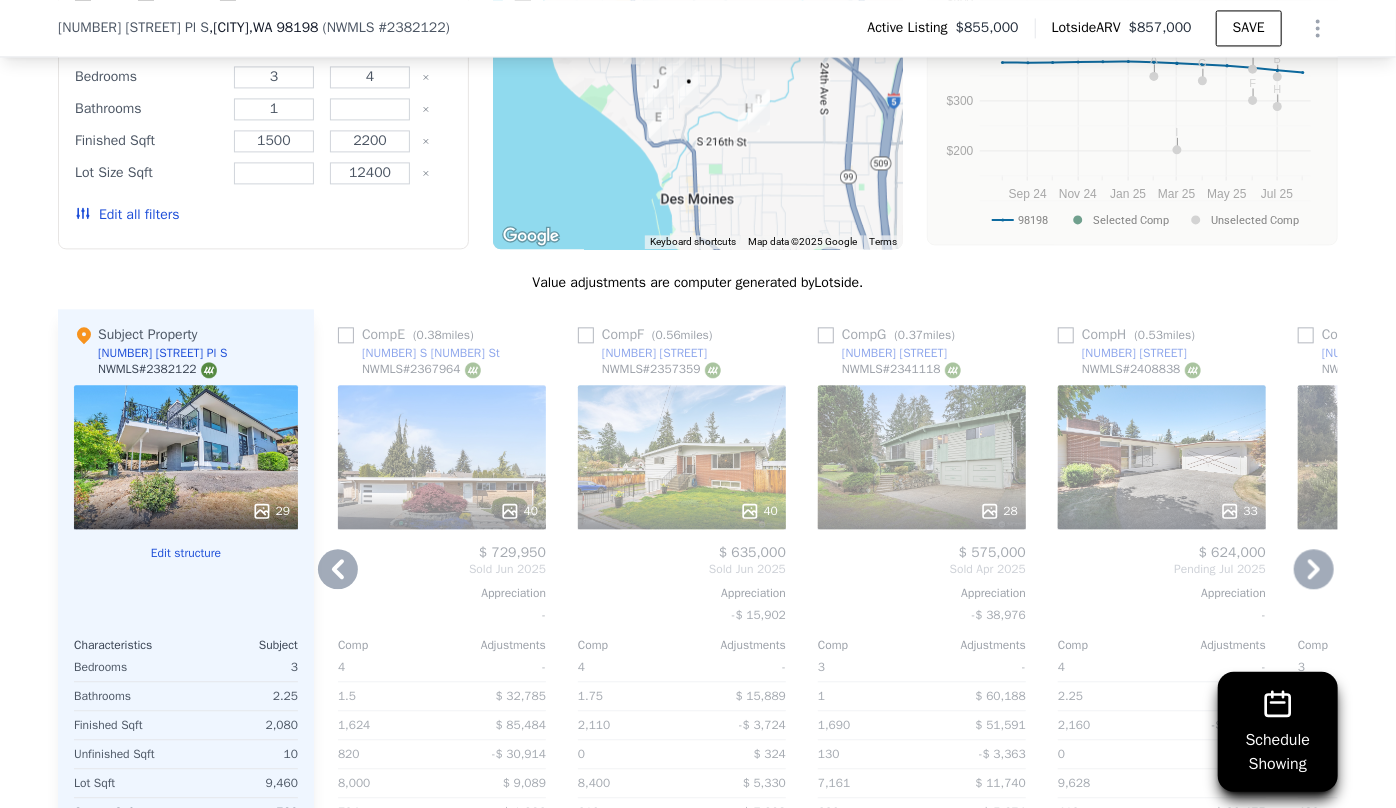 click on "$ 350,000" at bounding box center (1402, 553) 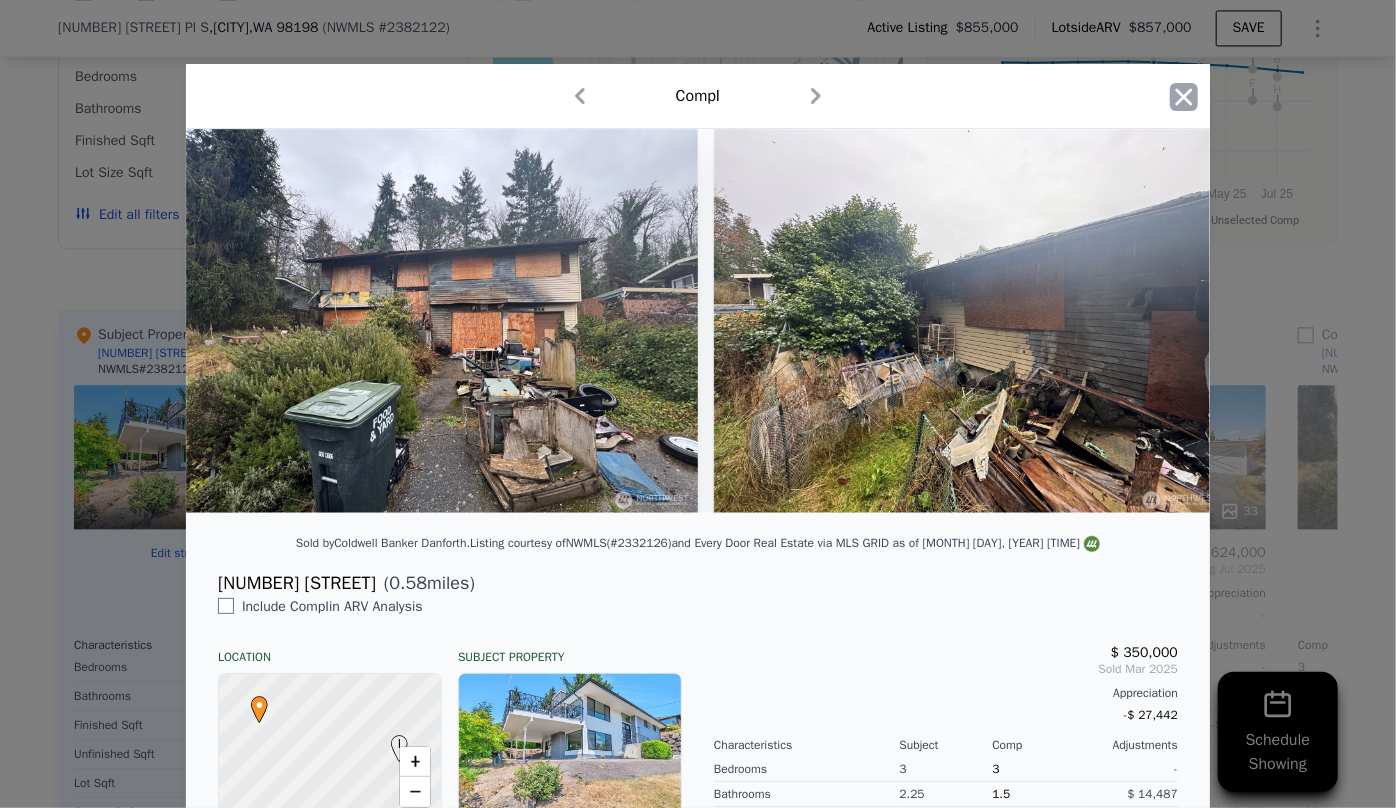click 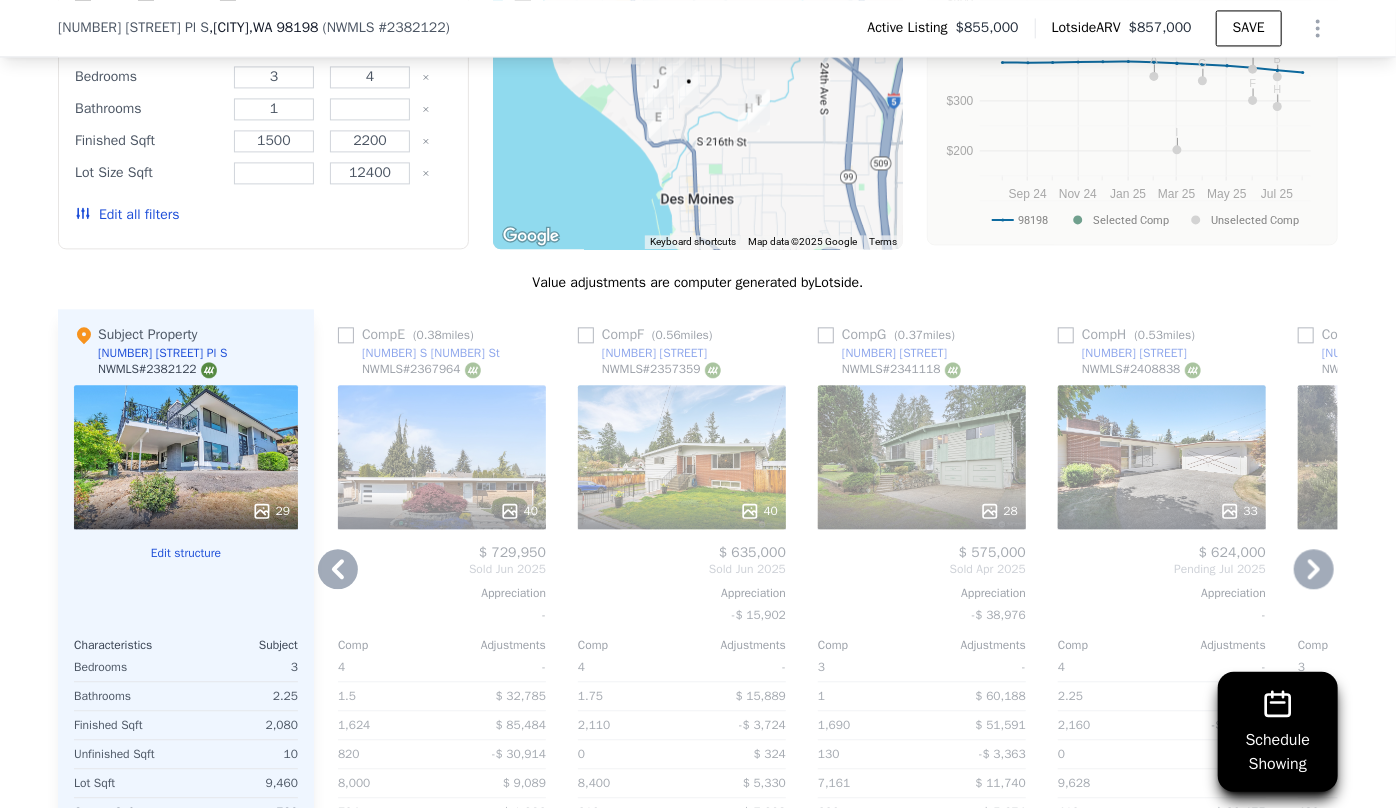 click 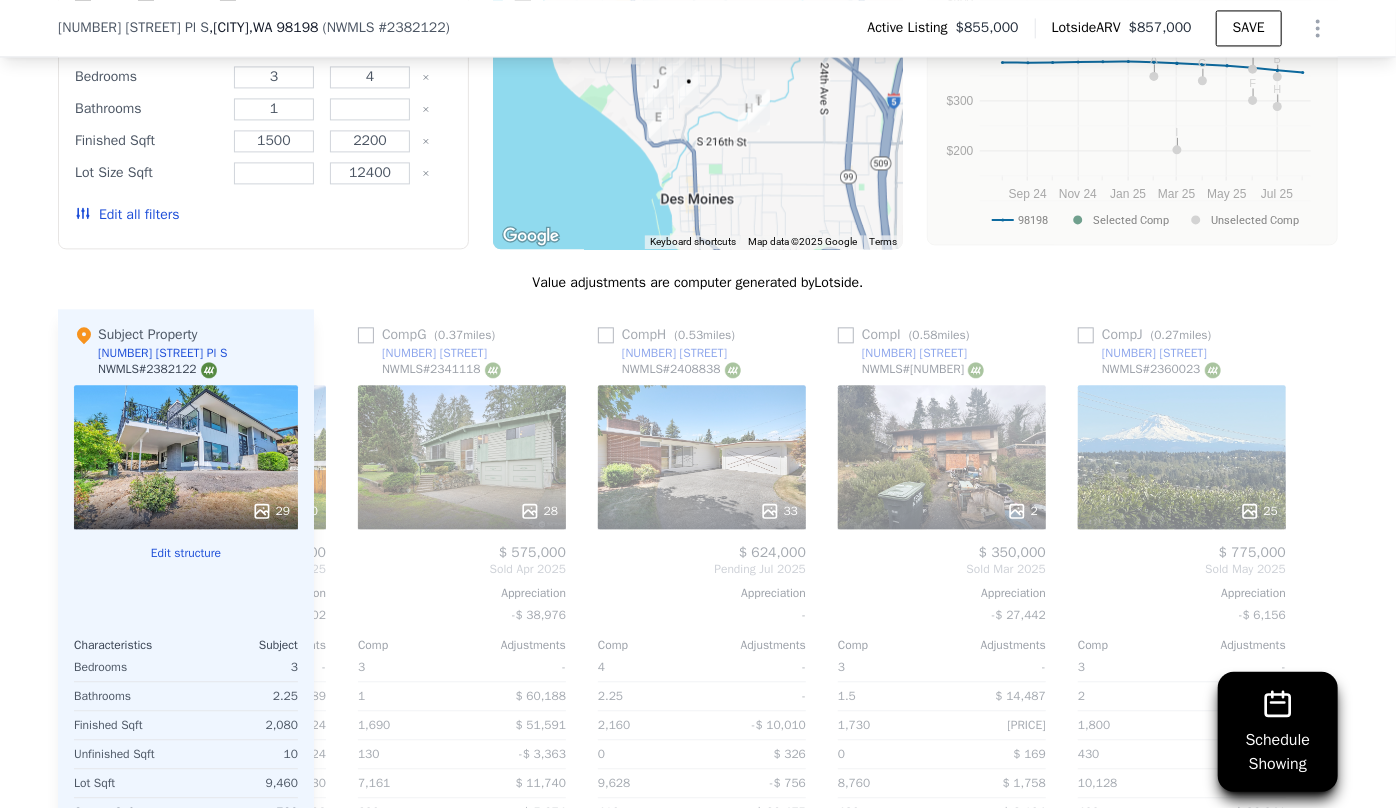 scroll, scrollTop: 0, scrollLeft: 1423, axis: horizontal 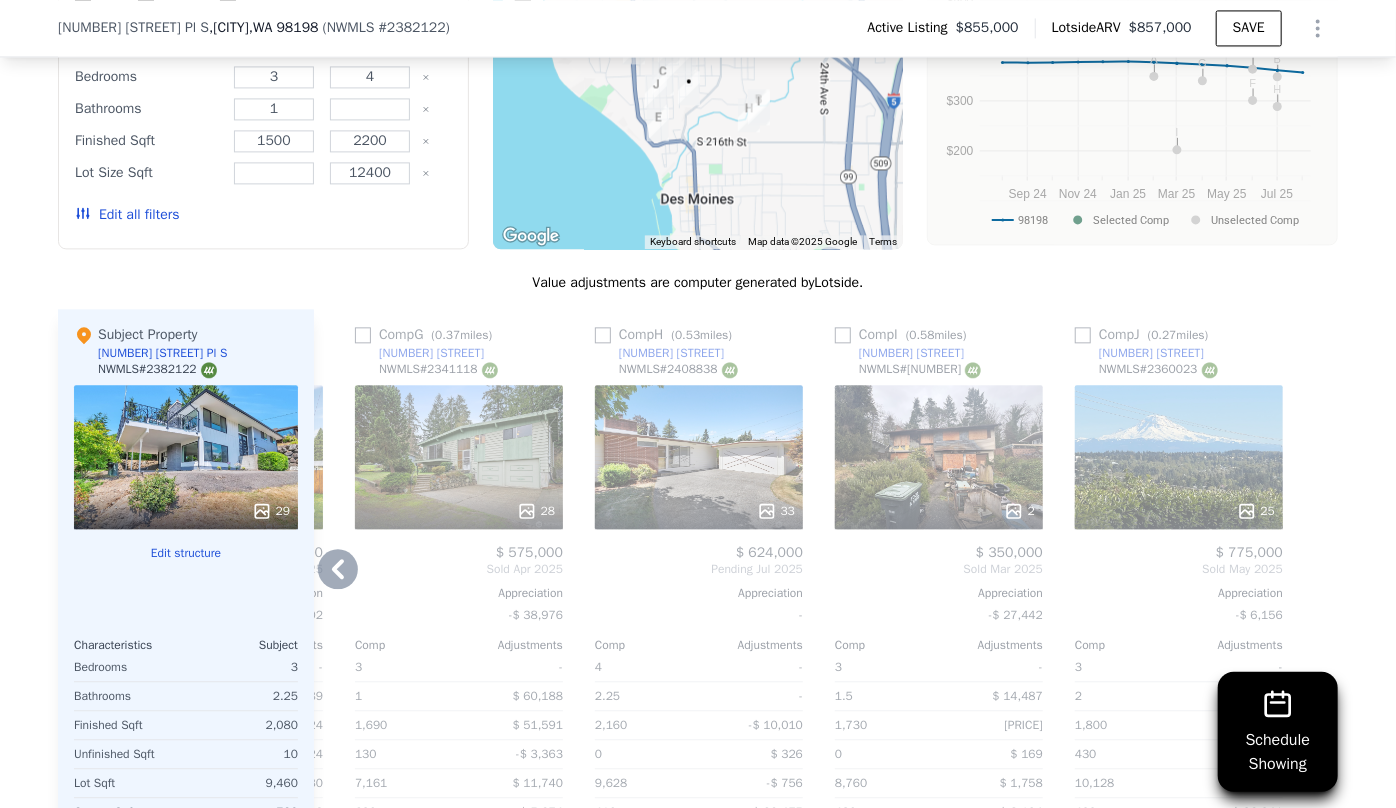 click 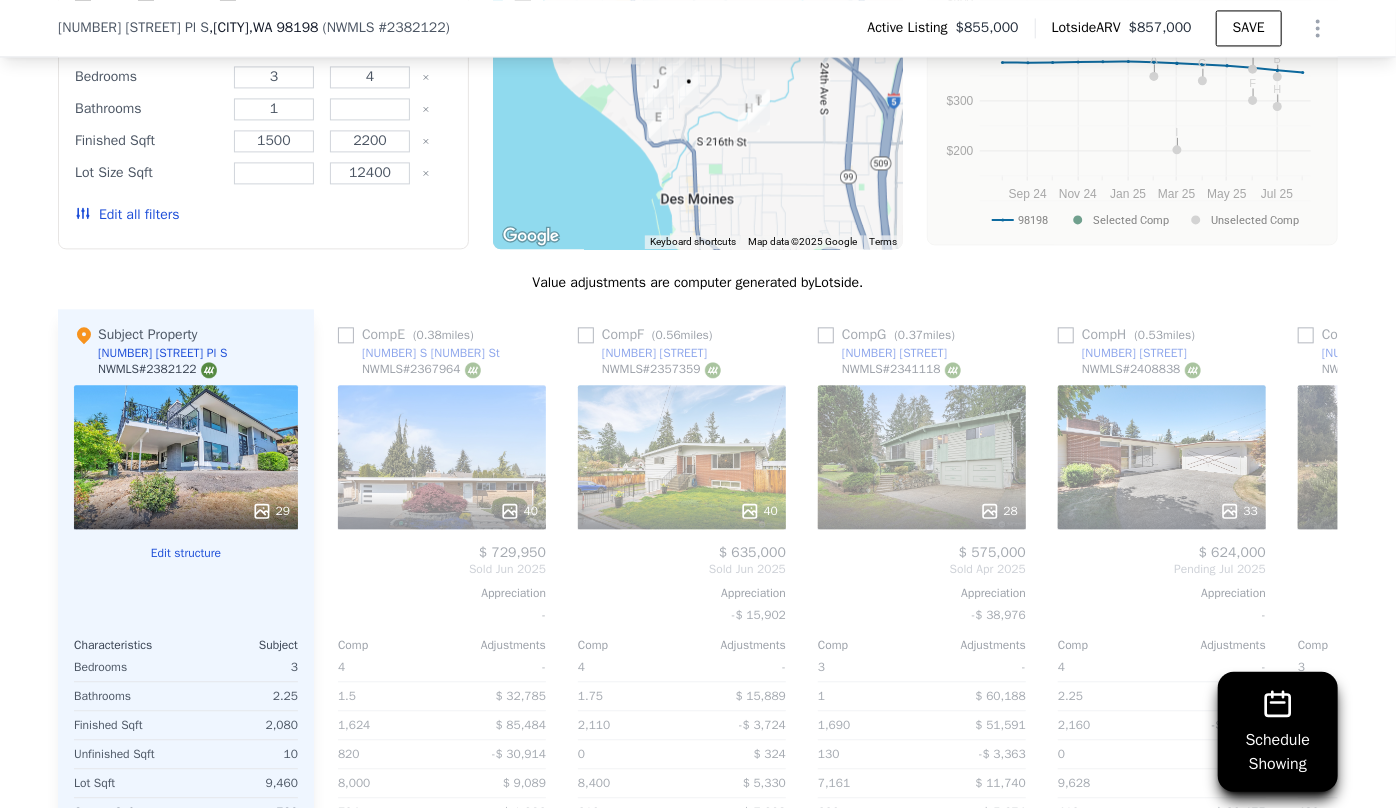 scroll, scrollTop: 0, scrollLeft: 943, axis: horizontal 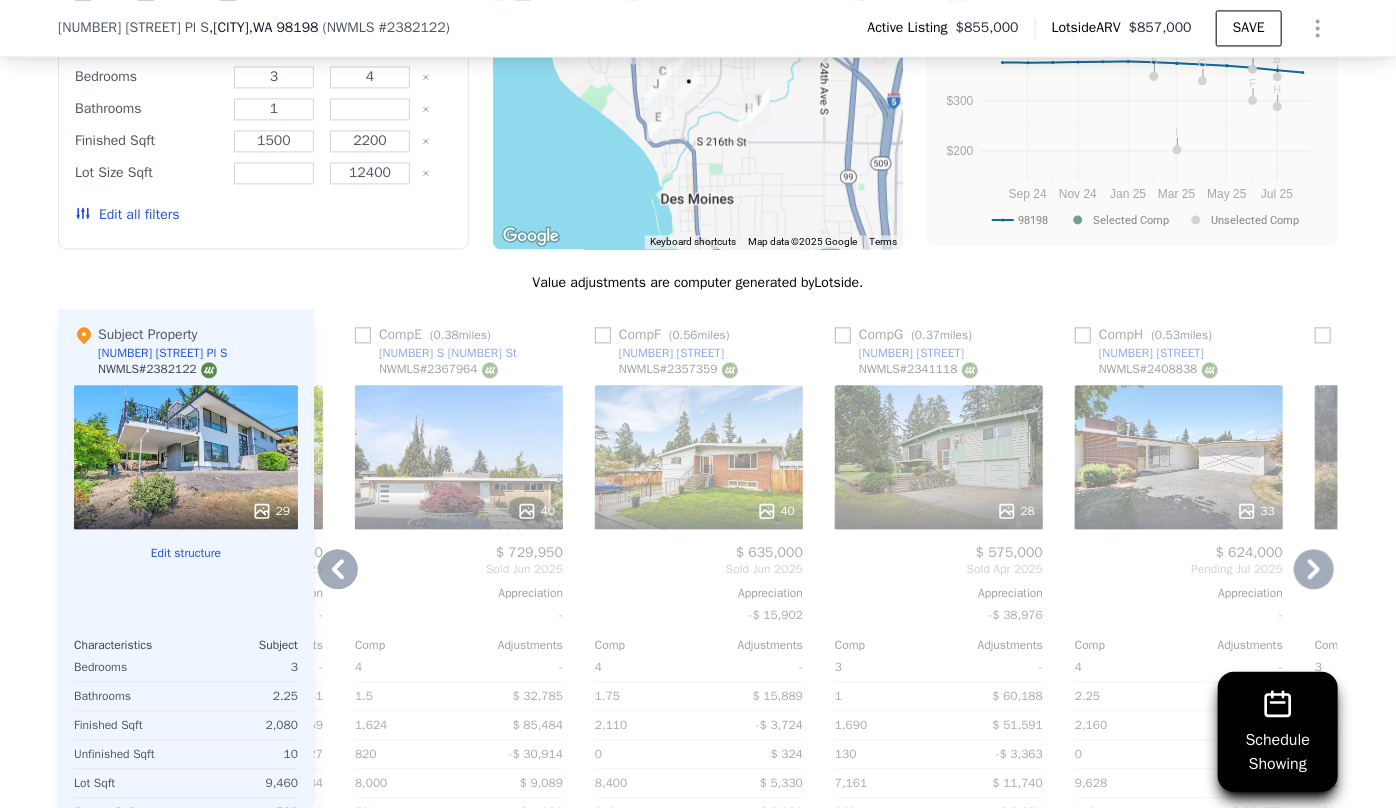 click 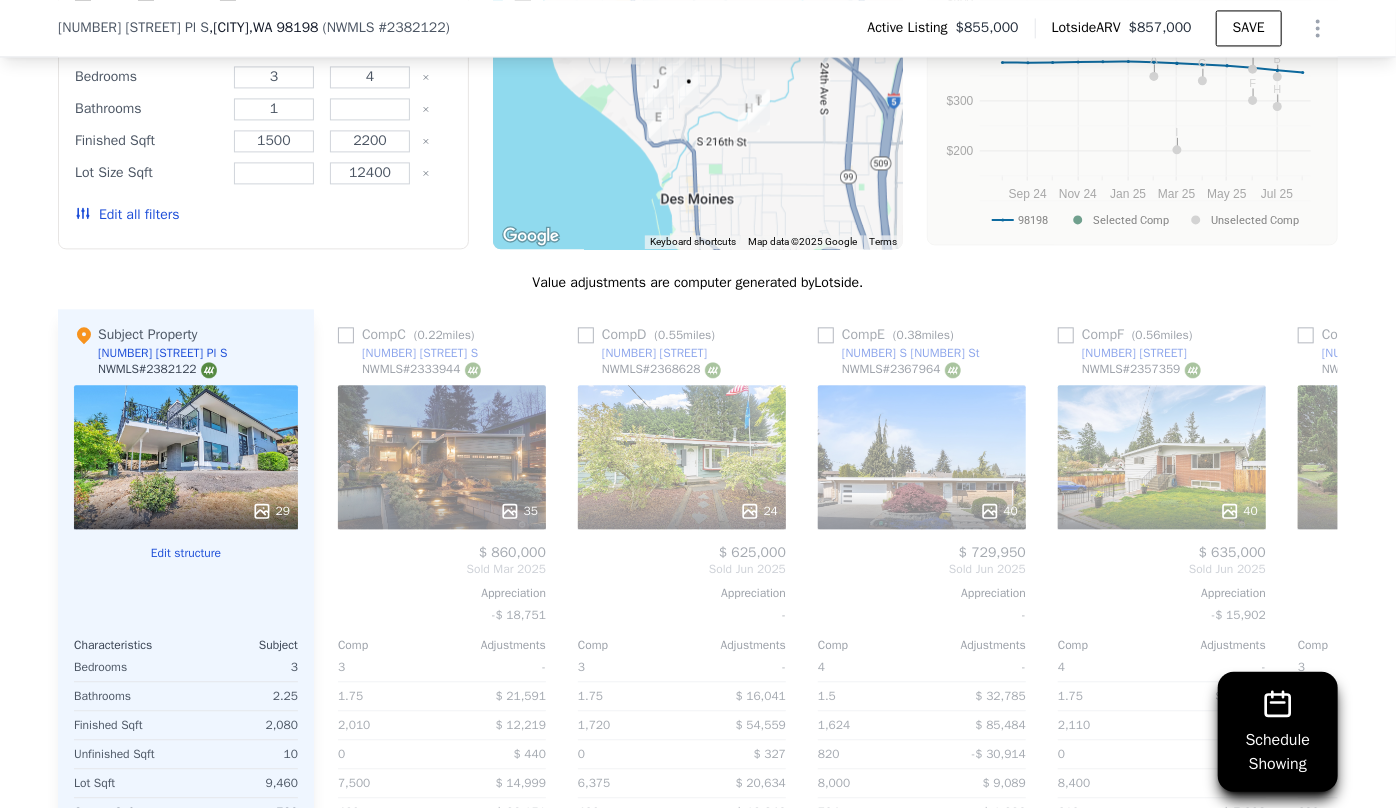 scroll, scrollTop: 0, scrollLeft: 463, axis: horizontal 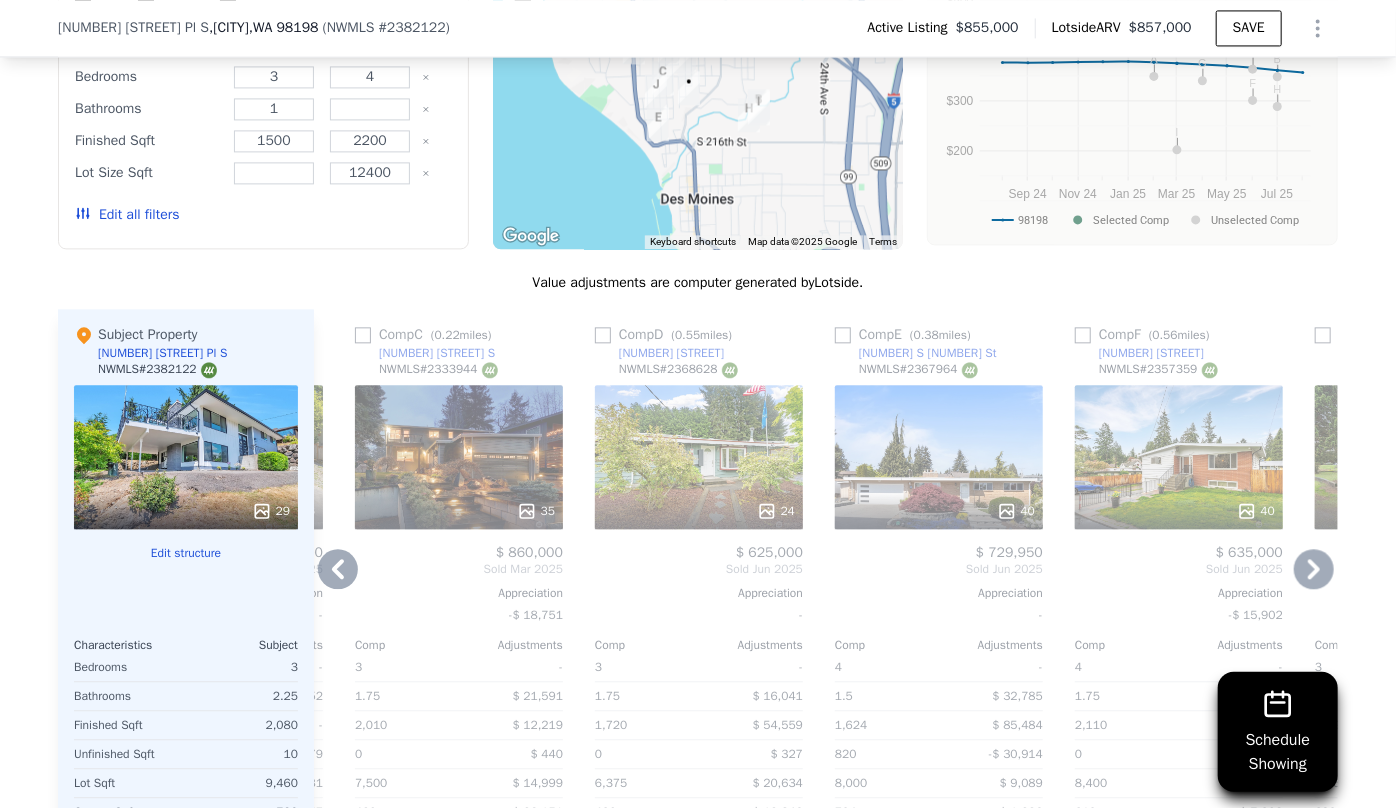 click 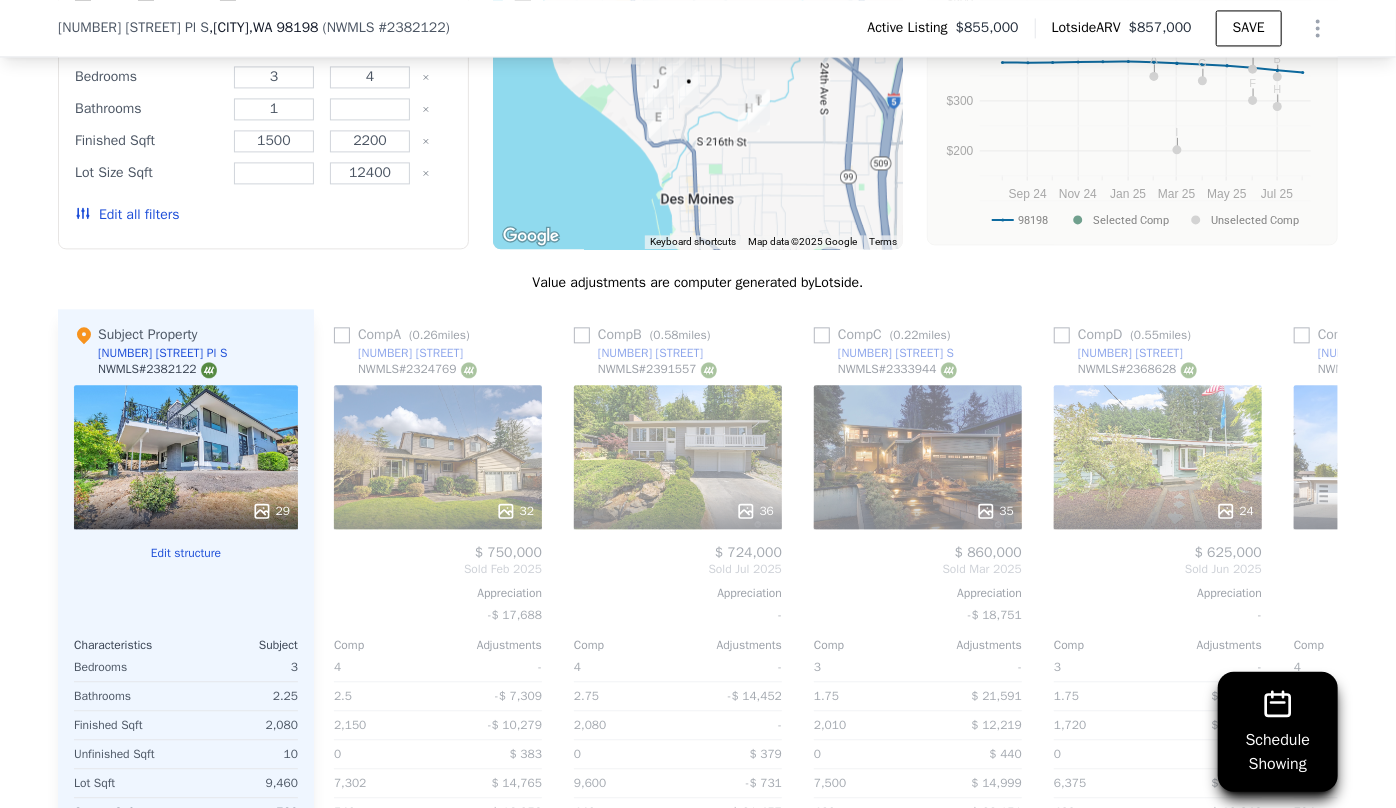 scroll, scrollTop: 0, scrollLeft: 0, axis: both 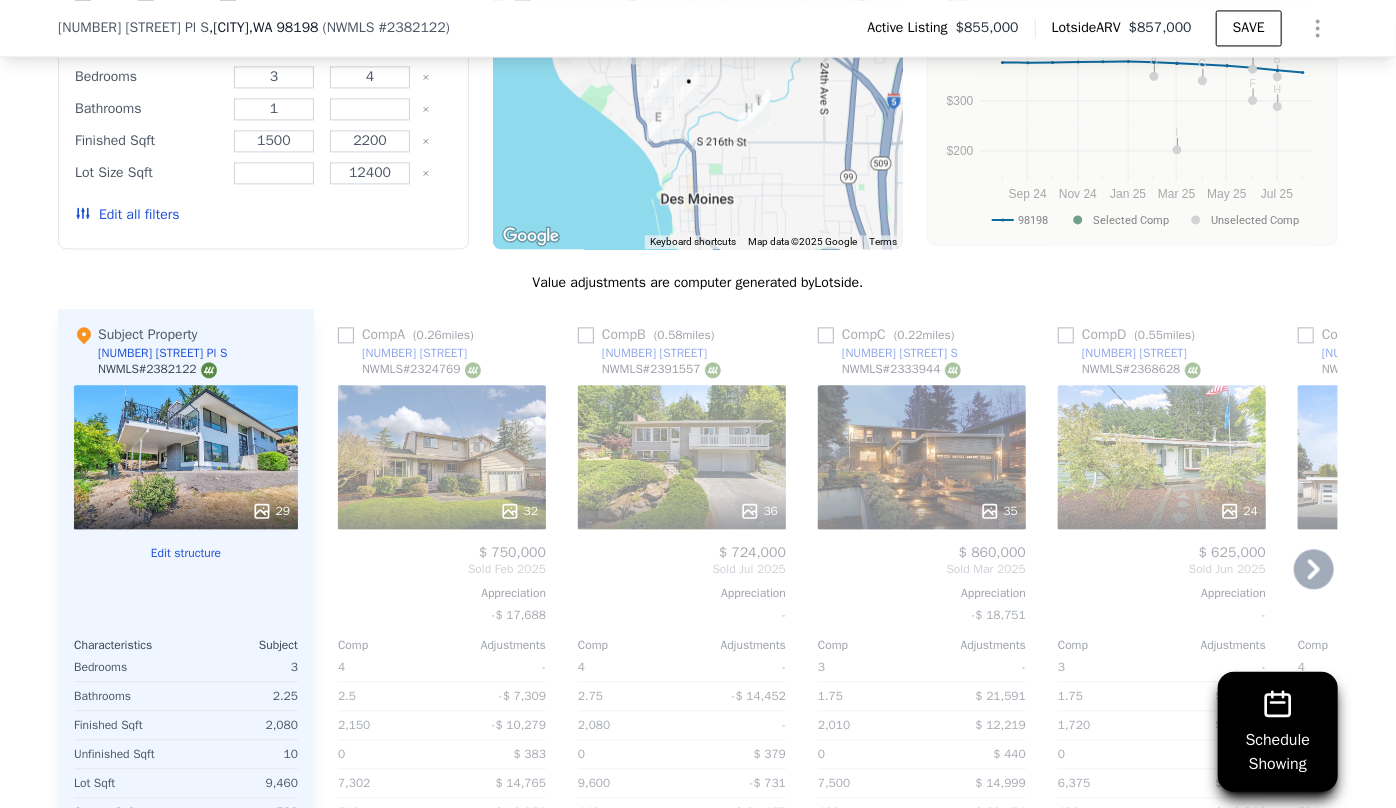 click on "35" at bounding box center [922, 457] 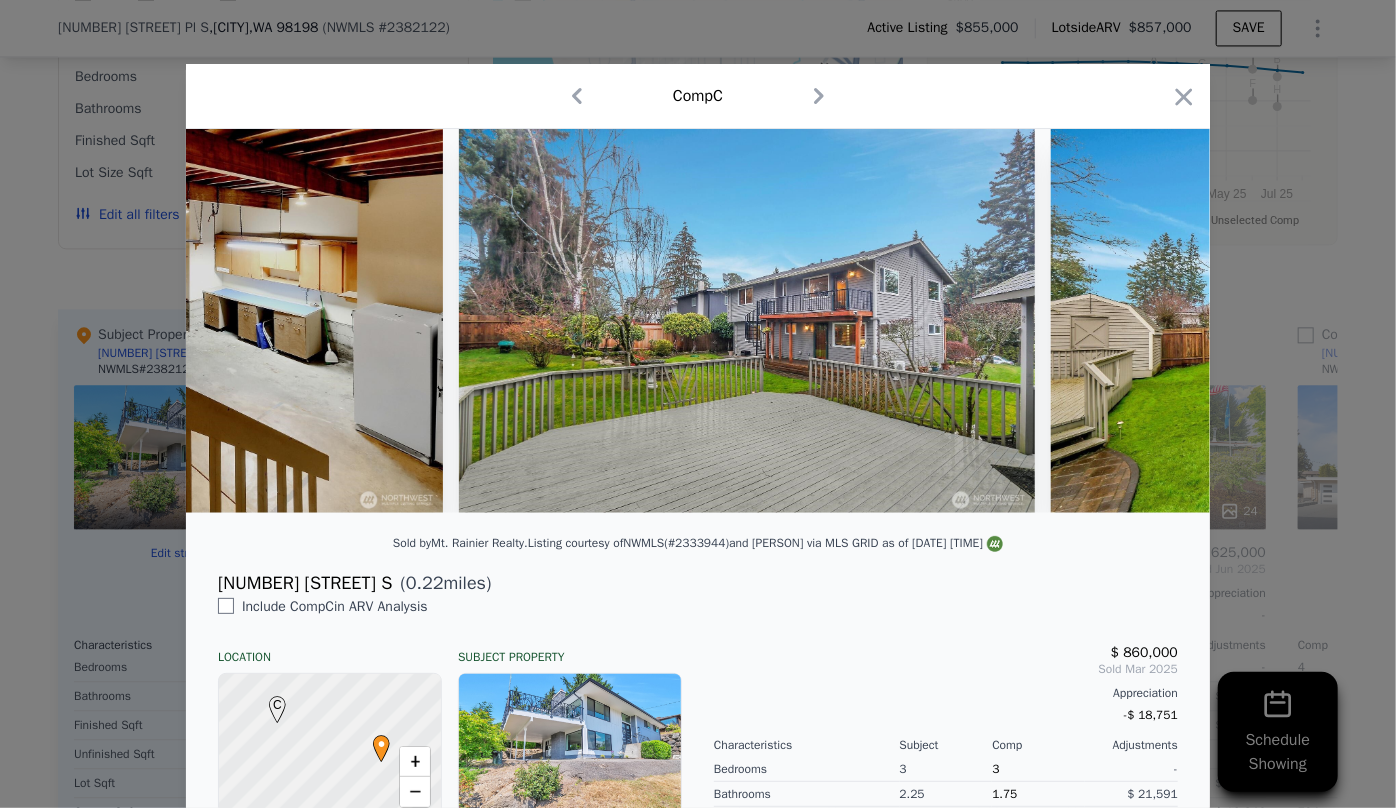 scroll, scrollTop: 0, scrollLeft: 13221, axis: horizontal 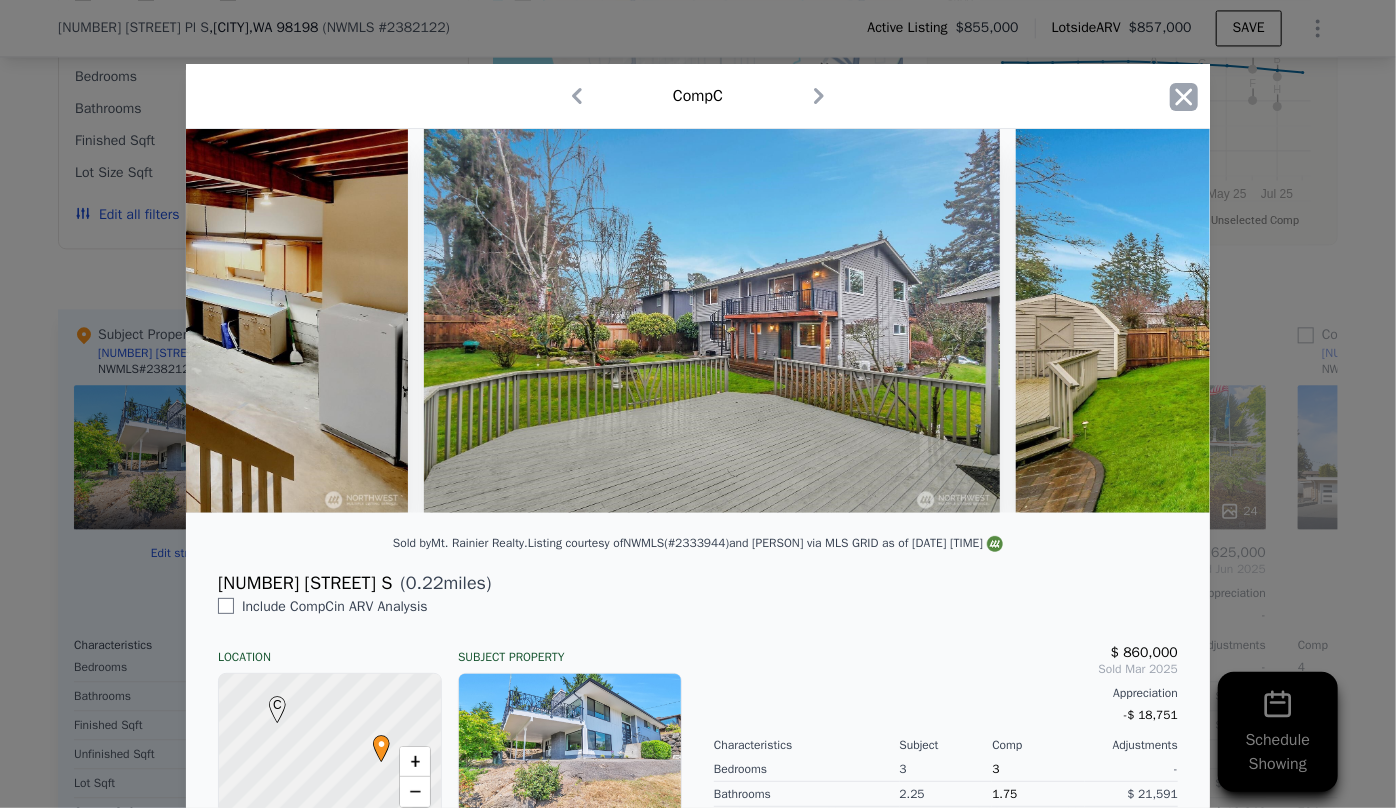 click 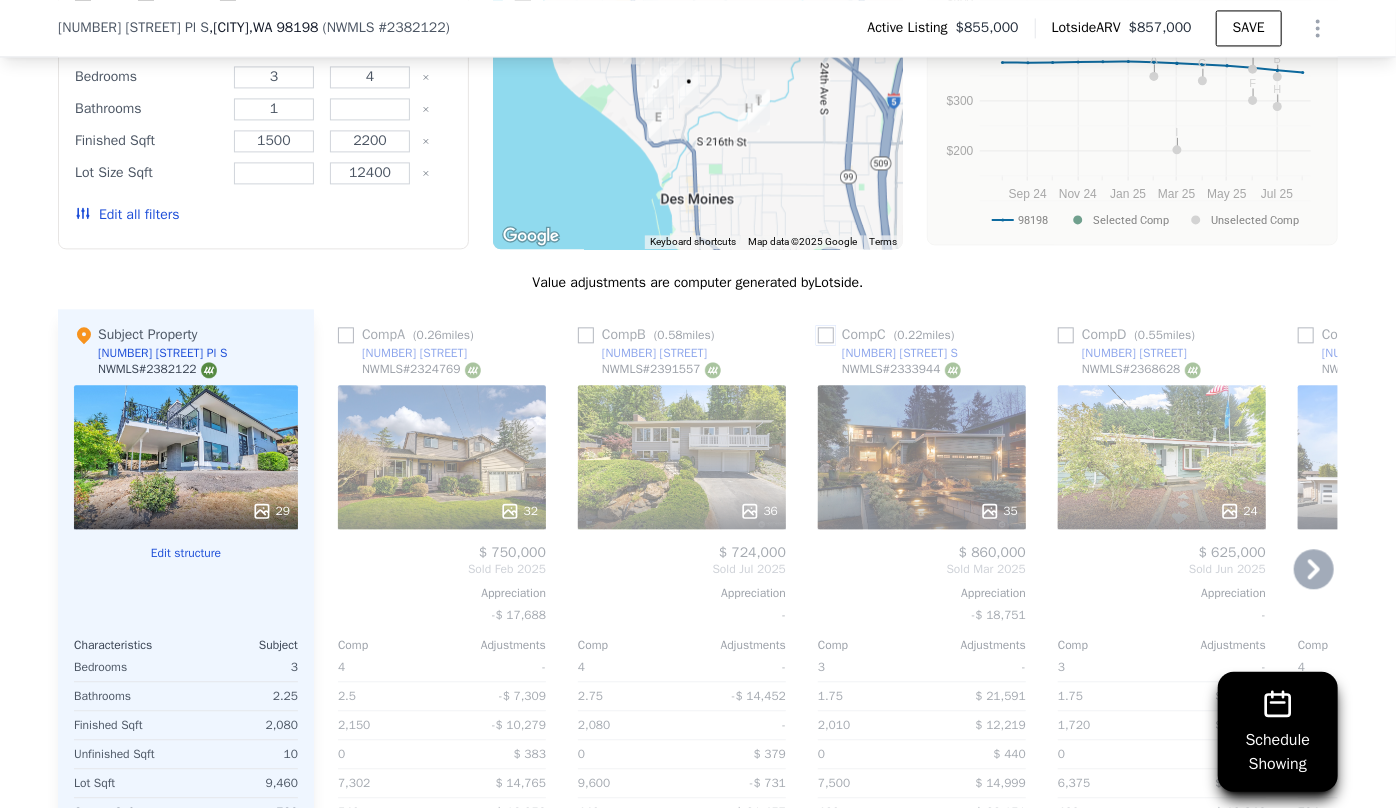 click at bounding box center [826, 335] 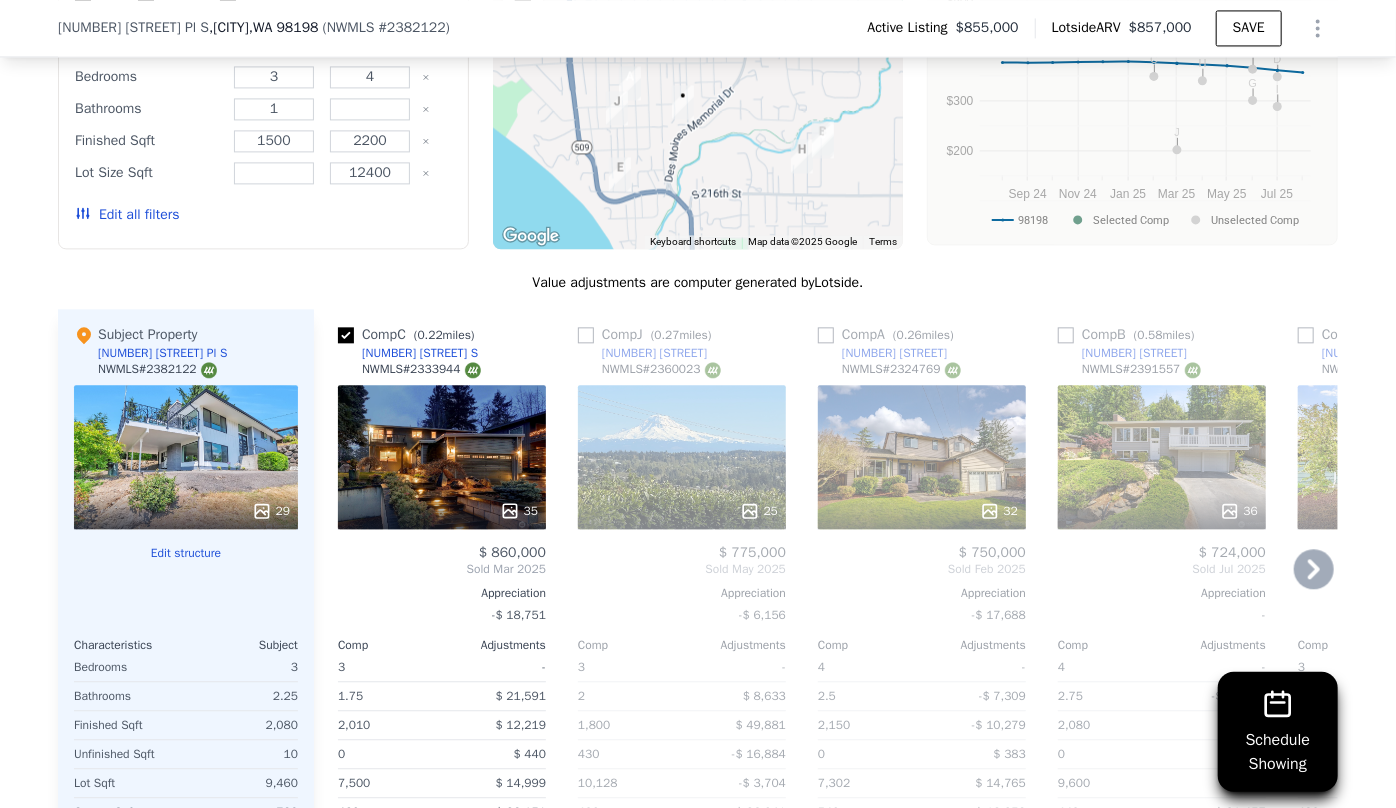 click on "25" at bounding box center [682, 457] 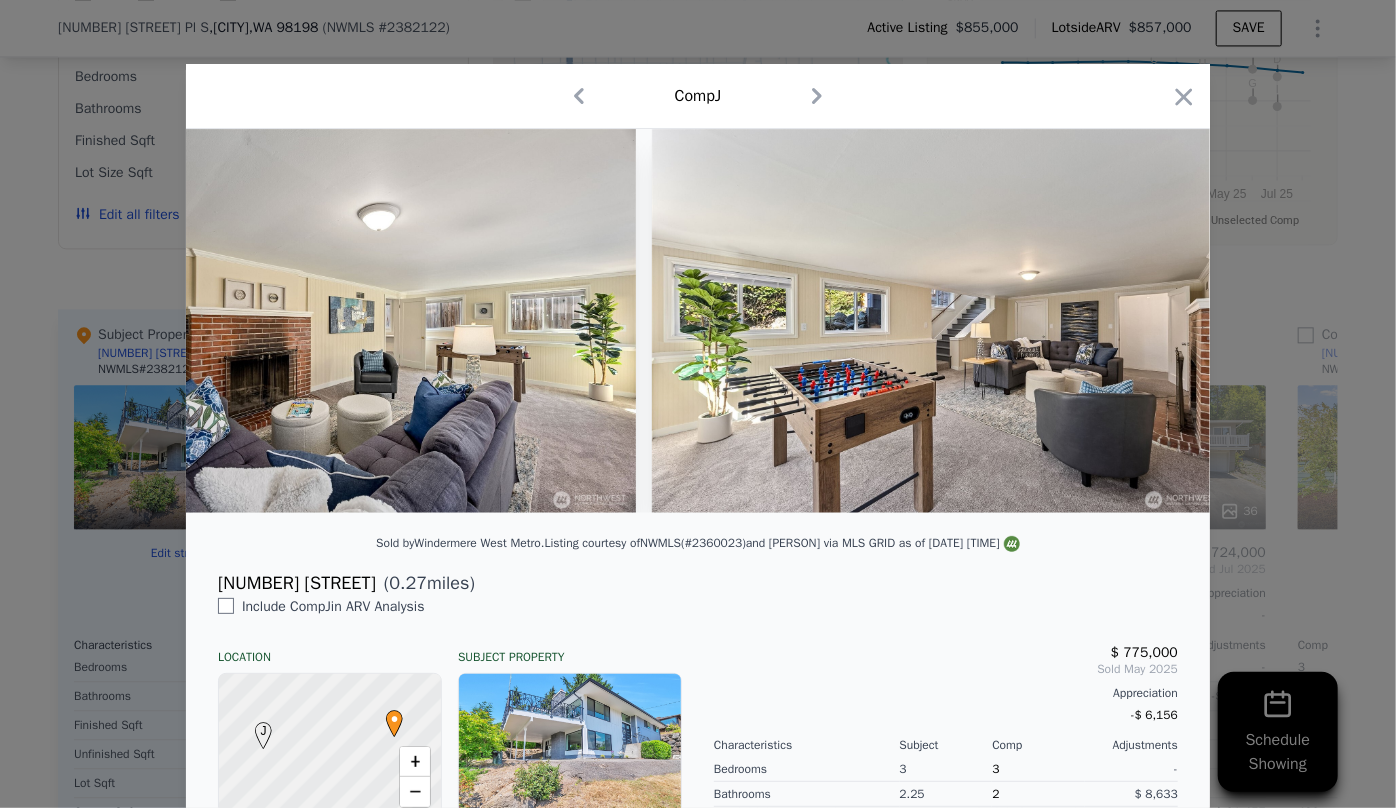 scroll, scrollTop: 0, scrollLeft: 8638, axis: horizontal 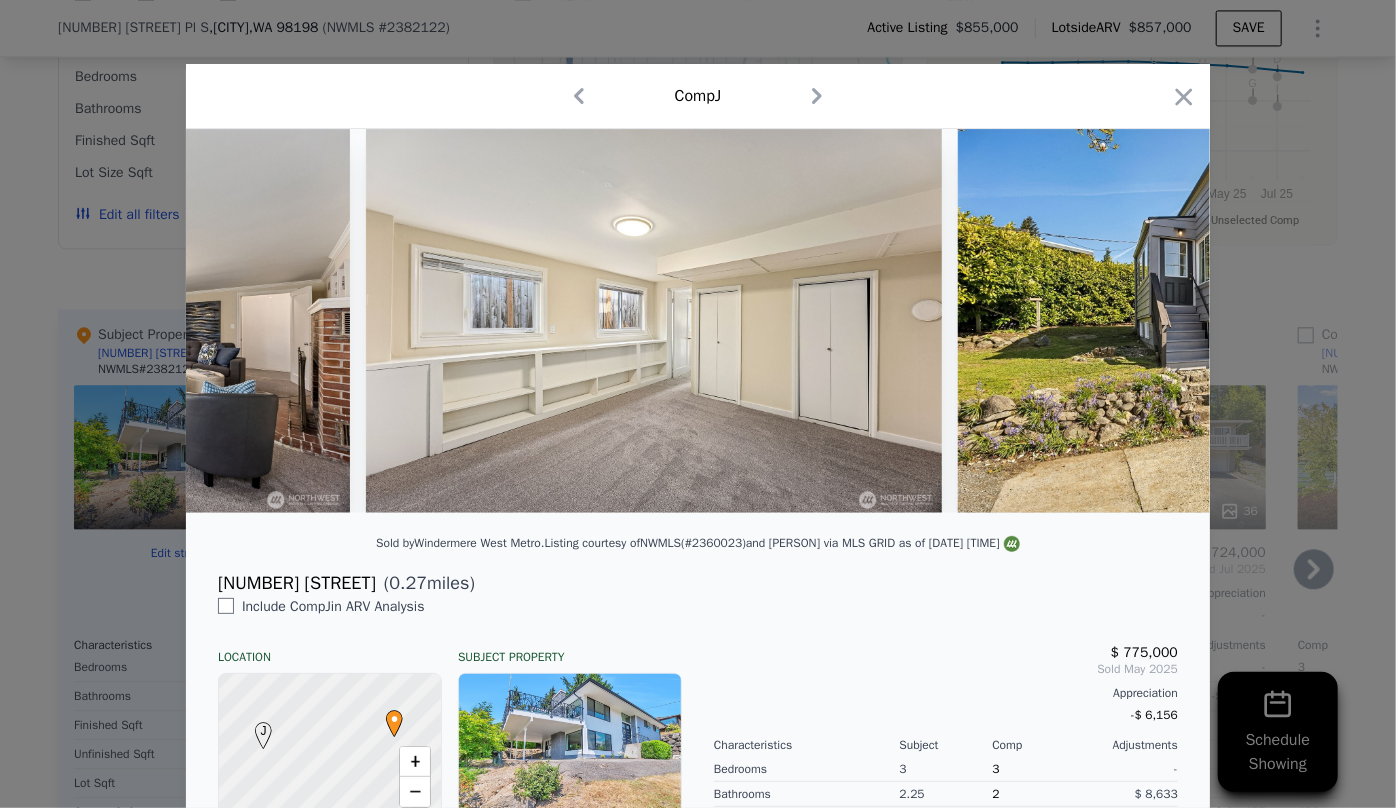 drag, startPoint x: 1170, startPoint y: 99, endPoint x: 844, endPoint y: 389, distance: 436.32098 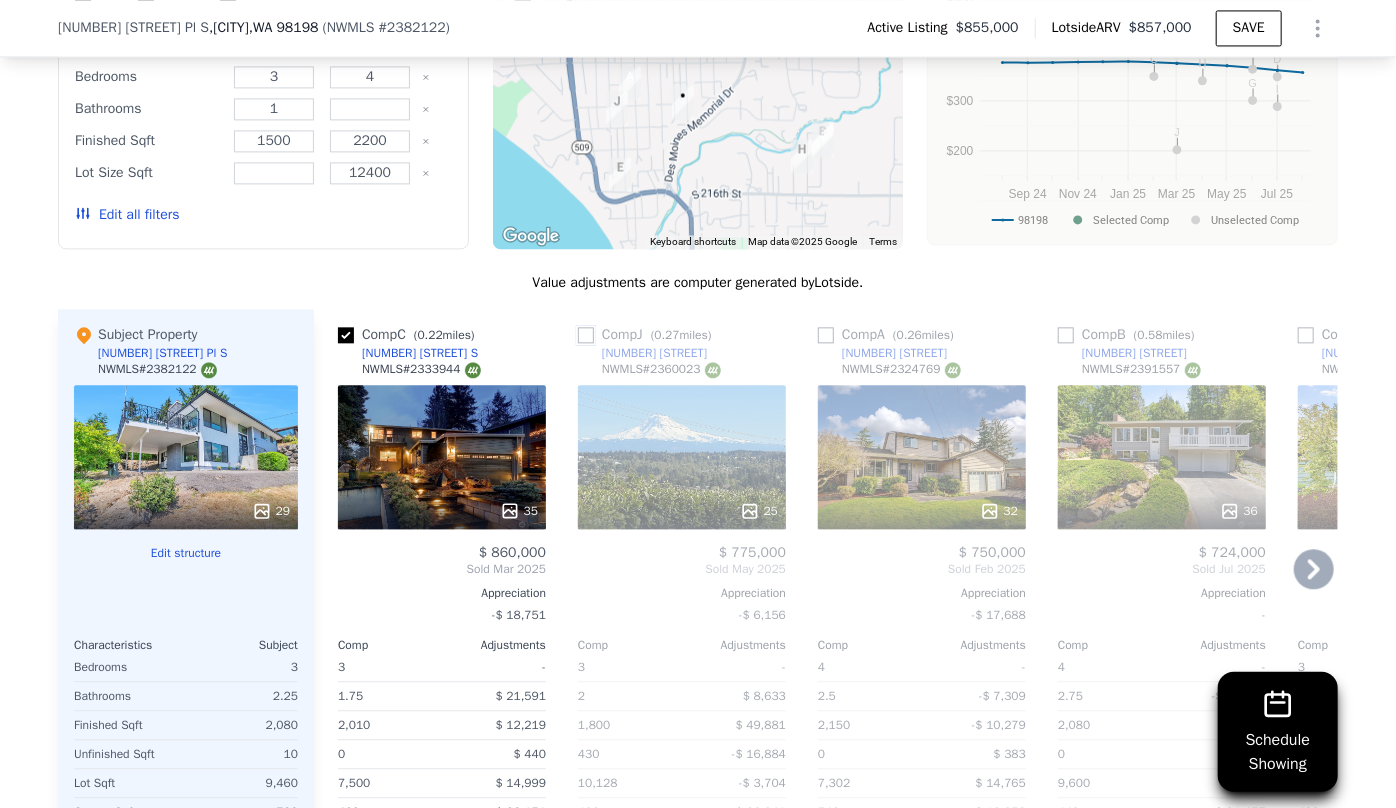 click at bounding box center [586, 335] 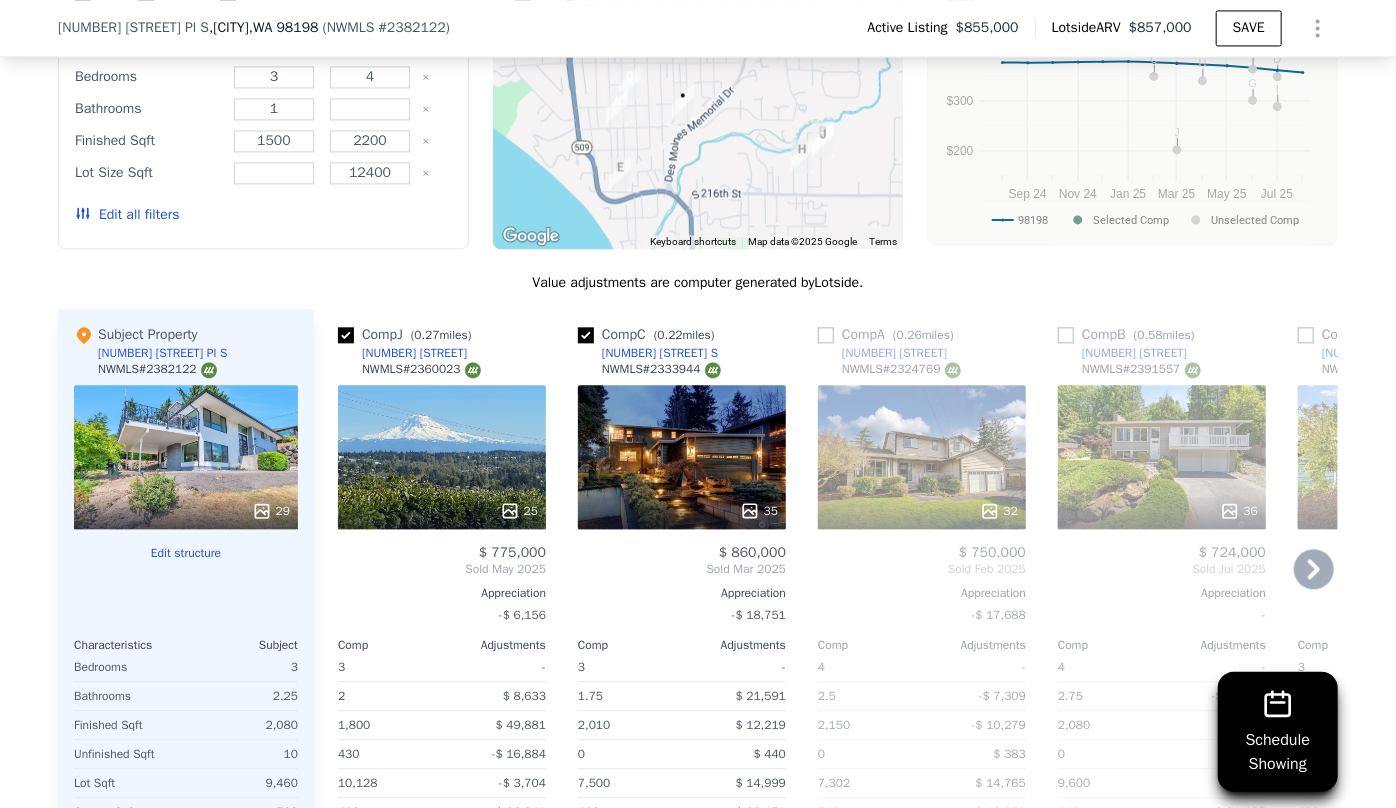 click on "32" at bounding box center (922, 457) 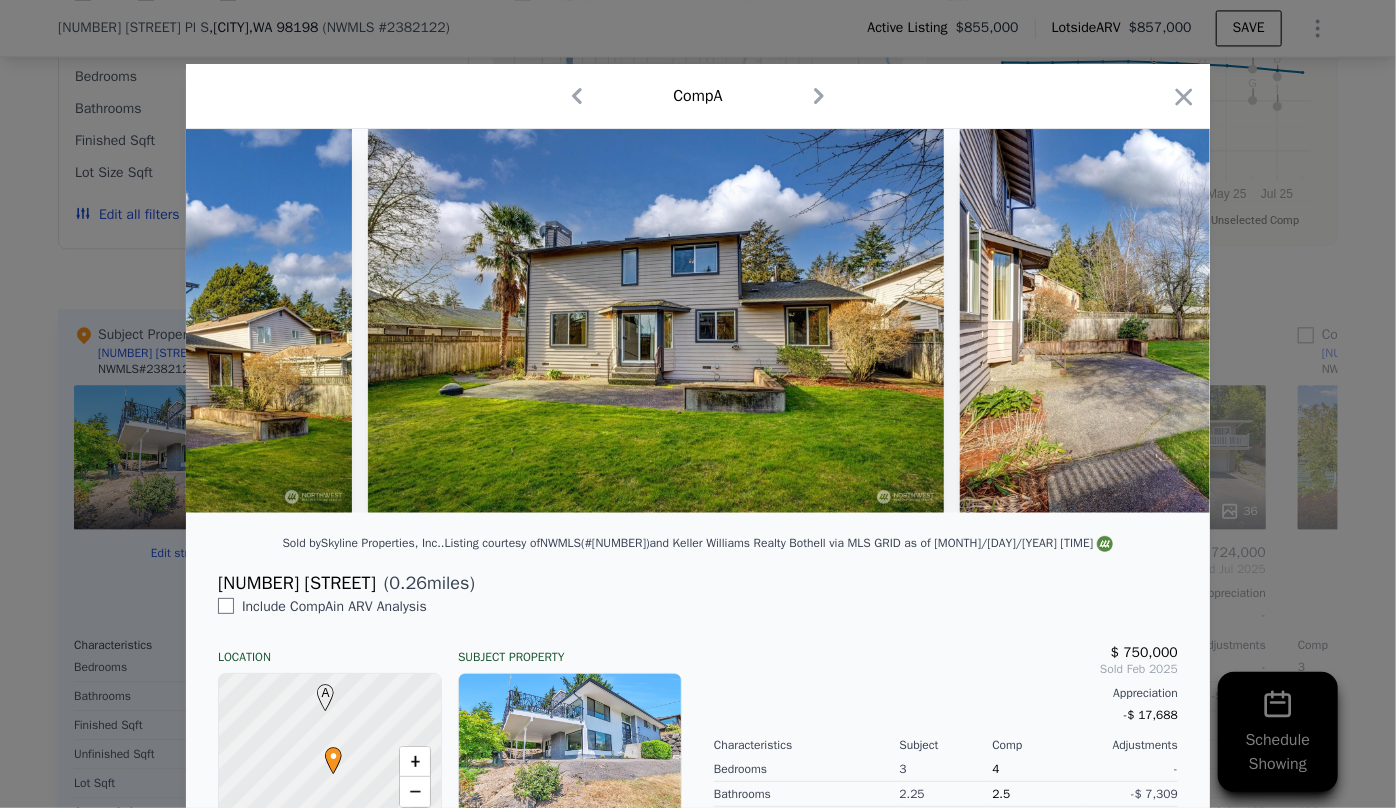 scroll, scrollTop: 0, scrollLeft: 14521, axis: horizontal 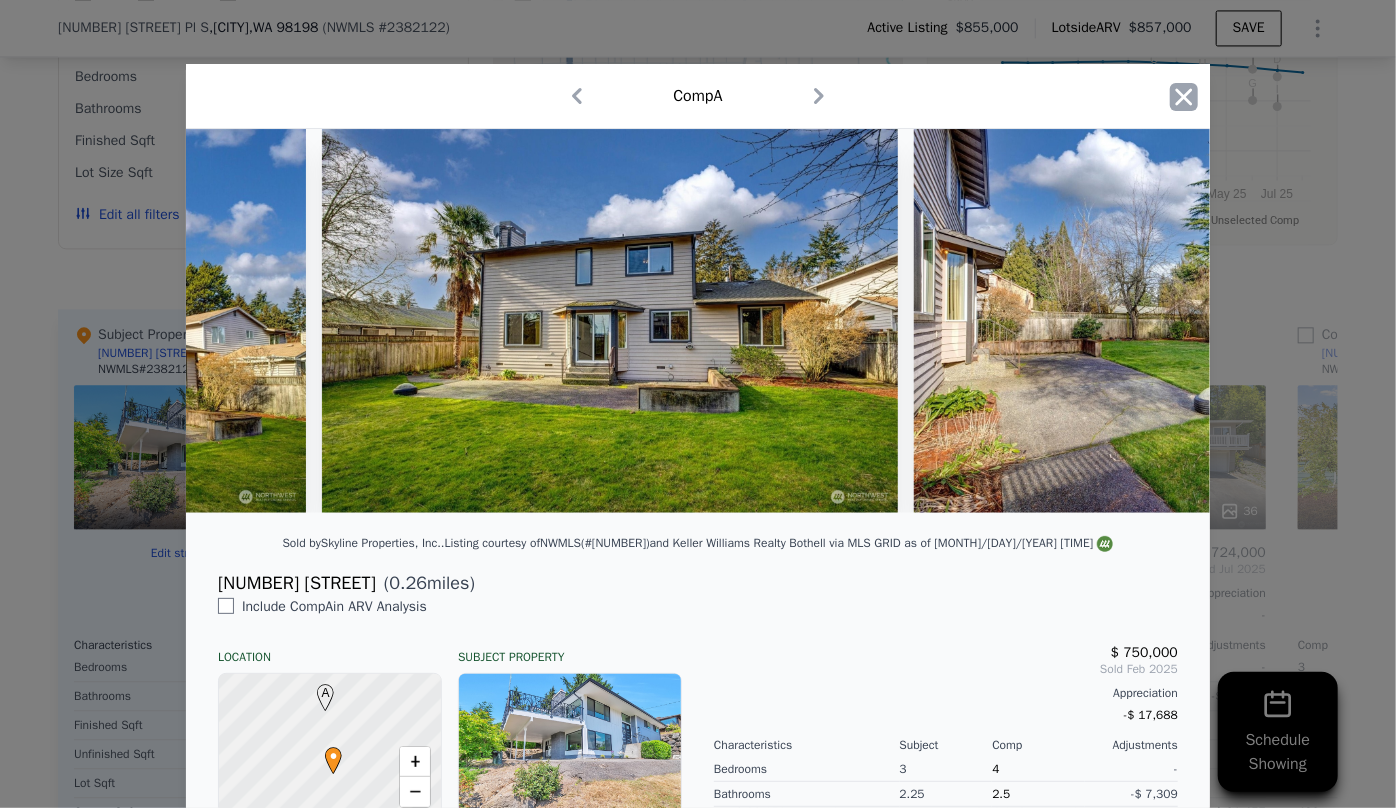click 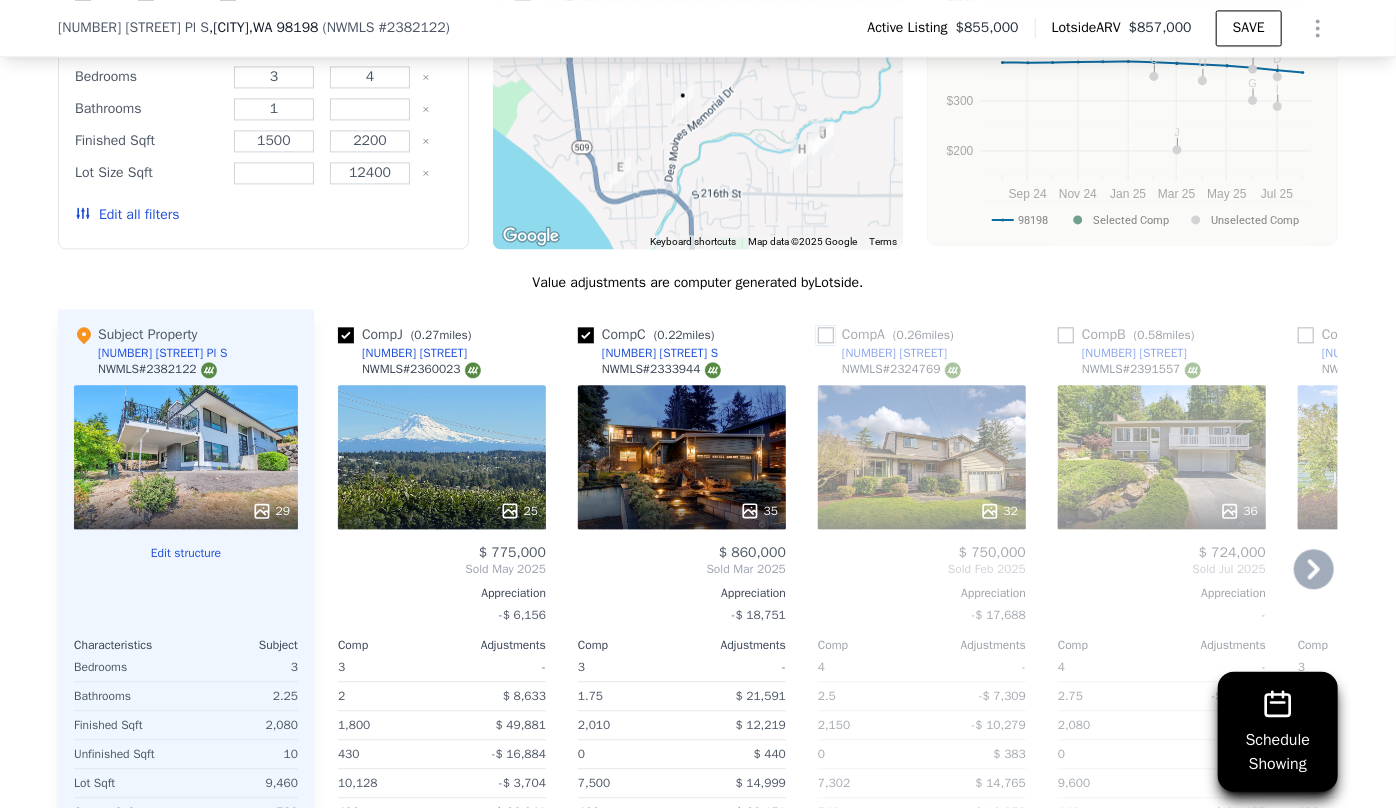 click at bounding box center (826, 335) 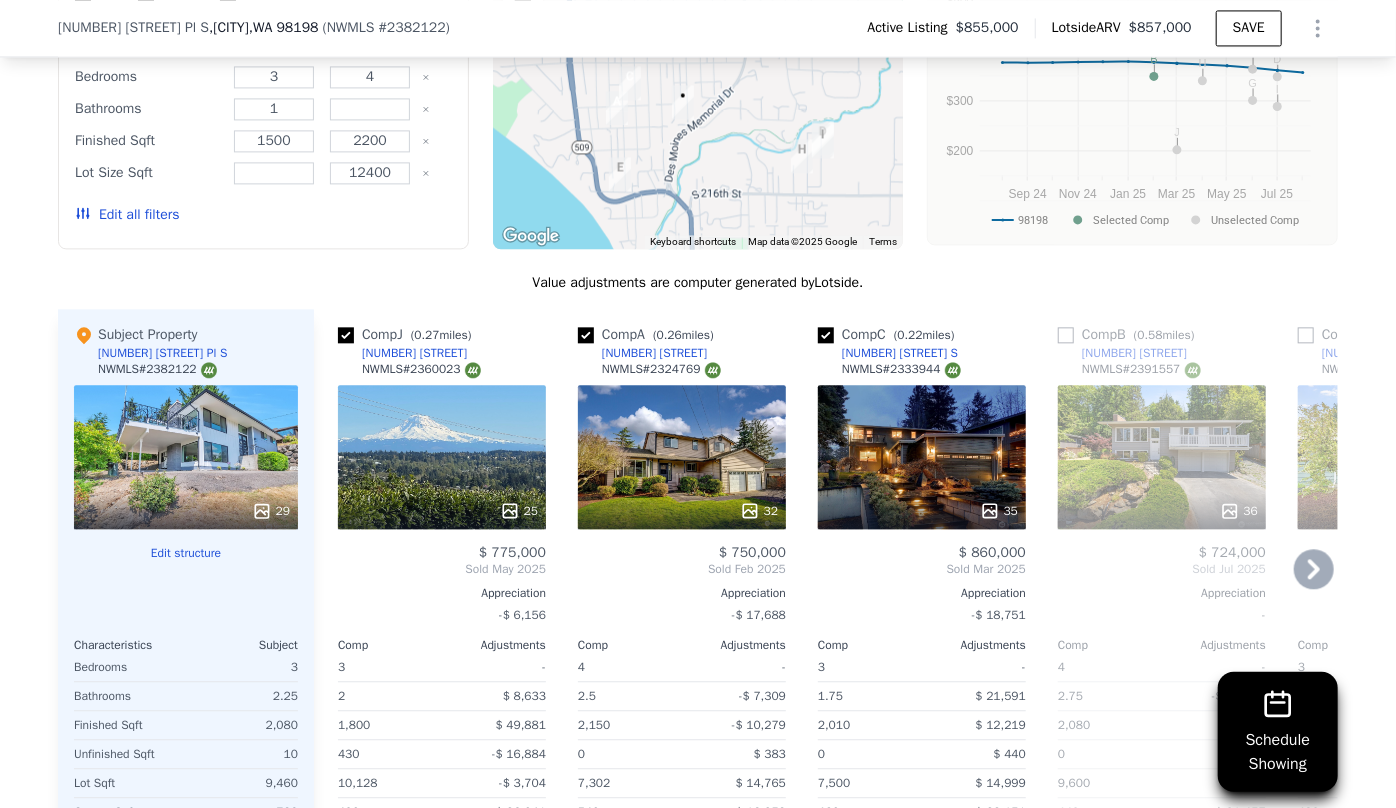 click on "36" at bounding box center [1162, 457] 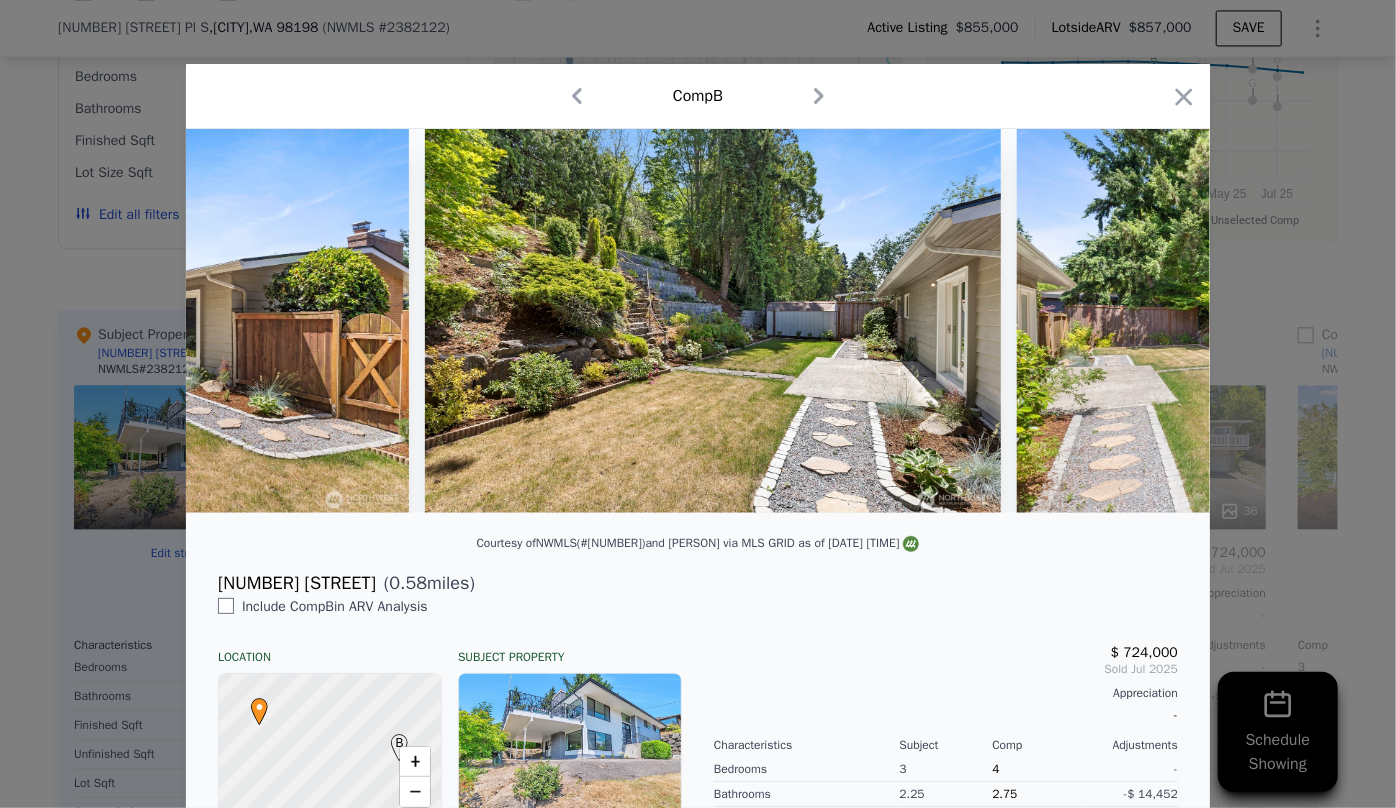 scroll, scrollTop: 0, scrollLeft: 17984, axis: horizontal 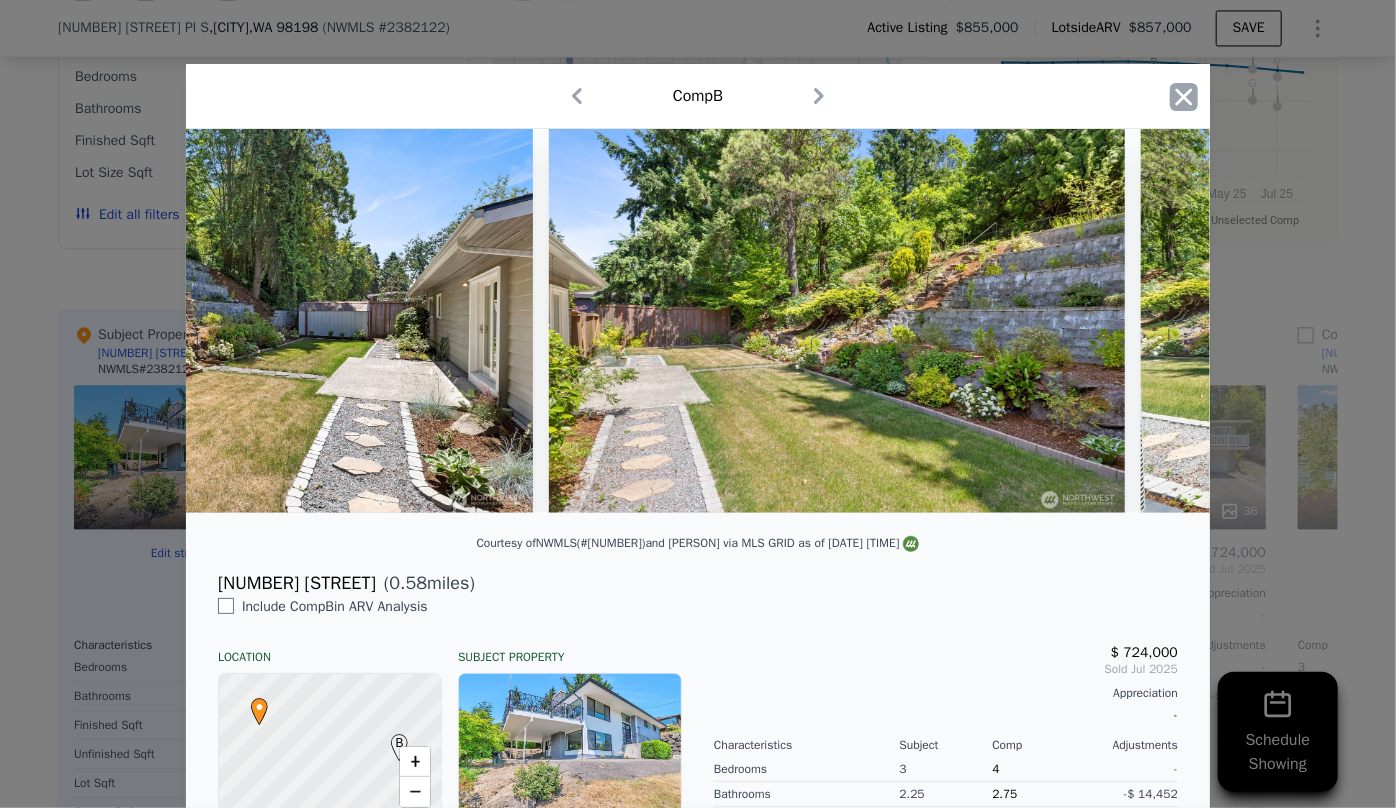 click 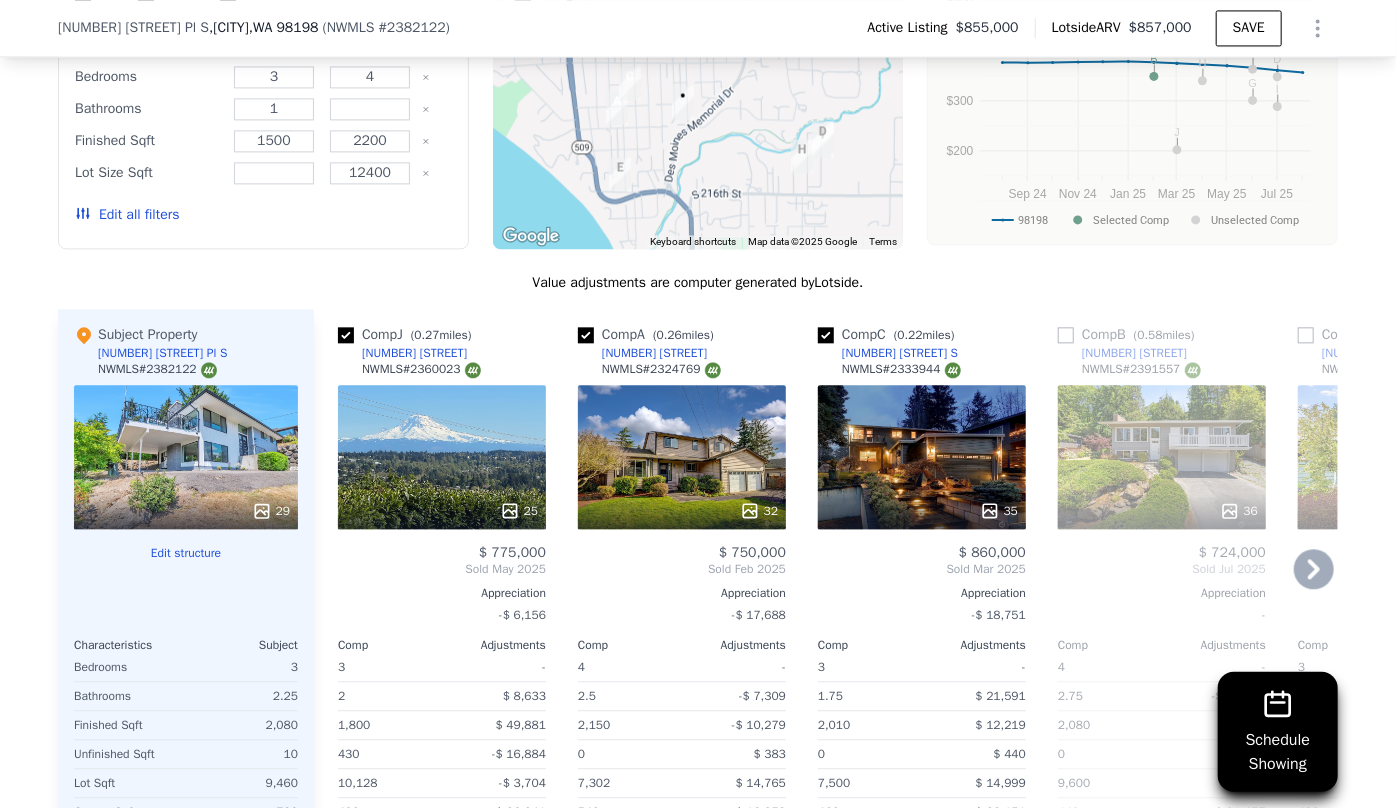 click 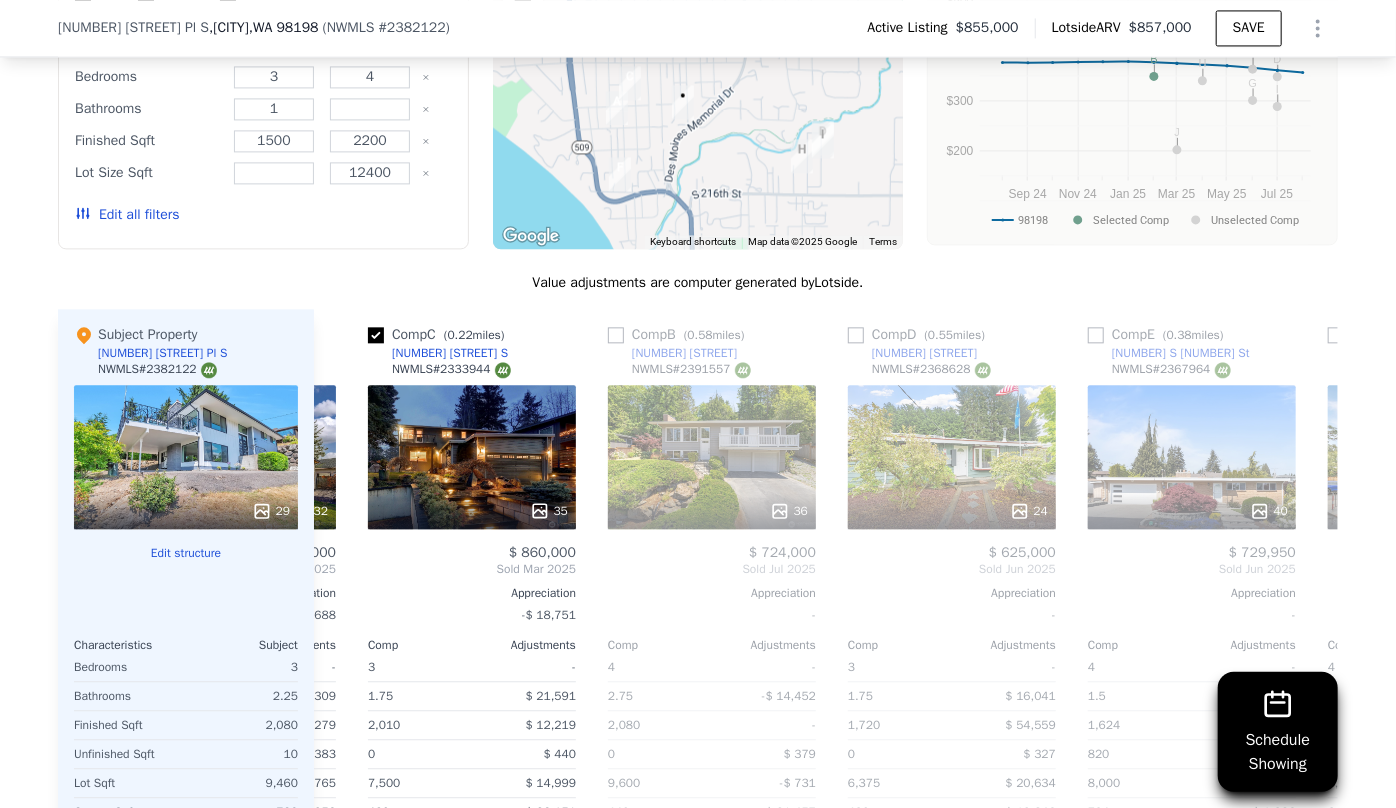 scroll, scrollTop: 0, scrollLeft: 480, axis: horizontal 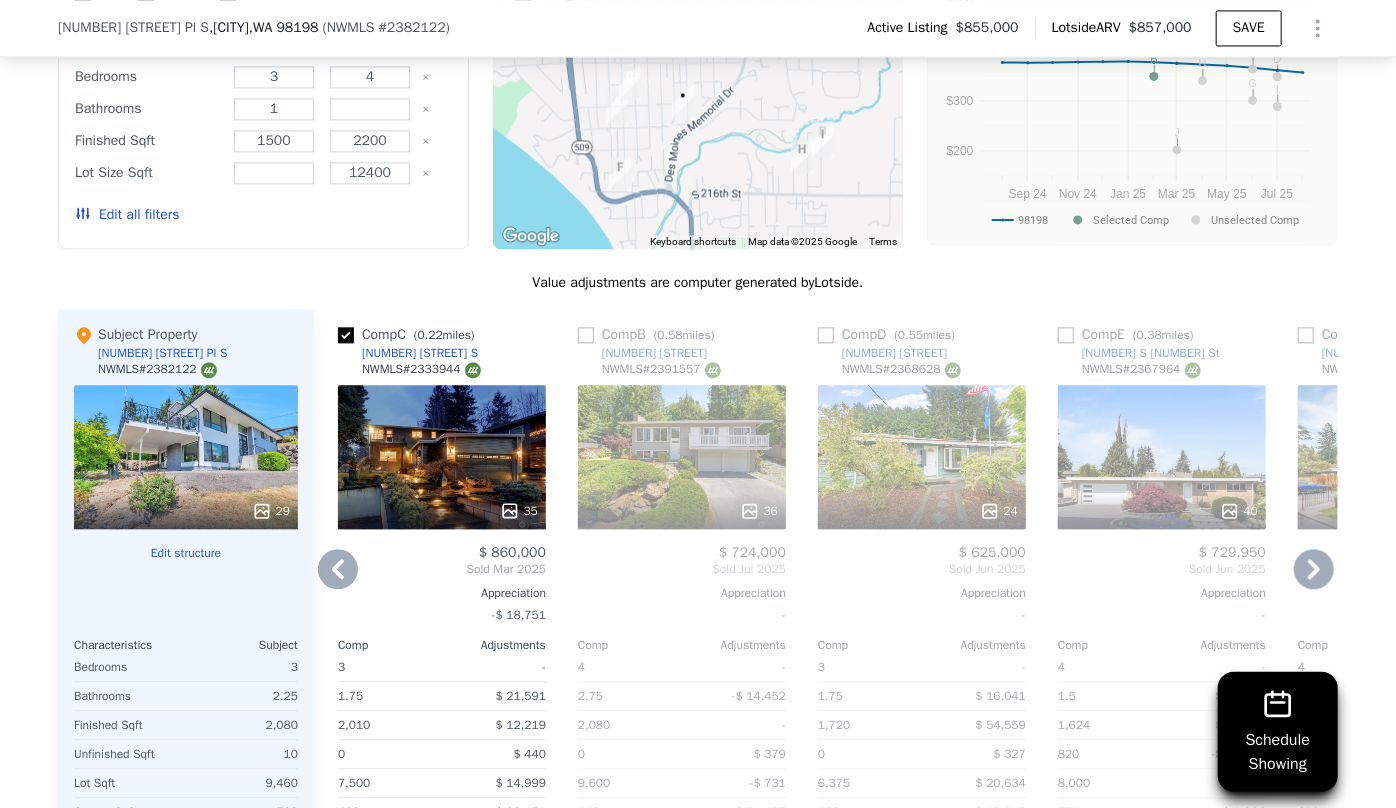 click 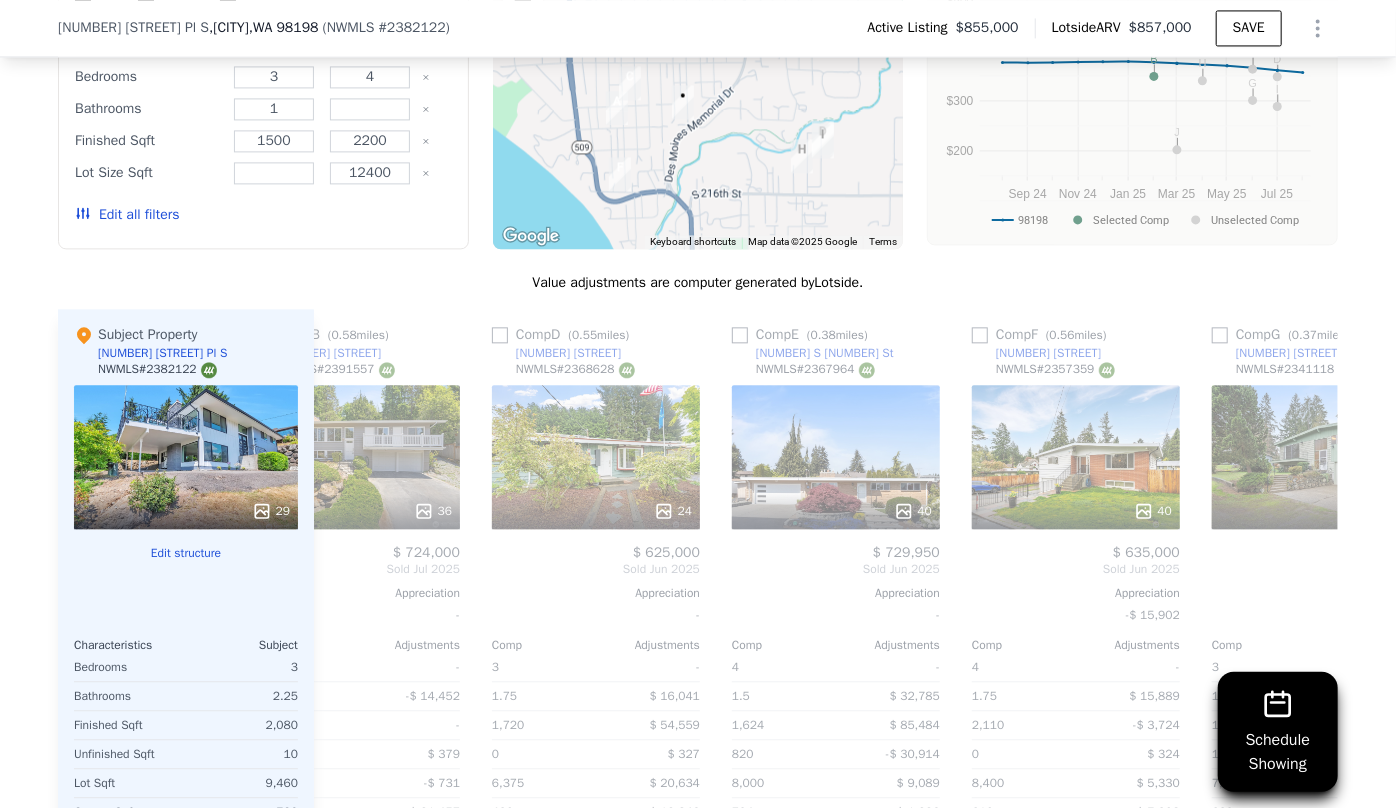 scroll, scrollTop: 0, scrollLeft: 960, axis: horizontal 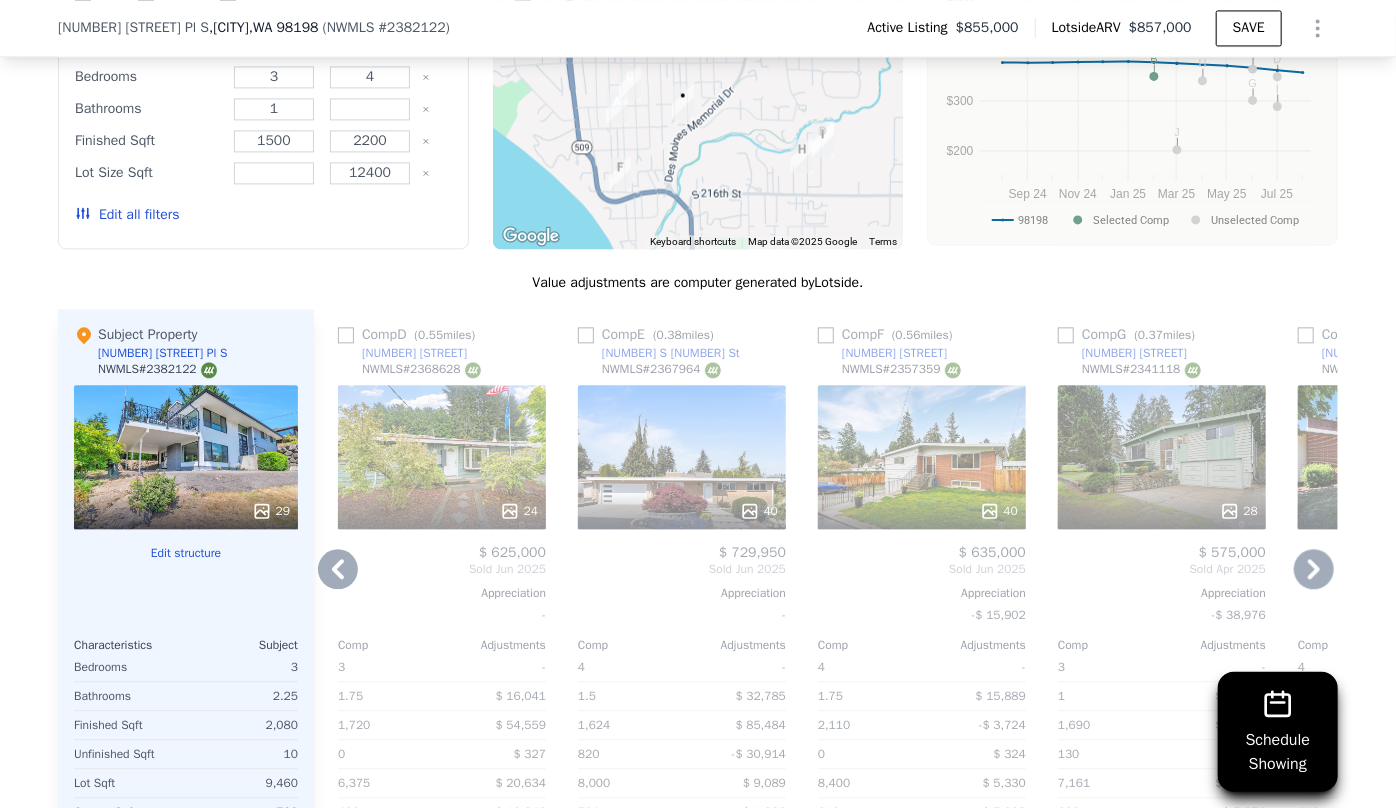 click 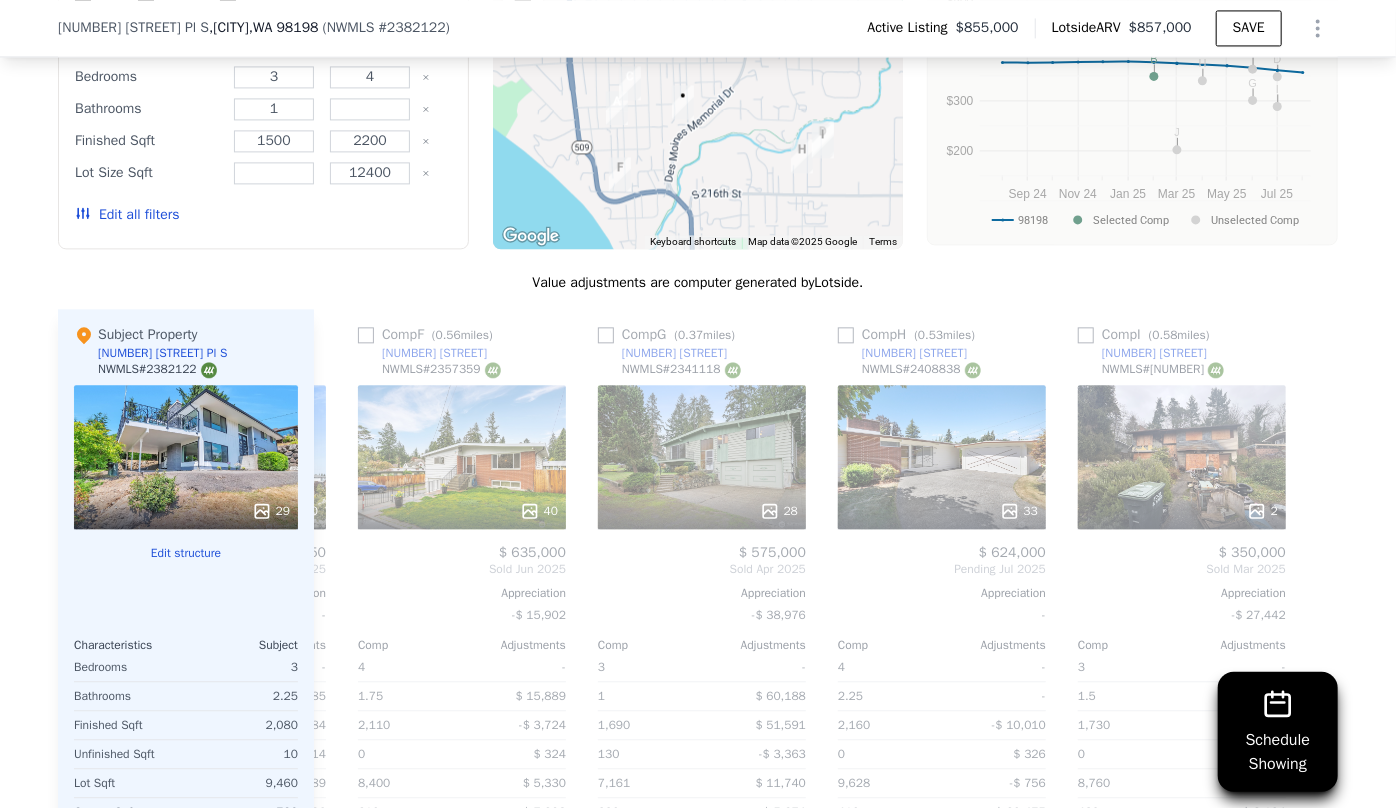 scroll, scrollTop: 0, scrollLeft: 1423, axis: horizontal 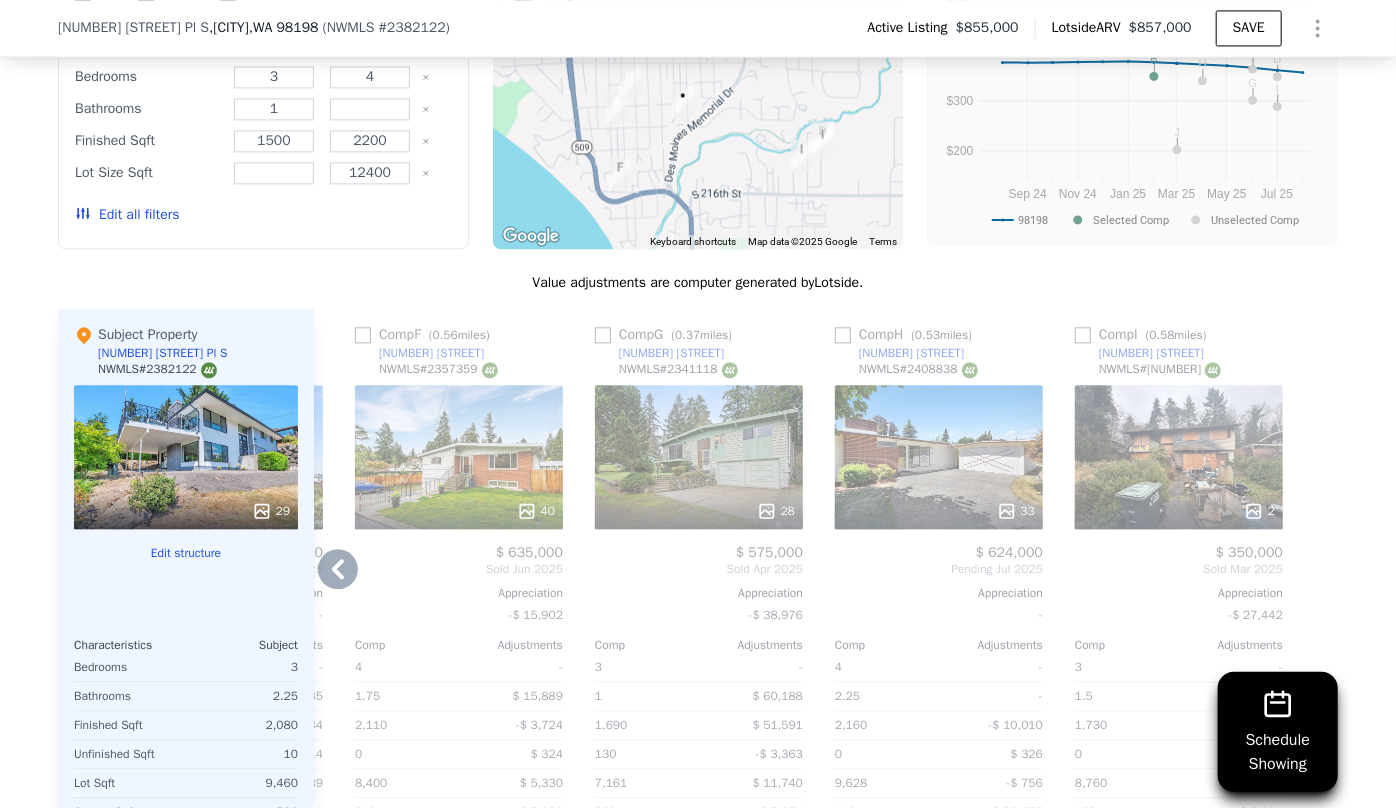click 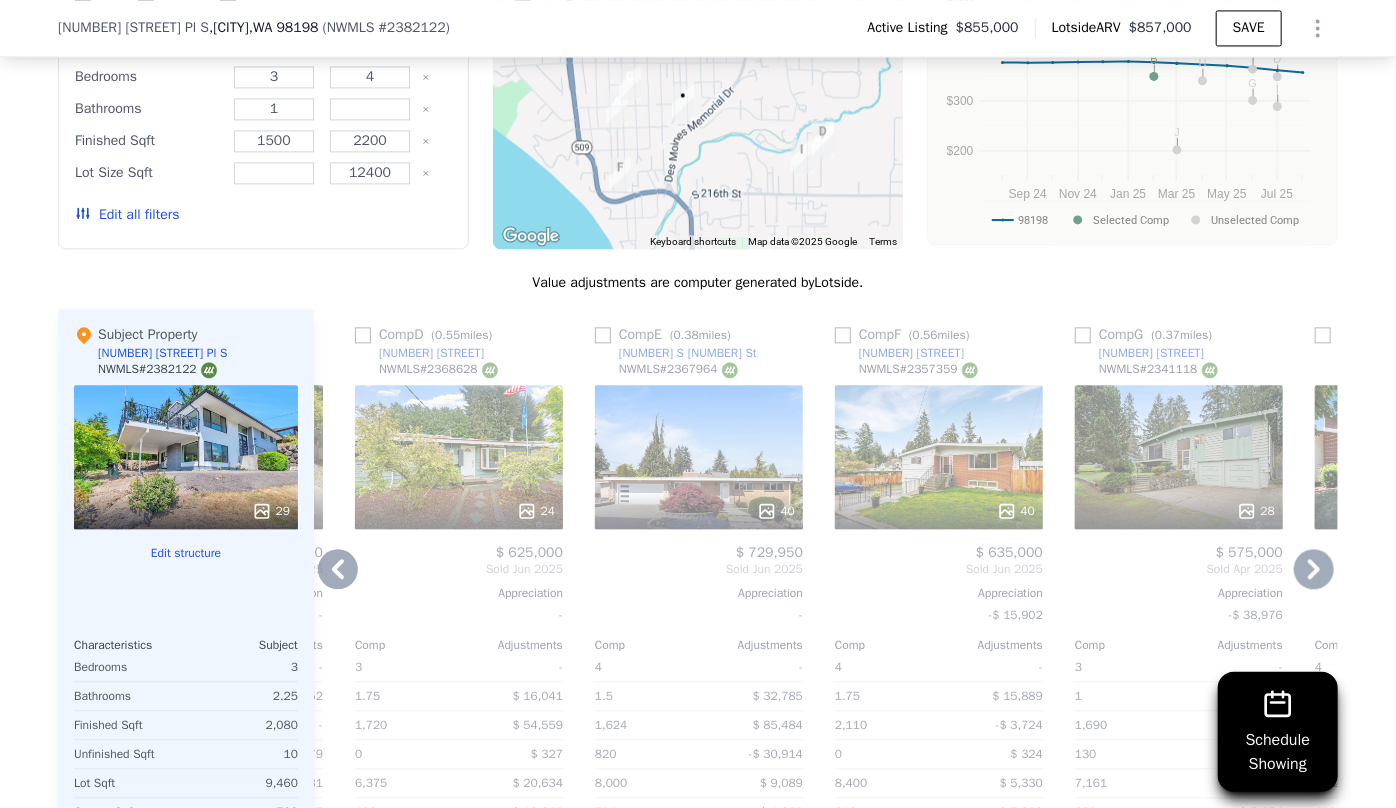 click 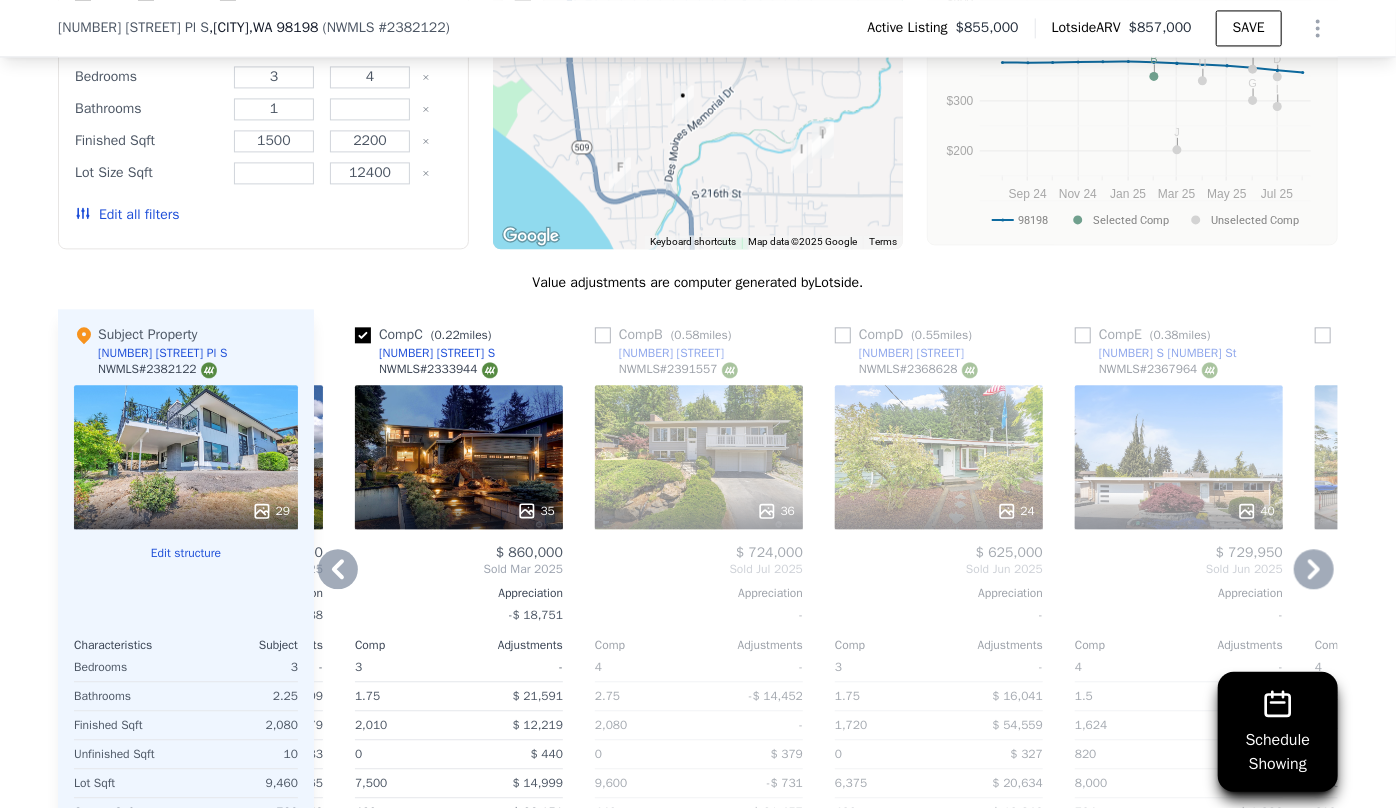 click 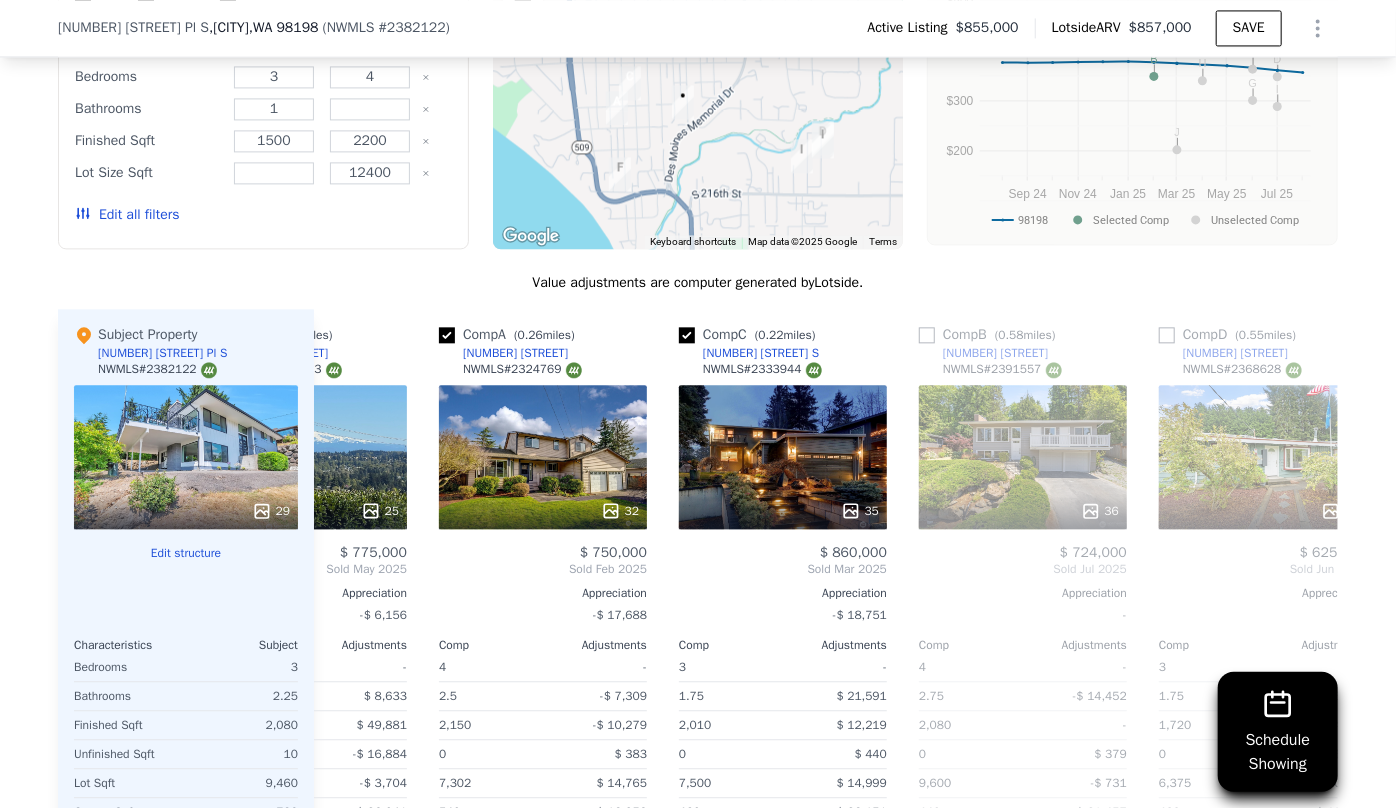 scroll, scrollTop: 0, scrollLeft: 0, axis: both 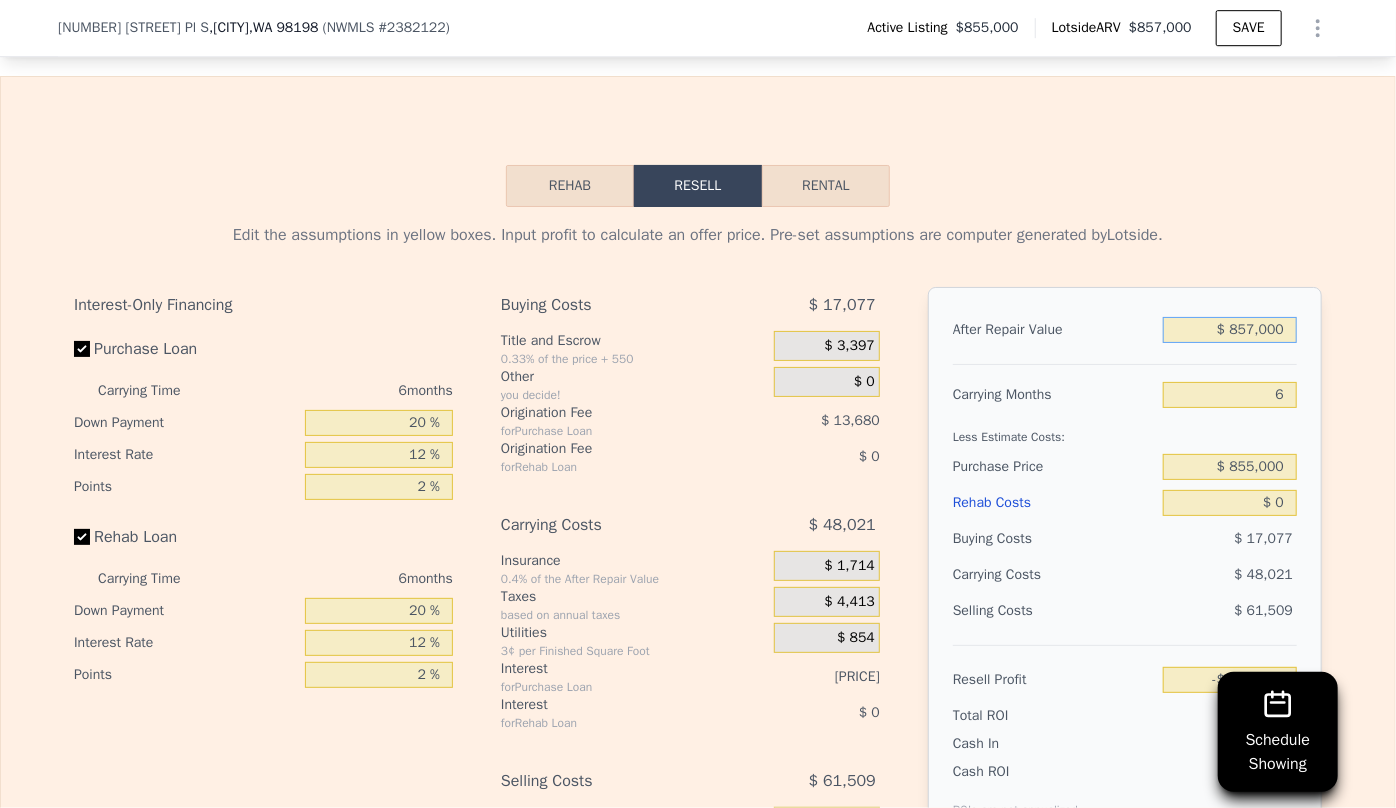 click on "$ 857,000" at bounding box center (1230, 330) 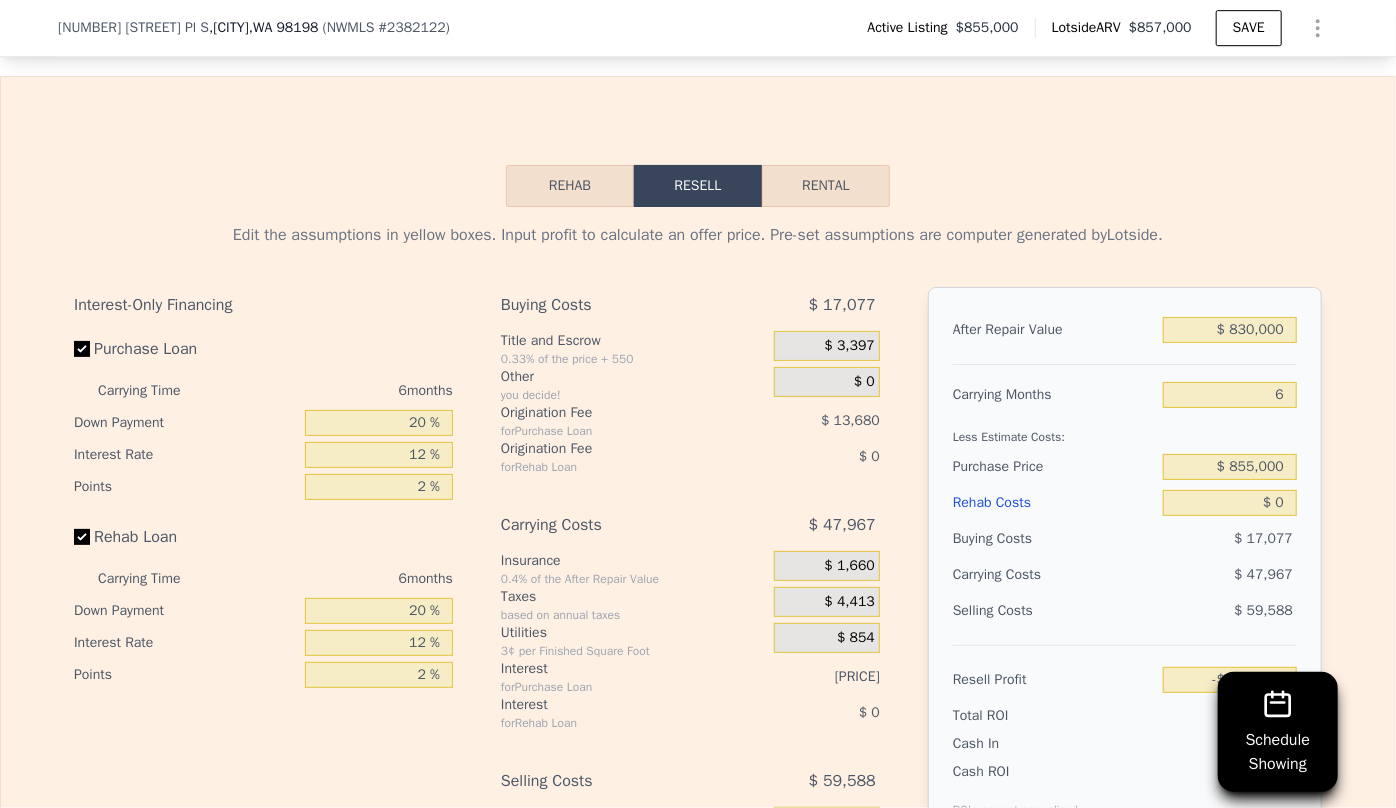 click on "Edit the assumptions in yellow boxes. Input profit to calculate an offer price. Pre-set assumptions are computer generated by Lotside. Interest-Only Financing Purchase Loan Carrying Time 6 months Down Payment 20 % Interest Rate 12 % Points 2 % Rehab Loan Carrying Time 6 months Down Payment 20 % Interest Rate 12 % Points 2 % Buying Costs $ 17,077 Title and Escrow 0.33% of the price + 550 $ 3,397 Other you decide! $ 0 Origination Fee for Purchase Loan $ 13,680 Origination Fee for Rehab Loan $ 0 Carrying Costs $ 47,967 Insurance 0.4% of the After Repair Value $ 1,660 Taxes based on annual taxes $ 4,413 Utilities 3¢ per Finished Square Foot $ 854 Interest for Purchase Loan $ 41,040 Interest for Rehab Loan $ 0 Selling Costs $ 59,588 Excise Tax 1.78% of the After Repair Value $ 14,774 Listing Commission 2.5% of the After Repair Value $ 20,750 Selling Commission 2.5% of the After Repair Value $ 20,750 Title and Escrow 0.33% of the After Repair Value $ 3,314 After Repair Value $ 830,000 Carrying Months 6 $ 0" at bounding box center [698, 587] 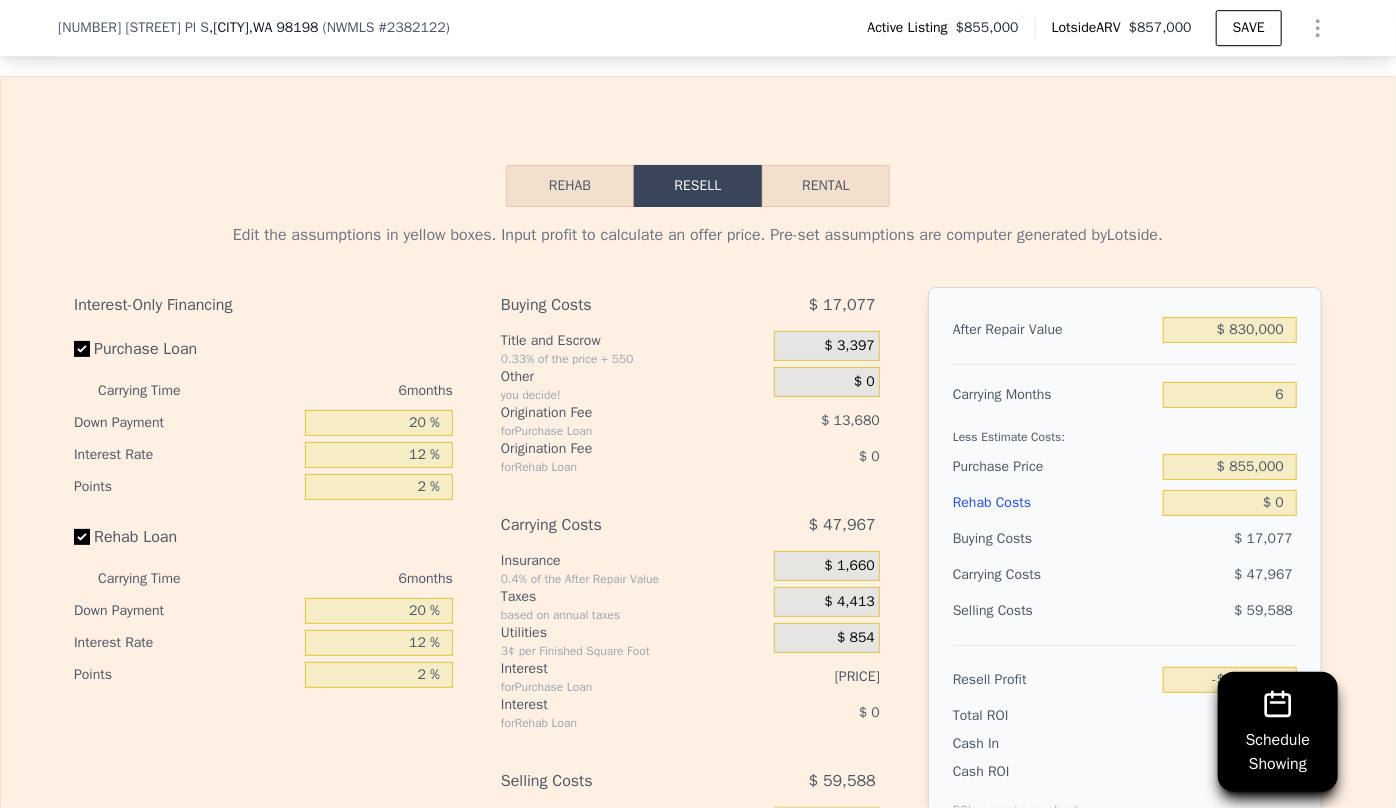 click on "Rehab Costs" at bounding box center [1054, 503] 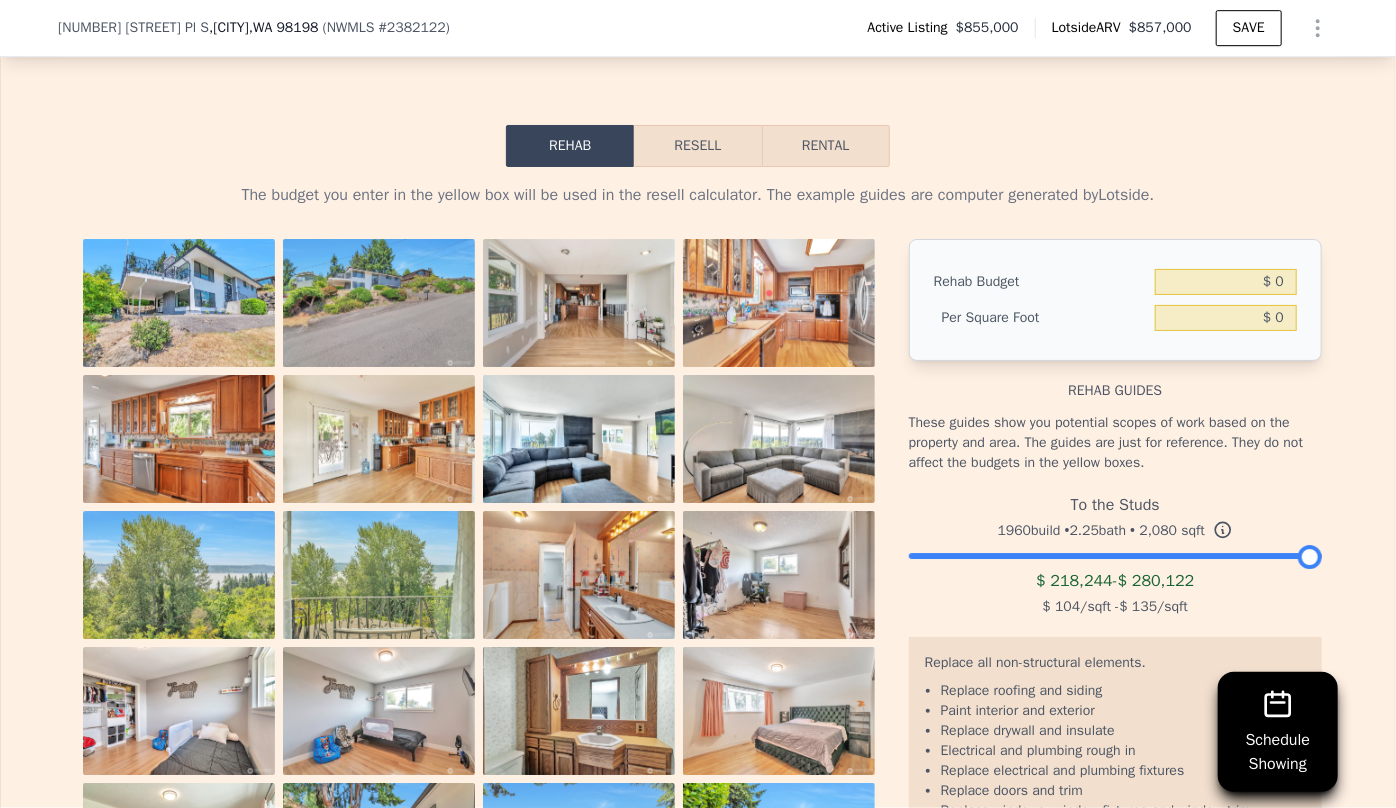 scroll, scrollTop: 3174, scrollLeft: 0, axis: vertical 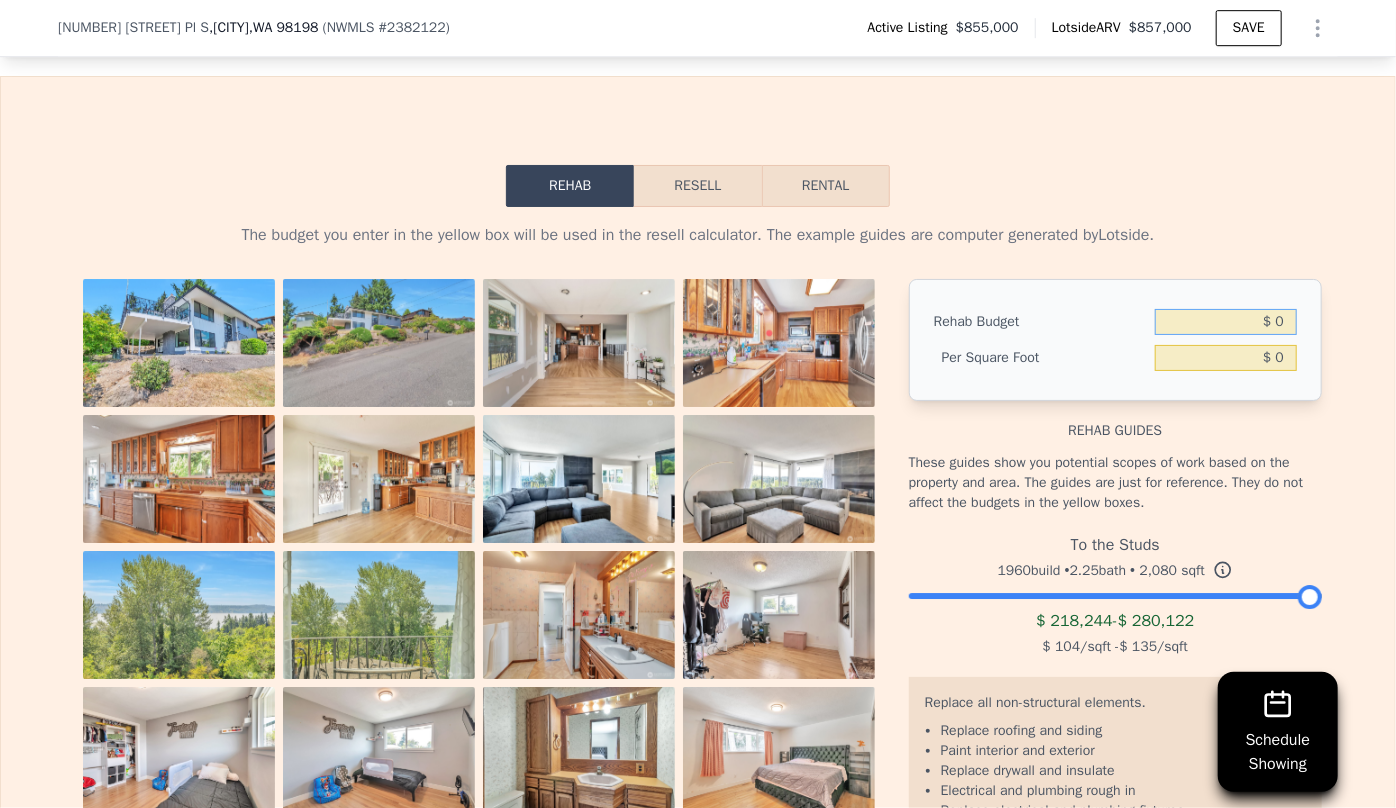 click on "$ 0" at bounding box center [1226, 322] 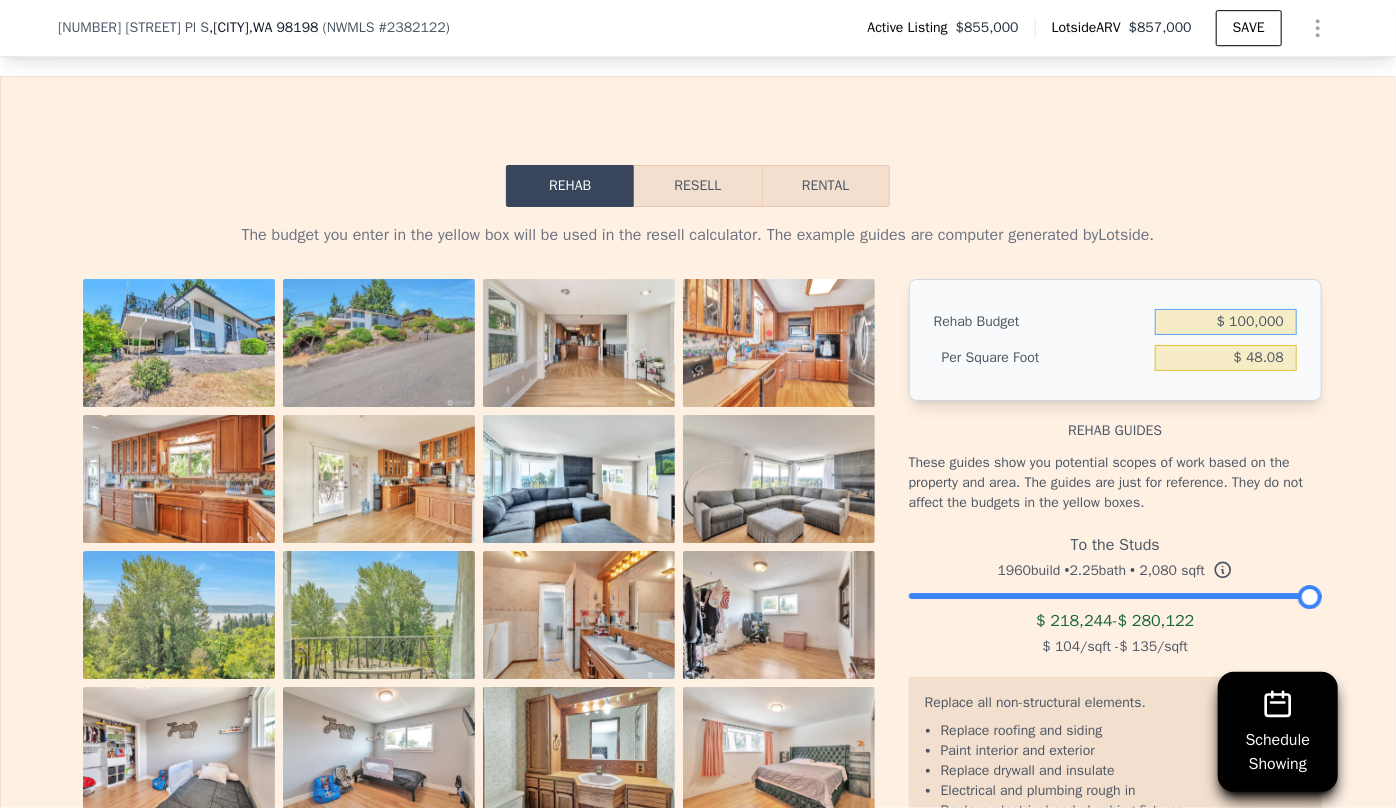 click on "Resell" at bounding box center (697, 186) 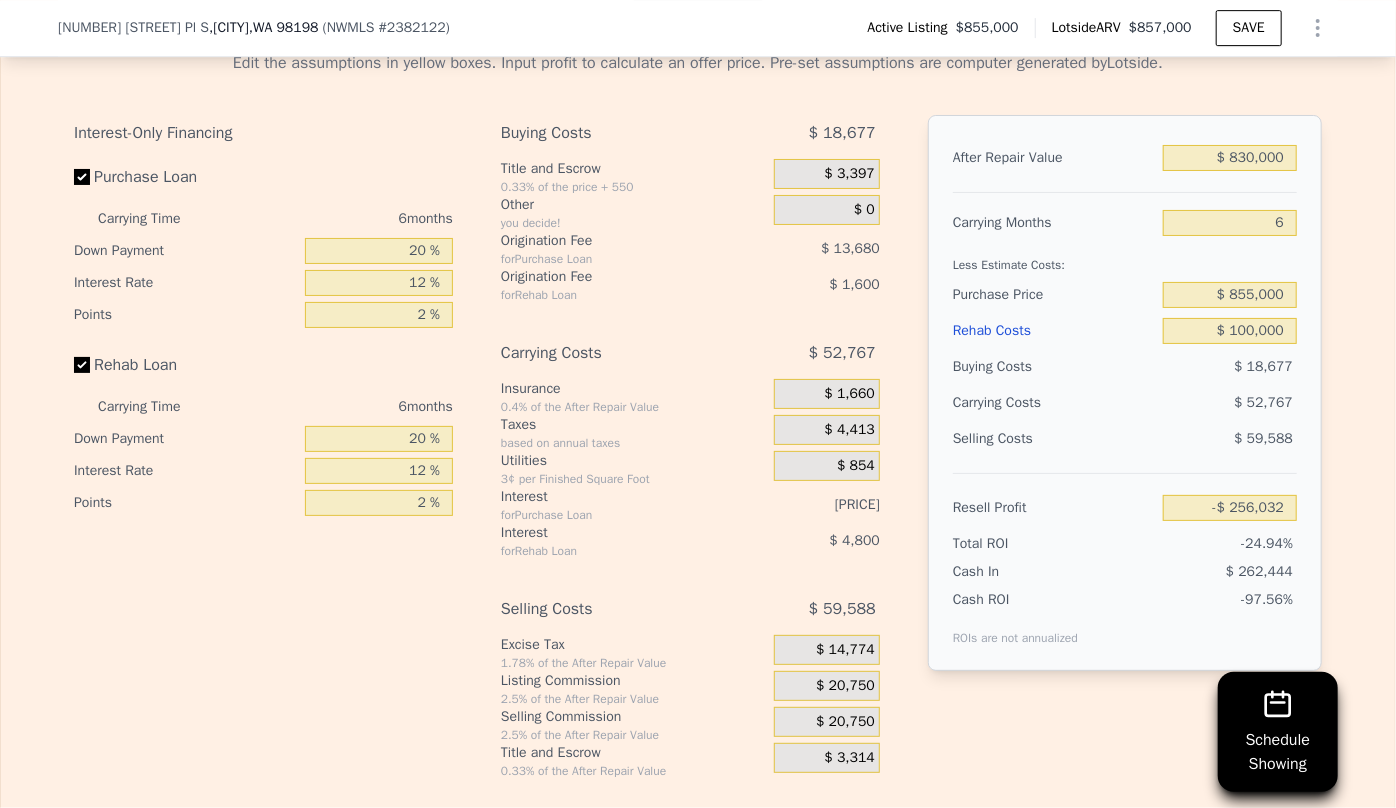 scroll, scrollTop: 3356, scrollLeft: 0, axis: vertical 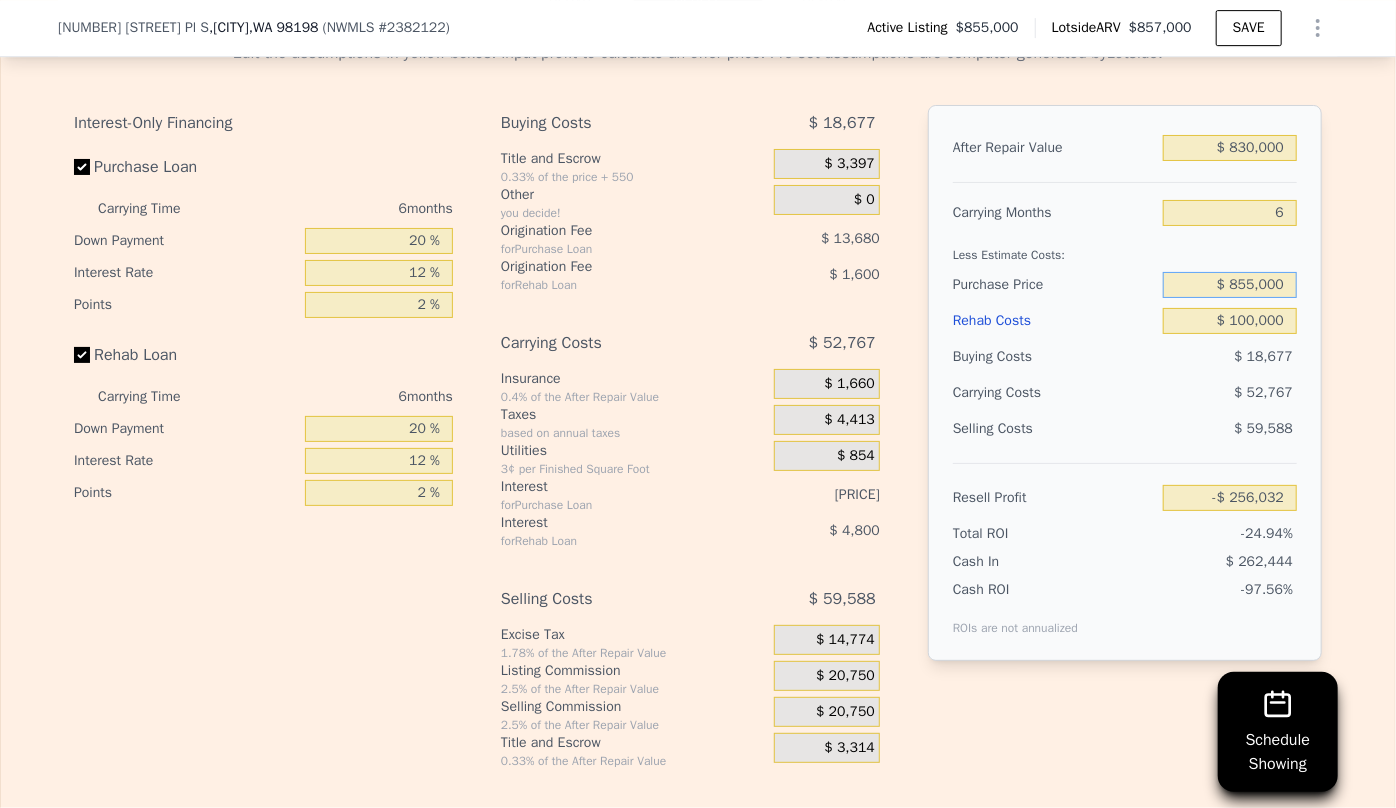 click on "$ 855,000" at bounding box center (1230, 285) 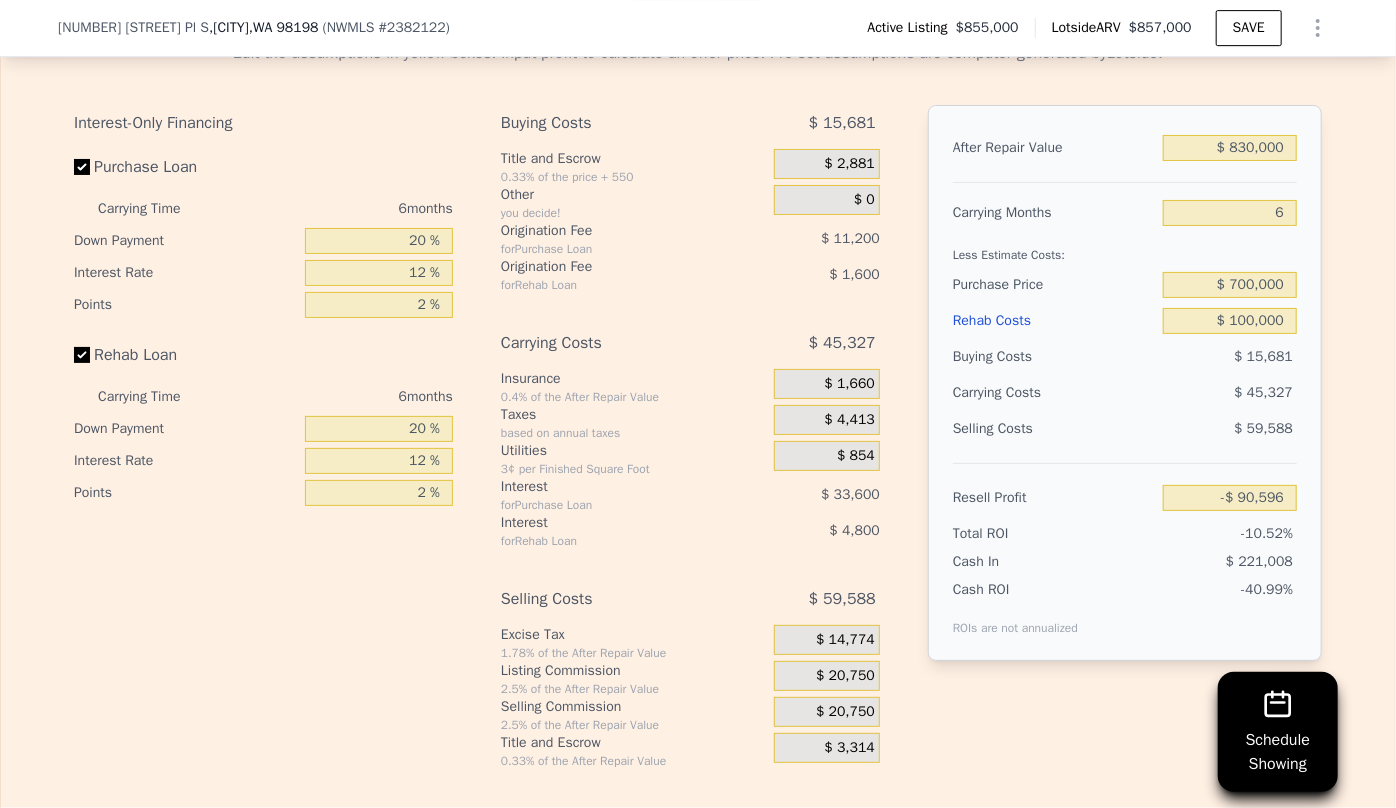 click on "$ 45,327" at bounding box center (1191, 393) 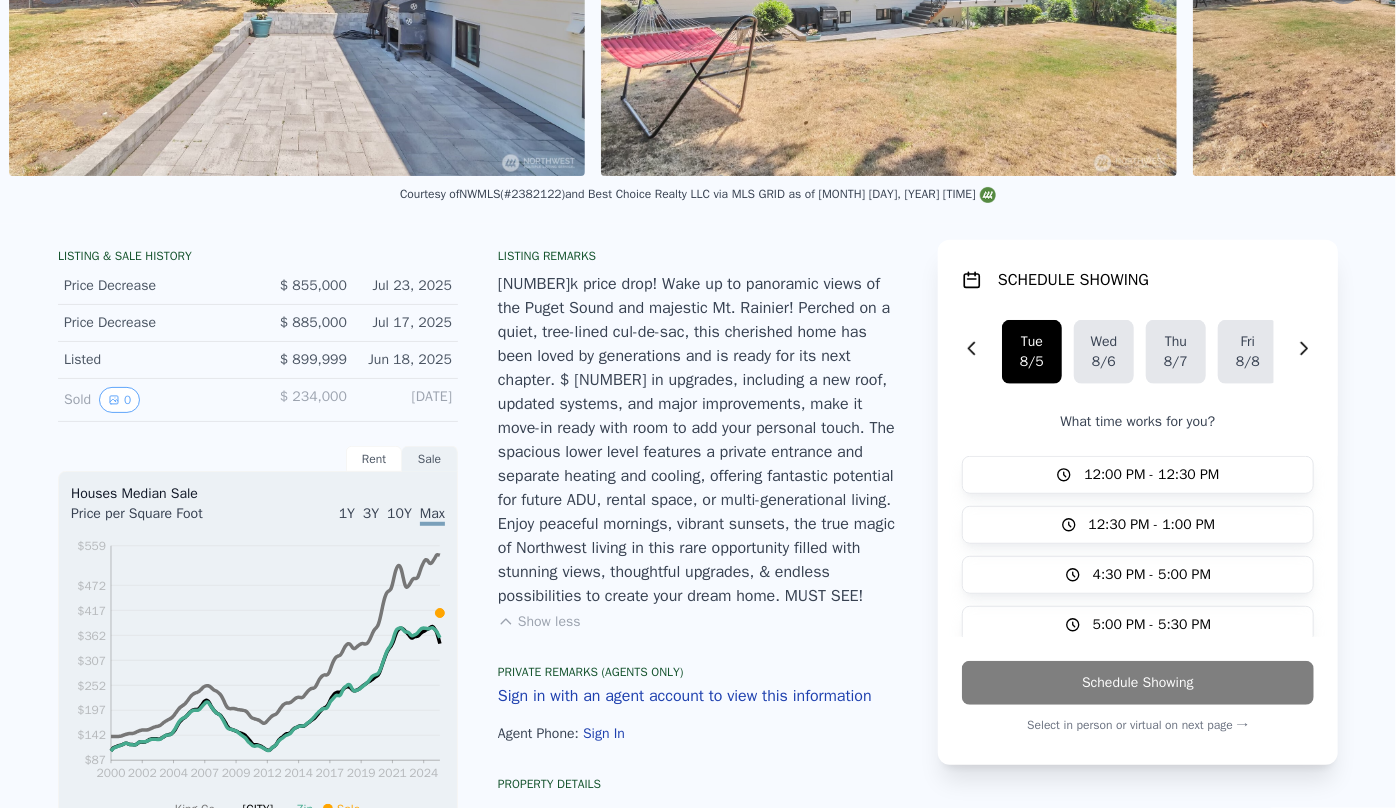 scroll, scrollTop: 0, scrollLeft: 0, axis: both 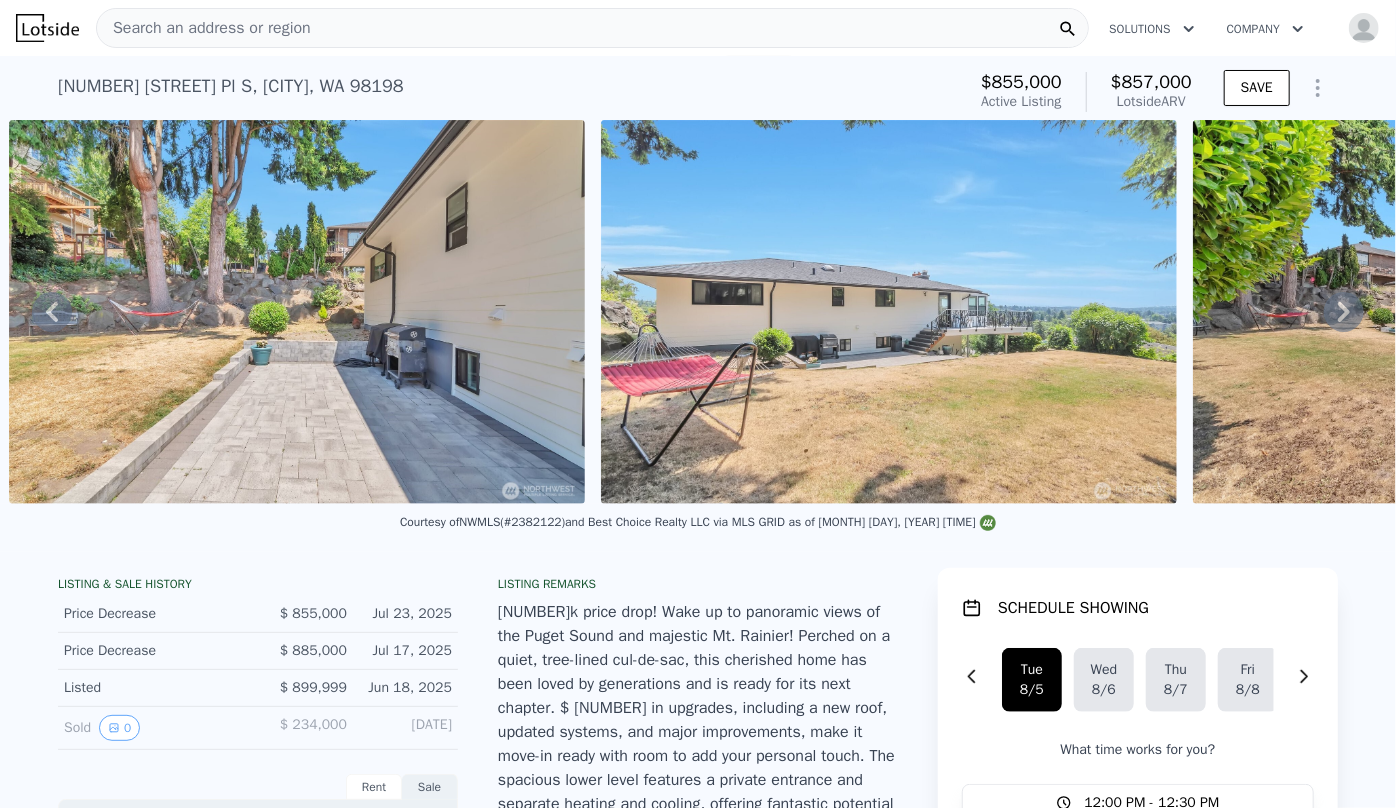 click on "Search an address or region" at bounding box center [204, 28] 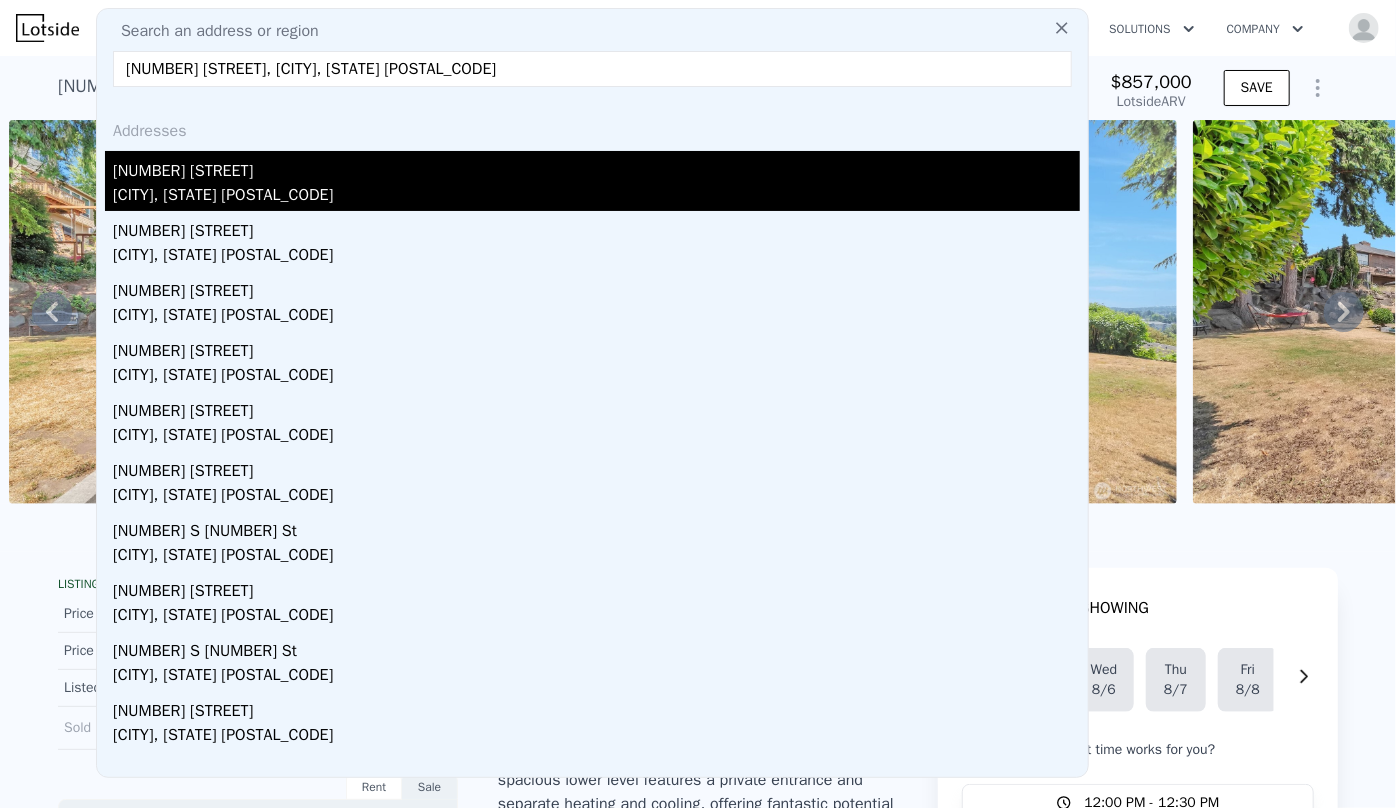 click on "[NUMBER] [STREET]" at bounding box center [596, 167] 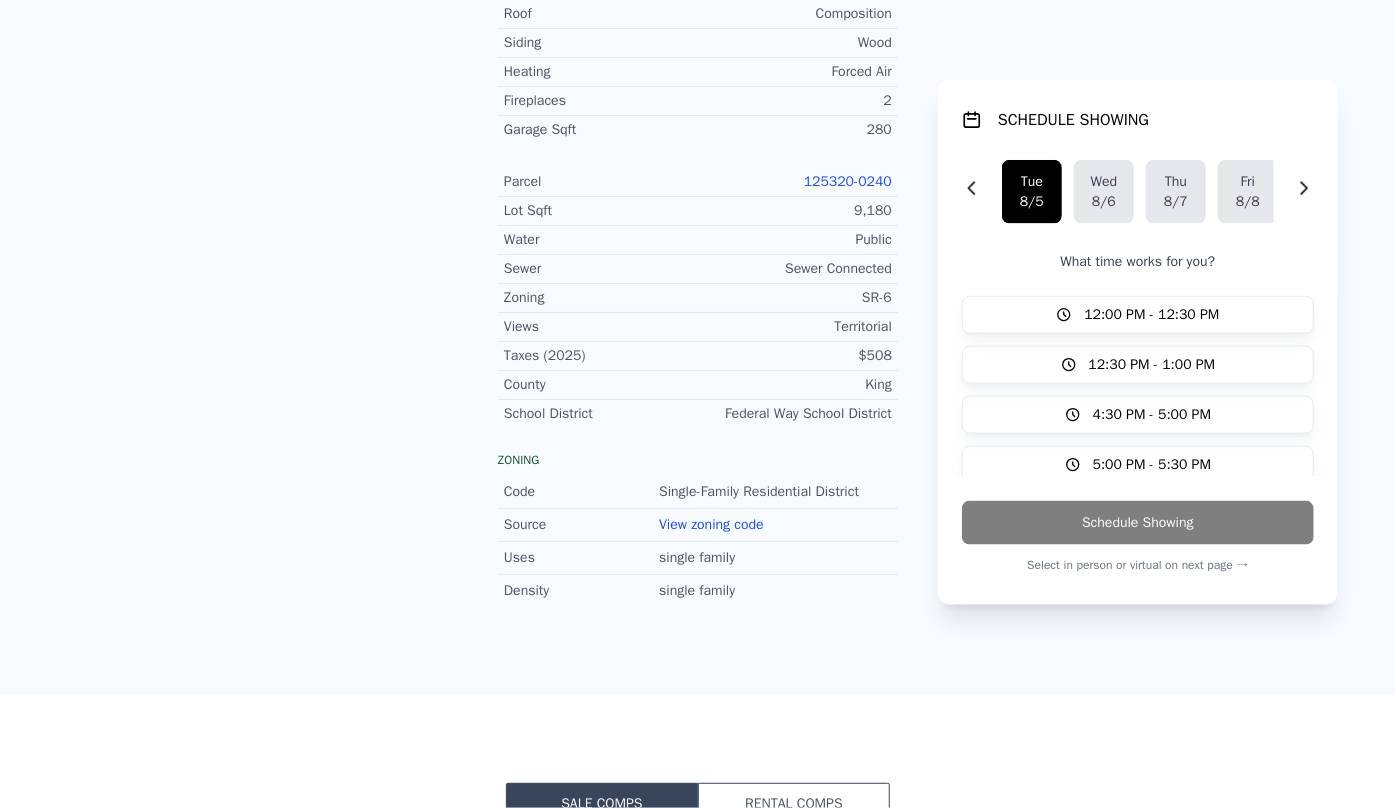 scroll, scrollTop: 0, scrollLeft: 0, axis: both 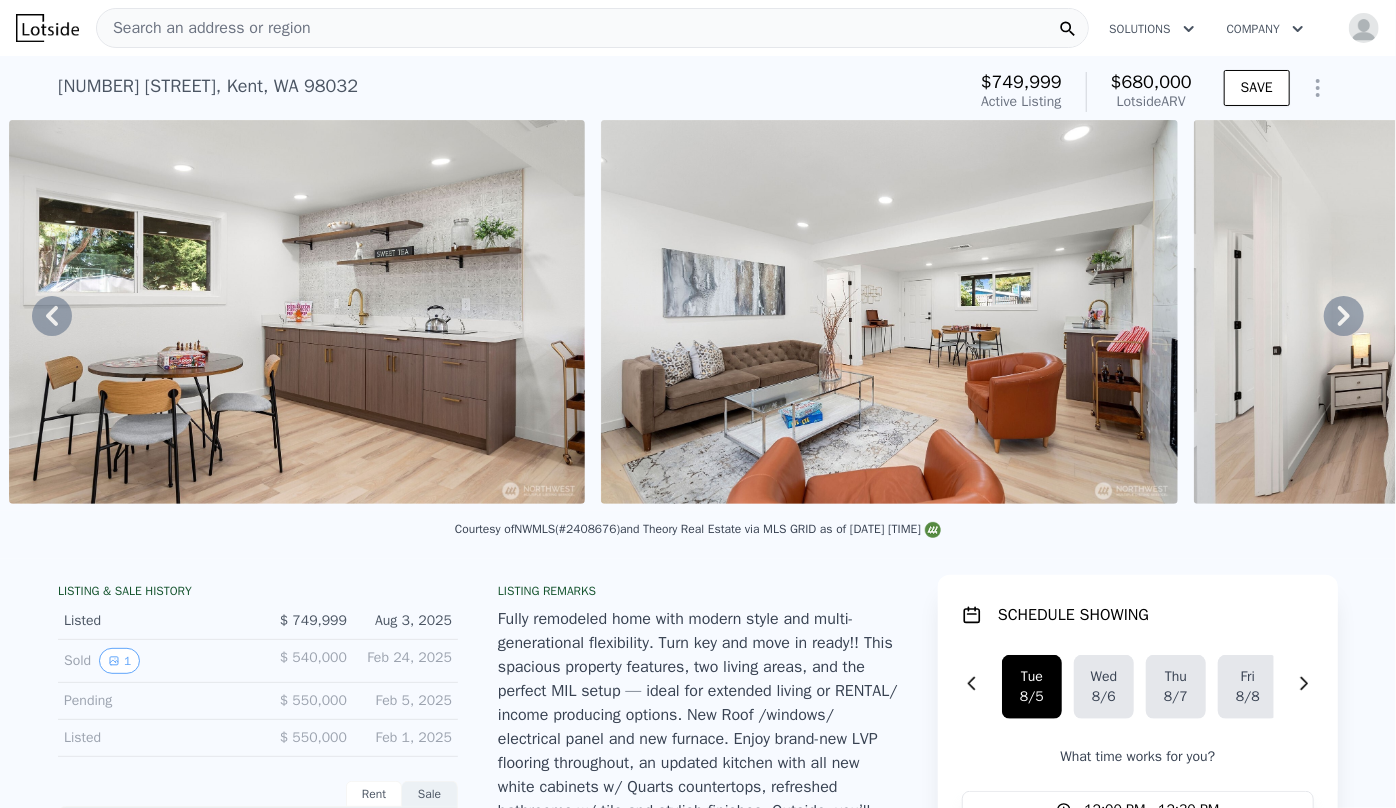 click on "Search an address or region" at bounding box center [204, 28] 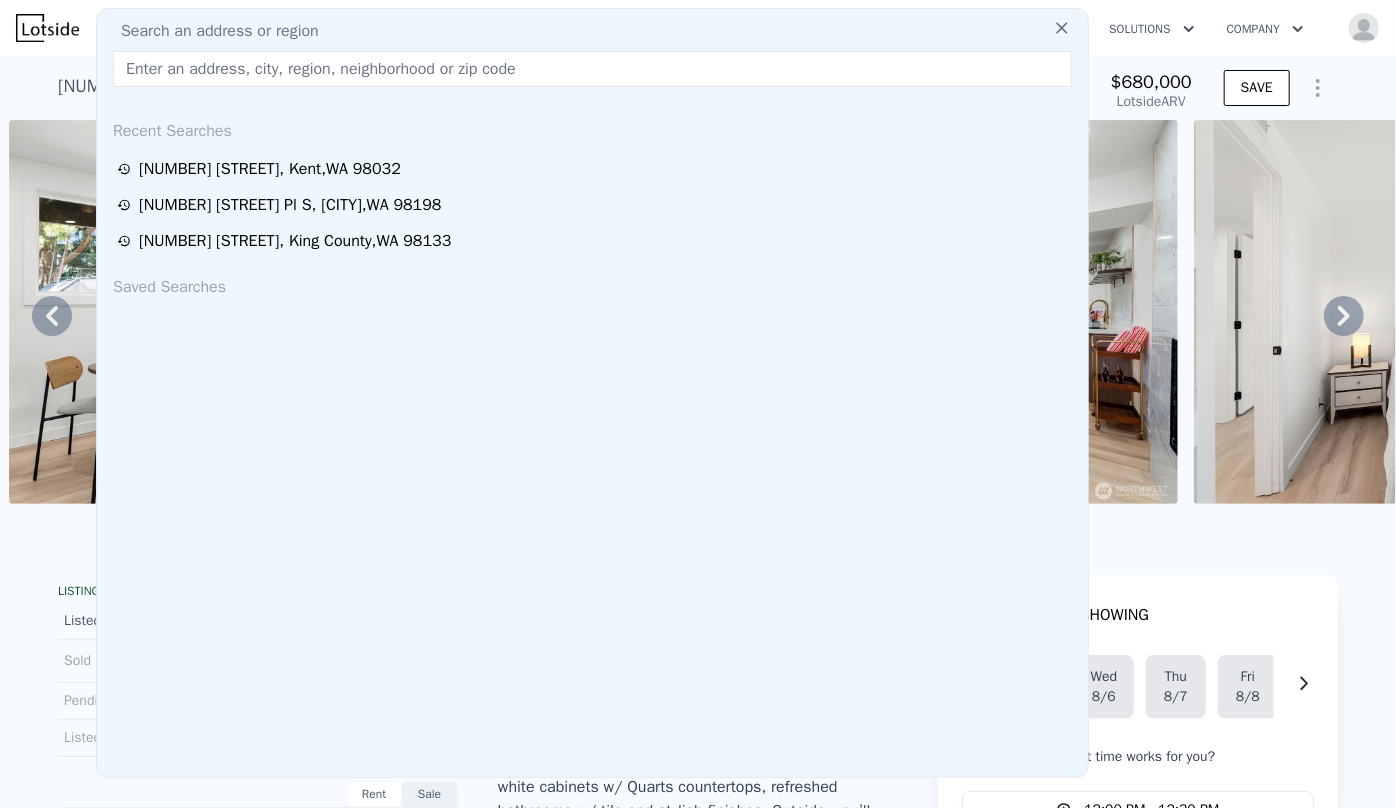 drag, startPoint x: 201, startPoint y: 24, endPoint x: 166, endPoint y: 68, distance: 56.22277 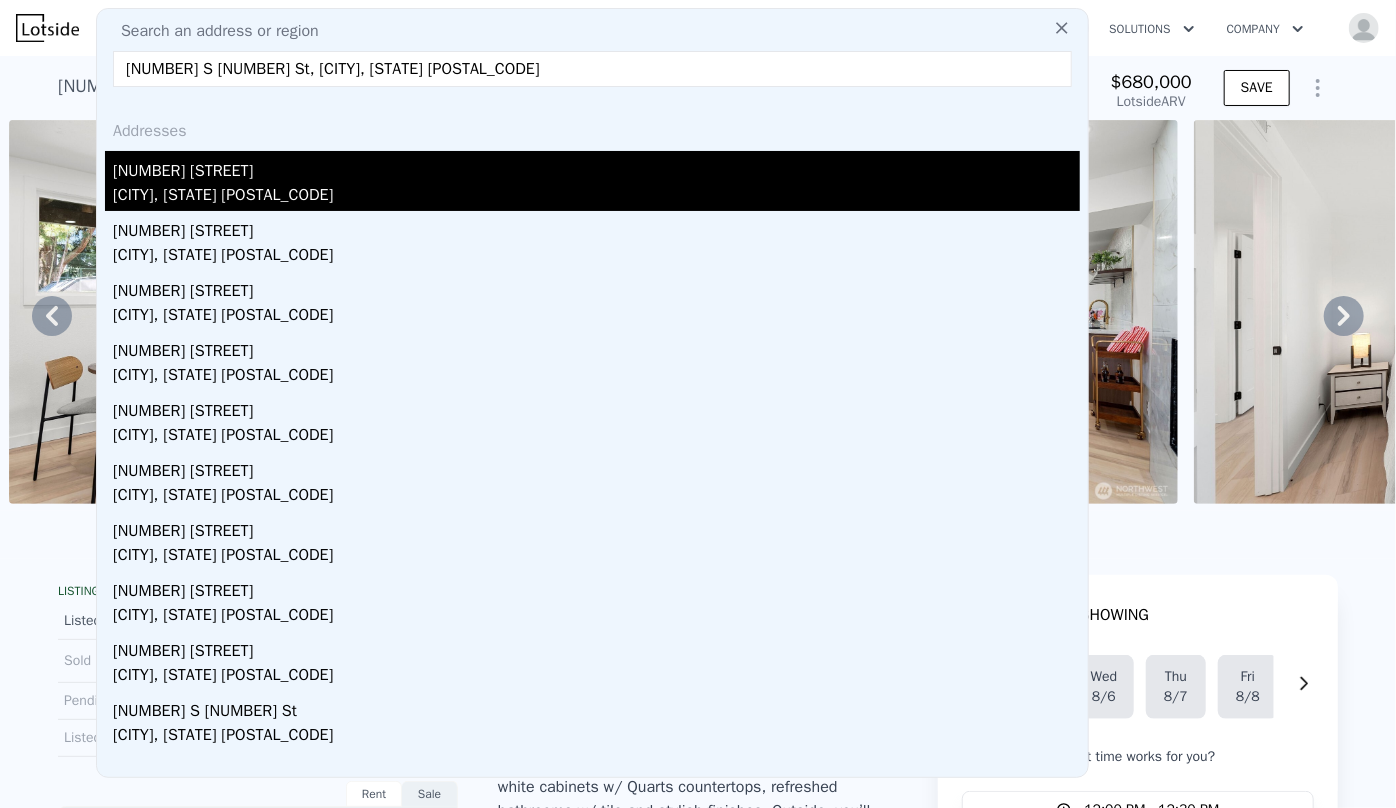 click on "[CITY], [STATE] [POSTAL_CODE]" at bounding box center [596, 197] 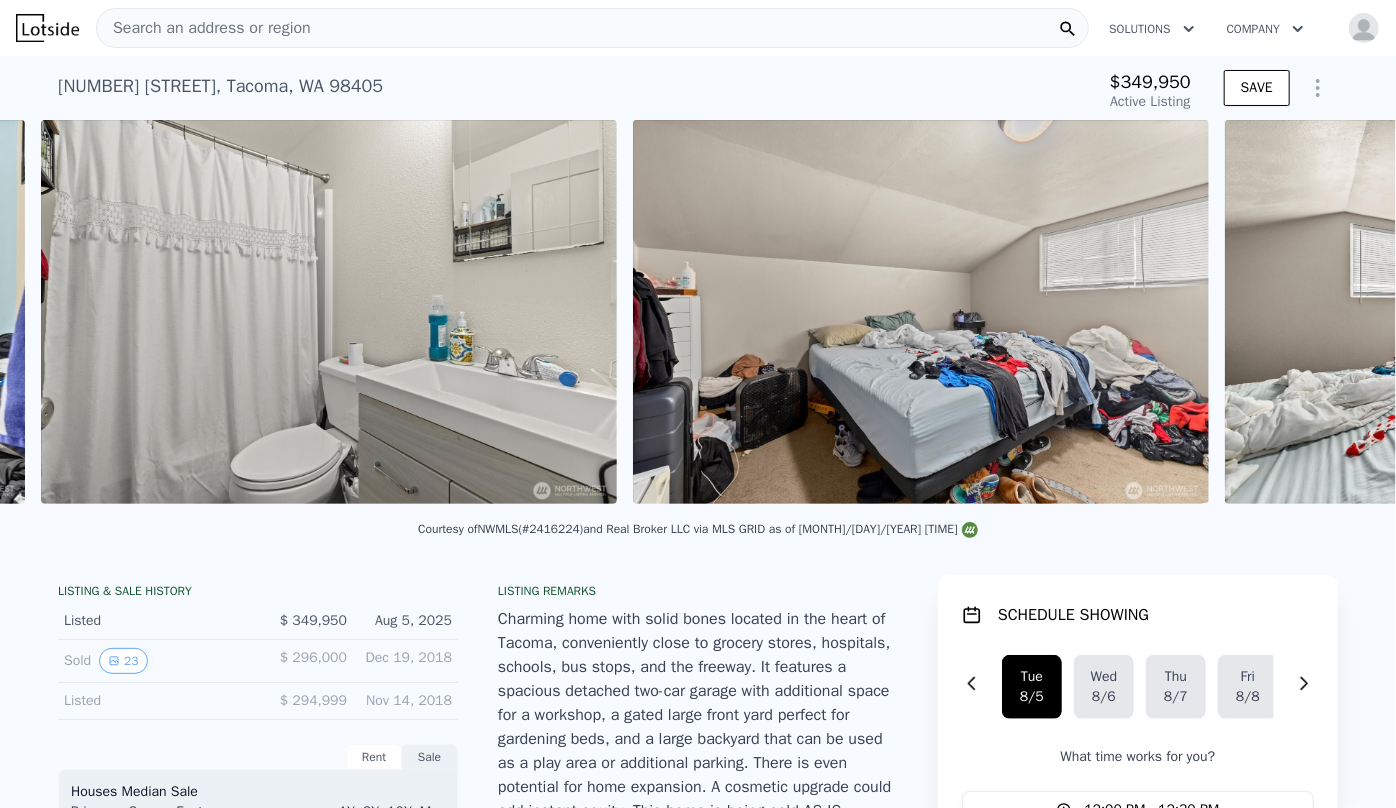 scroll, scrollTop: 0, scrollLeft: 5762, axis: horizontal 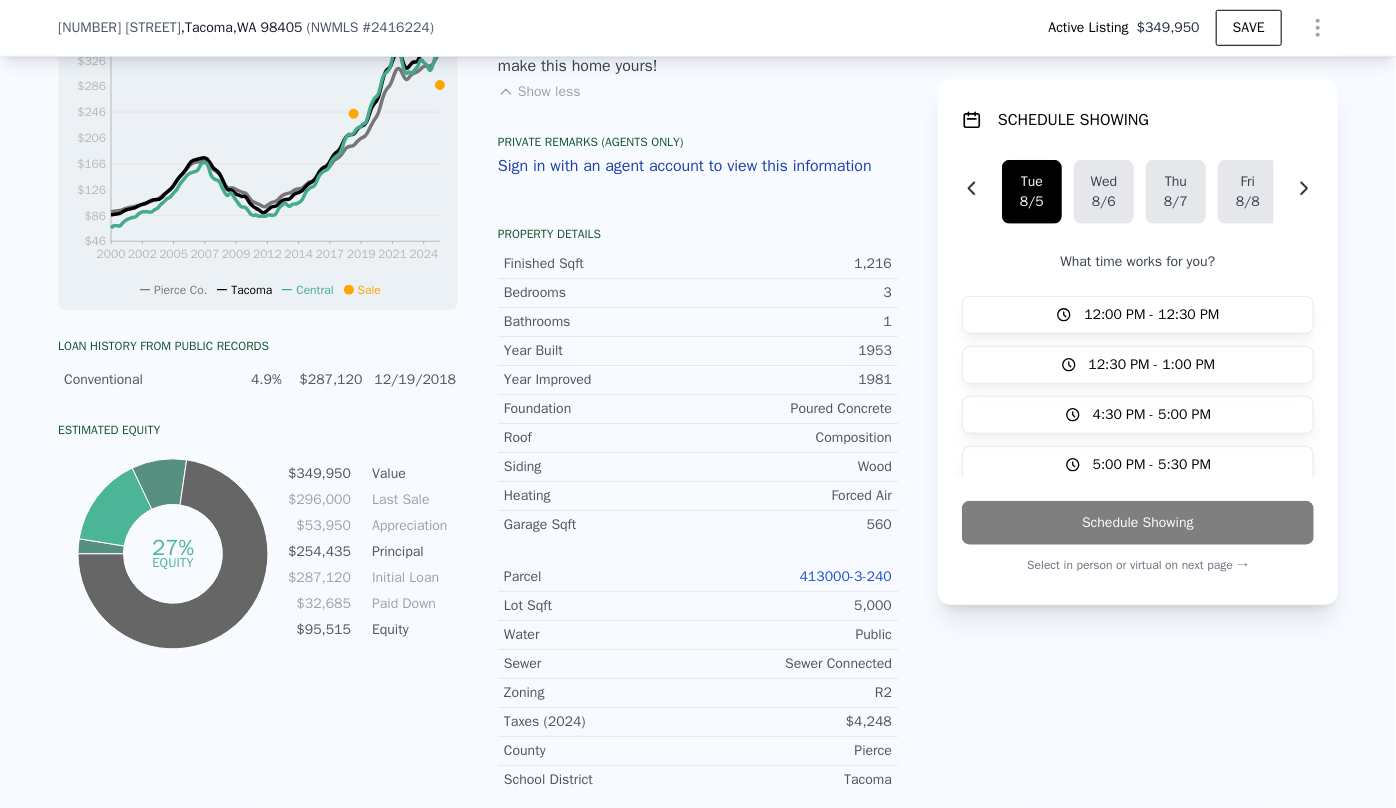 click on "413000-3-240" at bounding box center (846, 576) 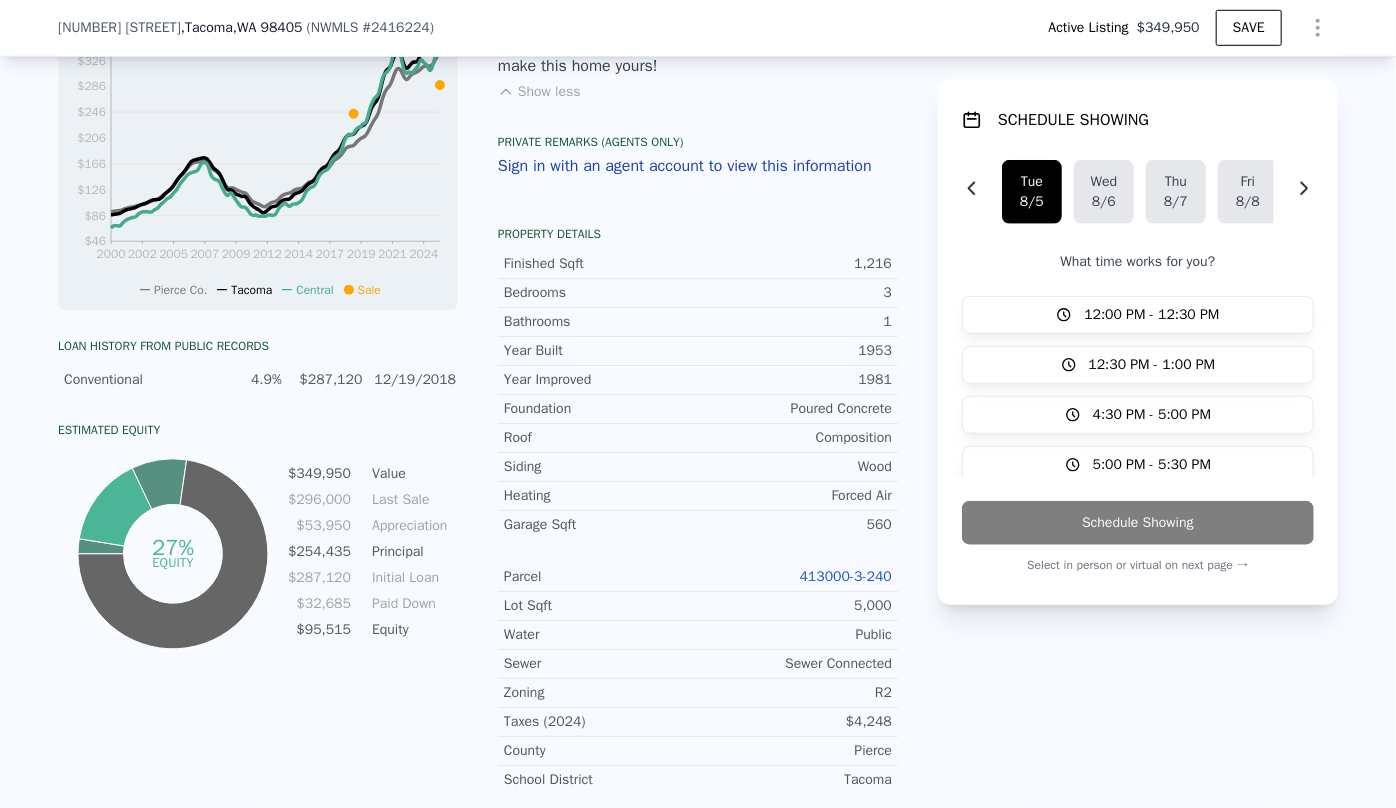click at bounding box center [1314, 28] 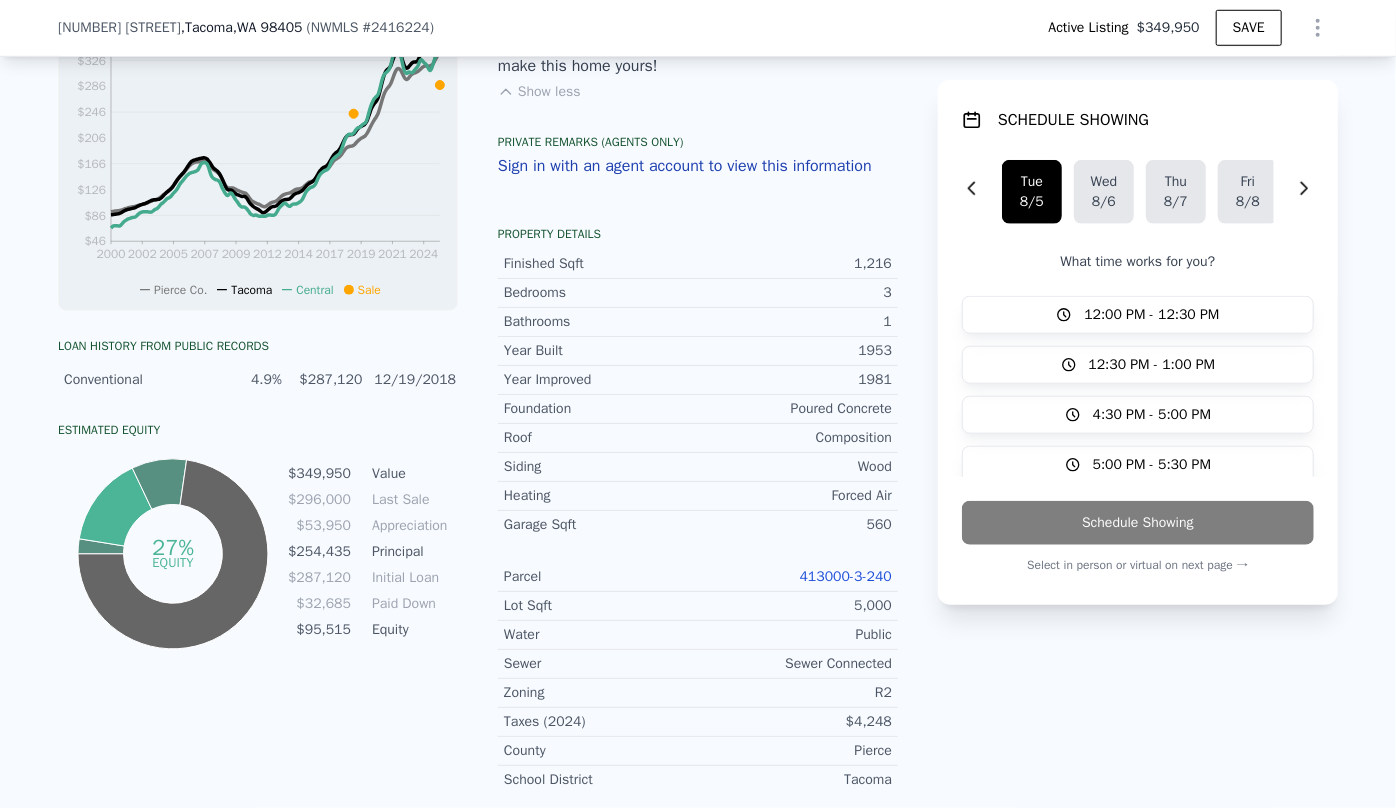 click 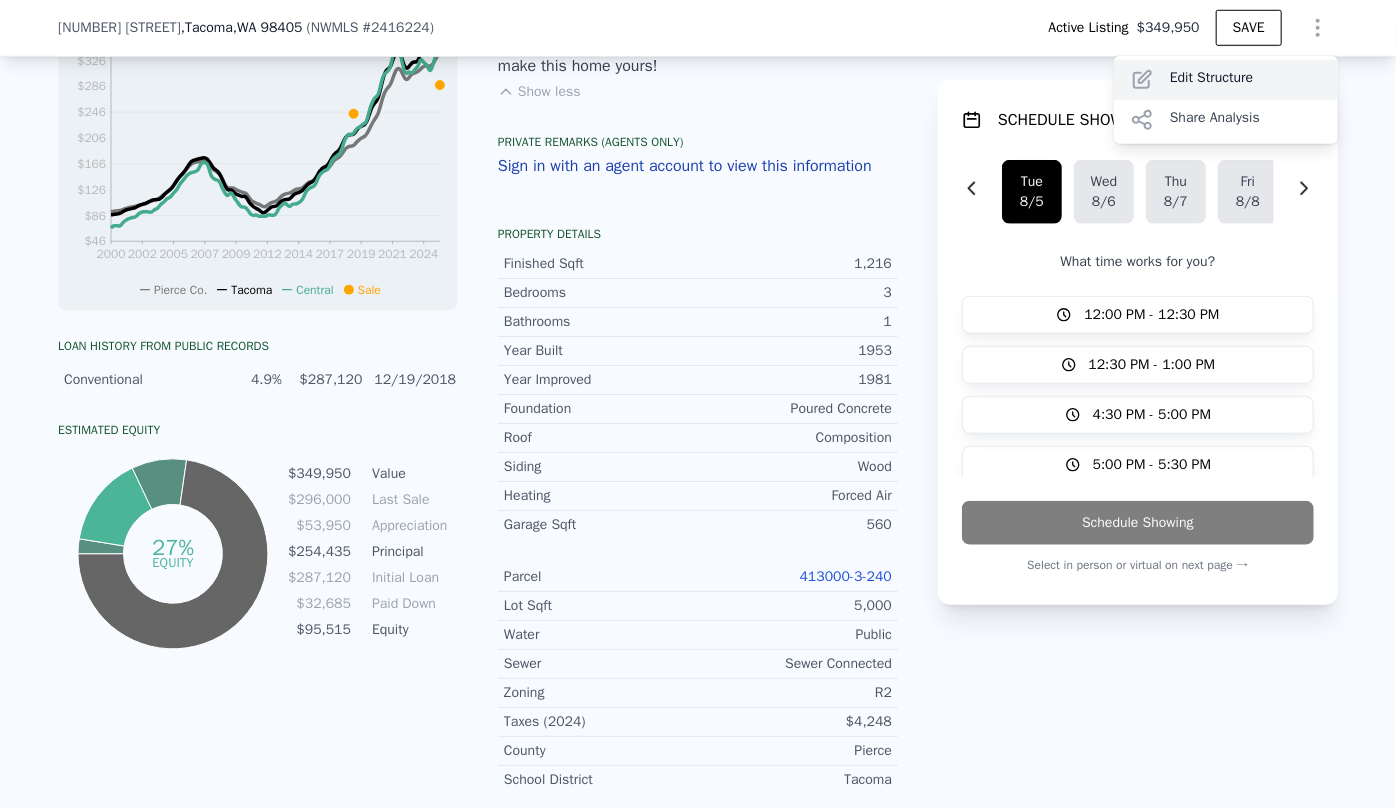 click on "Edit Structure" at bounding box center [1226, 80] 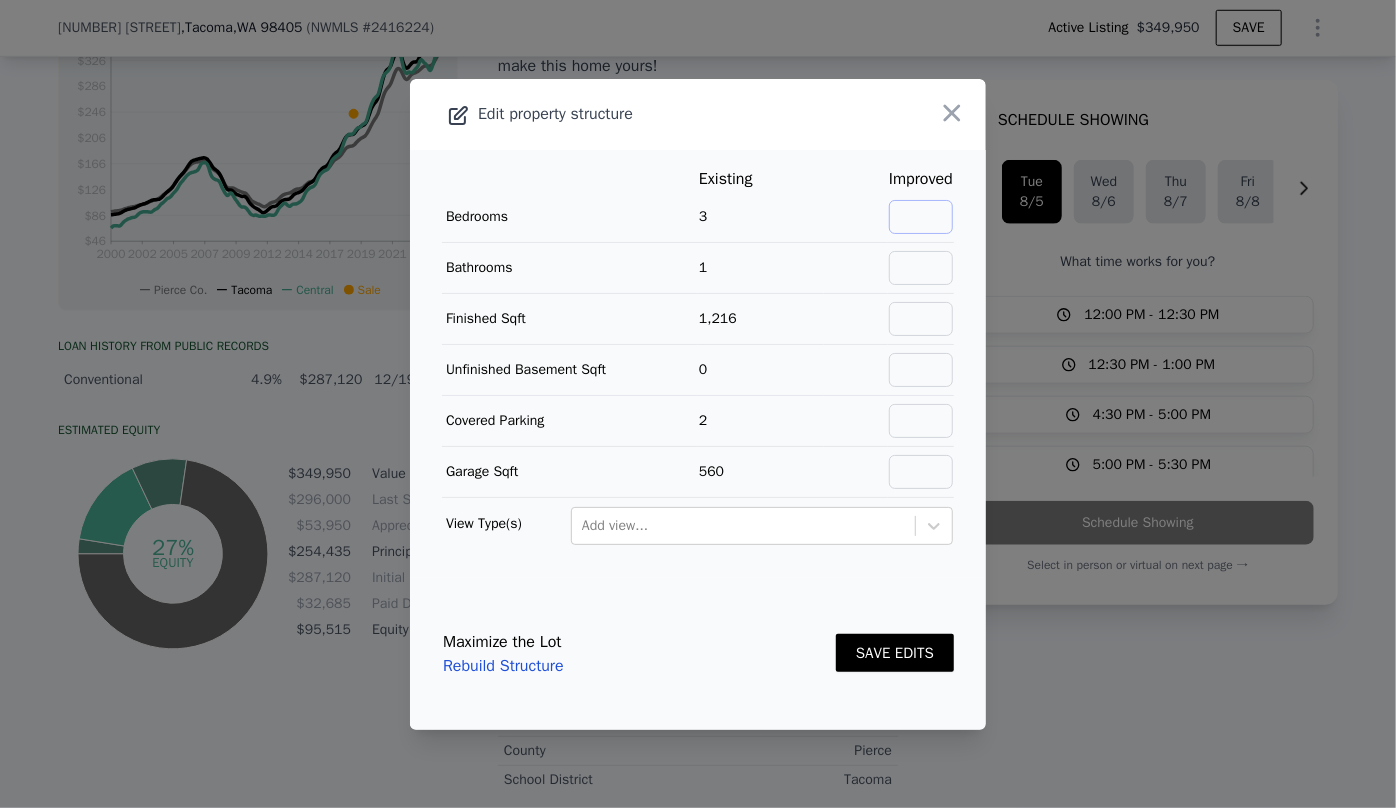 click at bounding box center (921, 217) 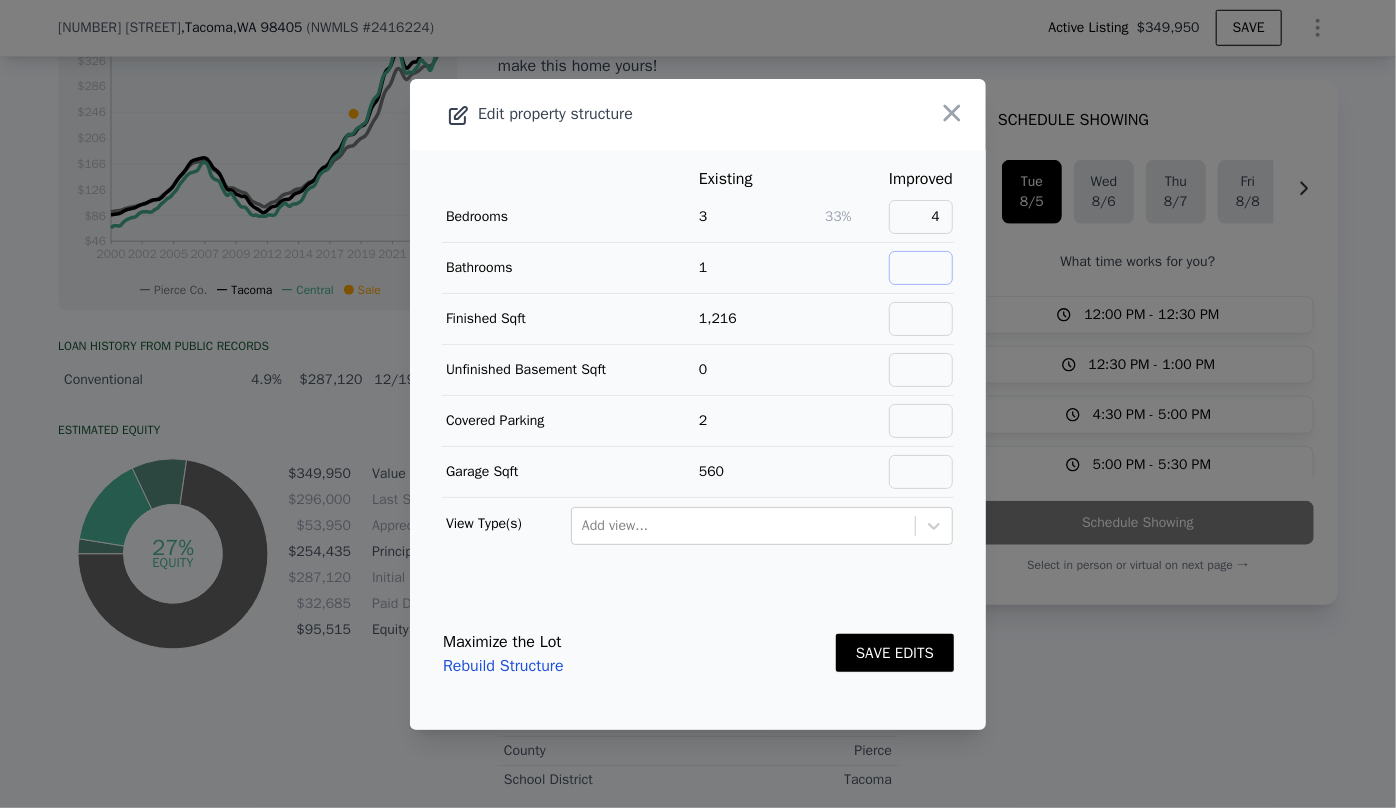 click at bounding box center (921, 268) 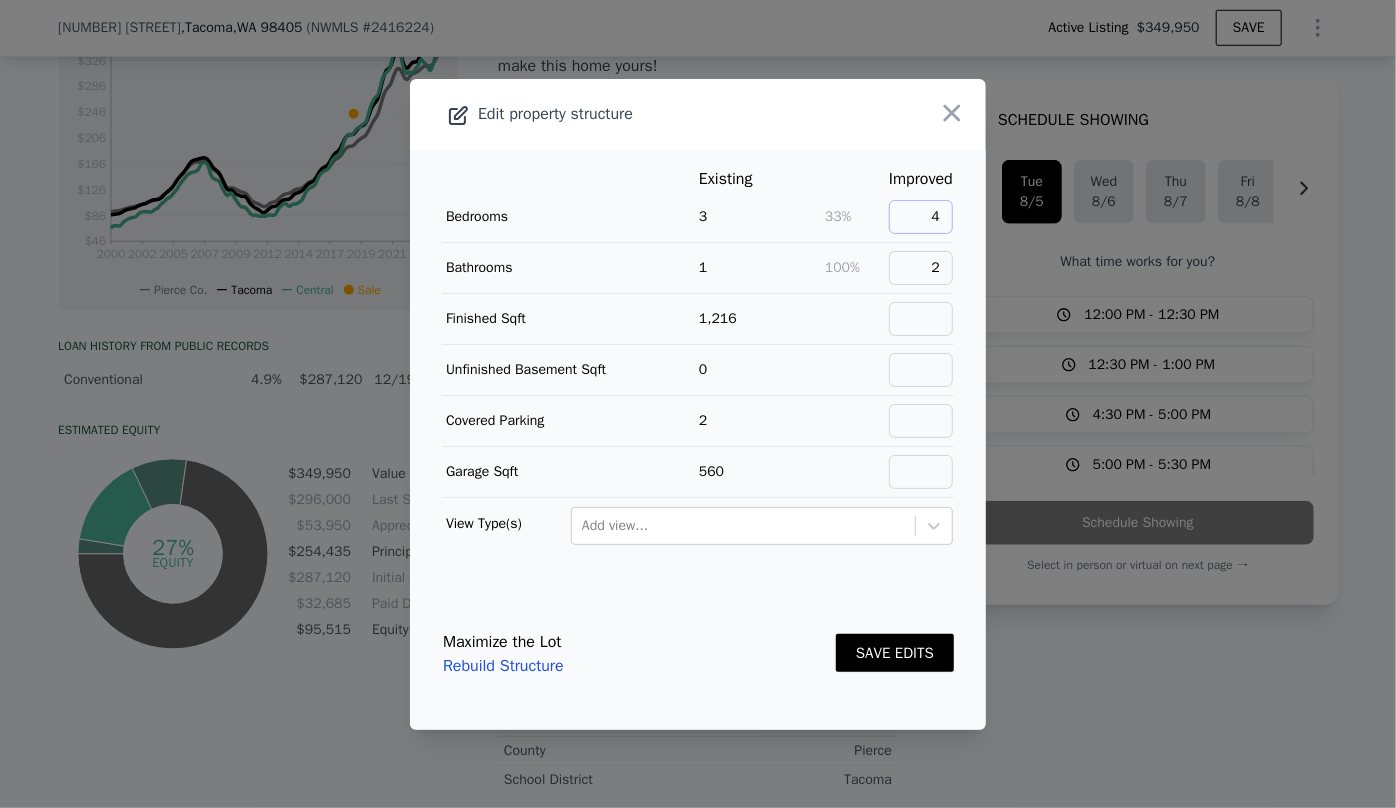 click on "4" at bounding box center (921, 217) 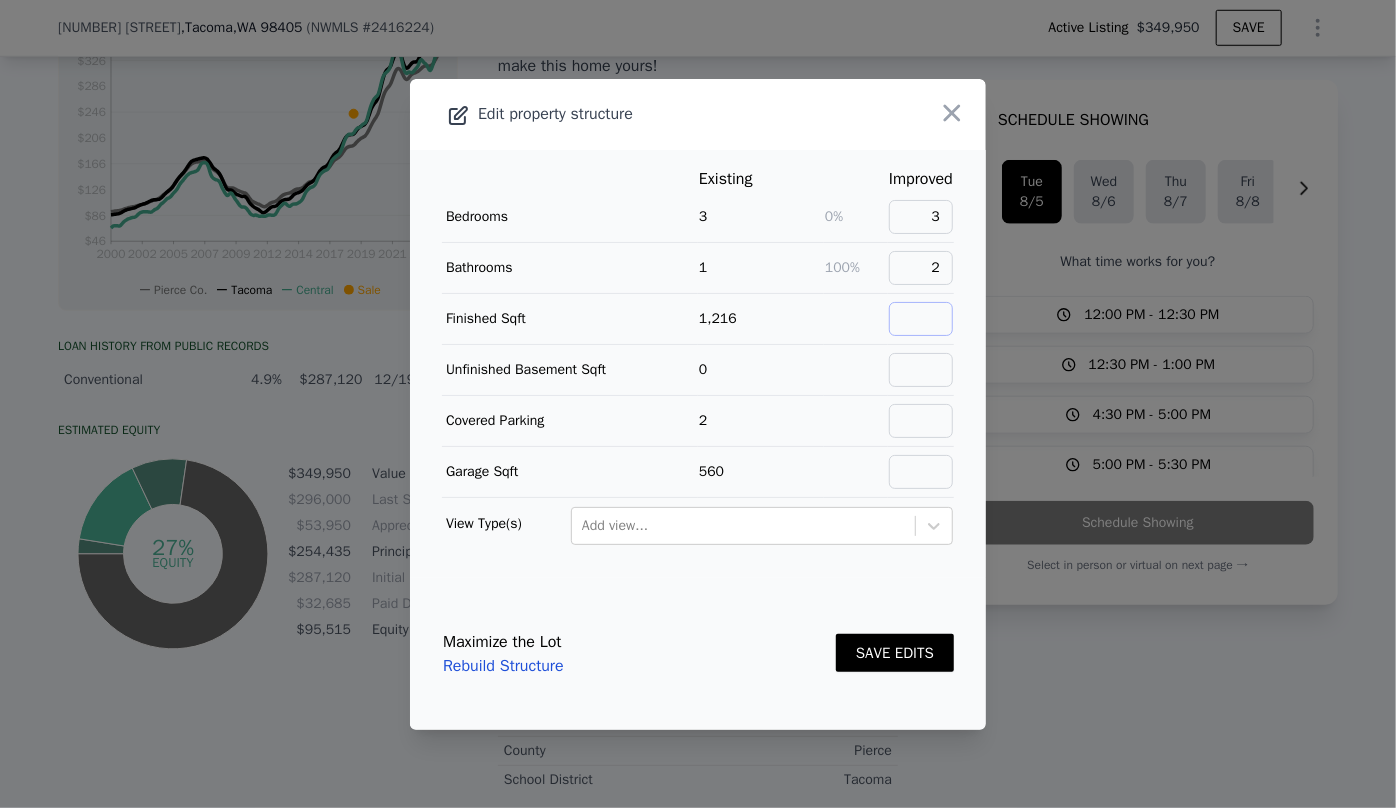 click at bounding box center (921, 319) 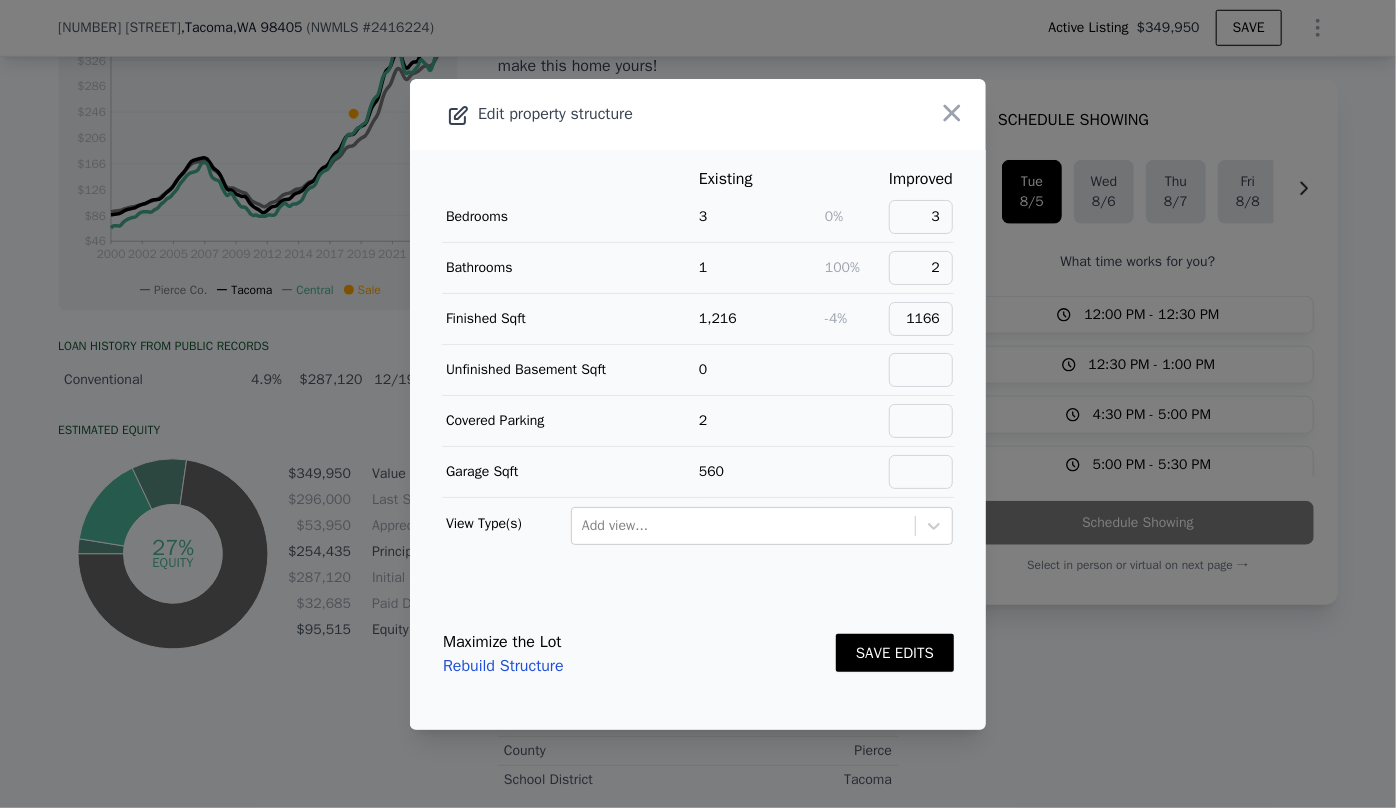 click on "SAVE EDITS" at bounding box center (895, 653) 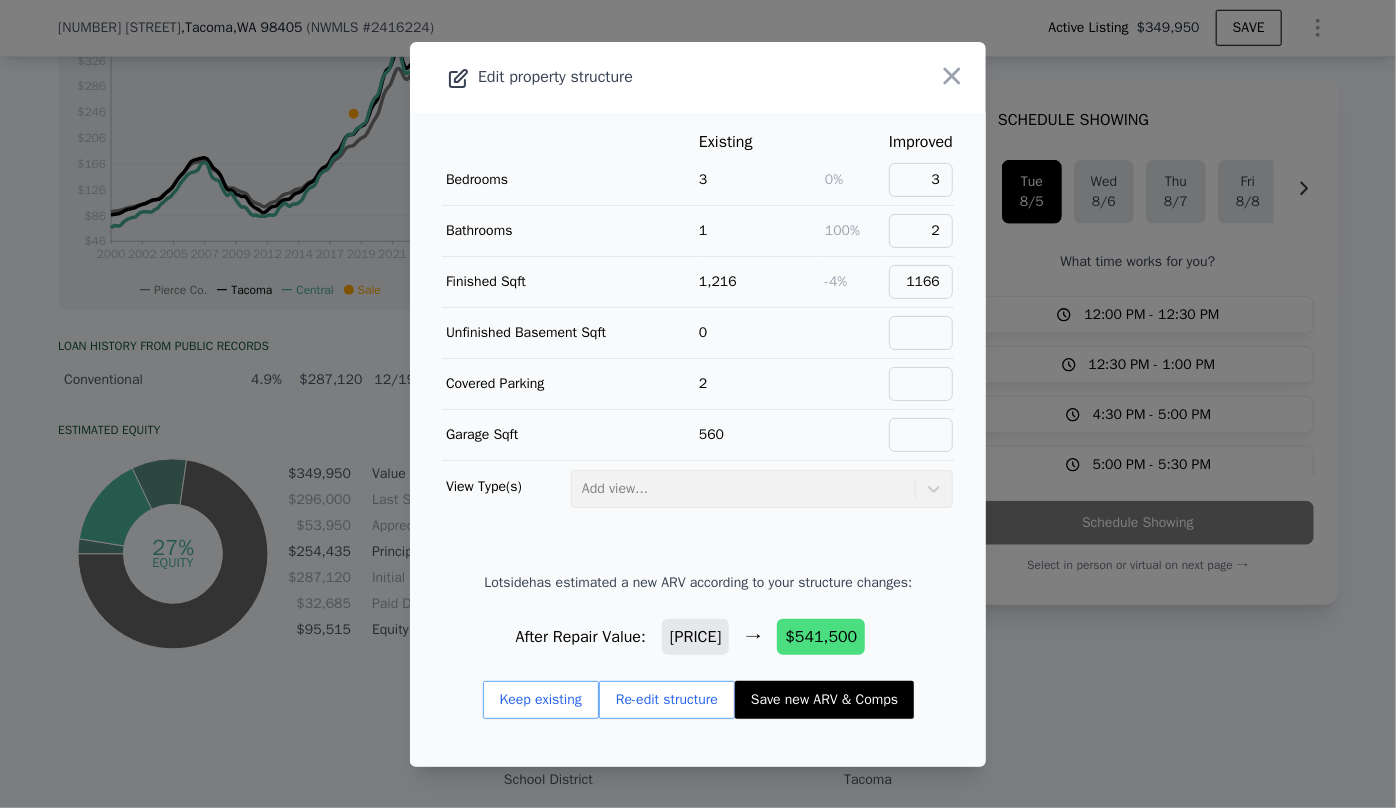 click on "Save new ARV & Comps" at bounding box center [824, 700] 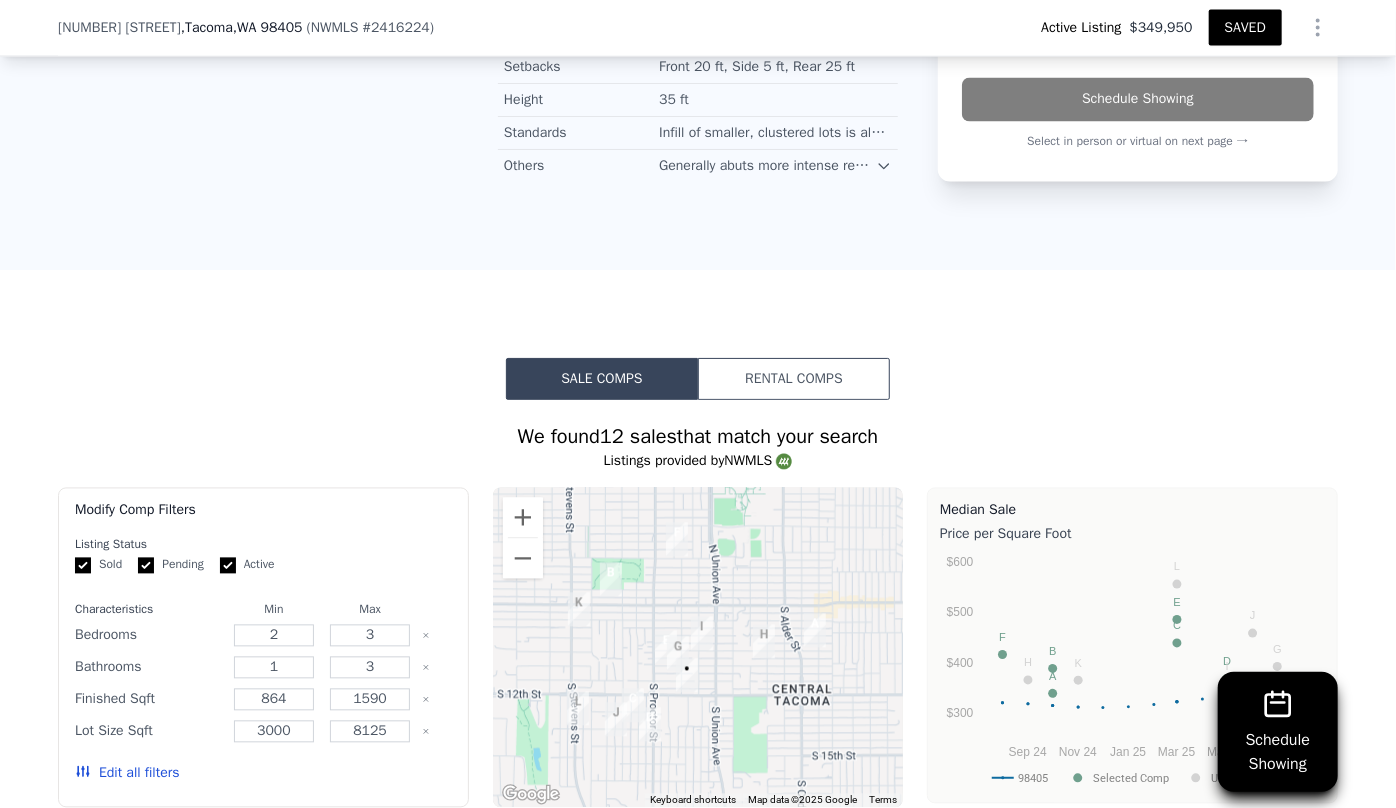 scroll, scrollTop: 2174, scrollLeft: 0, axis: vertical 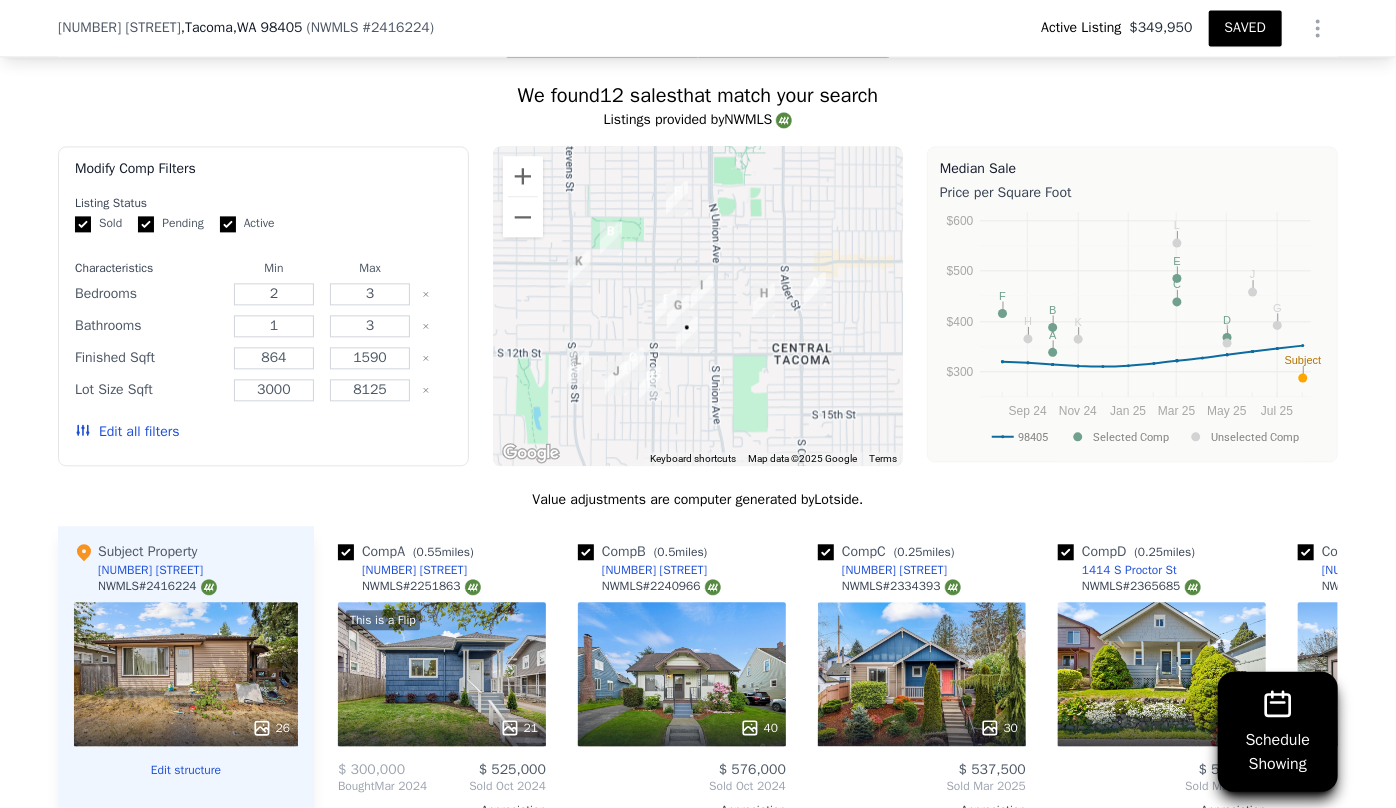 click on "Edit all filters" at bounding box center [127, 432] 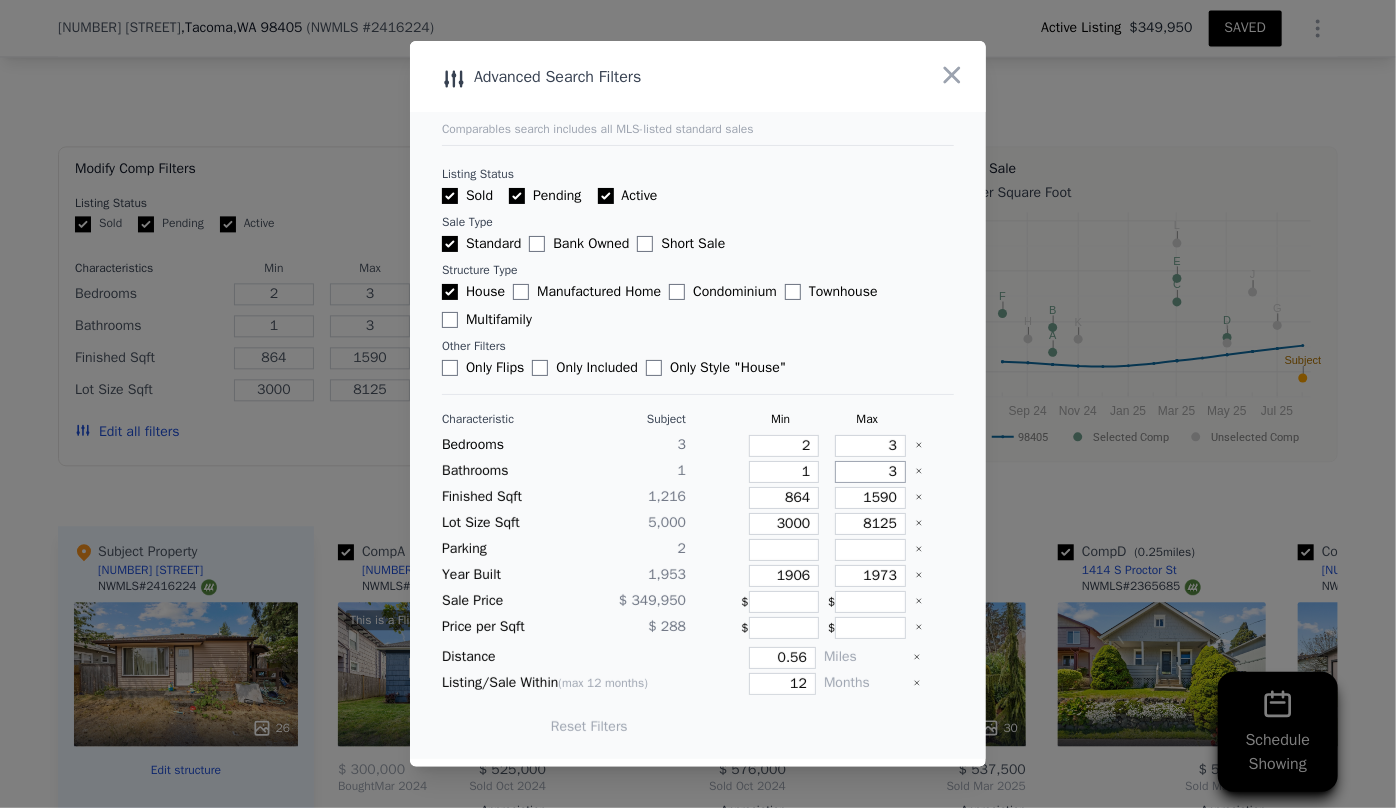 click on "3" at bounding box center [870, 472] 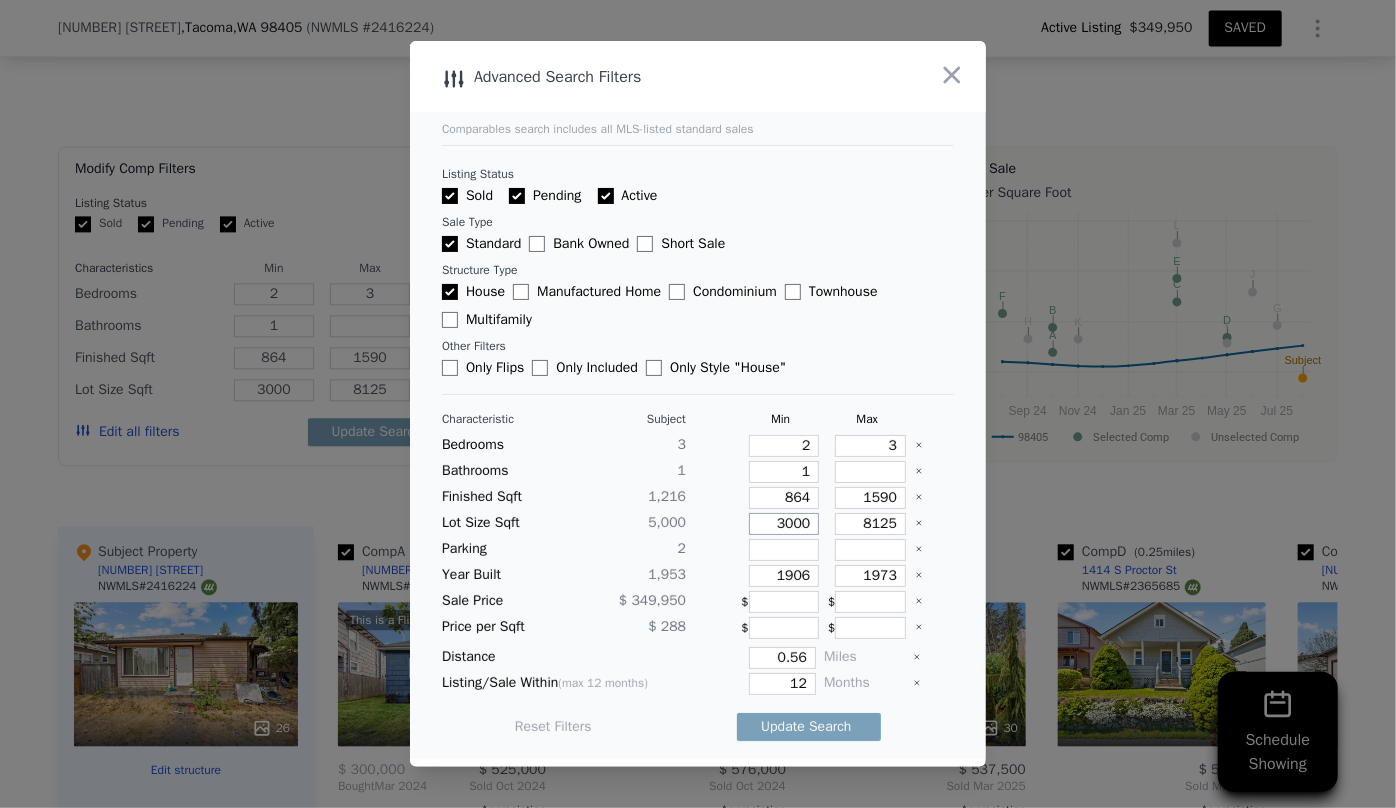 drag, startPoint x: 783, startPoint y: 527, endPoint x: 758, endPoint y: 527, distance: 25 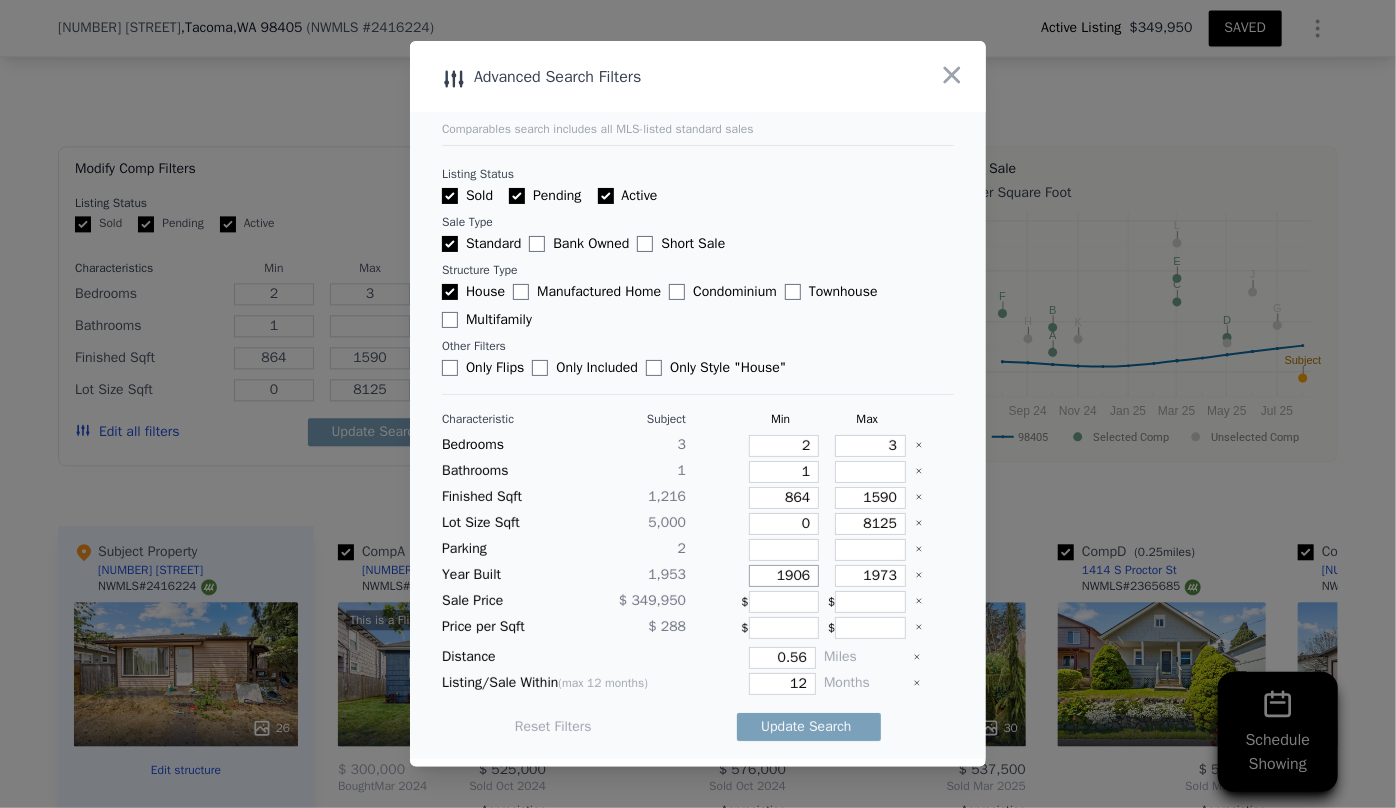 drag, startPoint x: 800, startPoint y: 575, endPoint x: 722, endPoint y: 570, distance: 78.160095 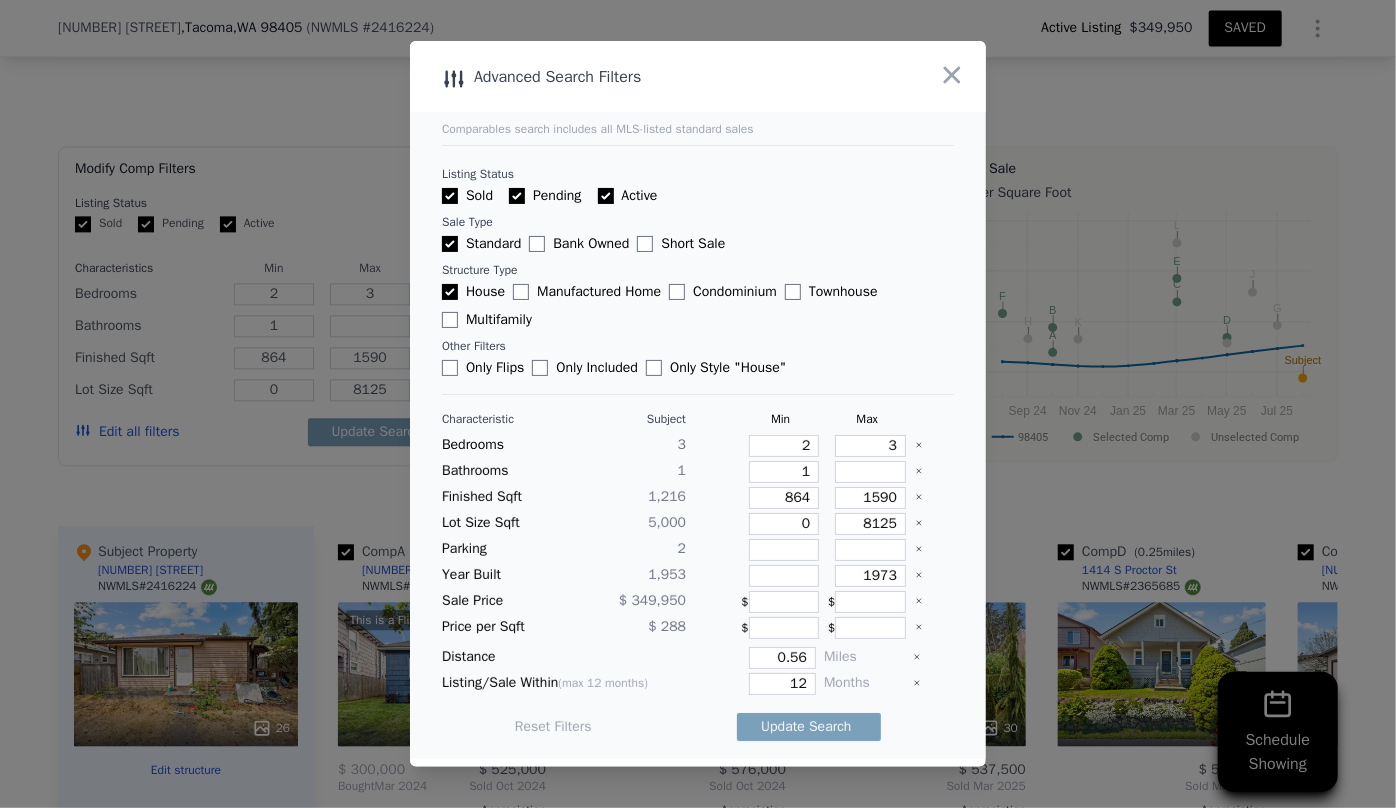 drag, startPoint x: 806, startPoint y: 679, endPoint x: 714, endPoint y: 678, distance: 92.00543 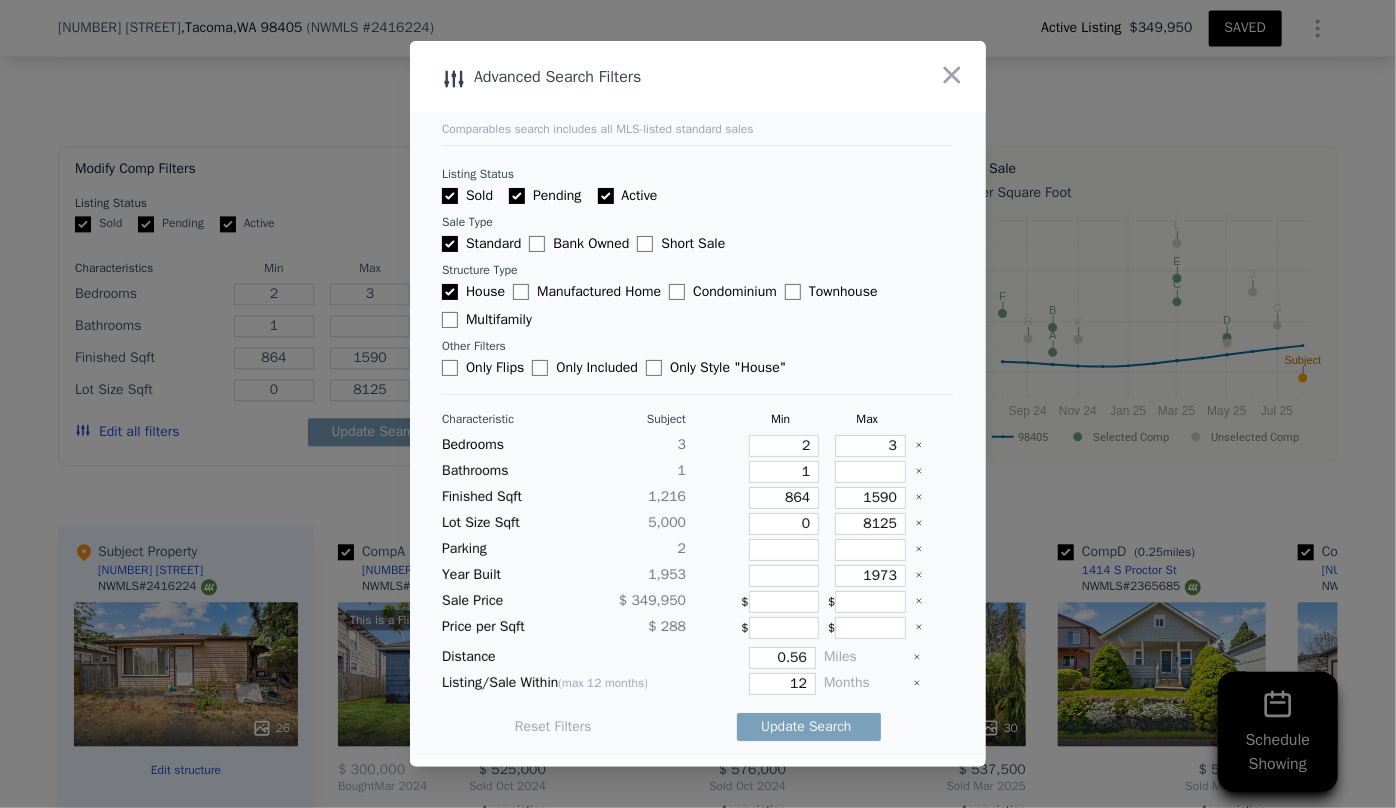click on "Listing/Sale Within  (max 12 months) 12 Months" at bounding box center (698, 684) 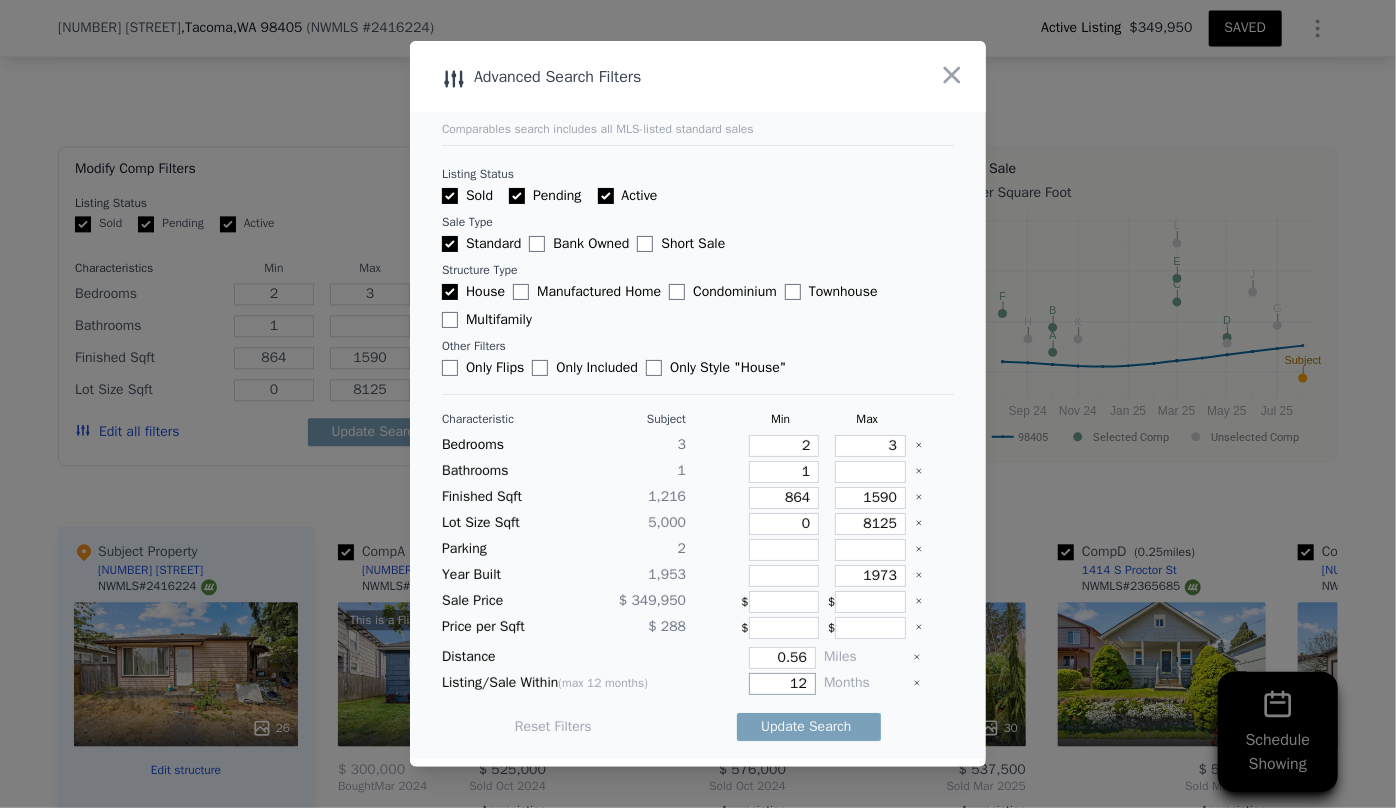 click on "12" at bounding box center [782, 684] 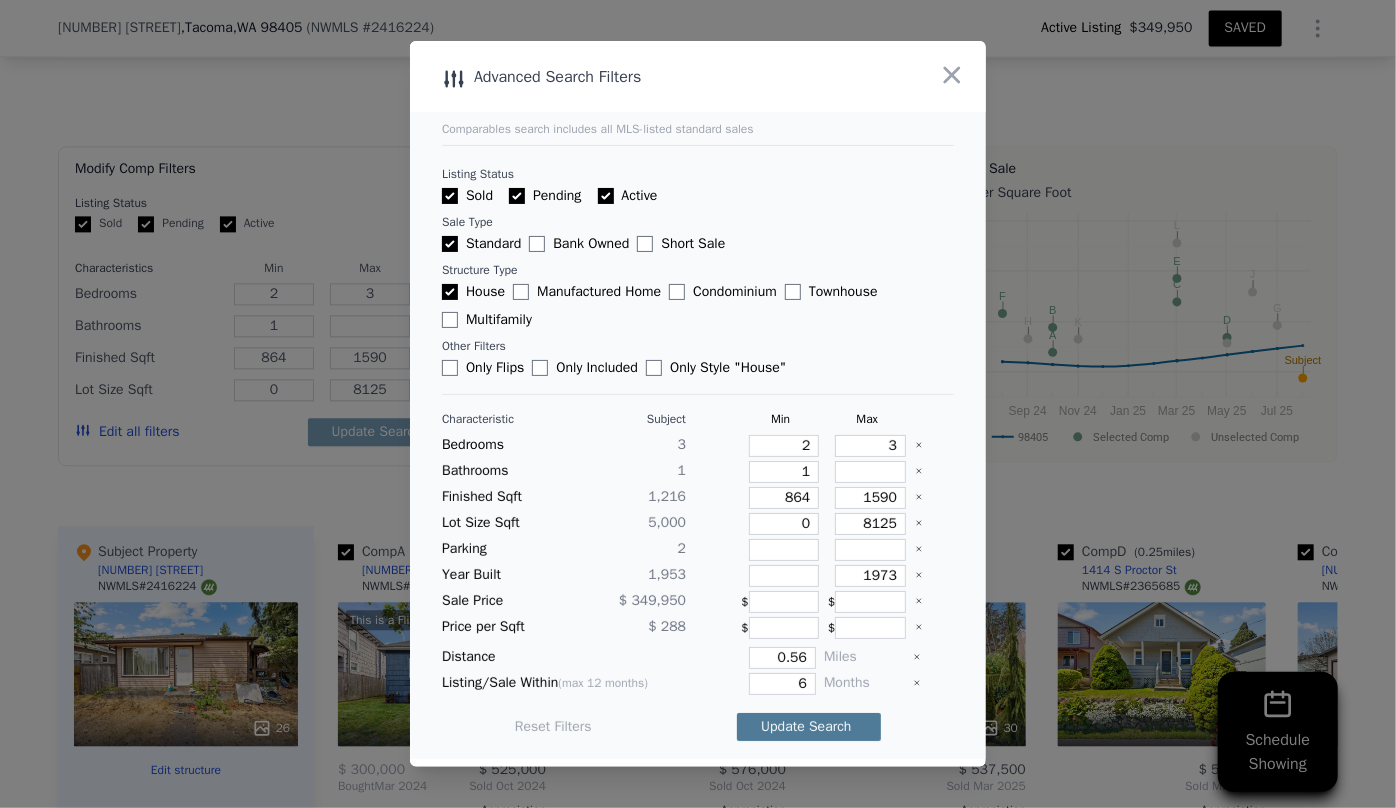 click on "Update Search" at bounding box center [809, 727] 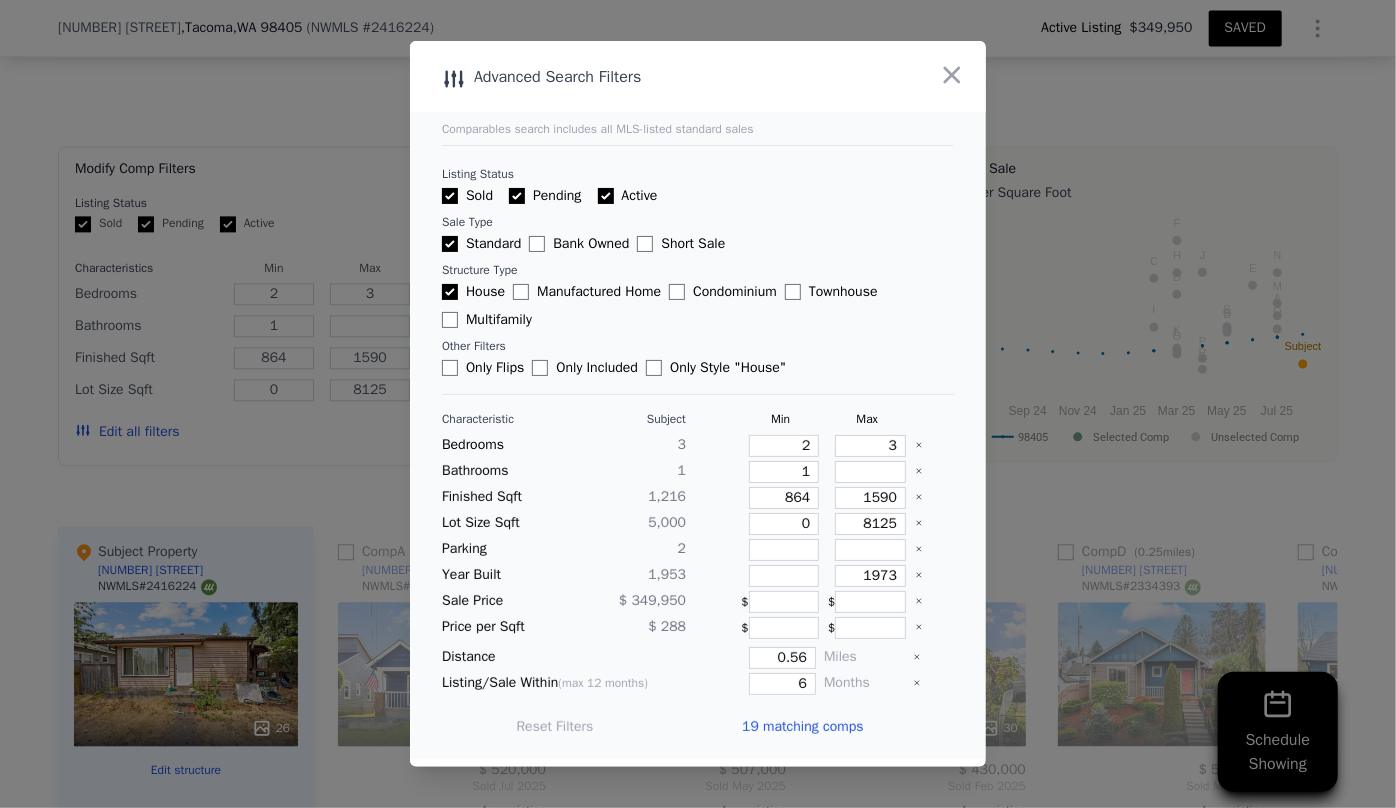 click on "19 matching comps" at bounding box center [802, 727] 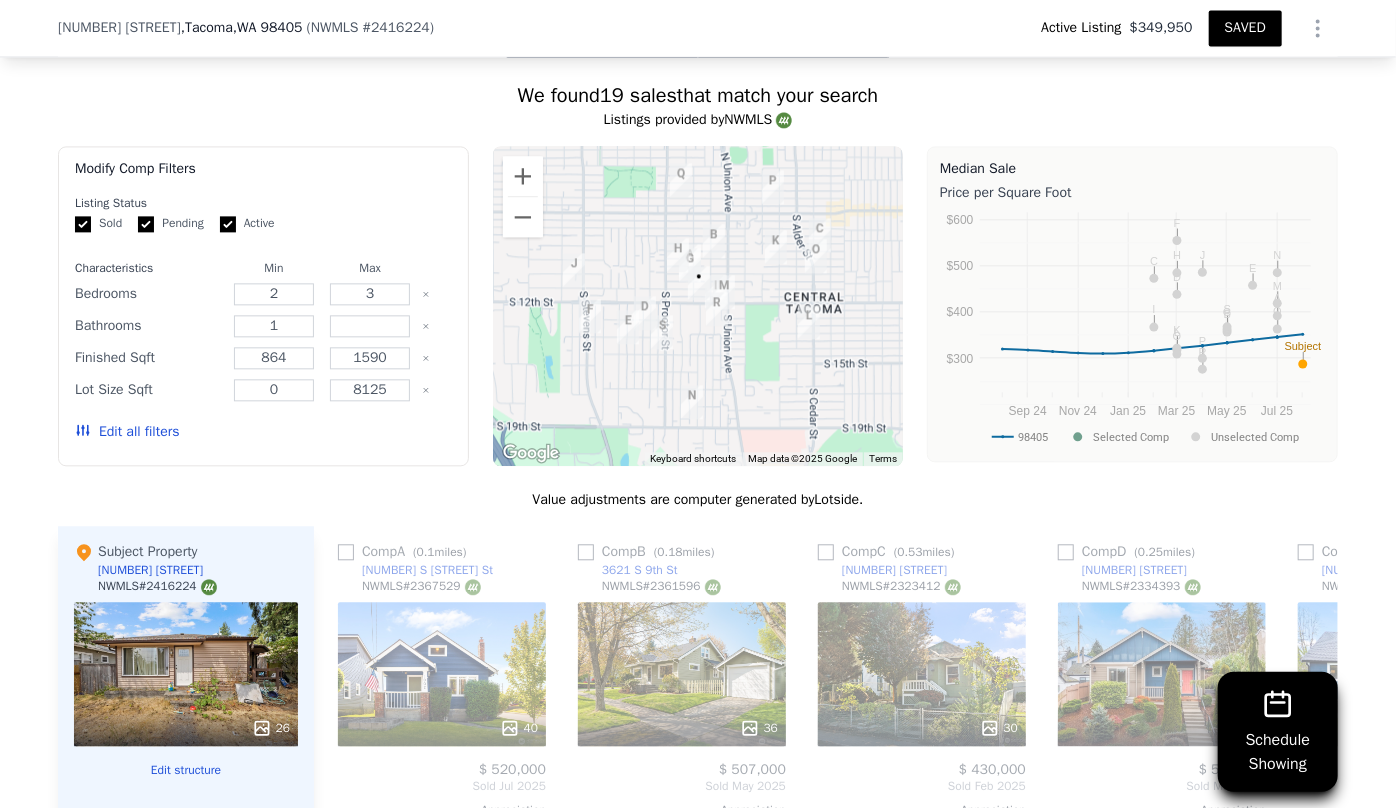 click on "Edit all filters" at bounding box center (127, 432) 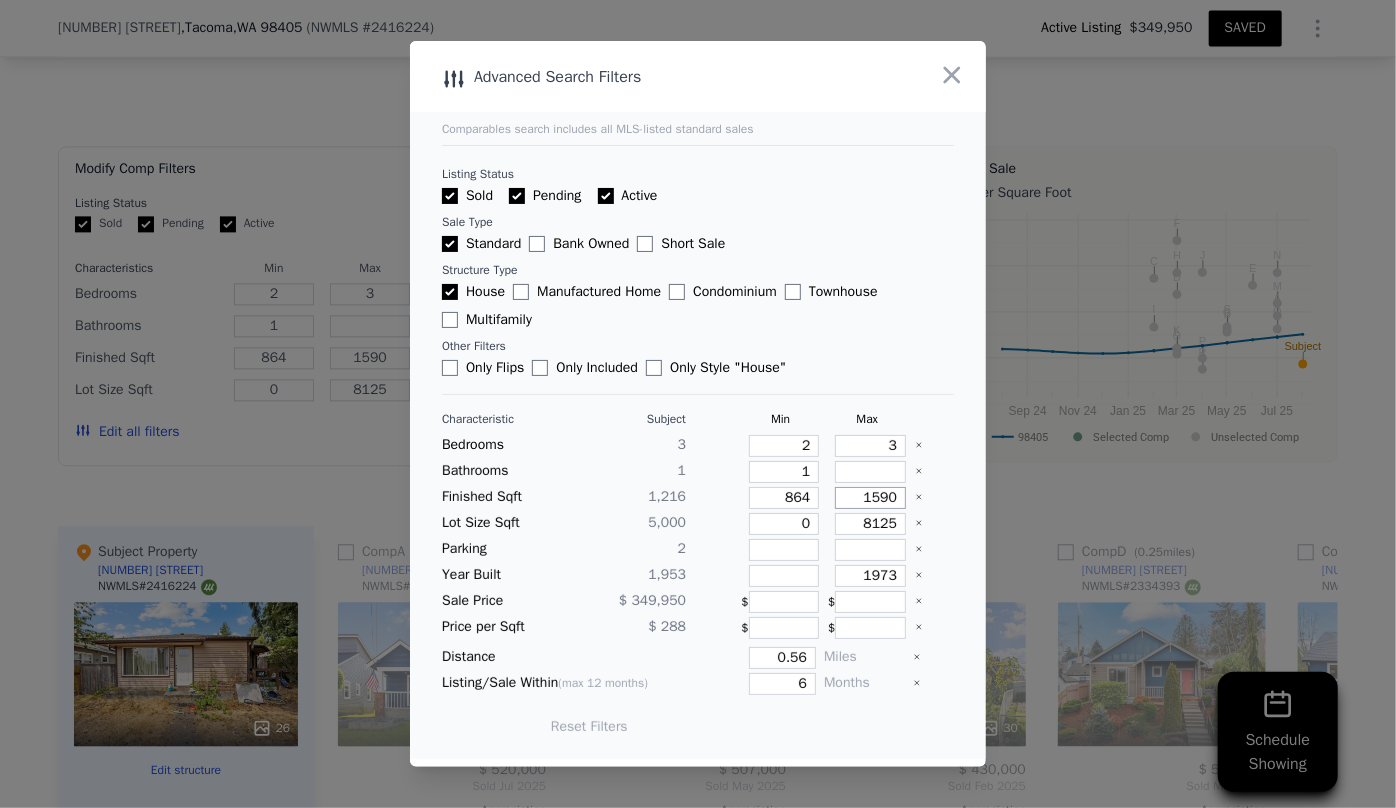 drag, startPoint x: 892, startPoint y: 495, endPoint x: 848, endPoint y: 494, distance: 44.011364 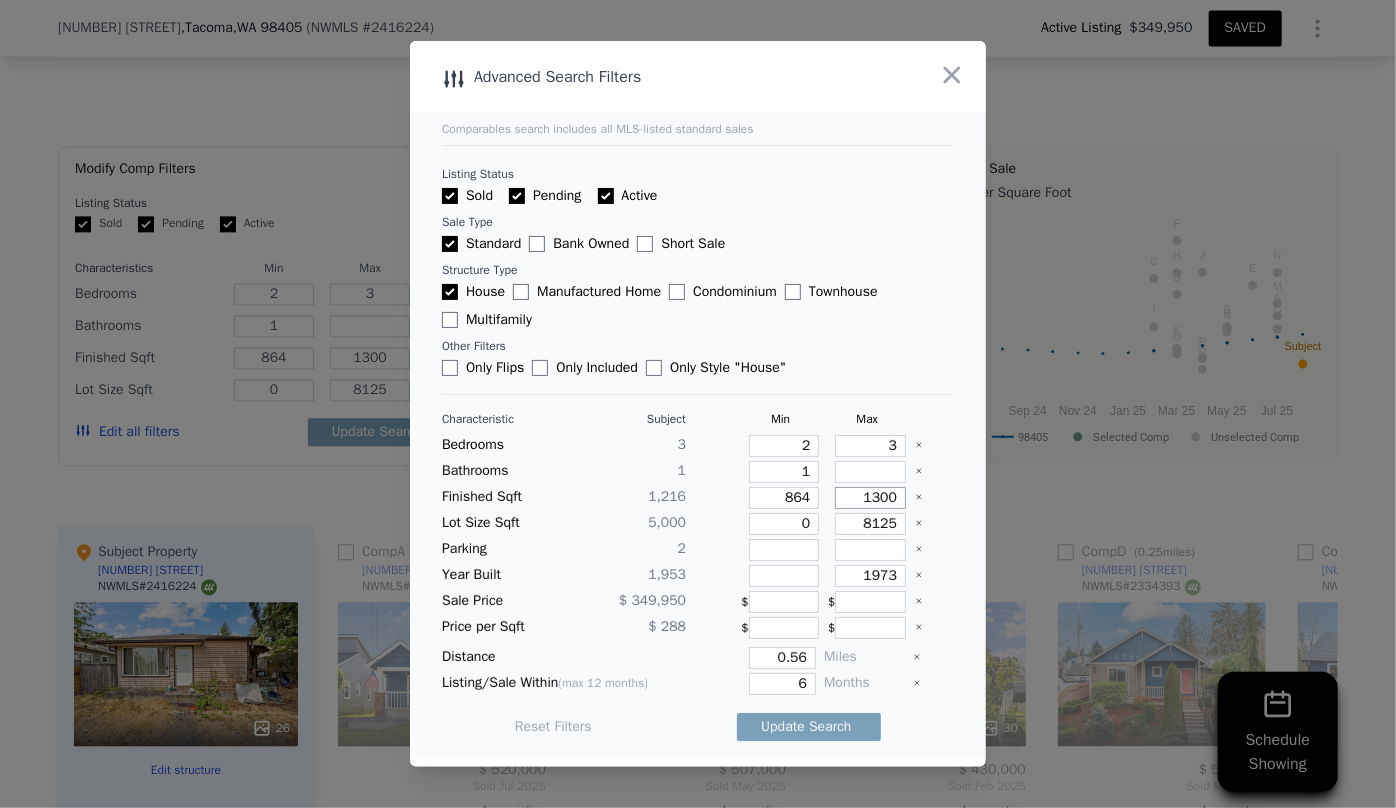 click on "Update Search" at bounding box center [809, 727] 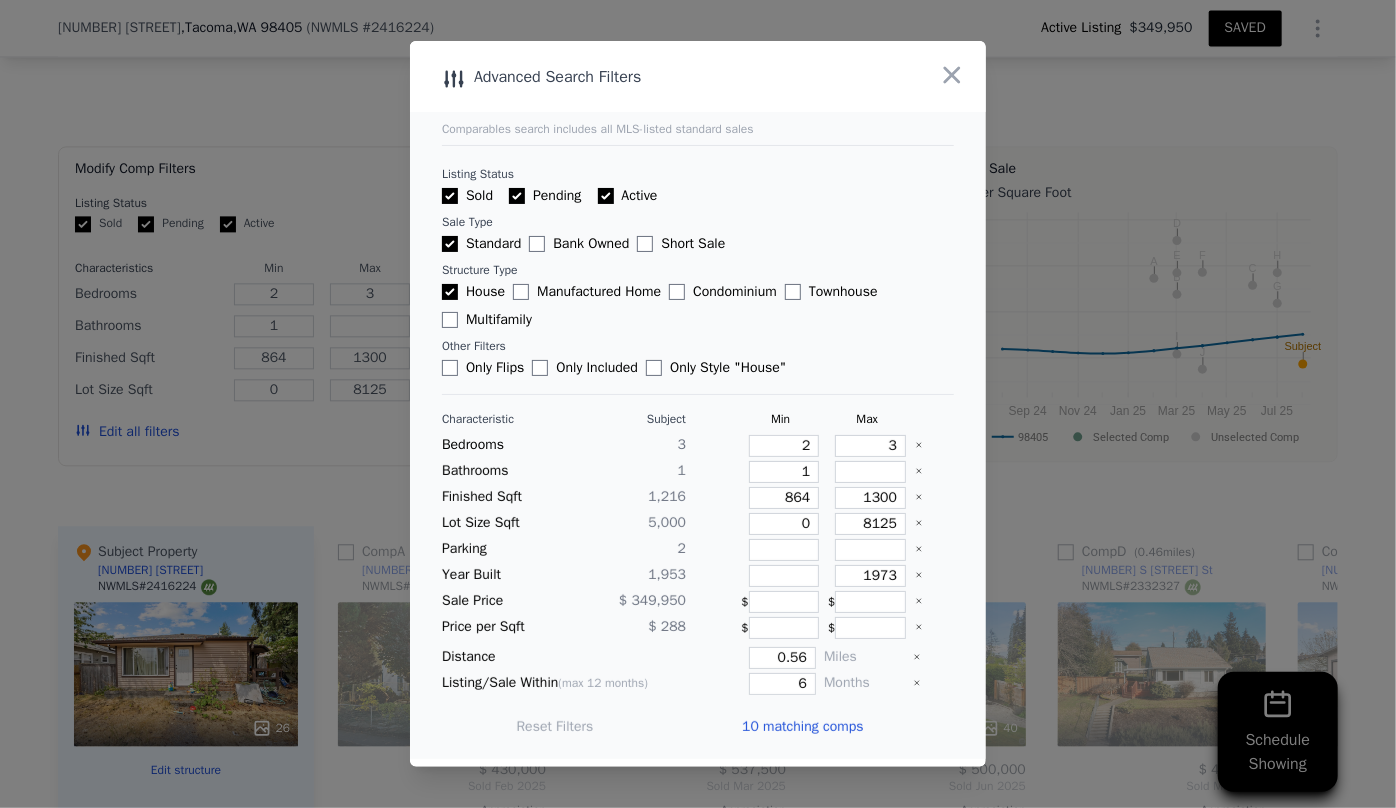 click on "10 matching comps" at bounding box center (802, 727) 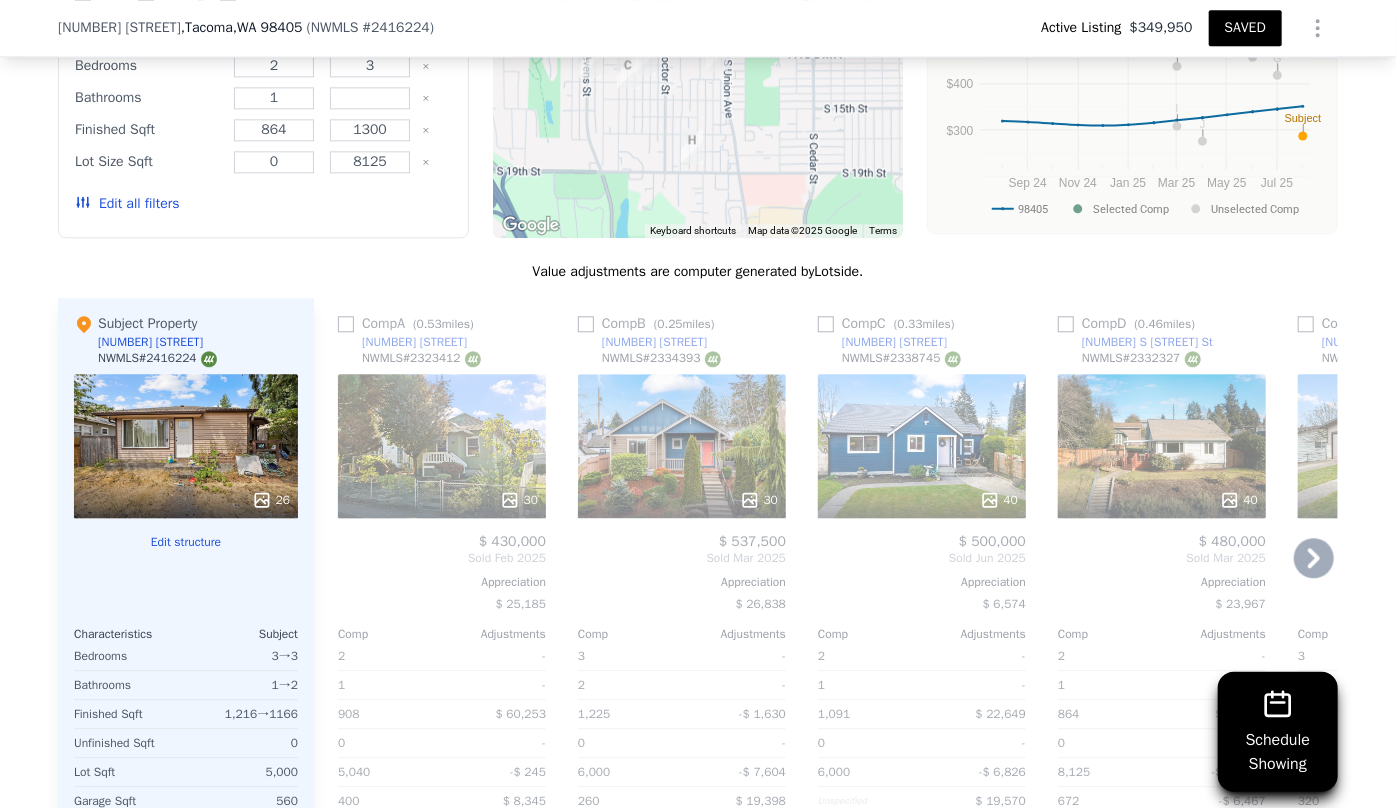 scroll, scrollTop: 2447, scrollLeft: 0, axis: vertical 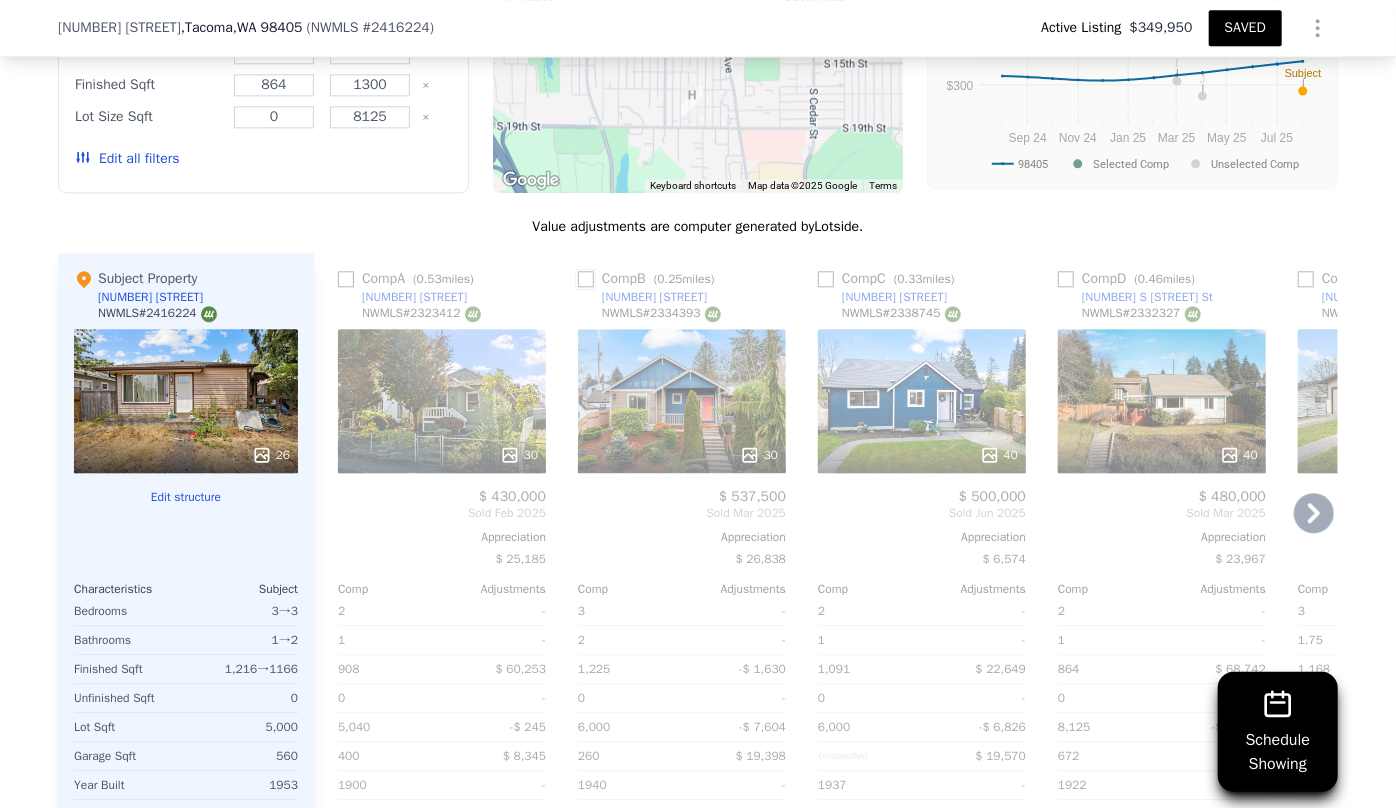 click at bounding box center [586, 279] 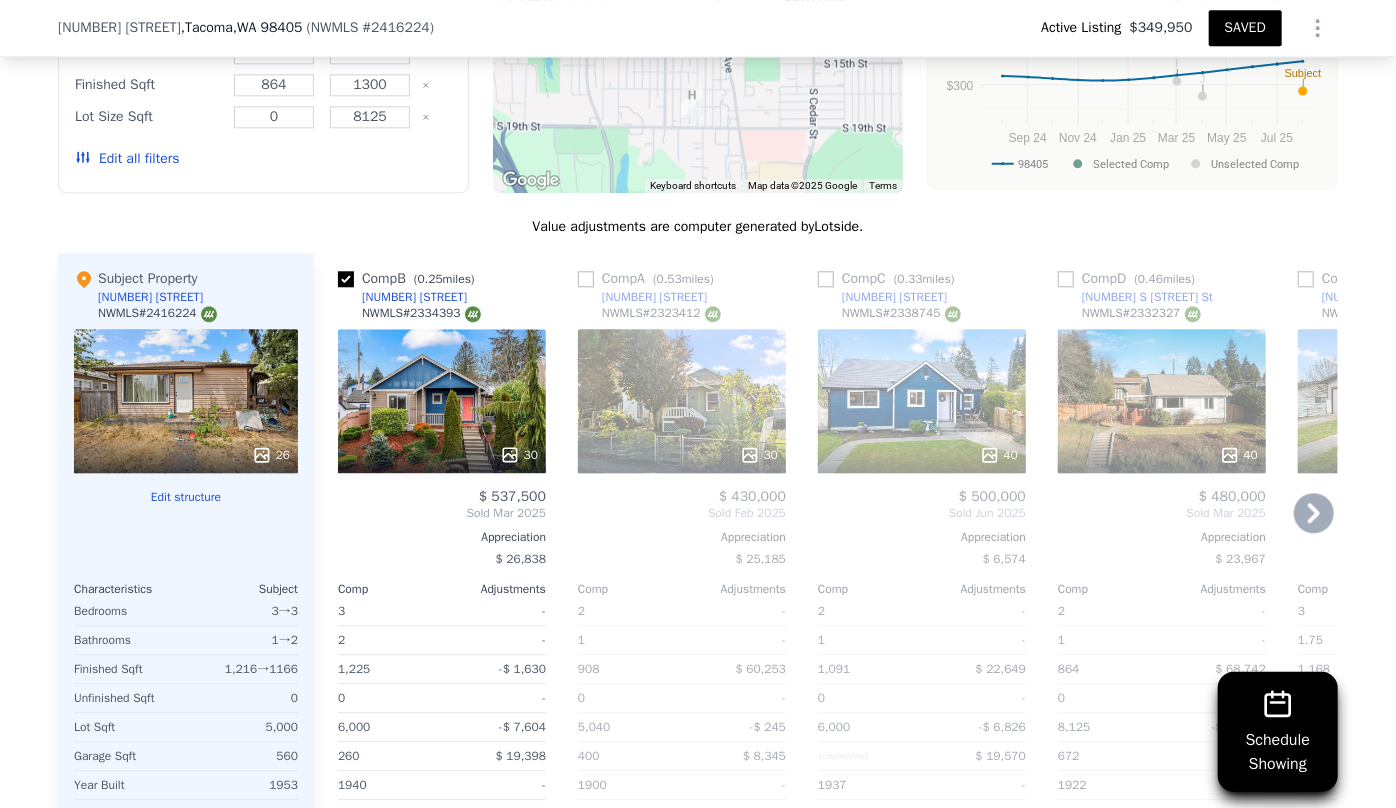 click 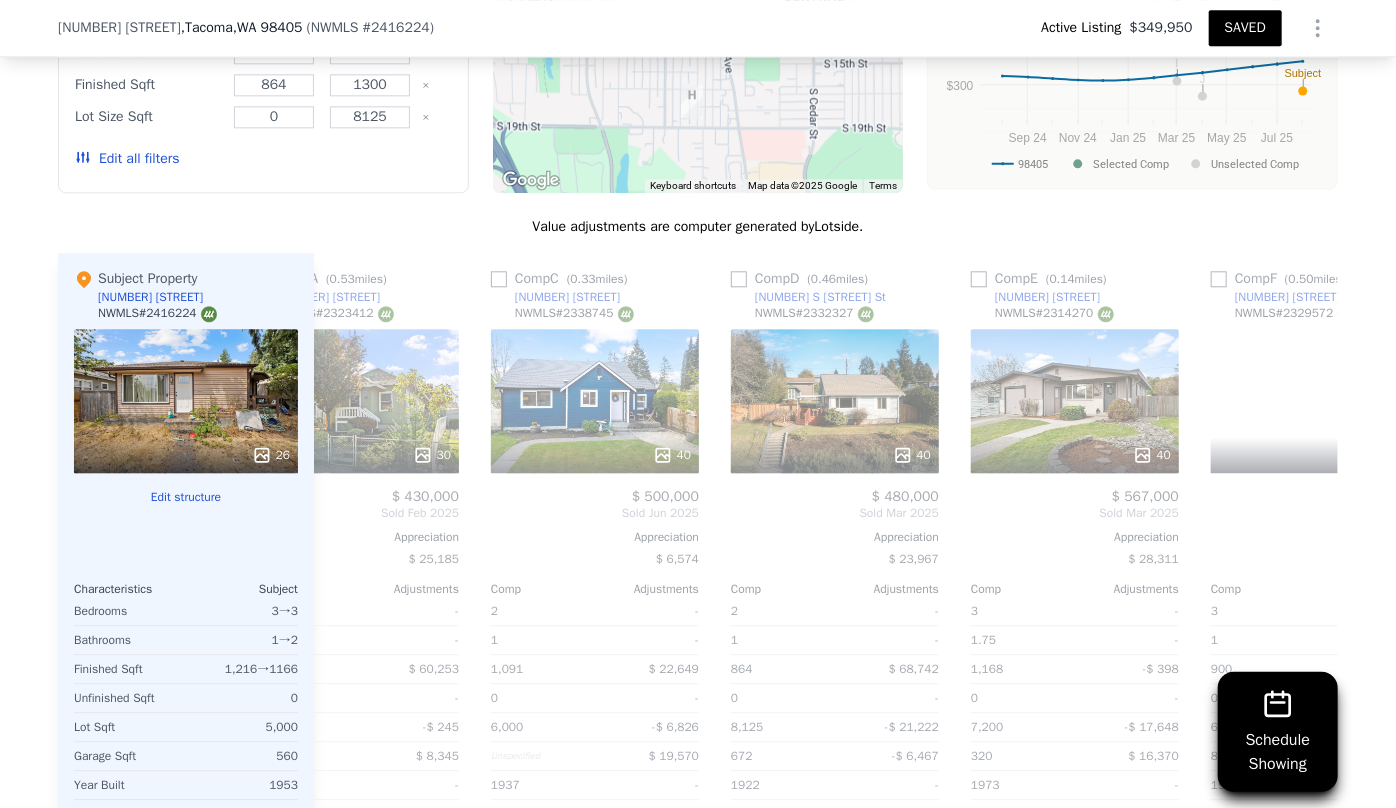 scroll, scrollTop: 0, scrollLeft: 480, axis: horizontal 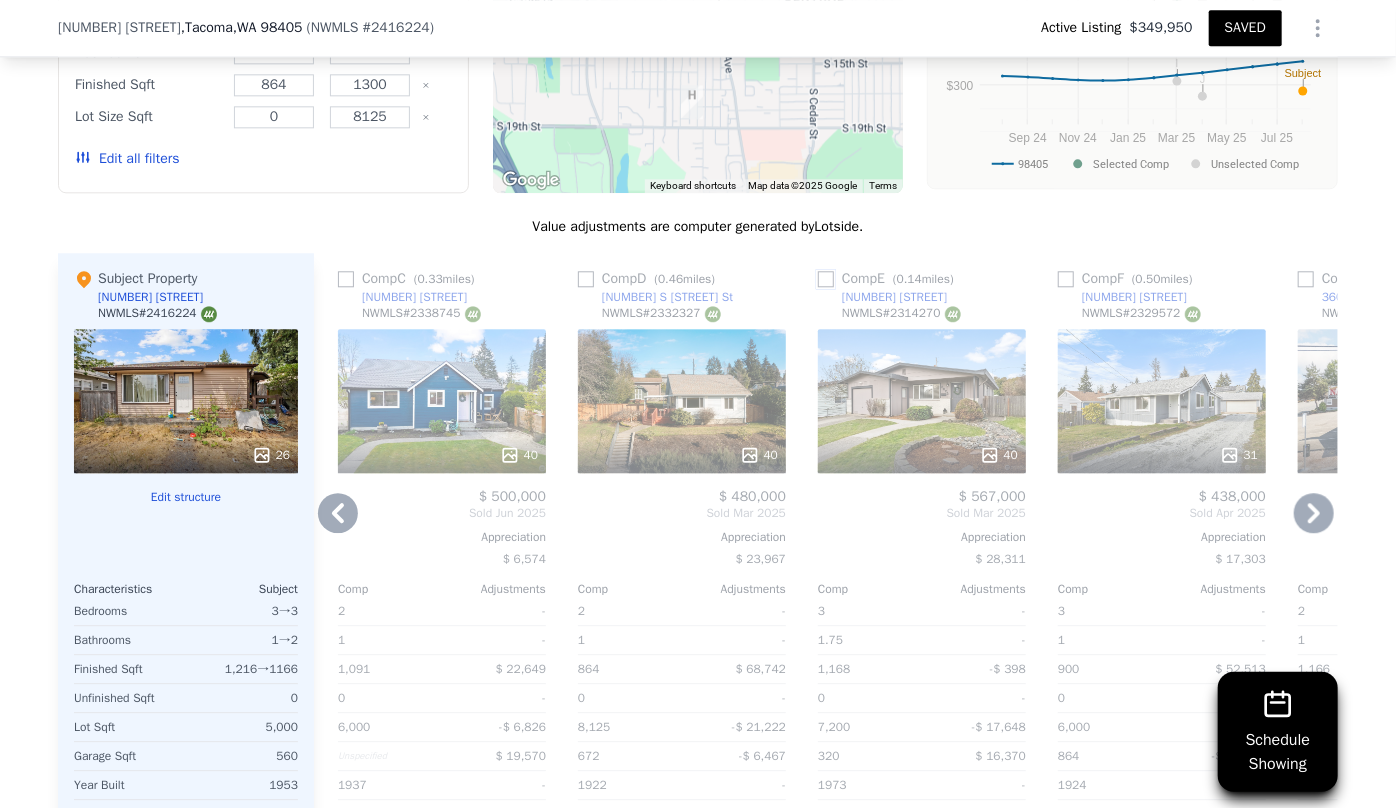 click at bounding box center [826, 279] 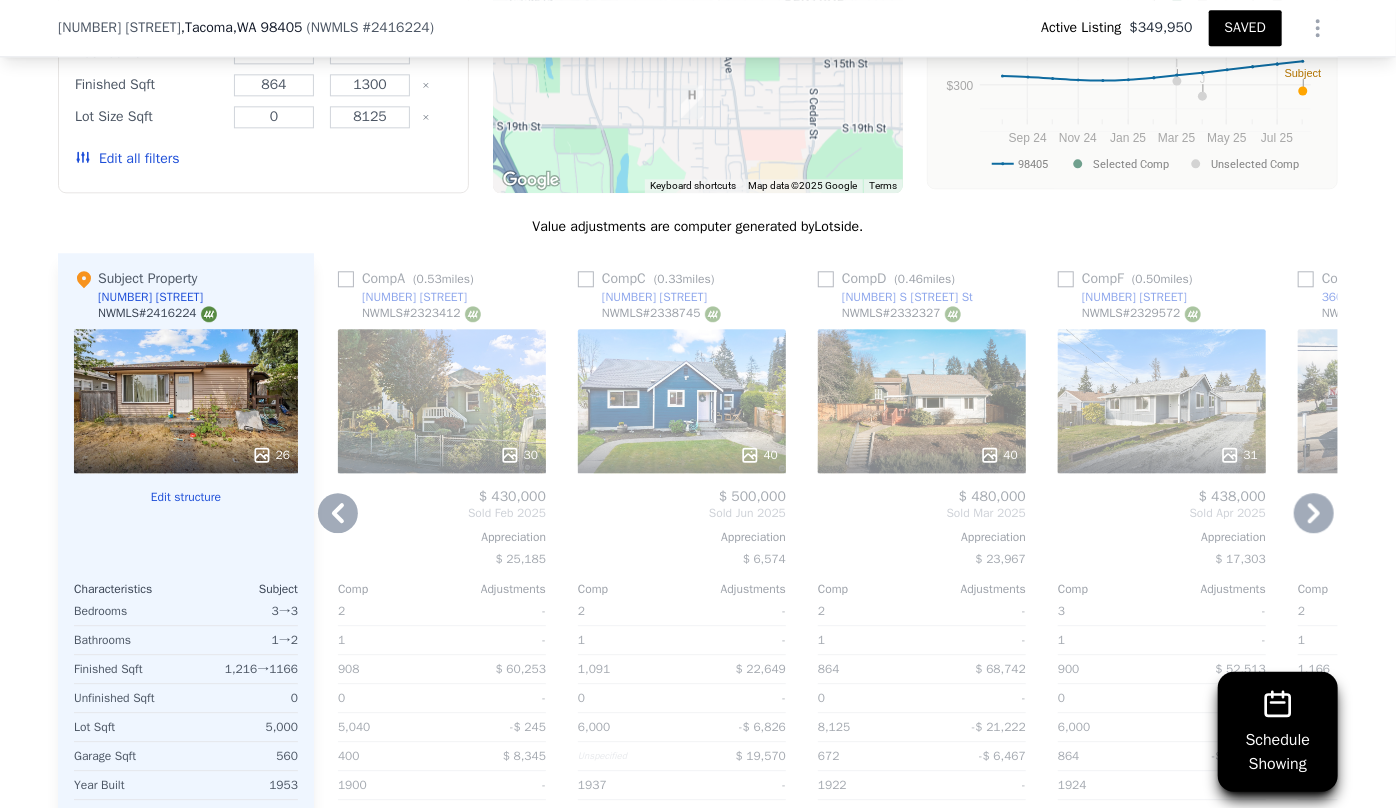 click 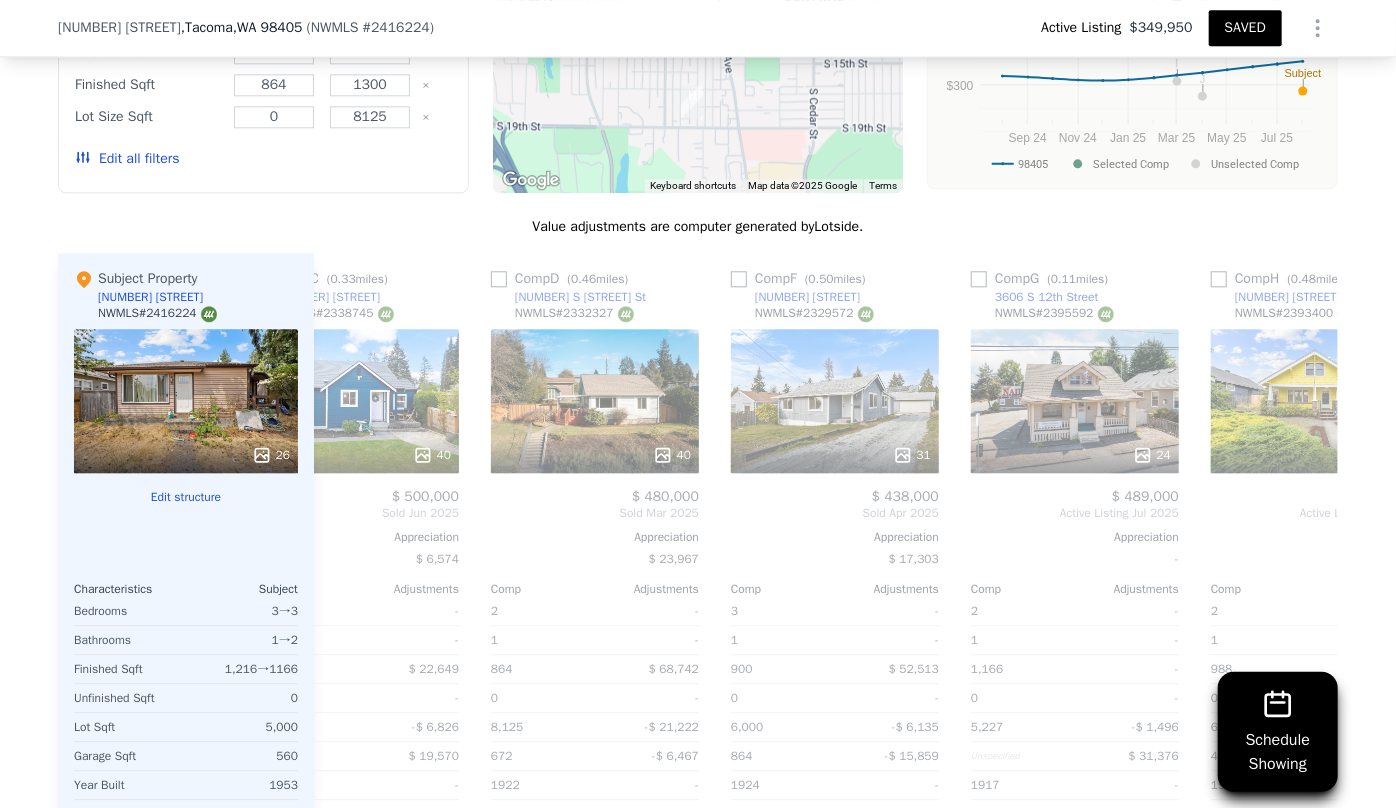 scroll, scrollTop: 0, scrollLeft: 960, axis: horizontal 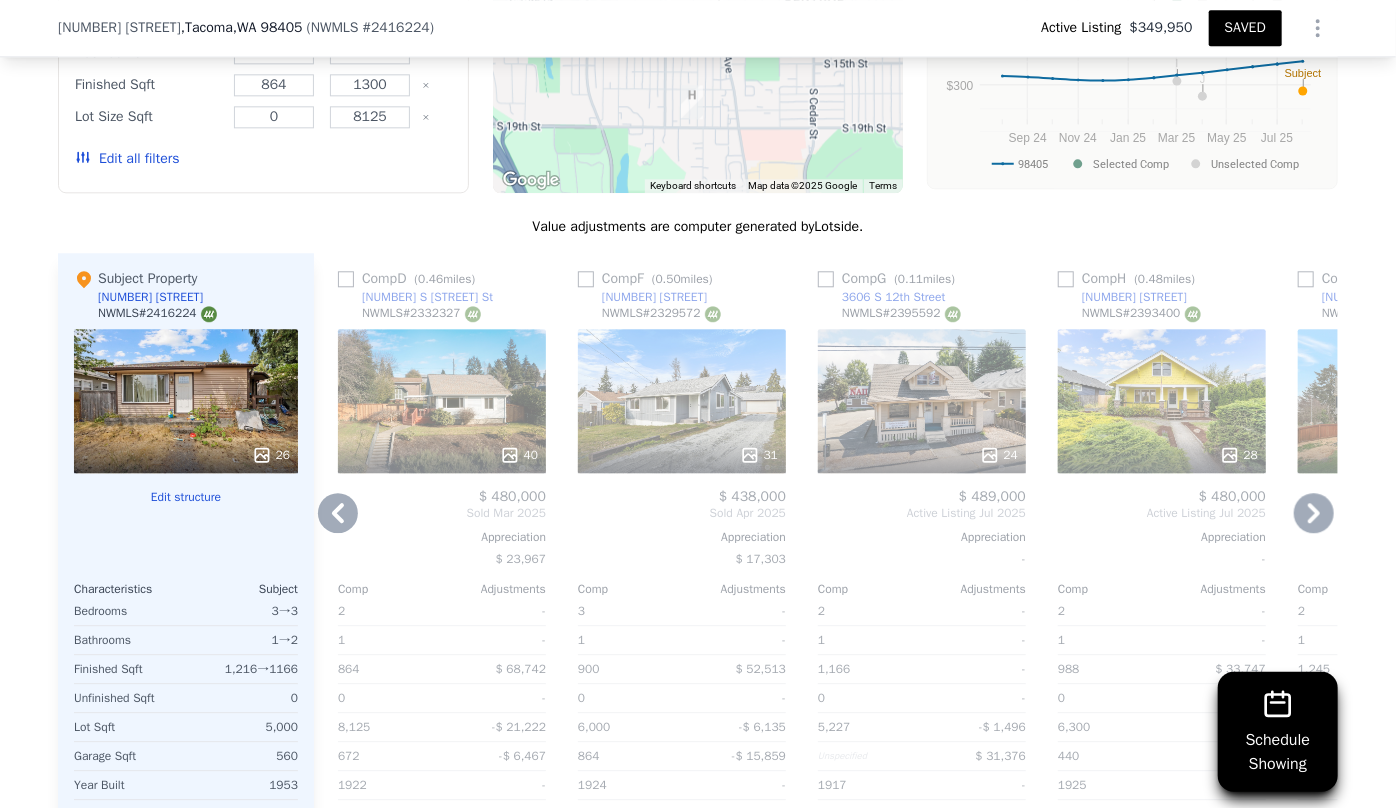click 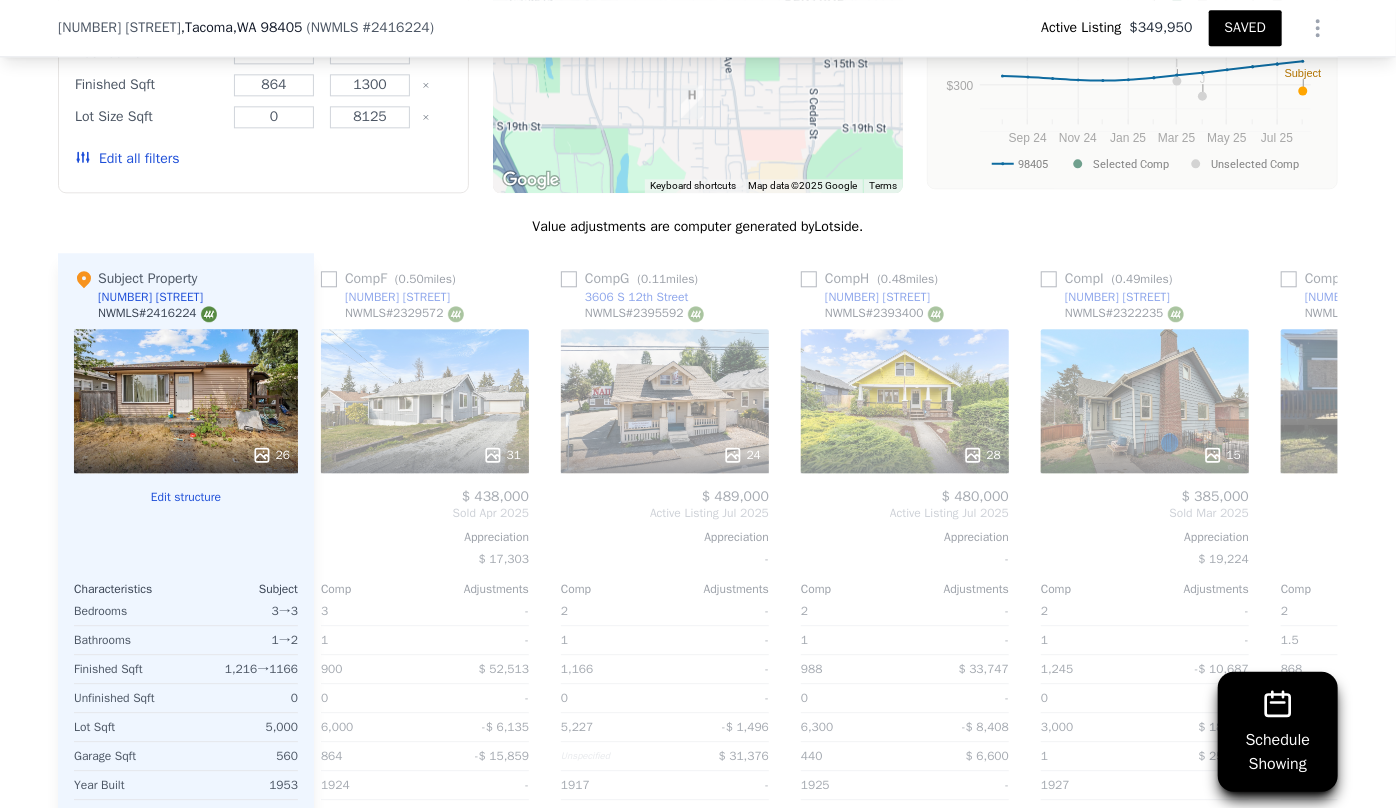 scroll, scrollTop: 0, scrollLeft: 1423, axis: horizontal 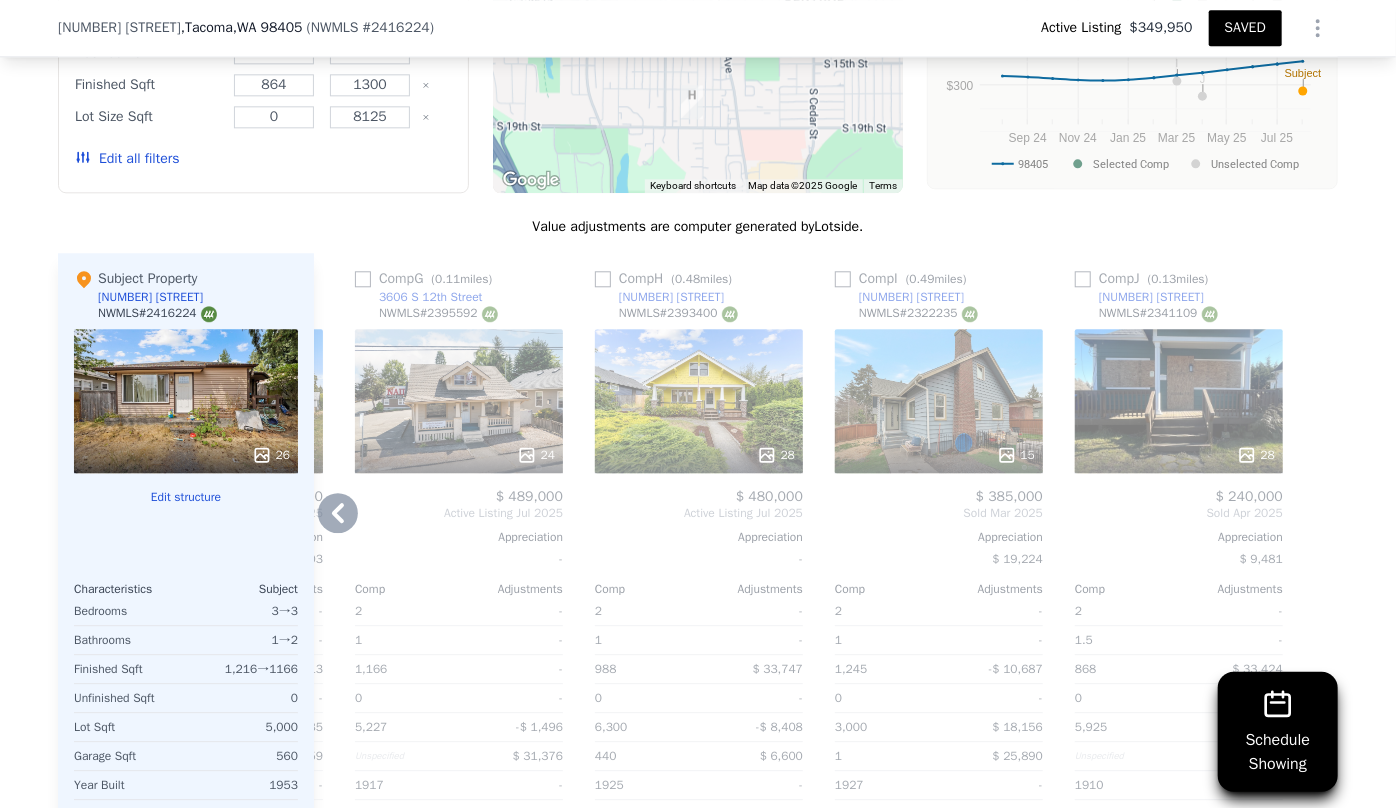 click 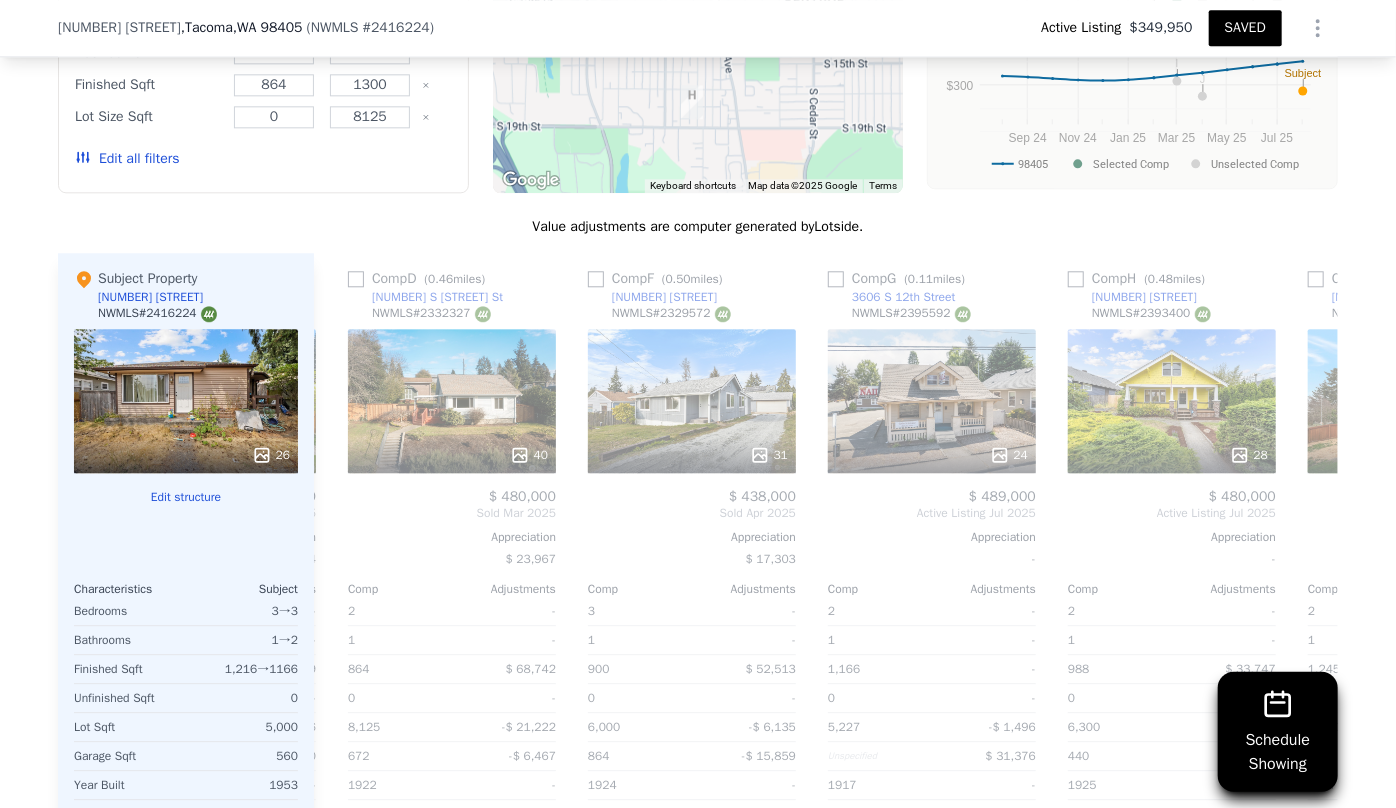 scroll, scrollTop: 0, scrollLeft: 943, axis: horizontal 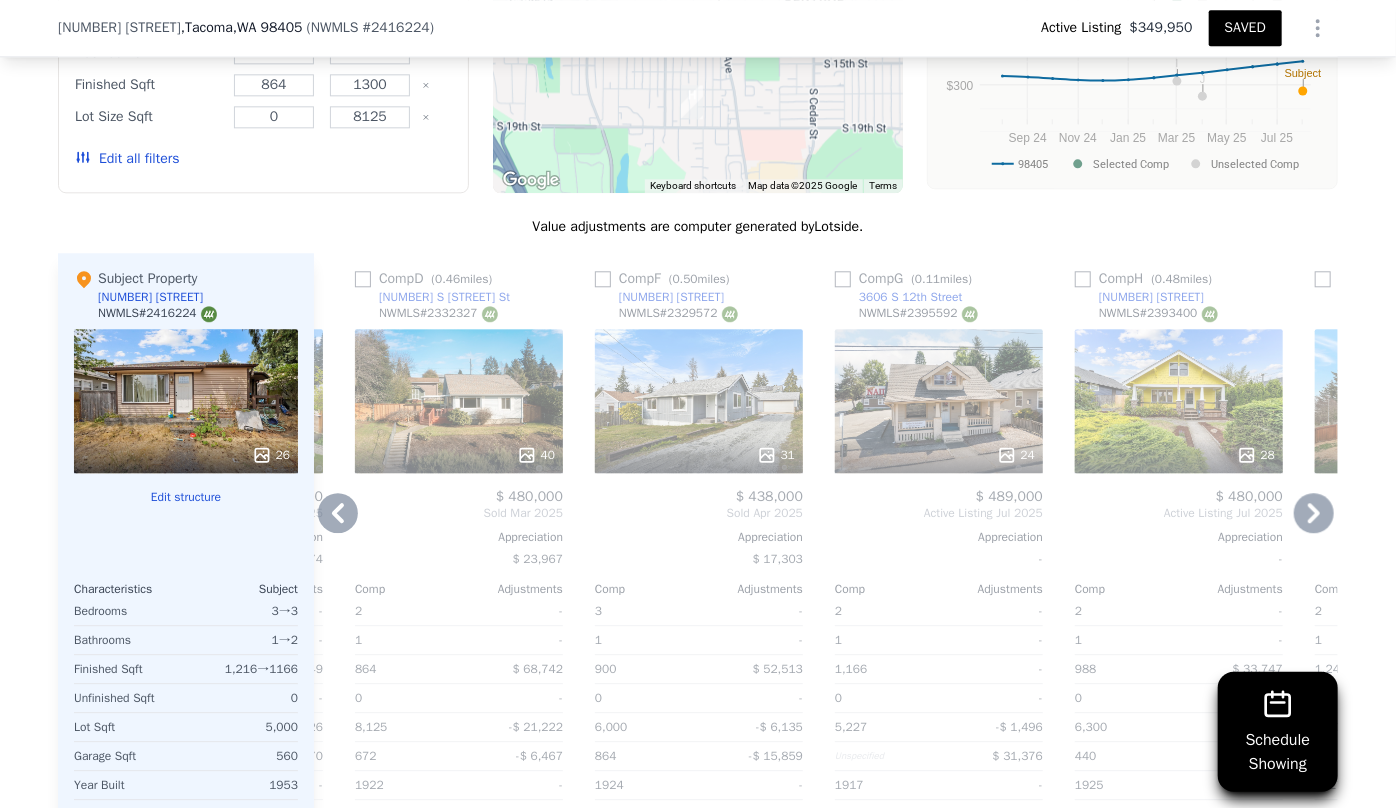 click on "28" at bounding box center [1179, 455] 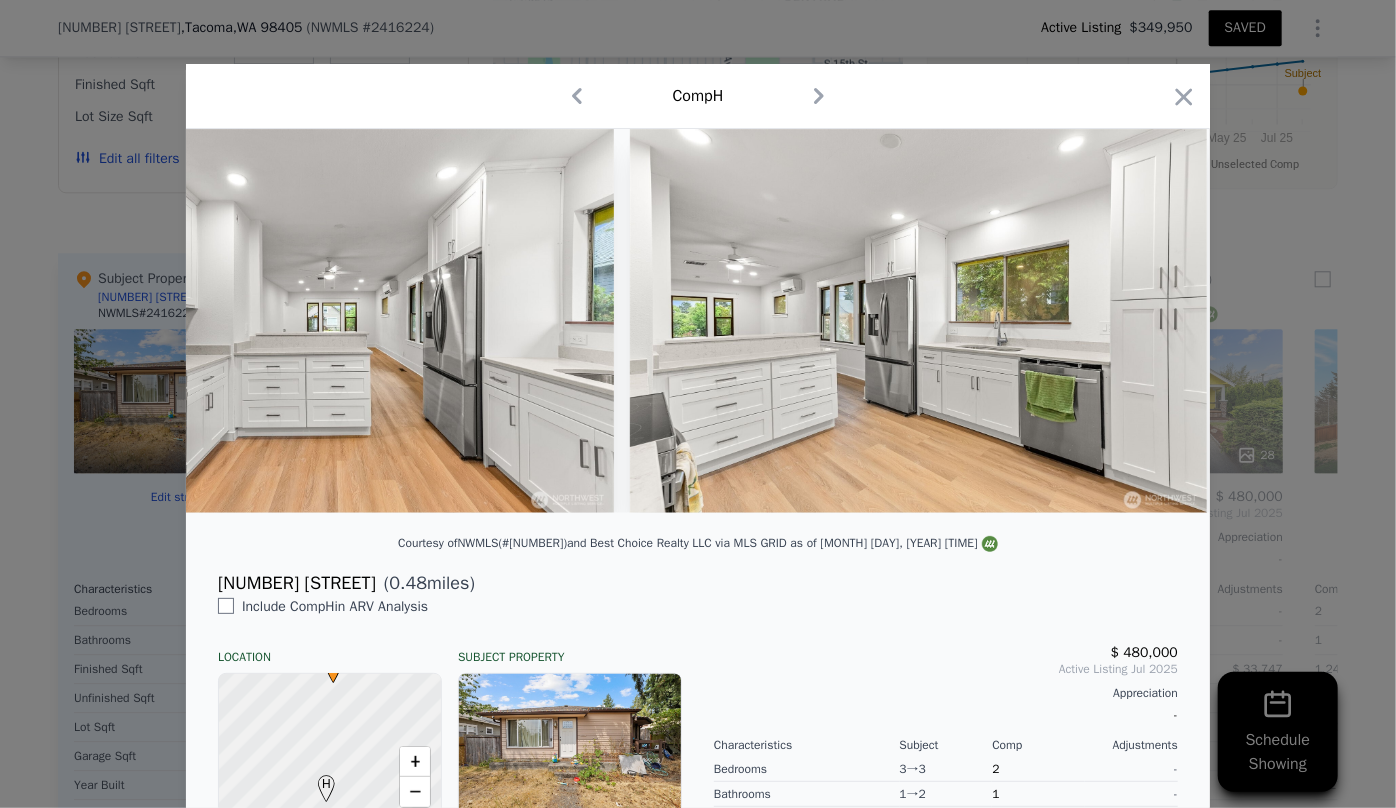 scroll, scrollTop: 0, scrollLeft: 8474, axis: horizontal 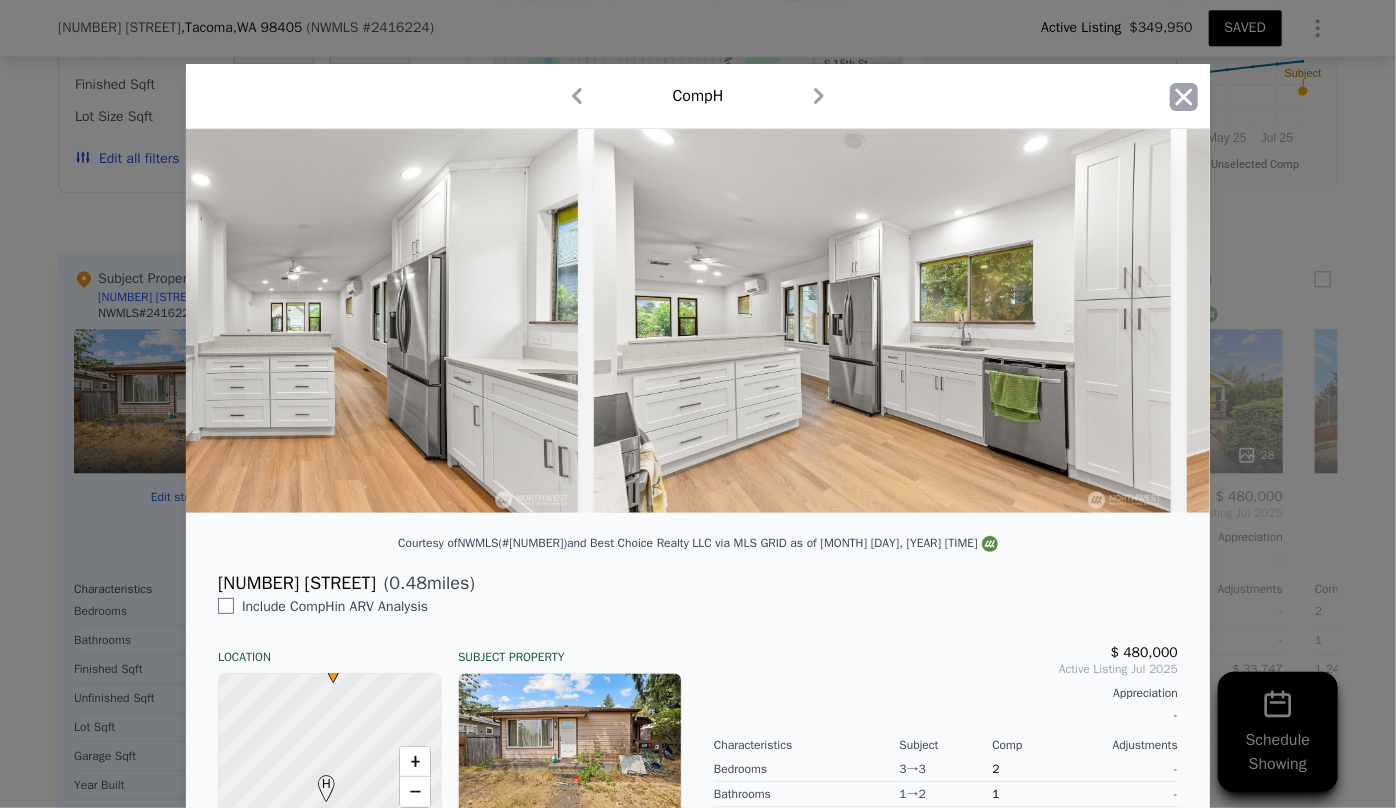 click 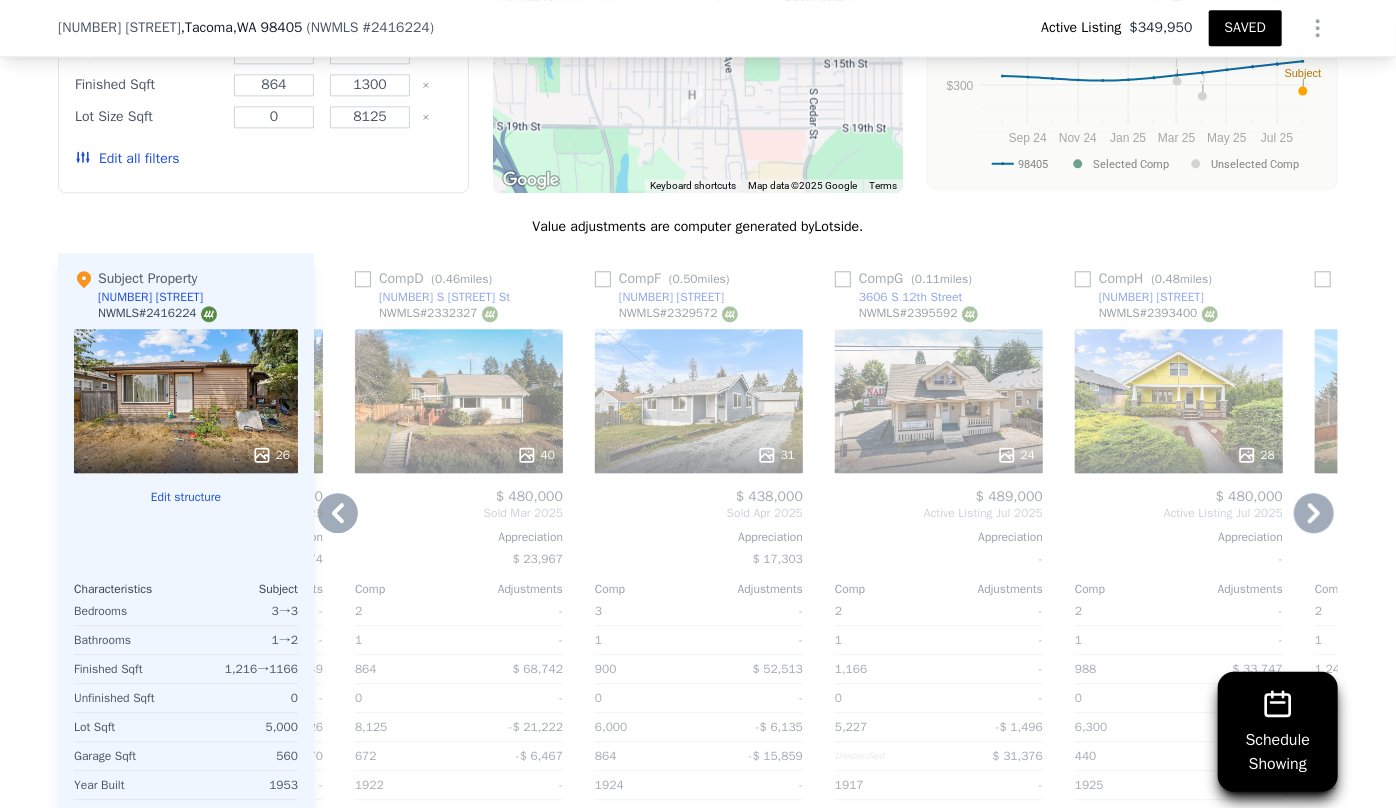 click 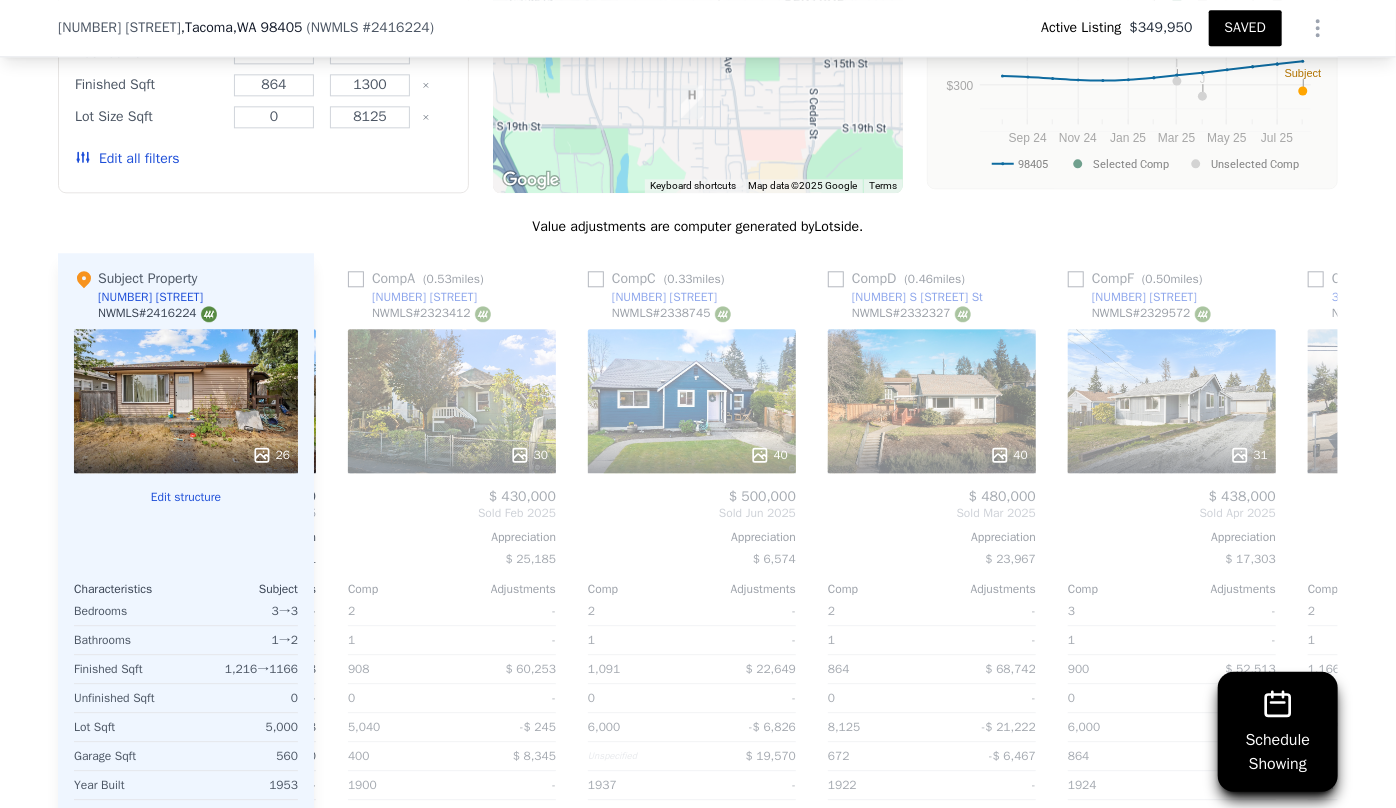 scroll, scrollTop: 0, scrollLeft: 463, axis: horizontal 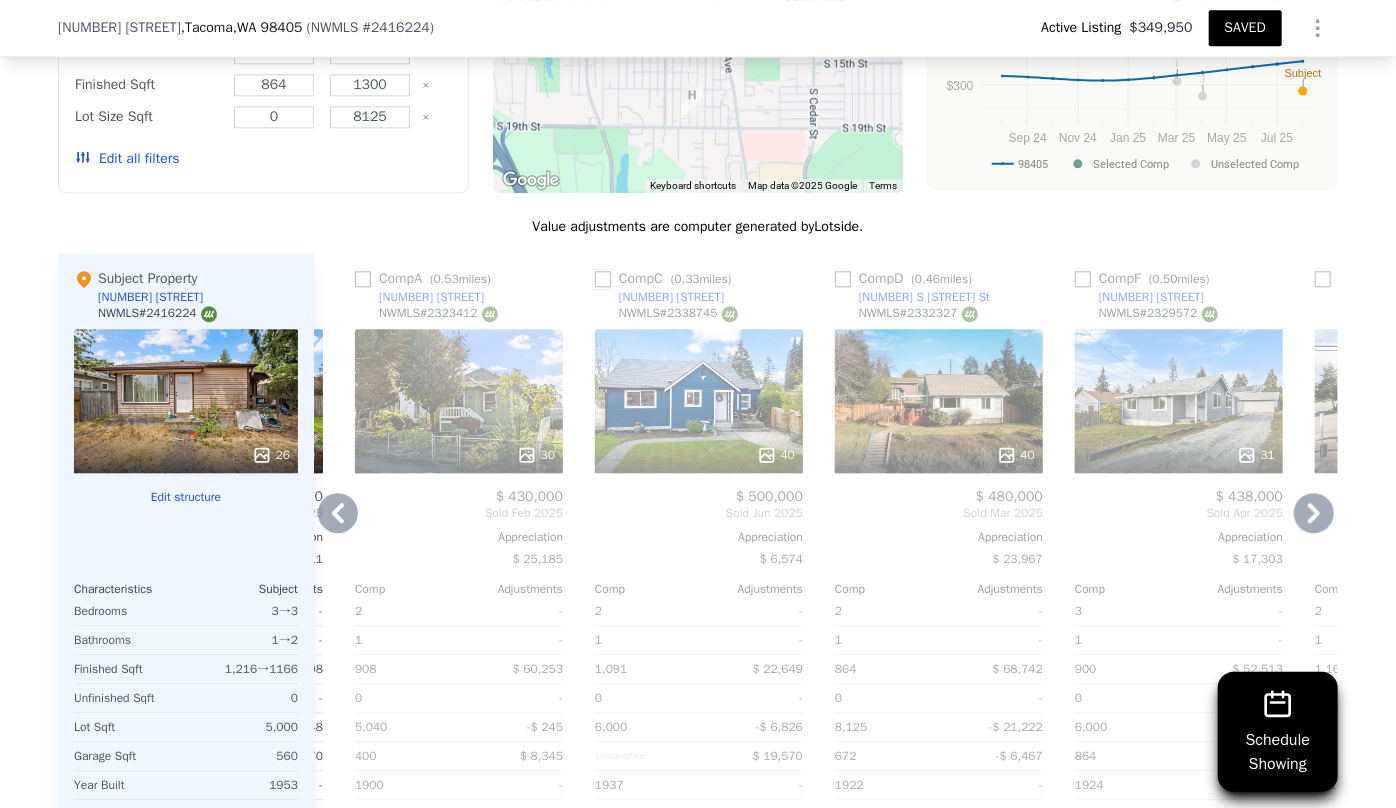 click at bounding box center (603, 279) 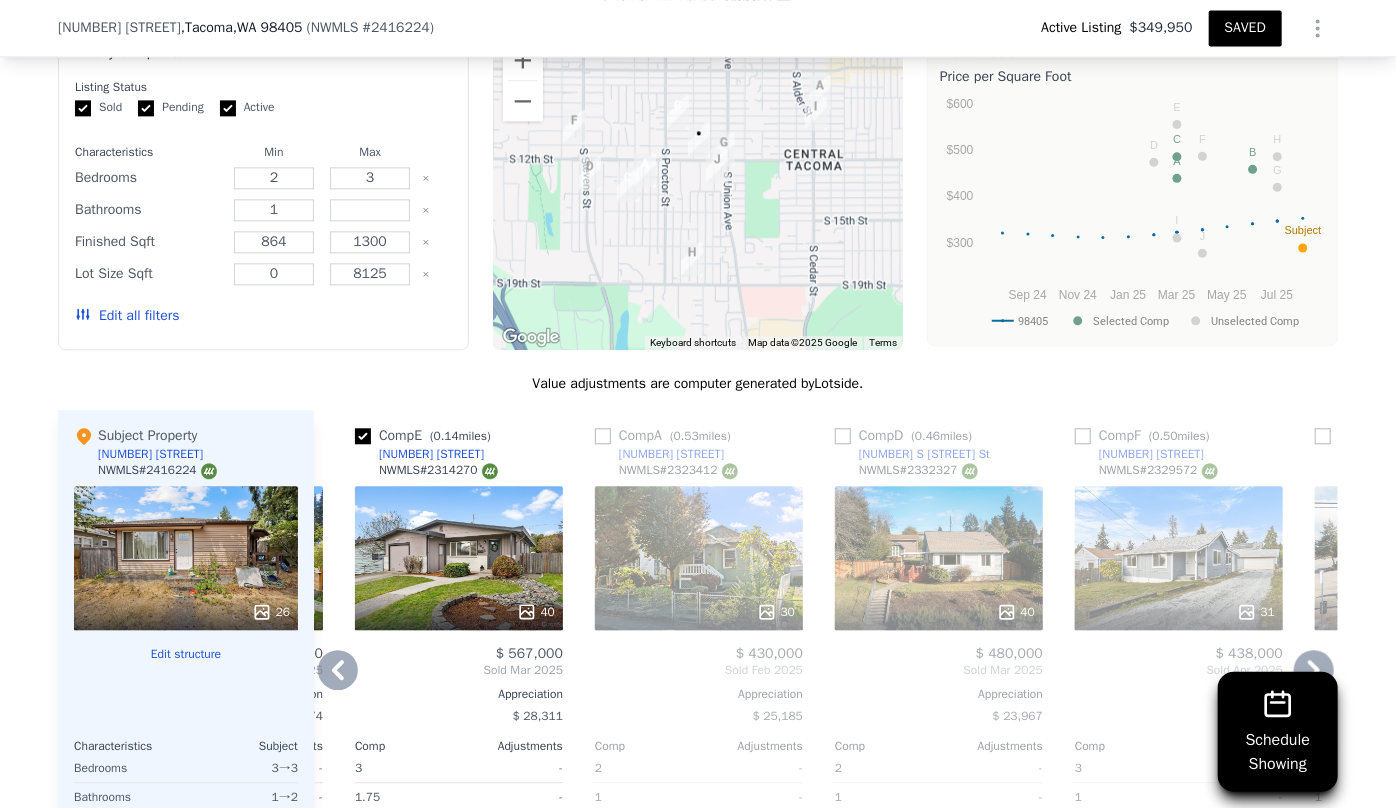 scroll, scrollTop: 2538, scrollLeft: 0, axis: vertical 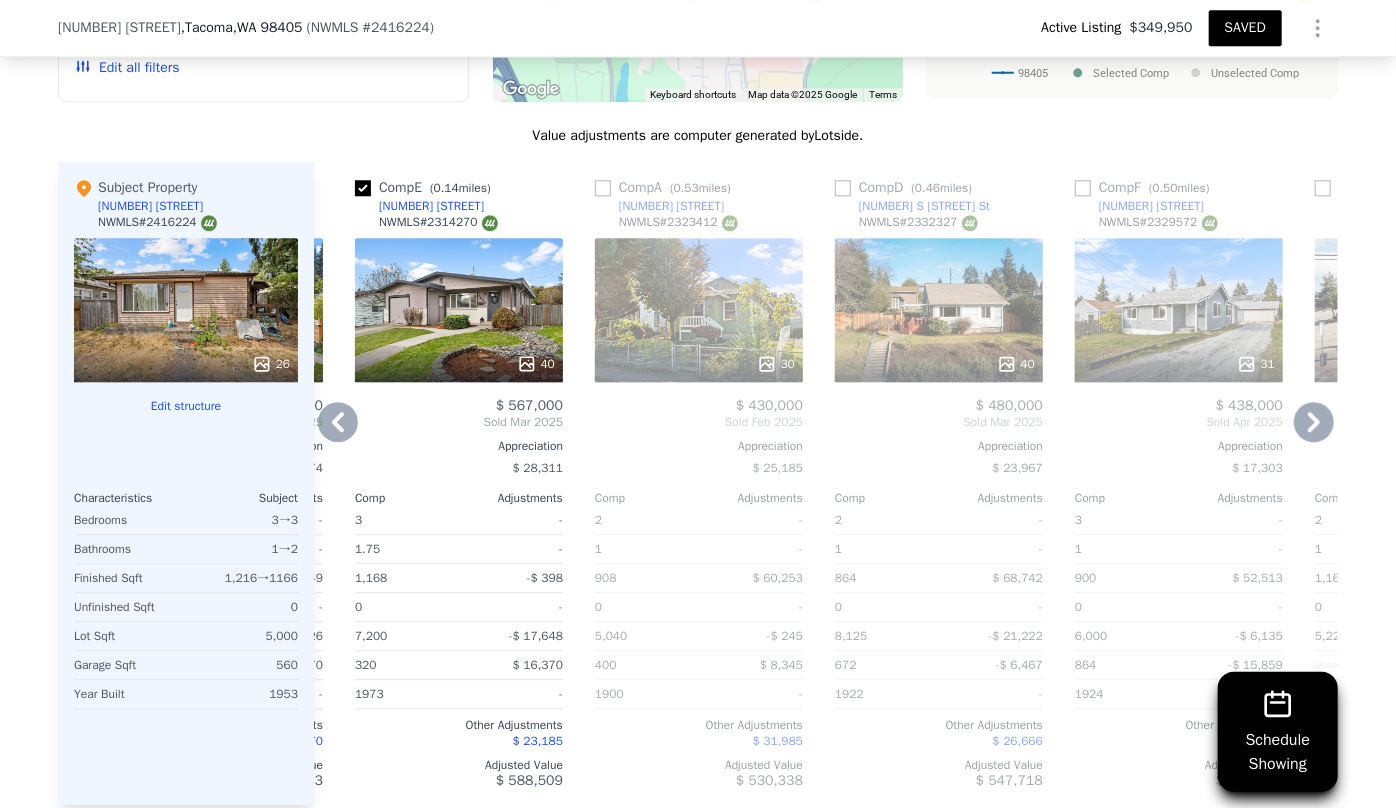click 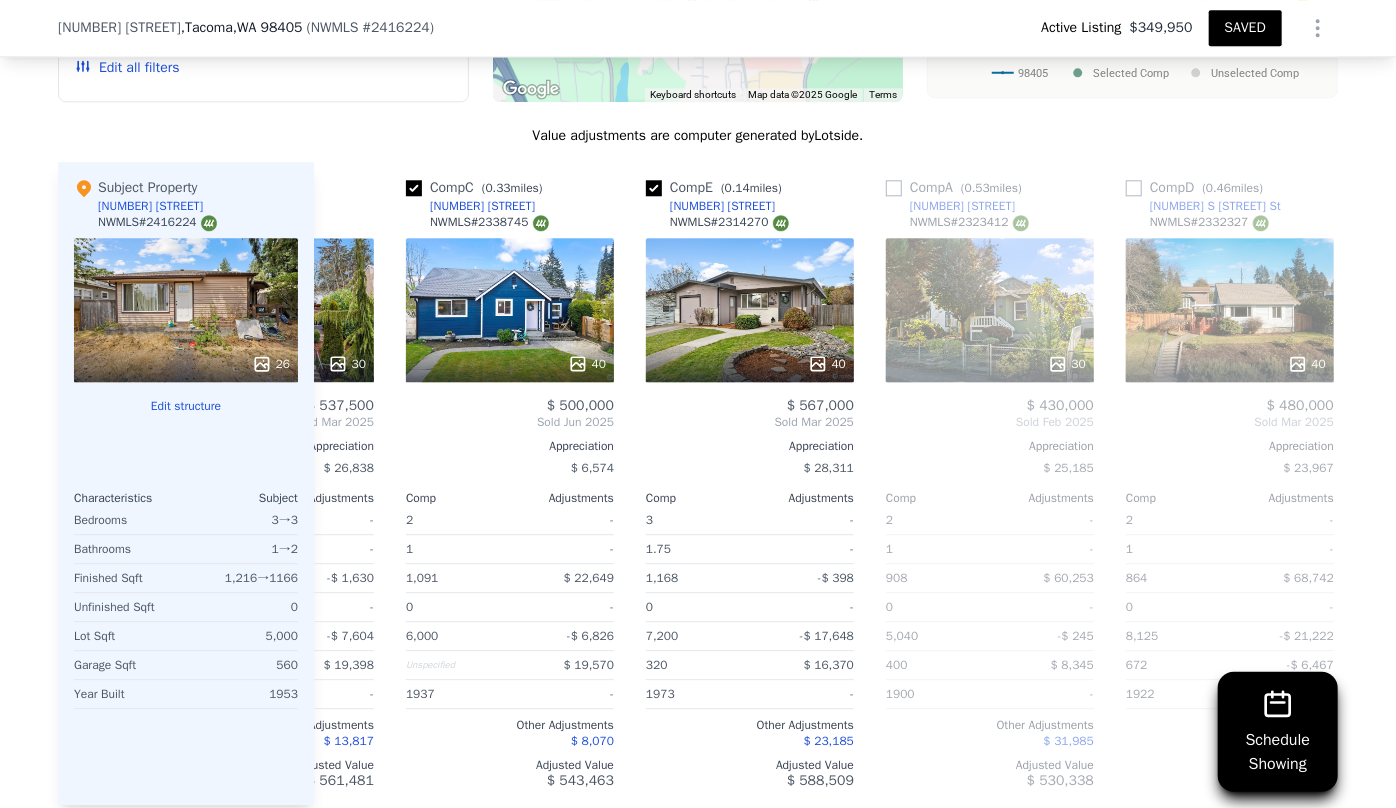 scroll, scrollTop: 0, scrollLeft: 0, axis: both 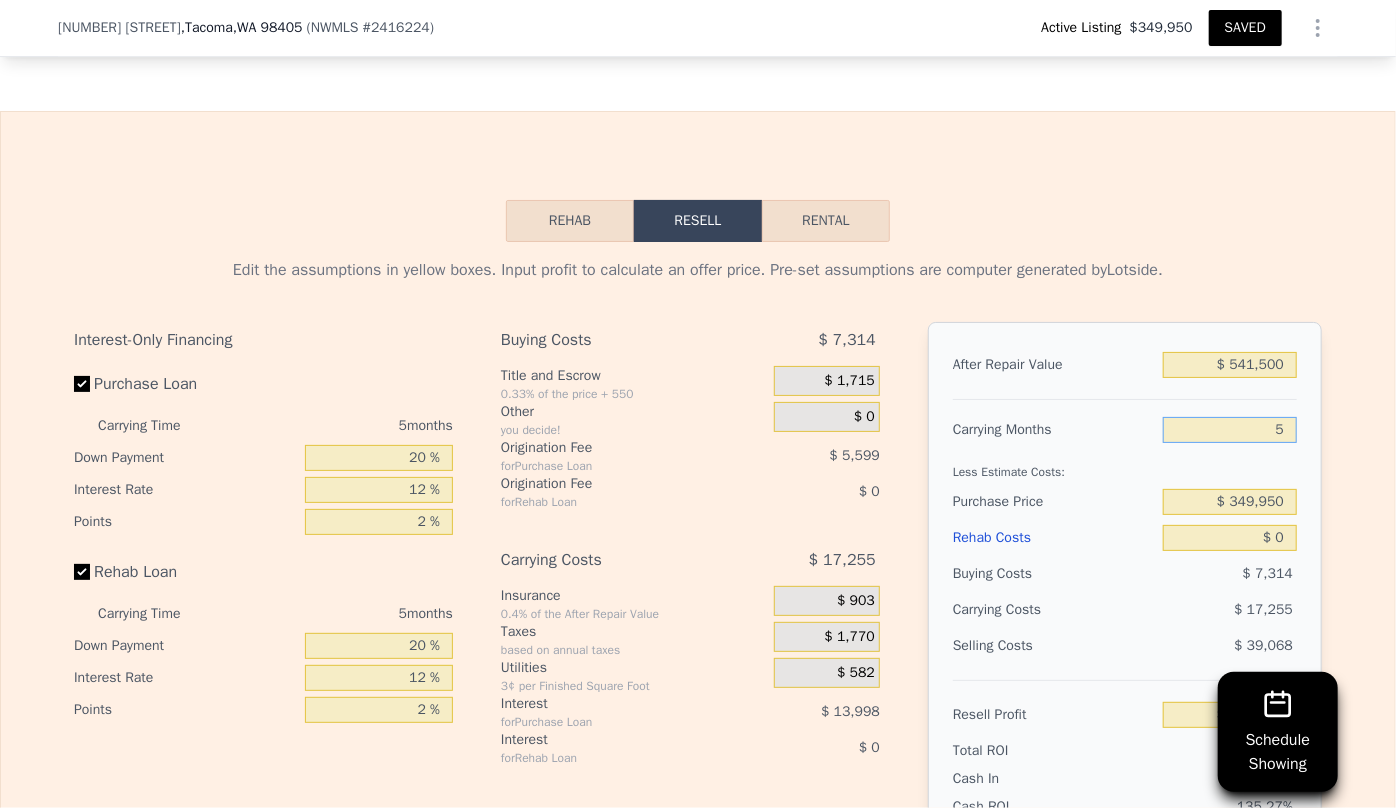 click on "5" at bounding box center (1230, 430) 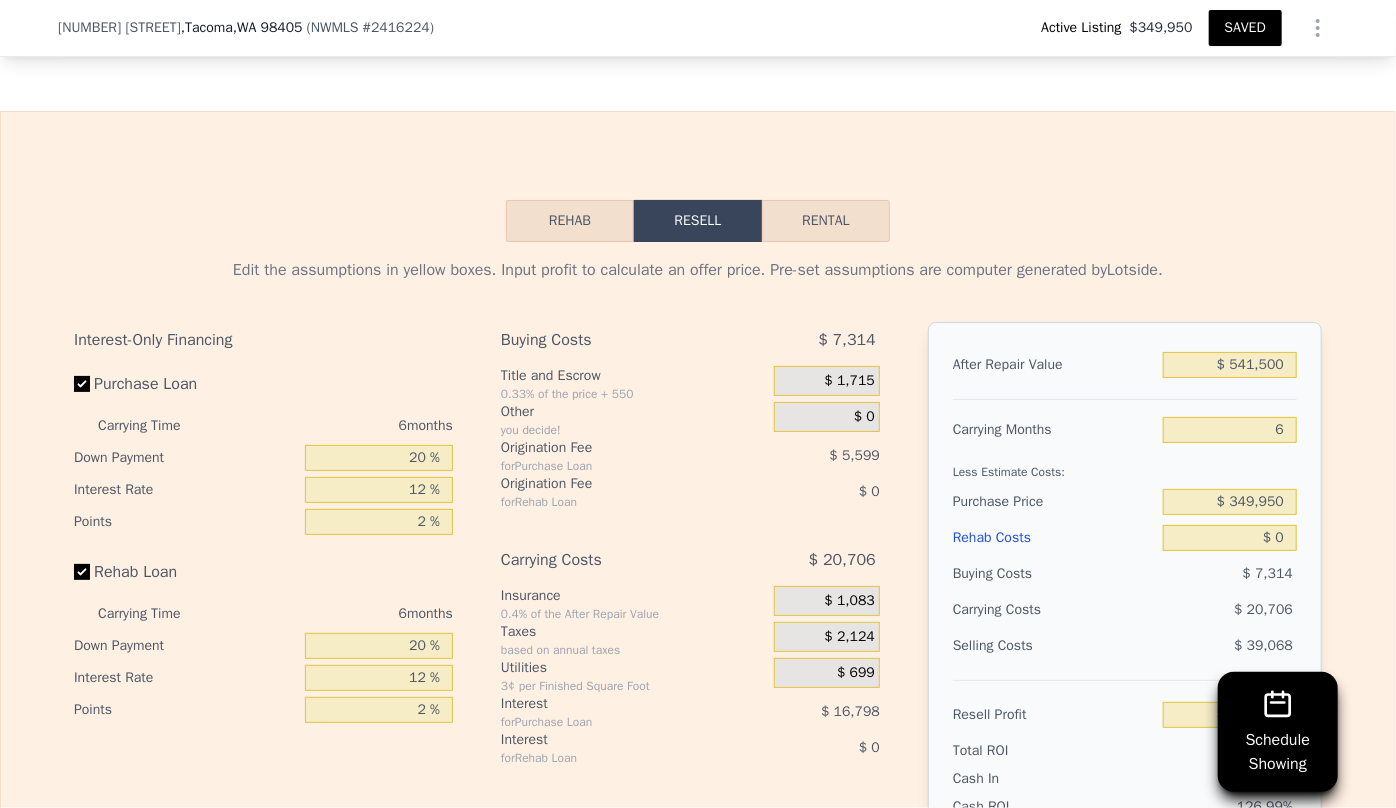 click on "$ 20,706" at bounding box center (1191, 610) 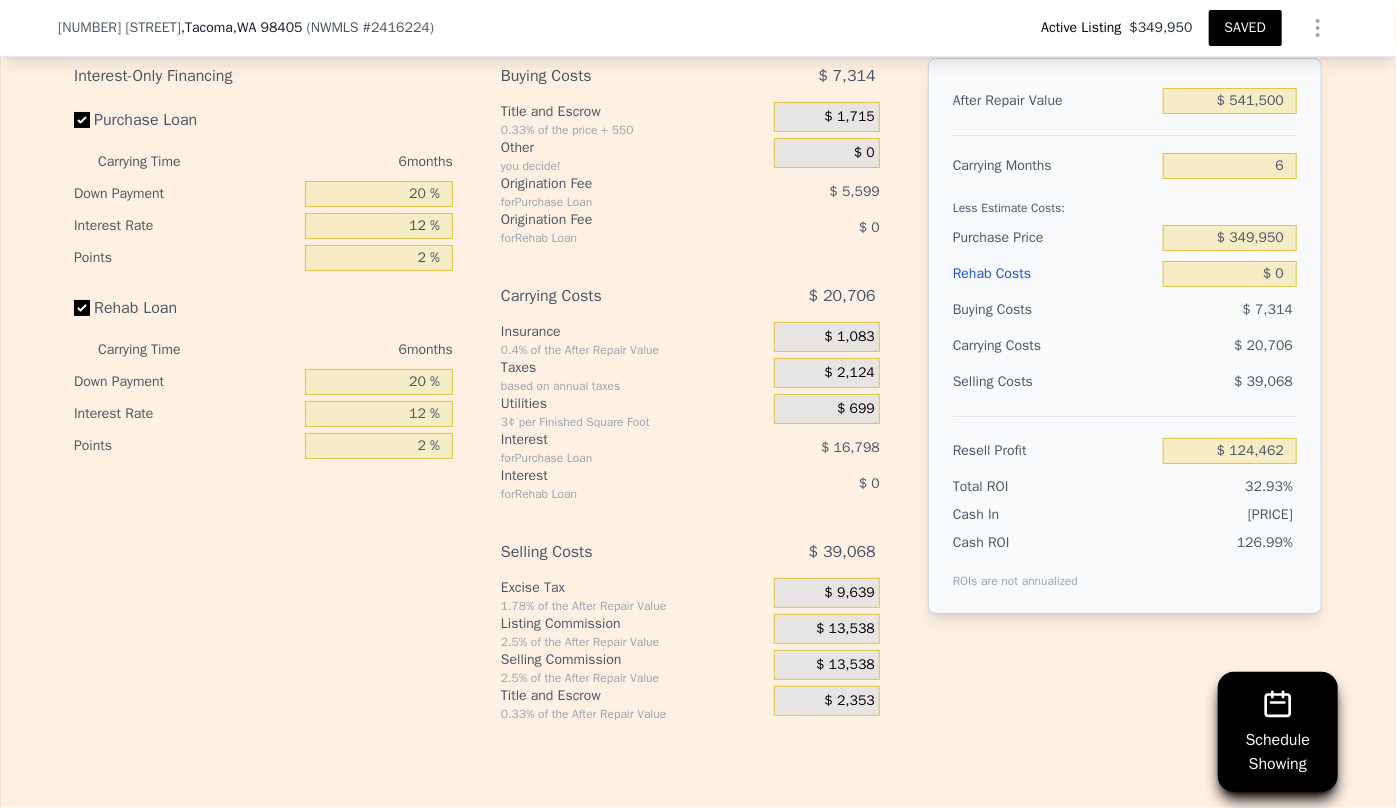 scroll, scrollTop: 3629, scrollLeft: 0, axis: vertical 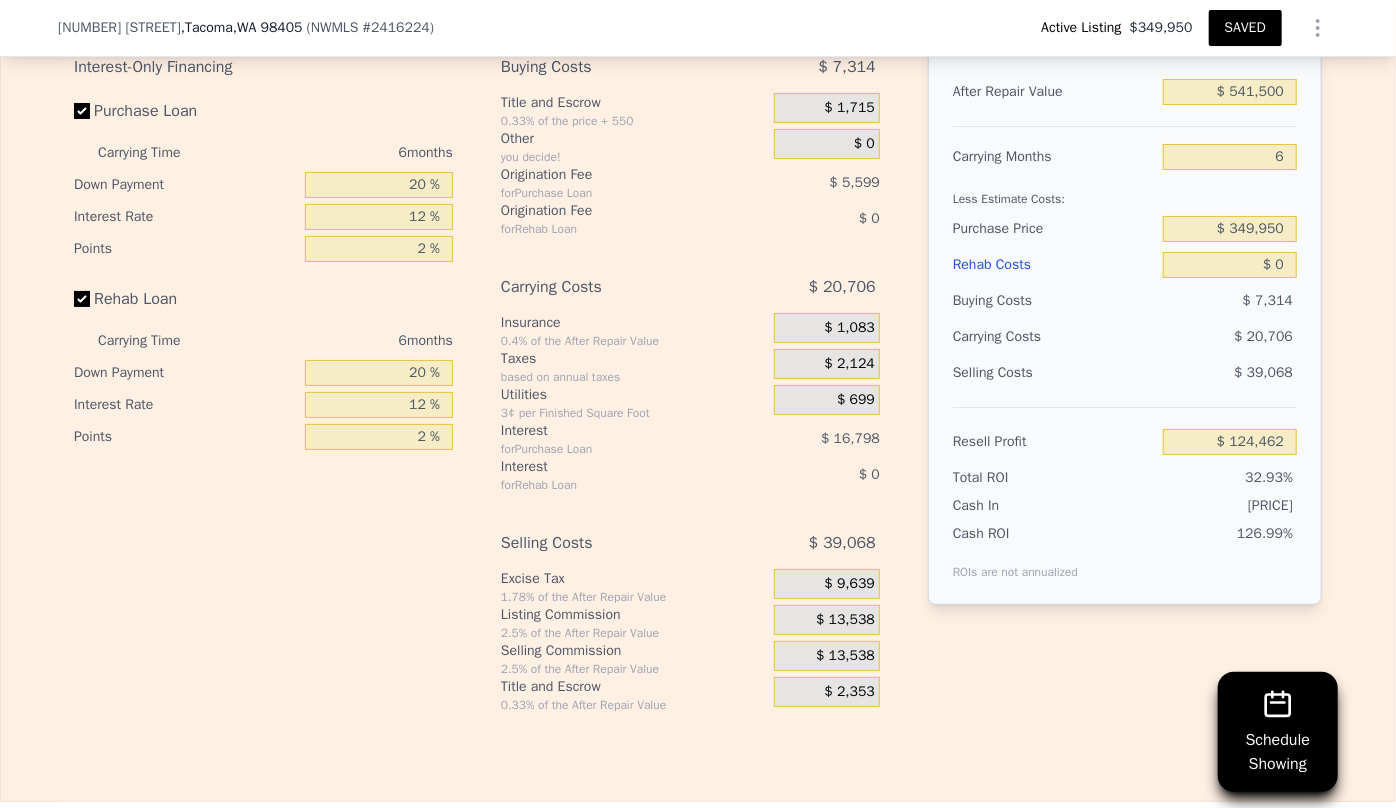 click on "Rehab Costs" at bounding box center (1054, 265) 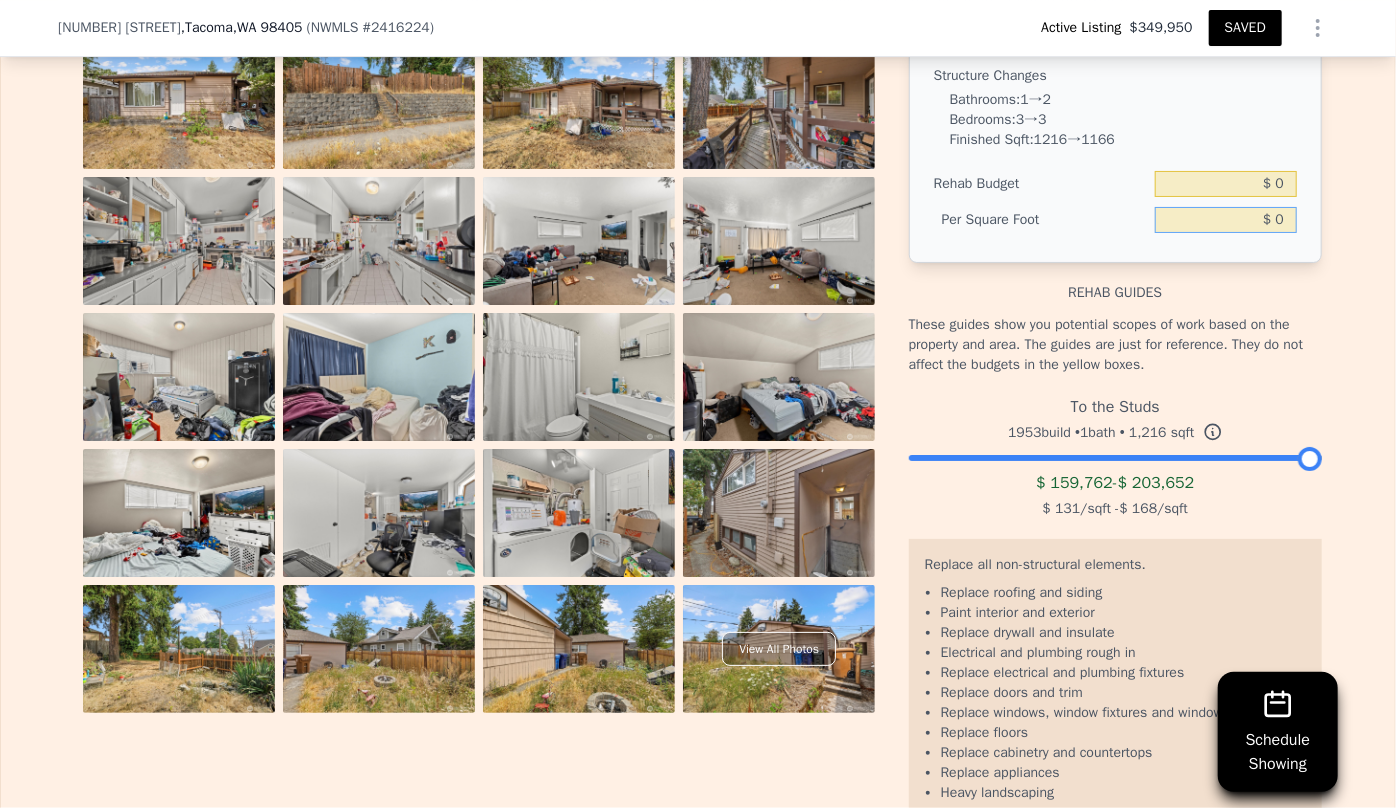 click on "$ 0" at bounding box center [1226, 220] 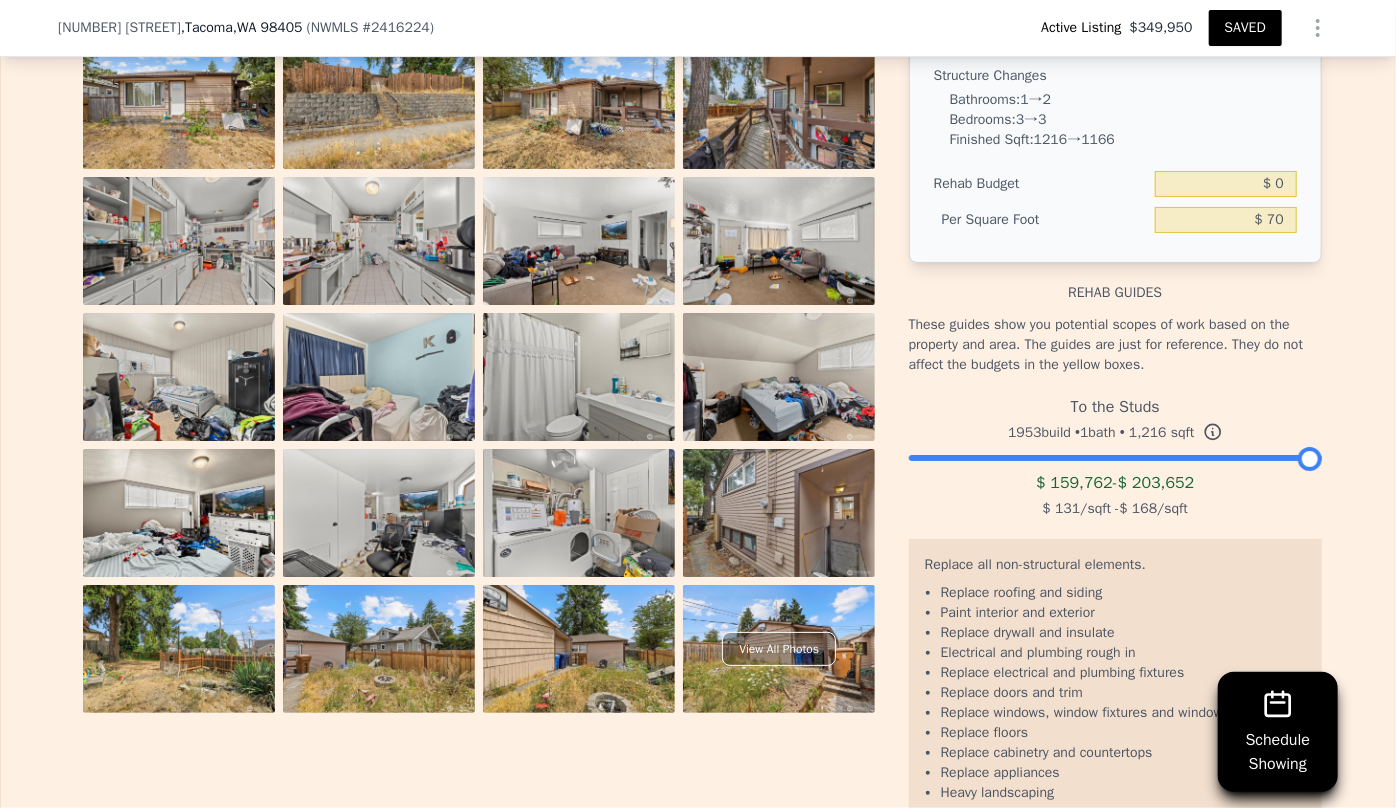 click on "These guides show you potential scopes of work based on the property and area. The guides are just for reference. They do not affect the budgets in the yellow boxes." at bounding box center (1115, 345) 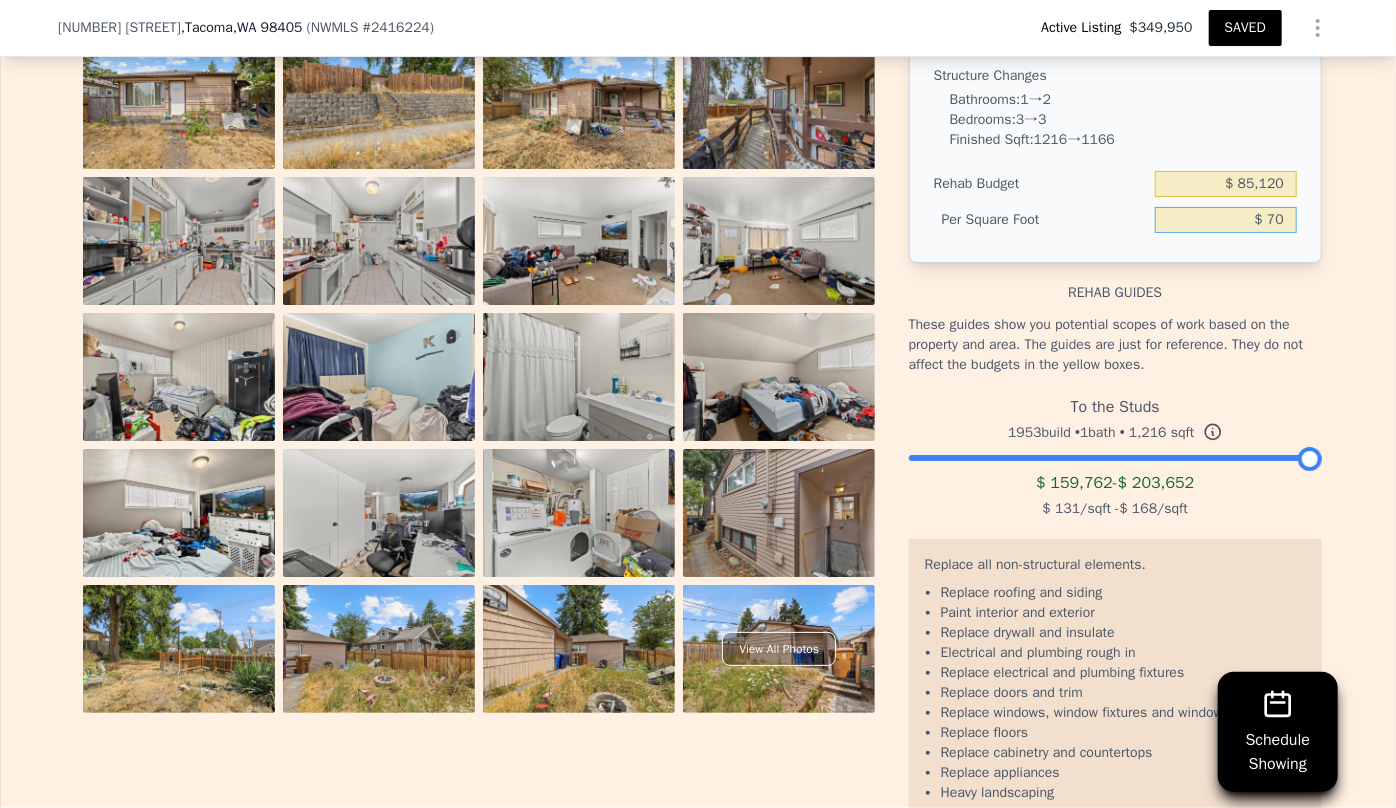 click on "$ 70" at bounding box center [1226, 220] 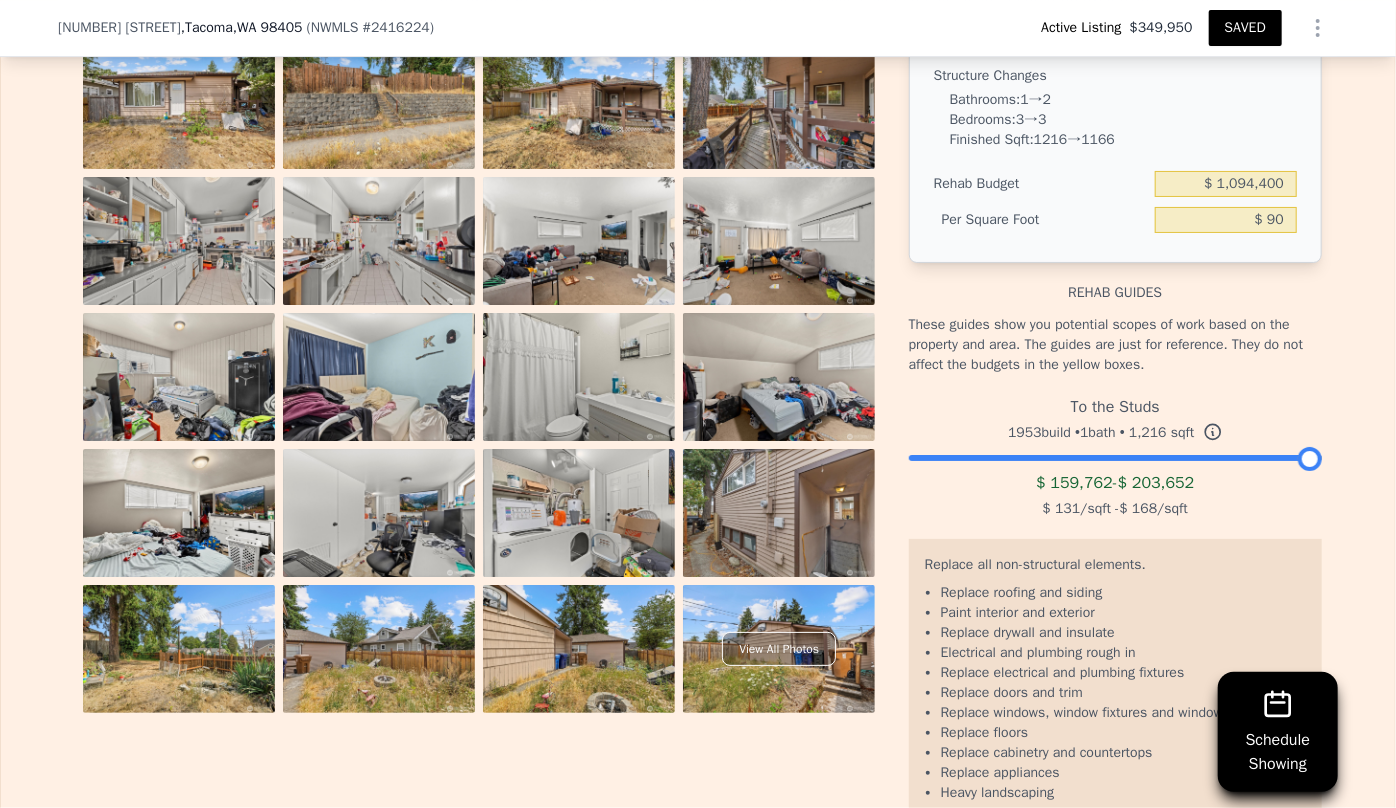 click on "These guides show you potential scopes of work based on the property and area. The guides are just for reference. They do not affect the budgets in the yellow boxes." at bounding box center (1115, 345) 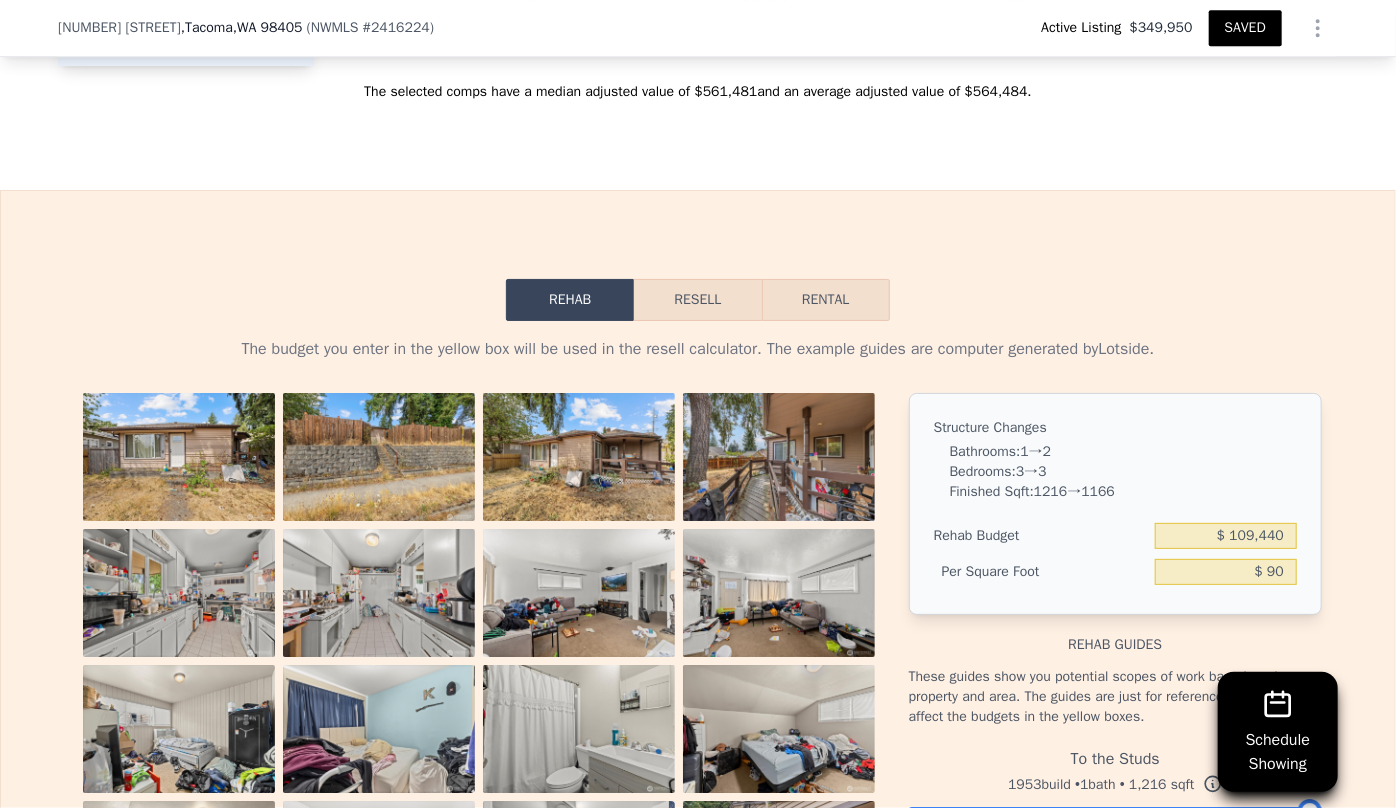 scroll, scrollTop: 3265, scrollLeft: 0, axis: vertical 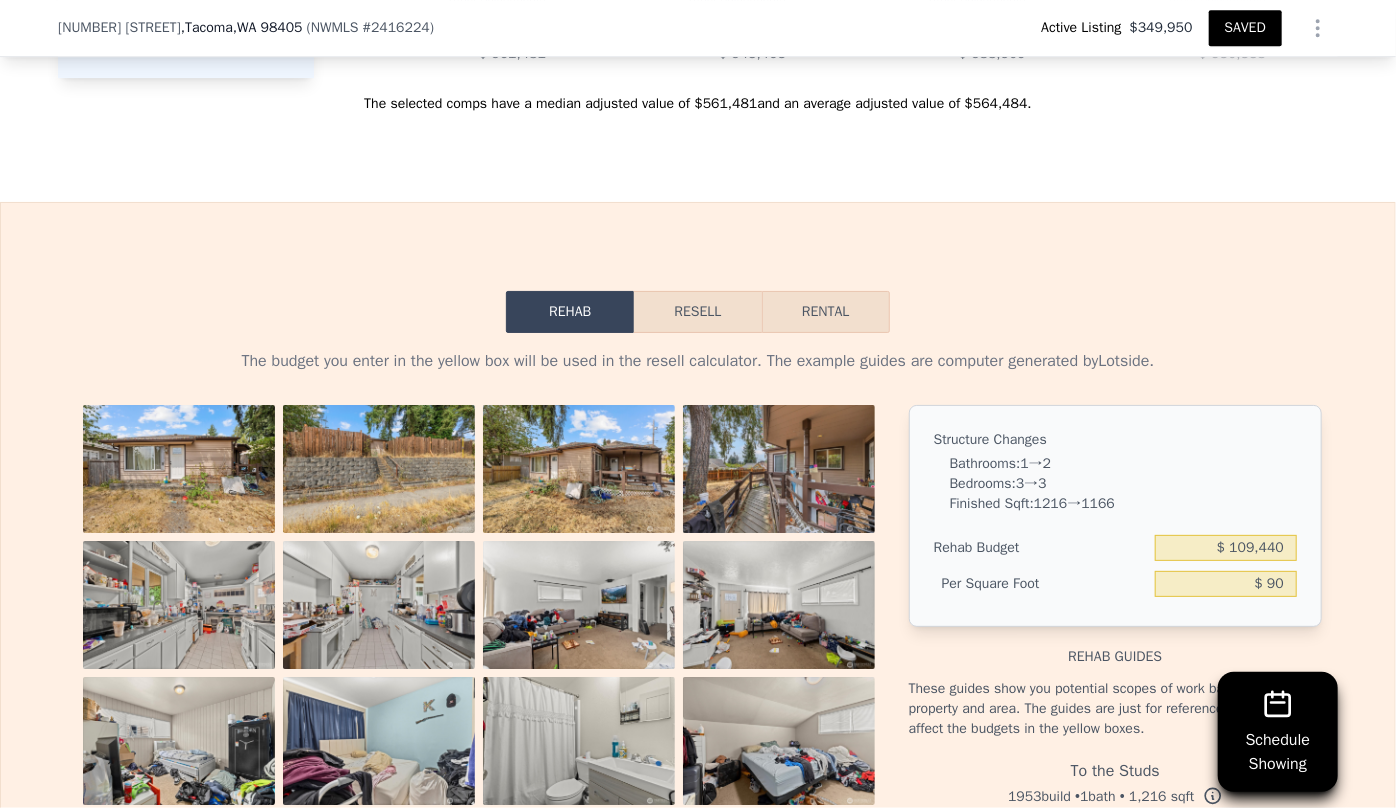 click on "Resell" at bounding box center [697, 312] 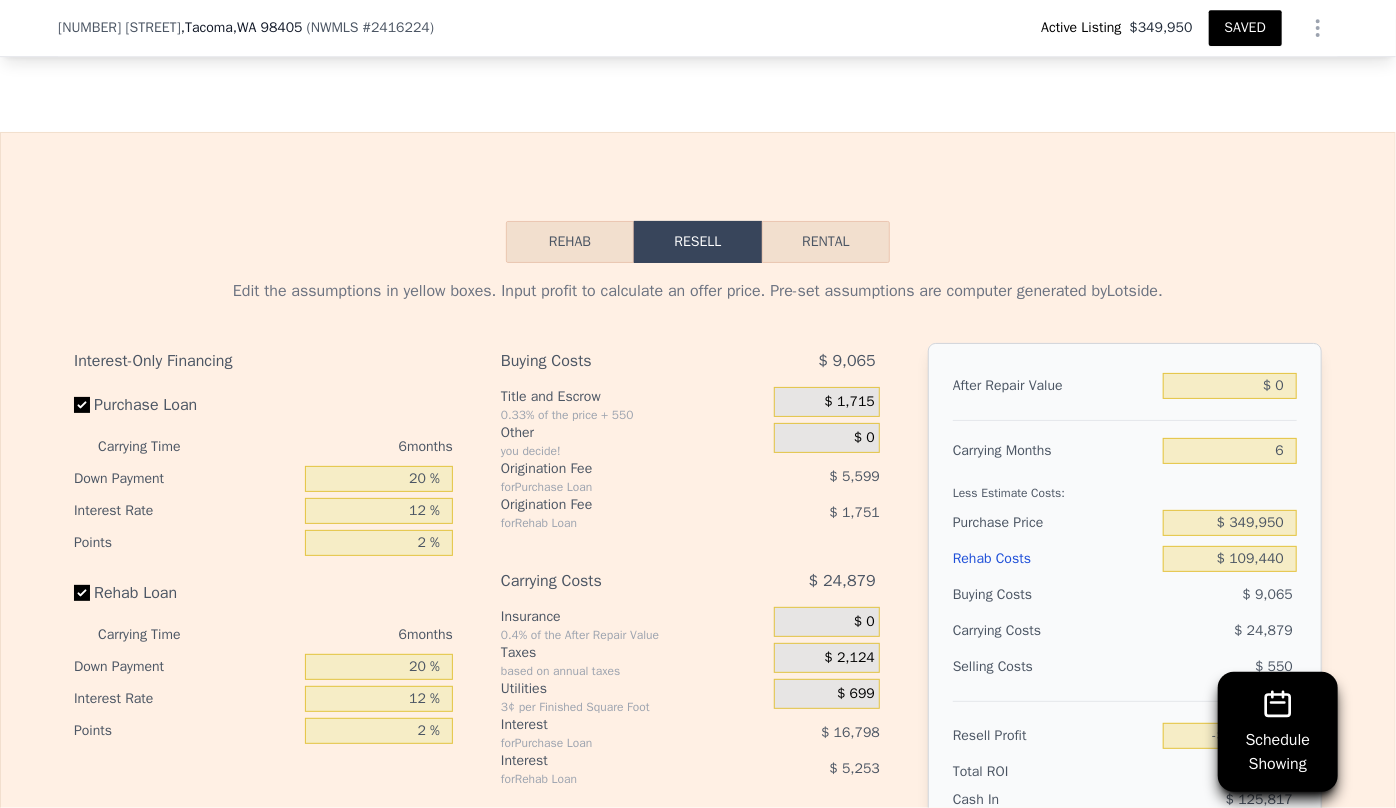 scroll, scrollTop: 3447, scrollLeft: 0, axis: vertical 